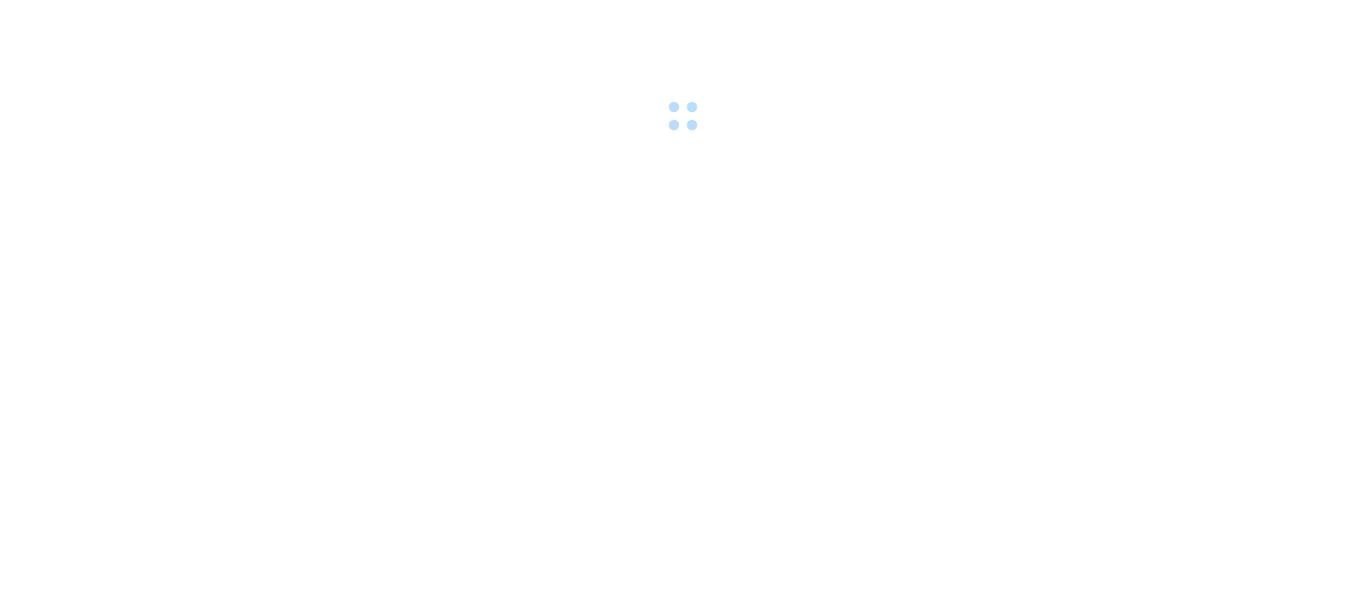 scroll, scrollTop: 0, scrollLeft: 0, axis: both 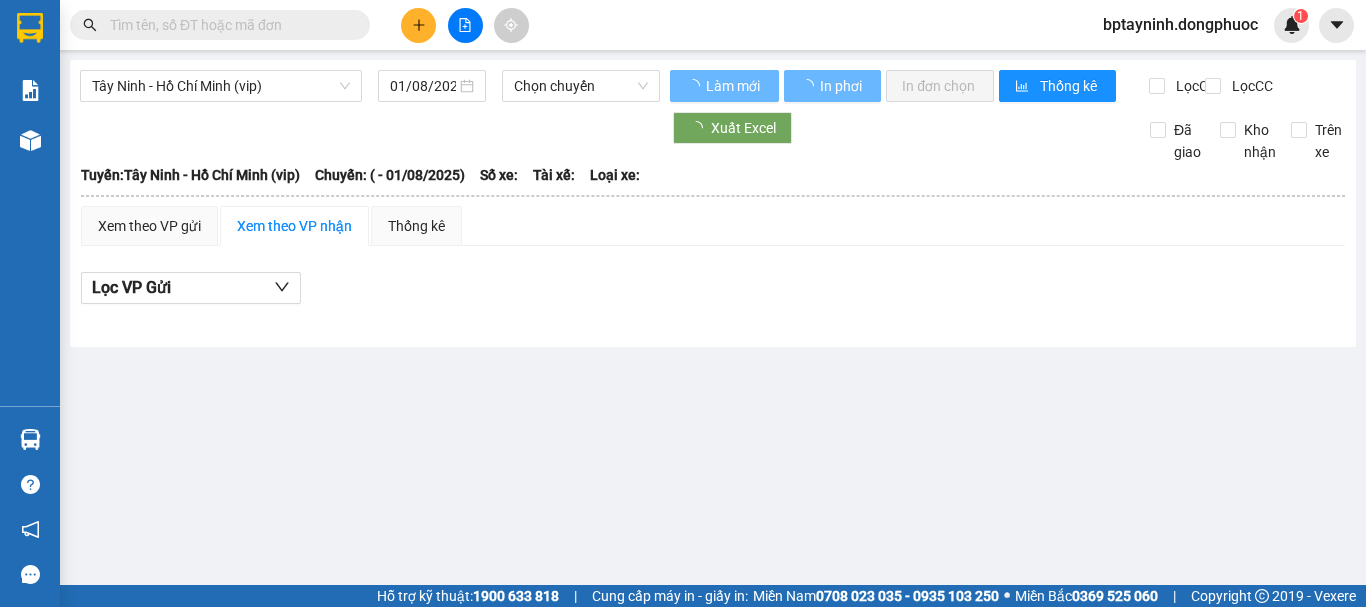type on "17/07/2025" 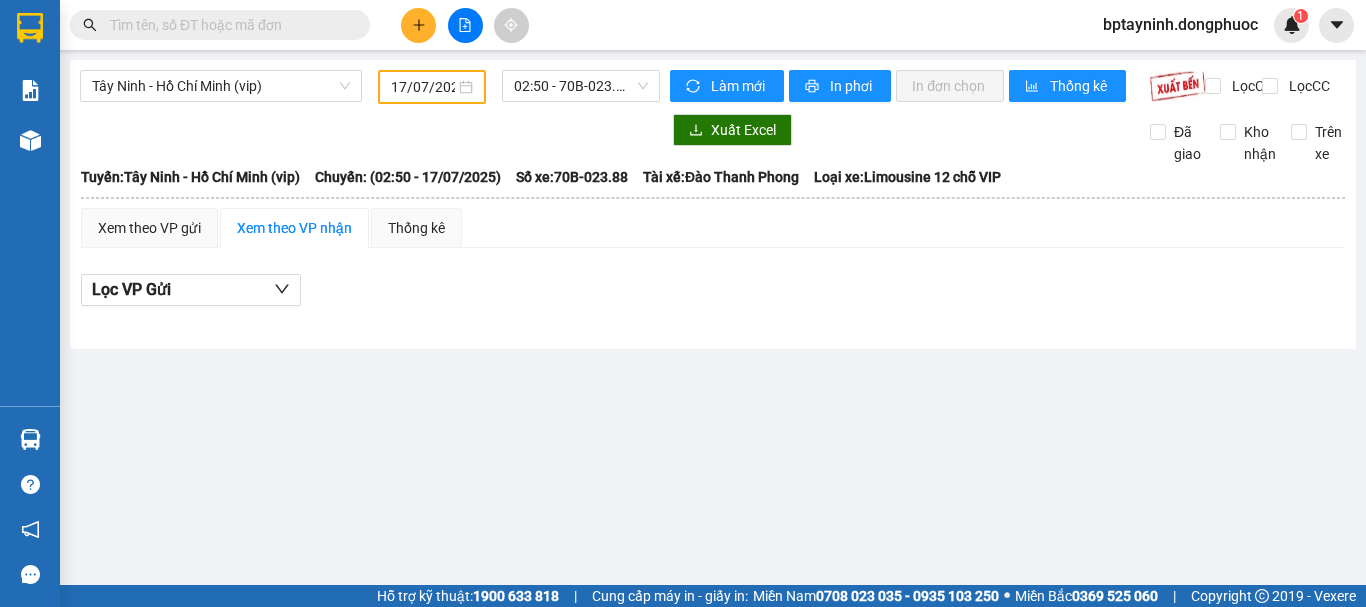 drag, startPoint x: 339, startPoint y: 191, endPoint x: 332, endPoint y: 258, distance: 67.36468 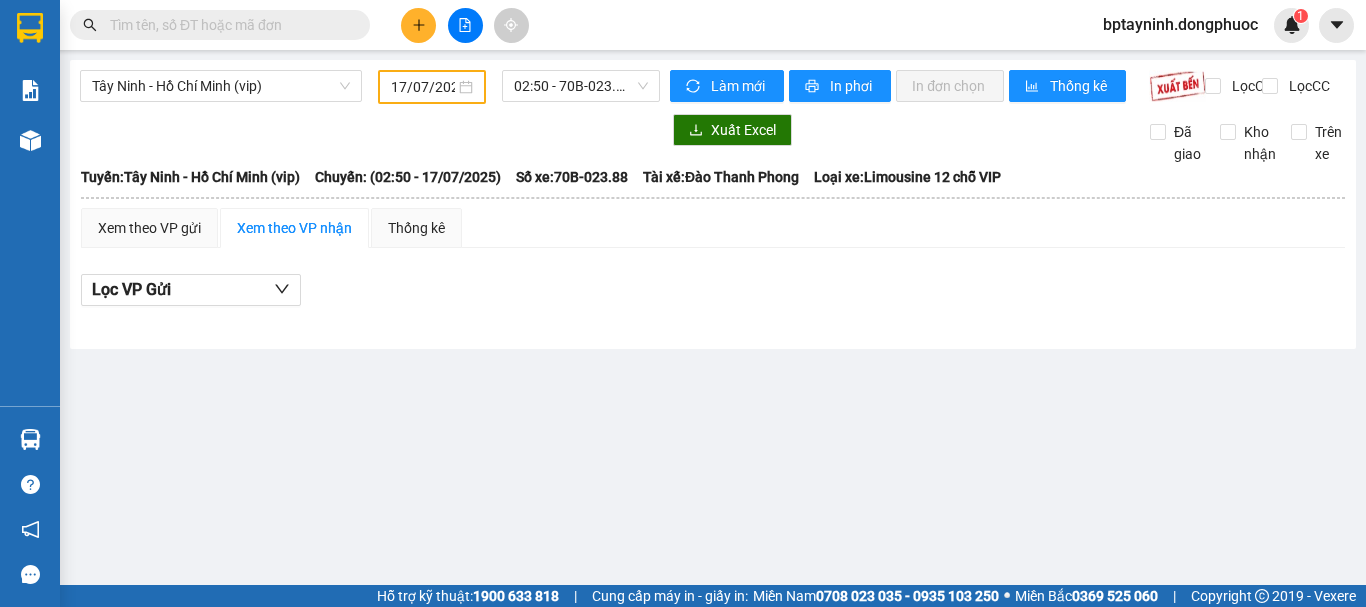 drag, startPoint x: 1152, startPoint y: 287, endPoint x: 721, endPoint y: 224, distance: 435.58008 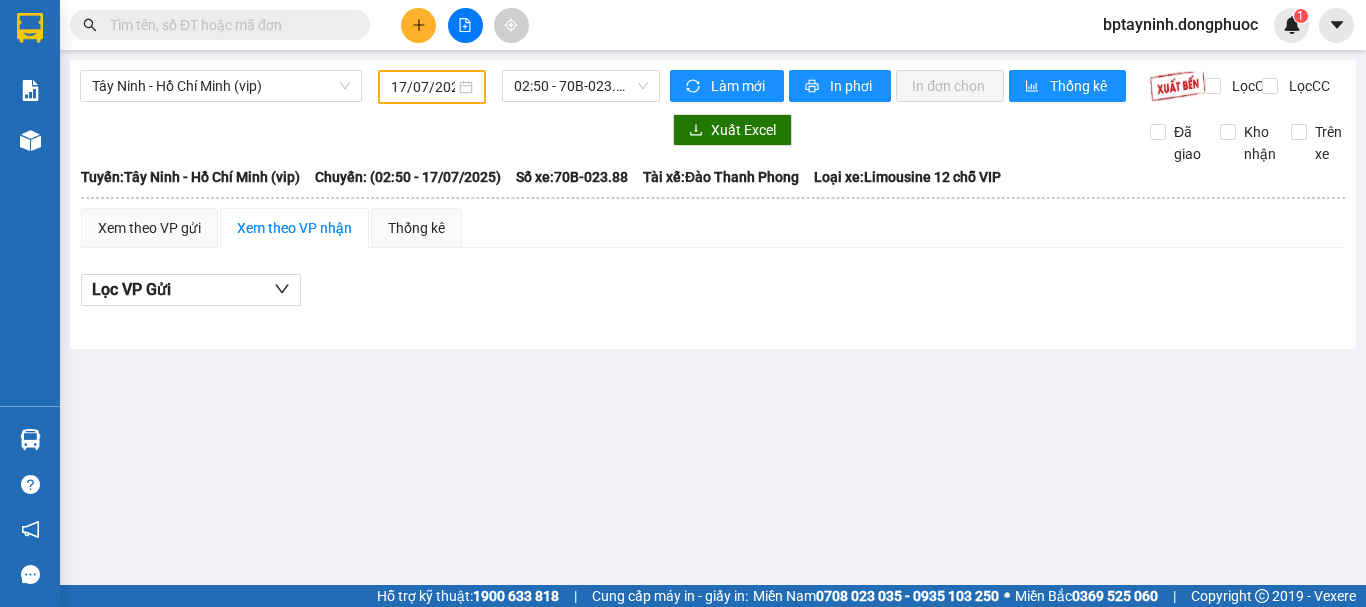 click on "Lọc VP Gửi" at bounding box center (713, 296) 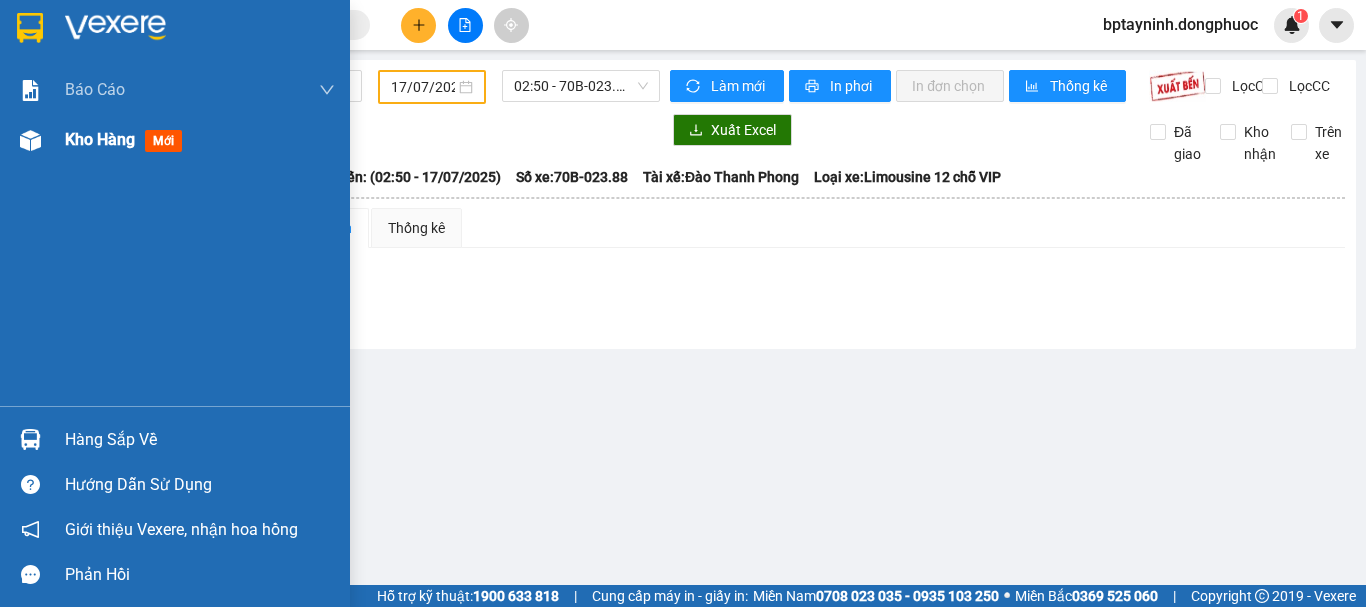 click on "Kho hàng mới" at bounding box center (200, 140) 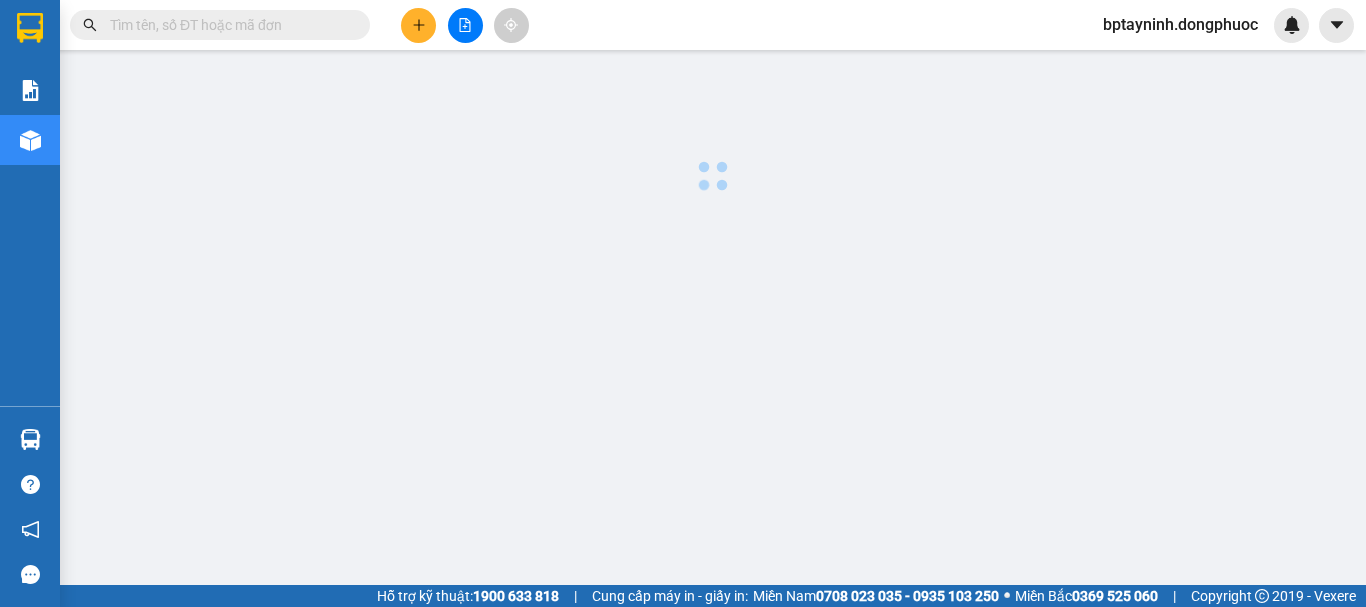 scroll, scrollTop: 0, scrollLeft: 0, axis: both 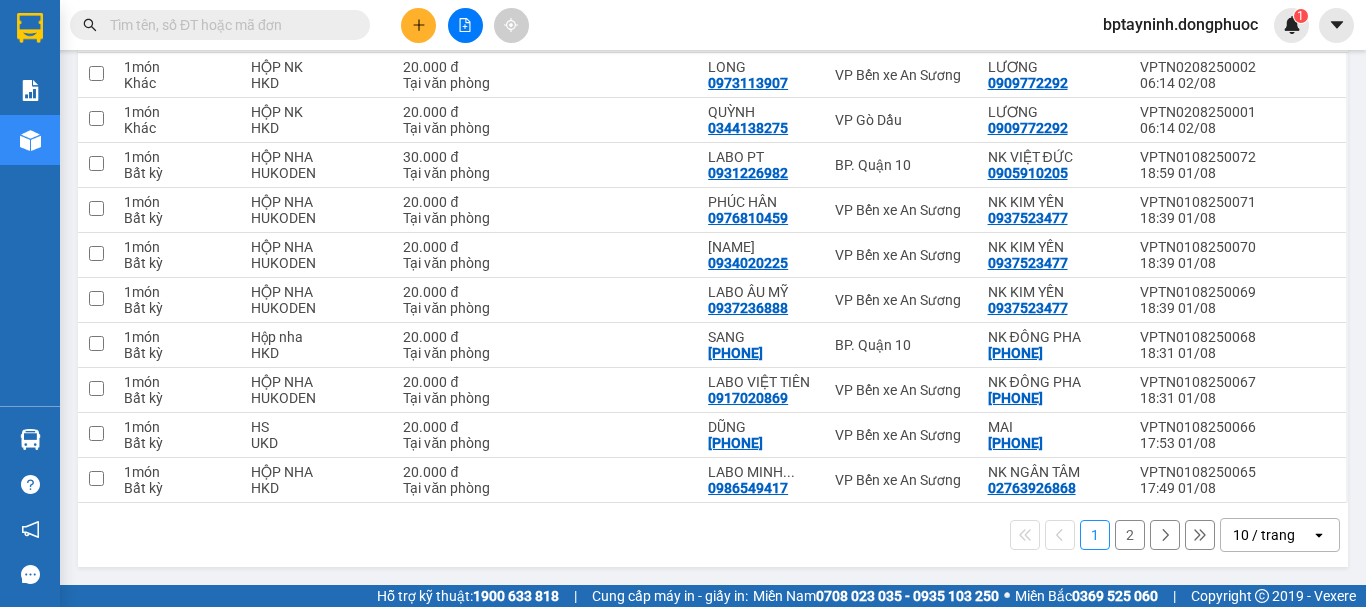 click on "10 / trang" at bounding box center (1264, 535) 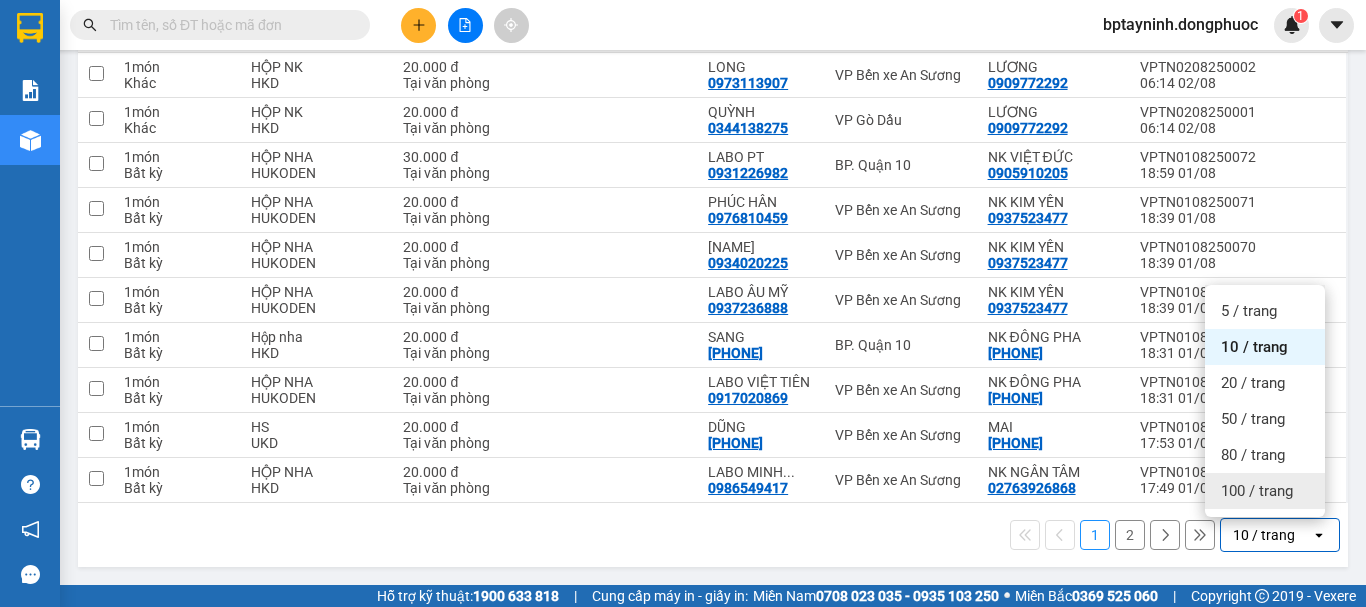 click on "100 / trang" at bounding box center (1257, 491) 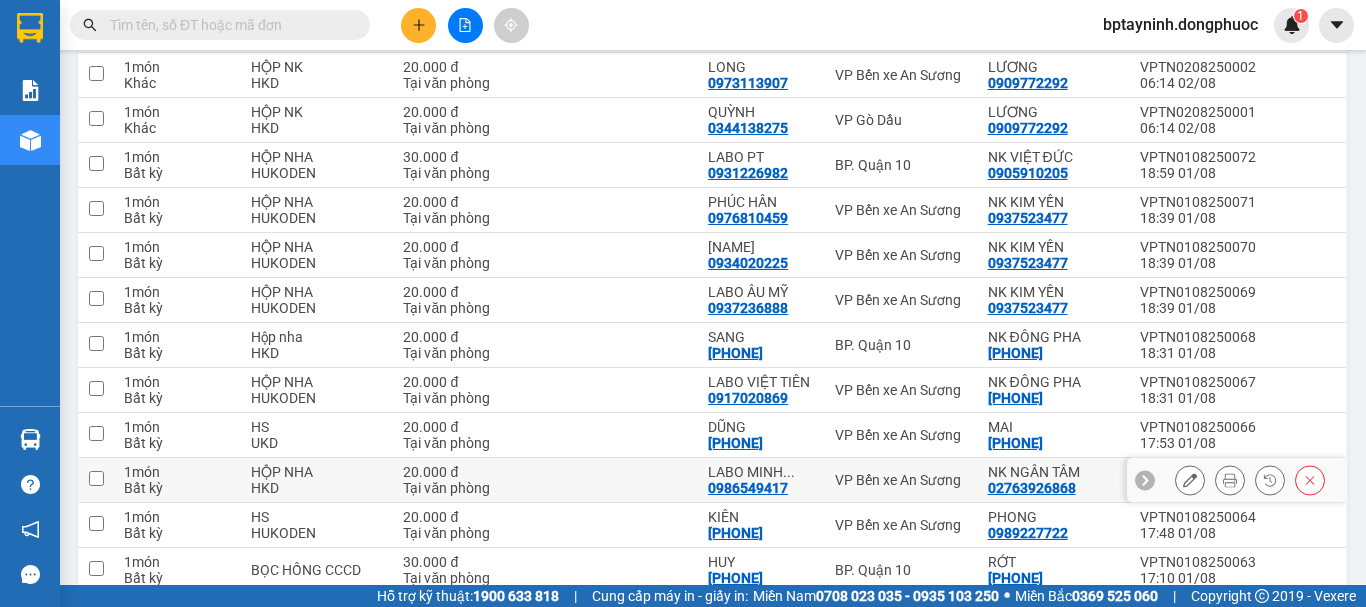 scroll, scrollTop: 597, scrollLeft: 0, axis: vertical 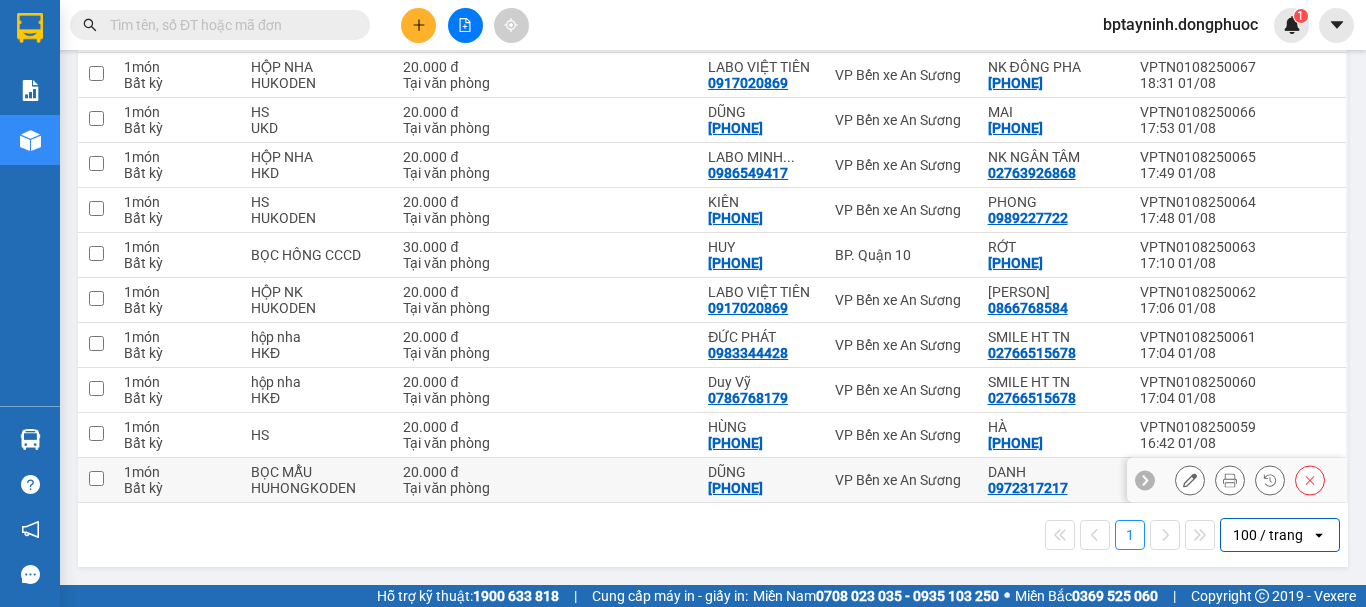 click on "DANH  0972317217" at bounding box center (1054, 480) 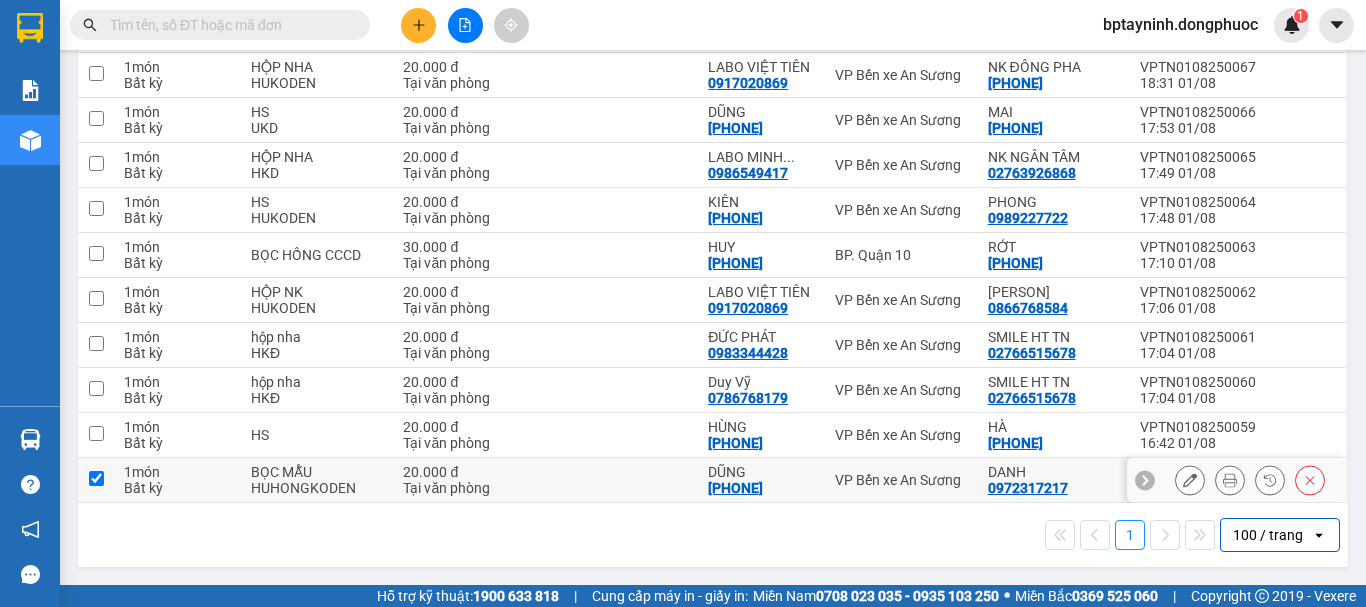 checkbox on "true" 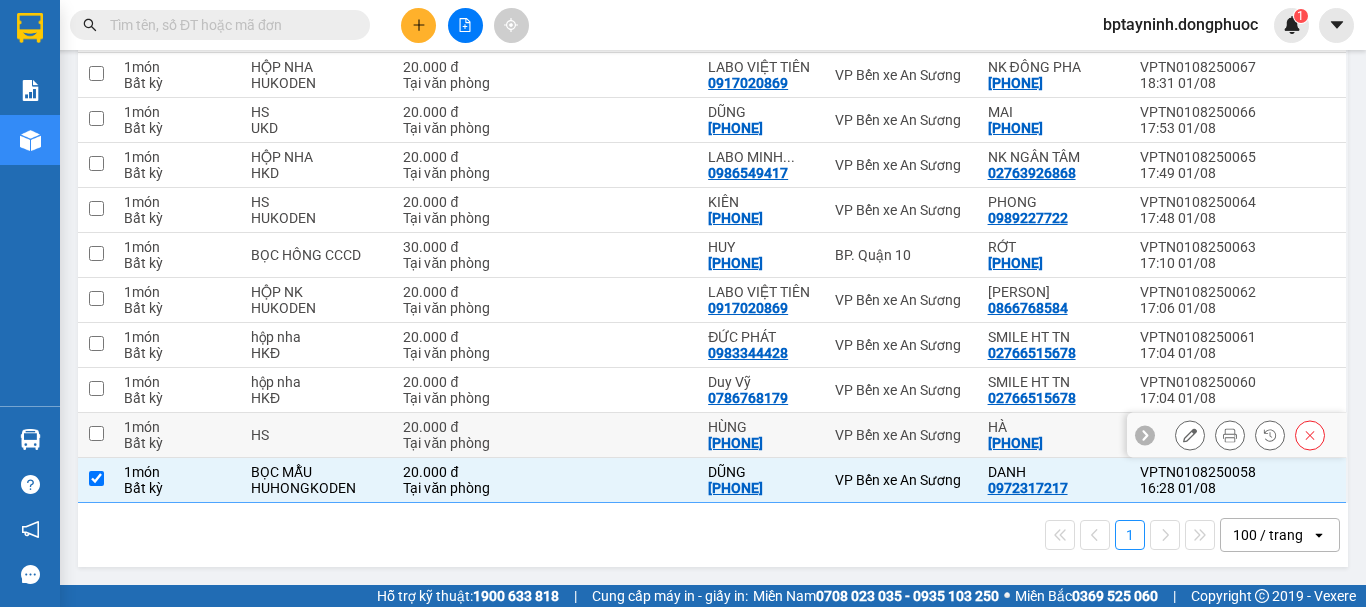 click on "VP Bến xe An Sương" at bounding box center [901, 435] 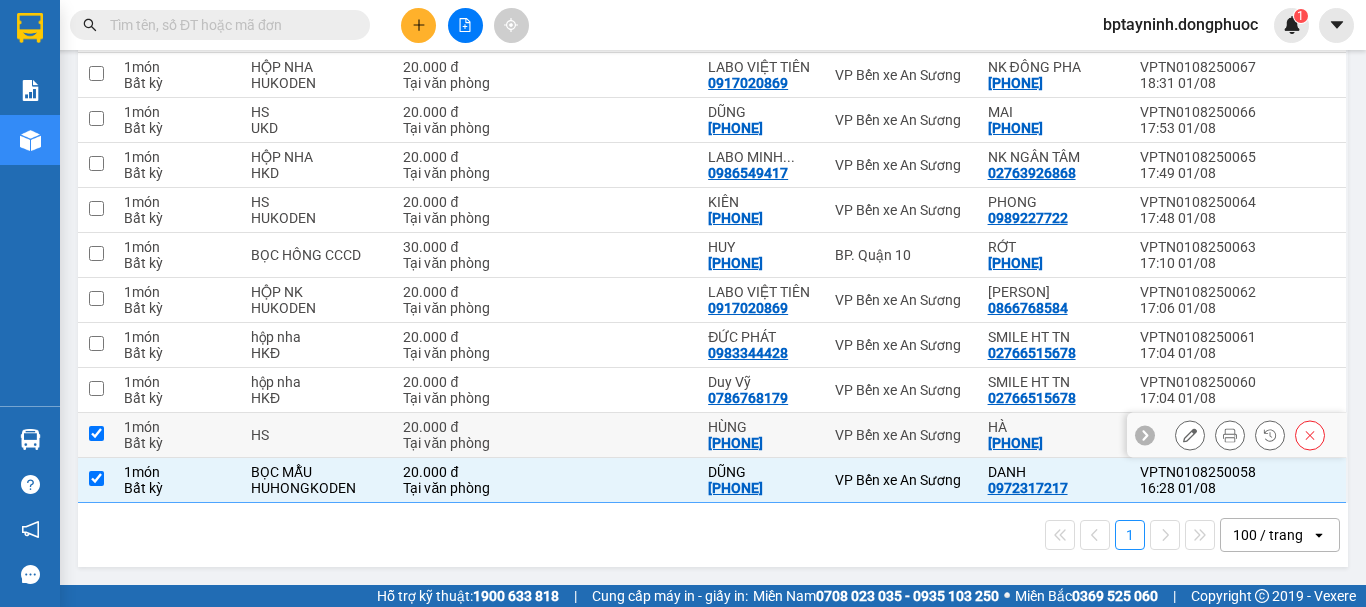 checkbox on "true" 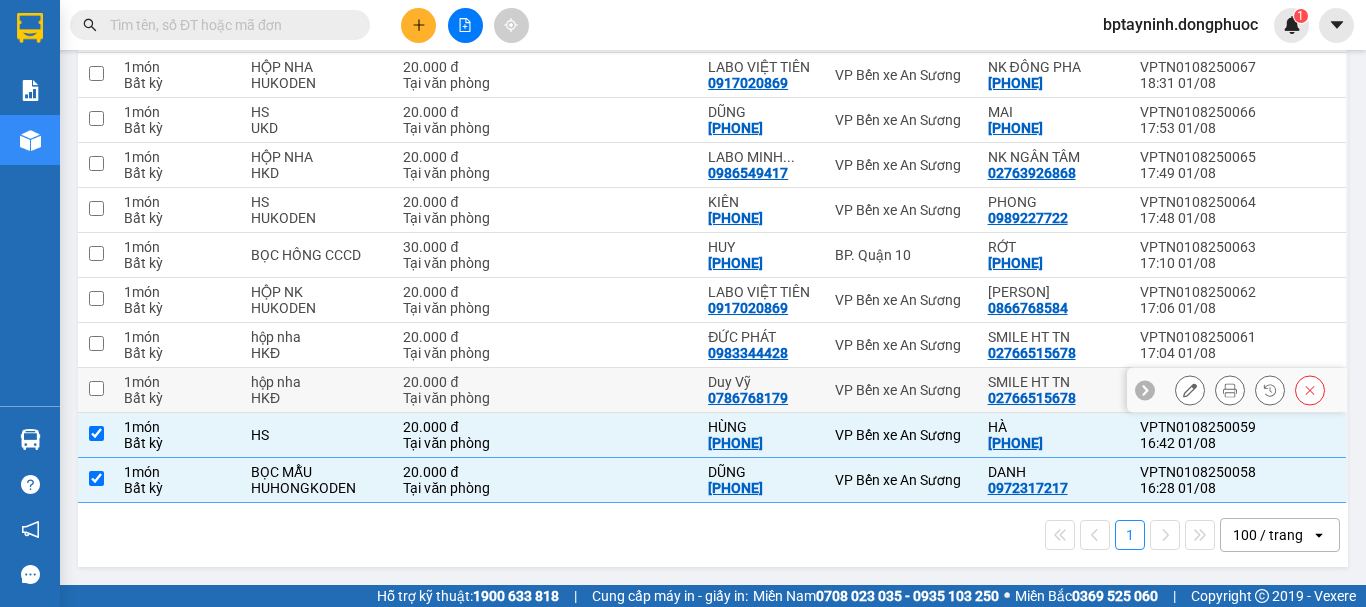 click on "VP Bến xe An Sương" at bounding box center [901, 390] 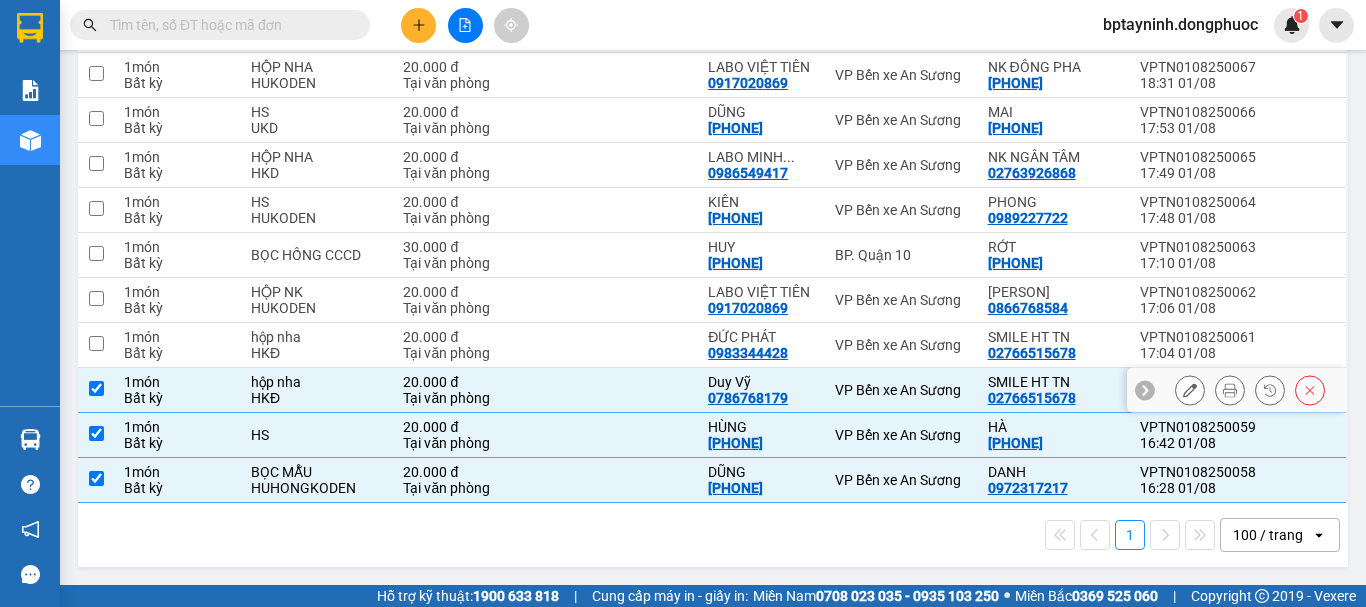 checkbox on "true" 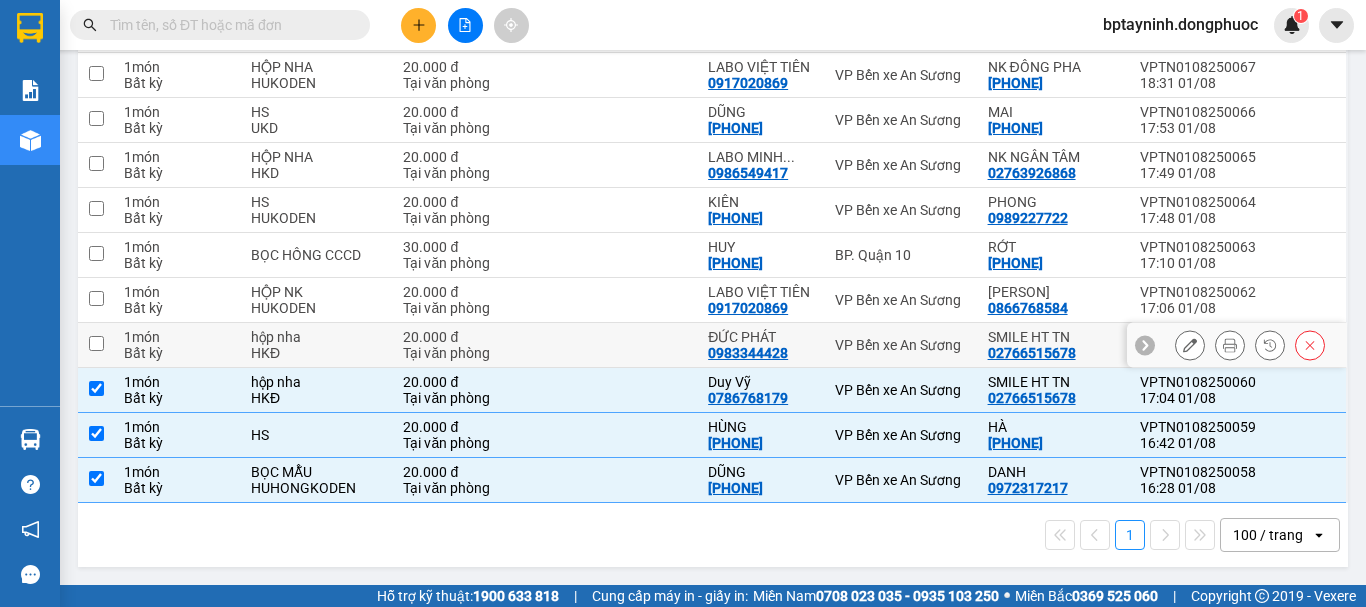 click on "VP Bến xe An Sương" at bounding box center [901, 345] 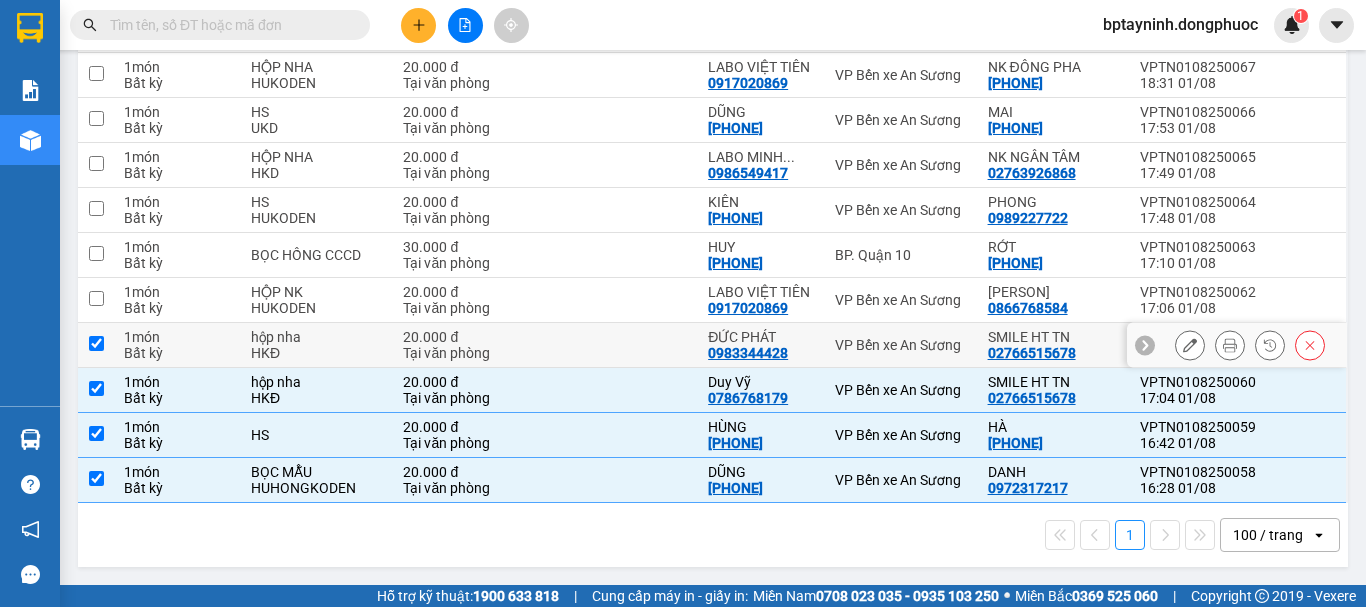 checkbox on "true" 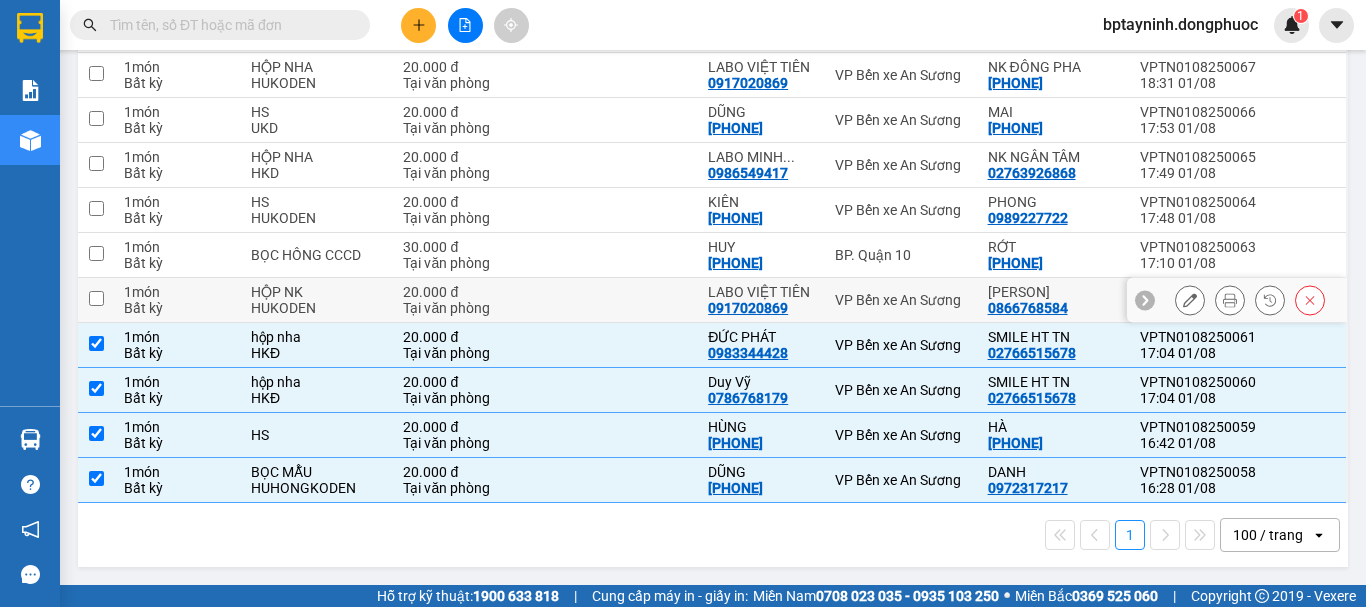 click on "VP Bến xe An Sương" at bounding box center [901, 300] 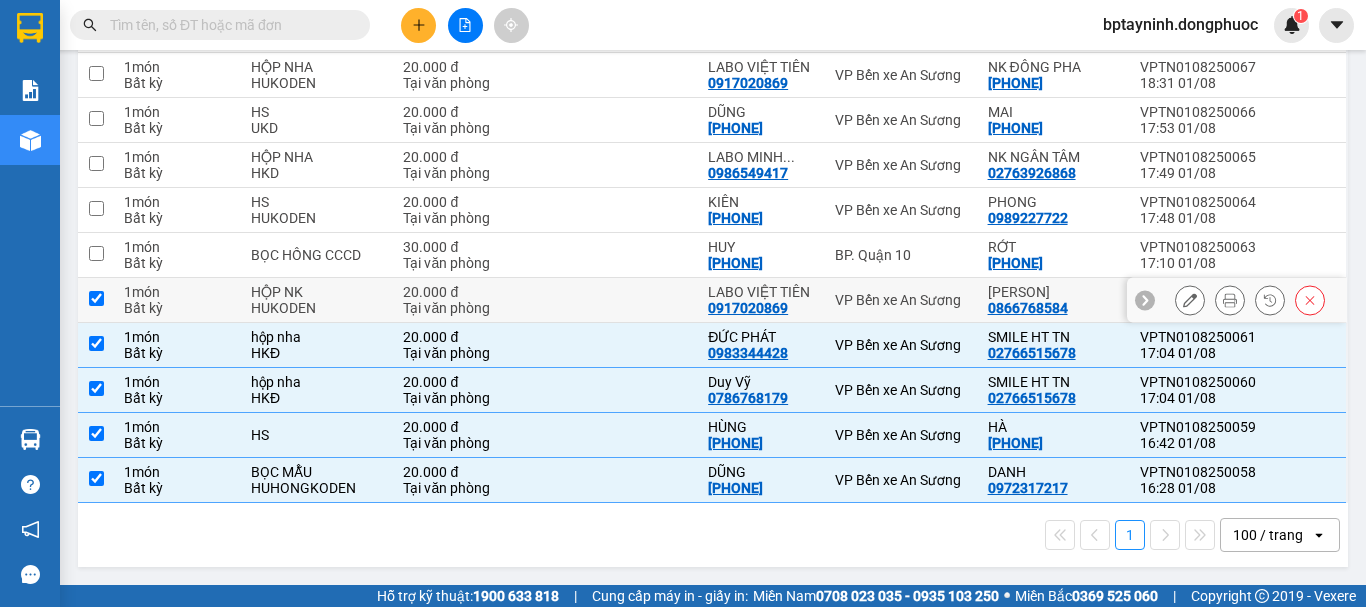checkbox on "true" 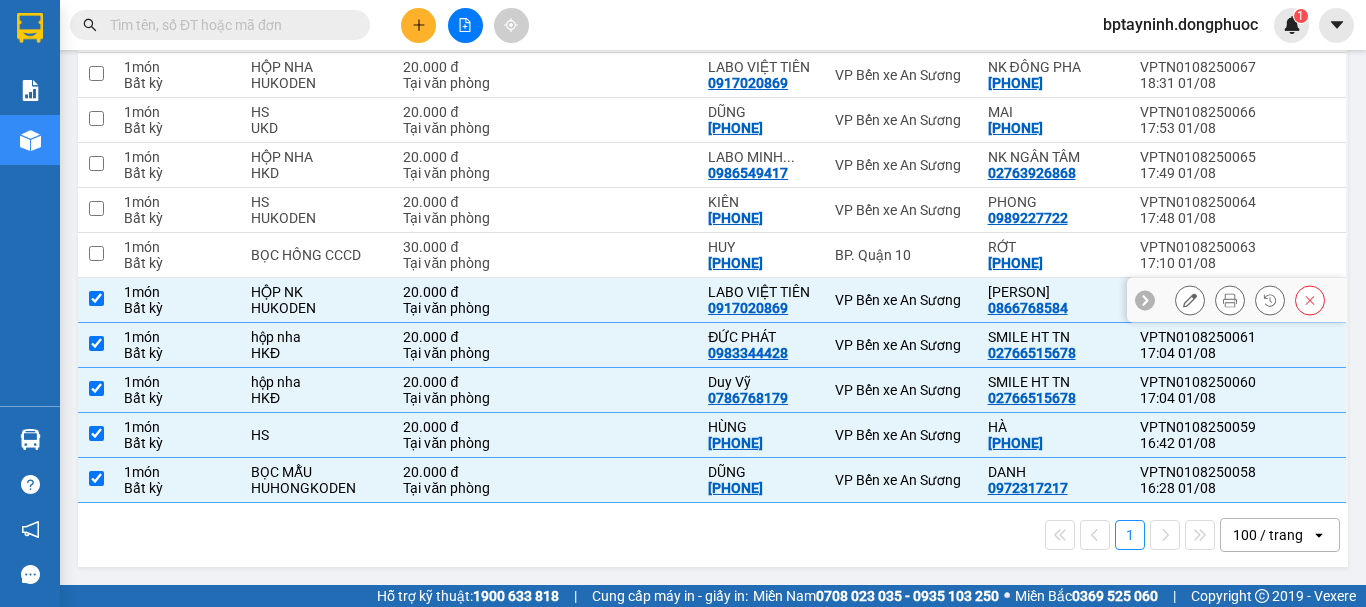 scroll, scrollTop: 430, scrollLeft: 0, axis: vertical 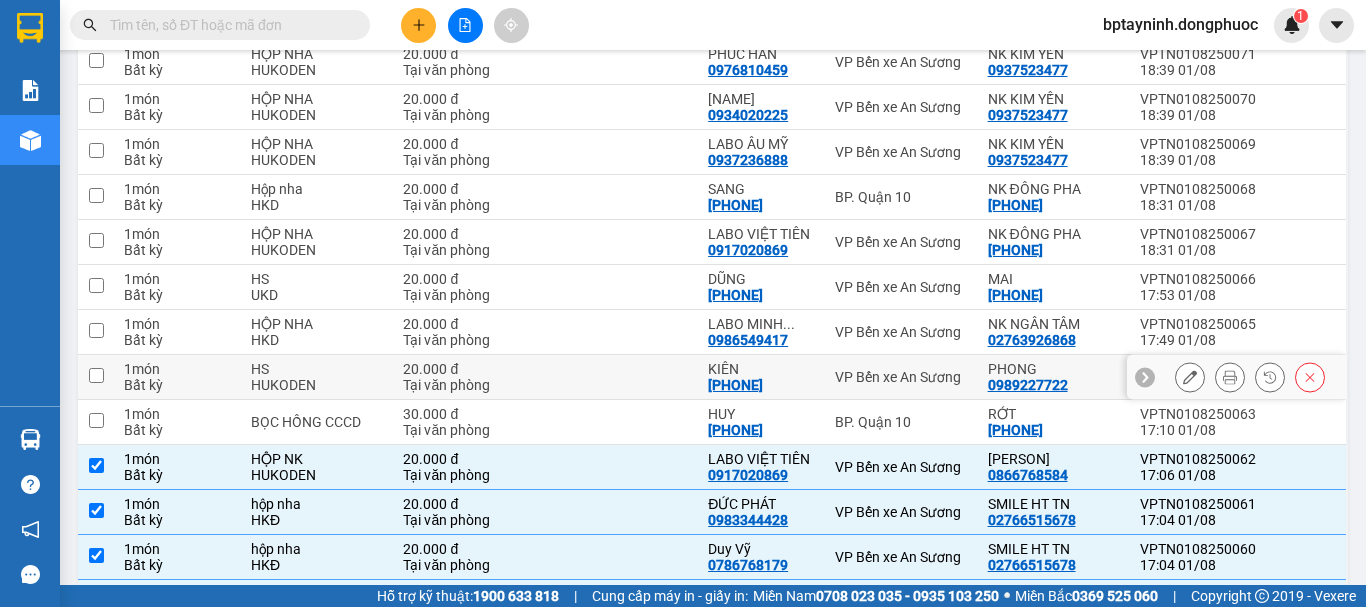 click on "VP Bến xe An Sương" at bounding box center [901, 377] 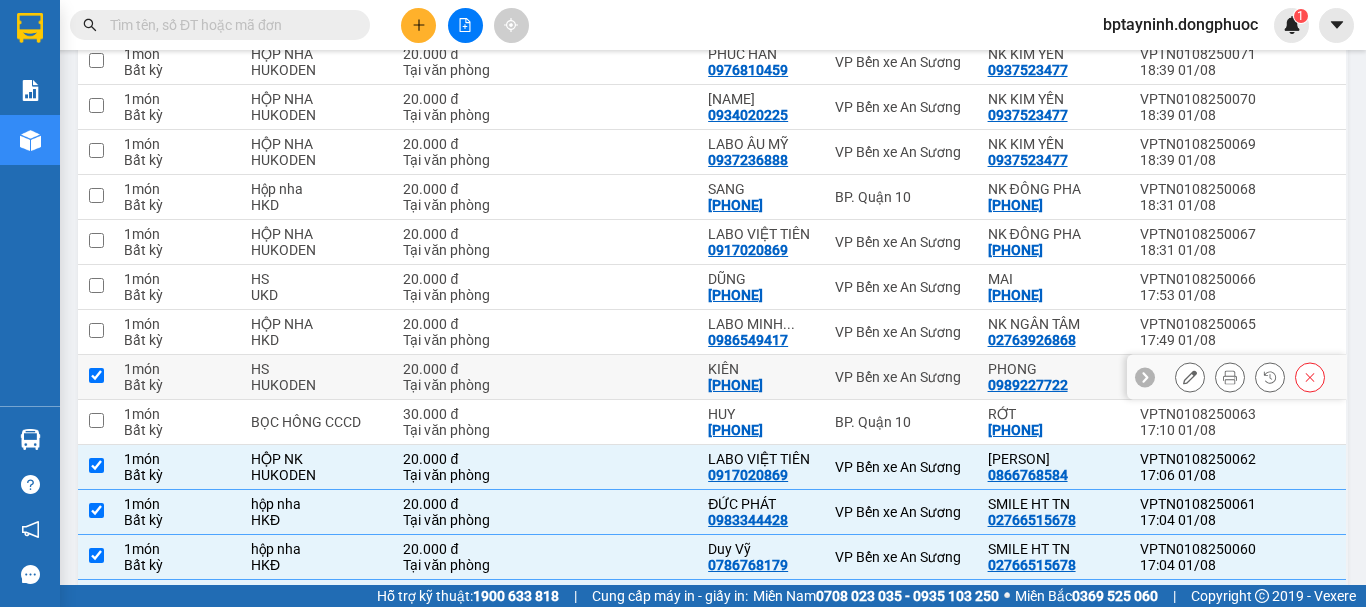 checkbox on "true" 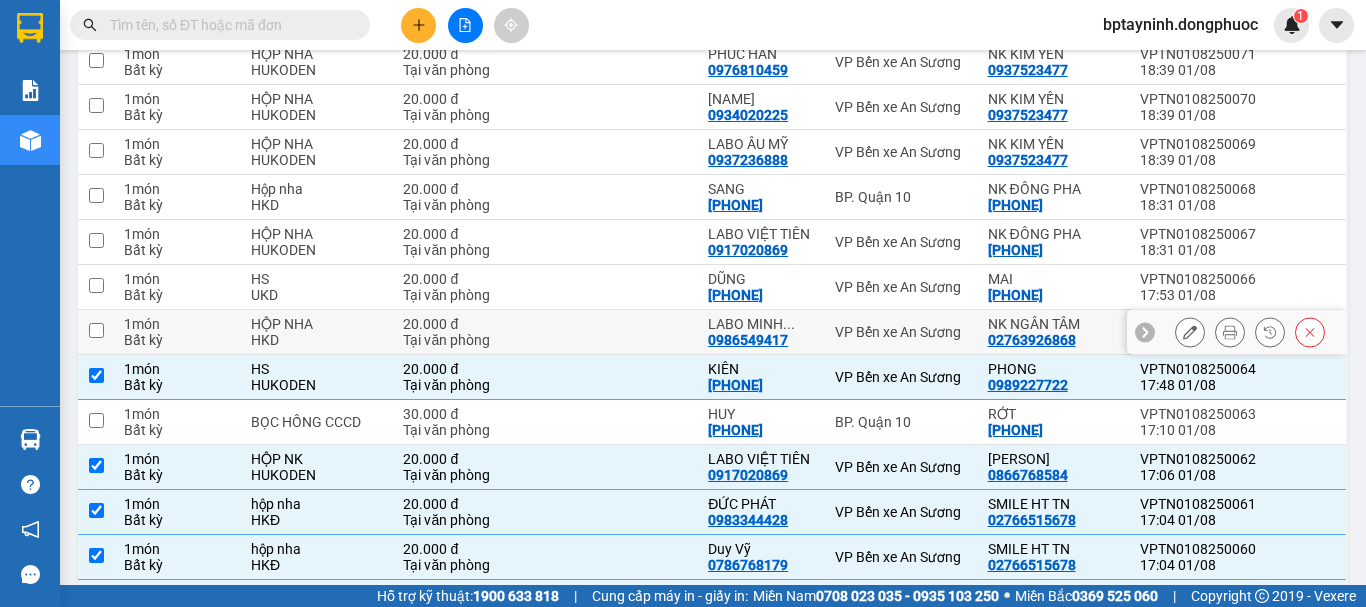 click on "VP Bến xe An Sương" at bounding box center (901, 332) 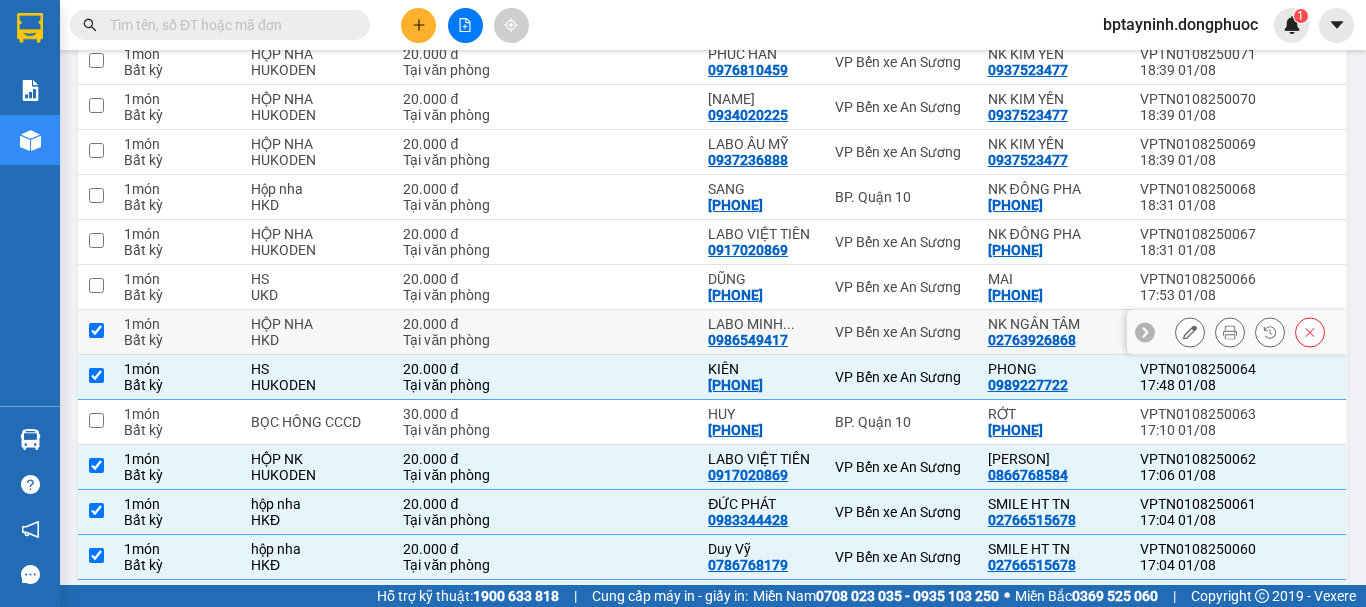 checkbox on "true" 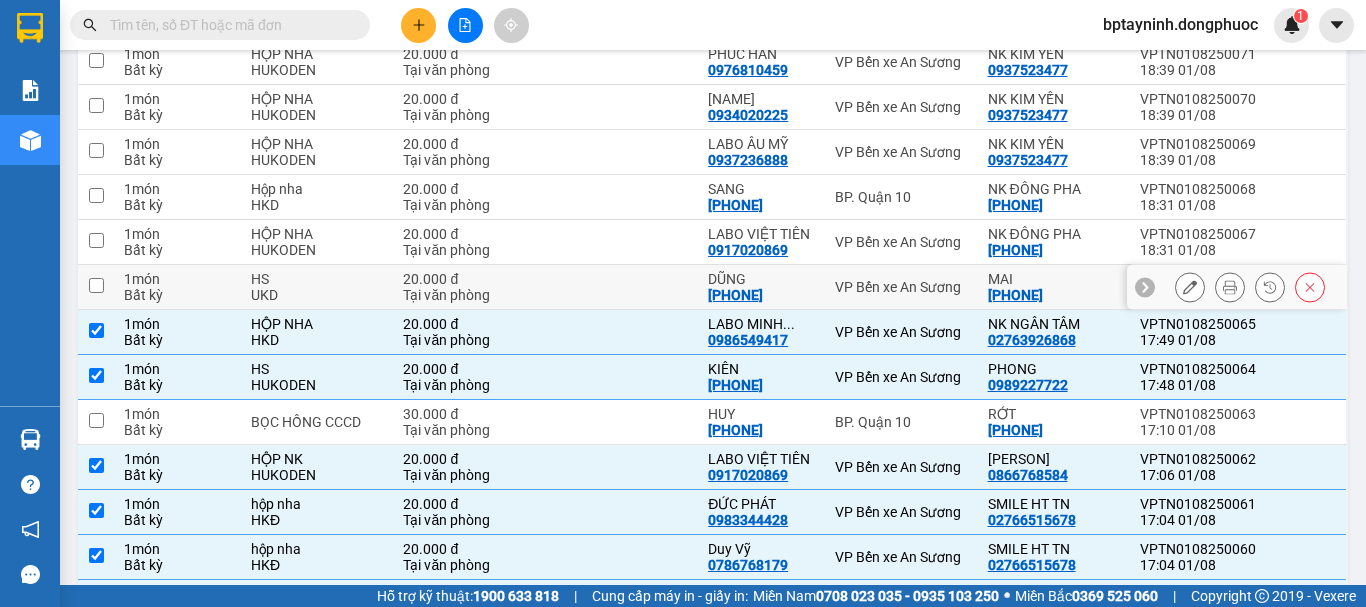 click on "VP Bến xe An Sương" at bounding box center [901, 287] 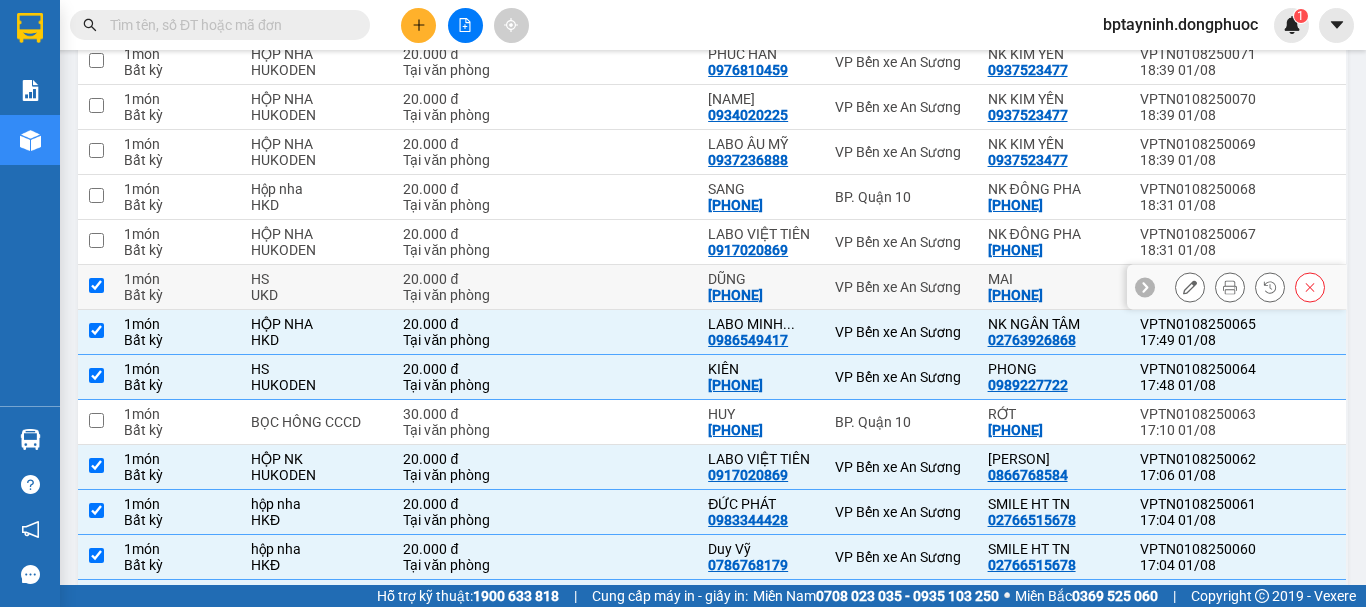 checkbox on "true" 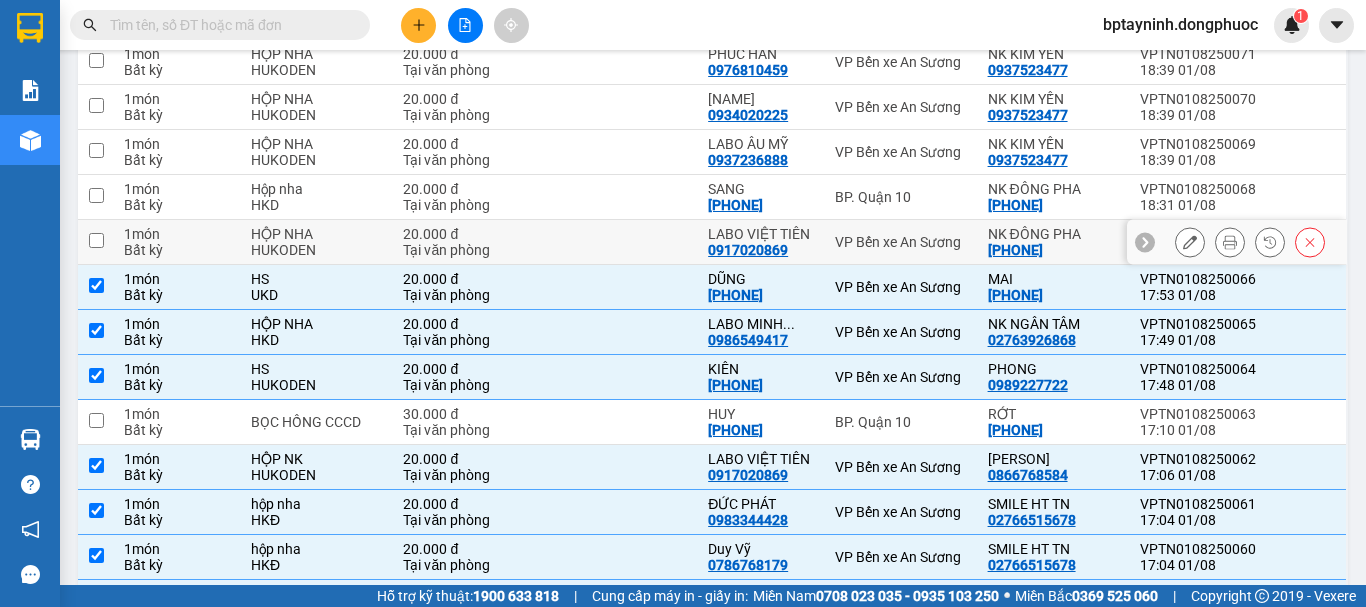 drag, startPoint x: 932, startPoint y: 249, endPoint x: 917, endPoint y: 229, distance: 25 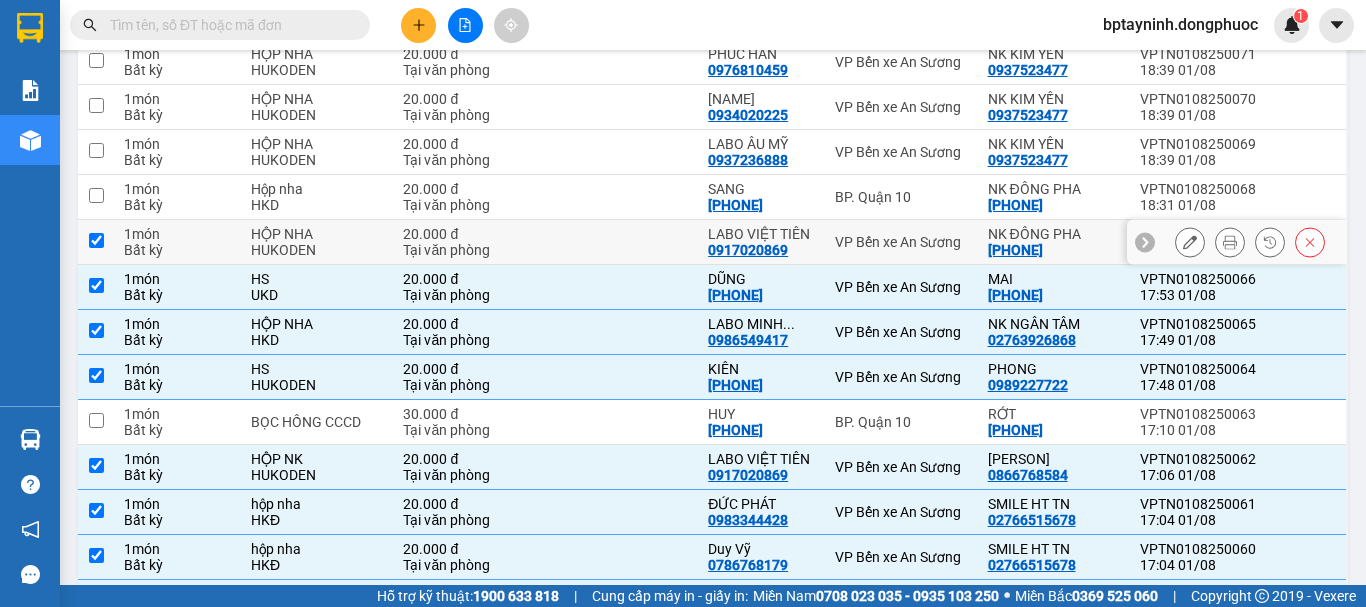 checkbox on "true" 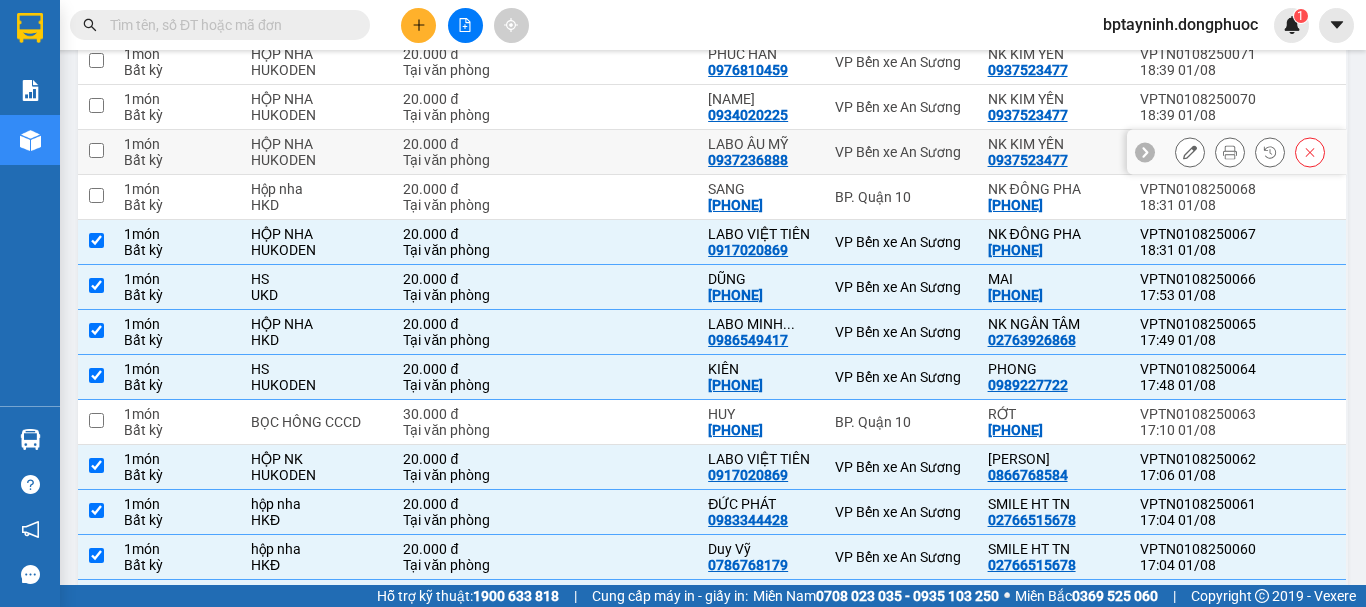 click on "VP Bến xe An Sương" at bounding box center [901, 152] 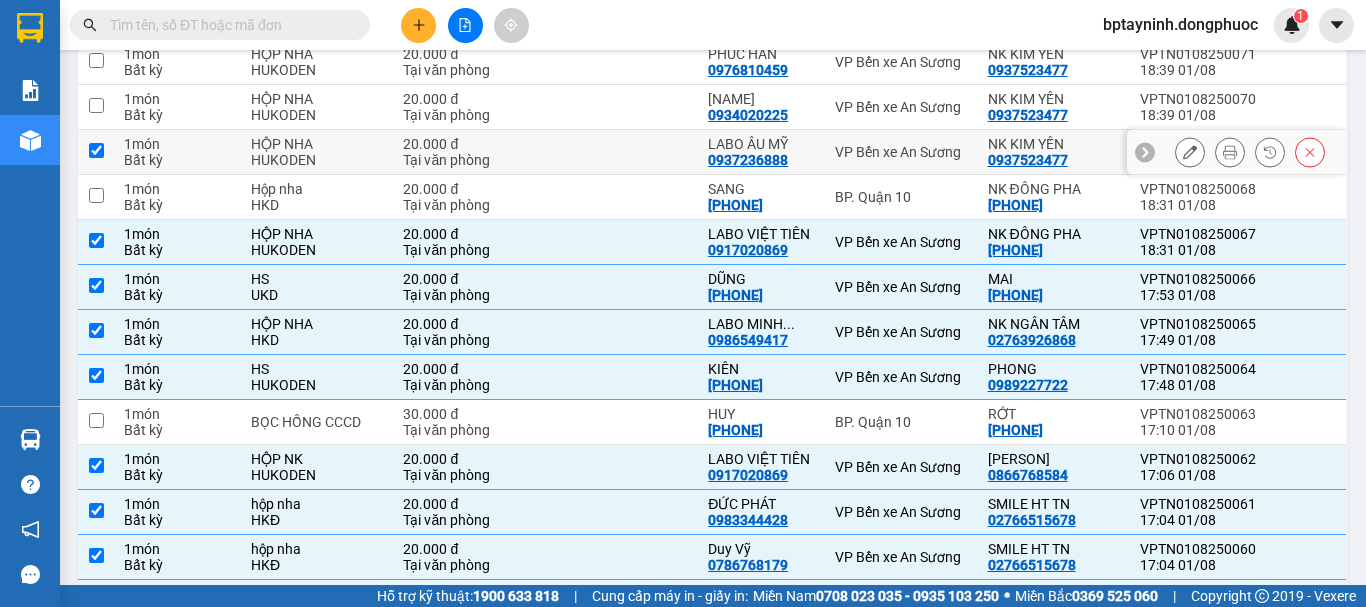 checkbox on "true" 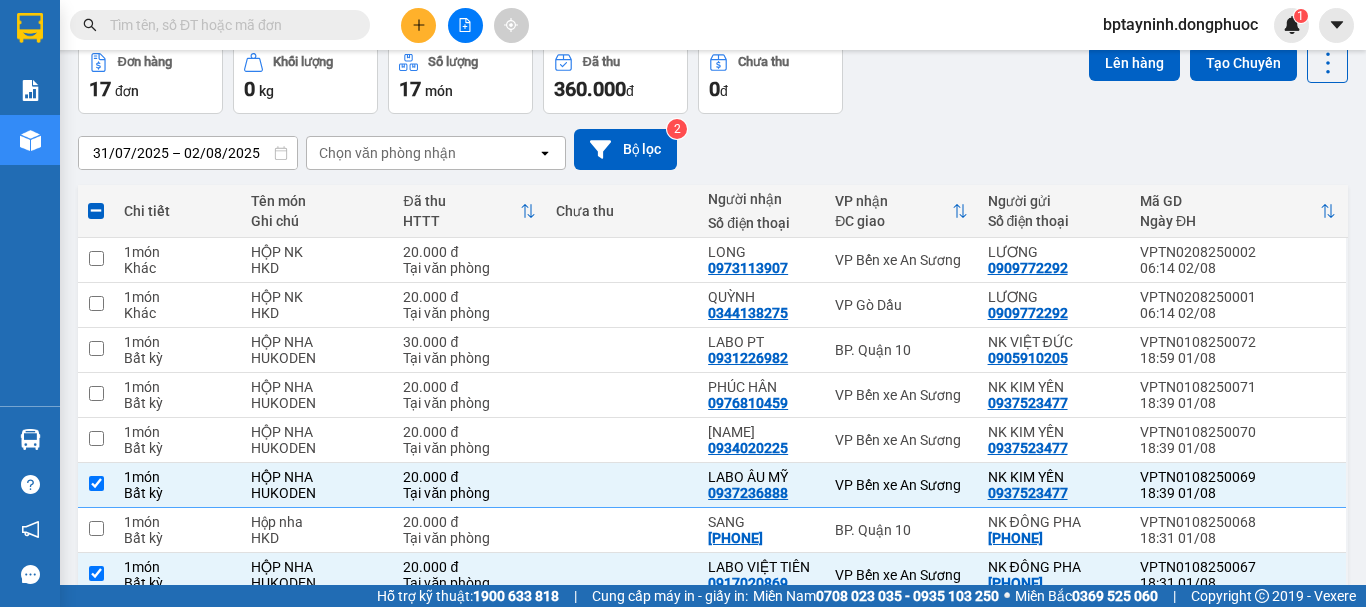 scroll, scrollTop: 264, scrollLeft: 0, axis: vertical 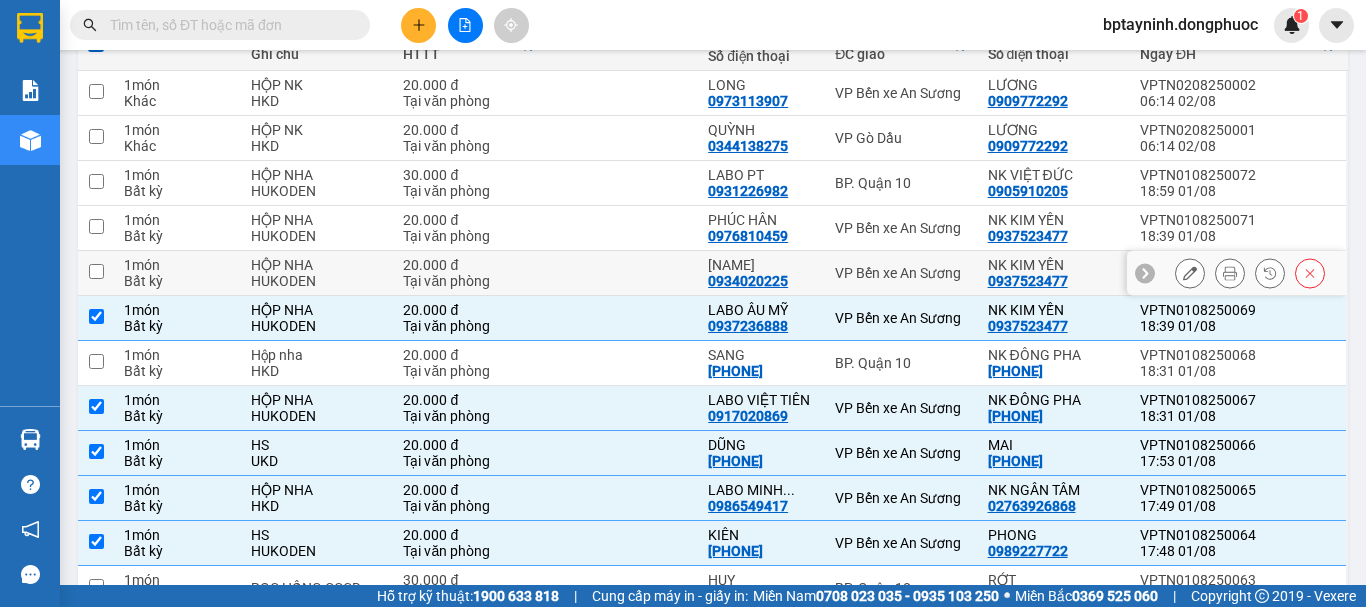 click on "VP Bến xe An Sương" at bounding box center [901, 273] 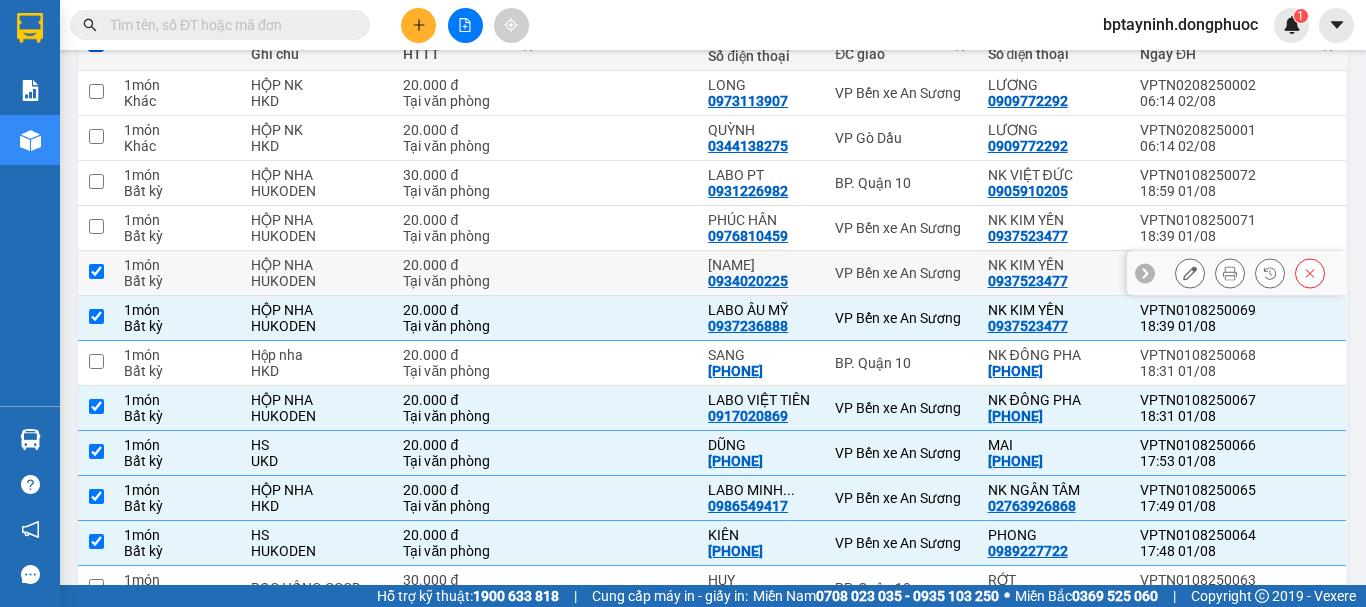 checkbox on "true" 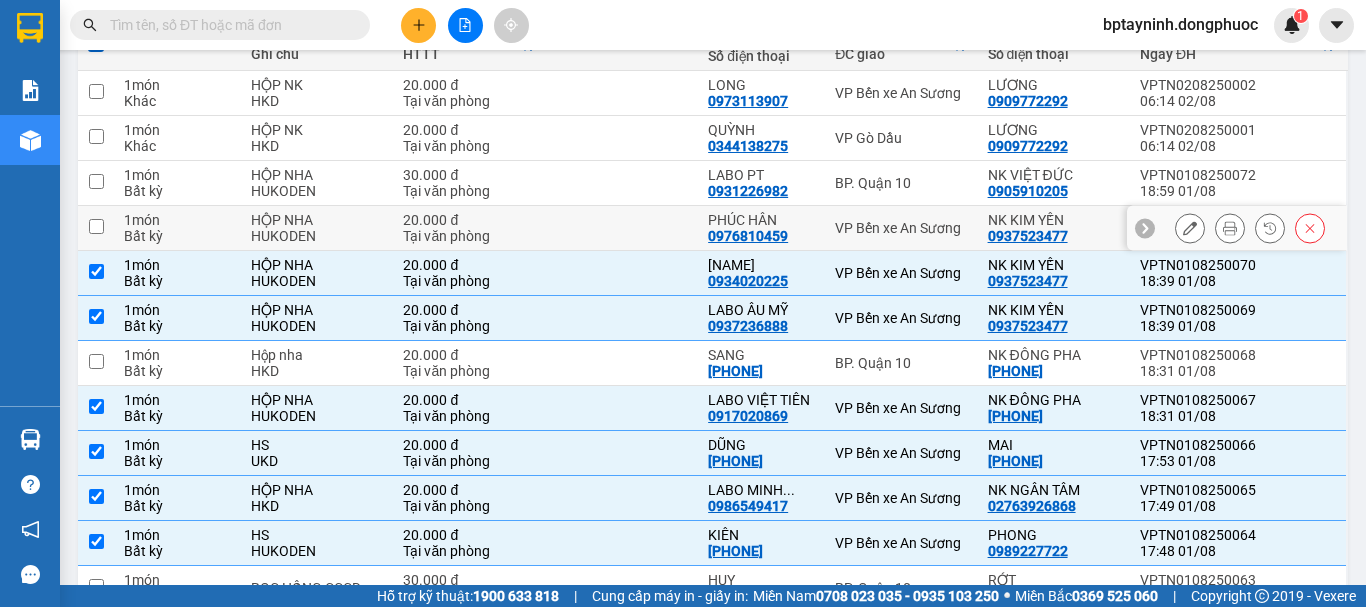 click on "VP Bến xe An Sương" at bounding box center [901, 228] 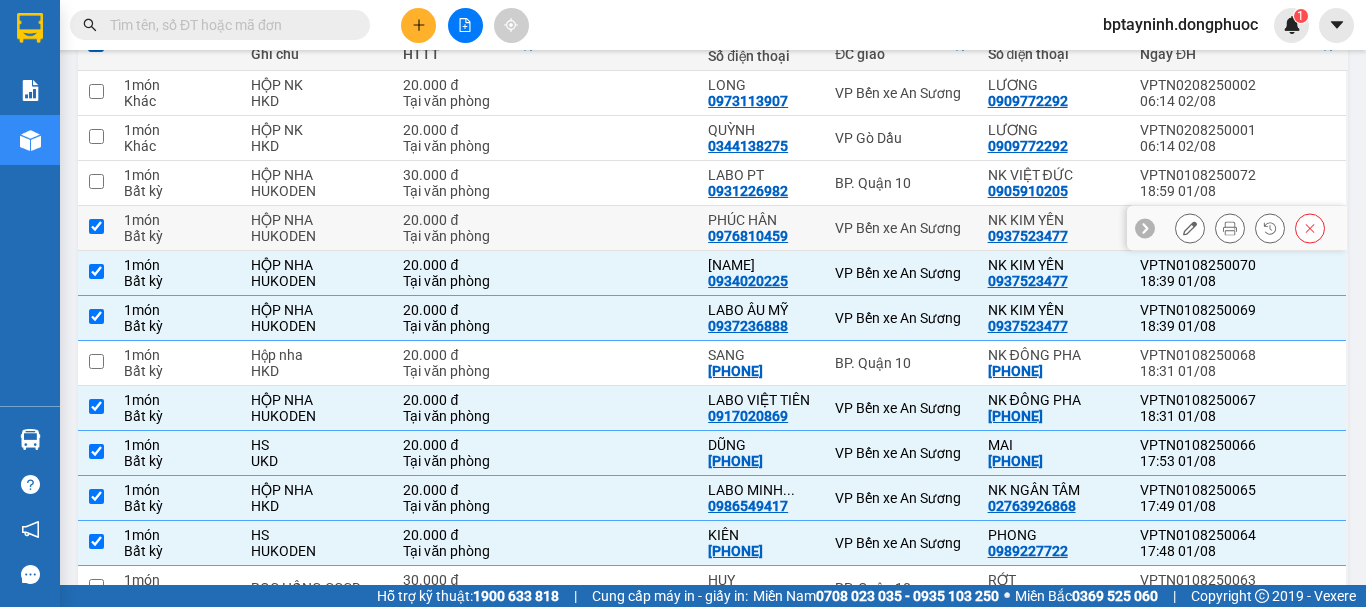 checkbox on "true" 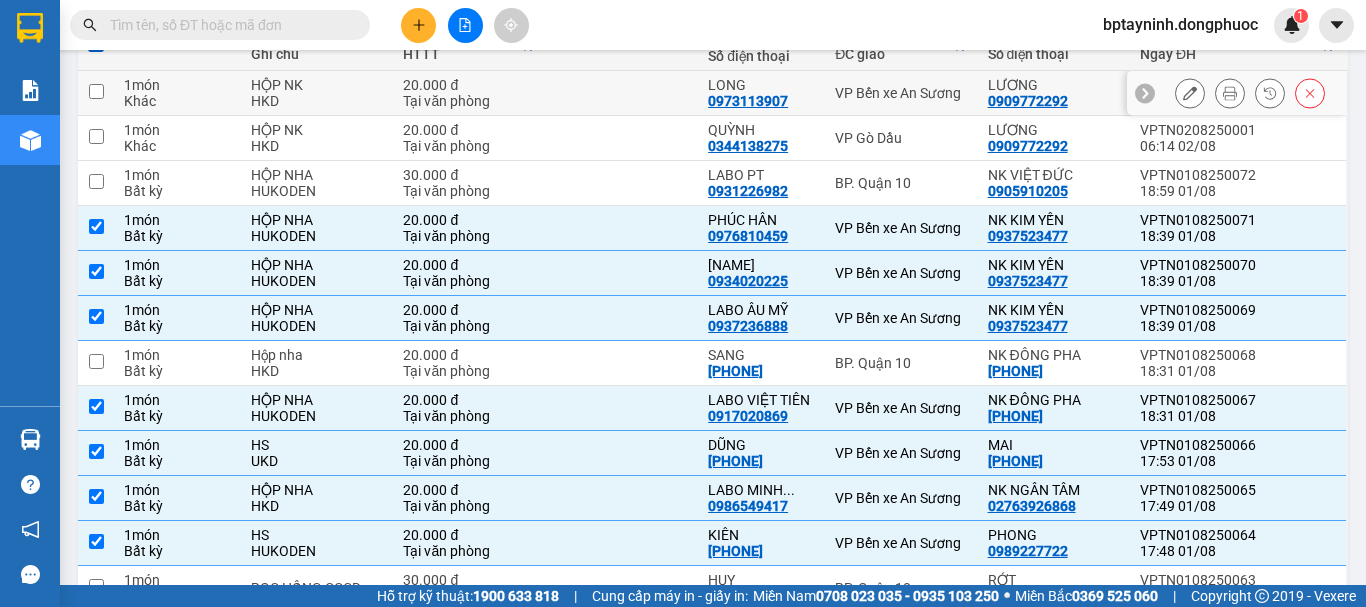 click on "VP Bến xe An Sương" at bounding box center [901, 93] 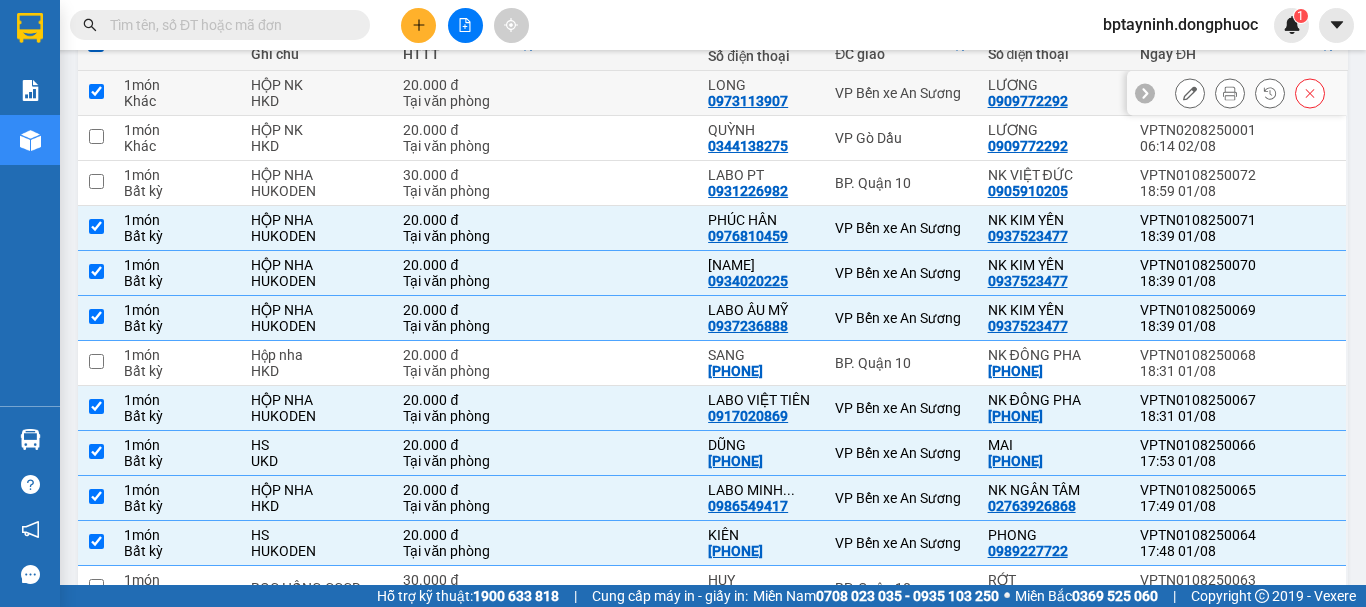 checkbox on "true" 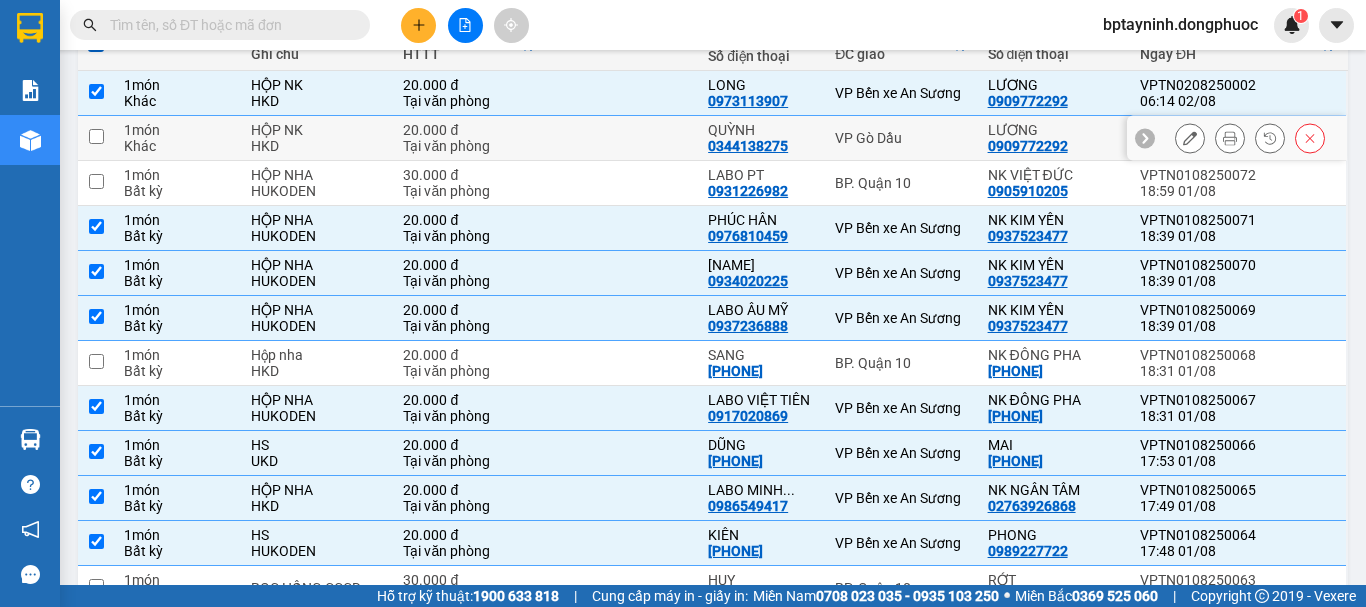 click on "VP Gò Dầu" at bounding box center (901, 138) 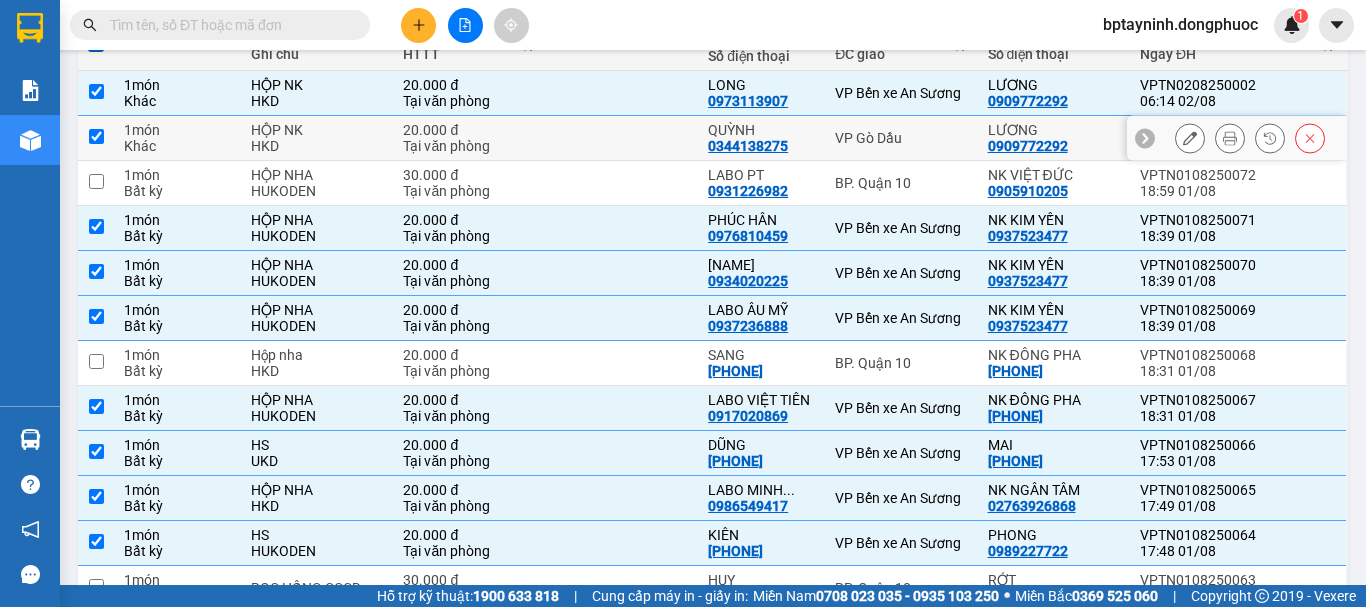 checkbox on "true" 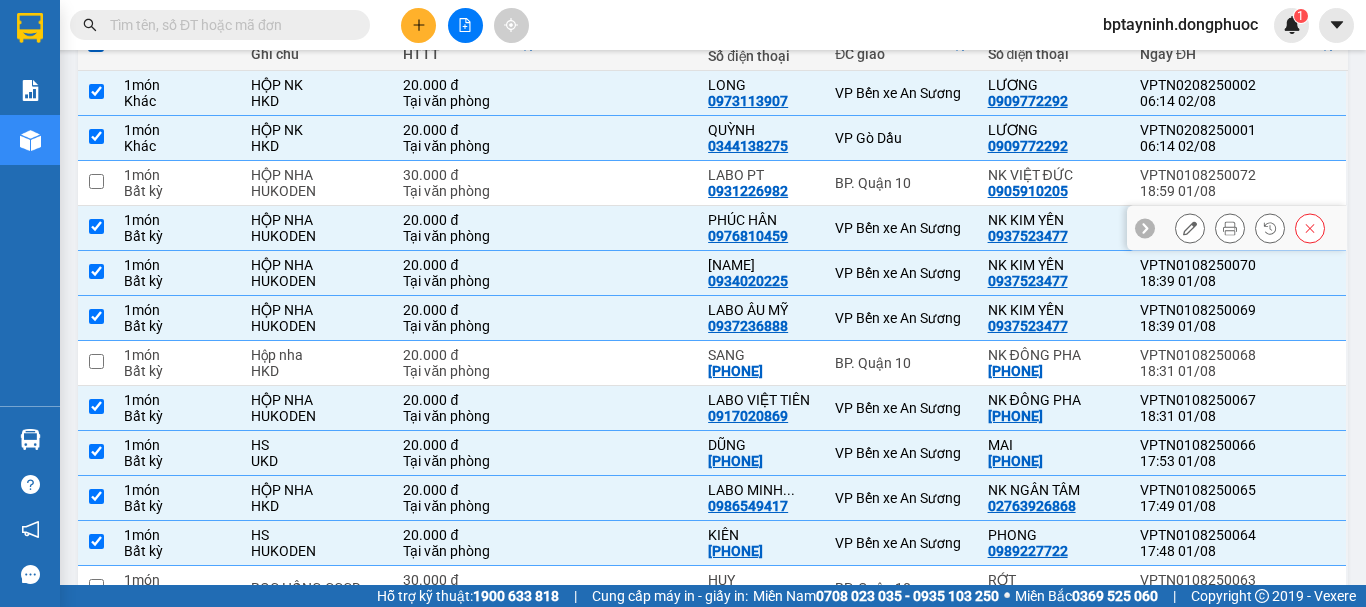 scroll, scrollTop: 0, scrollLeft: 0, axis: both 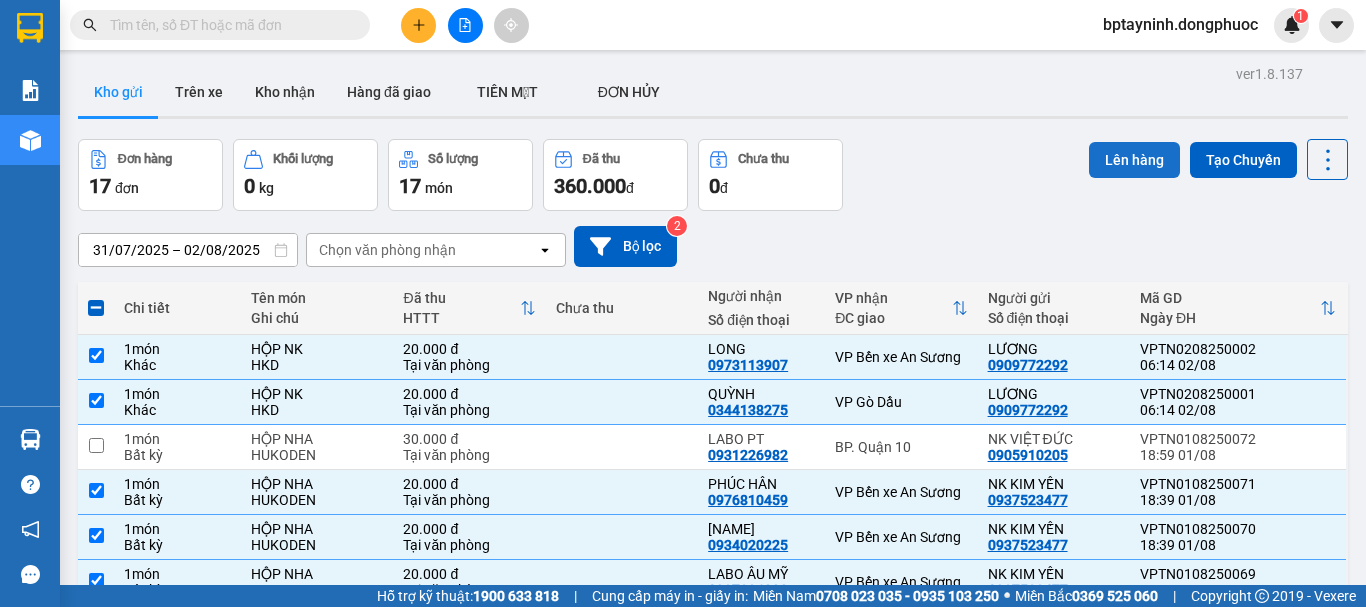 click on "Lên hàng" at bounding box center (1134, 160) 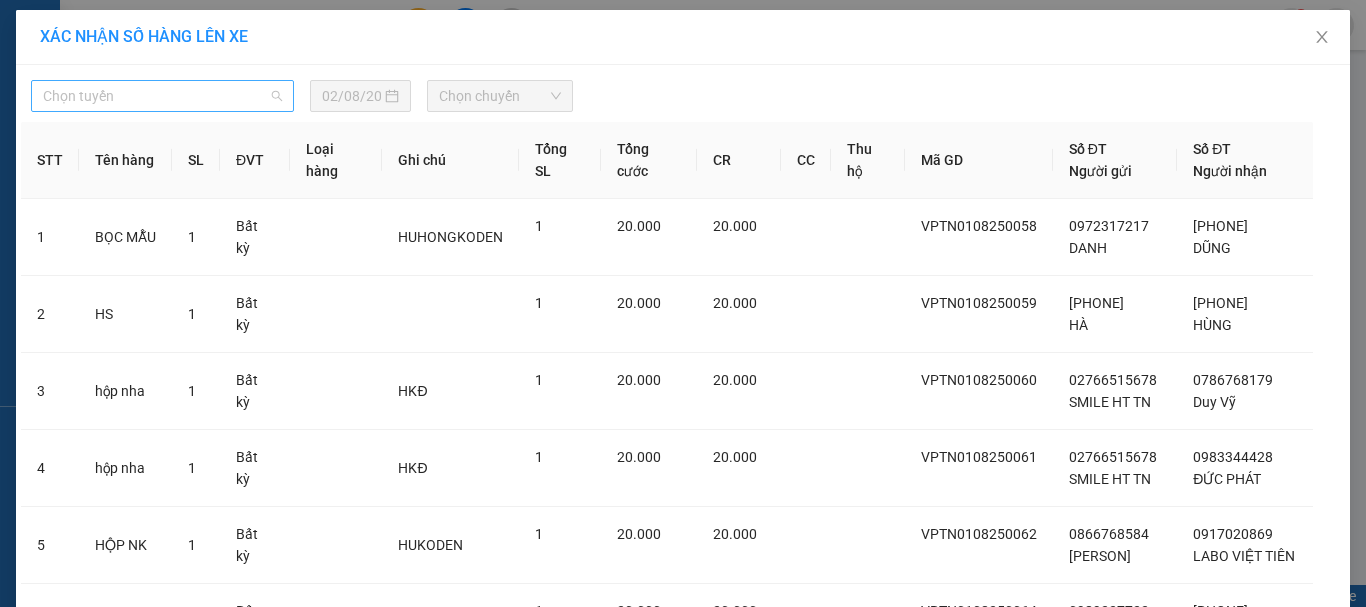 click on "Chọn tuyến" at bounding box center [162, 96] 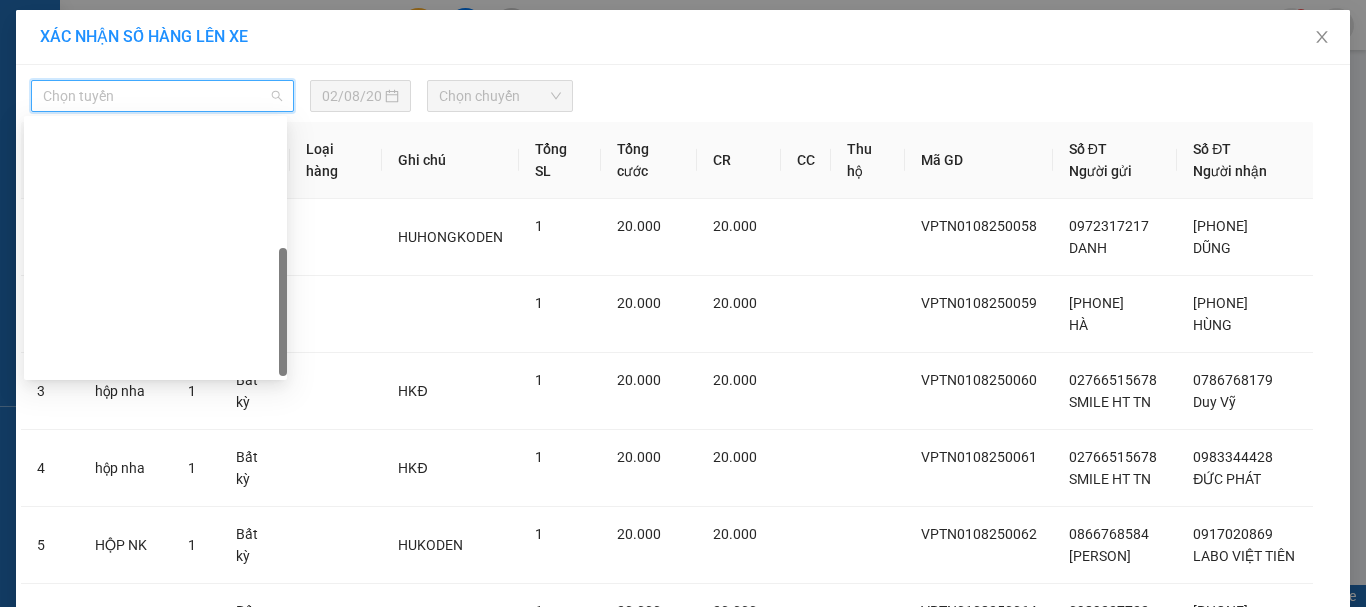 scroll, scrollTop: 288, scrollLeft: 0, axis: vertical 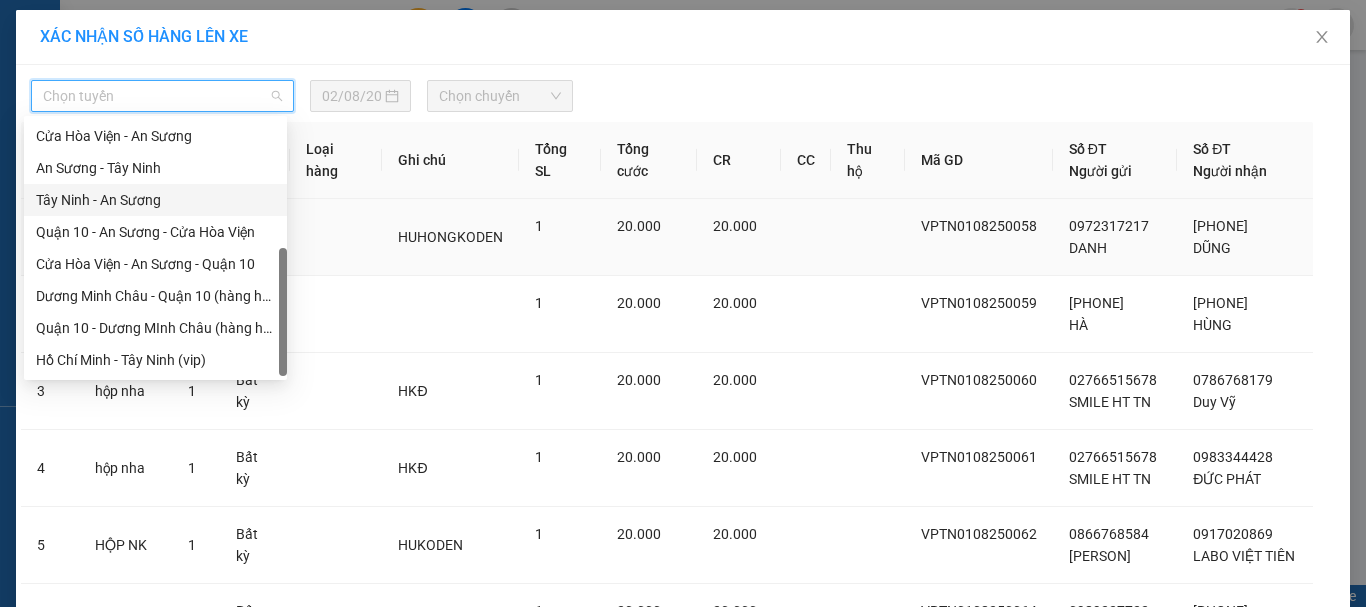 click on "Tây Ninh - An Sương" at bounding box center (155, 200) 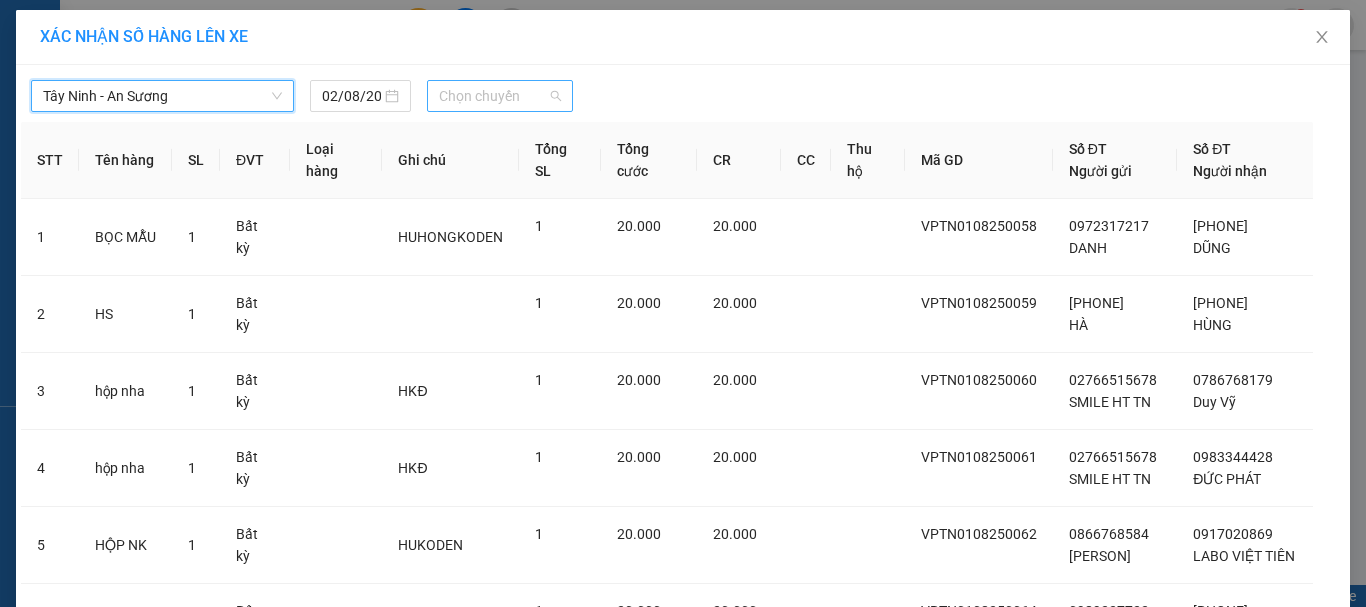 click on "Chọn chuyến" at bounding box center [500, 96] 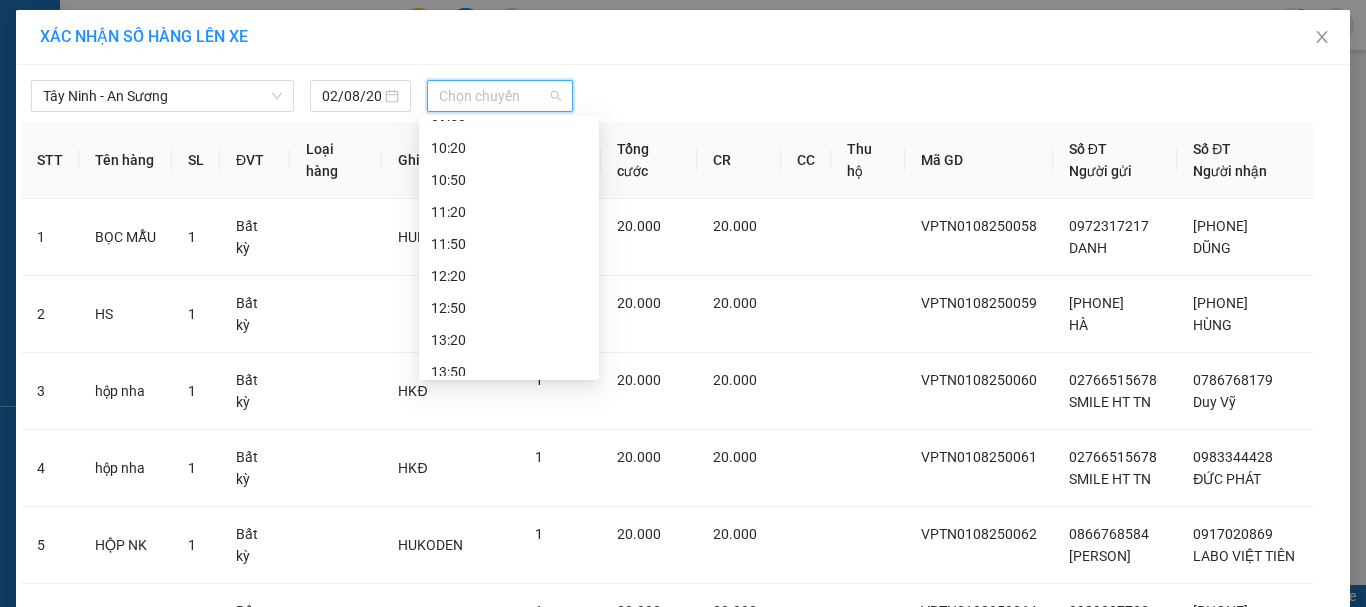 scroll, scrollTop: 167, scrollLeft: 0, axis: vertical 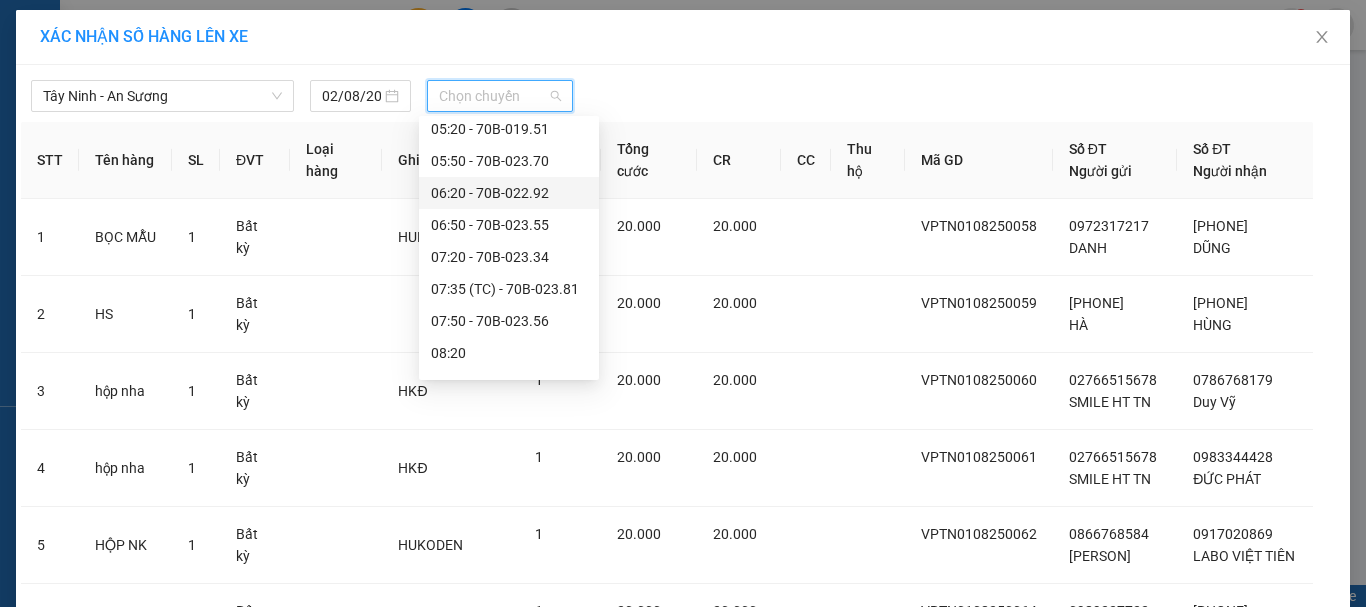 click on "06:20     - 70B-022.92" at bounding box center (509, 193) 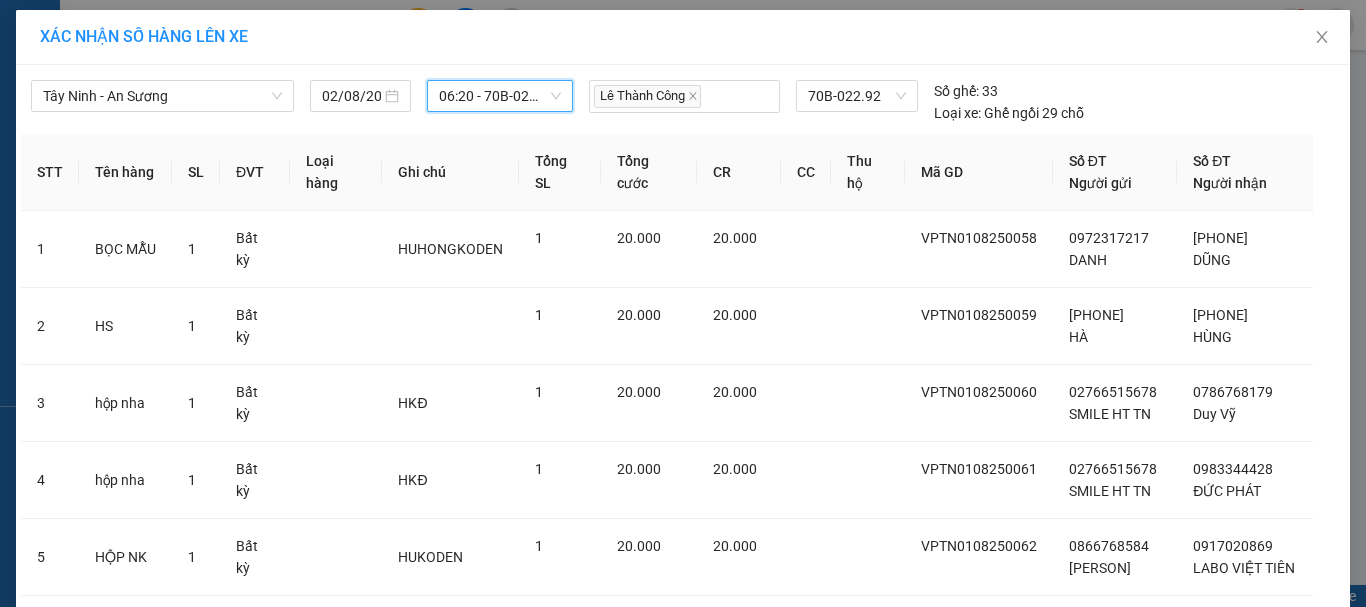 scroll, scrollTop: 872, scrollLeft: 0, axis: vertical 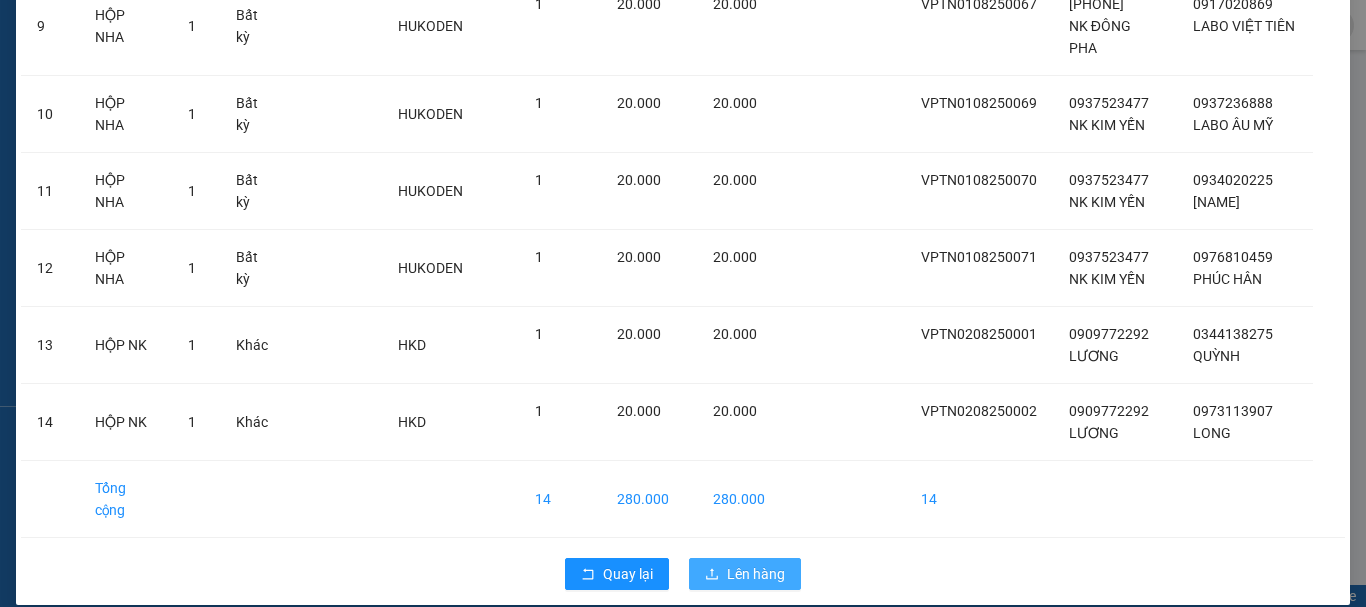 click on "Lên hàng" at bounding box center (756, 574) 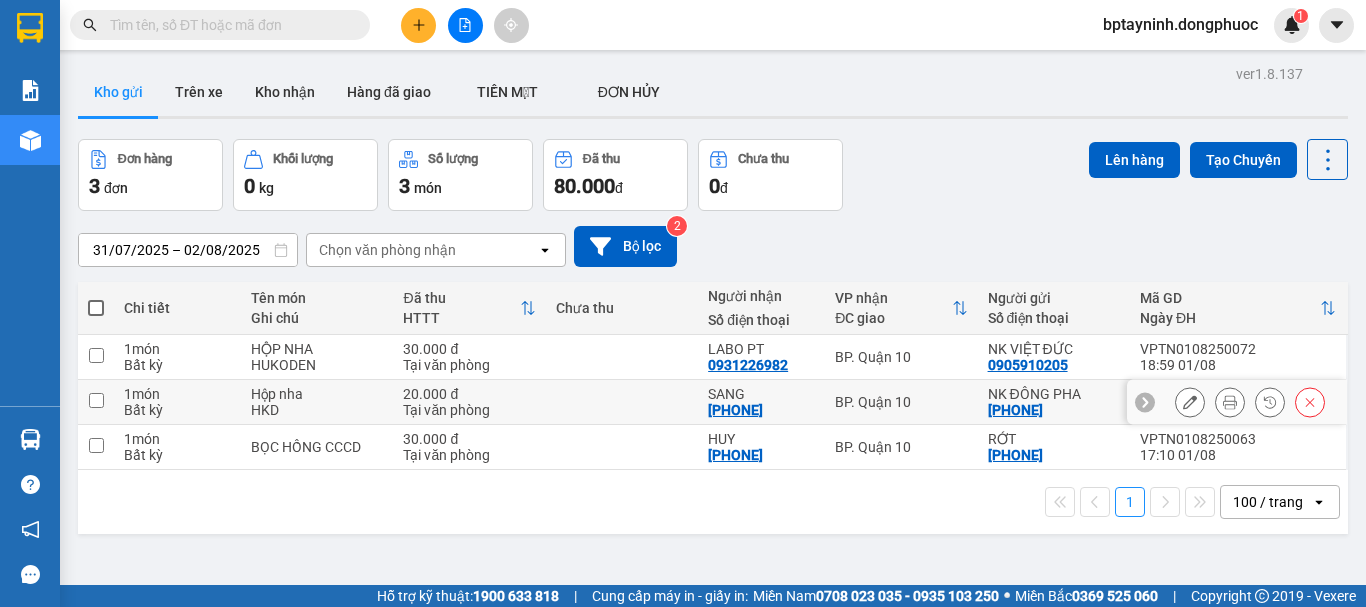 click on "BP. Quận 10" at bounding box center (901, 447) 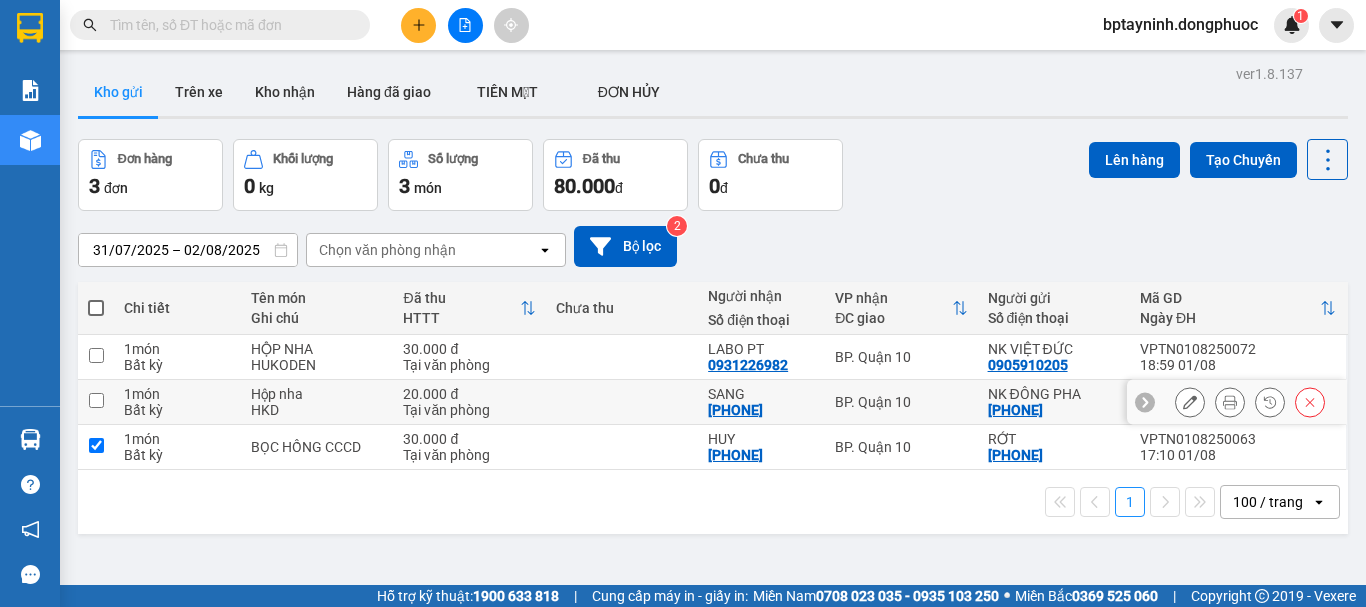 checkbox on "true" 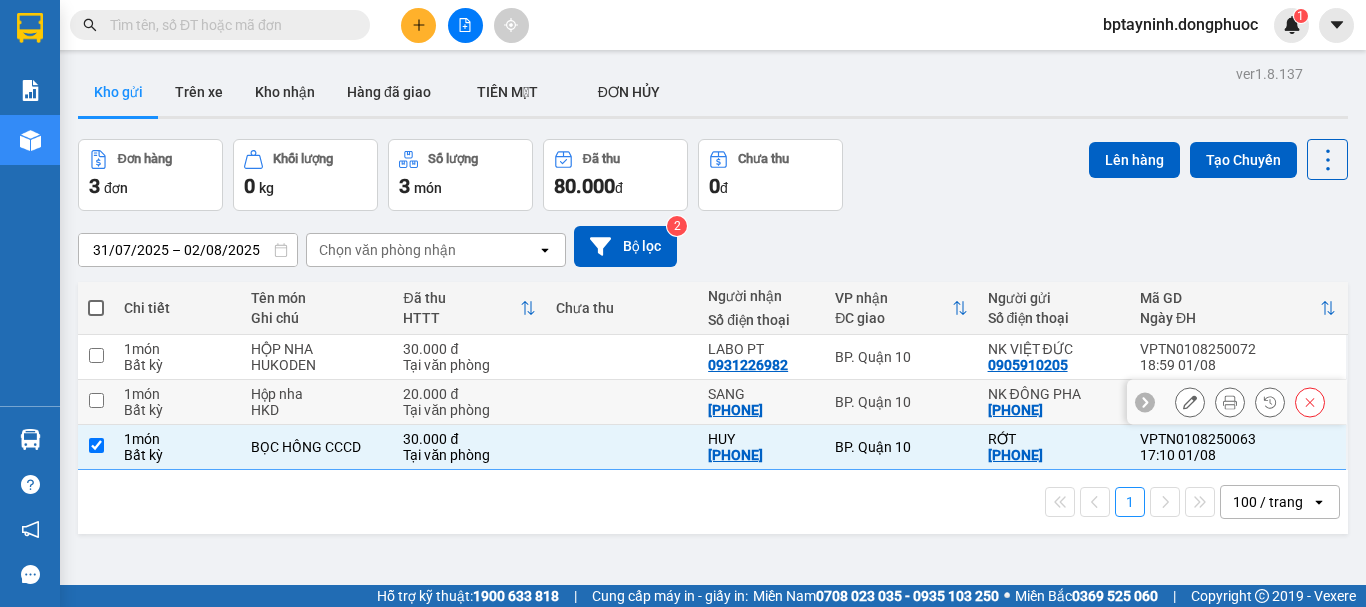 click on "BP. Quận 10" at bounding box center (901, 402) 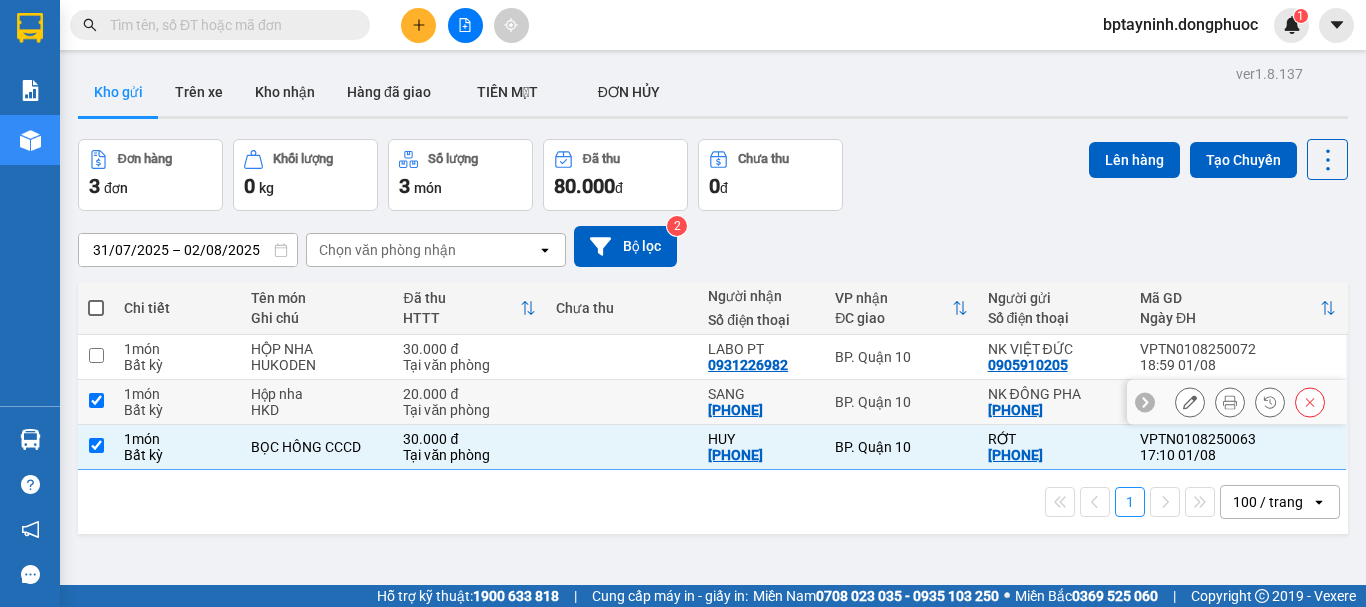 checkbox on "true" 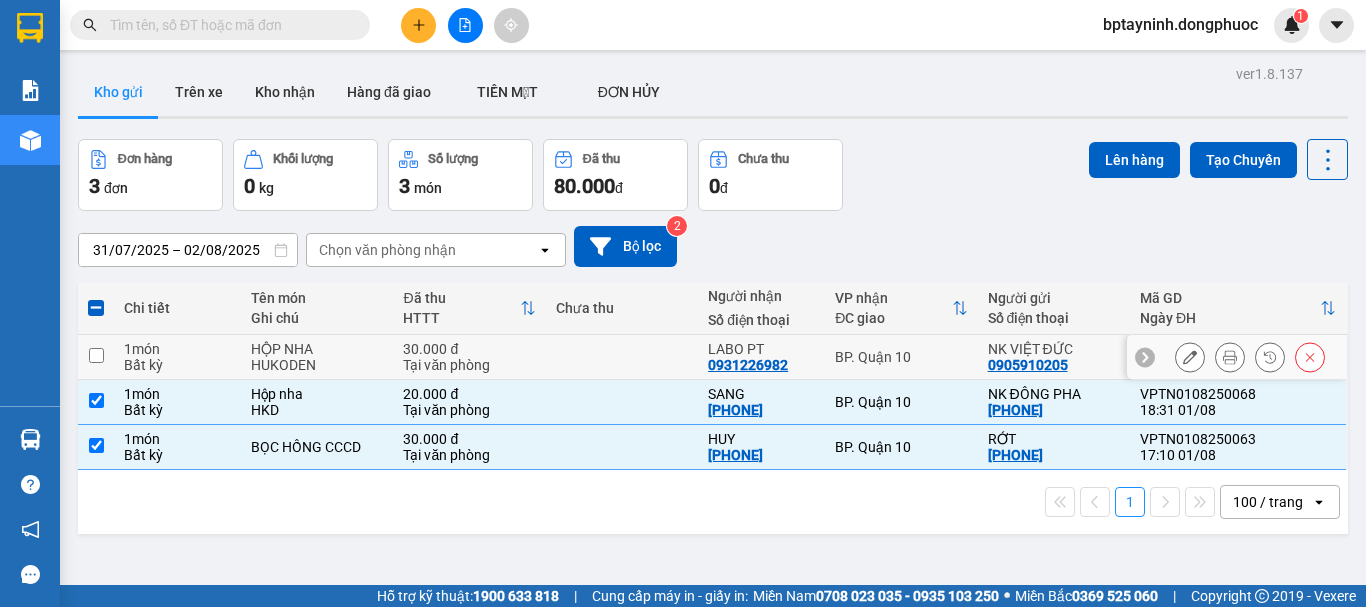 click on "BP. Quận 10" at bounding box center (901, 357) 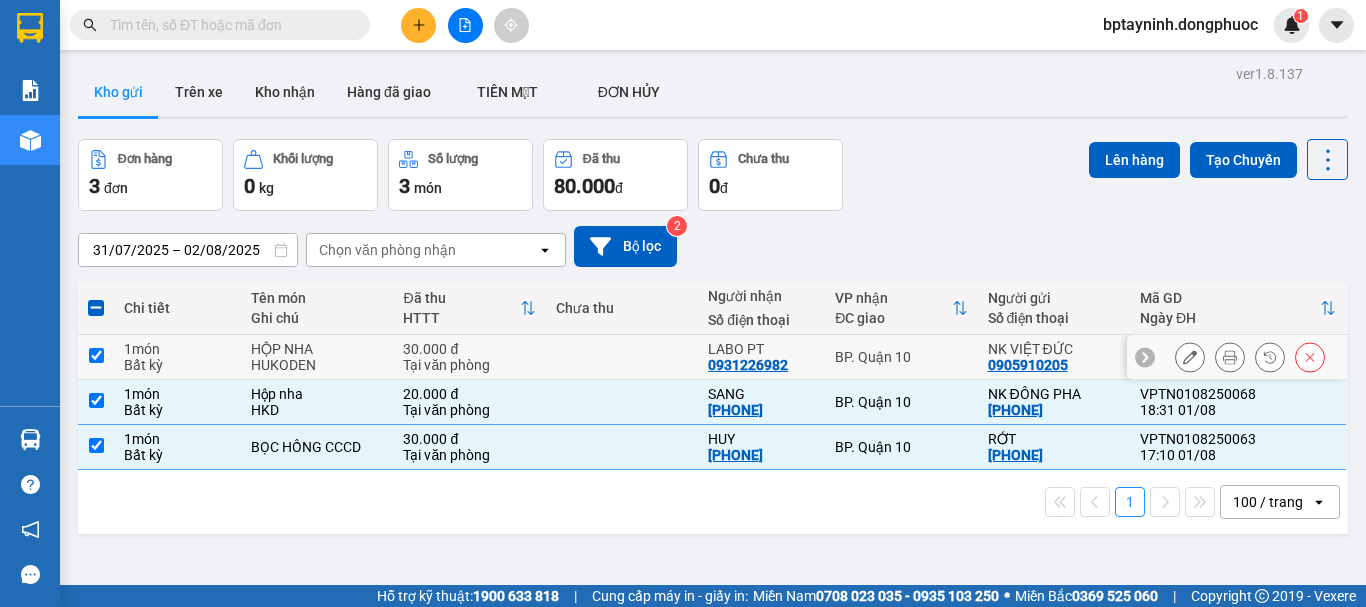 checkbox on "true" 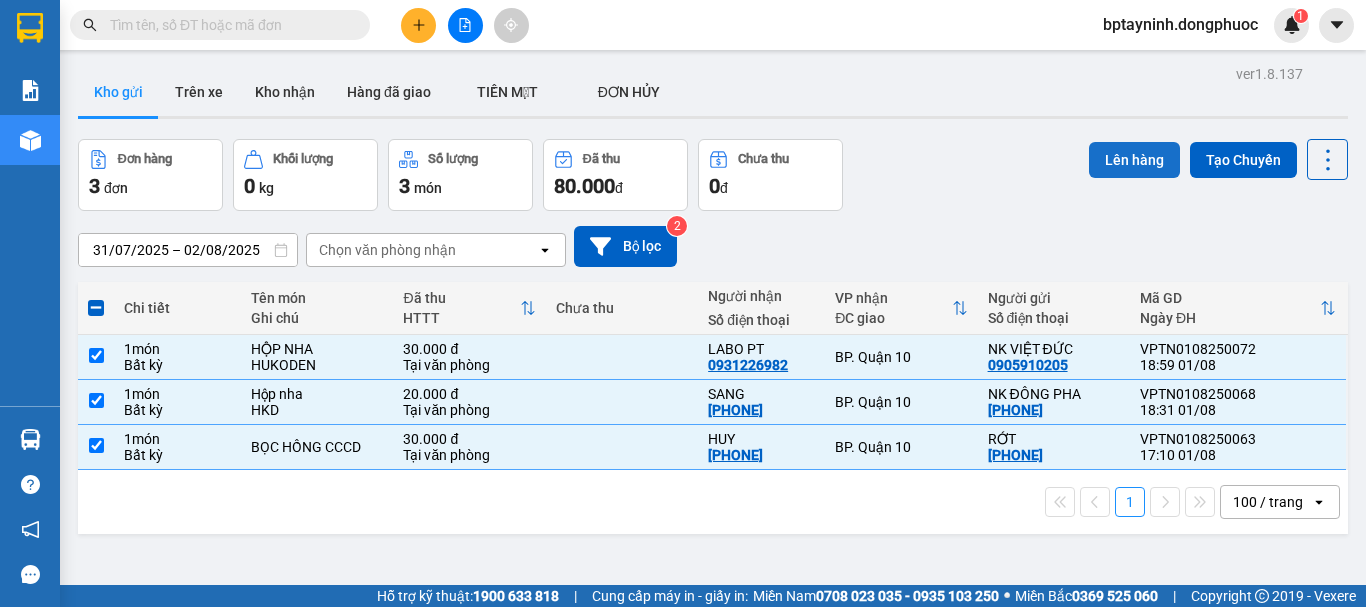 click on "Lên hàng" at bounding box center [1134, 160] 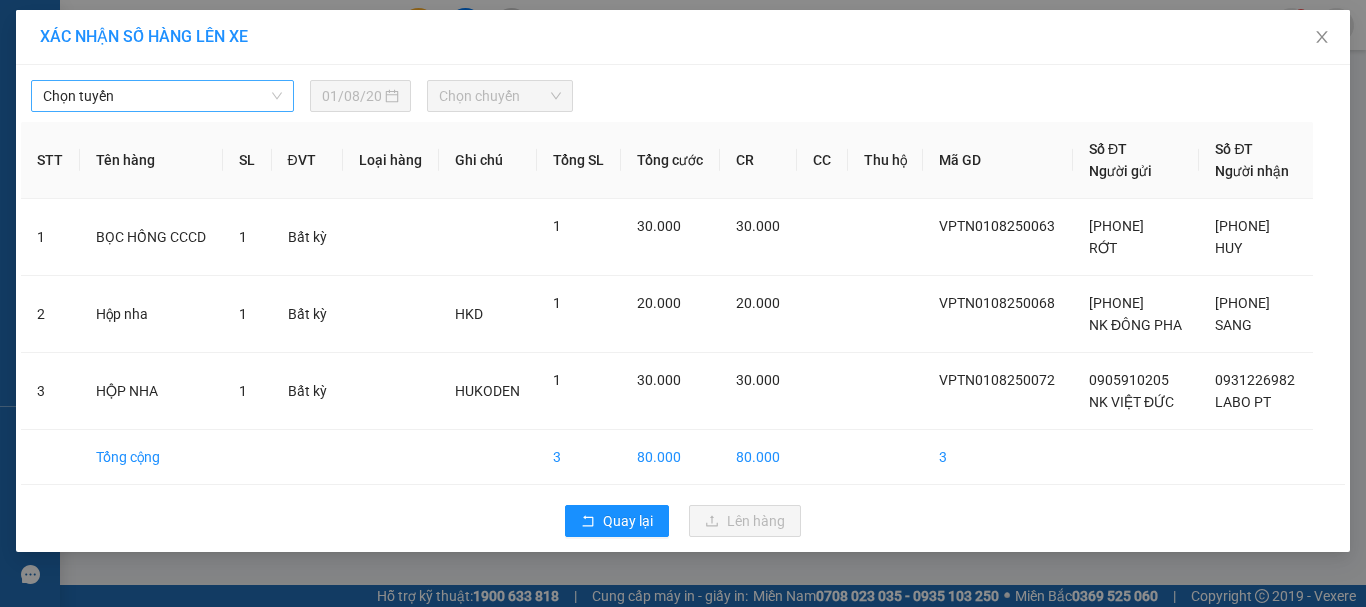 click on "Chọn tuyến" at bounding box center [162, 96] 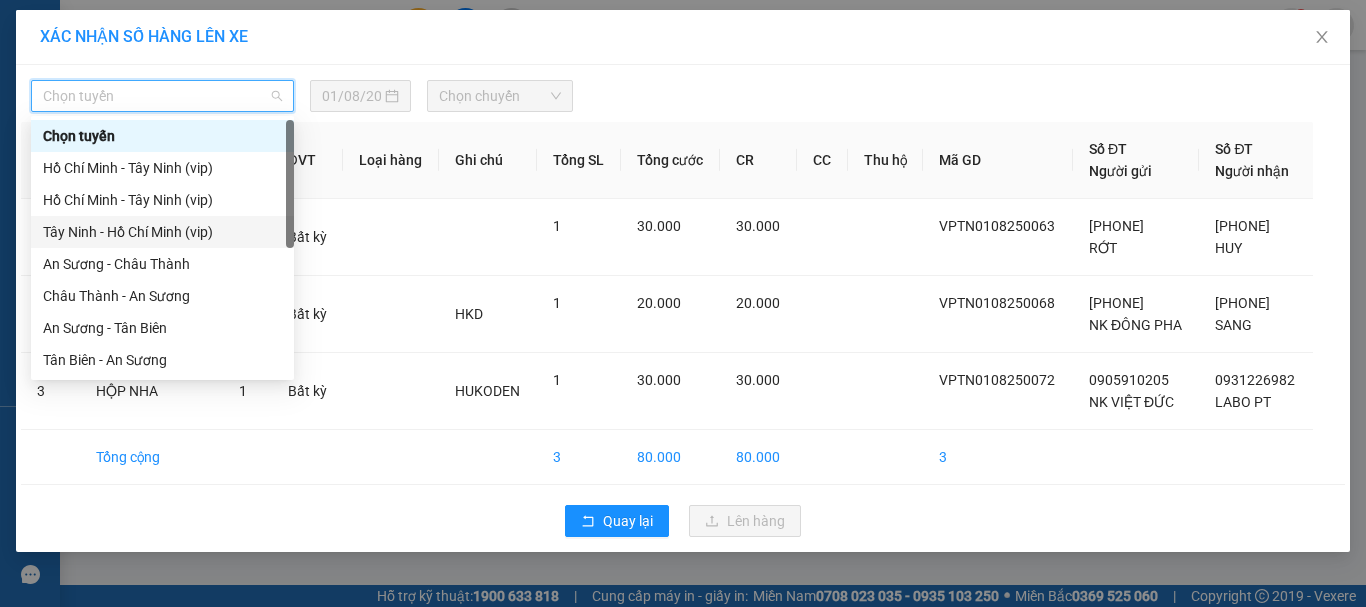 click on "Tây Ninh - Hồ Chí Minh (vip)" at bounding box center (162, 232) 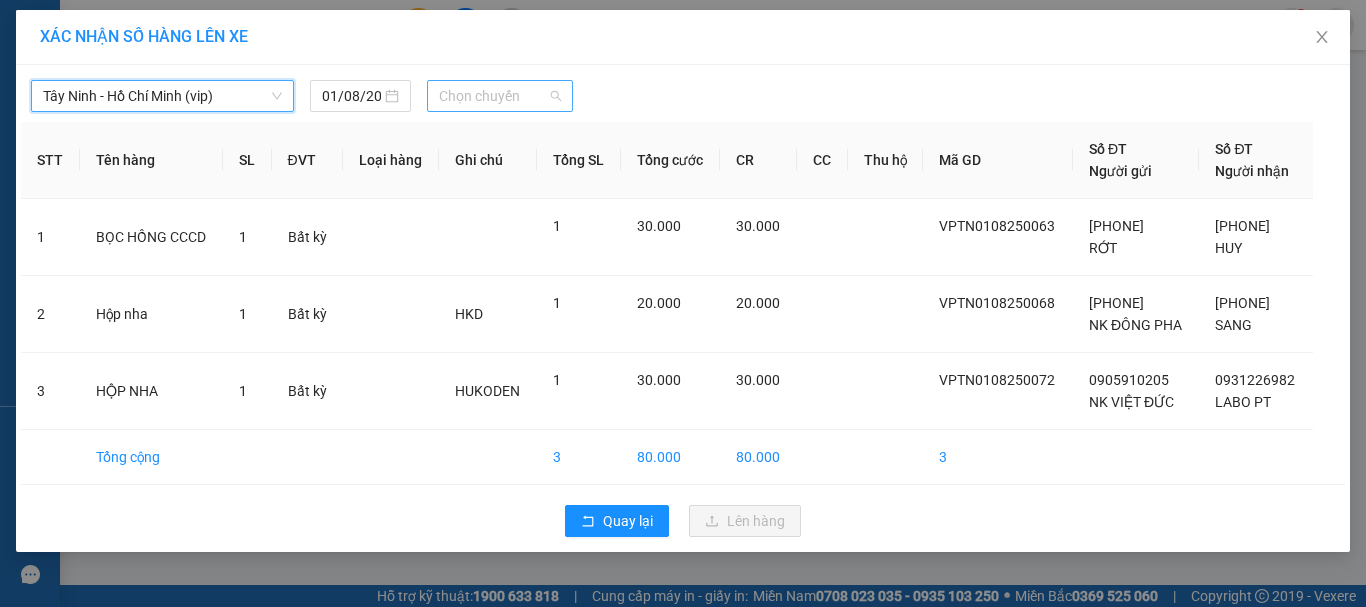 click on "Chọn chuyến" at bounding box center [500, 96] 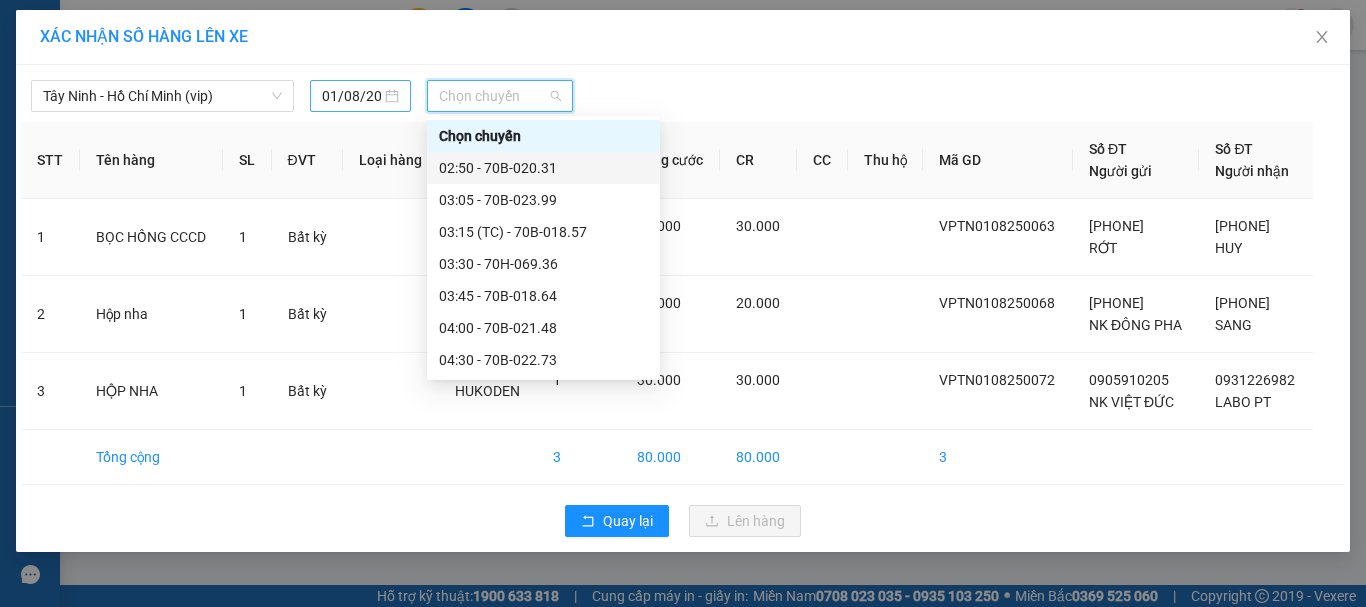 click on "01/08/2025" at bounding box center [351, 96] 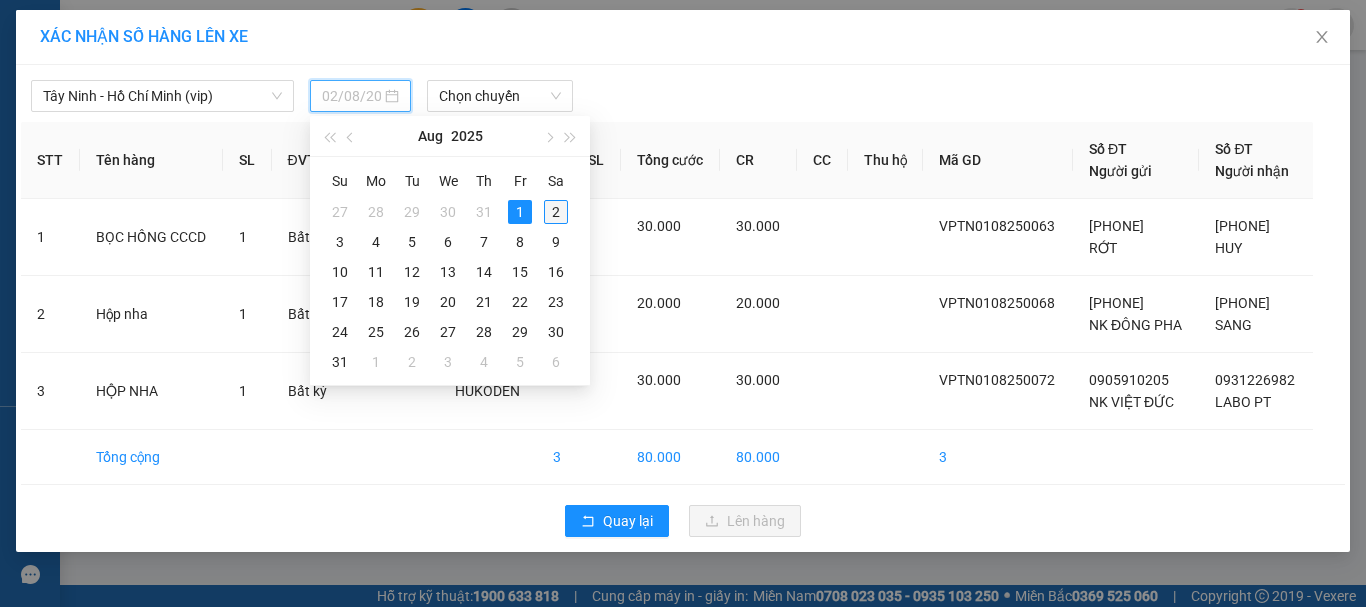 drag, startPoint x: 556, startPoint y: 216, endPoint x: 505, endPoint y: 153, distance: 81.055534 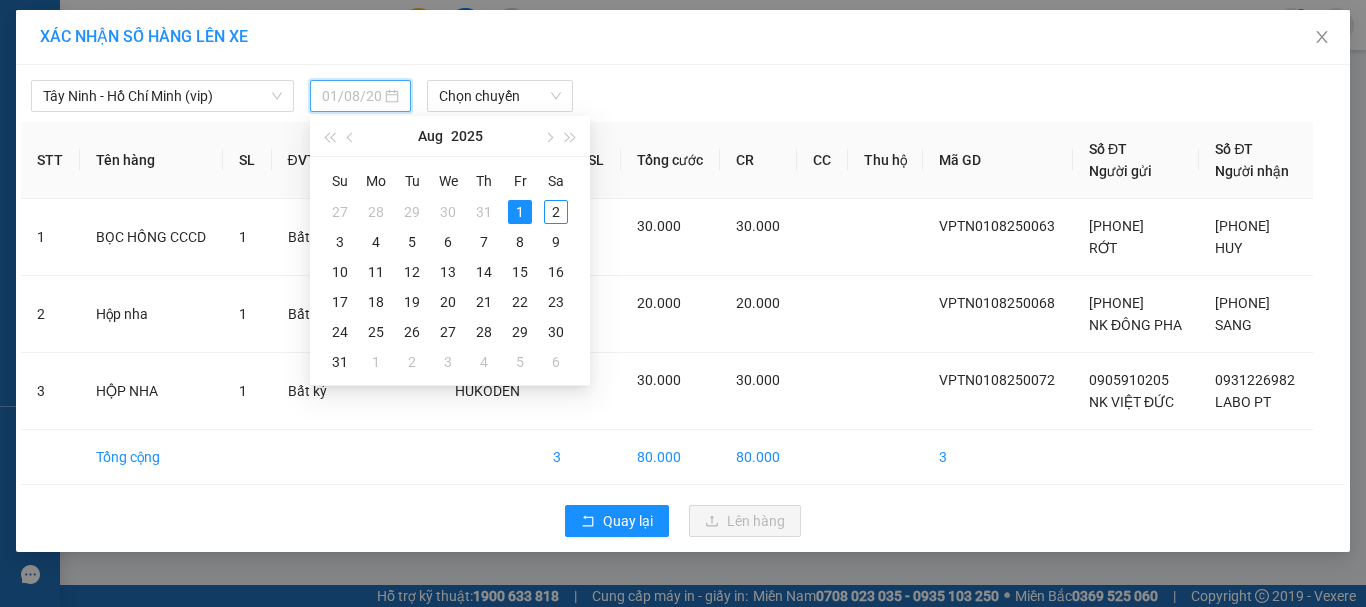 type on "02/08/2025" 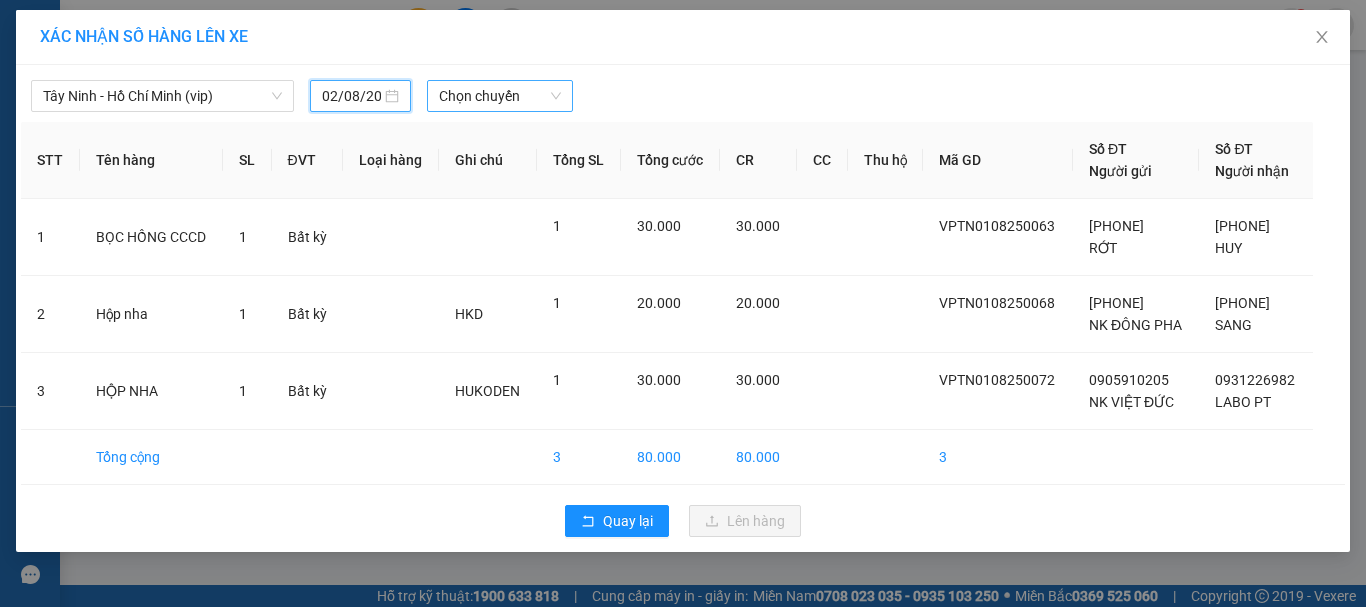 click on "Chọn chuyến" at bounding box center [500, 96] 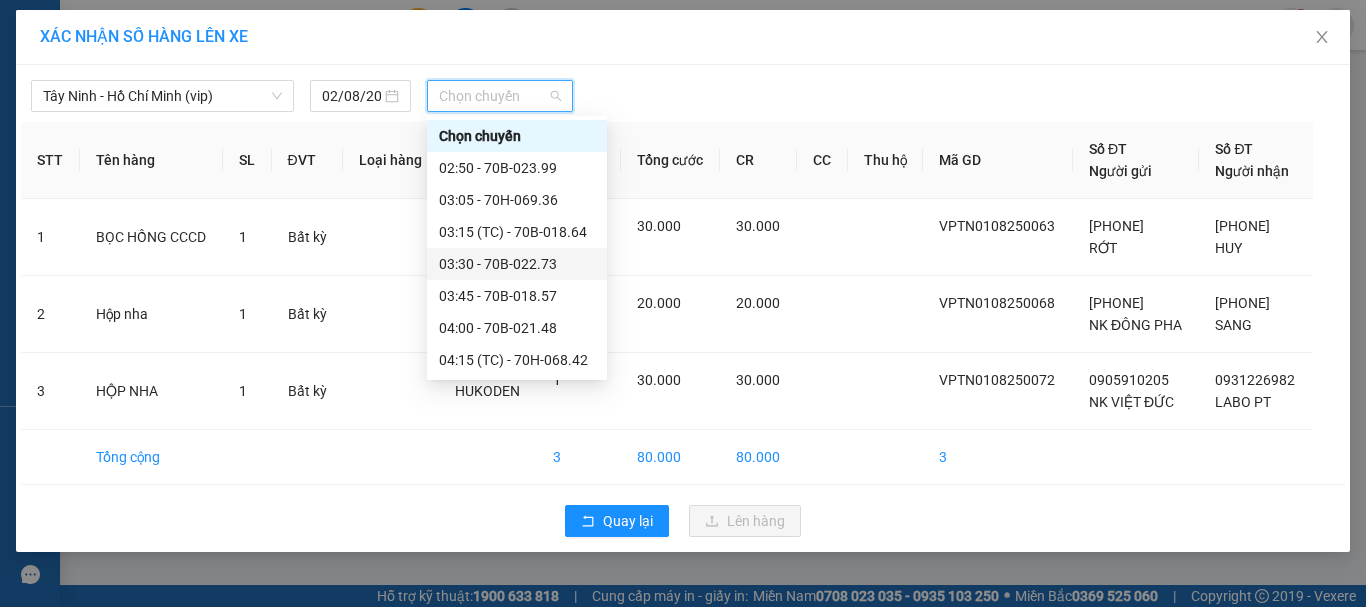 scroll, scrollTop: 333, scrollLeft: 0, axis: vertical 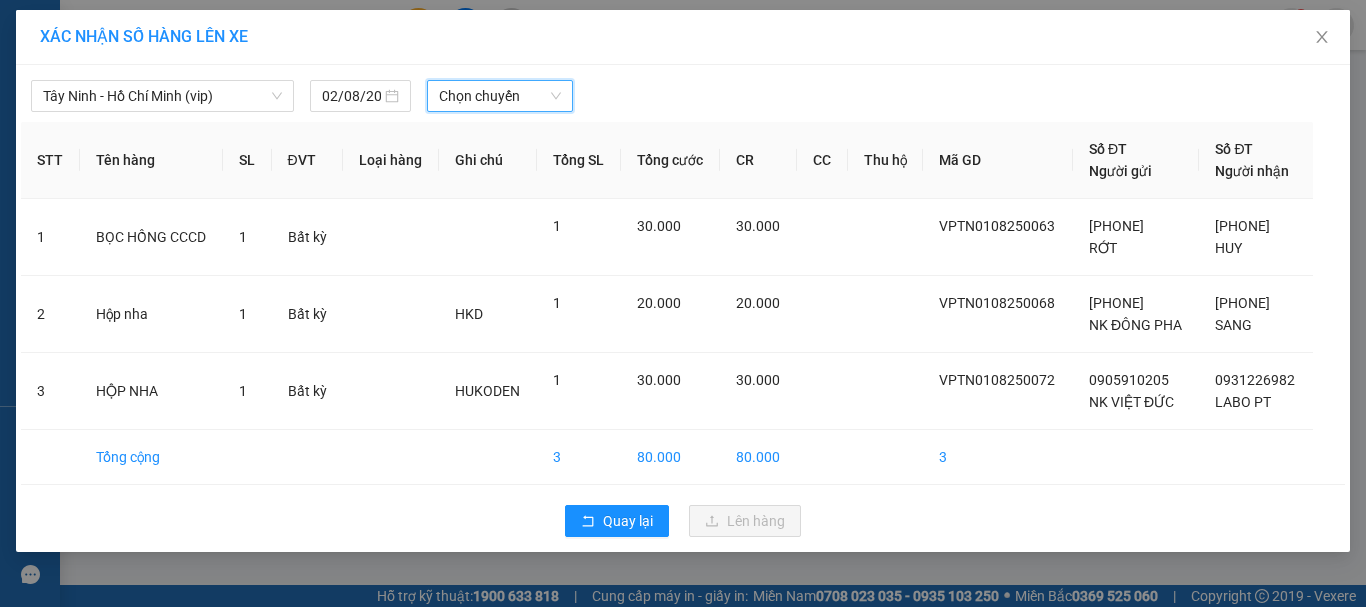 drag, startPoint x: 457, startPoint y: 84, endPoint x: 509, endPoint y: 148, distance: 82.46211 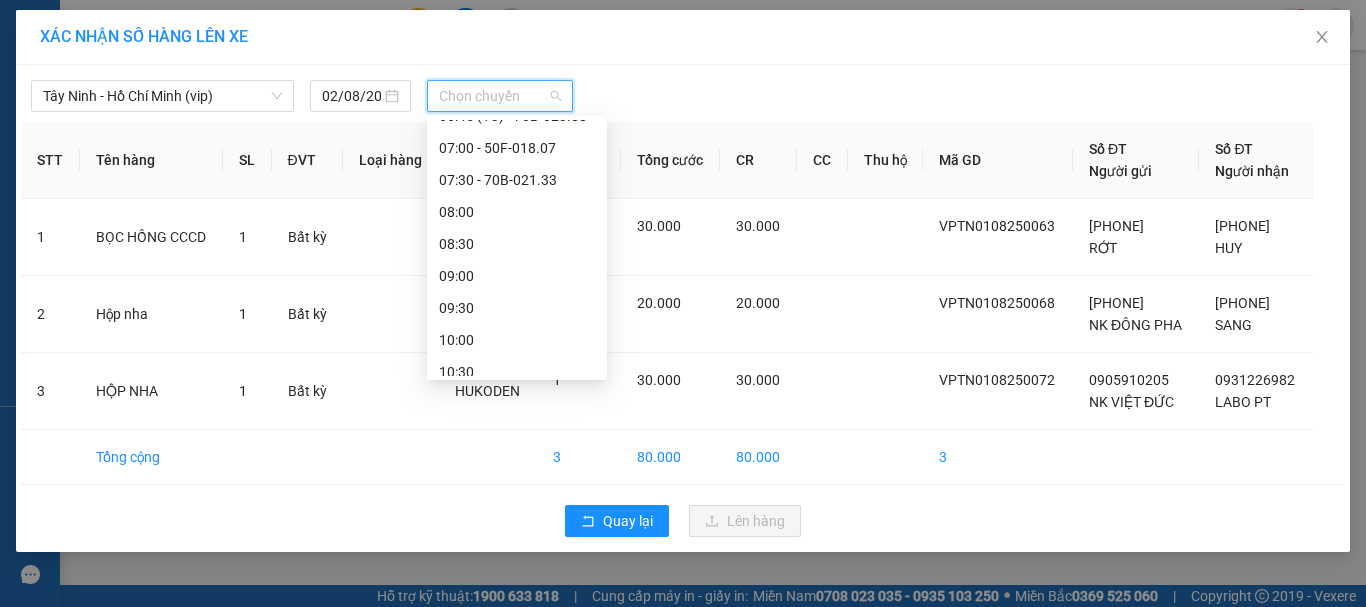 scroll, scrollTop: 333, scrollLeft: 0, axis: vertical 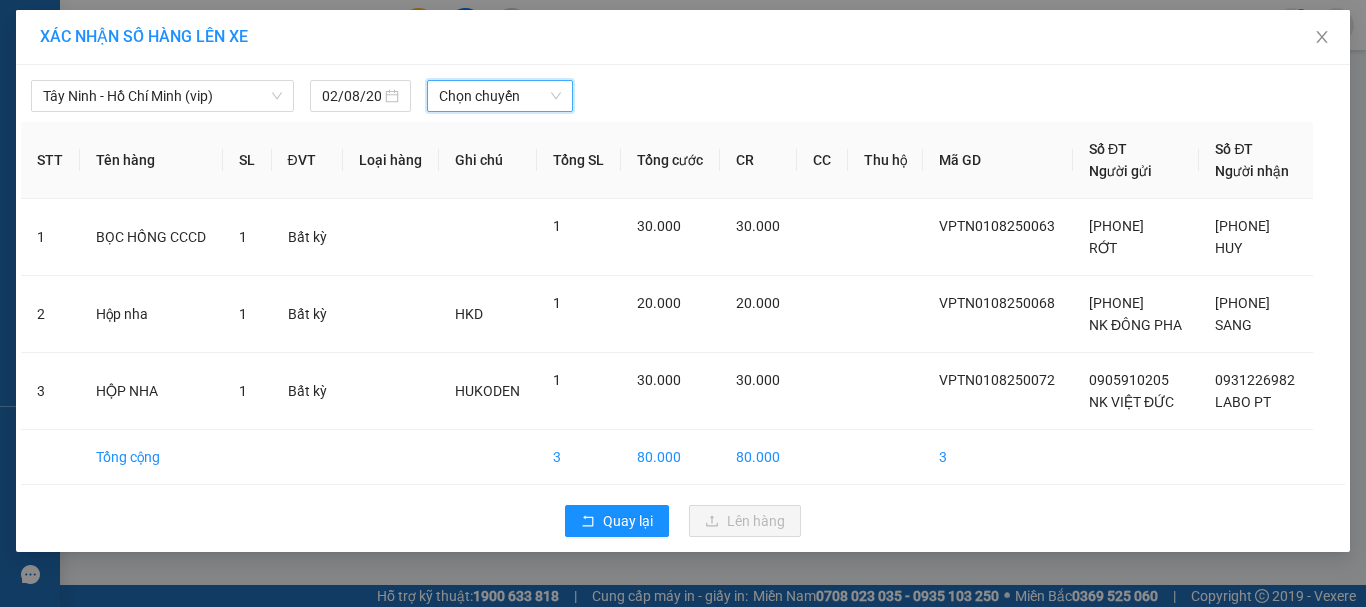click on "Chọn chuyến" at bounding box center (500, 96) 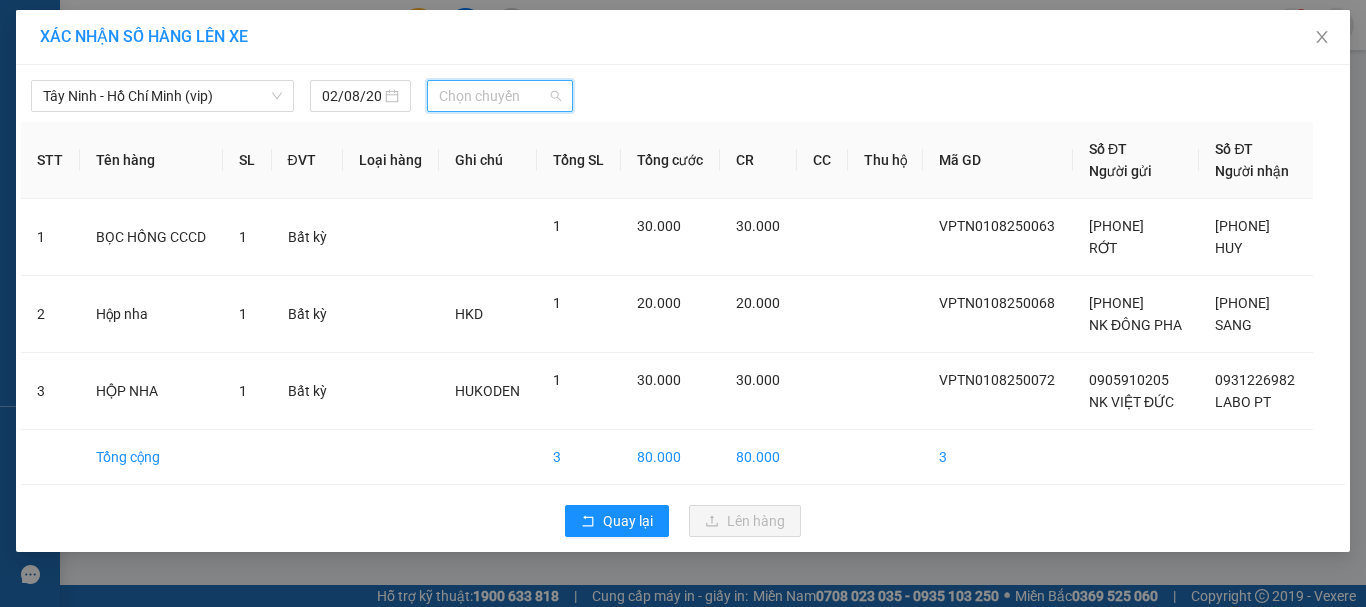 scroll, scrollTop: 0, scrollLeft: 0, axis: both 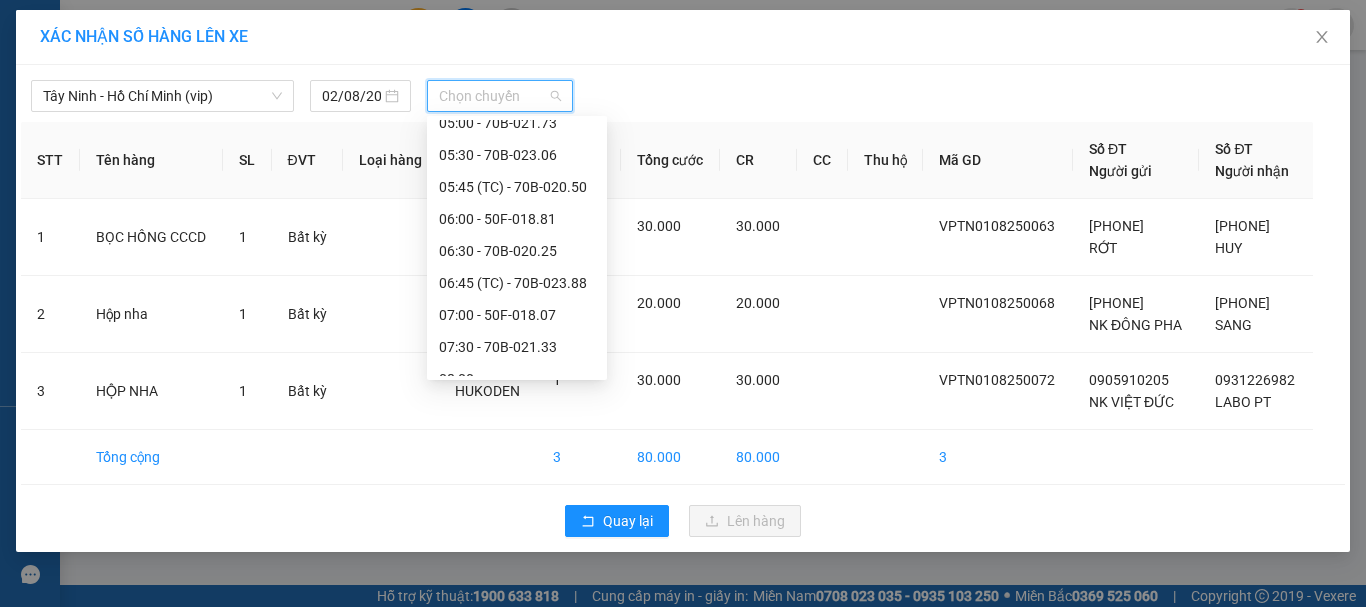 drag, startPoint x: 532, startPoint y: 268, endPoint x: 727, endPoint y: 136, distance: 235.47612 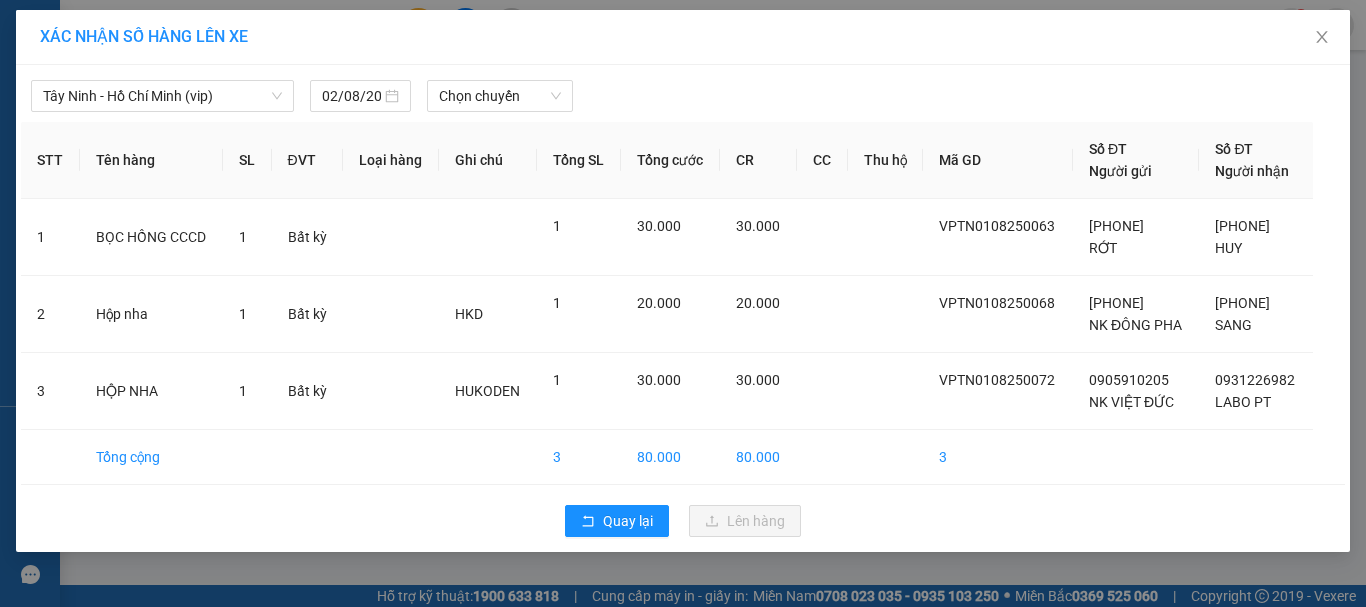 click on "Chọn chuyến" at bounding box center [500, 96] 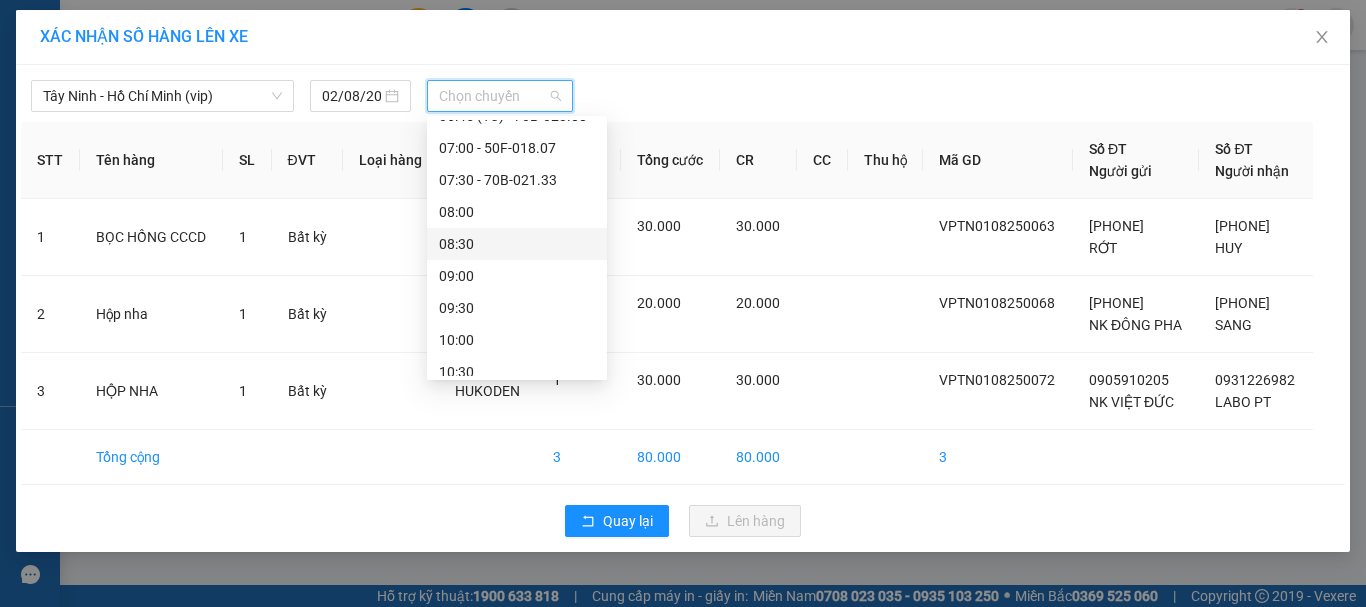 scroll, scrollTop: 333, scrollLeft: 0, axis: vertical 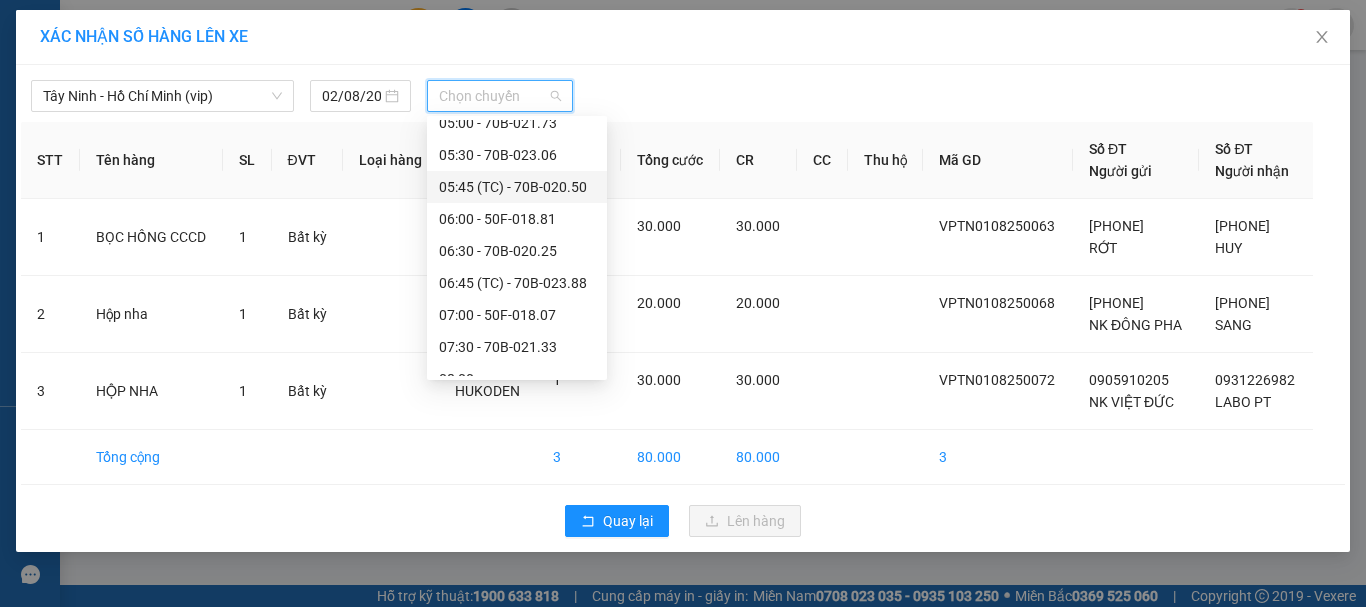 click on "Tây Ninh - Hồ Chí Minh (vip) 02/08/2025 Chọn chuyến STT Tên hàng SL ĐVT Loại hàng Ghi chú Tổng SL Tổng cước CR CC Thu hộ Mã GD Số ĐT Người gửi Số ĐT Người nhận 1 BỌC HỒNG CCCD 1 Bất kỳ 1 30.000 30.000 VPTN0108250063 0838987268 RỚT  0937123827 HUY 2 Hộp nha 1 Bất kỳ HKD 1 20.000 20.000 VPTN0108250068 0932728487 NK ĐÔNG PHA 0901177419 SANG  3 HỘP NHA  1 Bất kỳ HUKODEN 1 30.000 30.000 VPTN0108250072 0905910205 NK VIỆT ĐỨC 0931226982 LABO PT Tổng cộng 3 80.000 80.000 3 Quay lại Lên hàng" at bounding box center [683, 308] 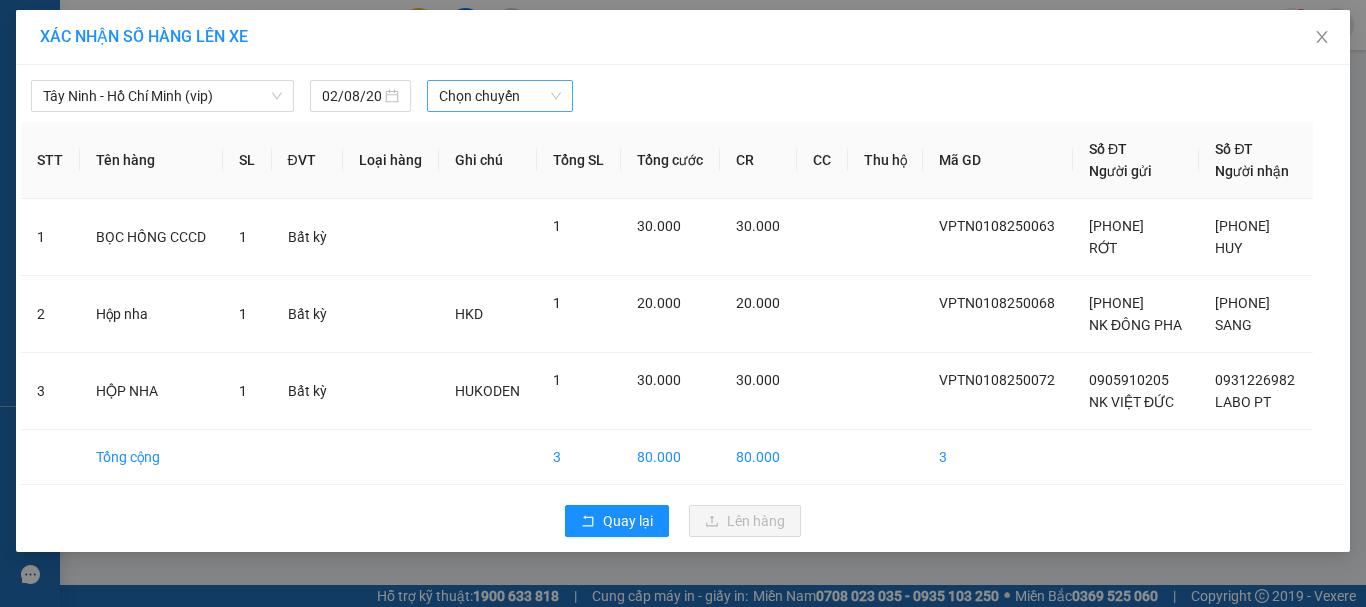 click on "Chọn chuyến" at bounding box center [500, 96] 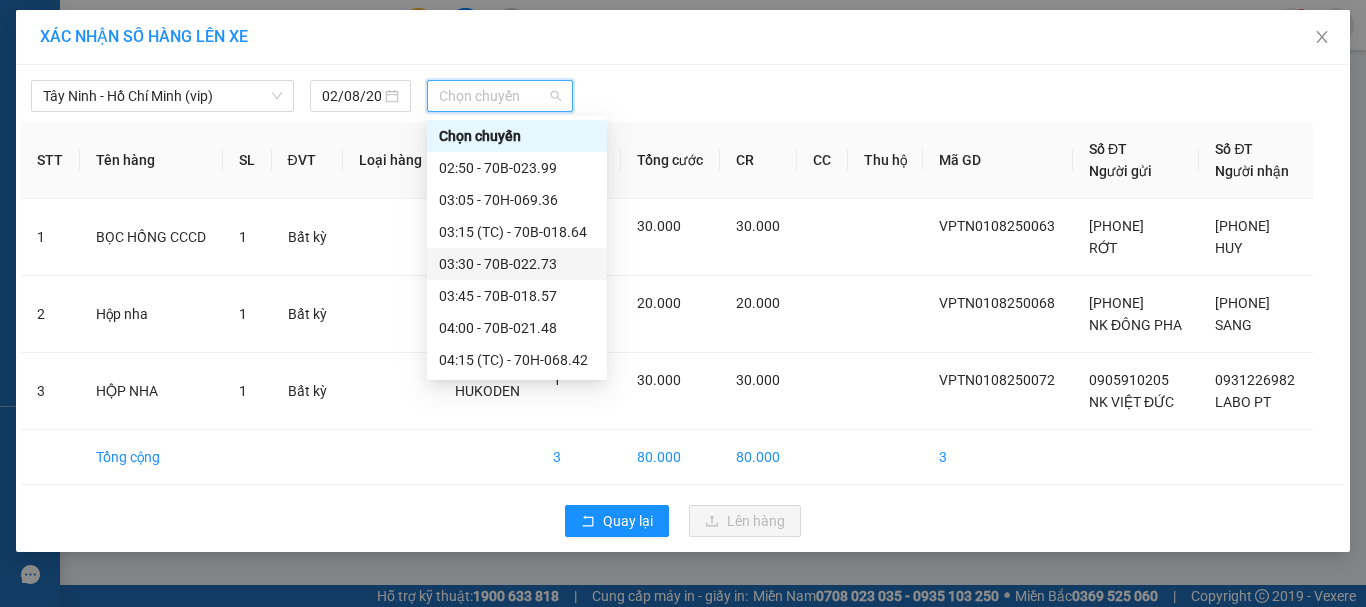 scroll, scrollTop: 333, scrollLeft: 0, axis: vertical 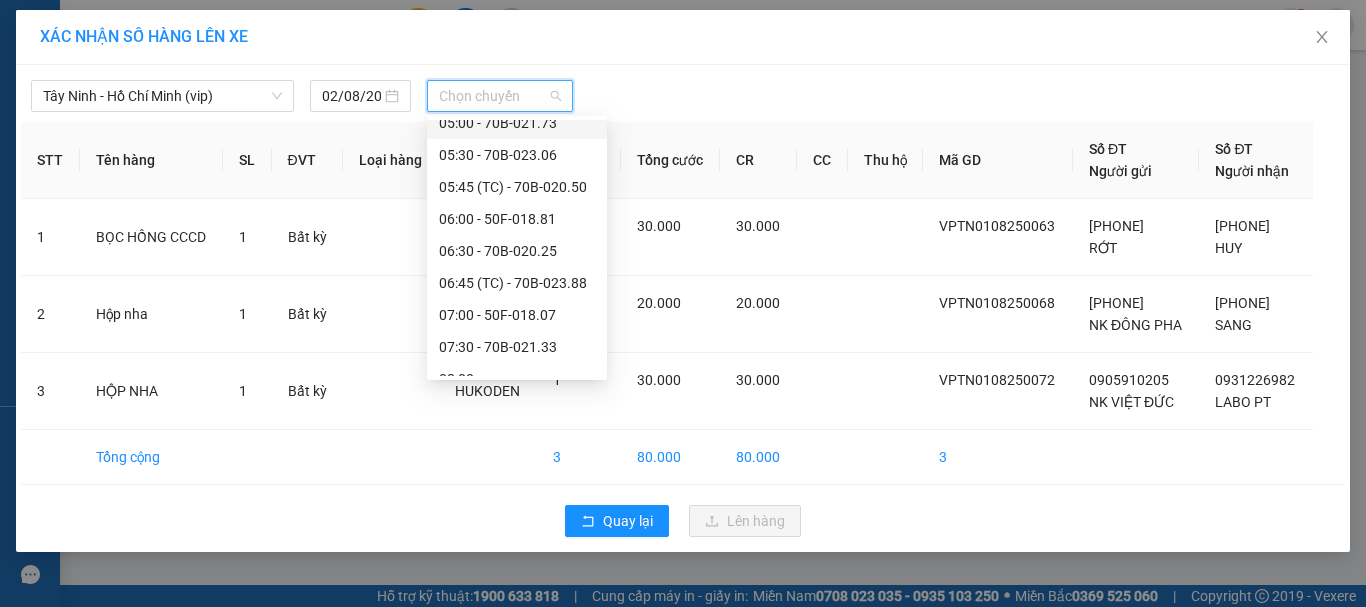 click on "XÁC NHẬN SỐ HÀNG LÊN XE" at bounding box center [683, 37] 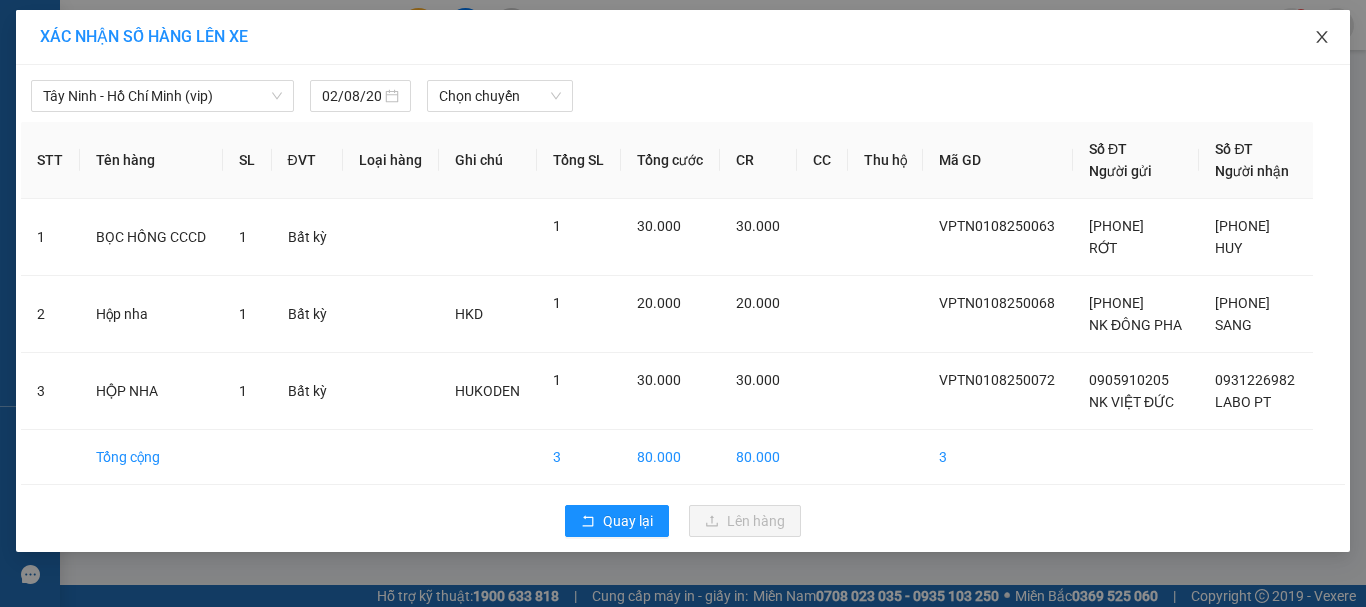 click 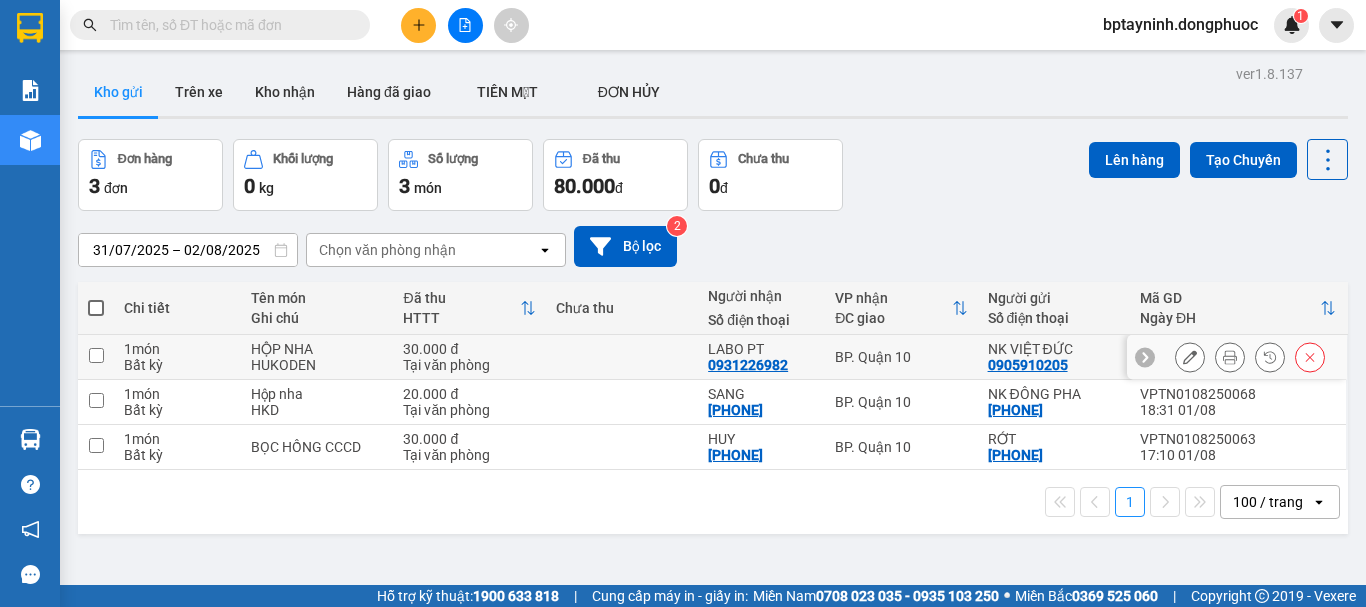 click on "BP. Quận 10" at bounding box center (901, 357) 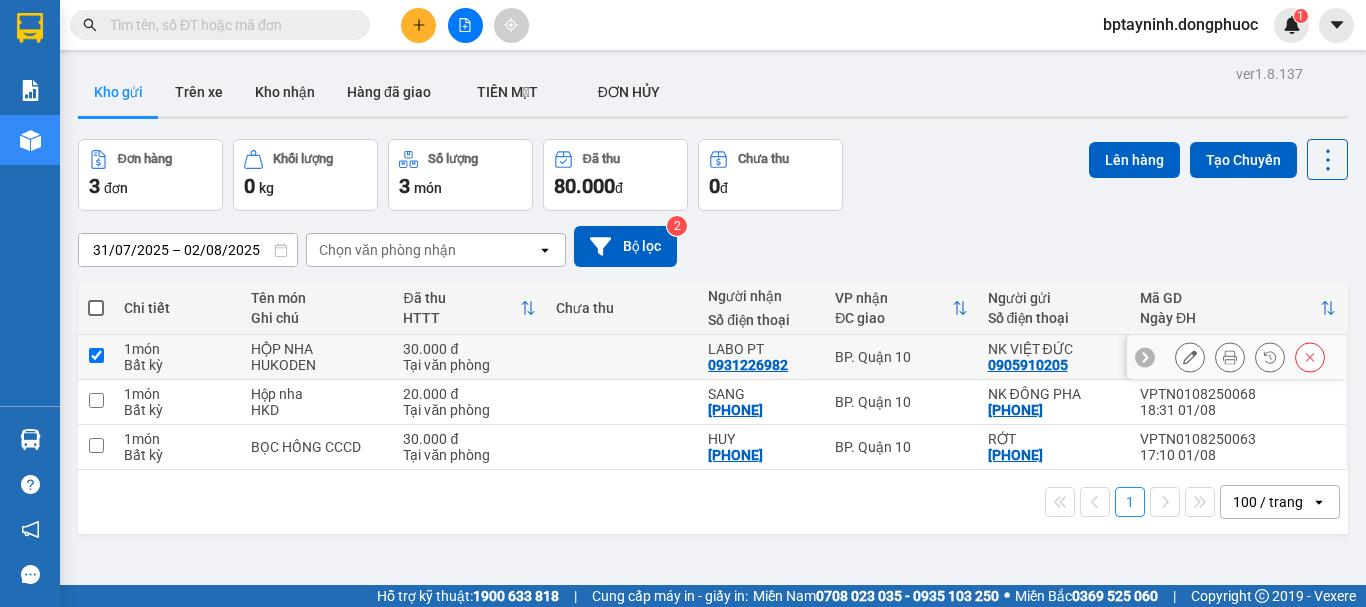 checkbox on "true" 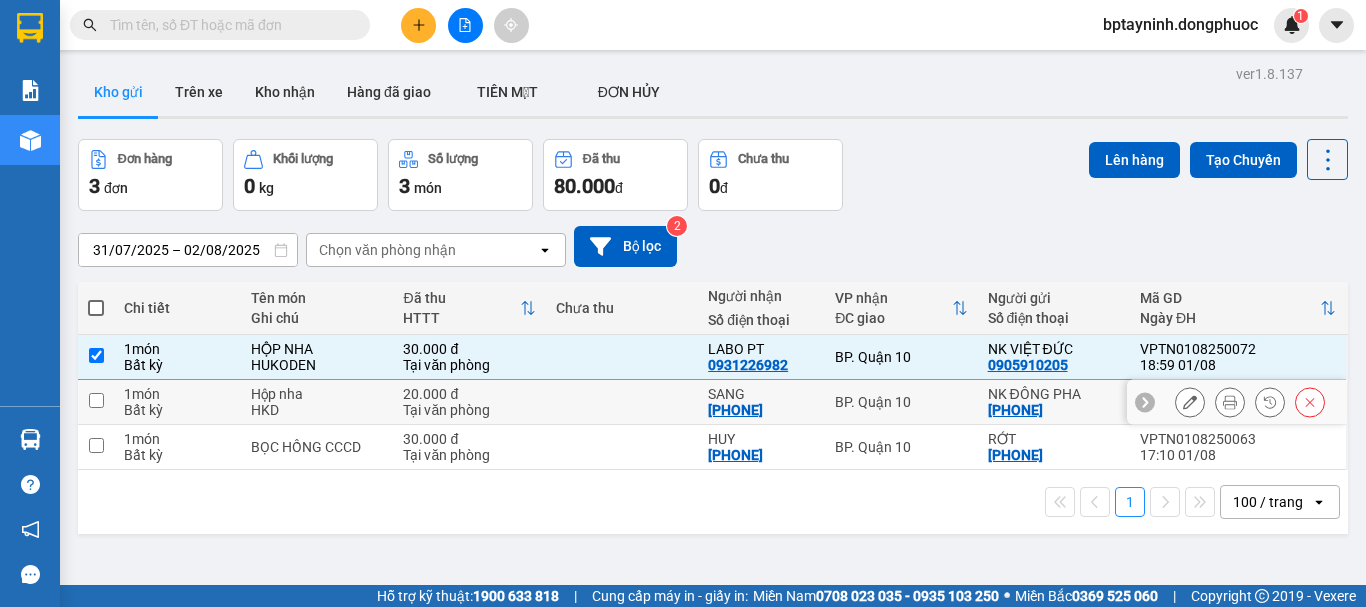 click on "BP. Quận 10" at bounding box center [901, 402] 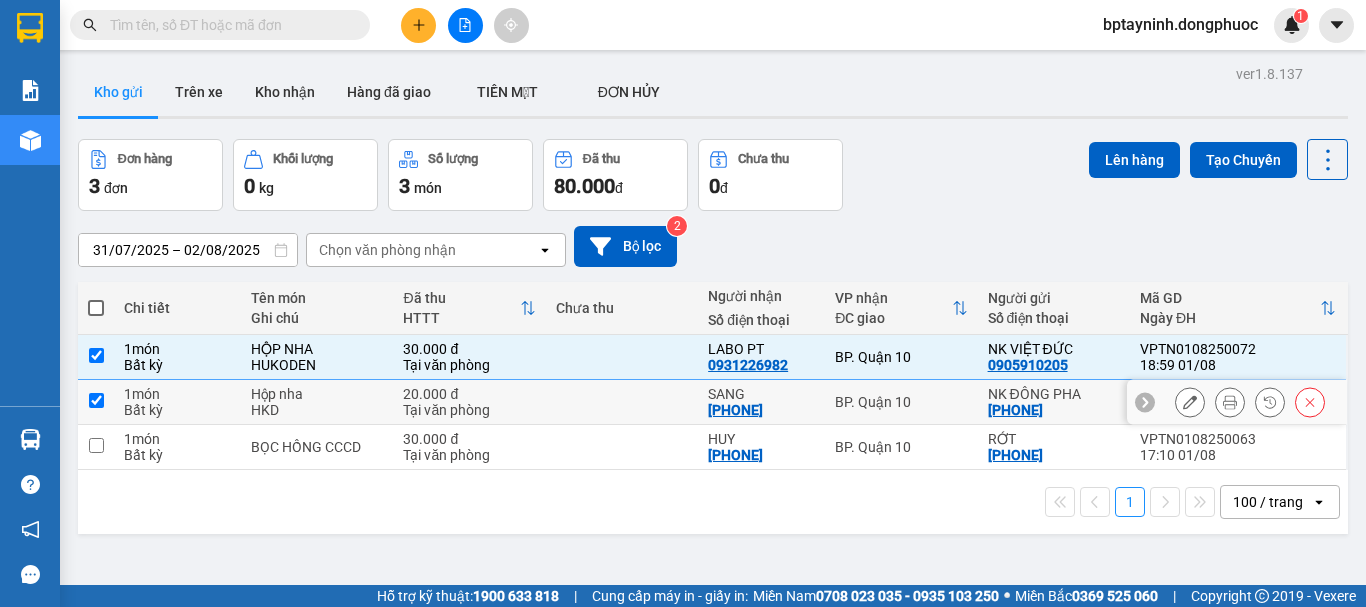 checkbox on "true" 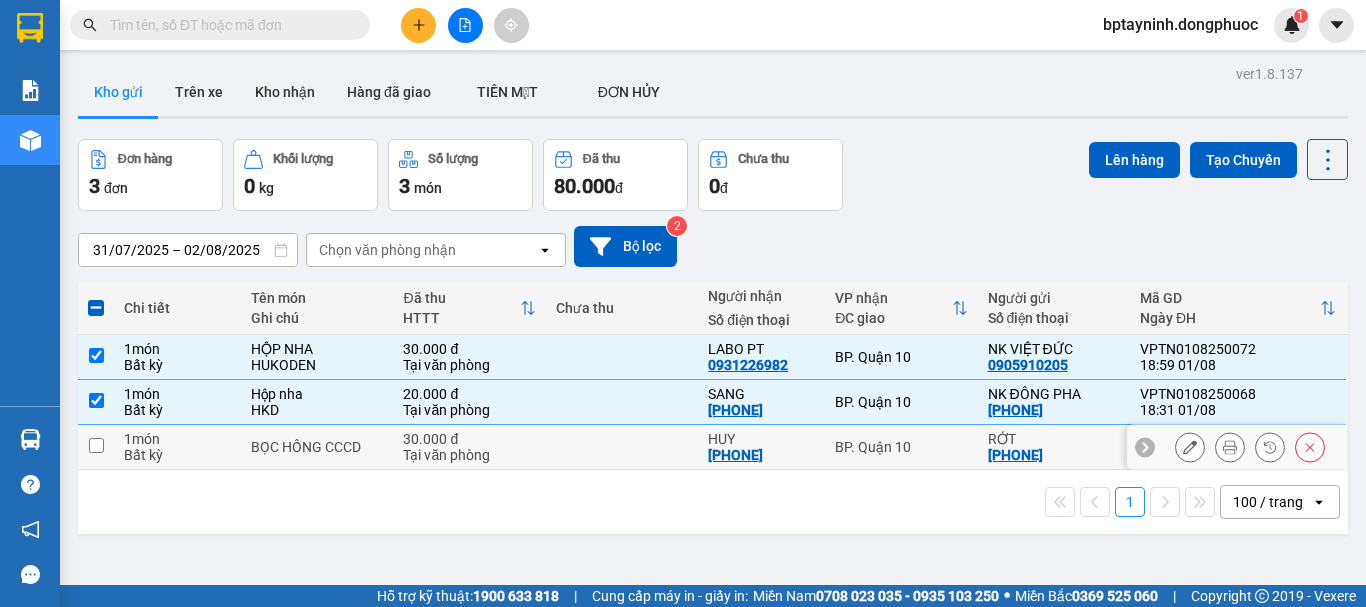 drag, startPoint x: 912, startPoint y: 455, endPoint x: 907, endPoint y: 440, distance: 15.811388 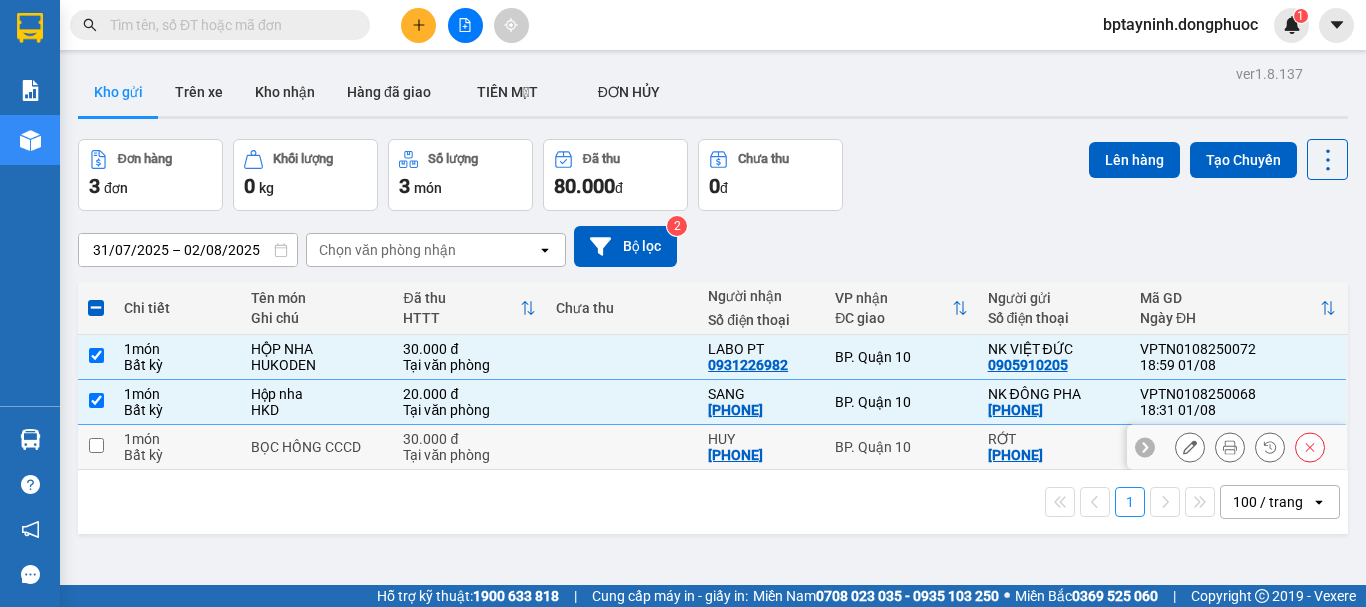 click on "BP. Quận 10" at bounding box center [901, 447] 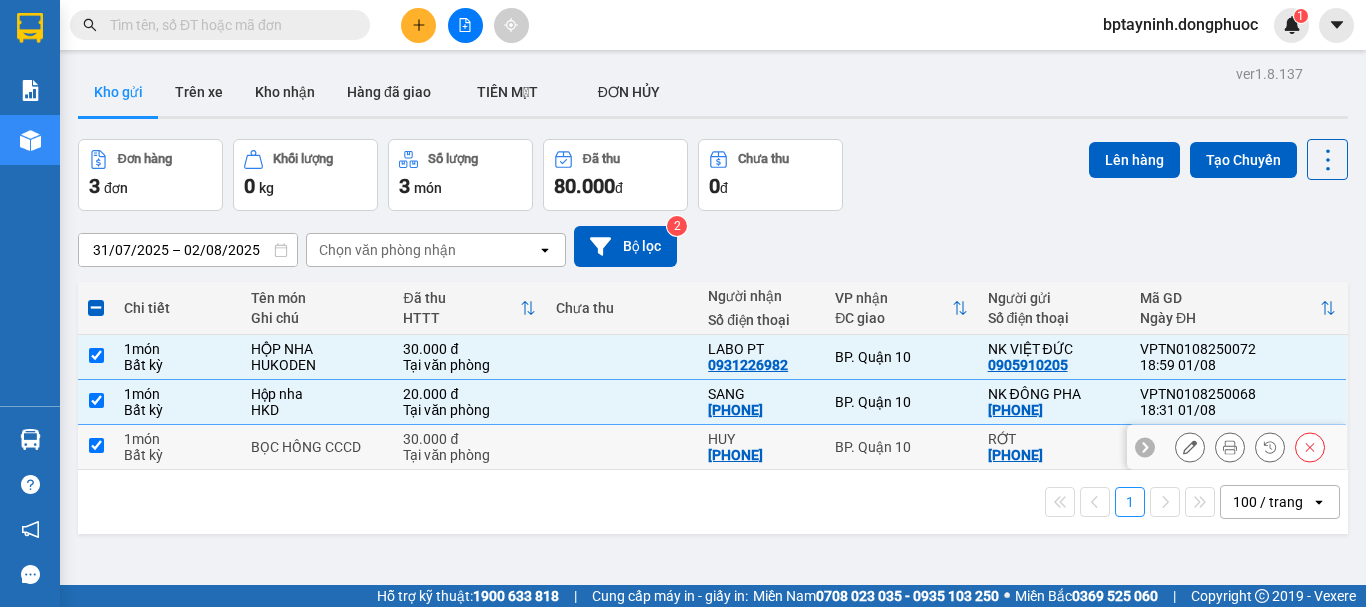 checkbox on "true" 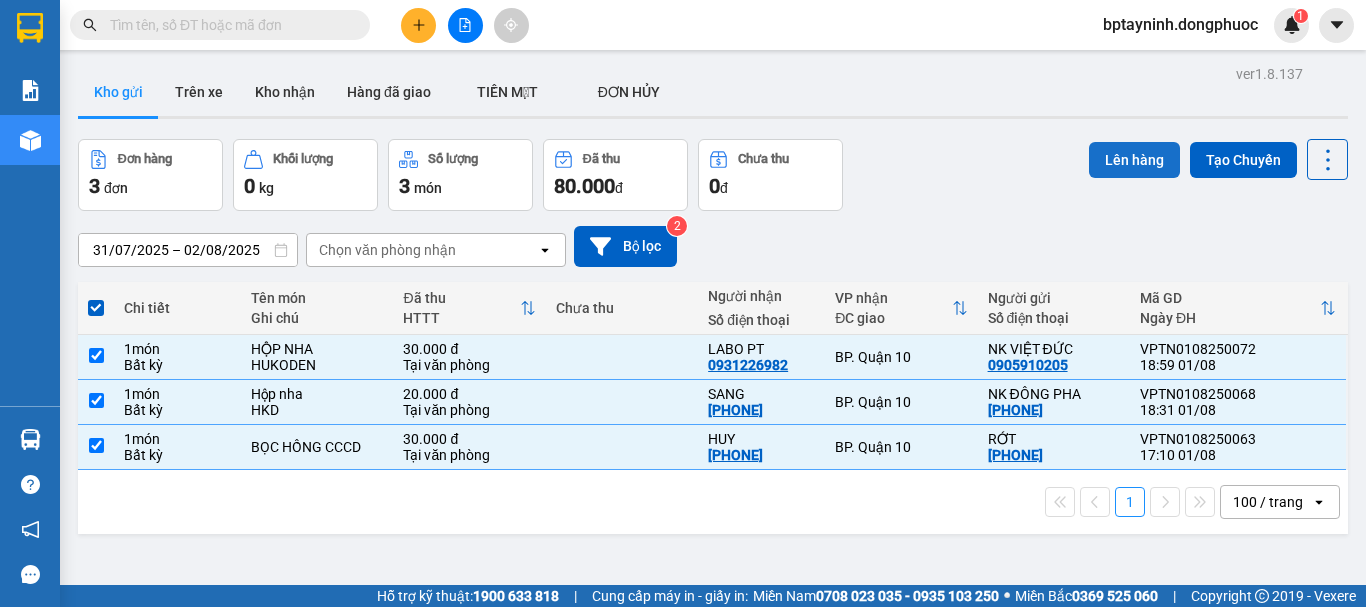 click on "Lên hàng" at bounding box center (1134, 160) 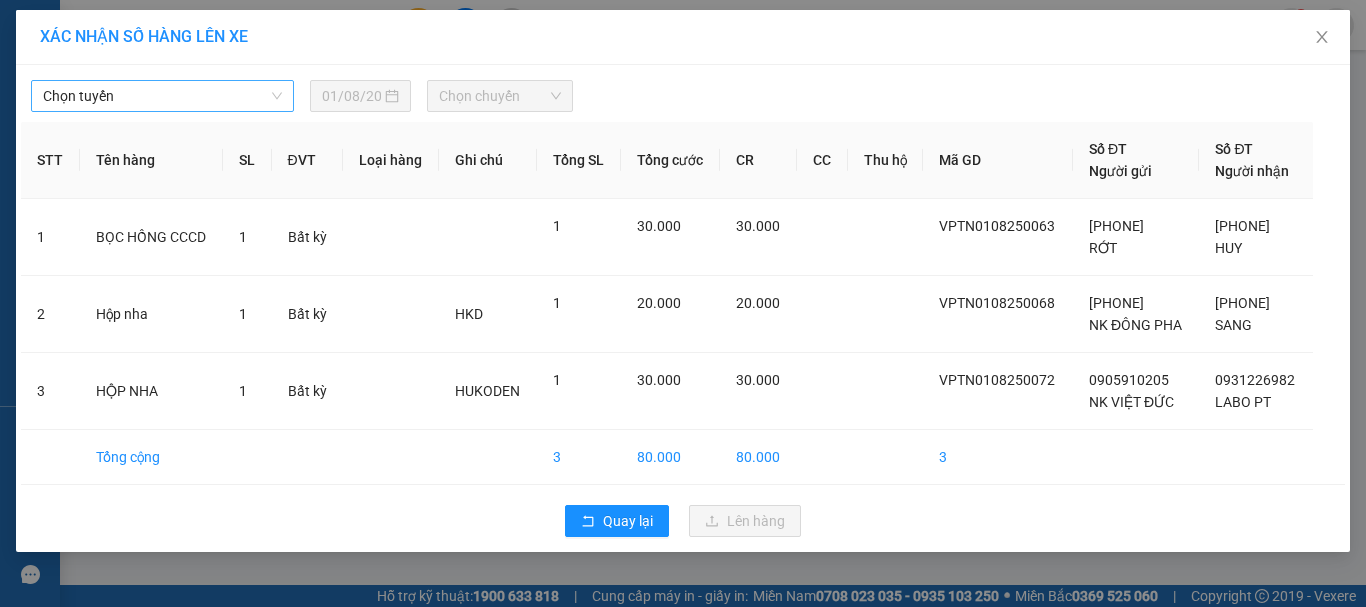 click on "Chọn tuyến" at bounding box center (162, 96) 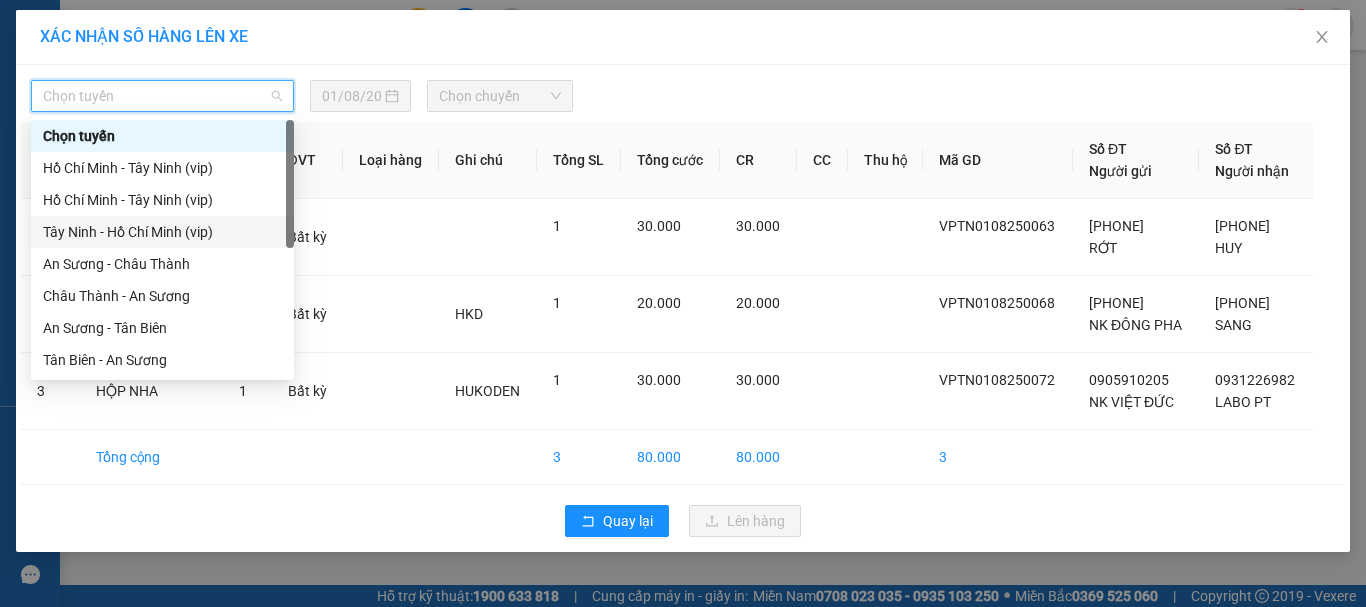 drag, startPoint x: 234, startPoint y: 240, endPoint x: 396, endPoint y: 161, distance: 180.23596 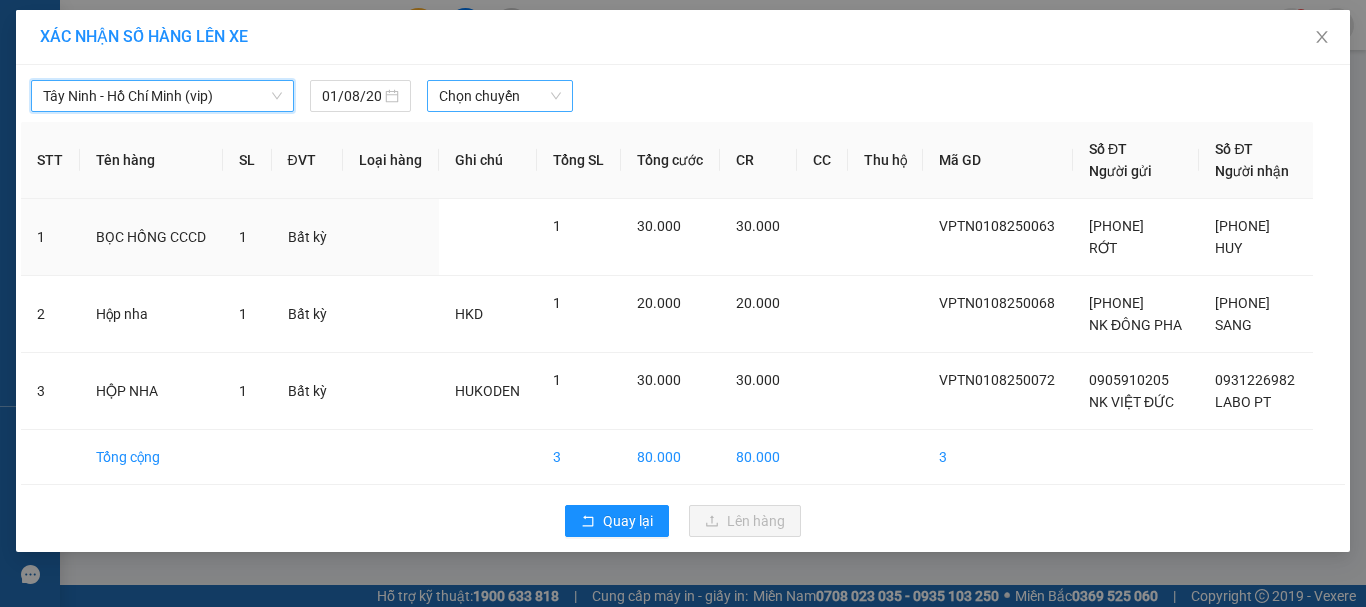 click on "Chọn chuyến" at bounding box center [500, 96] 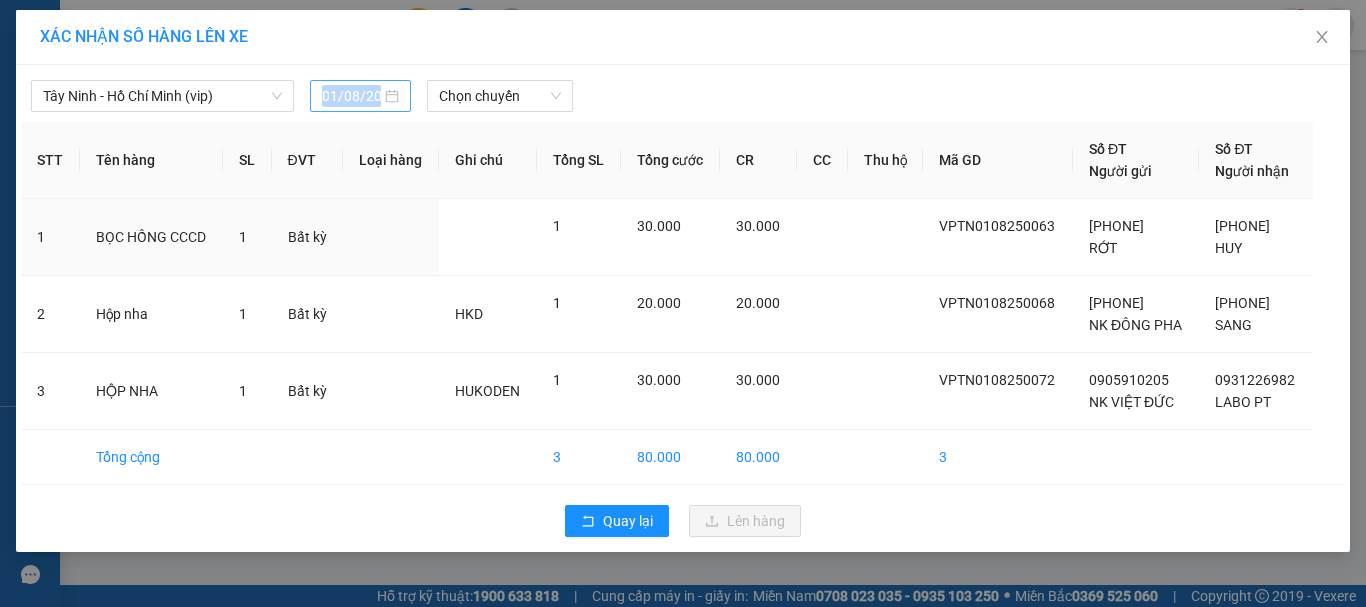 click on "Tây Ninh - Hồ Chí Minh (vip) 01/08/2025 Chọn chuyến STT Tên hàng SL ĐVT Loại hàng Ghi chú Tổng SL Tổng cước CR CC Thu hộ Mã GD Số ĐT Người gửi Số ĐT Người nhận 1 BỌC HỒNG CCCD 1 Bất kỳ 1 30.000 30.000 VPTN0108250063 0838987268 RỚT  0937123827 HUY 2 Hộp nha 1 Bất kỳ HKD 1 20.000 20.000 VPTN0108250068 0932728487 NK ĐÔNG PHA 0901177419 SANG  3 HỘP NHA  1 Bất kỳ HUKODEN 1 30.000 30.000 VPTN0108250072 0905910205 NK VIỆT ĐỨC 0931226982 LABO PT Tổng cộng 3 80.000 80.000 3 Quay lại Lên hàng" at bounding box center [683, 308] 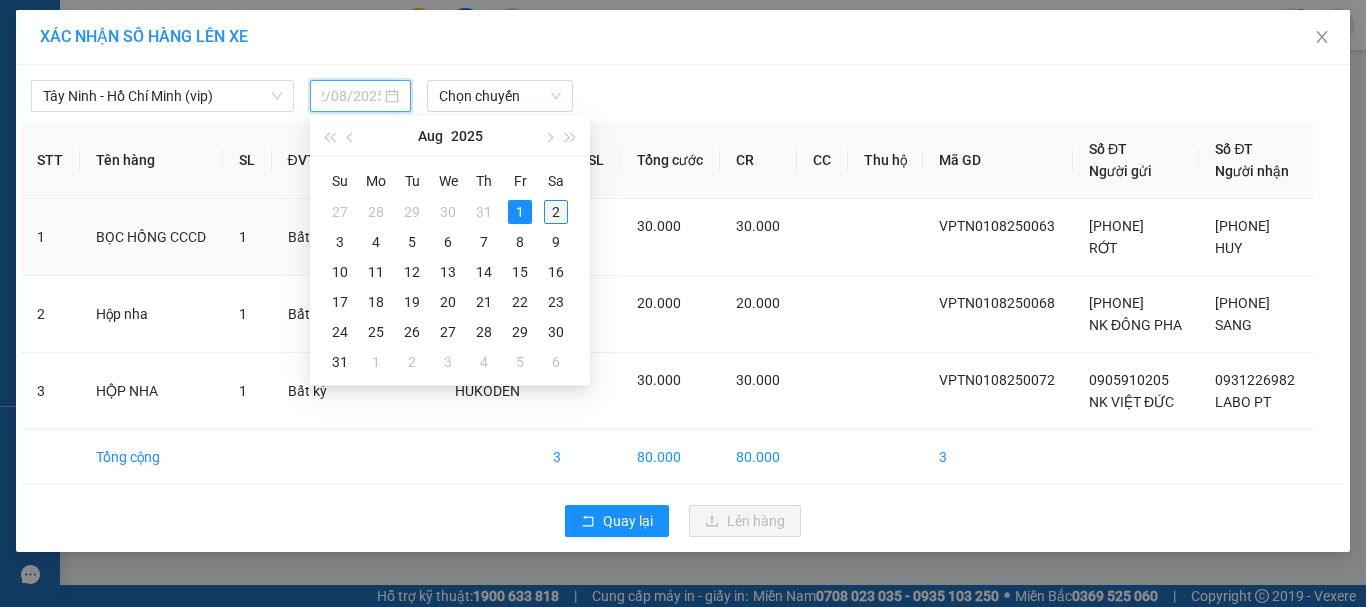 click on "2" at bounding box center (556, 212) 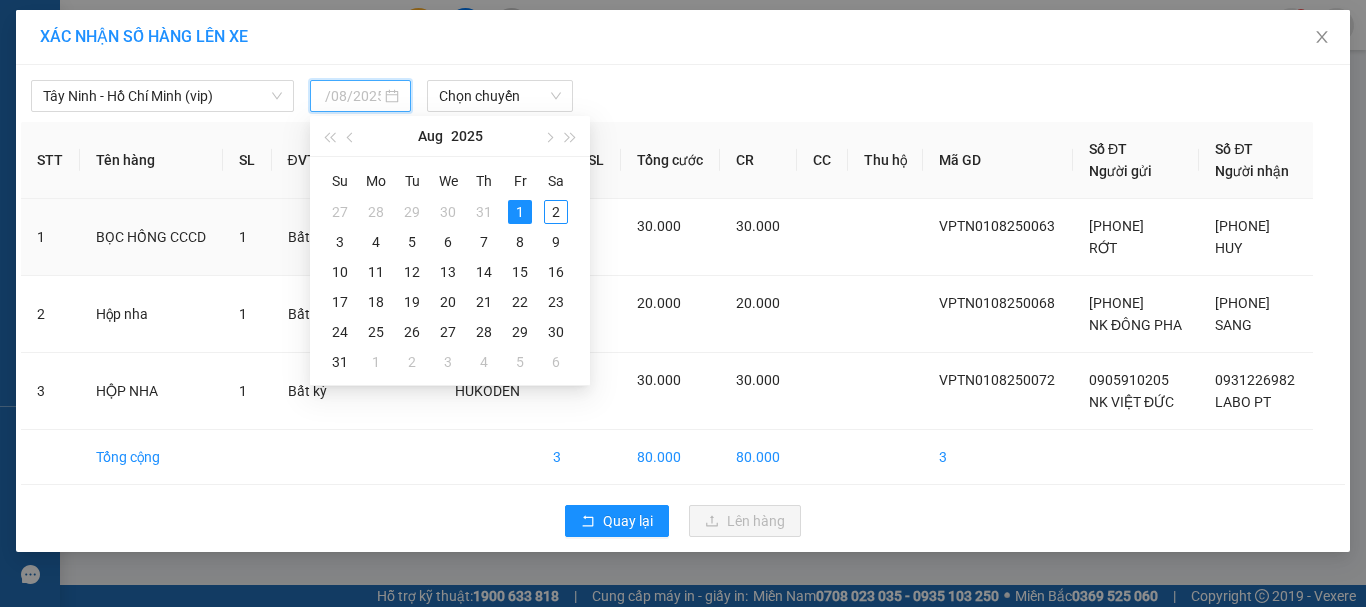 type on "02/08/2025" 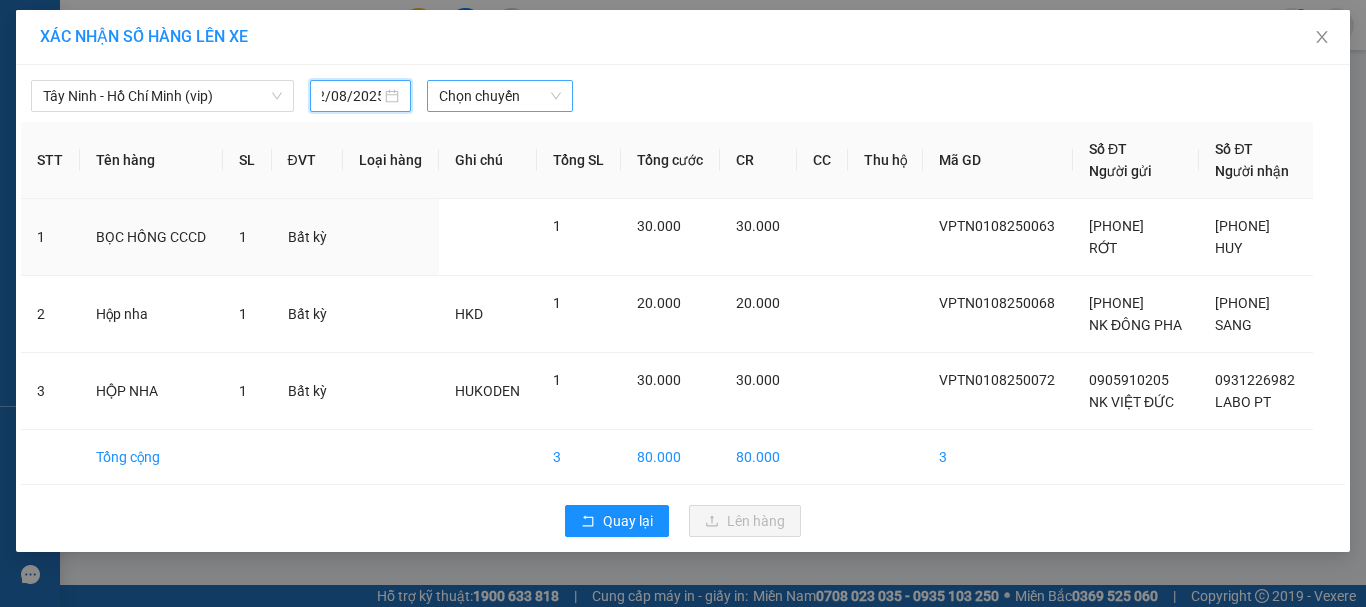 click on "Chọn chuyến" at bounding box center (500, 96) 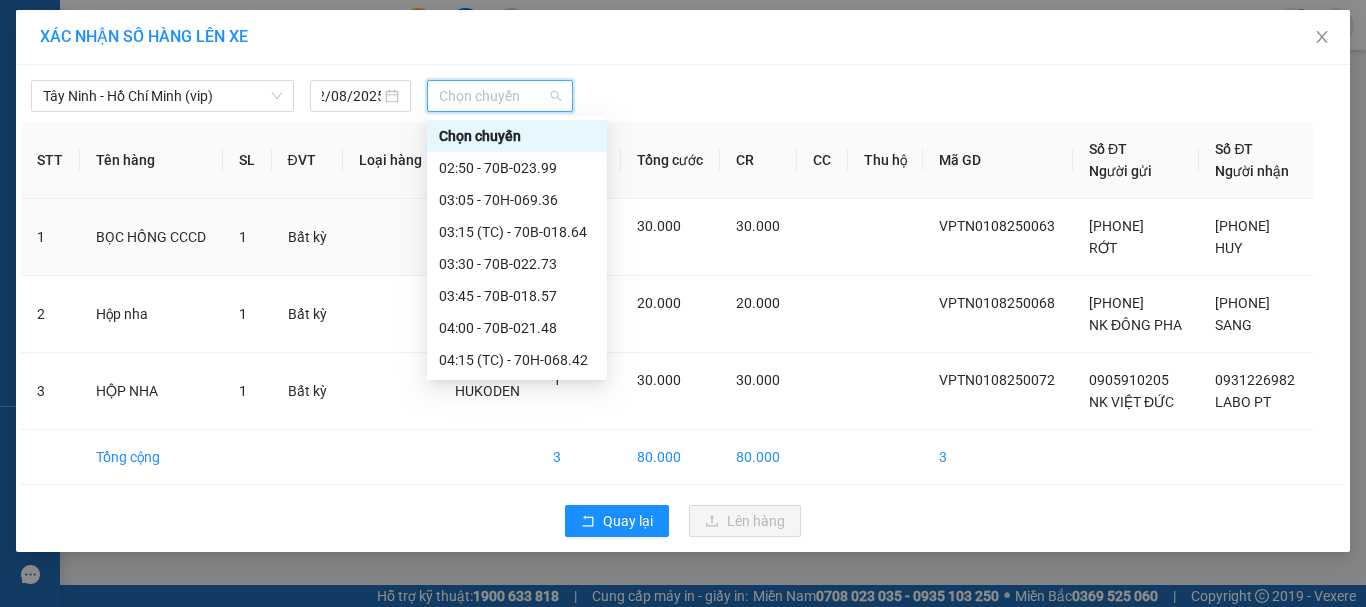 scroll, scrollTop: 0, scrollLeft: 0, axis: both 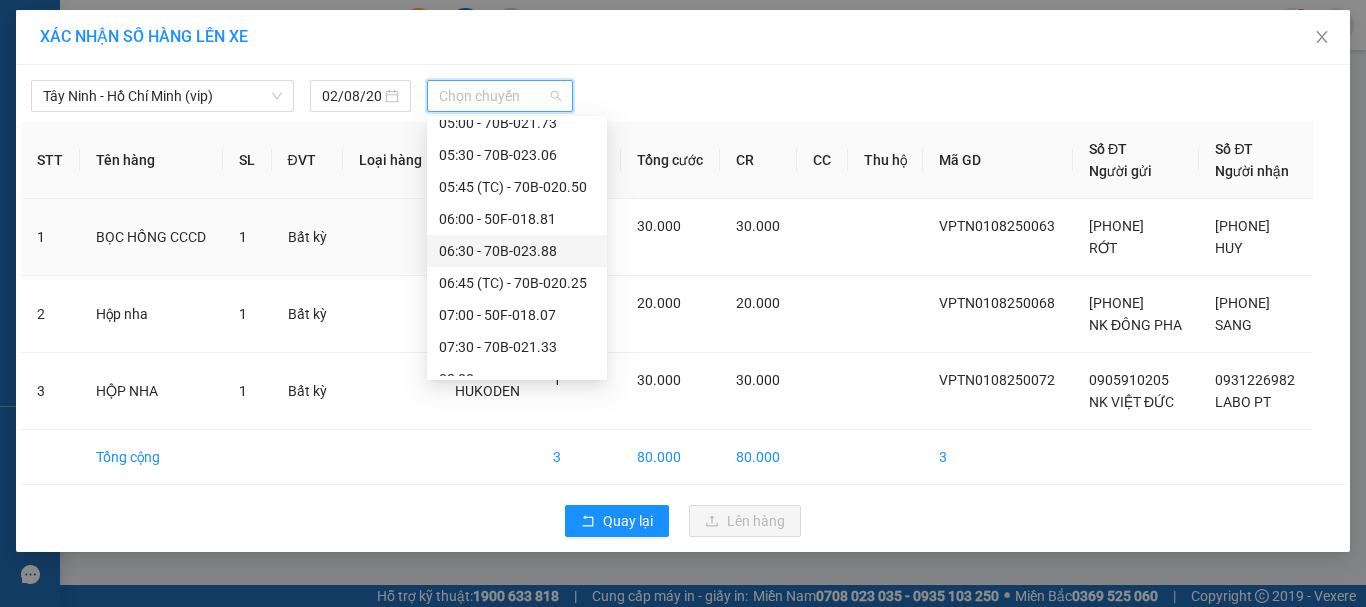 click on "06:30     - 70B-023.88" at bounding box center [517, 251] 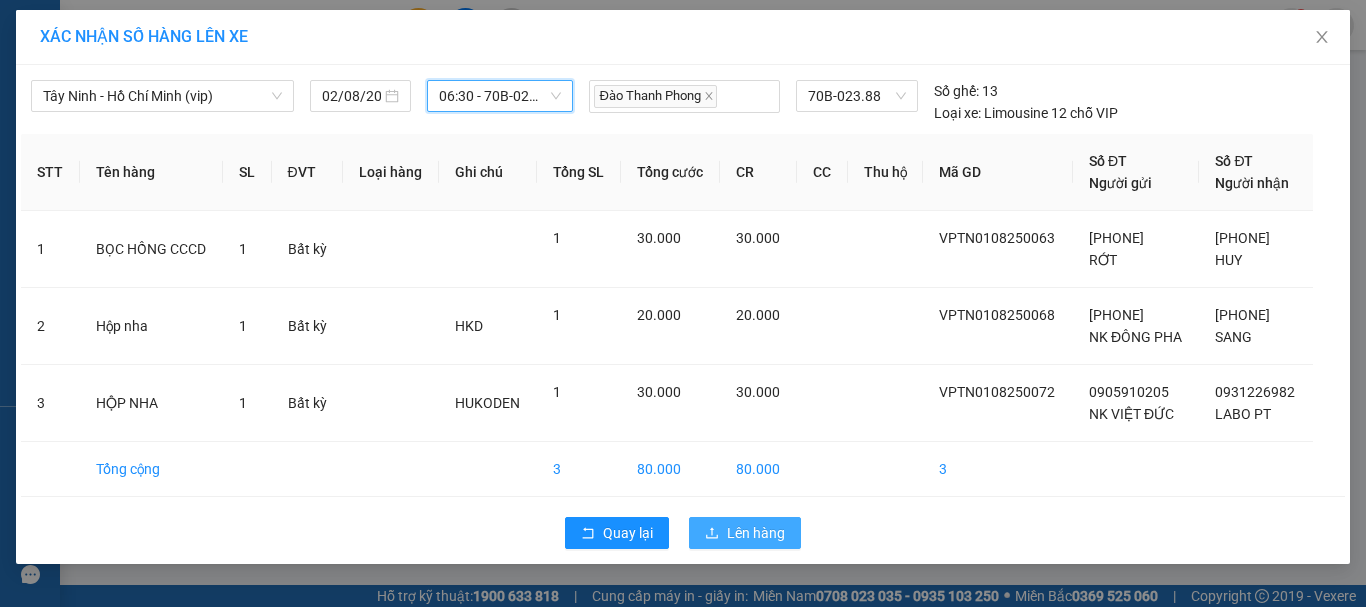 click on "Lên hàng" at bounding box center (756, 533) 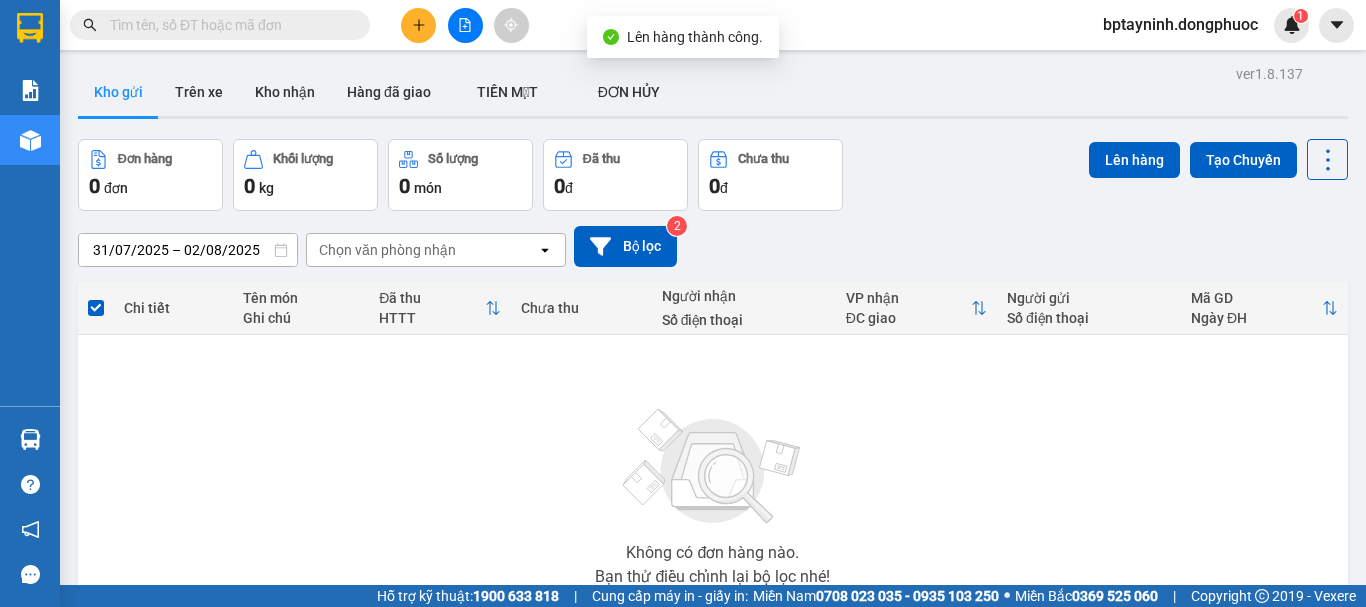 click on "31/07/2025 – 02/08/2025 Press the down arrow key to interact with the calendar and select a date. Press the escape button to close the calendar. Selected date range is from 31/07/2025 to 02/08/2025. Chọn văn phòng nhận open Bộ lọc 2" at bounding box center (713, 246) 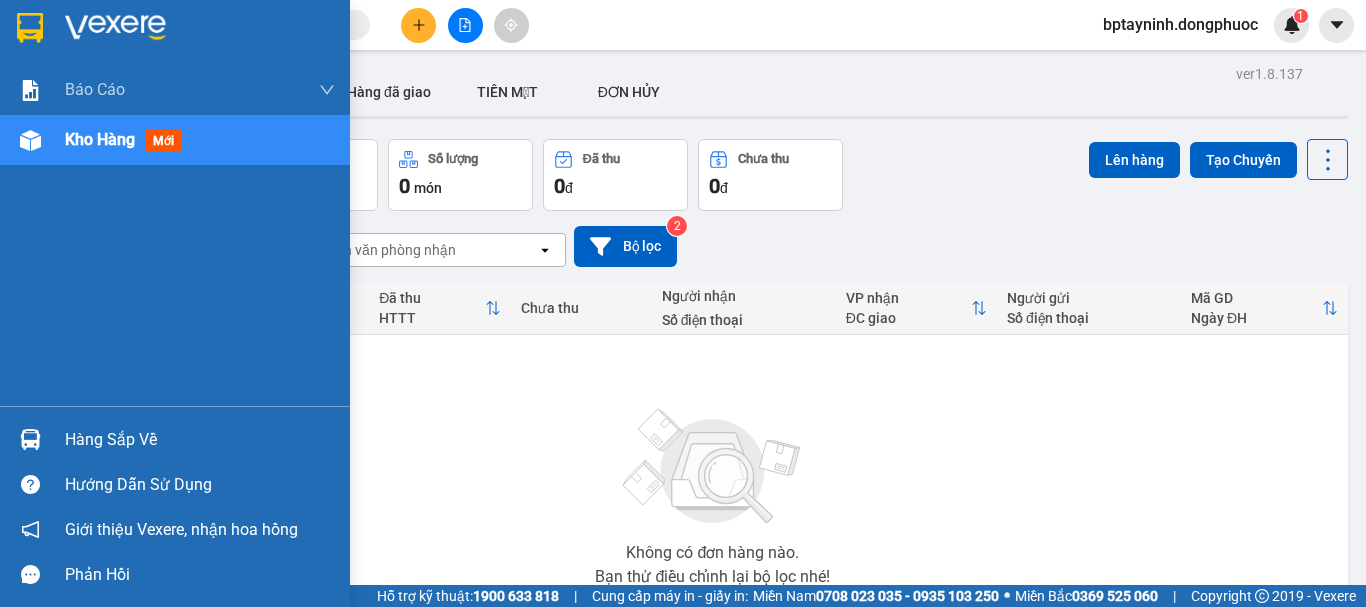 click on "Hàng sắp về" at bounding box center (200, 440) 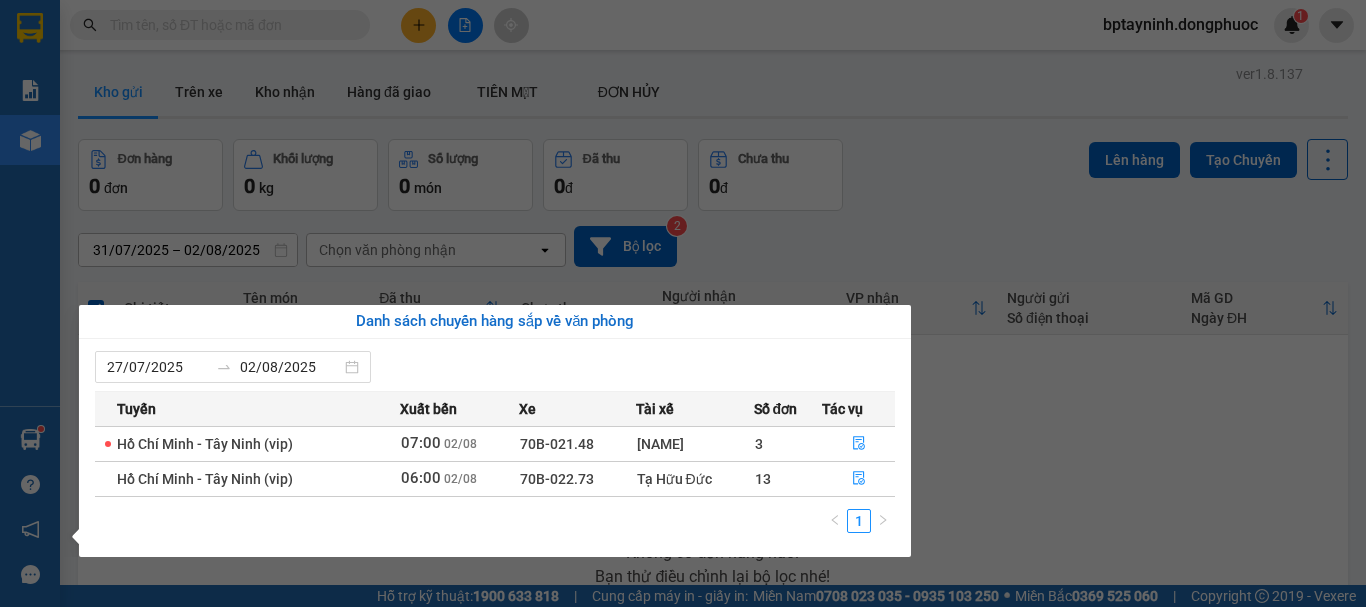 click on "Kết quả tìm kiếm ( 0 )  Bộ lọc  No Data bptayninh.dongphuoc 1     Báo cáo Mẫu 1: Báo cáo dòng tiền theo nhân viên Mẫu 1: Báo cáo dòng tiền theo nhân viên (VP) Mẫu 2: Doanh số tạo đơn theo Văn phòng, nhân viên - Trạm     Kho hàng mới Hàng sắp về Hướng dẫn sử dụng Giới thiệu Vexere, nhận hoa hồng Phản hồi Phần mềm hỗ trợ bạn tốt chứ? ver  1.8.137 Kho gửi Trên xe Kho nhận Hàng đã giao TIỀN MẶT  ĐƠN HỦY Đơn hàng 0 đơn Khối lượng 0 kg Số lượng 0 món Đã thu 0  đ Chưa thu 0  đ Lên hàng Tạo Chuyến 31/07/2025 – 02/08/2025 Press the down arrow key to interact with the calendar and select a date. Press the escape button to close the calendar. Selected date range is from 31/07/2025 to 02/08/2025. Chọn văn phòng nhận open Bộ lọc 2 Chi tiết Tên món Ghi chú Đã thu HTTT Chưa thu Người nhận Số điện thoại VP nhận ĐC giao Người gửi Số điện thoại open" at bounding box center [683, 303] 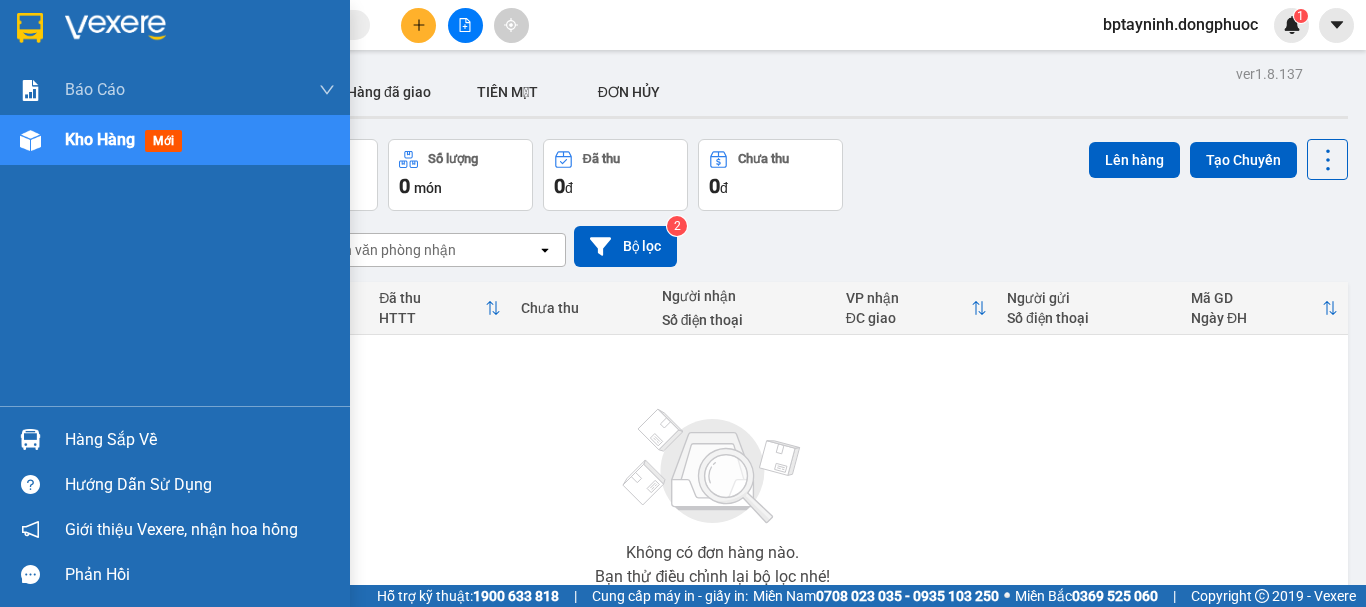 click on "Hàng sắp về" at bounding box center [200, 440] 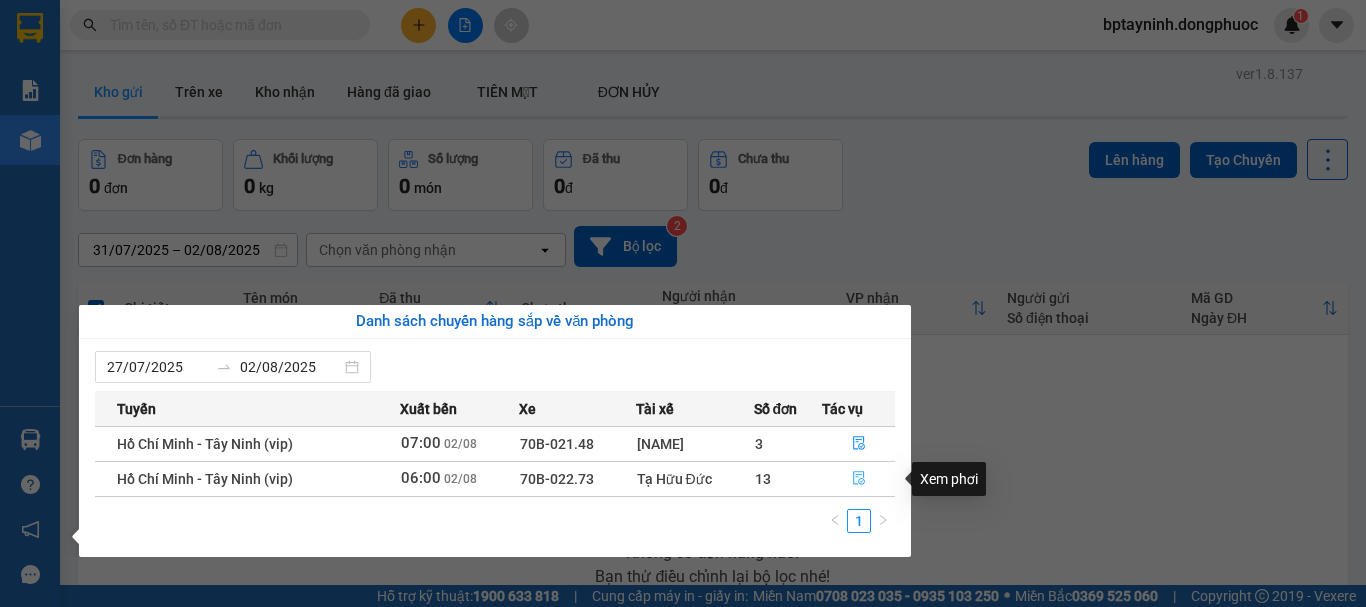 click 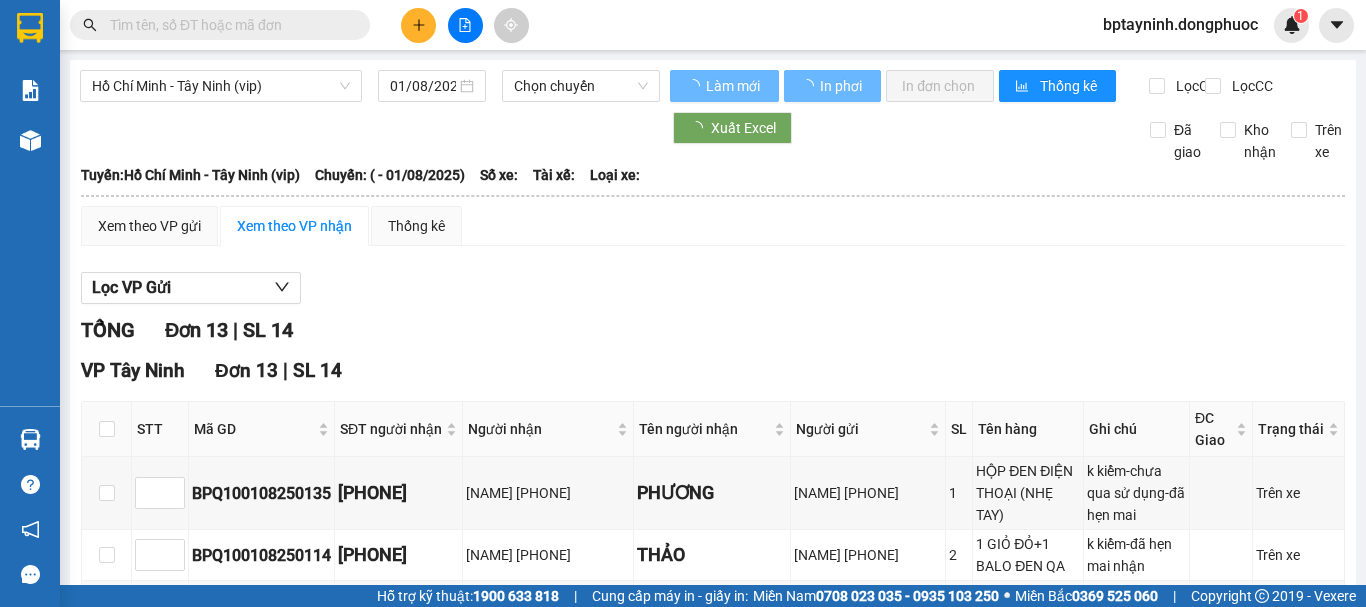 type on "02/08/2025" 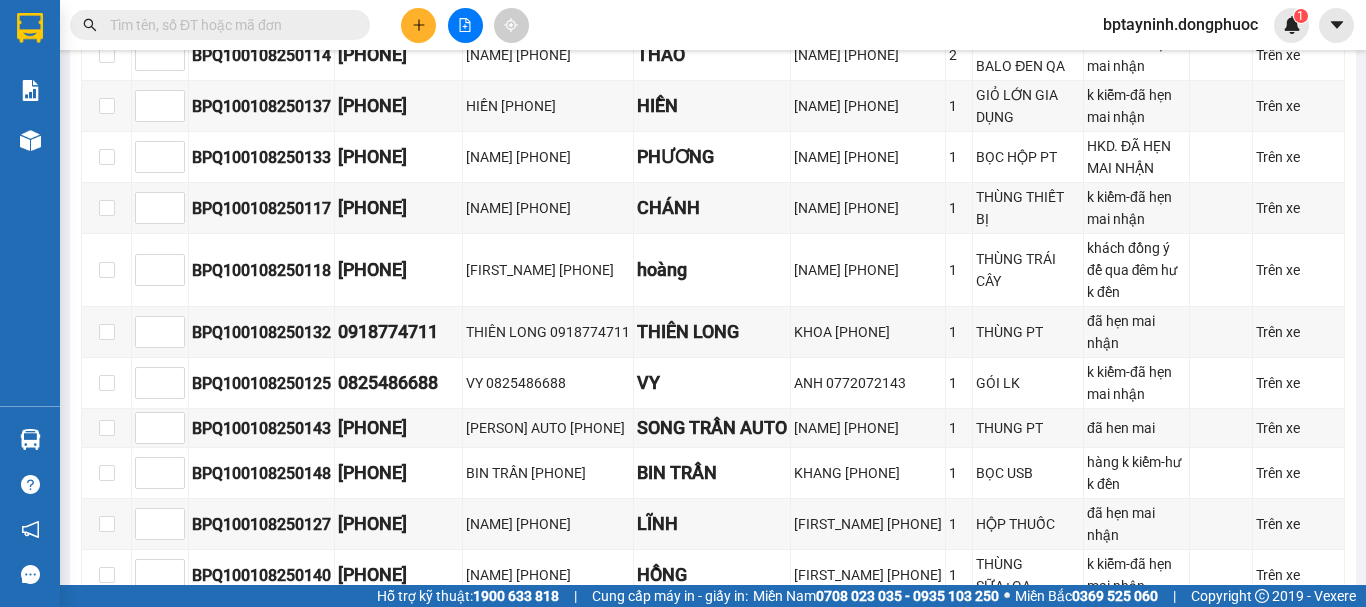 scroll, scrollTop: 833, scrollLeft: 0, axis: vertical 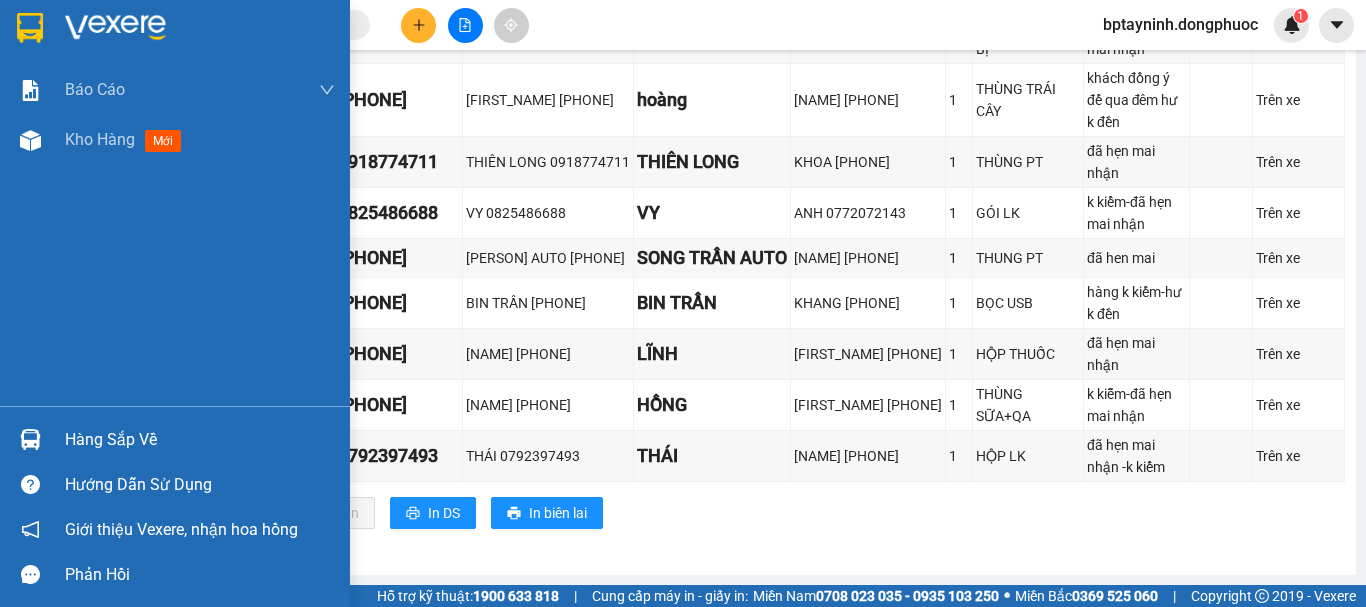 click on "Hàng sắp về" at bounding box center (200, 440) 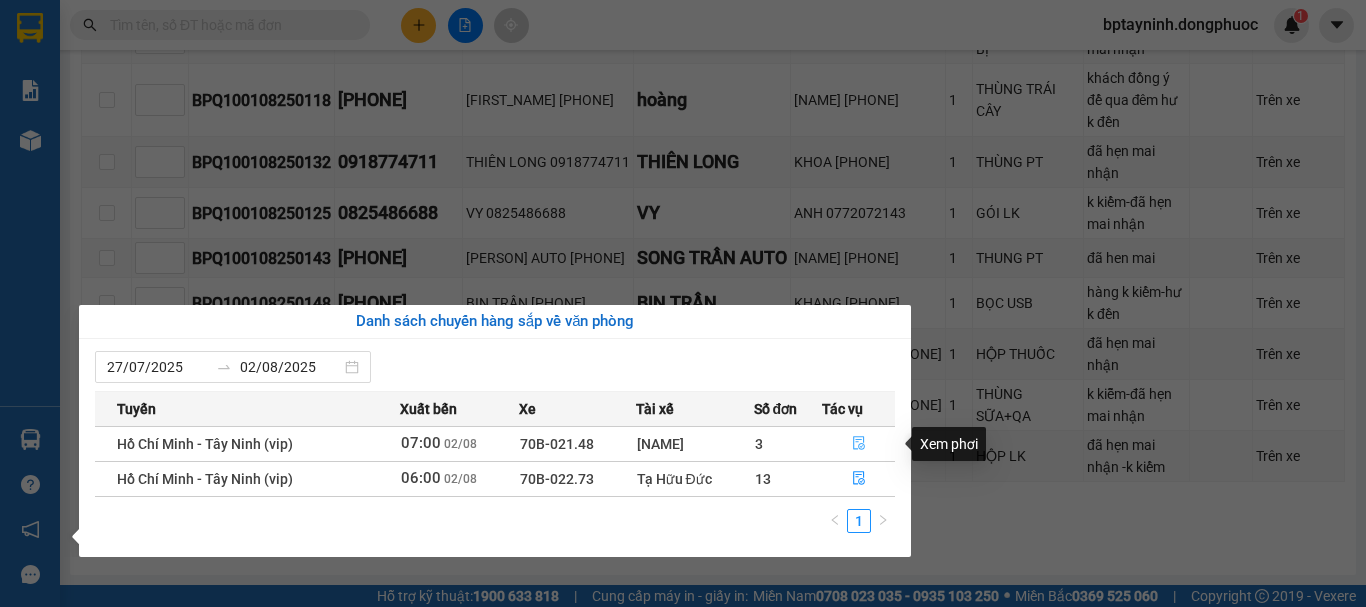 click 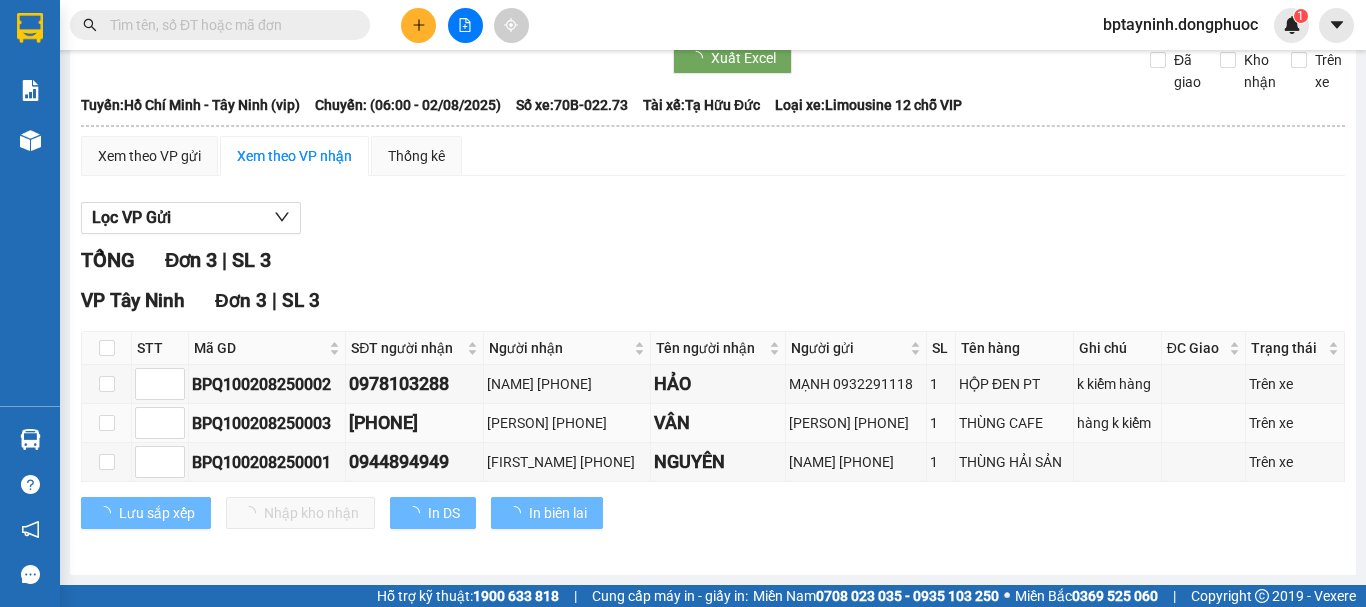 scroll, scrollTop: 87, scrollLeft: 0, axis: vertical 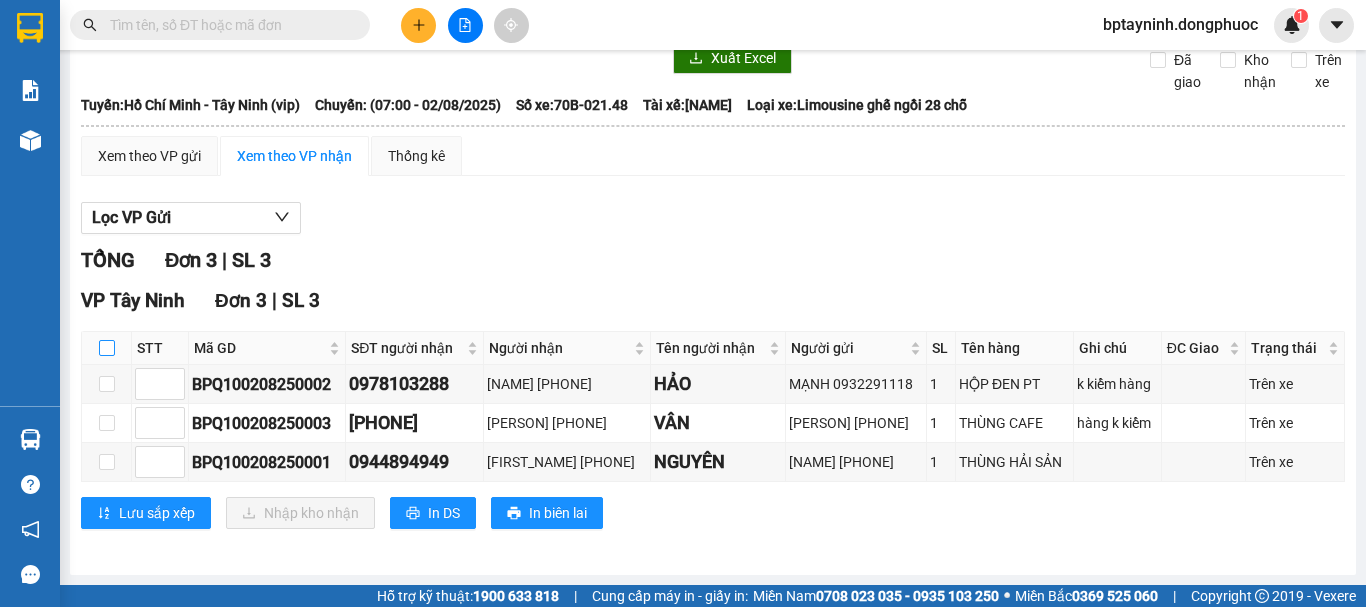 click at bounding box center (107, 348) 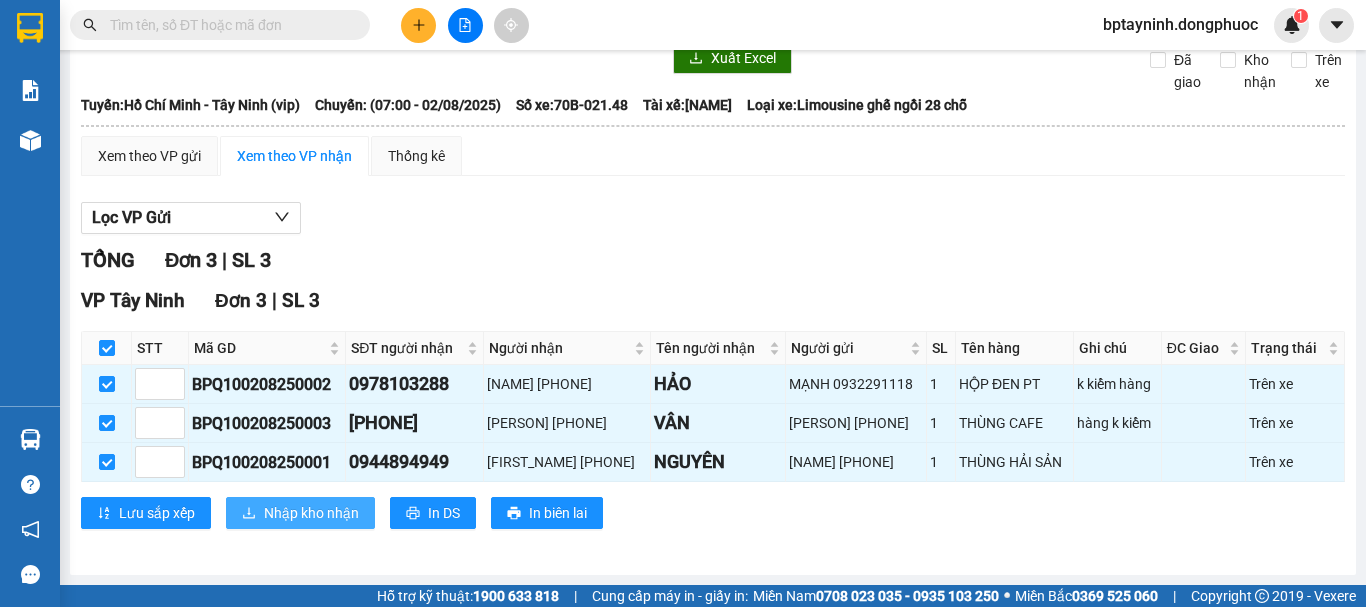 click on "Nhập kho nhận" at bounding box center [311, 513] 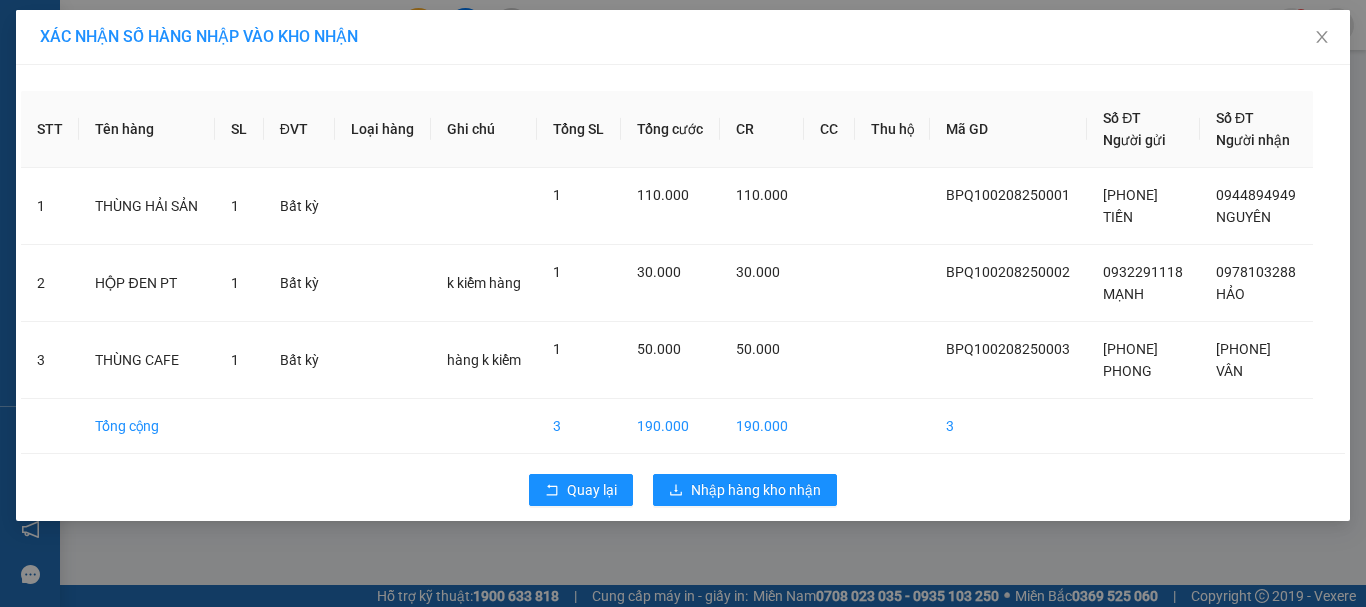 click on "XÁC NHẬN SỐ HÀNG NHẬP VÀO KHO NHẬN STT Tên hàng SL ĐVT Loại hàng Ghi chú Tổng SL Tổng cước CR CC Thu hộ Mã GD Số ĐT Người gửi Số ĐT Người nhận 1 THÙNG HẢI SẢN 1 Bất kỳ 1 110.000 110.000 BPQ100208250001 0383531737 TIỀN  0944894949 NGUYÊN  2 HỘP ĐEN PT  1 Bất kỳ k kiểm hàng  1 30.000 30.000 BPQ100208250002 0932291118 MẠNH 0978103288 HẢO 3 THÙNG CAFE  1 Bất kỳ hàng k kiểm  1 50.000 50.000 BPQ100208250003 0909575368 PHONG 0909659857 VÂN Tổng cộng 3 190.000 190.000 3 Quay lại Nhập hàng kho nhận" at bounding box center [683, 303] 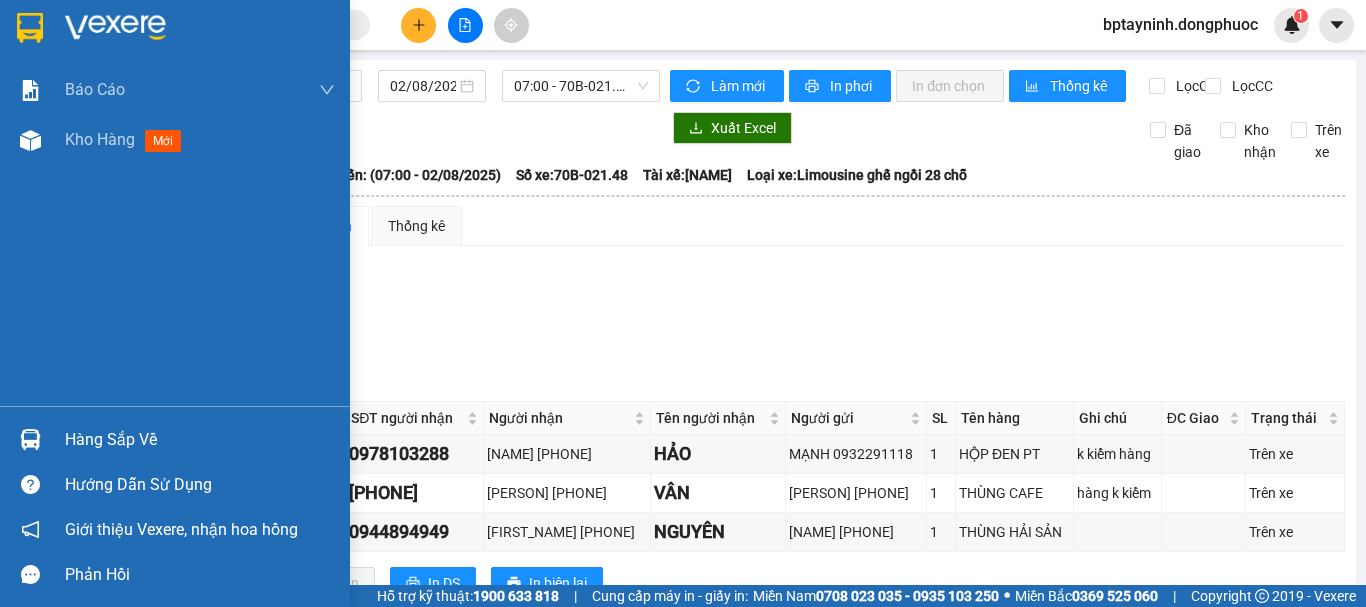 click on "Hàng sắp về" at bounding box center [200, 440] 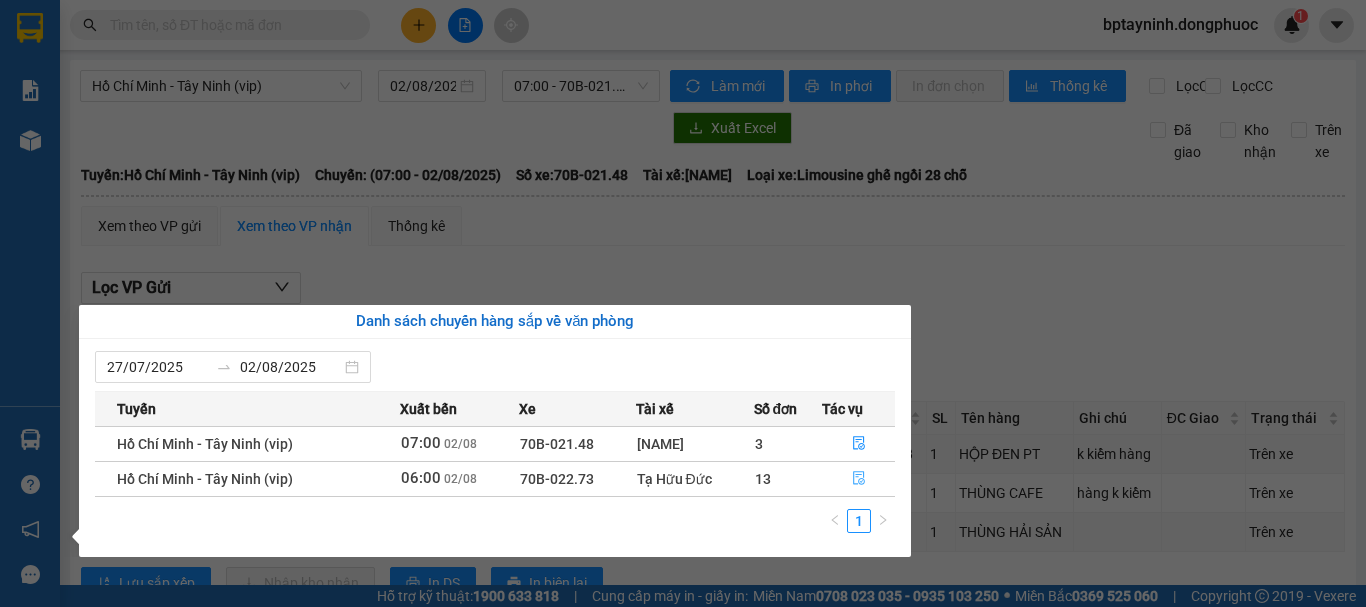 click 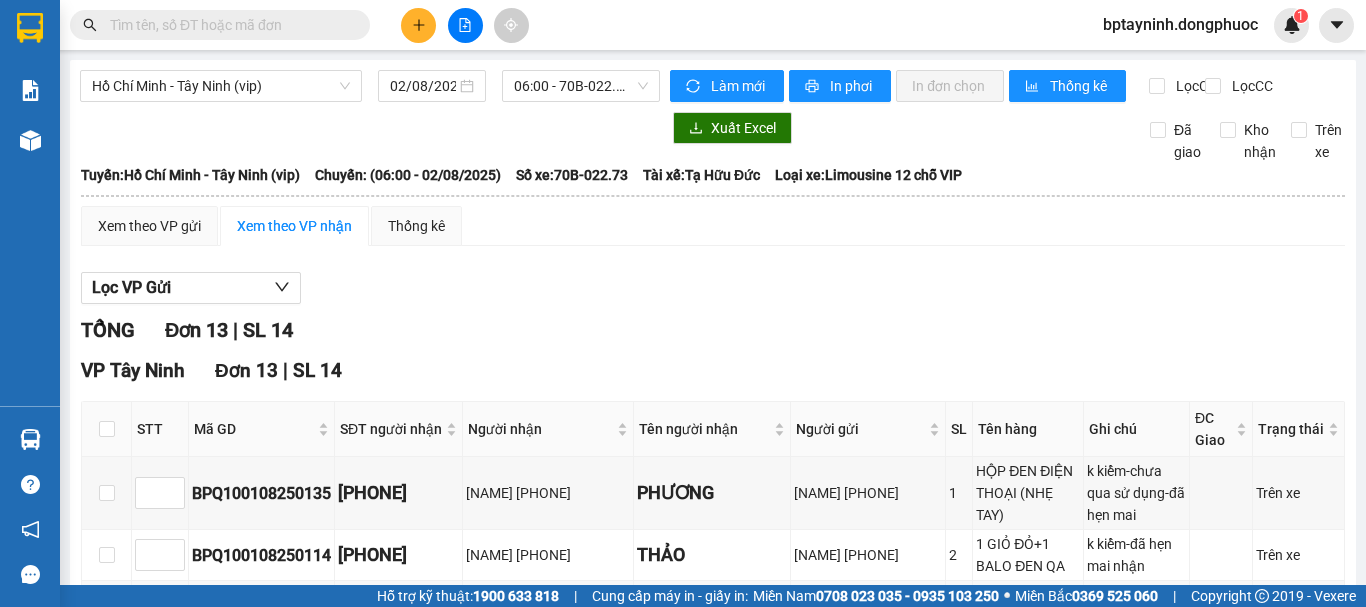 click at bounding box center [107, 429] 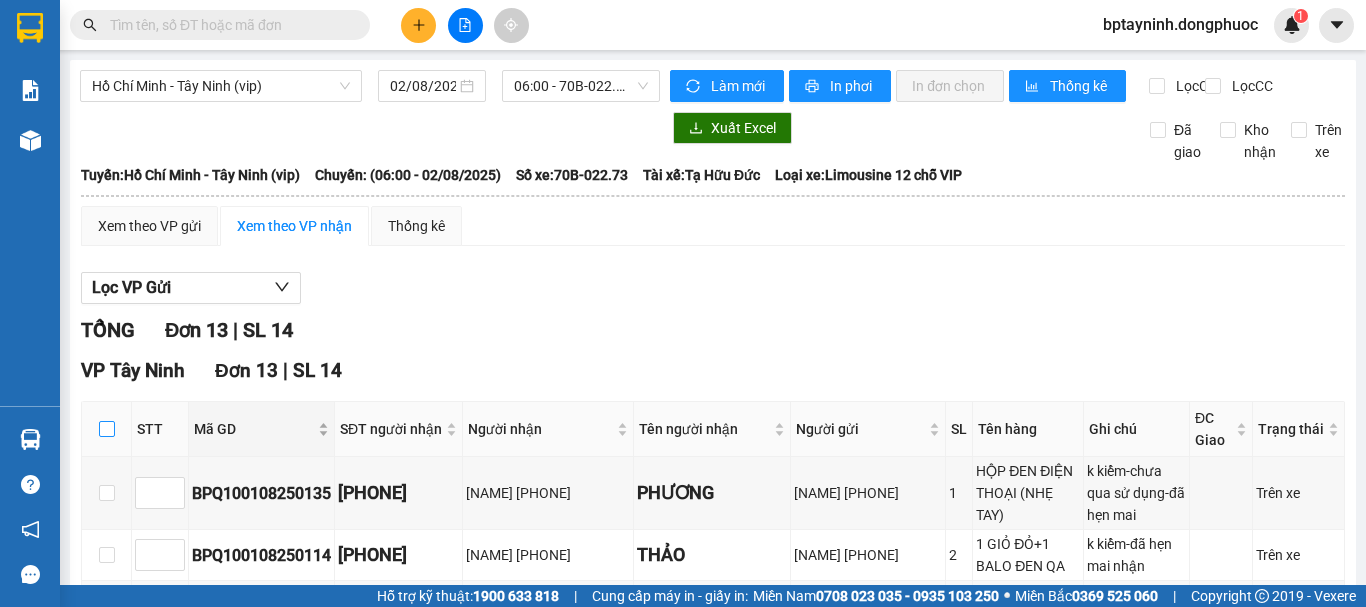 drag, startPoint x: 105, startPoint y: 446, endPoint x: 287, endPoint y: 469, distance: 183.44754 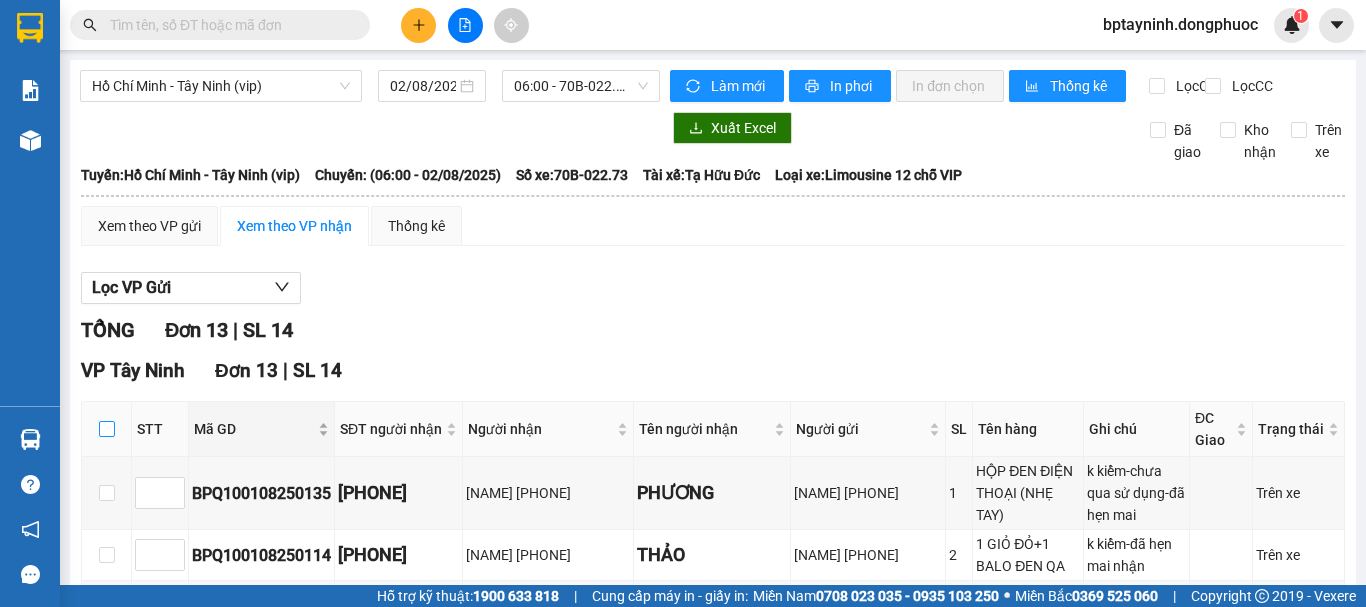 click at bounding box center [107, 429] 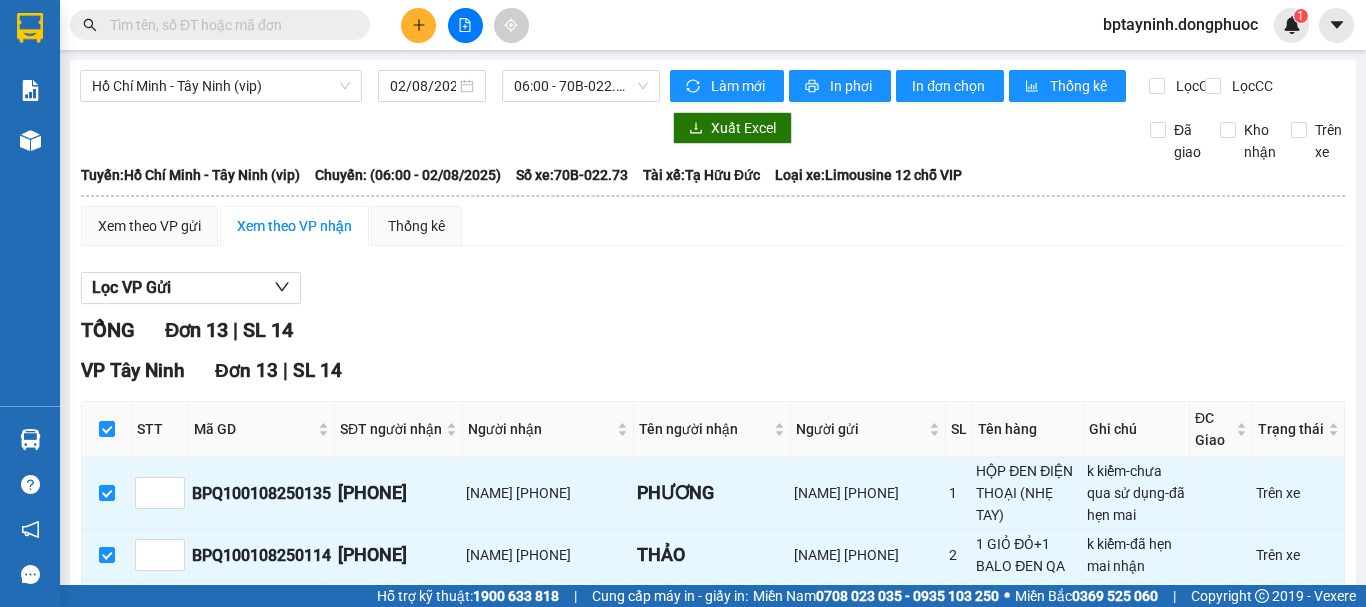 scroll, scrollTop: 941, scrollLeft: 0, axis: vertical 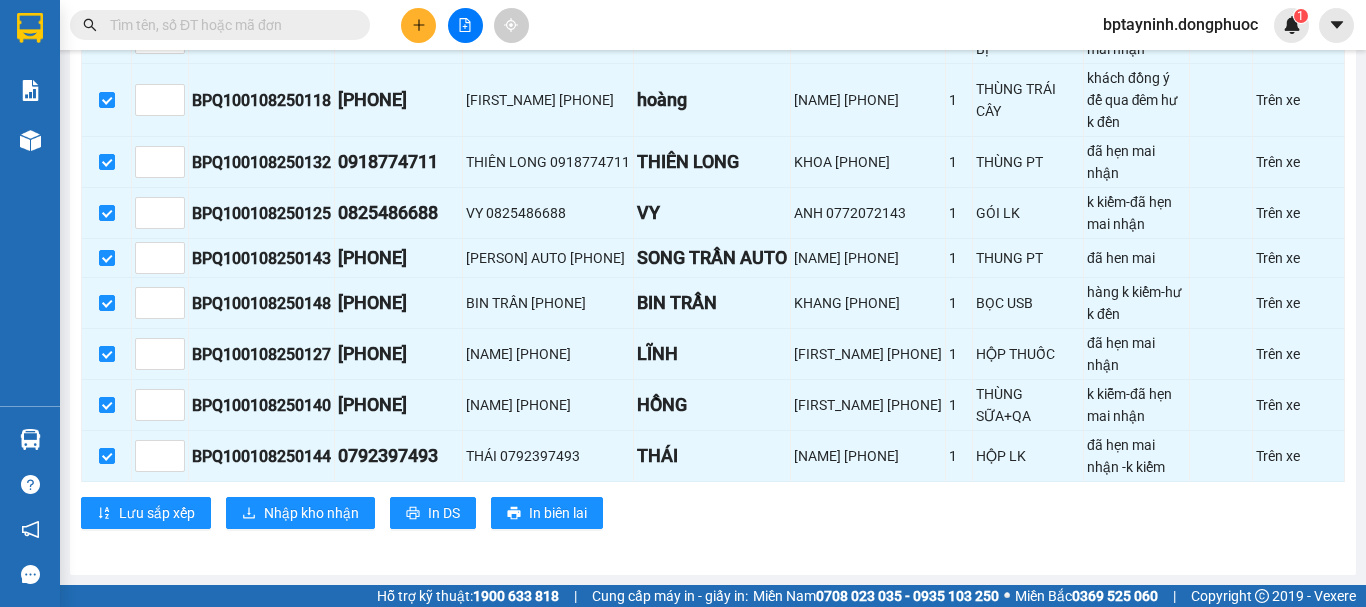 click on "VP Tây Ninh Đơn   13 | SL   14 STT Mã GD SĐT người nhận Người nhận Tên người nhận Người gửi SL Tên hàng Ghi chú ĐC Giao Trạng thái Ký nhận                           BPQ100108250135 0376230655 PHƯƠNG  0376230655 PHƯƠNG  HUY 0901067825 1 HỘP ĐEN ĐIỆN THOẠI (NHẸ TAY)  k kiểm-chưa qua sử dụng-đã hẹn mai Trên xe BPQ100108250114 0933880526 THẢO  0933880526 THẢO  THẢO  0933880526 2 1 GIỎ ĐỎ+1 BALO ĐEN QA  k kiểm-đã hẹn mai nhận  Trên xe BPQ100108250137 0946133468 HIỀN 0946133468 HIỀN LAM 0915340376 1 GIỎ LỚN GIA DỤNG  k kiễm-đã hẹn mai nhận  Trên xe BPQ100108250133 0908700278 PHƯƠNG 0908700278 PHƯƠNG KHẮC DUY 02835106677 1 BỌC HỘP PT  HKD. ĐÃ HẸN MAI NHẬN Trên xe BPQ100108250117 0967578787 CHÁNH 0967578787 CHÁNH BẢO 0937004068 1 THÙNG THIẾT BỊ  k kiểm-đã hẹn mai nhận  Trên xe BPQ100108250118 0908475678 hoàng 0908475678 hoàng PHÚC 0903845065 1 THÙNG TRÁI CÂY  1 1" at bounding box center [713, 115] 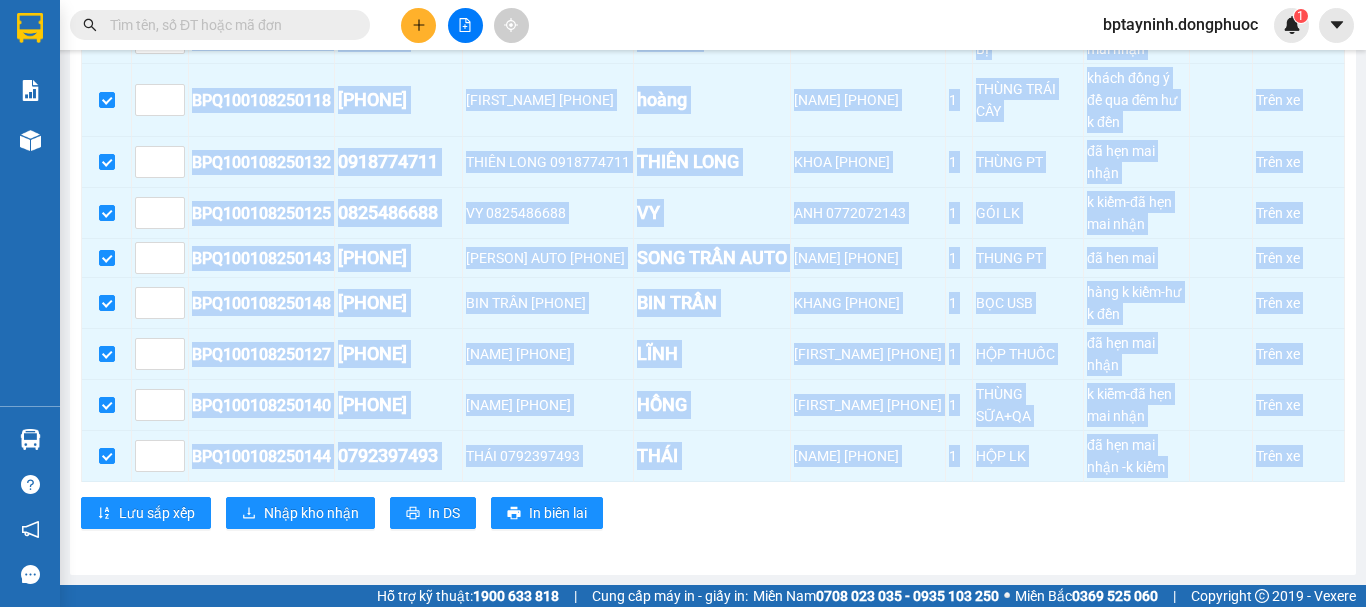 click on "VP Tây Ninh Đơn   13 | SL   14 STT Mã GD SĐT người nhận Người nhận Tên người nhận Người gửi SL Tên hàng Ghi chú ĐC Giao Trạng thái Ký nhận                           BPQ100108250135 0376230655 PHƯƠNG  0376230655 PHƯƠNG  HUY 0901067825 1 HỘP ĐEN ĐIỆN THOẠI (NHẸ TAY)  k kiểm-chưa qua sử dụng-đã hẹn mai Trên xe BPQ100108250114 0933880526 THẢO  0933880526 THẢO  THẢO  0933880526 2 1 GIỎ ĐỎ+1 BALO ĐEN QA  k kiểm-đã hẹn mai nhận  Trên xe BPQ100108250137 0946133468 HIỀN 0946133468 HIỀN LAM 0915340376 1 GIỎ LỚN GIA DỤNG  k kiễm-đã hẹn mai nhận  Trên xe BPQ100108250133 0908700278 PHƯƠNG 0908700278 PHƯƠNG KHẮC DUY 02835106677 1 BỌC HỘP PT  HKD. ĐÃ HẸN MAI NHẬN Trên xe BPQ100108250117 0967578787 CHÁNH 0967578787 CHÁNH BẢO 0937004068 1 THÙNG THIẾT BỊ  k kiểm-đã hẹn mai nhận  Trên xe BPQ100108250118 0908475678 hoàng 0908475678 hoàng PHÚC 0903845065 1 THÙNG TRÁI CÂY  1 1" at bounding box center (713, 115) 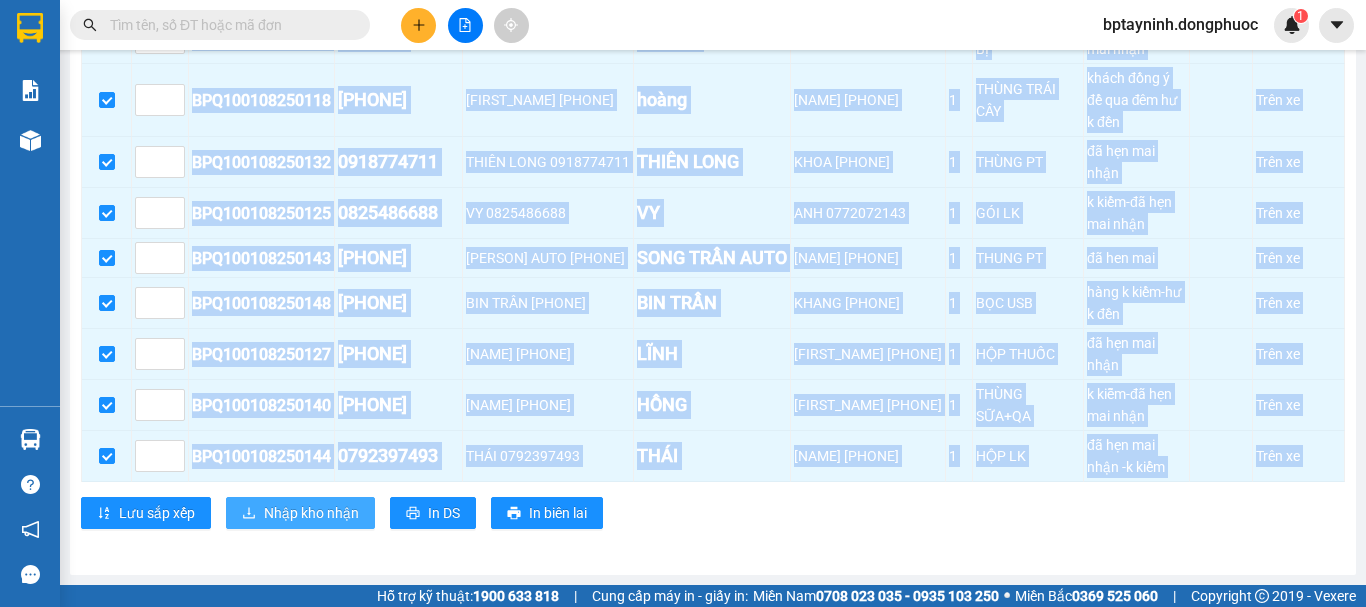 click on "Nhập kho nhận" at bounding box center (311, 513) 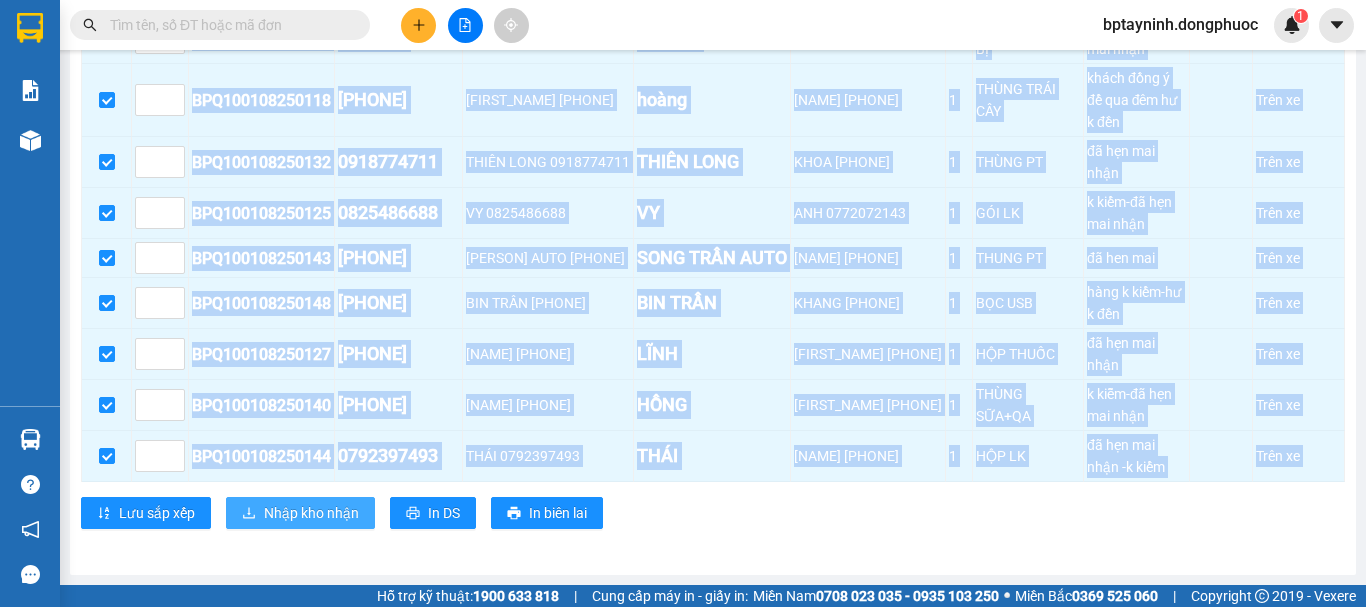 scroll, scrollTop: 0, scrollLeft: 0, axis: both 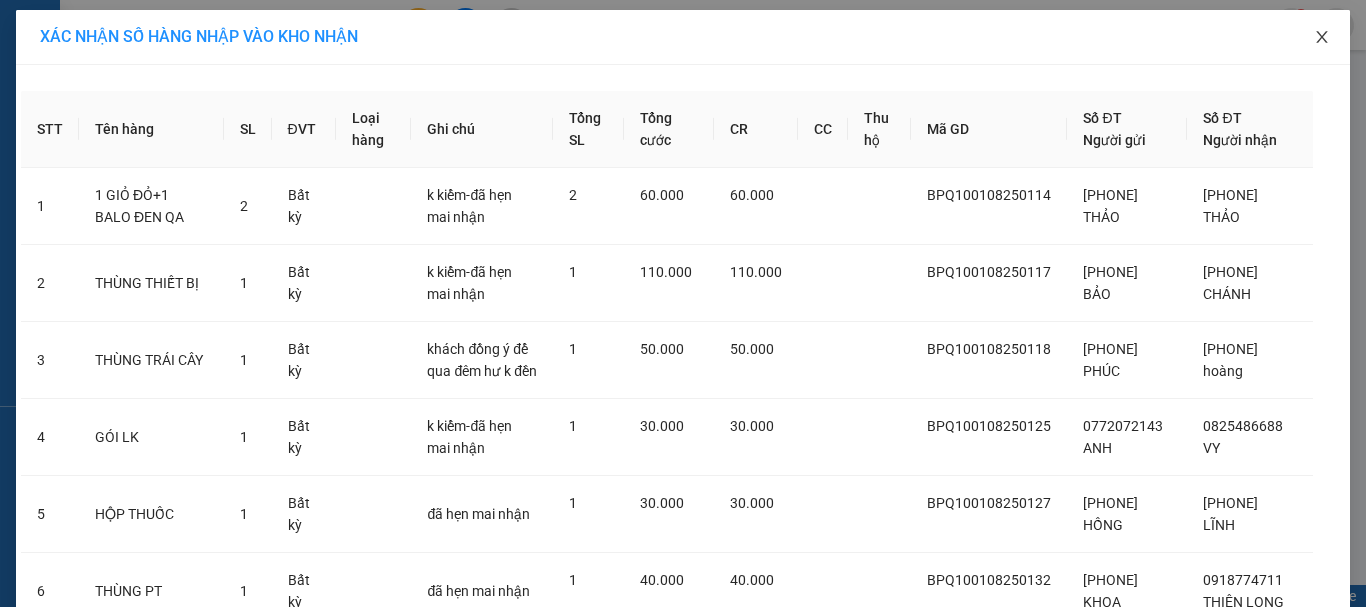 click 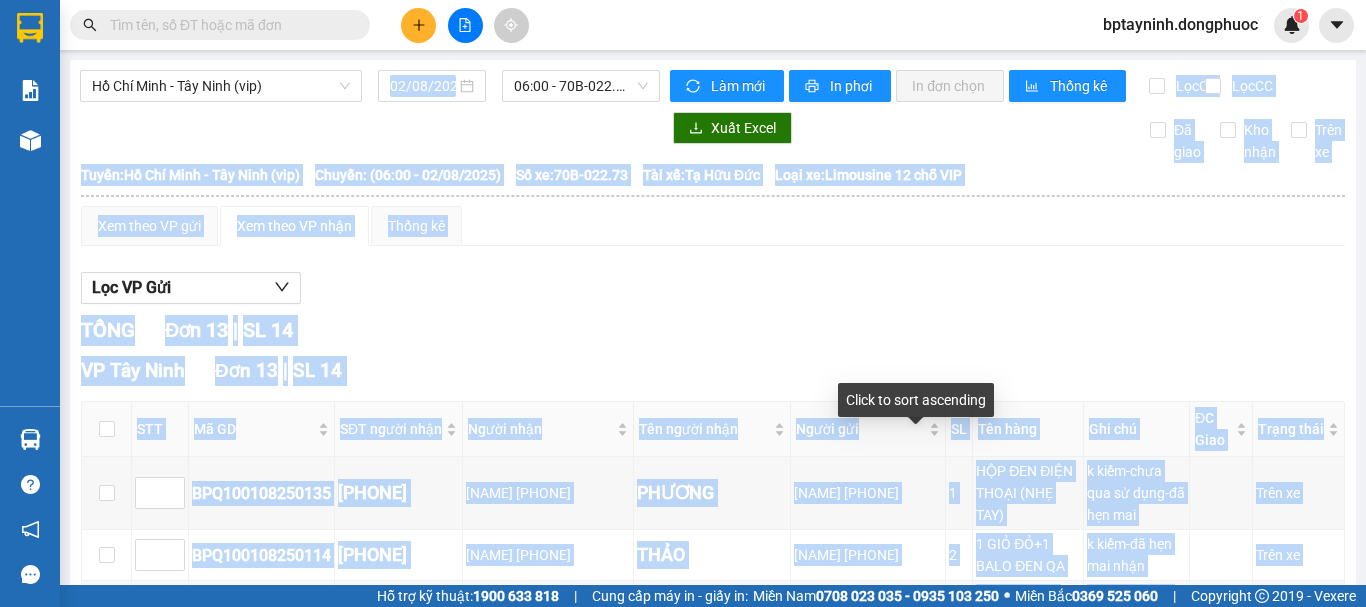 click on "TỔNG Đơn   13 | SL   14 VP Tây Ninh Đơn   13 | SL   14 STT Mã GD SĐT người nhận Người nhận Tên người nhận Người gửi SL Tên hàng Ghi chú ĐC Giao Trạng thái Ký nhận                           BPQ100108250135 0376230655 PHƯƠNG  0376230655 PHƯƠNG  HUY 0901067825 1 HỘP ĐEN ĐIỆN THOẠI (NHẸ TAY)  k kiểm-chưa qua sử dụng-đã hẹn mai Trên xe BPQ100108250114 0933880526 THẢO  0933880526 THẢO  THẢO  0933880526 2 1 GIỎ ĐỎ+1 BALO ĐEN QA  k kiểm-đã hẹn mai nhận  Trên xe BPQ100108250137 0946133468 HIỀN 0946133468 HIỀN LAM 0915340376 1 GIỎ LỚN GIA DỤNG  k kiễm-đã hẹn mai nhận  Trên xe BPQ100108250133 0908700278 PHƯƠNG 0908700278 PHƯƠNG KHẮC DUY 02835106677 1 BỌC HỘP PT  HKD. ĐÃ HẸN MAI NHẬN Trên xe BPQ100108250117 0967578787 CHÁNH 0967578787 CHÁNH BẢO 0937004068 1 THÙNG THIẾT BỊ  k kiểm-đã hẹn mai nhận  Trên xe BPQ100108250118 0908475678 hoàng 0908475678 hoàng 1 Trên xe 1 1" at bounding box center (713, 769) 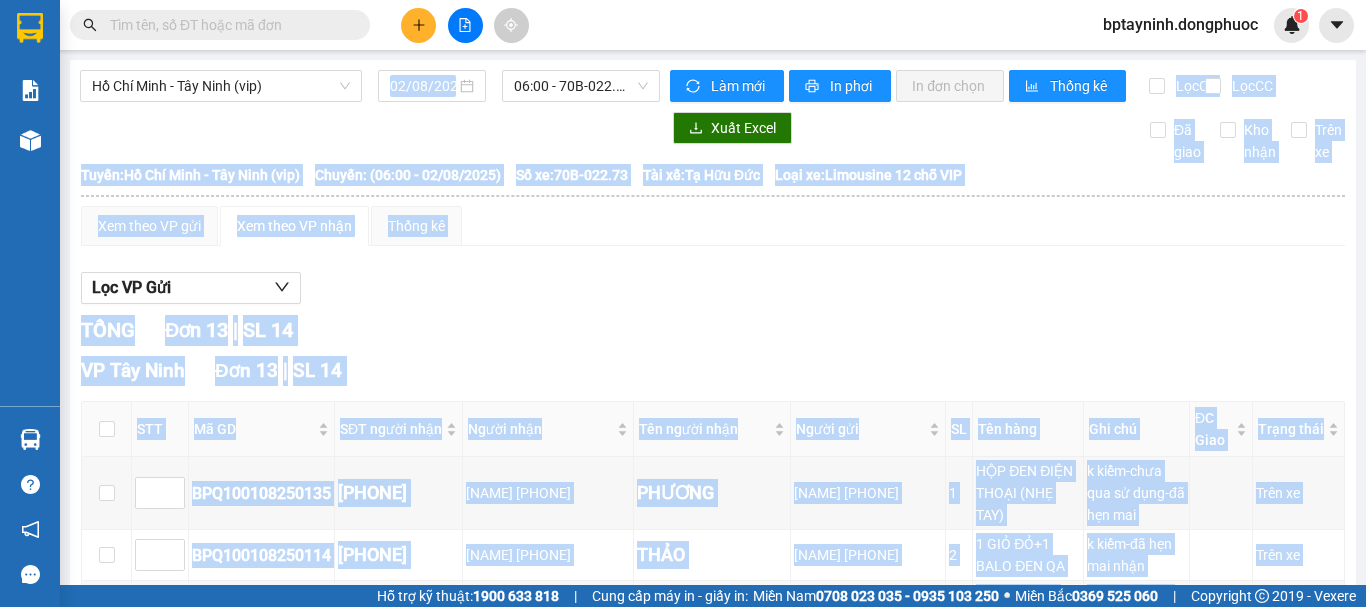 click on "Lọc VP Gửi TỔNG Đơn   13 | SL   14 VP Tây Ninh Đơn   13 | SL   14 STT Mã GD SĐT người nhận Người nhận Tên người nhận Người gửi SL Tên hàng Ghi chú ĐC Giao Trạng thái Ký nhận                           BPQ100108250135 0376230655 PHƯƠNG  0376230655 PHƯƠNG  HUY 0901067825 1 HỘP ĐEN ĐIỆN THOẠI (NHẸ TAY)  k kiểm-chưa qua sử dụng-đã hẹn mai Trên xe BPQ100108250114 0933880526 THẢO  0933880526 THẢO  THẢO  0933880526 2 1 GIỎ ĐỎ+1 BALO ĐEN QA  k kiểm-đã hẹn mai nhận  Trên xe BPQ100108250137 0946133468 HIỀN 0946133468 HIỀN LAM 0915340376 1 GIỎ LỚN GIA DỤNG  k kiễm-đã hẹn mai nhận  Trên xe BPQ100108250133 0908700278 PHƯƠNG 0908700278 PHƯƠNG KHẮC DUY 02835106677 1 BỌC HỘP PT  HKD. ĐÃ HẸN MAI NHẬN Trên xe BPQ100108250117 0967578787 CHÁNH 0967578787 CHÁNH BẢO 0937004068 1 THÙNG THIẾT BỊ  k kiểm-đã hẹn mai nhận  Trên xe BPQ100108250118 0908475678 hoàng 0908475678 1 1 1" at bounding box center (713, 743) 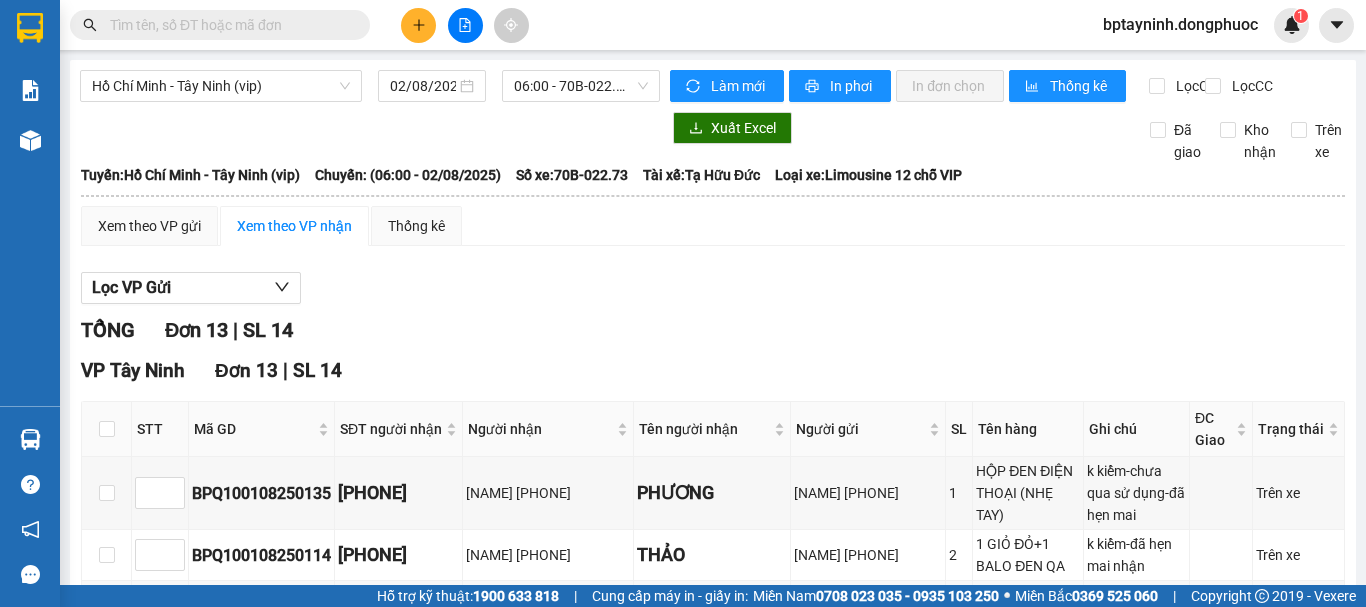 click on "Lọc VP Gửi" at bounding box center [713, 288] 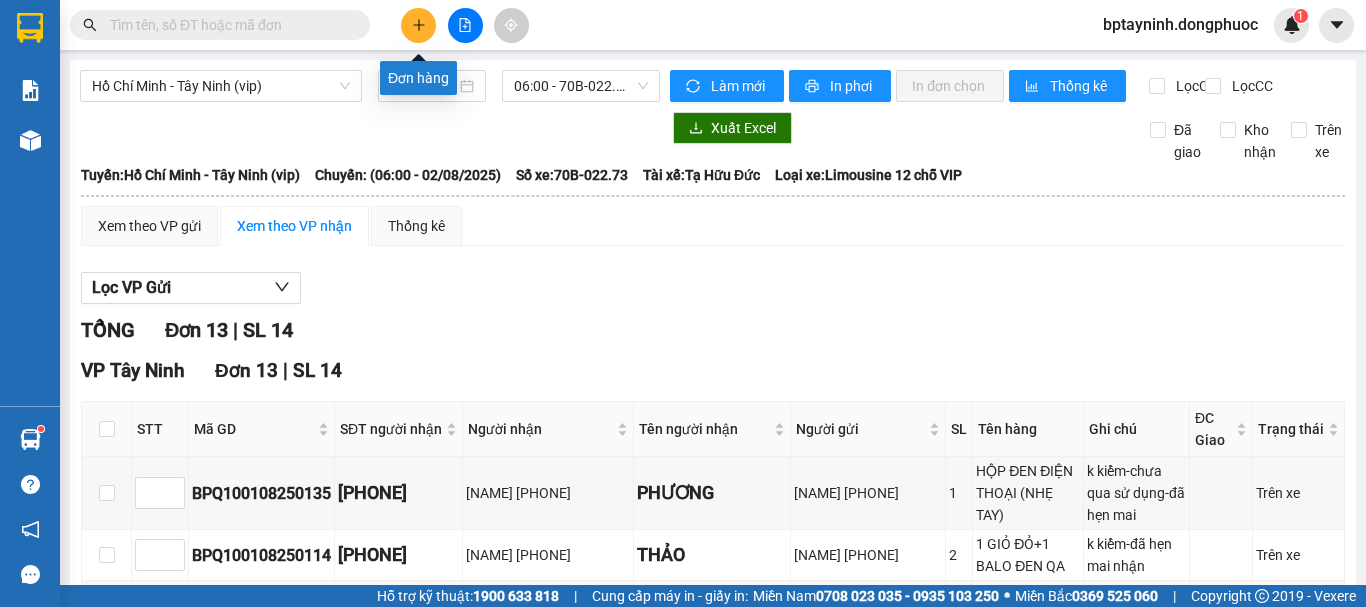 click at bounding box center [418, 25] 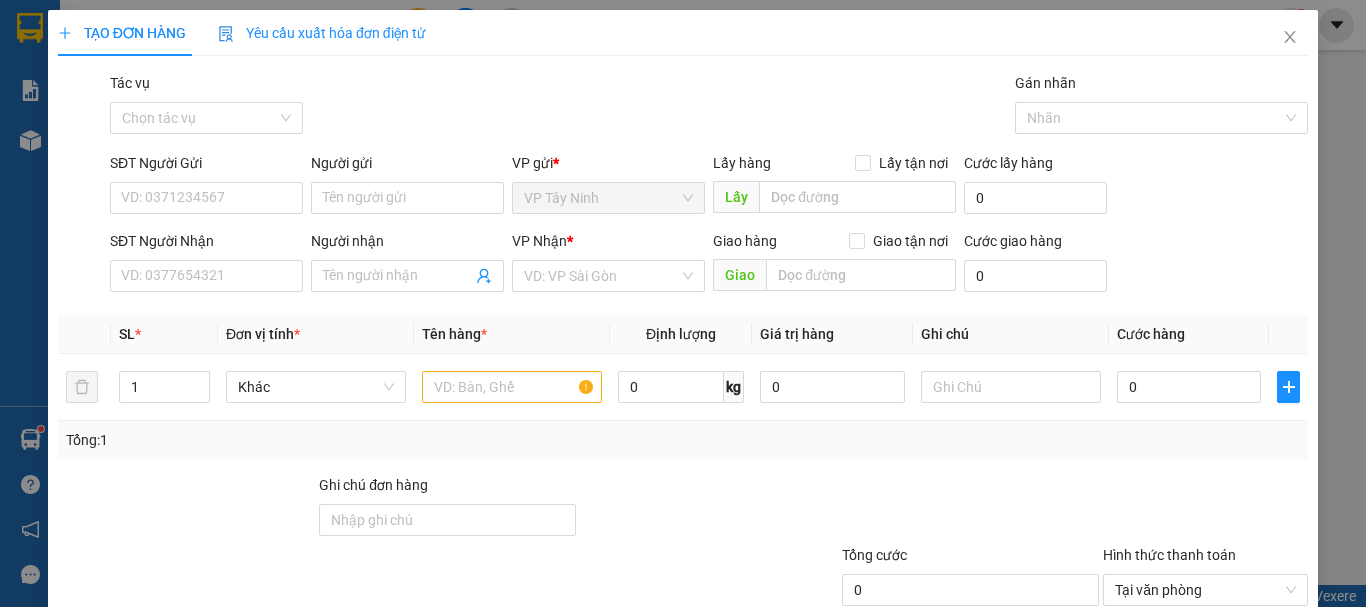 click on "SĐT Người Gửi VD: 0371234567" at bounding box center [206, 187] 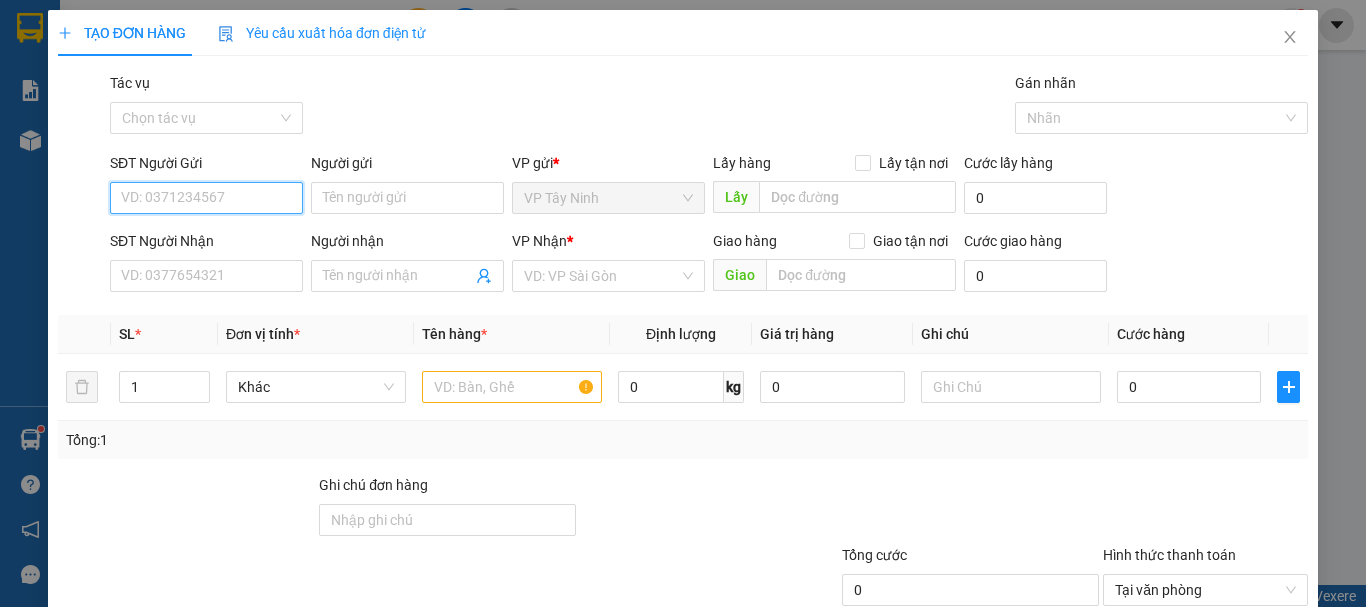 click on "SĐT Người Gửi" at bounding box center [206, 198] 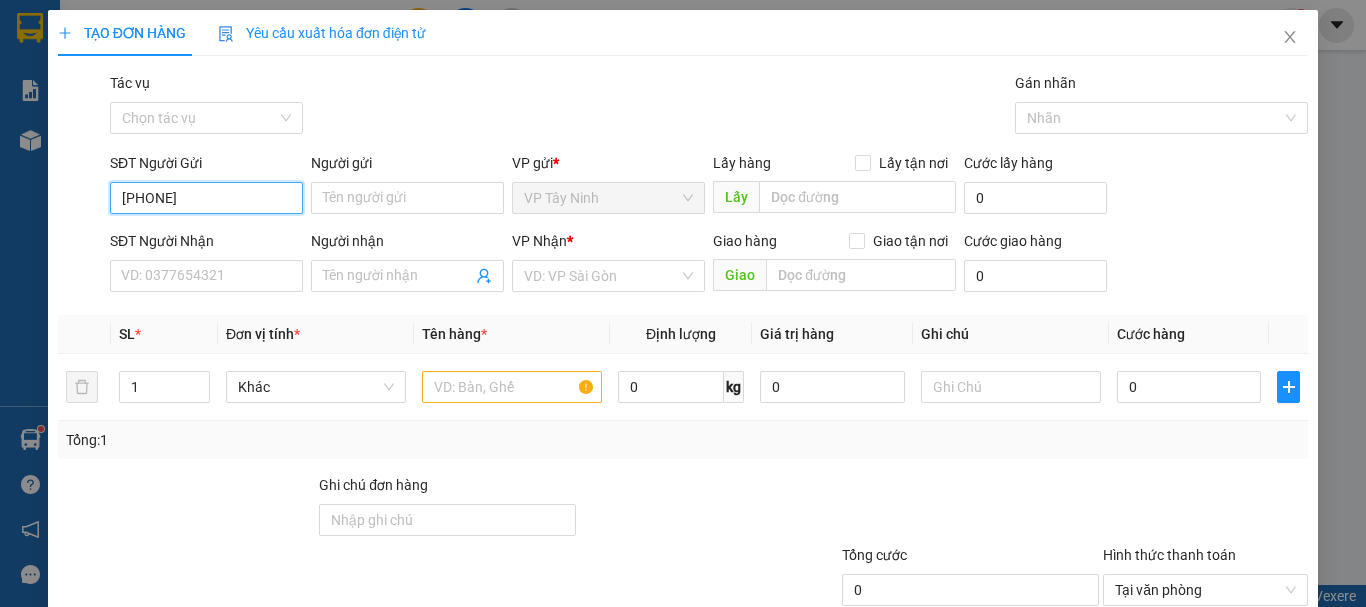 type on "0908272792" 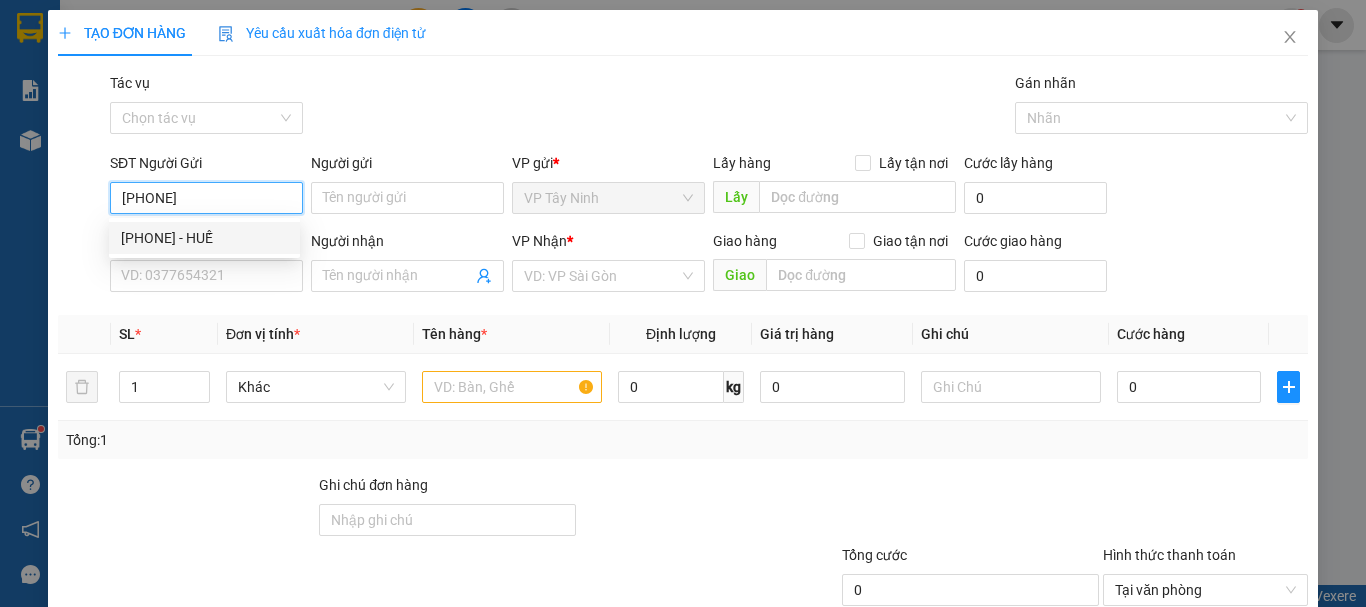 click on "0908272792 - HUẾ" at bounding box center [204, 238] 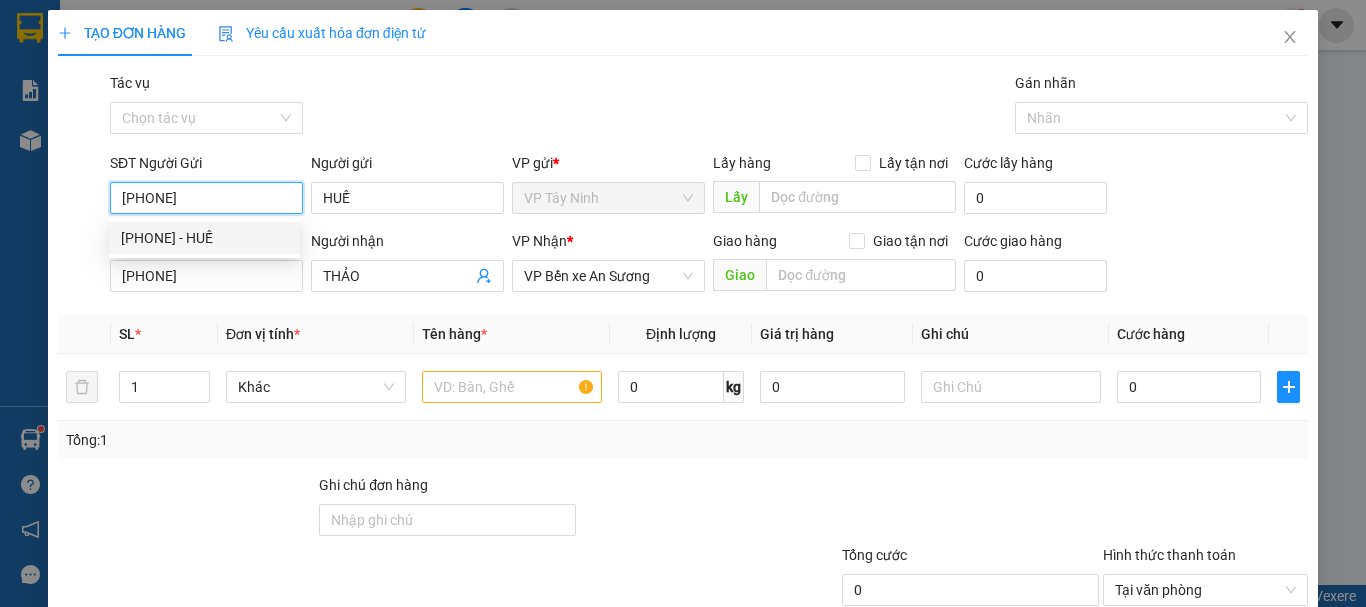 type on "20.000" 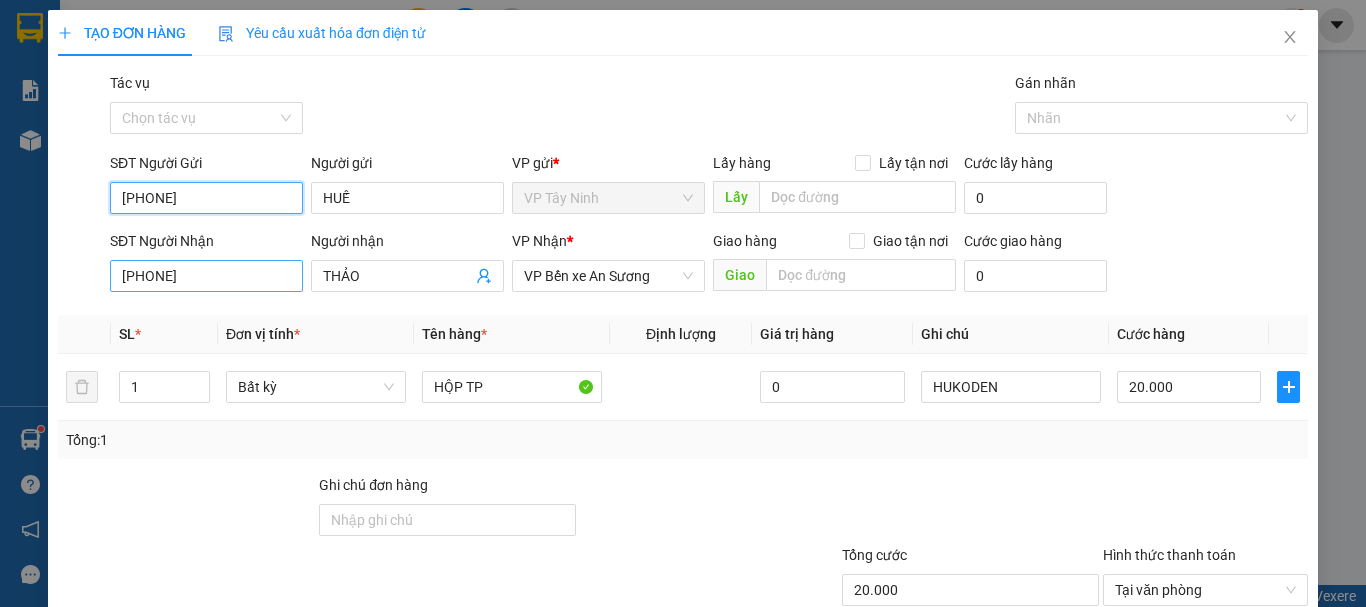 type on "0908272792" 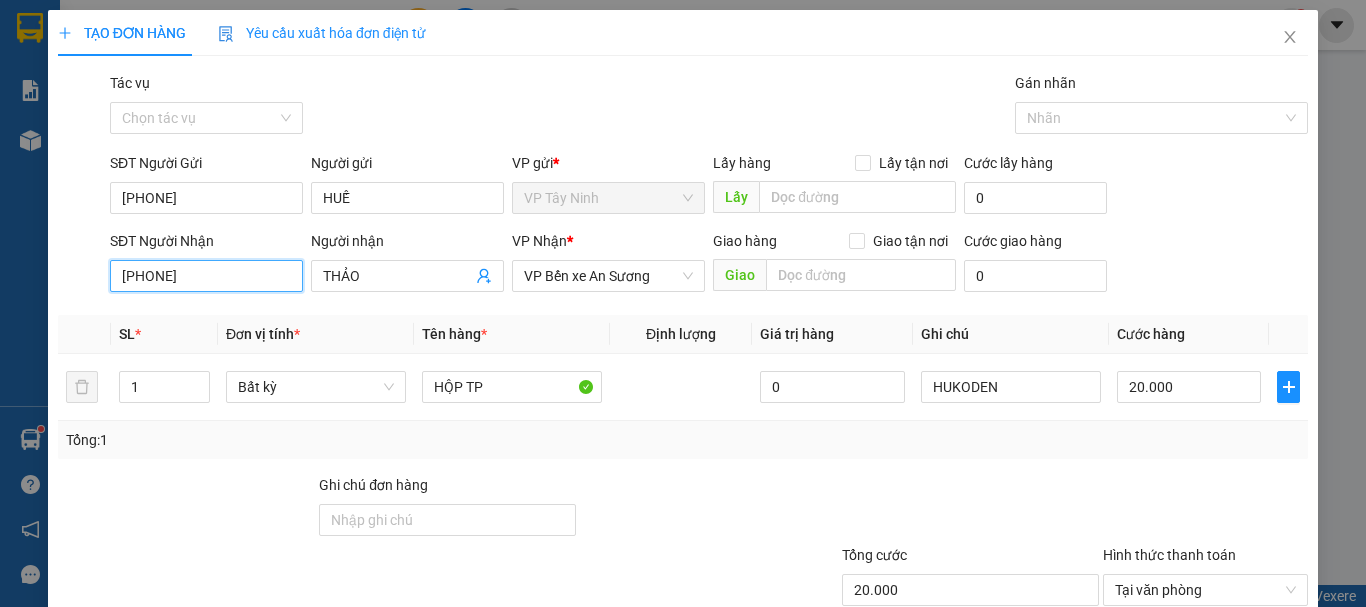 drag, startPoint x: 232, startPoint y: 272, endPoint x: 0, endPoint y: 311, distance: 235.25519 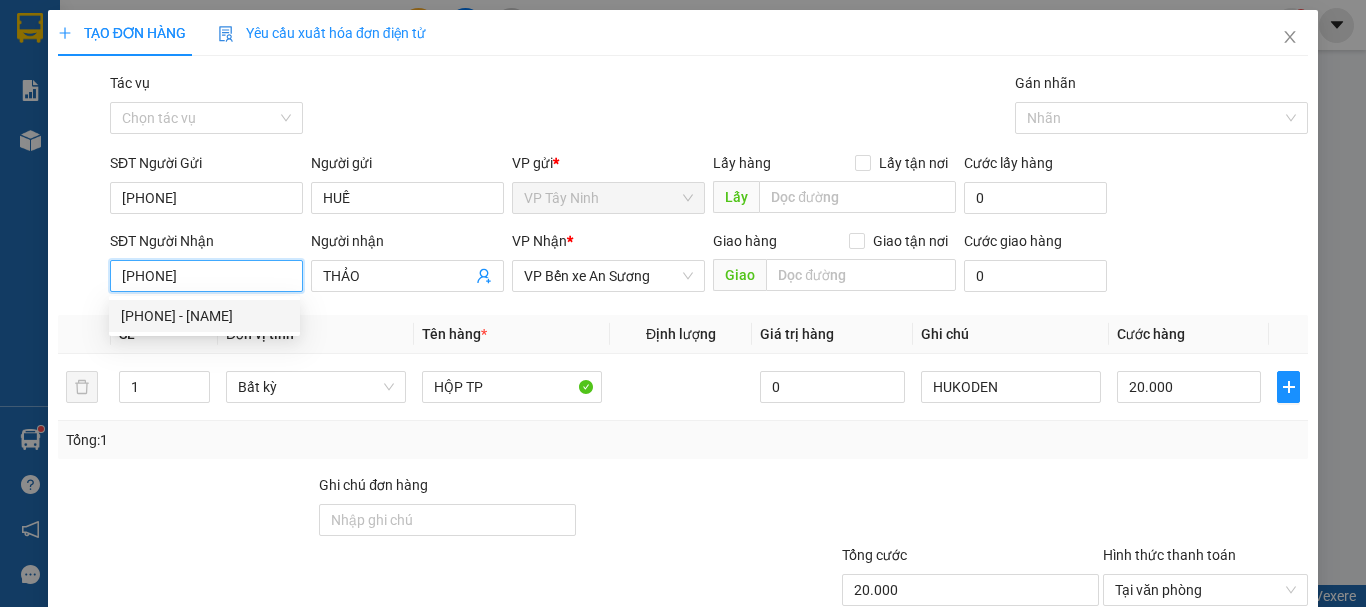 click on "0902884588 - ÚT ANH" at bounding box center (204, 316) 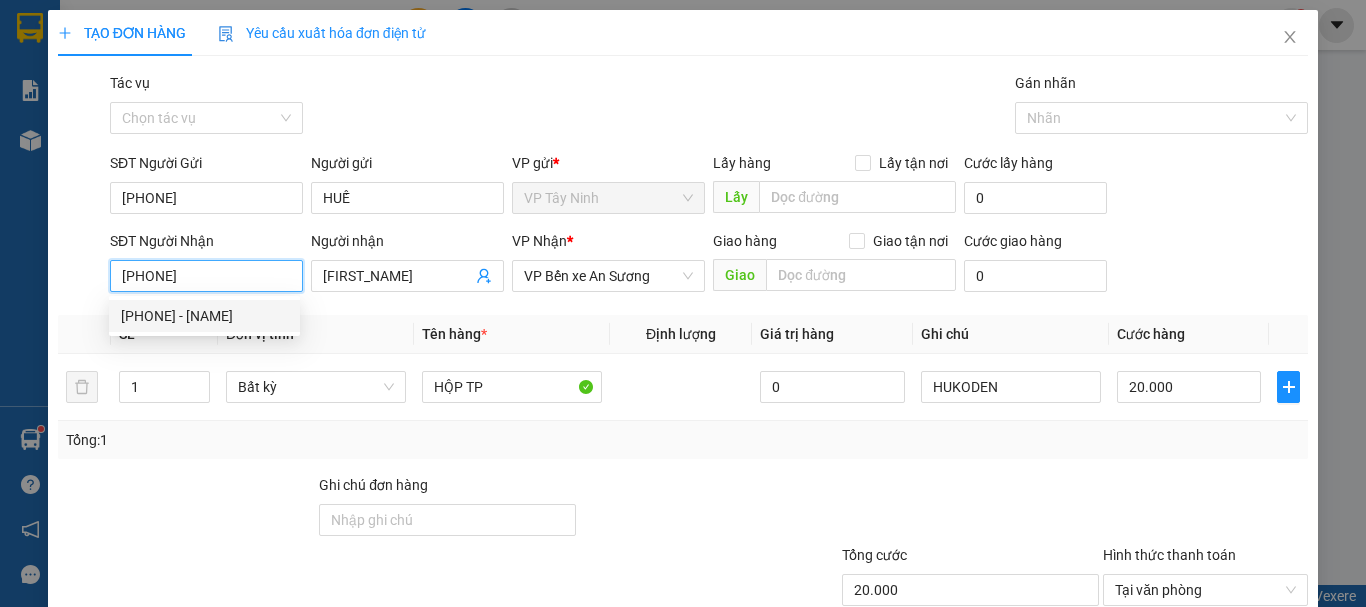type on "30.000" 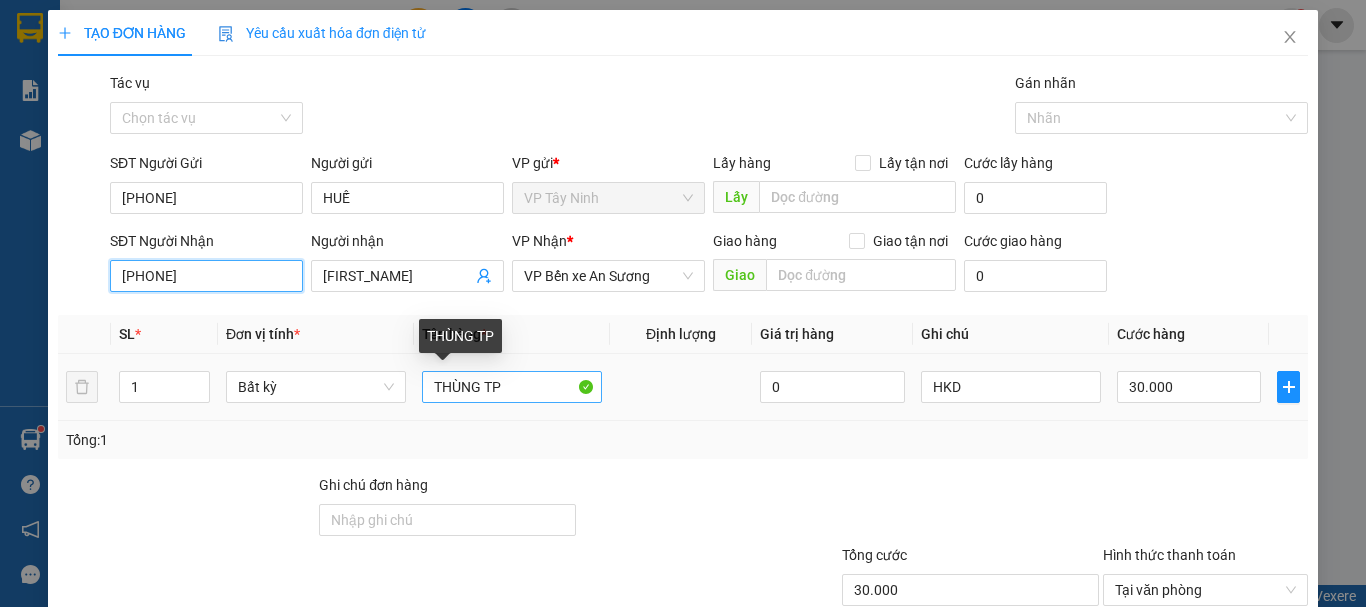 type on "0902884588" 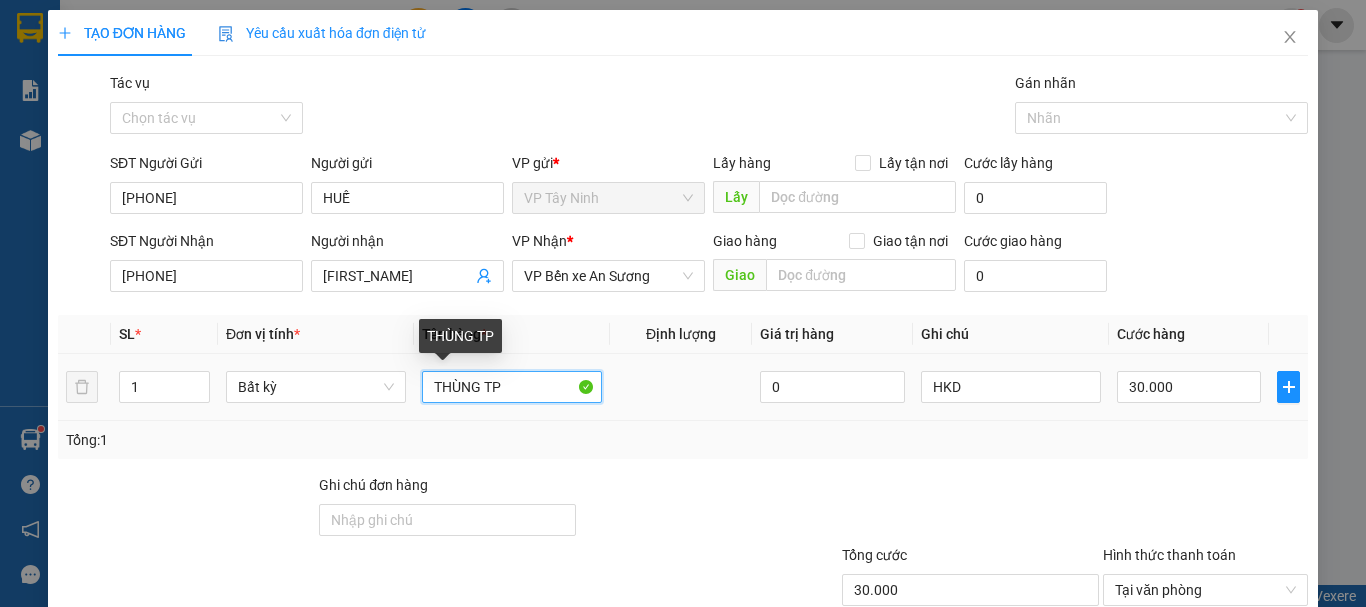click on "THÙNG TP" at bounding box center (512, 387) 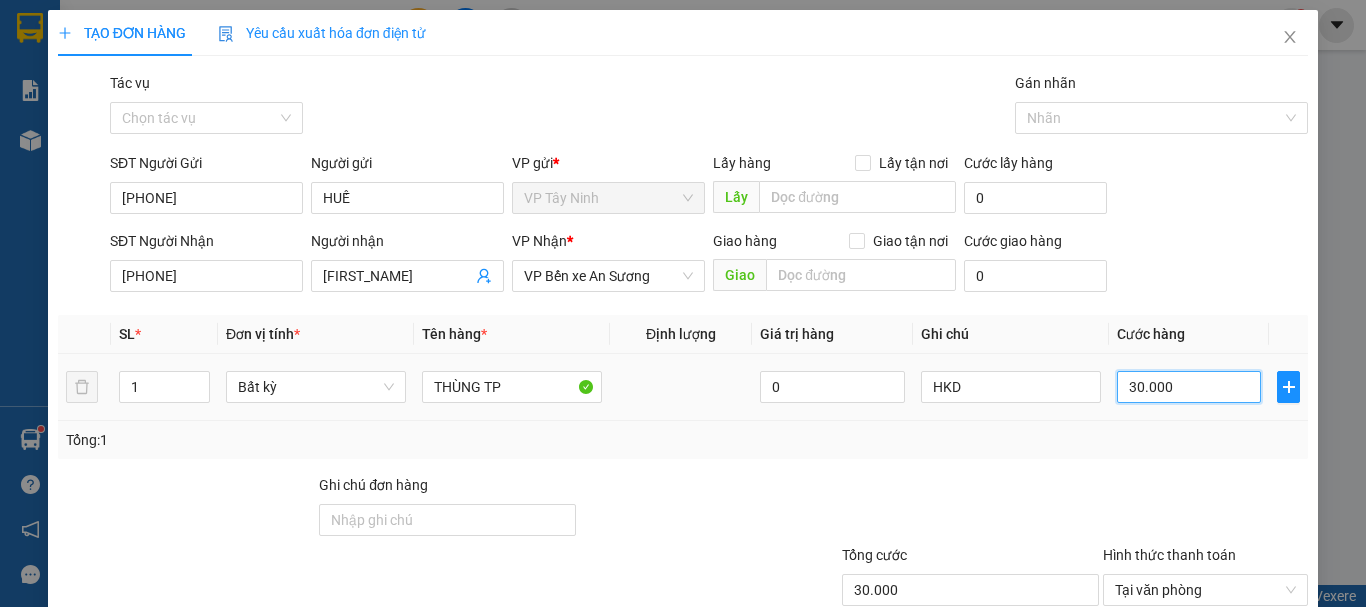 click on "30.000" at bounding box center (1189, 387) 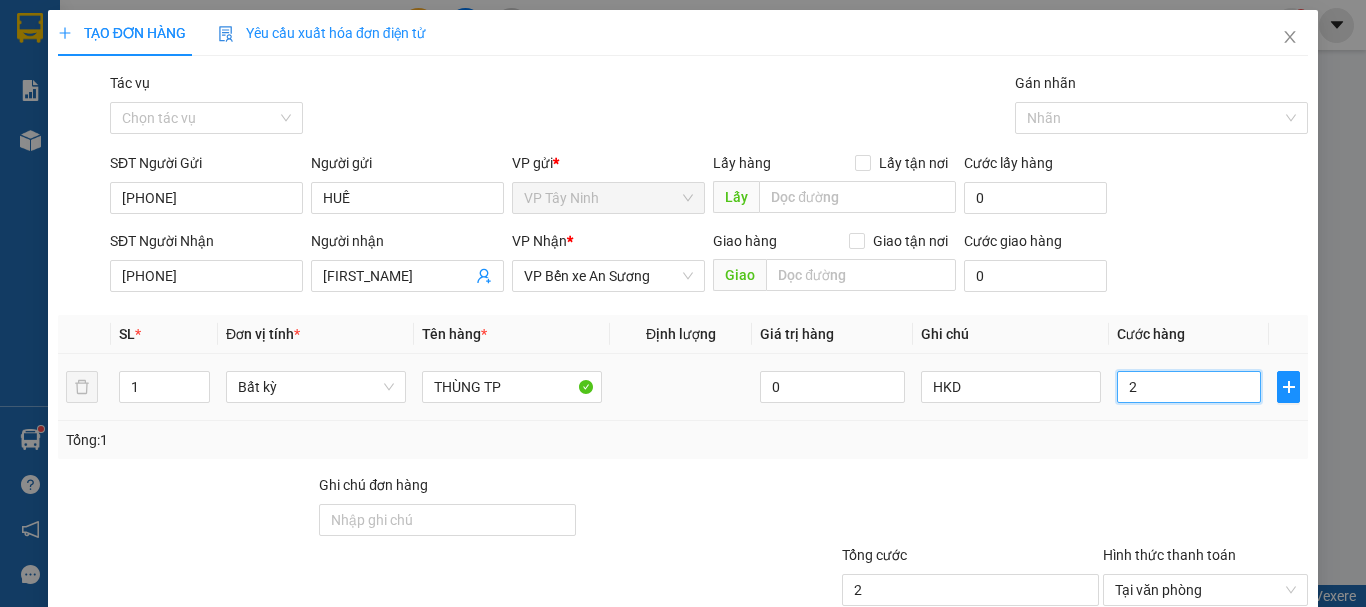type on "25" 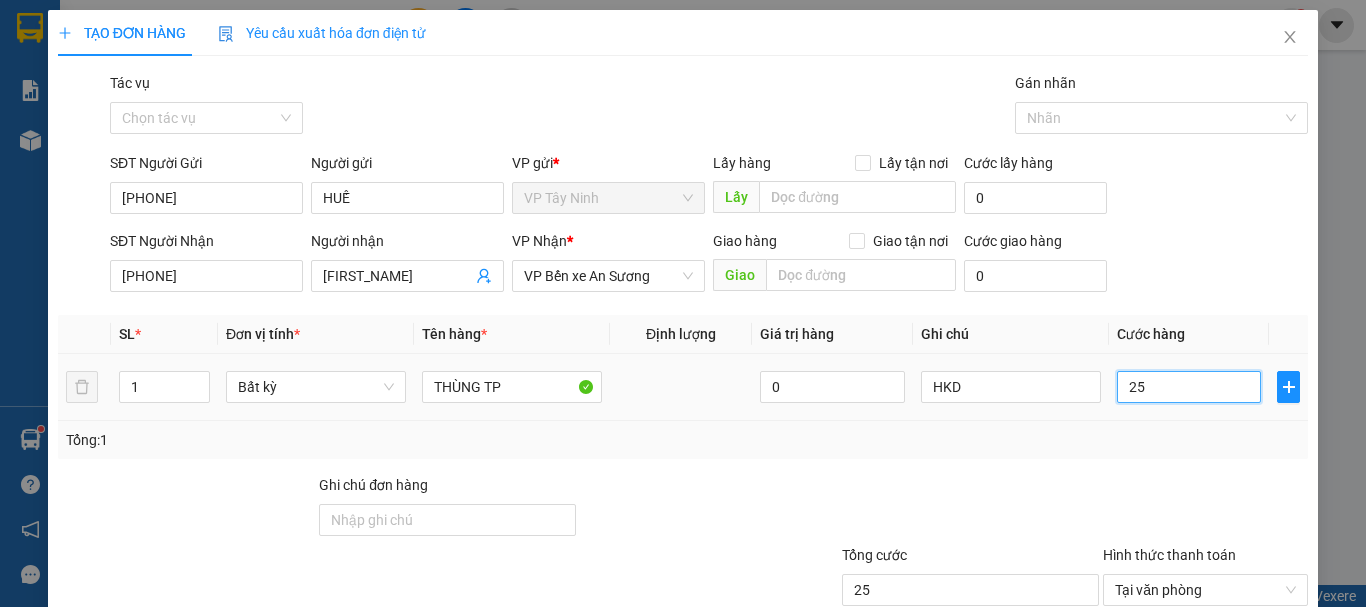 type on "25" 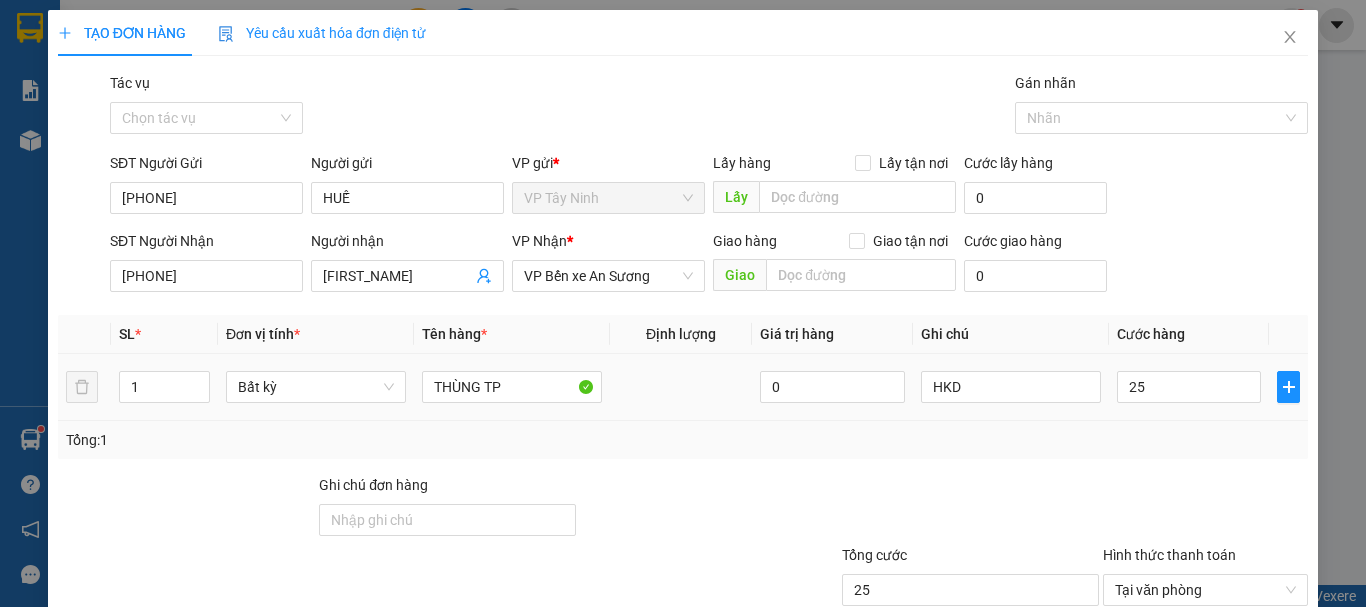 type on "25.000" 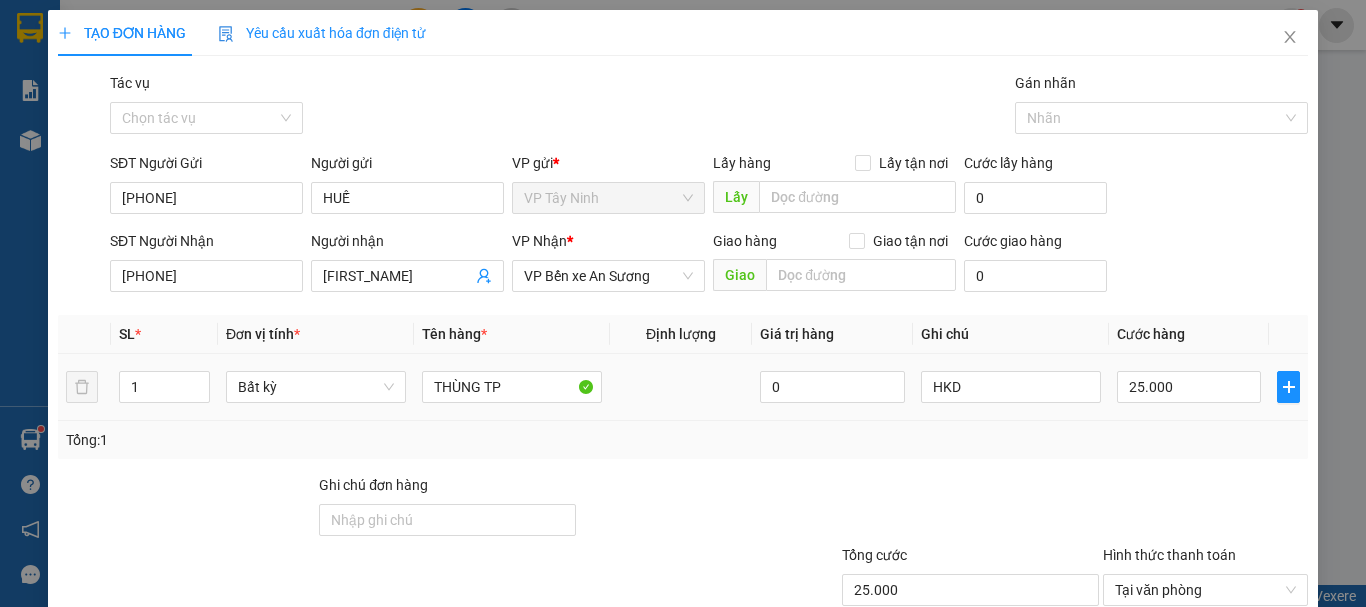 click at bounding box center [1205, 509] 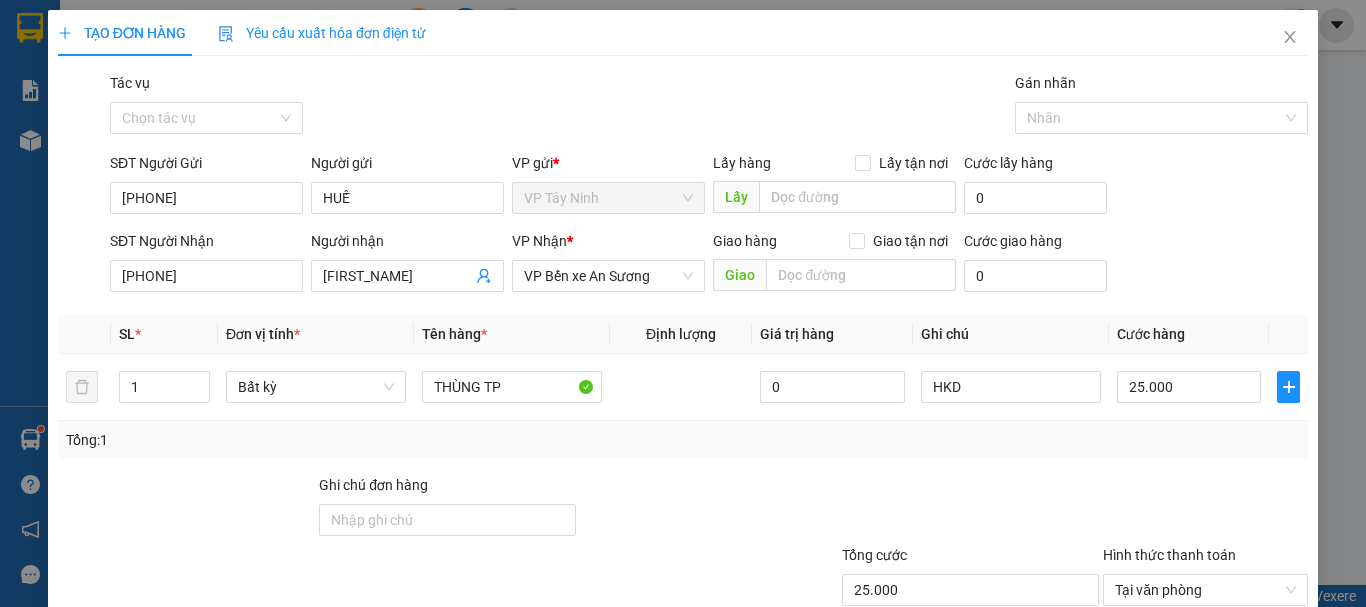 scroll, scrollTop: 133, scrollLeft: 0, axis: vertical 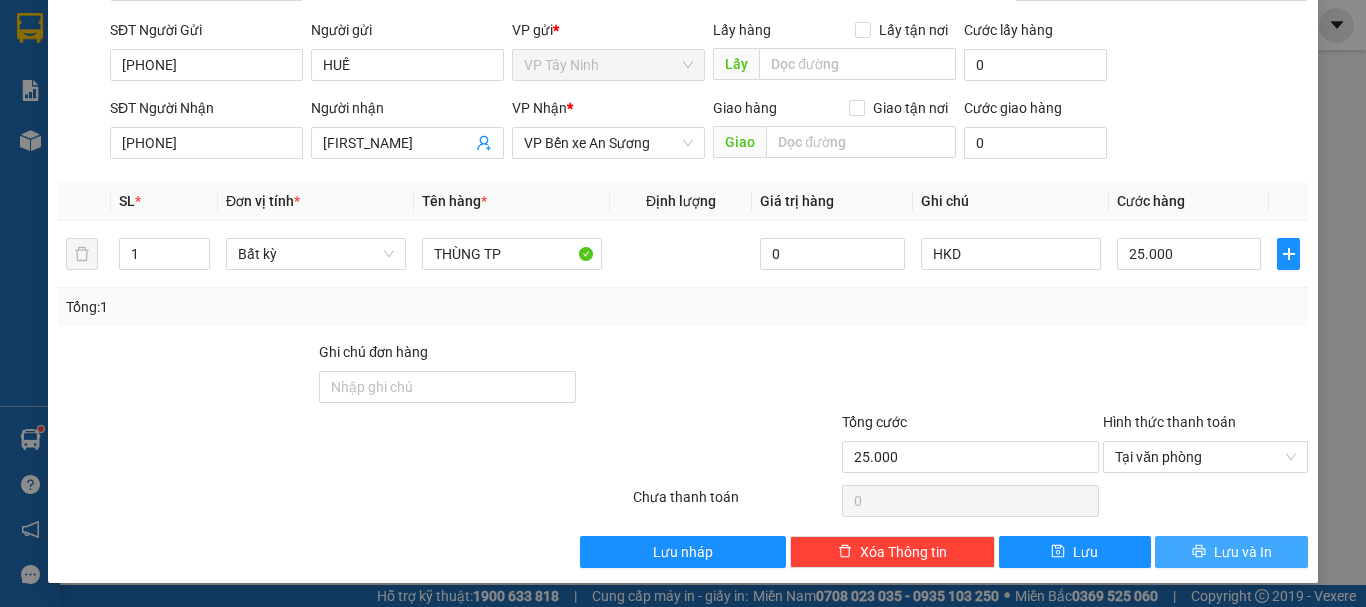 click on "Lưu và In" at bounding box center [1243, 552] 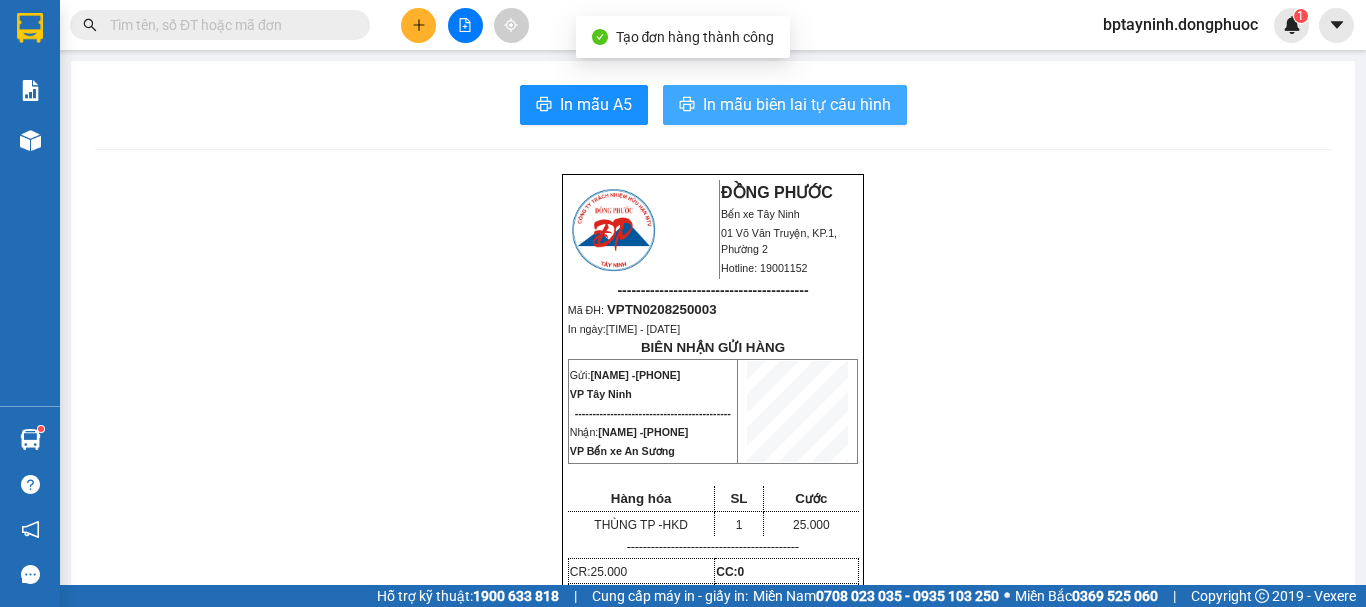 click on "In mẫu biên lai tự cấu hình" at bounding box center (797, 104) 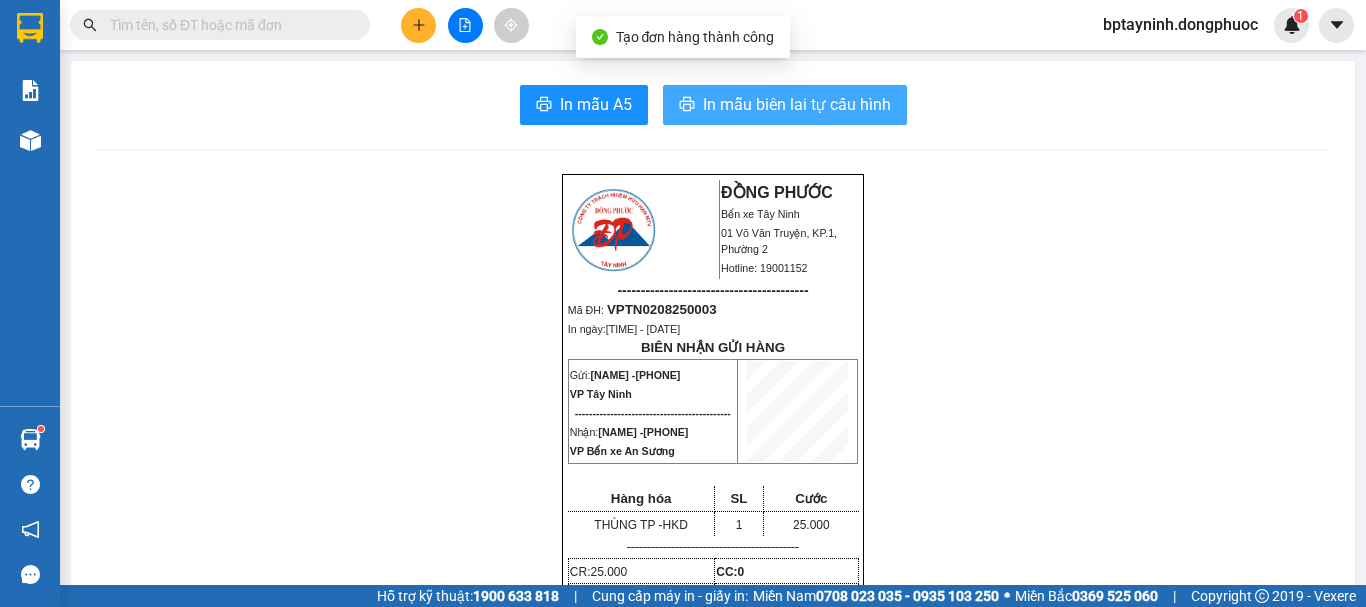 scroll, scrollTop: 0, scrollLeft: 0, axis: both 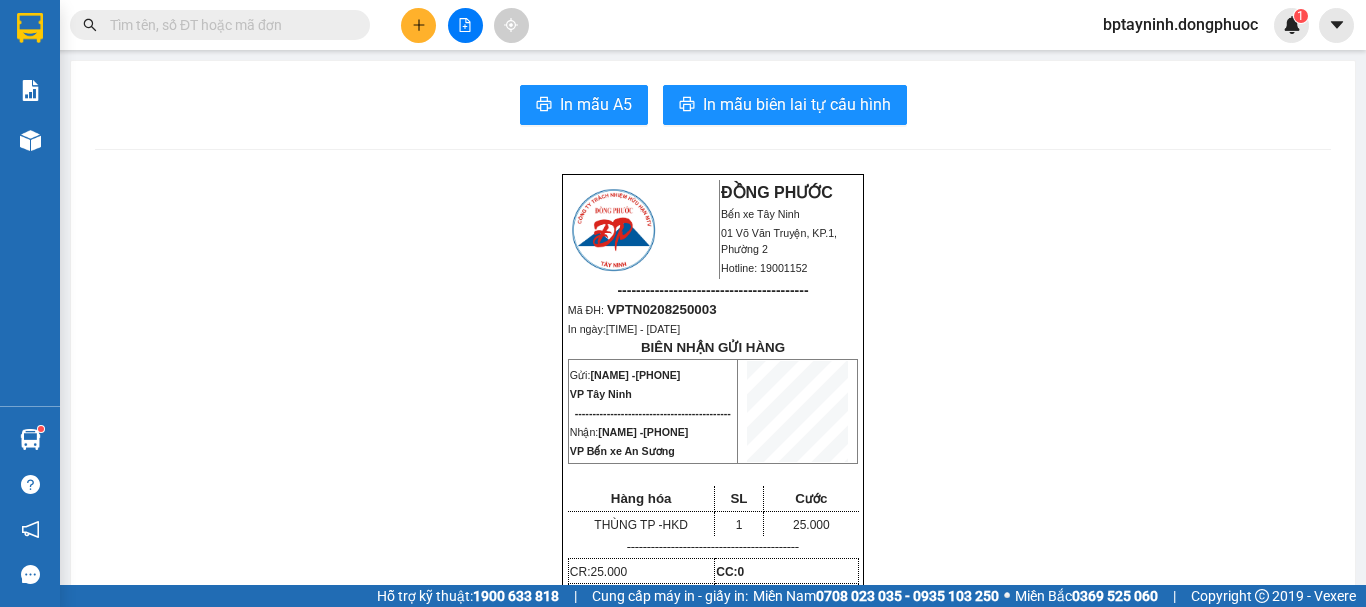 click on "Kết quả tìm kiếm ( 0 )  Bộ lọc  No Data bptayninh.dongphuoc 1" at bounding box center (683, 25) 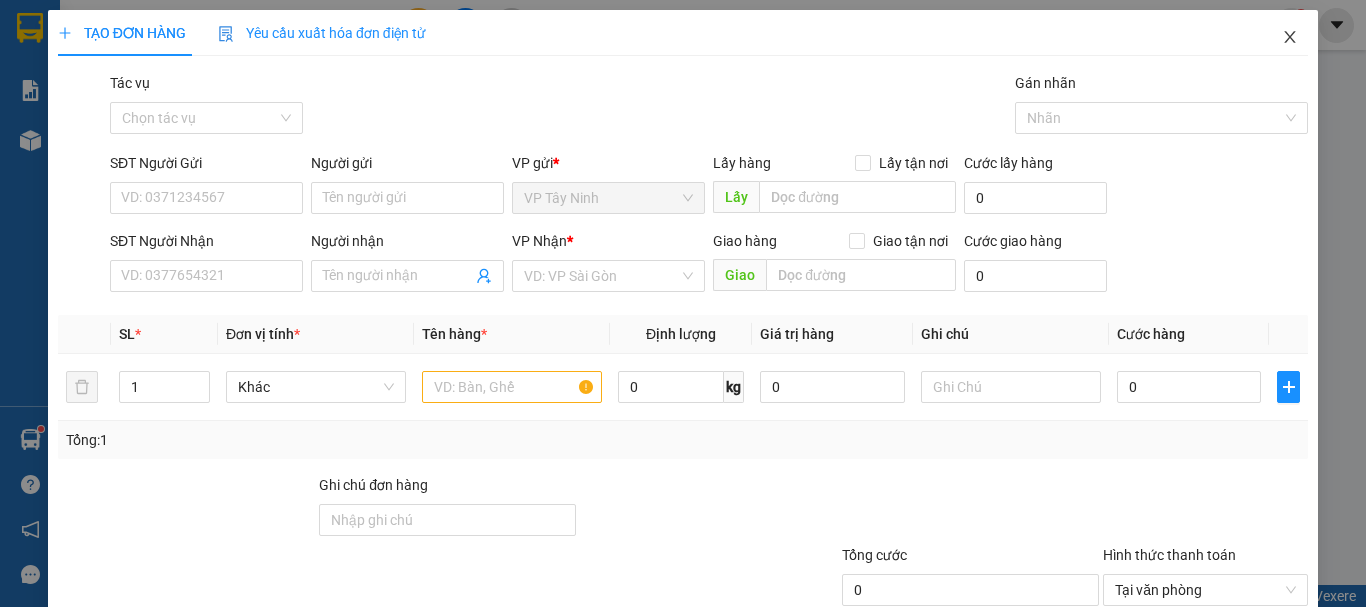 drag, startPoint x: 1274, startPoint y: 41, endPoint x: 1032, endPoint y: 8, distance: 244.23964 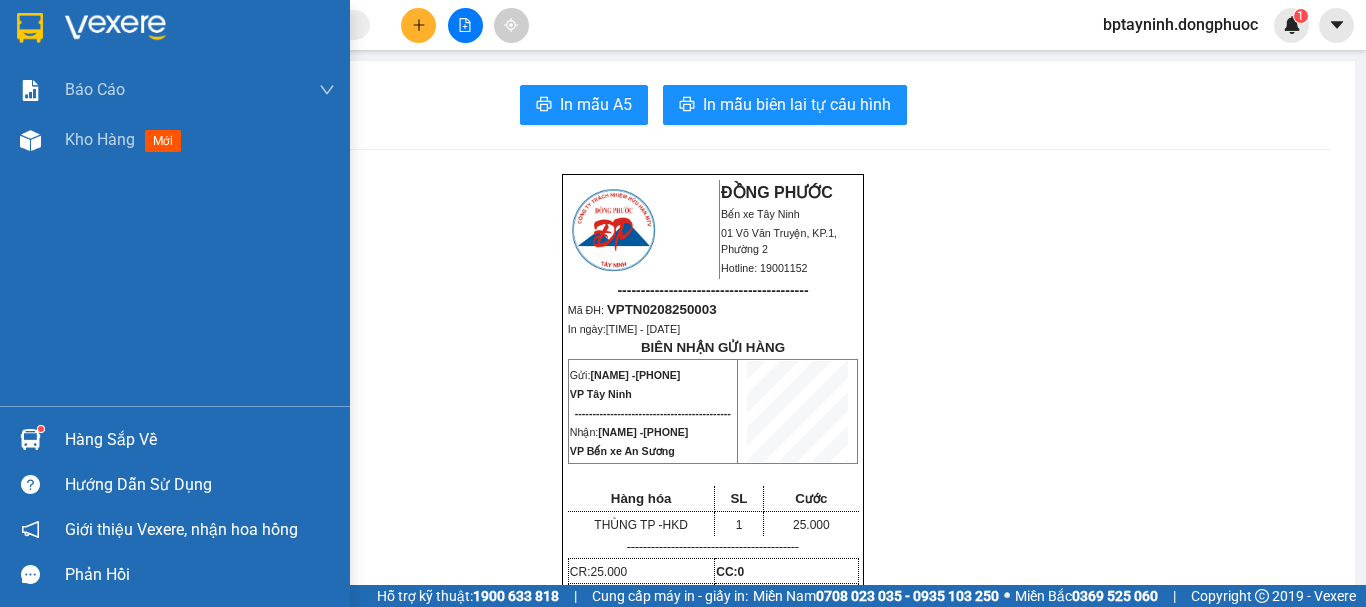 click on "Hàng sắp về" at bounding box center (175, 439) 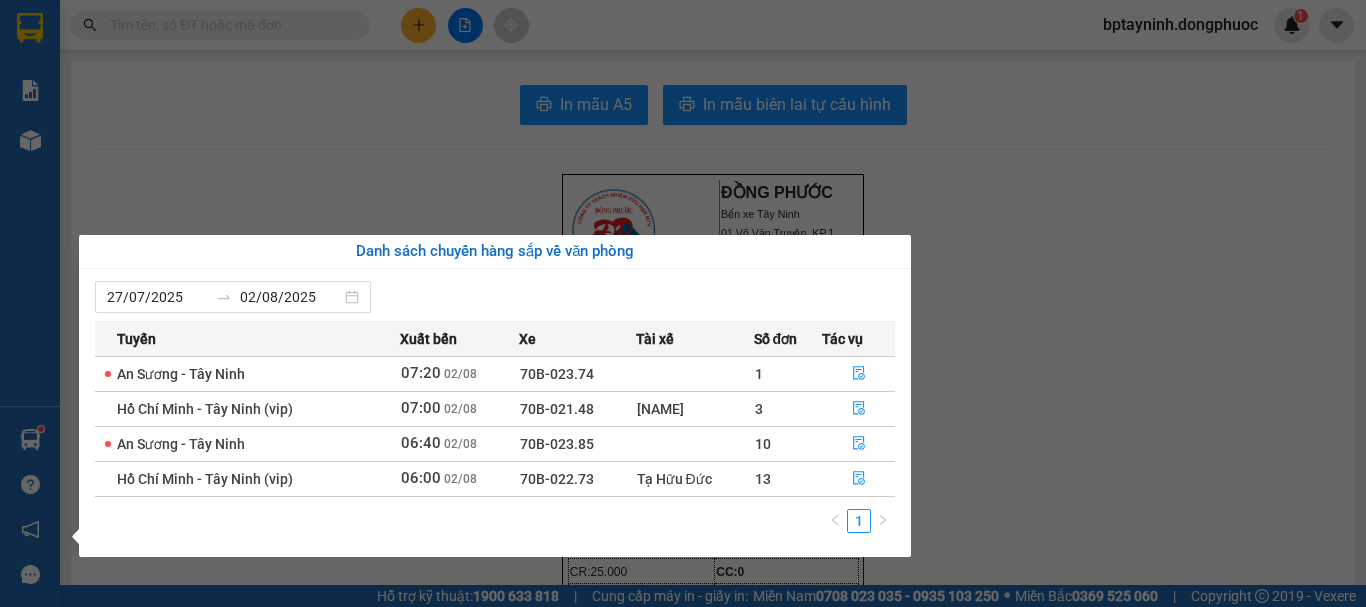 click on "Kết quả tìm kiếm ( 0 )  Bộ lọc  No Data bptayninh.dongphuoc 1     Báo cáo Mẫu 1: Báo cáo dòng tiền theo nhân viên Mẫu 1: Báo cáo dòng tiền theo nhân viên (VP) Mẫu 2: Doanh số tạo đơn theo Văn phòng, nhân viên - Trạm     Kho hàng mới Hàng sắp về Hướng dẫn sử dụng Giới thiệu Vexere, nhận hoa hồng Phản hồi Phần mềm hỗ trợ bạn tốt chứ? In mẫu A5
In mẫu biên lai tự cấu hình
ĐỒNG PHƯỚC
Bến xe Tây Ninh
01 Võ Văn Truyện, KP.1, Phường 2
Hotline: 19001152
-----------------------------------------
Mã ĐH:   VPTN0208250003
In ngày:  07:03:52 - 02/08/2025
BIÊN NHẬN GỬI HÀNG
Gửi:  HUẾ -  0908272792
VP Tây Ninh
--------------------------------------------
Nhận:  ÚT ANH -  0902884588
VP Bến xe An Sương
Hàng hóa
SL
Cước
THÙNG TP -  HKD
1
25.000
CR:  25.000
CC:  0
0" at bounding box center (683, 303) 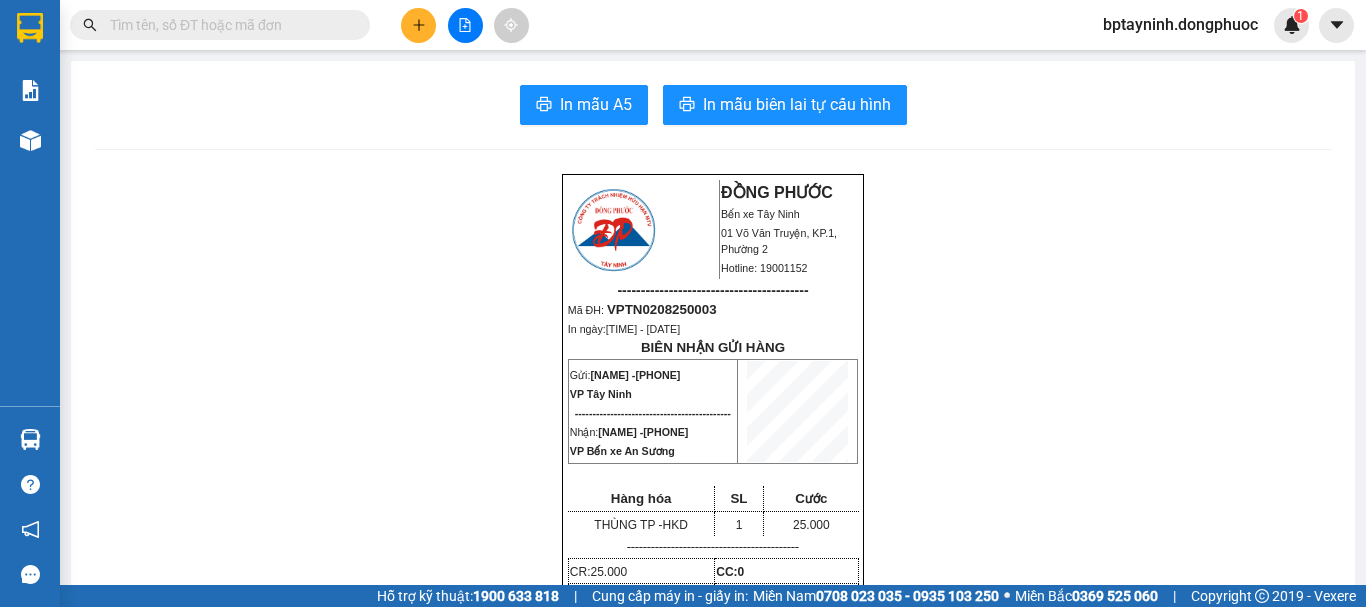 click at bounding box center [228, 25] 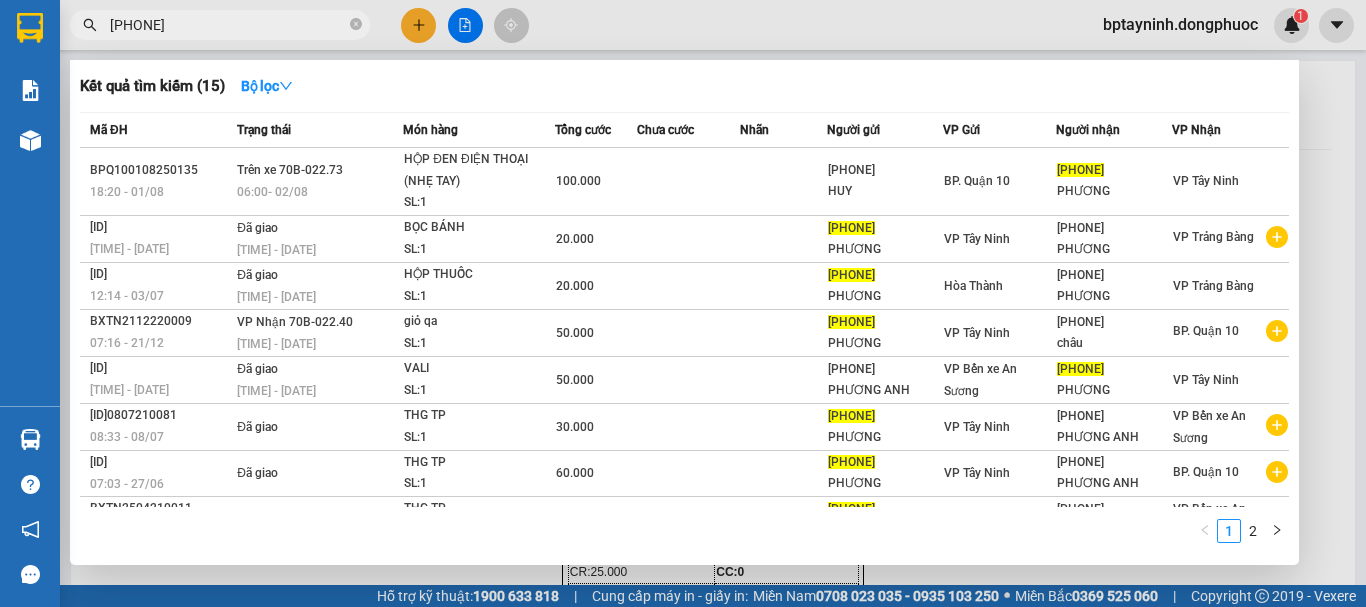 type on "0376230655" 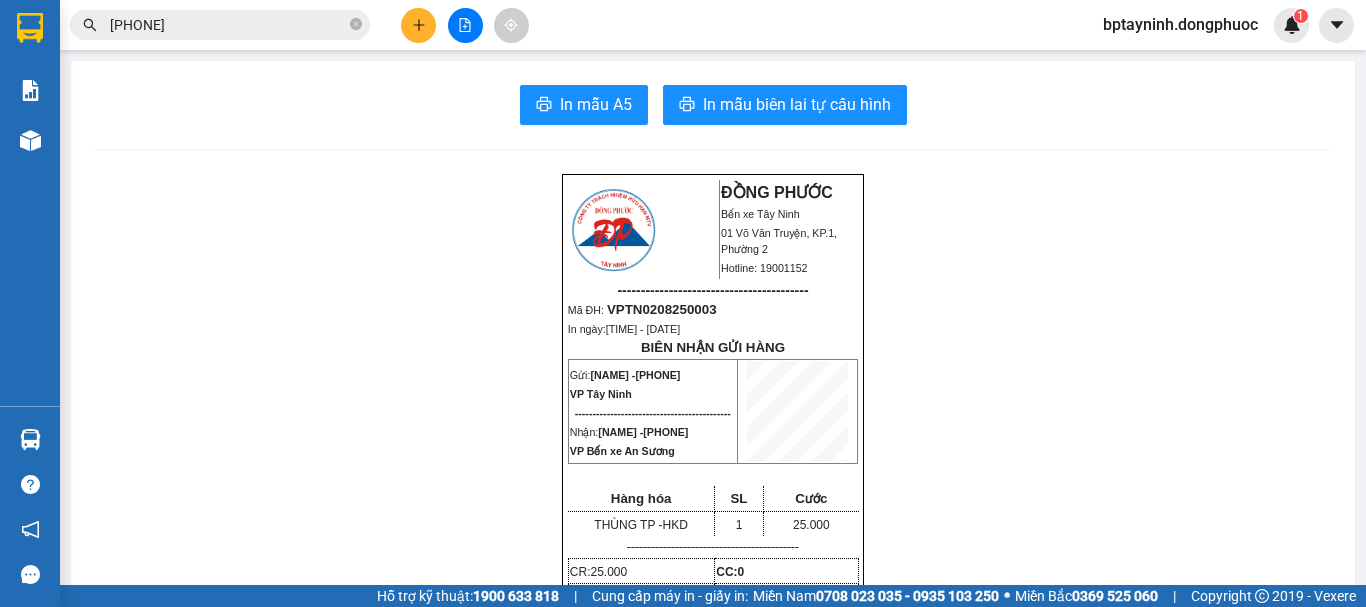 click at bounding box center [465, 25] 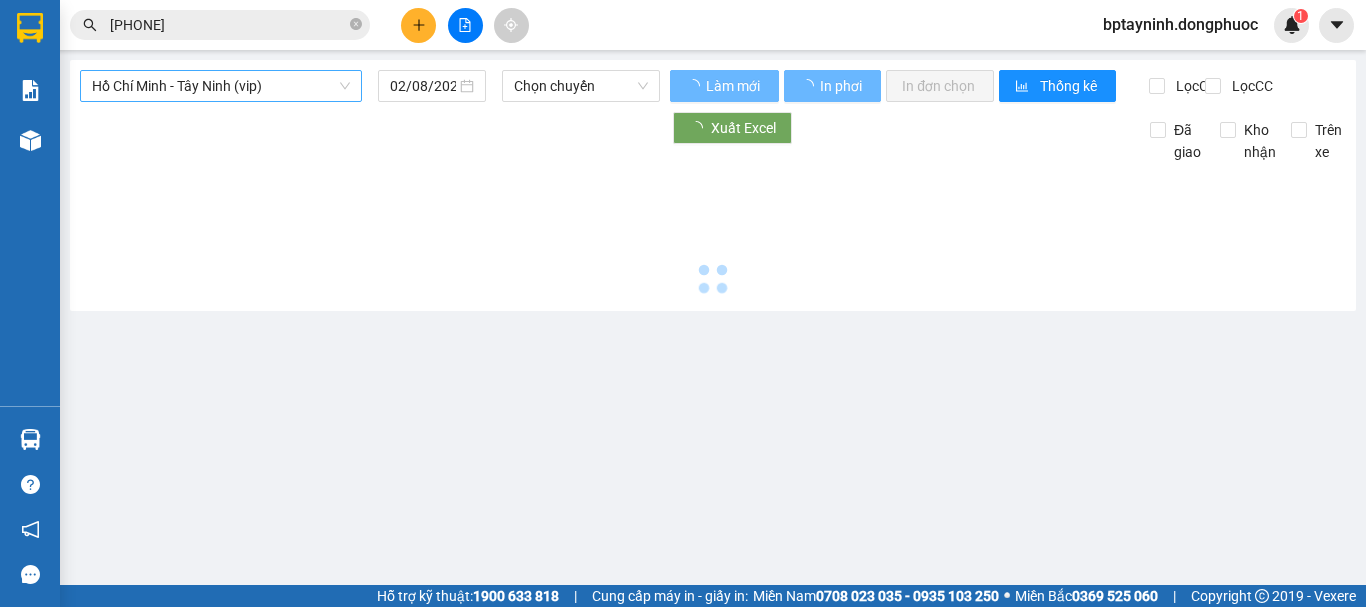click on "Hồ Chí Minh - Tây Ninh (vip)" at bounding box center [221, 86] 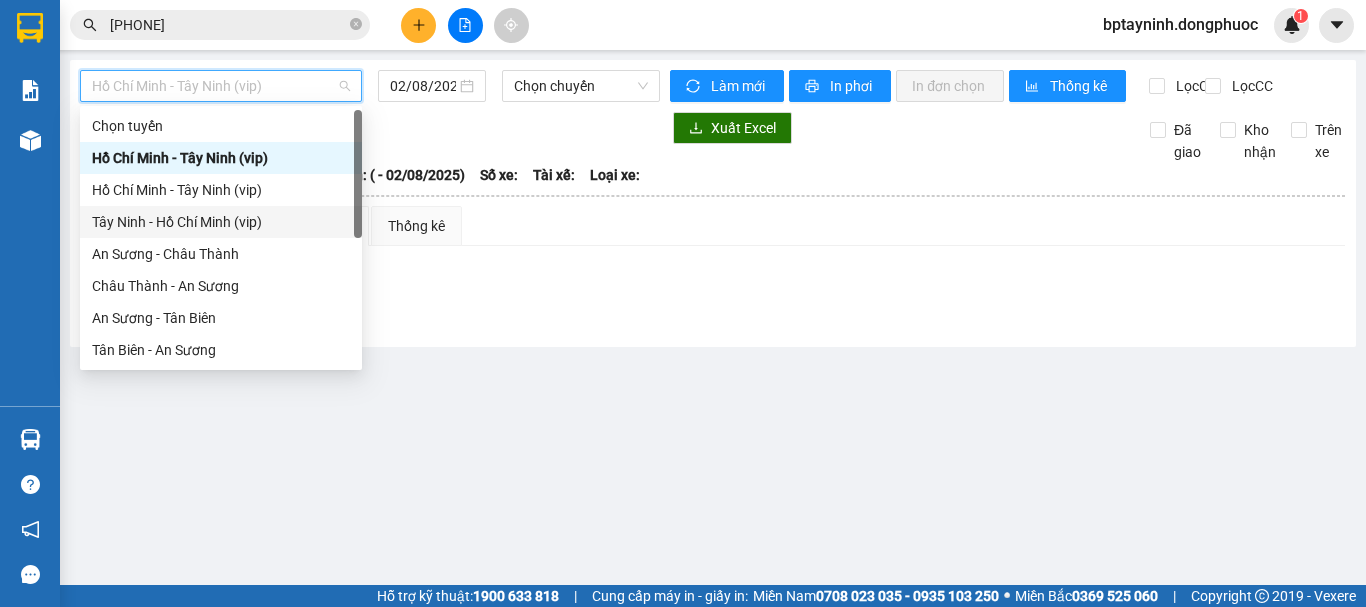 click on "Tây Ninh - Hồ Chí Minh (vip)" at bounding box center [221, 222] 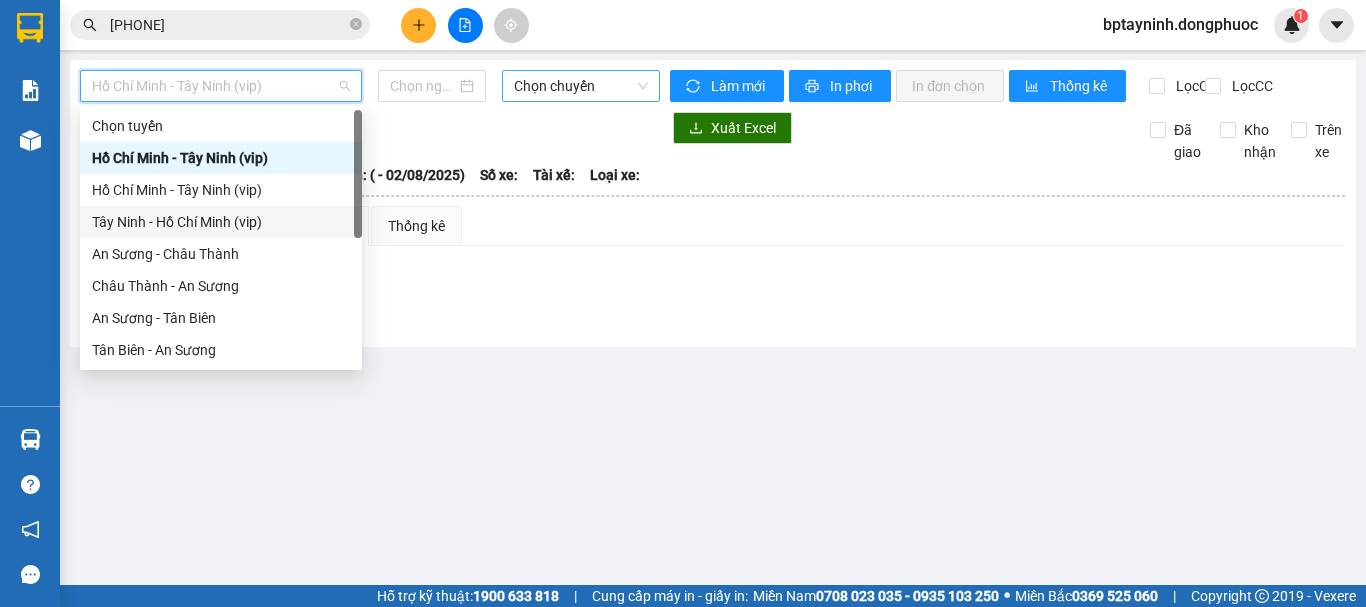 type on "02/08/2025" 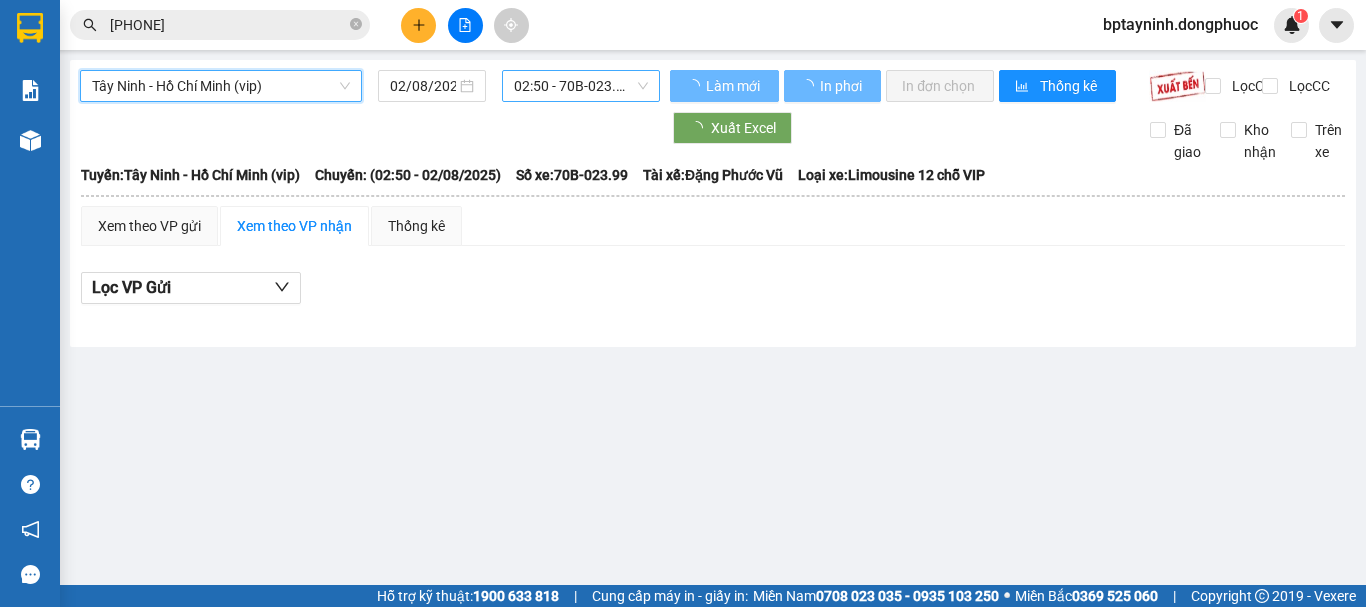click on "02:50     - 70B-023.99" at bounding box center (581, 86) 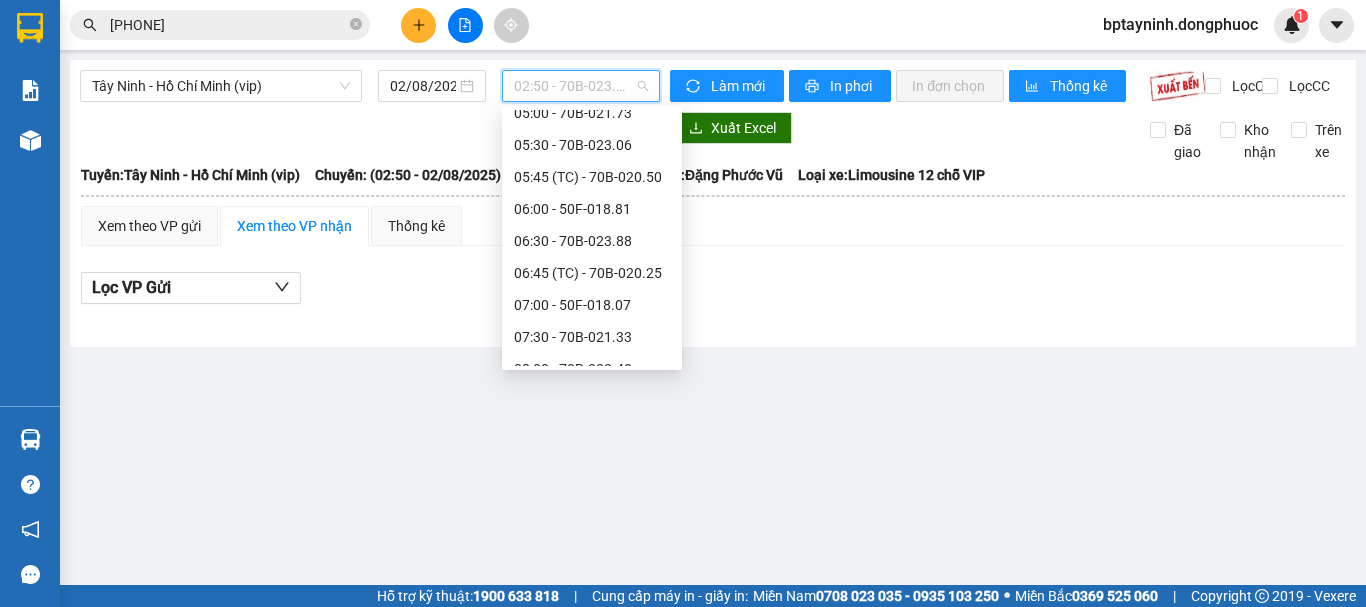 scroll, scrollTop: 500, scrollLeft: 0, axis: vertical 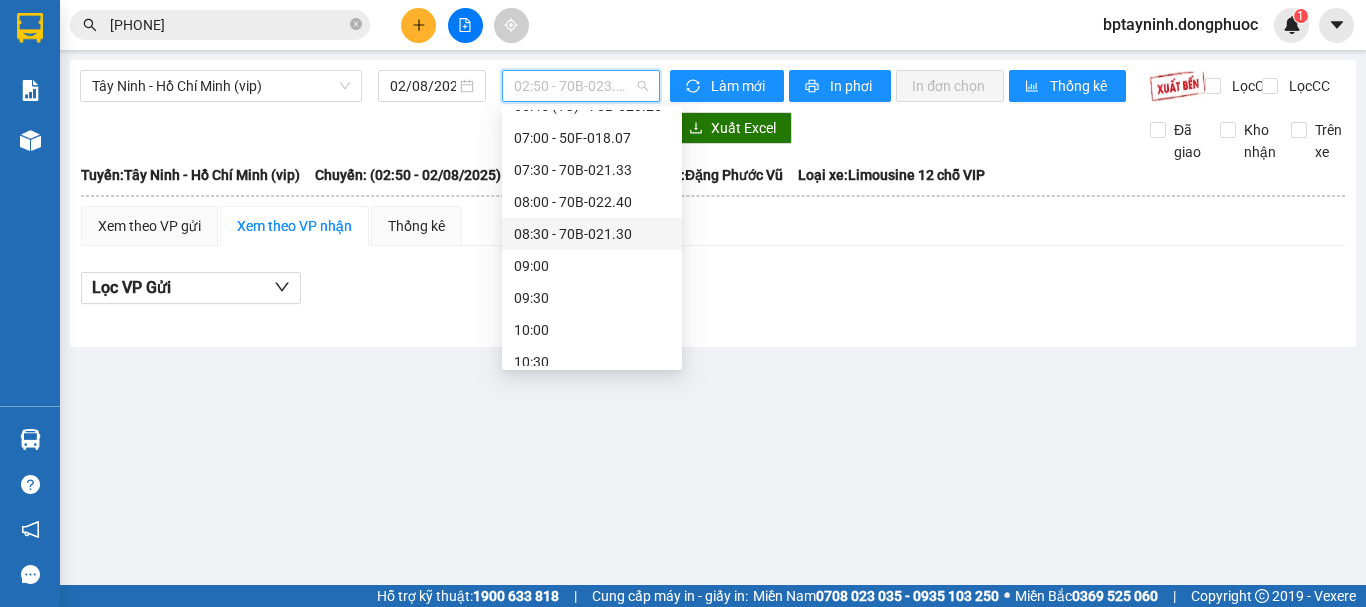 drag, startPoint x: 810, startPoint y: 254, endPoint x: 588, endPoint y: 205, distance: 227.34335 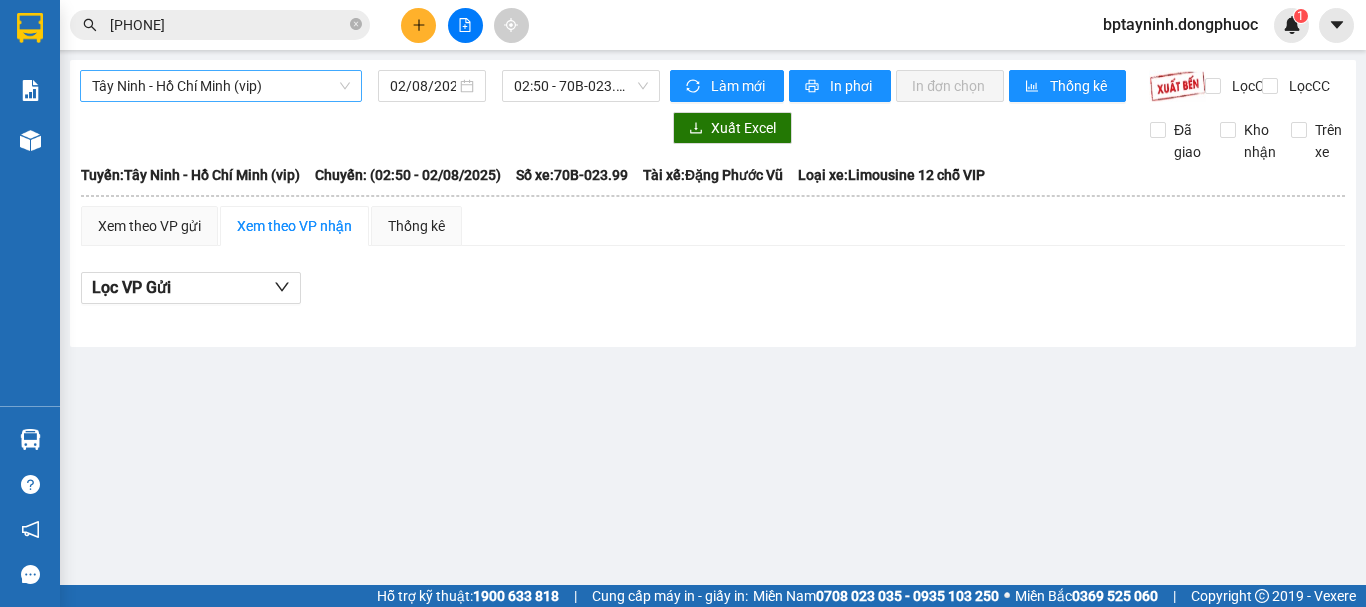 drag, startPoint x: 299, startPoint y: 95, endPoint x: 290, endPoint y: 123, distance: 29.410883 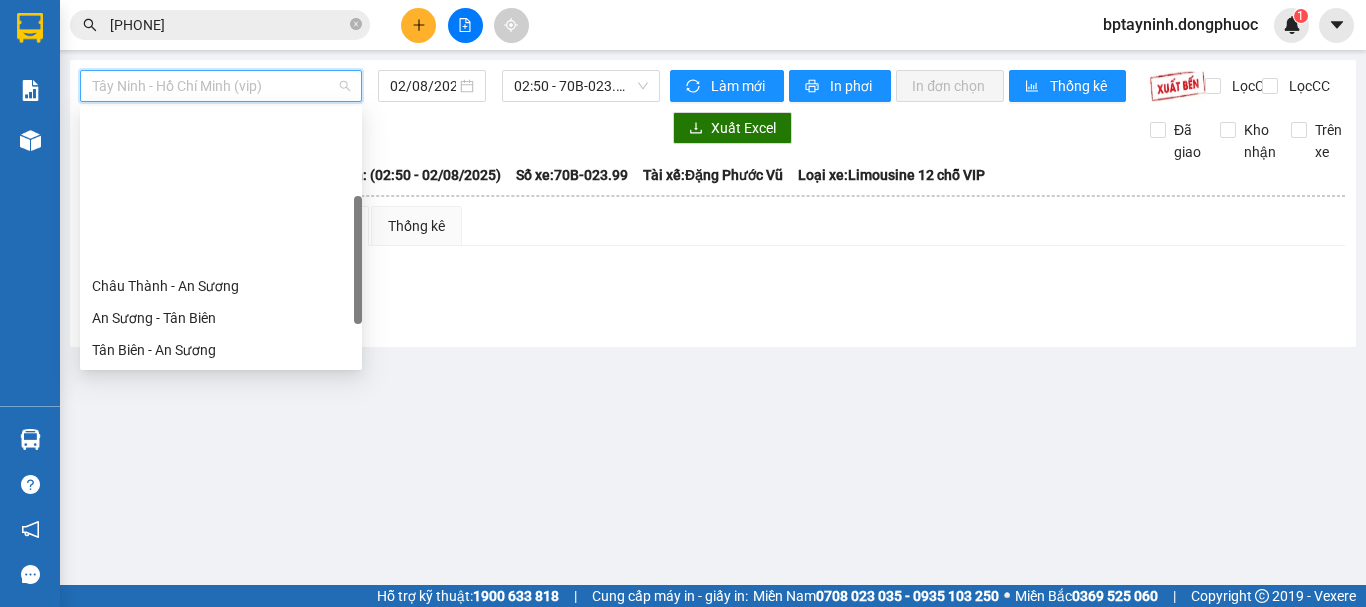 scroll, scrollTop: 288, scrollLeft: 0, axis: vertical 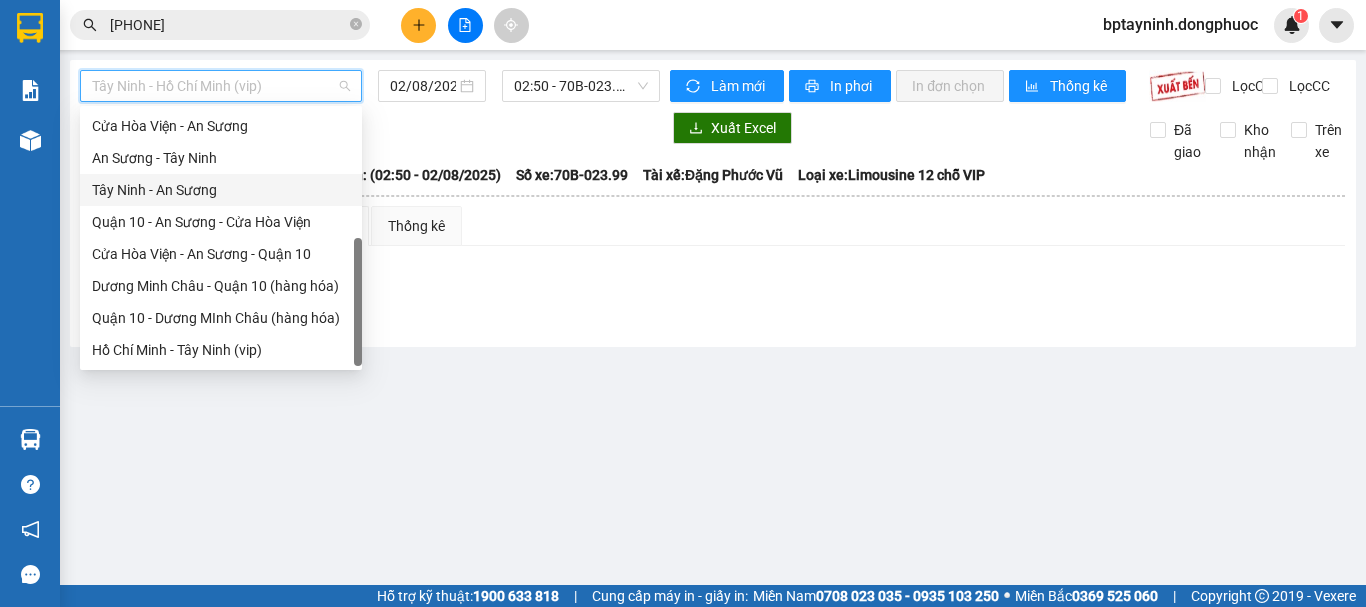 click on "Tây Ninh - An Sương" at bounding box center [221, 190] 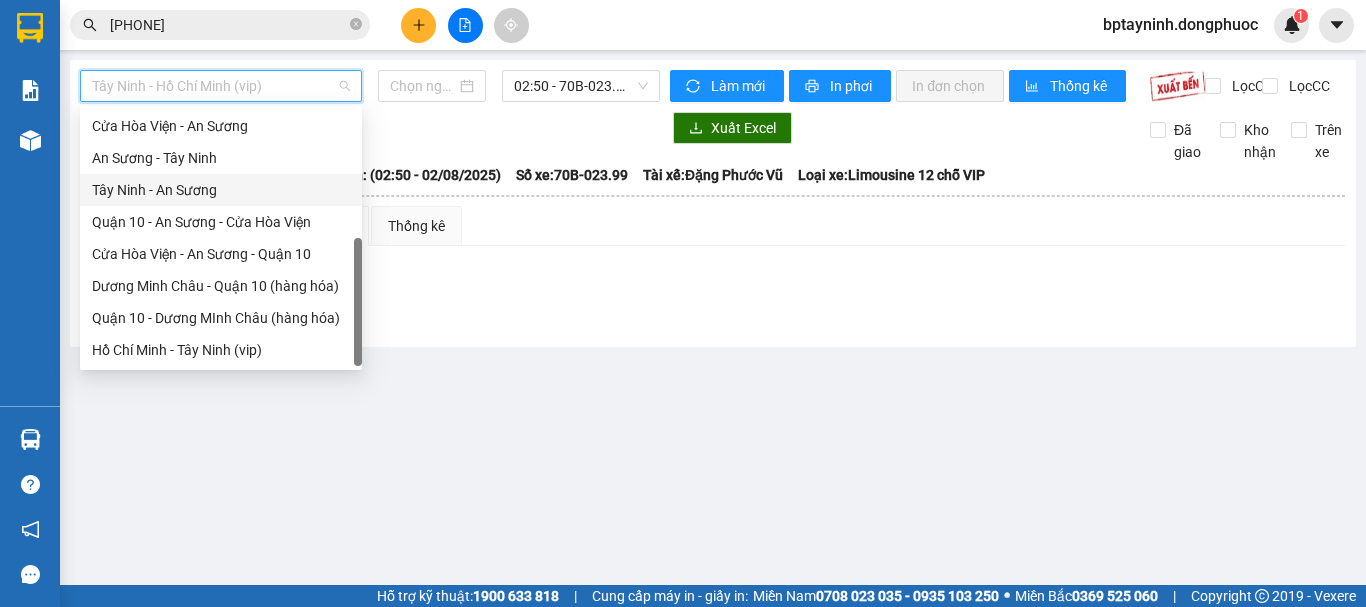 type on "02/08/2025" 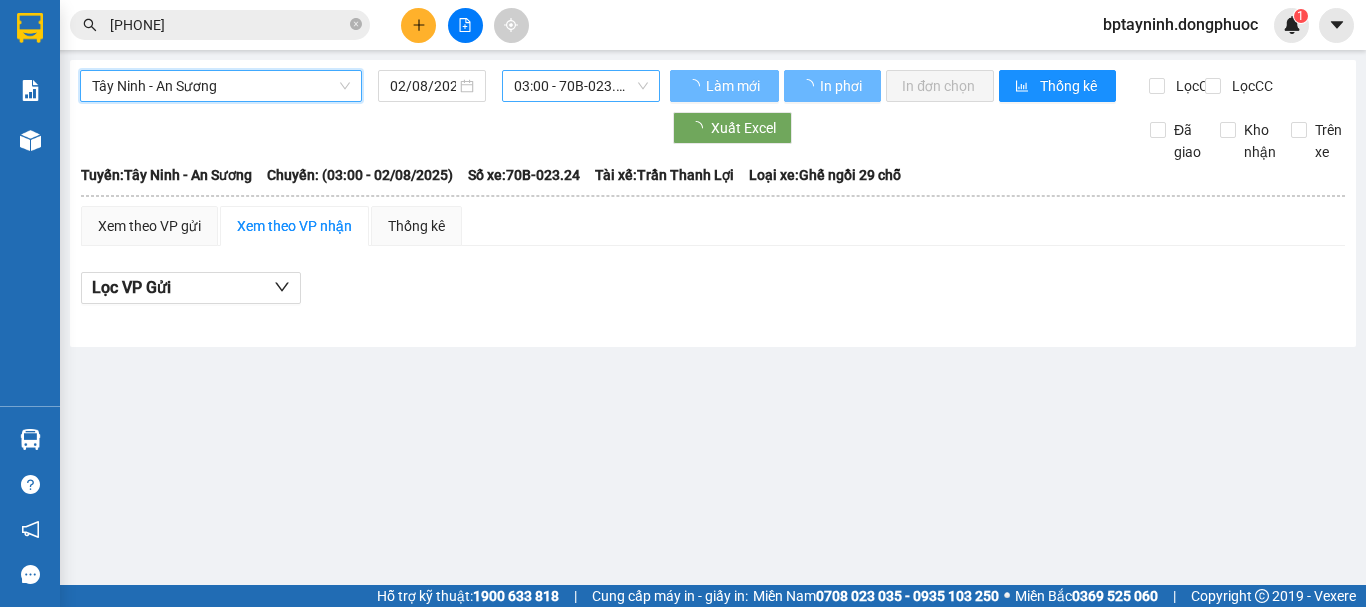 click on "03:00     - 70B-023.24" at bounding box center (581, 86) 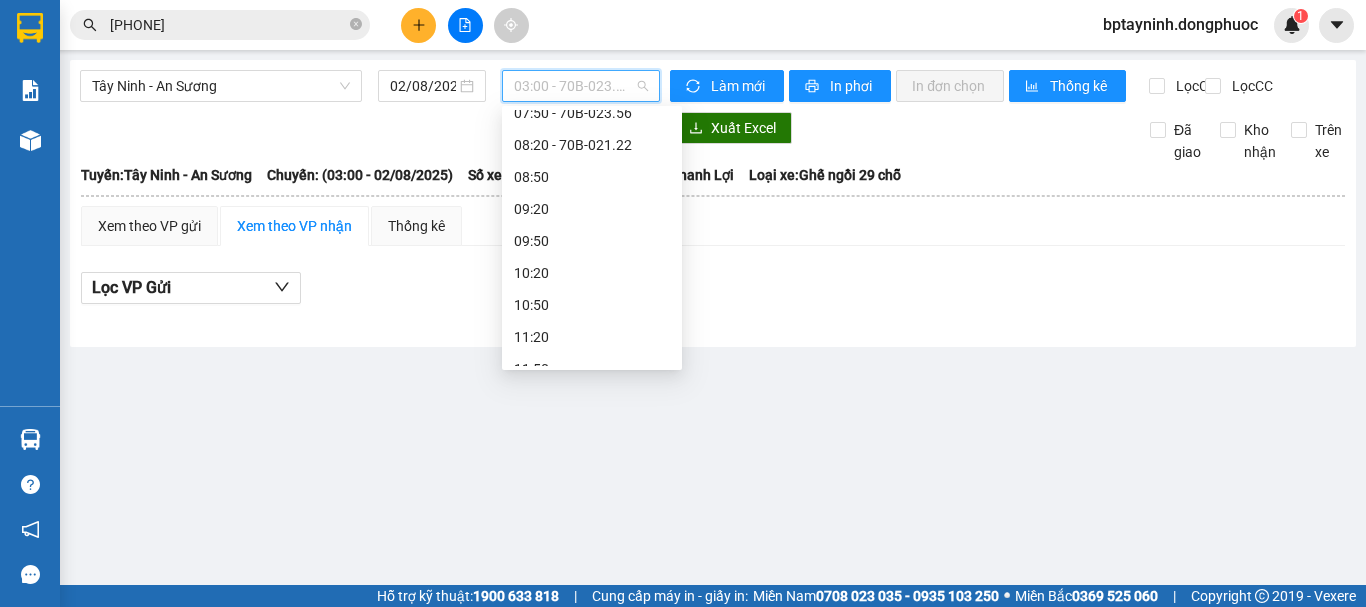 scroll, scrollTop: 199, scrollLeft: 0, axis: vertical 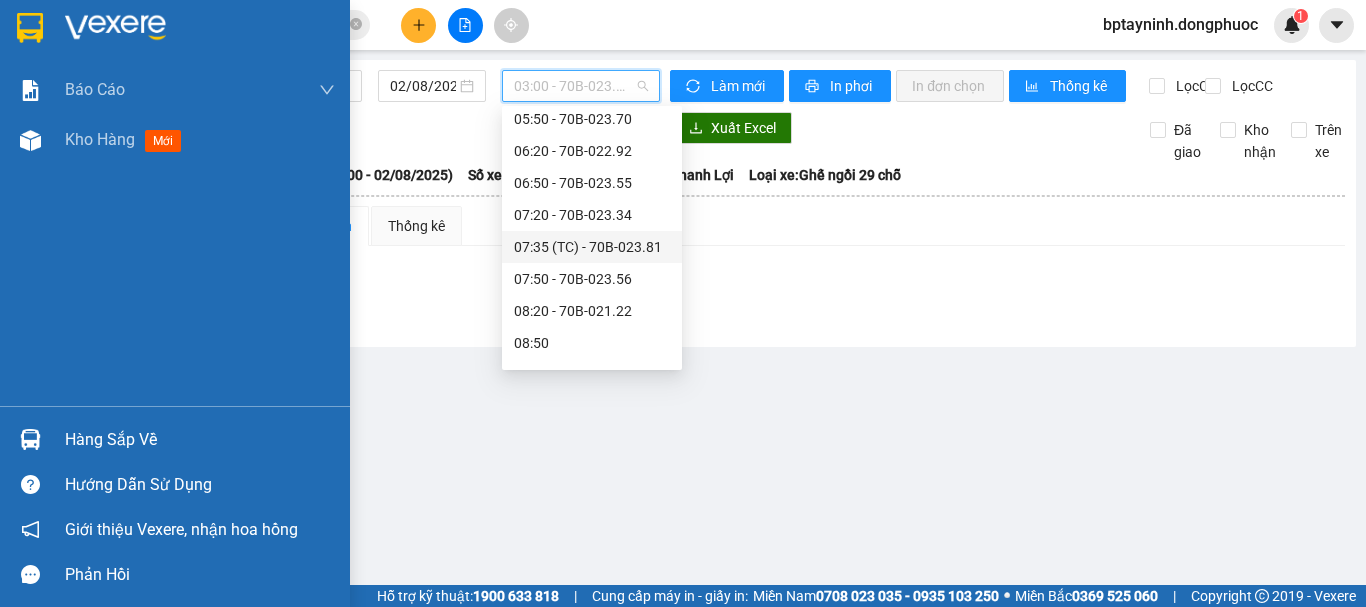 click on "Hàng sắp về" at bounding box center (175, 439) 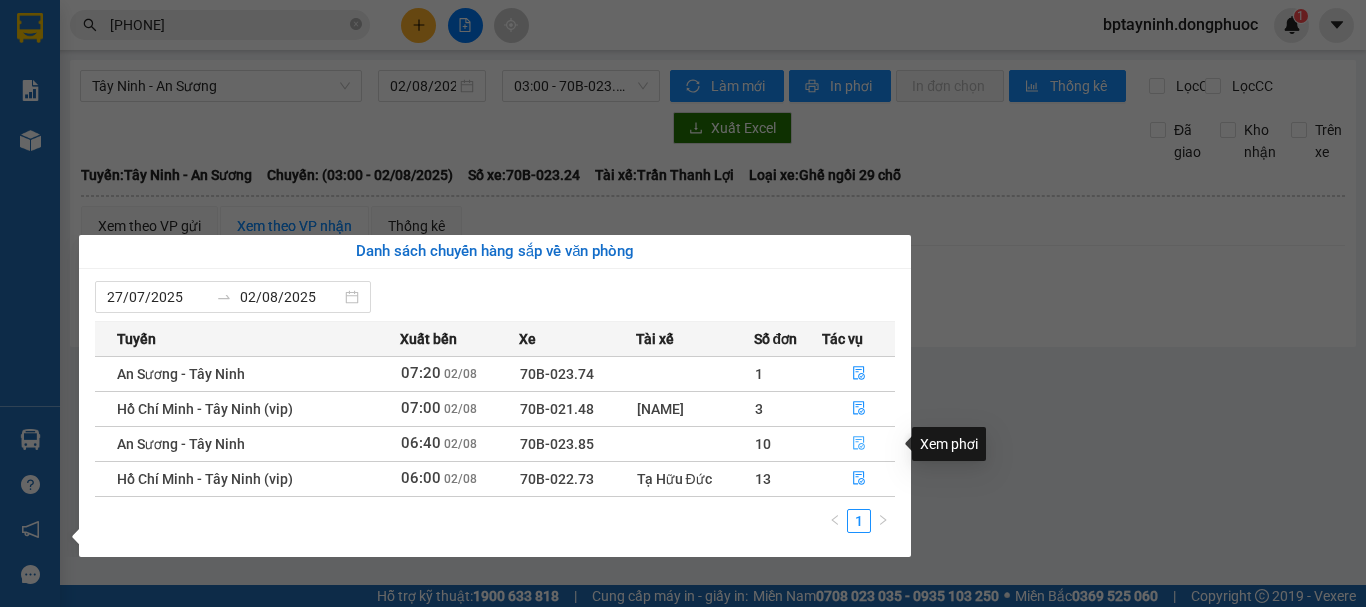 click 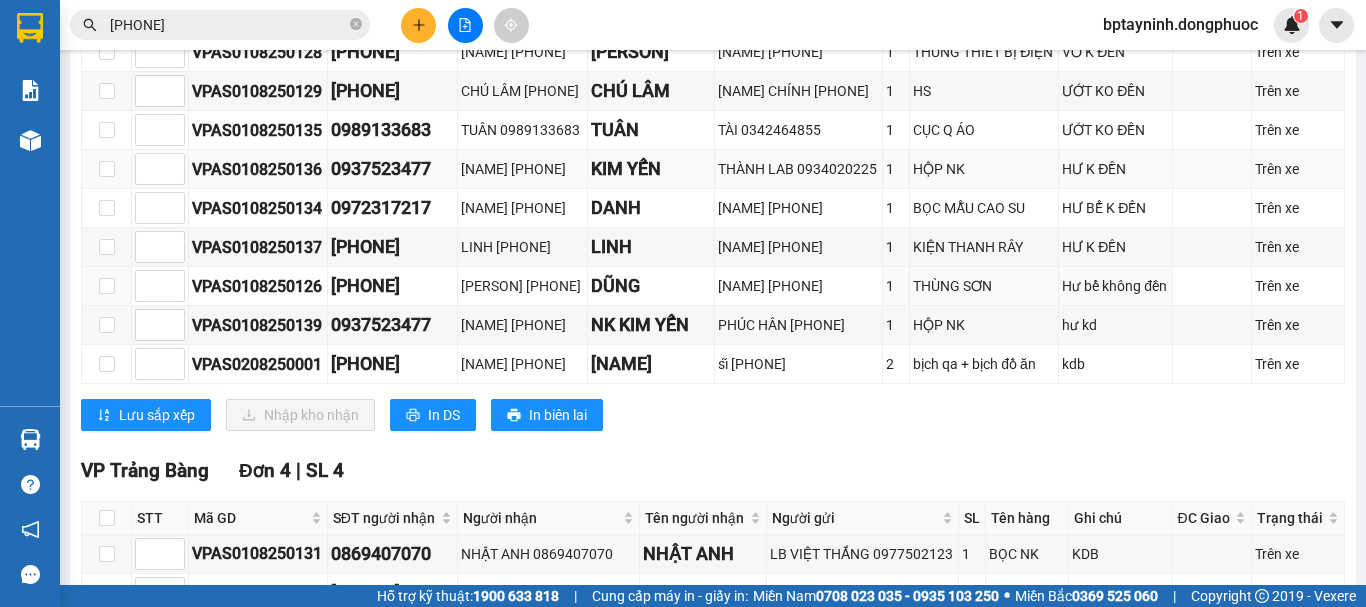 scroll, scrollTop: 667, scrollLeft: 0, axis: vertical 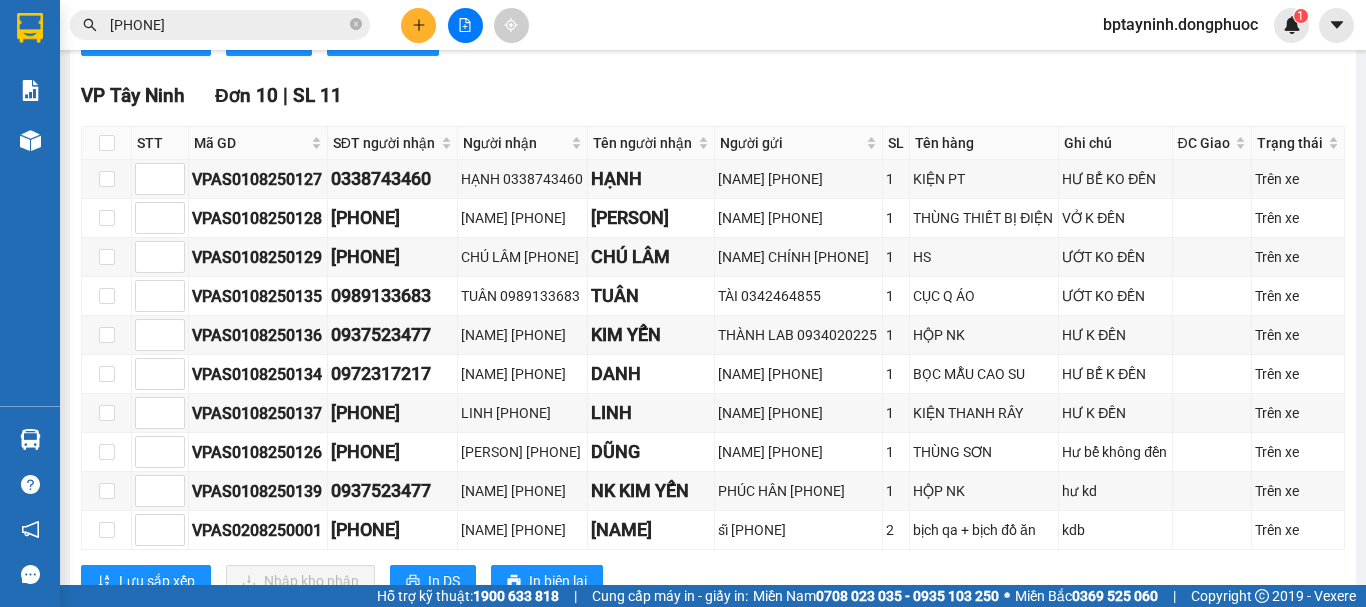 click on "Hòa Thành Đơn   5 | SL   5 STT Mã GD SĐT người nhận Người nhận Tên người nhận Người gửi SL Tên hàng Ghi chú ĐC Giao Trạng thái Ký nhận                           VPAS0108250140 0961130363 NK SG LONG HẢI 0961130363 NK SG LONG HẢI HUY 0936439471 1 HỘP NK HƯ K ĐỀN  Trên xe VPAS0108250141 0903083548 PHÚC 0903083548 PHÚC ĐÔNG 0798565302 1 BỊCH ĐEN RON TỦ KDB Trên xe VPAS0108250133 0947868170 Dũng 0947868170 Dũng Văn 0372376336 1 THÙNG  PT Hư bể không đền Trên xe VPAS0108250145 0966317317 BẢO  0966317317 BẢO  PHONG 0901977689 1 BỌC ĐEN THẺ NHỰA HƯ K ĐỀN Trên xe VPAS0208250002 0909907892 NHỚ 0909907892 NHỚ ĐÔNG  0909128361 1 BỌC TP hkd Trên xe Lưu sắp xếp In DS In biên lai Đồng Phước   19001152   Bến xe Tây Ninh, 01 Võ Văn Truyện, KP 1, Phường 2 VP Tây Ninh  -  07:35 - 02/08/2025 Tuyến:  An Sương - Tây Ninh Chuyến:   (06:40 - 02/08/2025) Số xe:  70B-023.85   Loại xe:  STT SL" at bounding box center [713, -120] 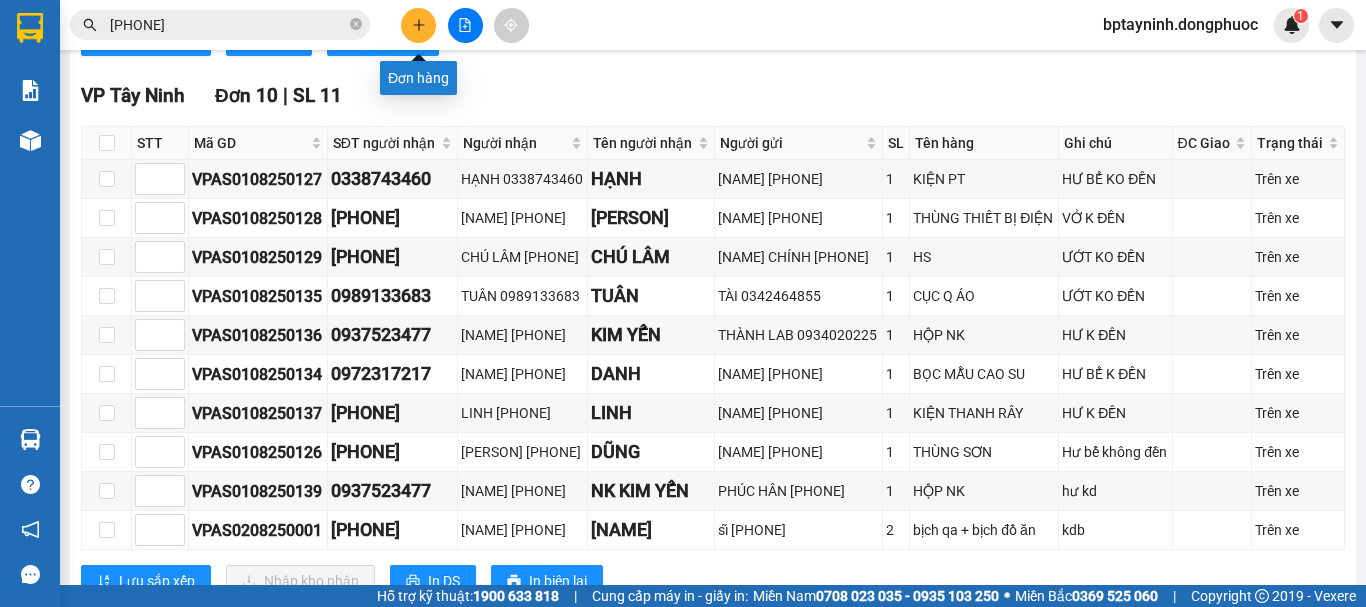 click at bounding box center [418, 25] 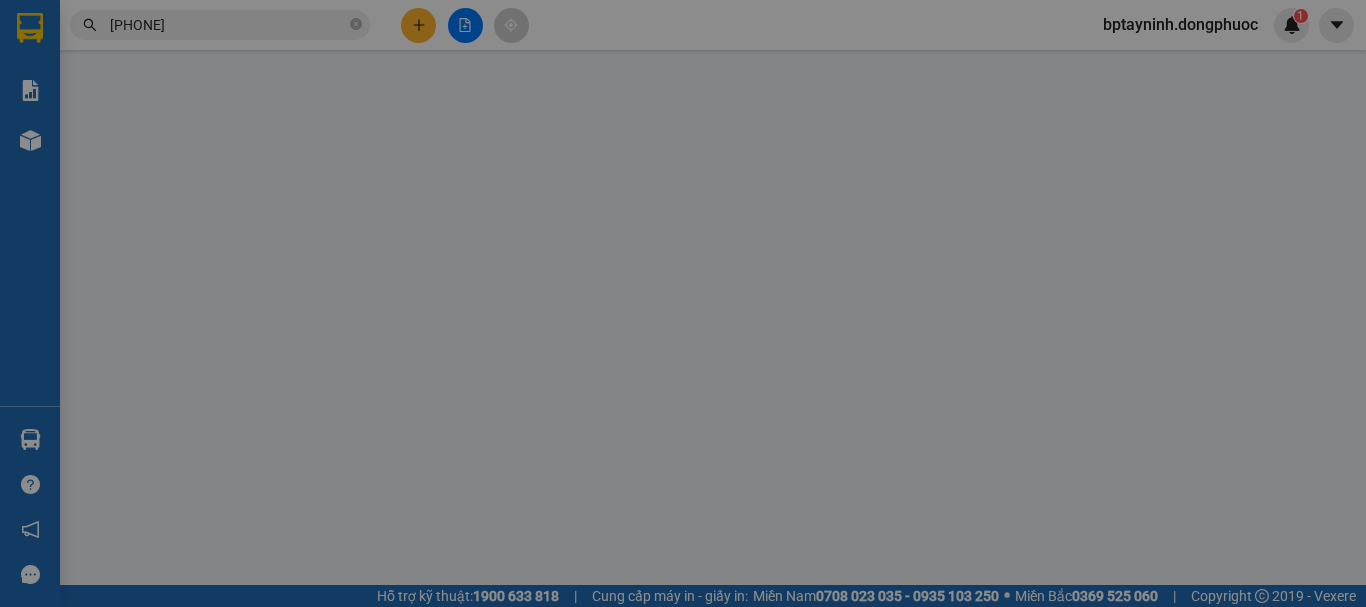scroll, scrollTop: 0, scrollLeft: 0, axis: both 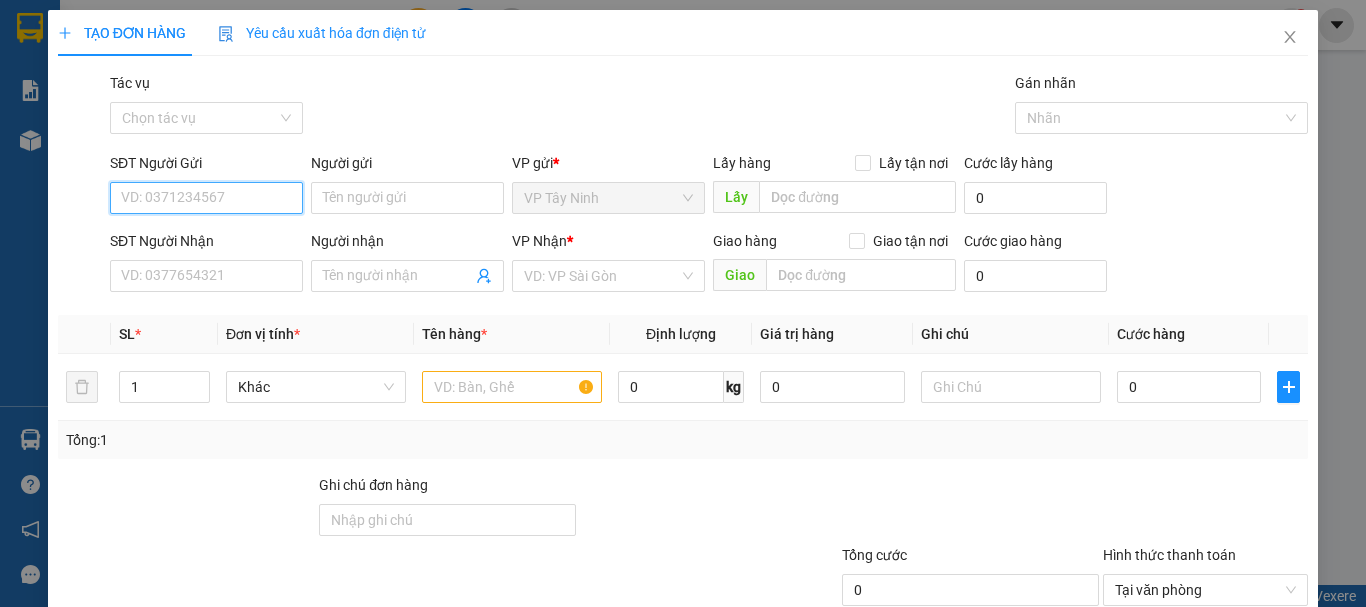 click on "SĐT Người Gửi" at bounding box center [206, 198] 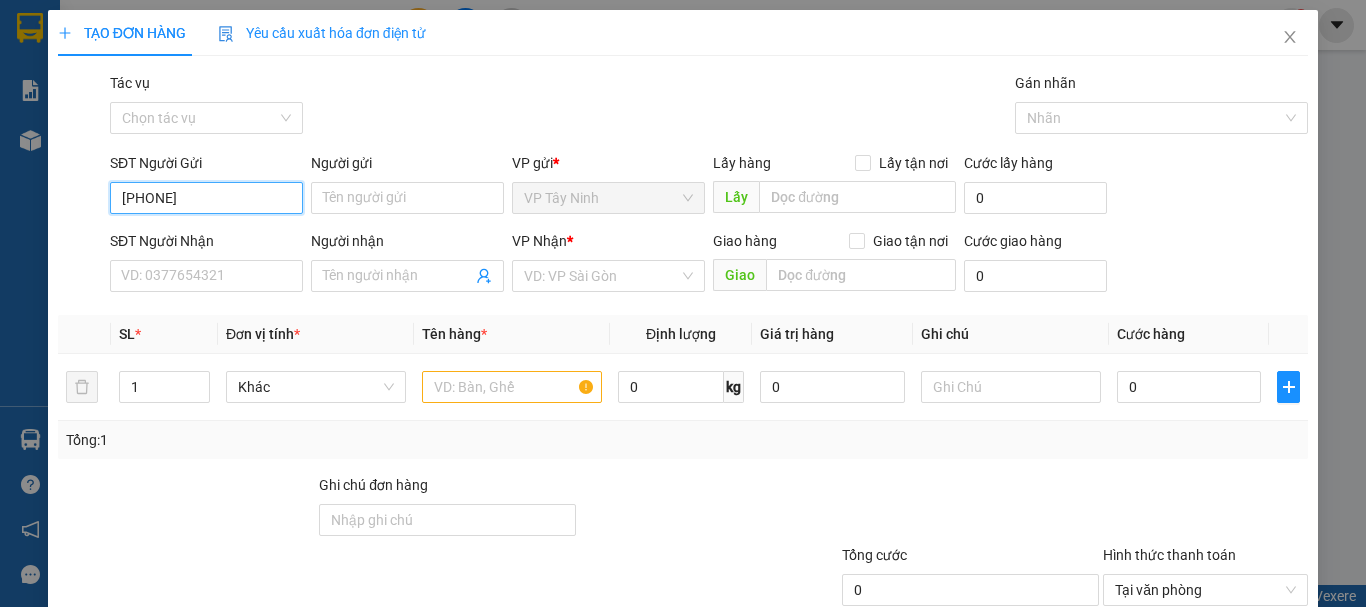 type on "0938575752" 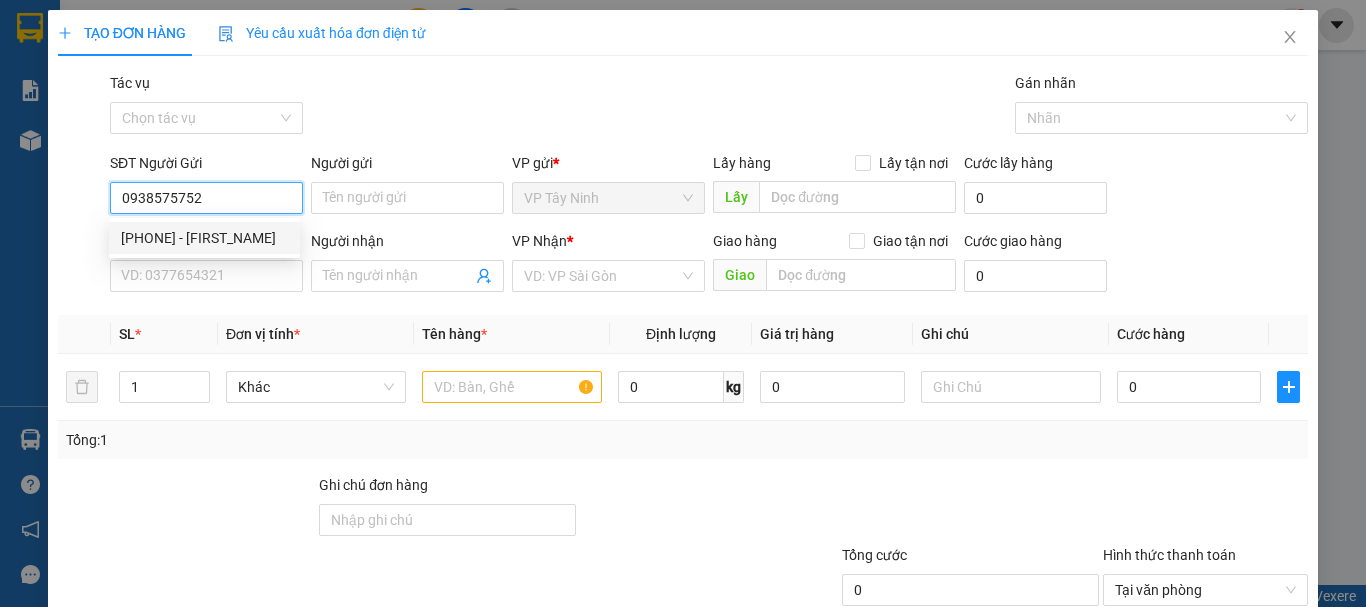 click on "0938575752 - TRƯỜNG" at bounding box center [204, 238] 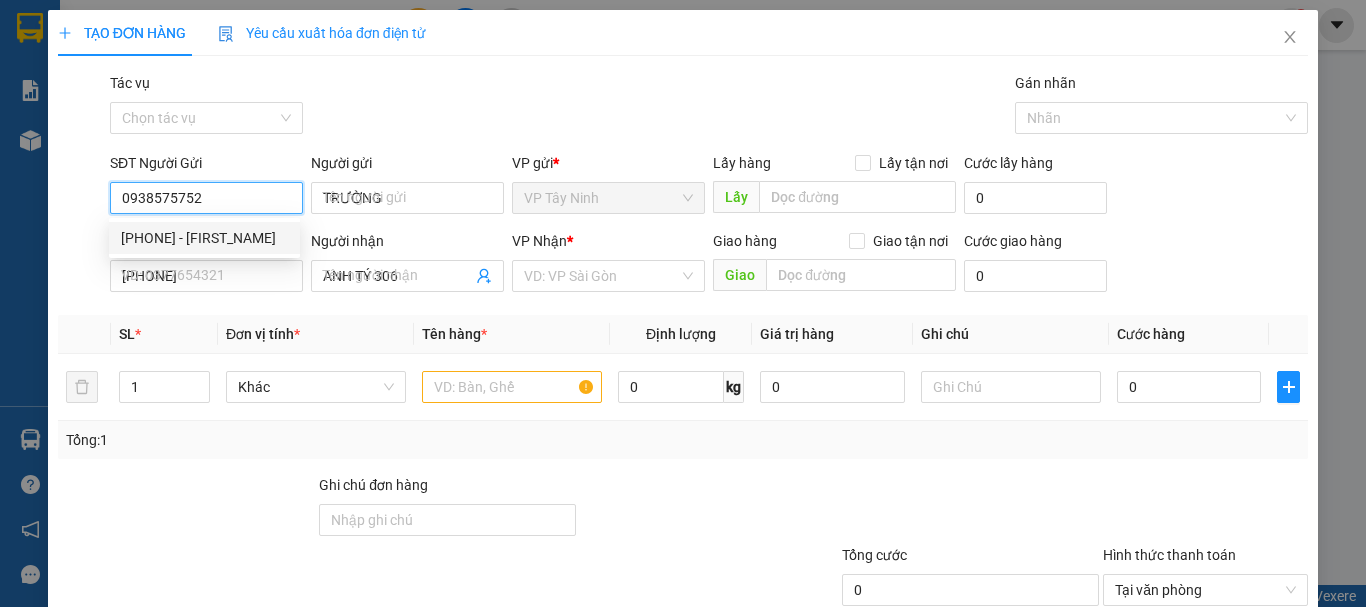 type on "60.000" 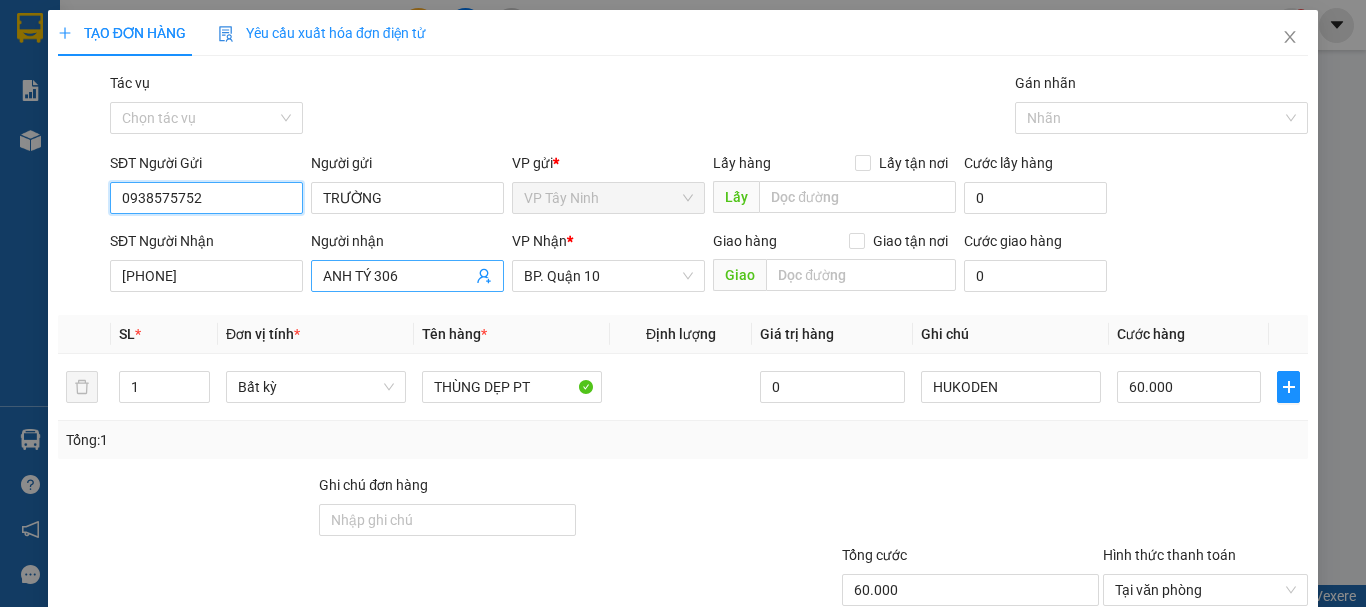 type on "0938575752" 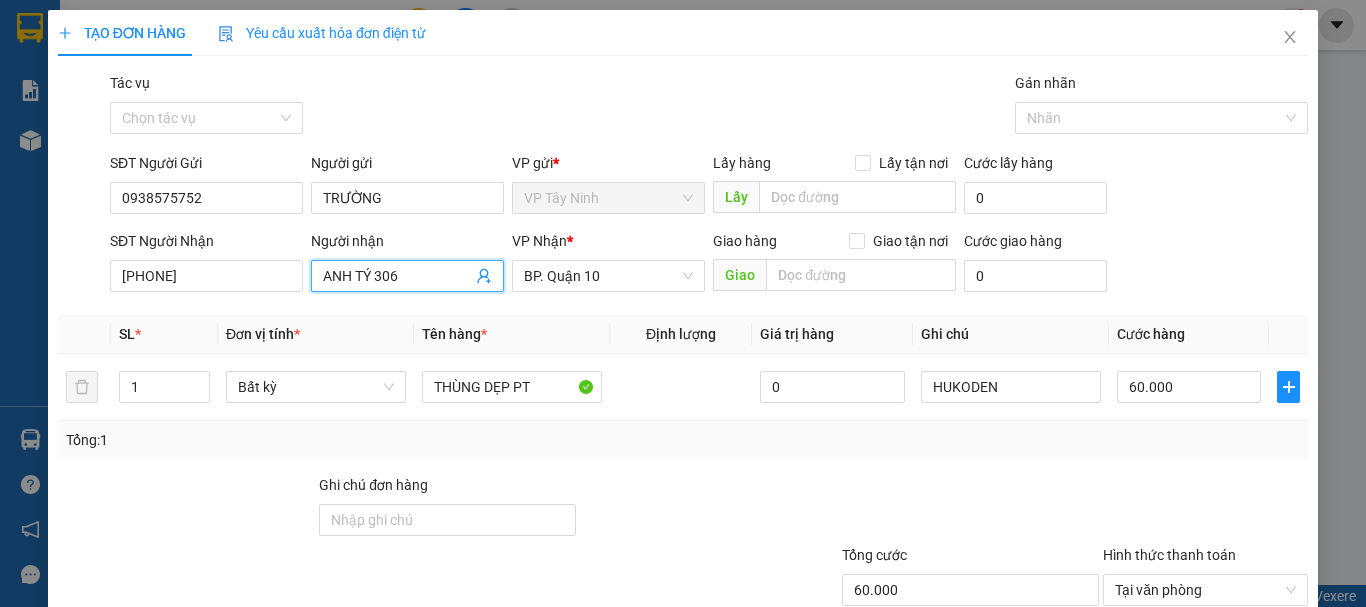 click 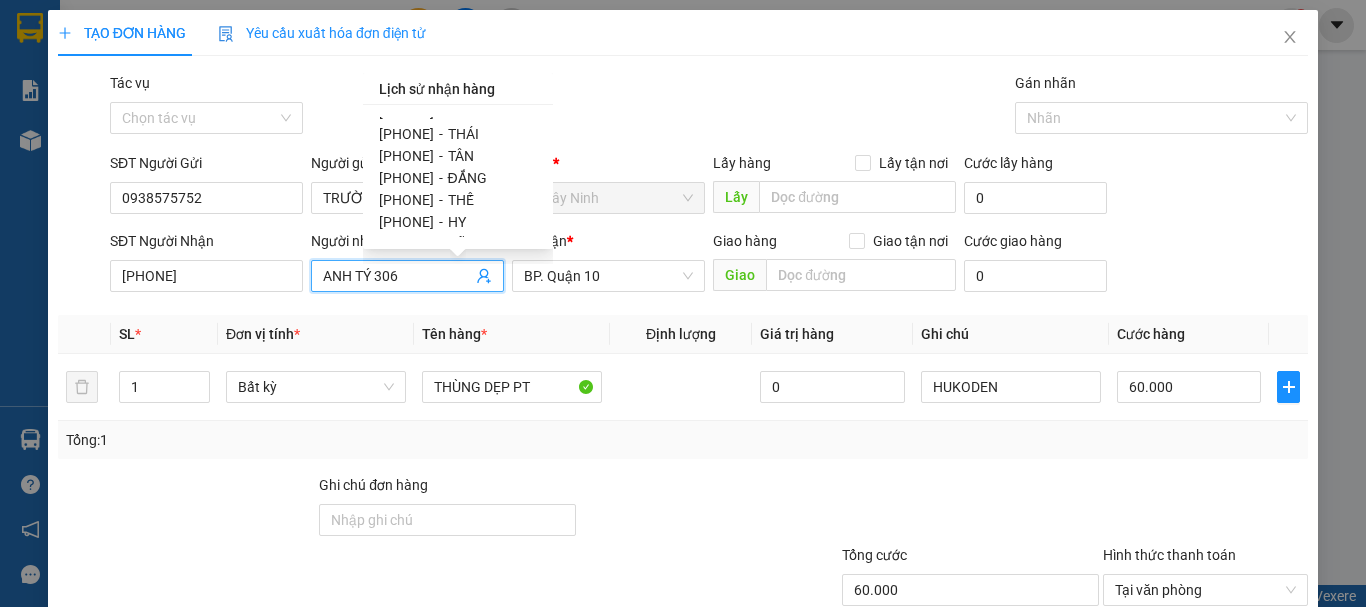 scroll, scrollTop: 1156, scrollLeft: 0, axis: vertical 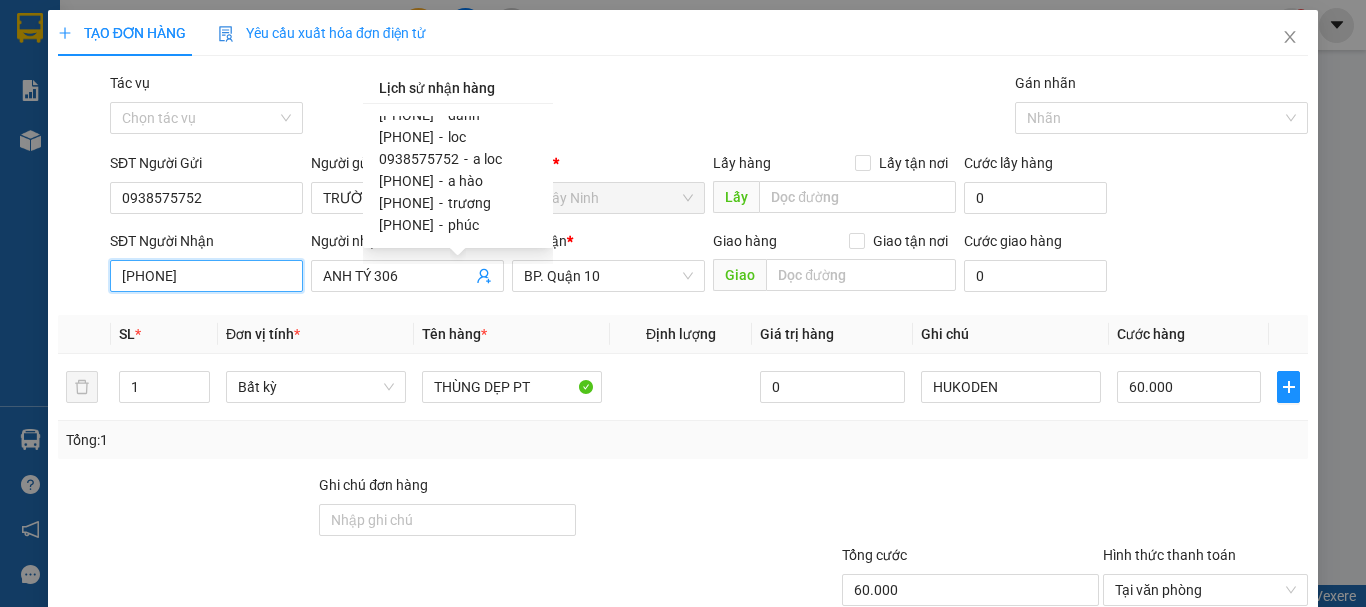 drag, startPoint x: 246, startPoint y: 272, endPoint x: 129, endPoint y: 331, distance: 131.03435 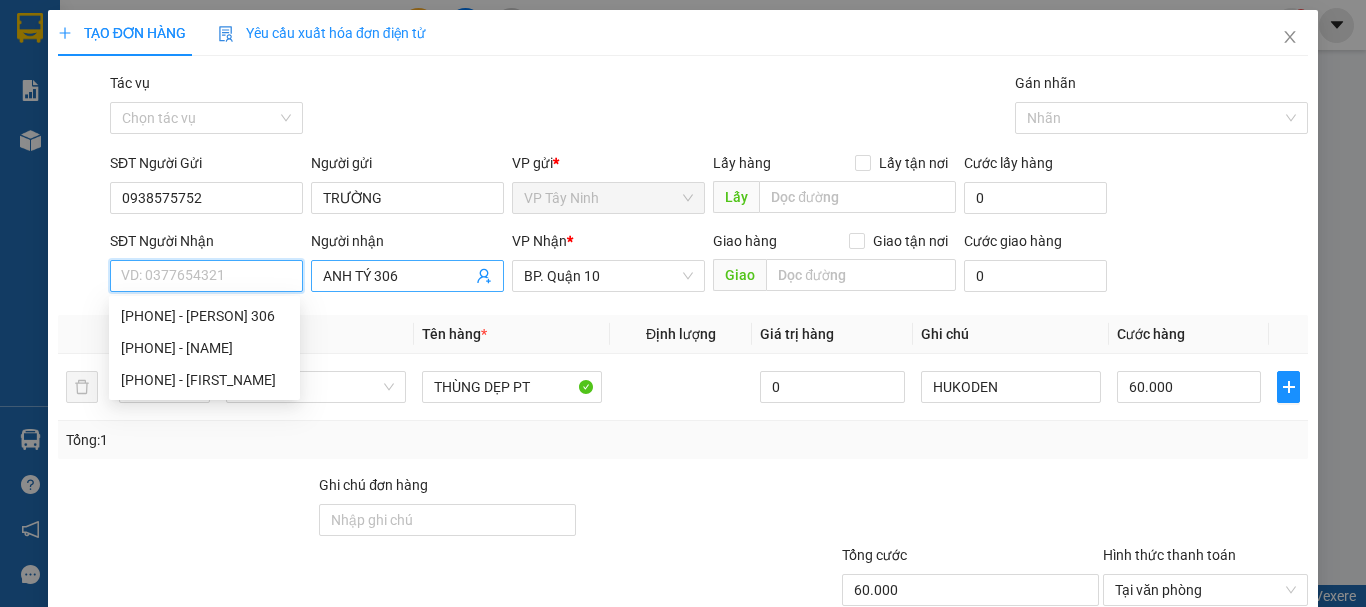 type 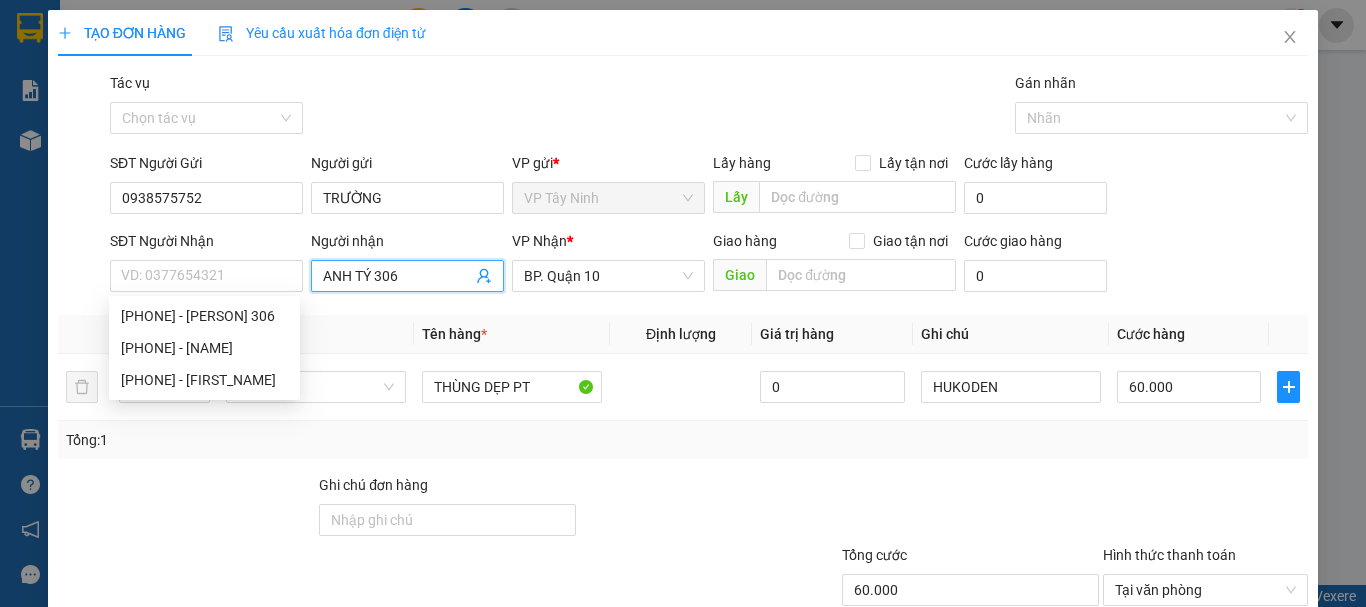 drag, startPoint x: 435, startPoint y: 282, endPoint x: 229, endPoint y: 306, distance: 207.39334 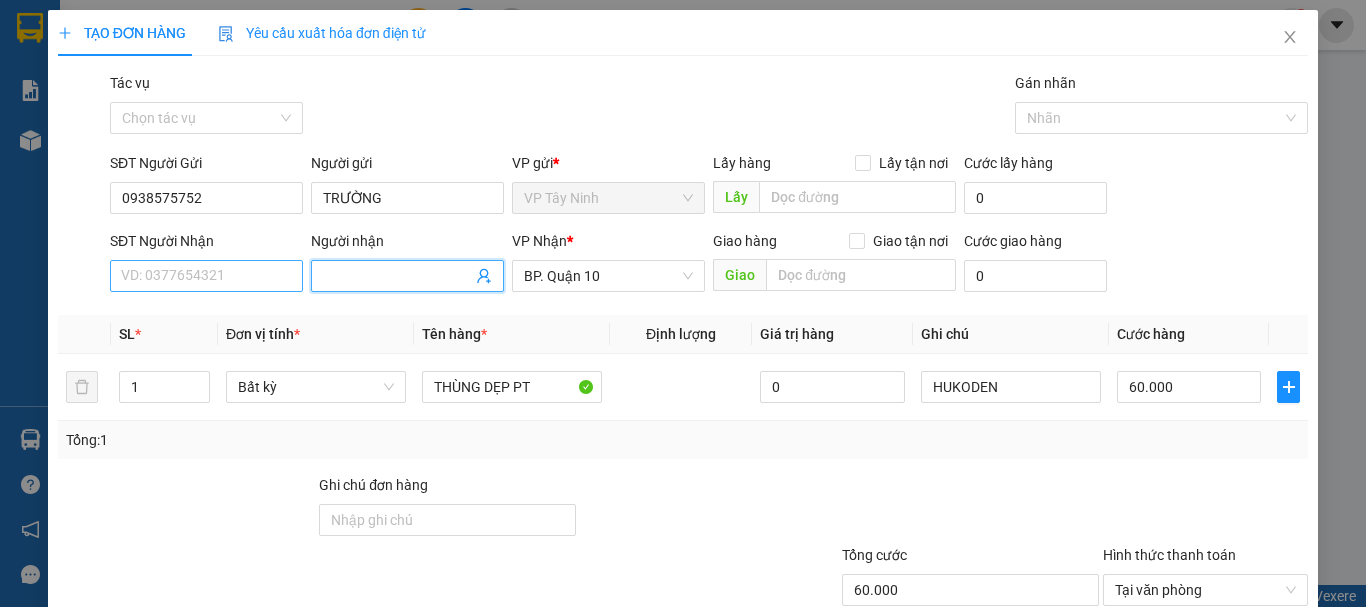type 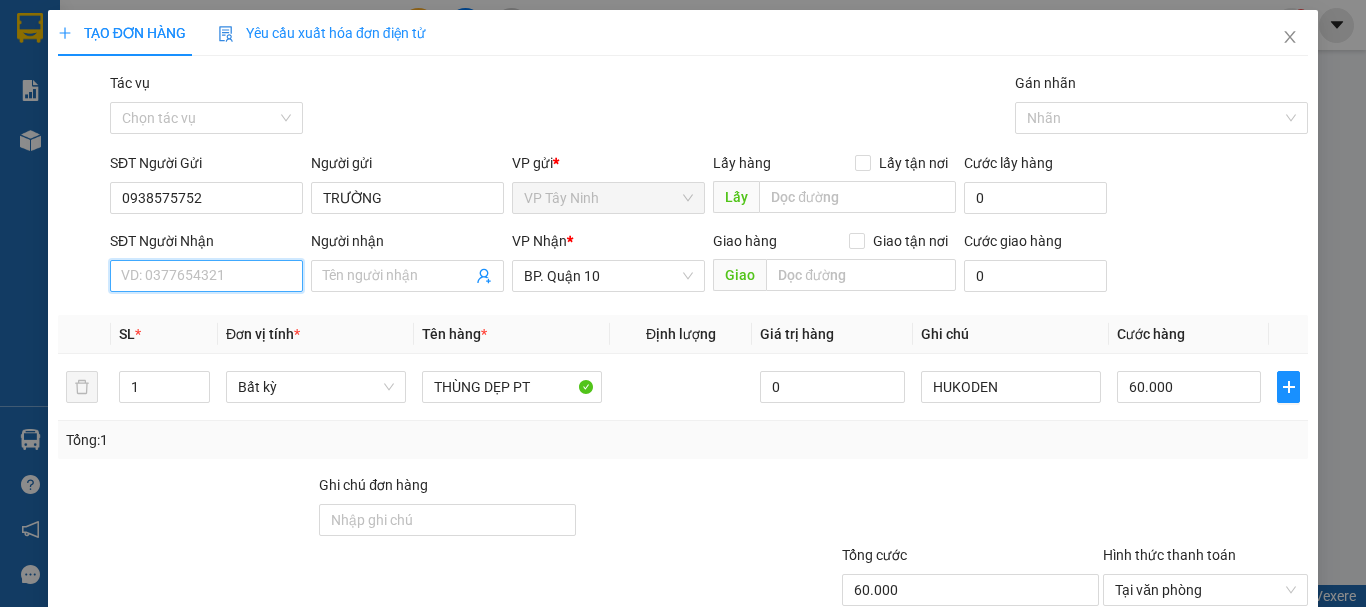 click on "SĐT Người Nhận" at bounding box center [206, 276] 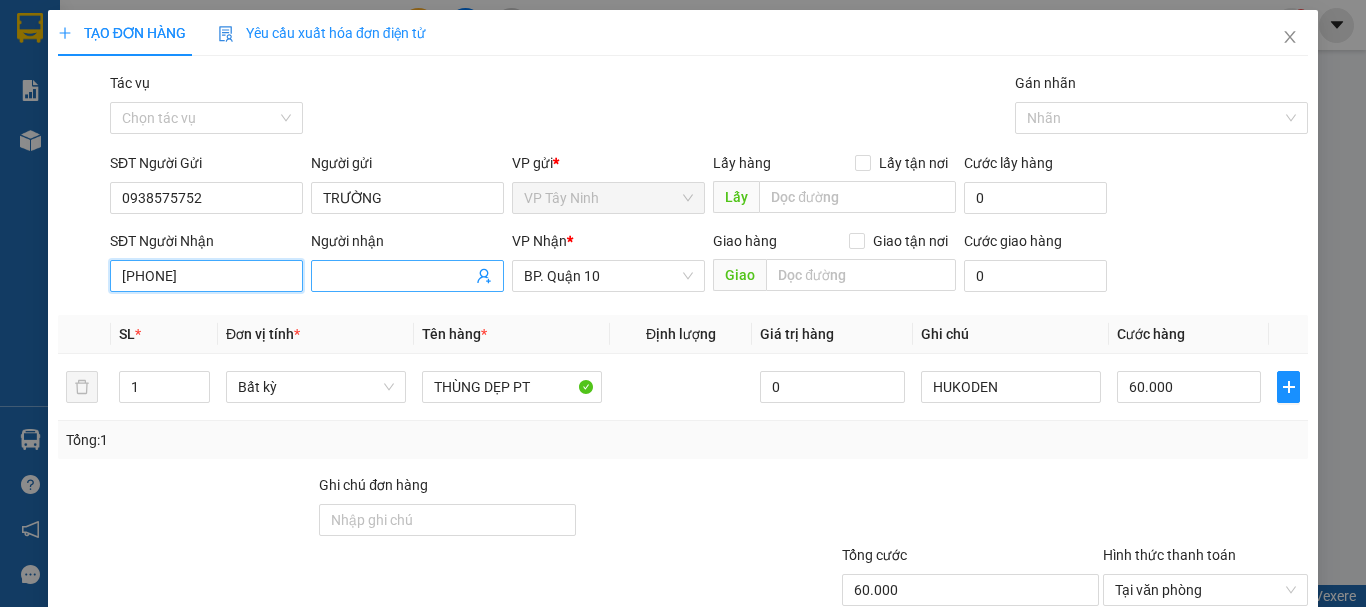 type on "0931368946" 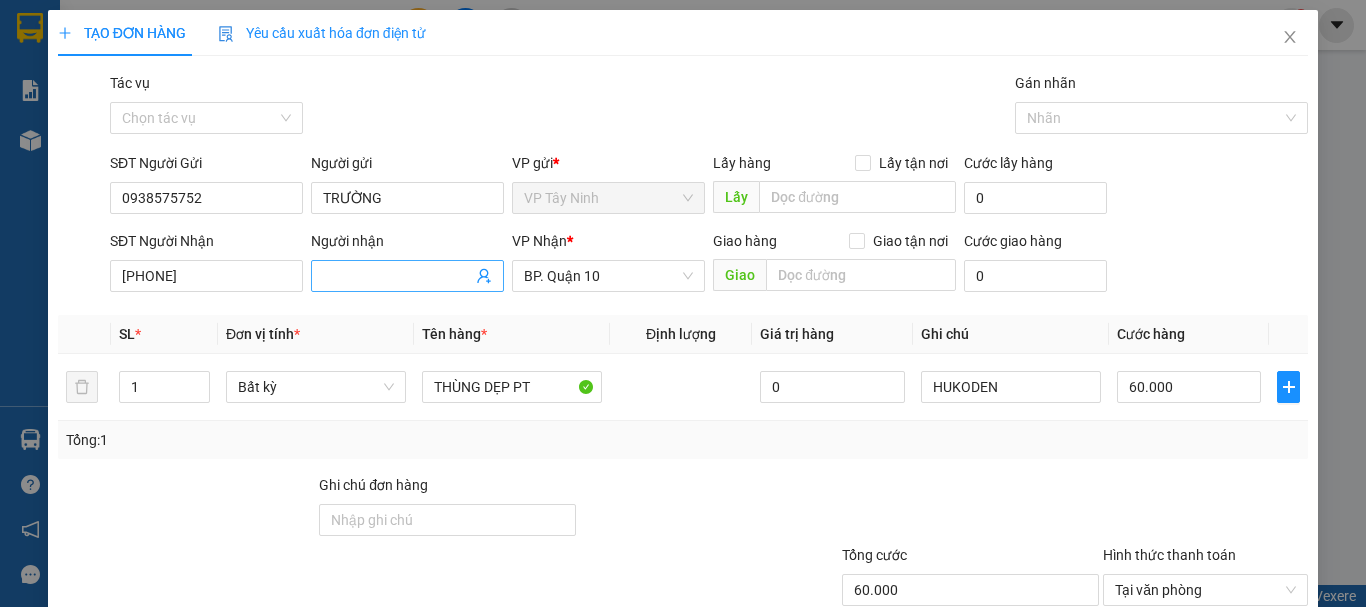 click on "Người nhận" at bounding box center (397, 276) 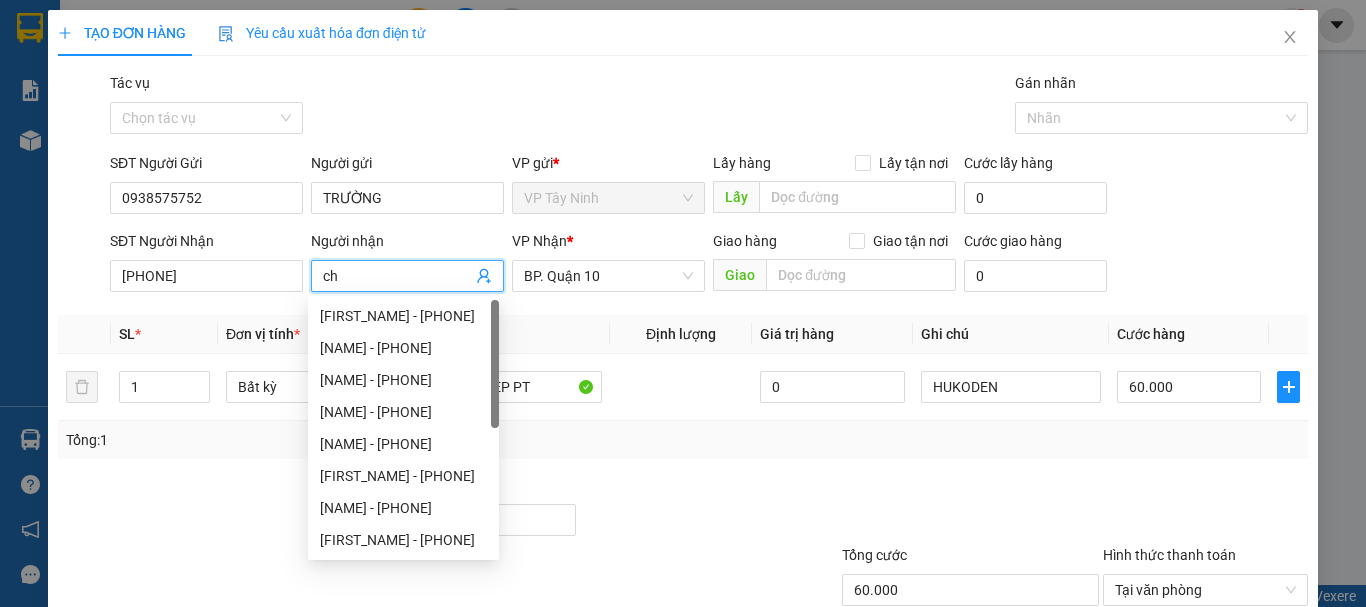 type on "c" 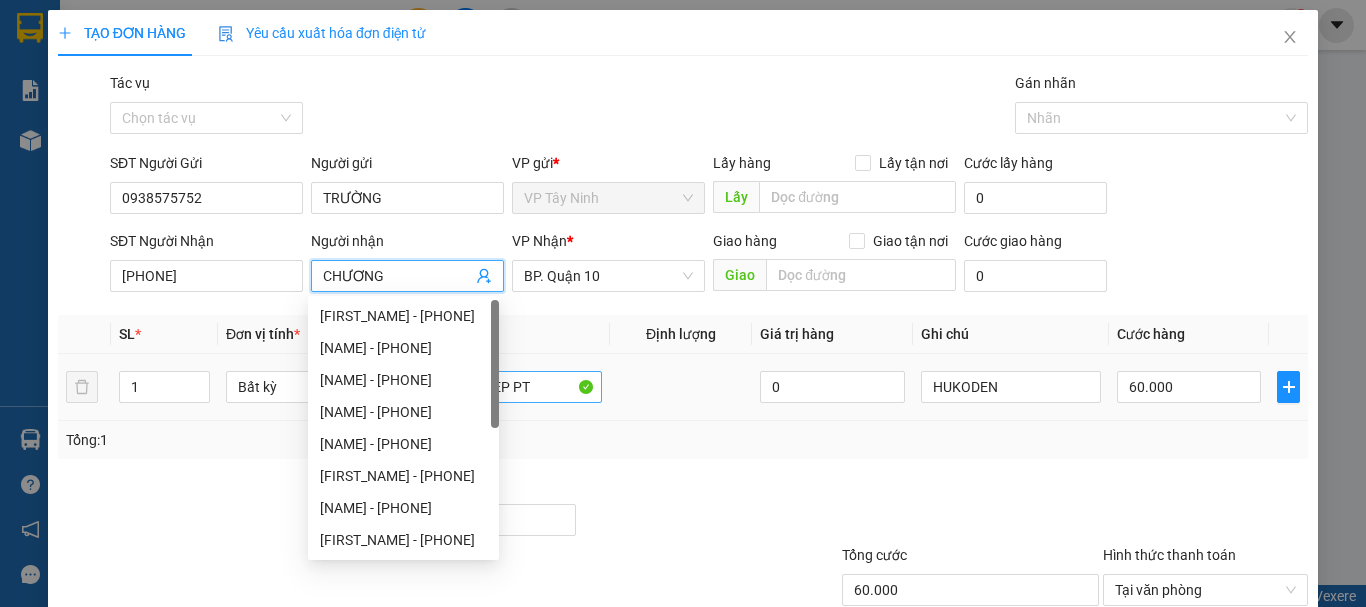 type on "CHƯƠNG" 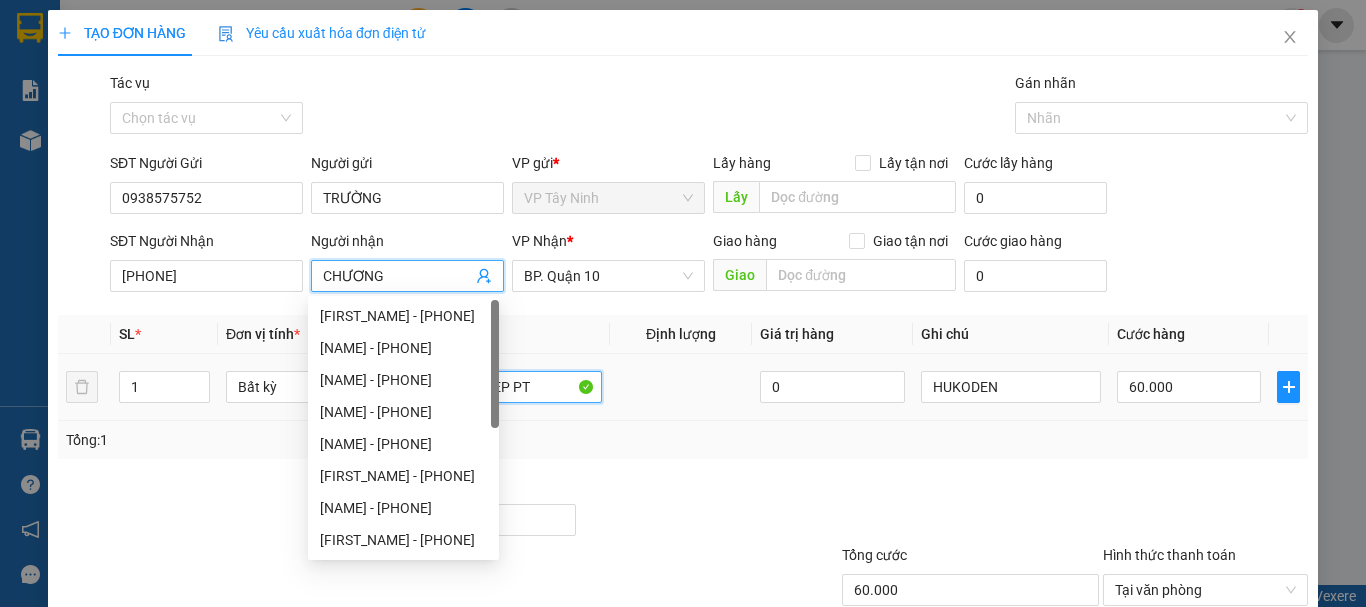 click on "THÙNG DẸP PT" at bounding box center [512, 387] 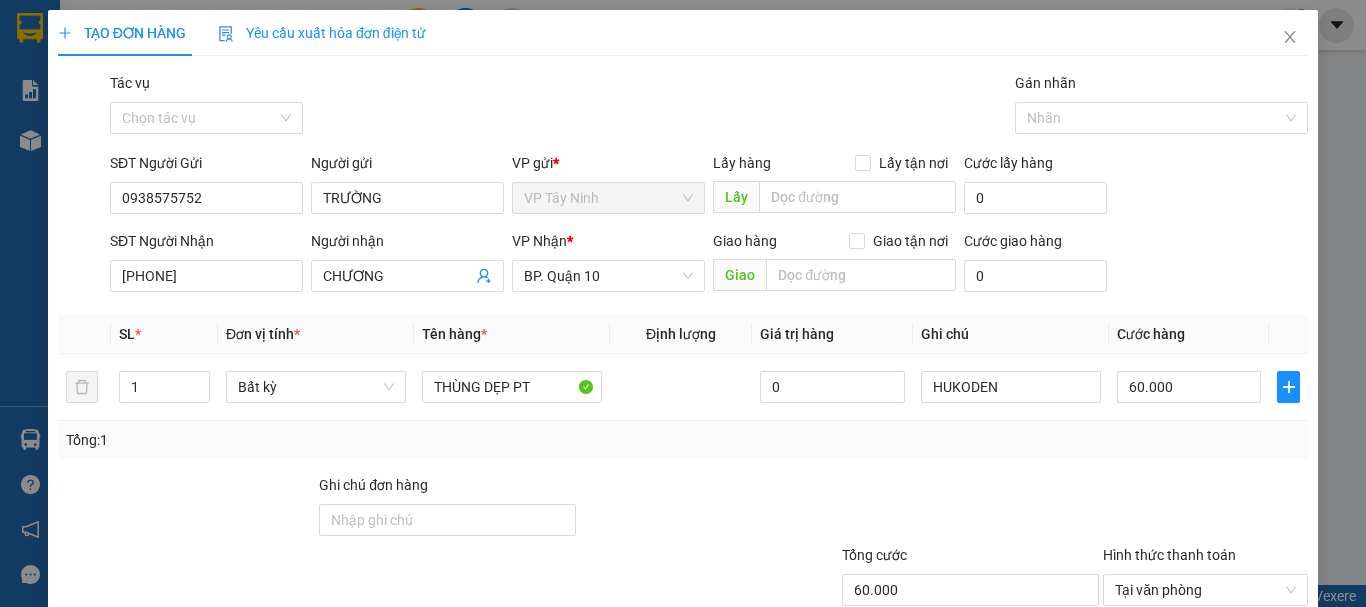 click on "Tên hàng  *" at bounding box center (512, 334) 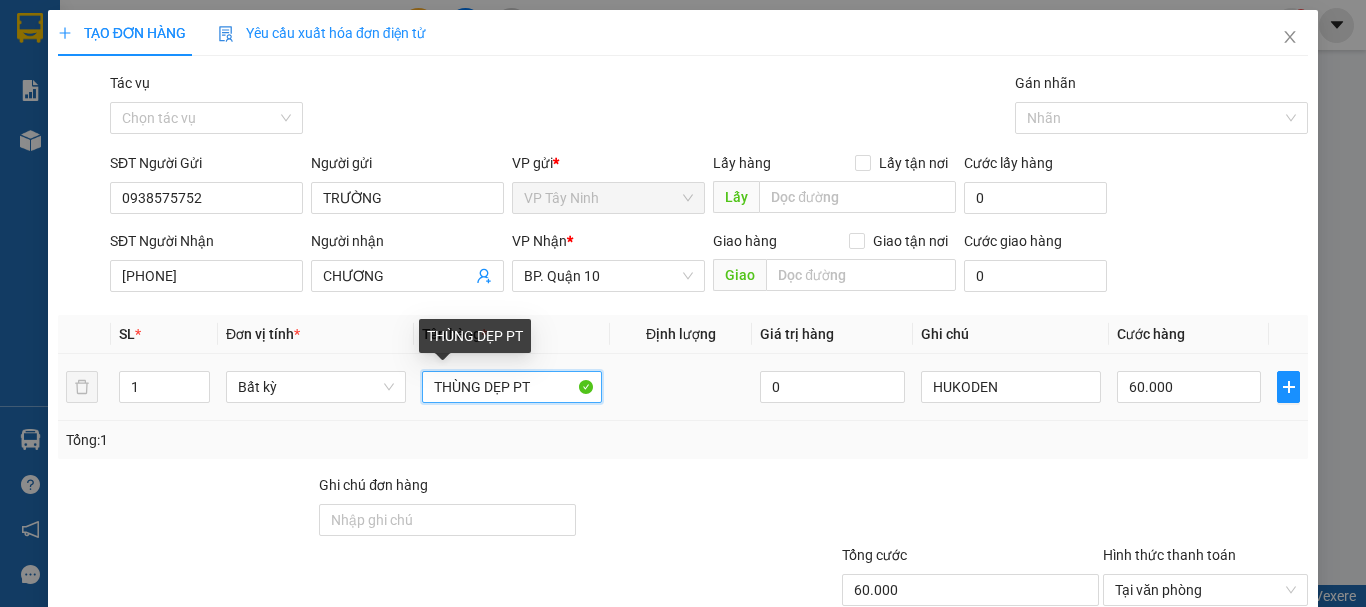 drag, startPoint x: 558, startPoint y: 383, endPoint x: 242, endPoint y: 426, distance: 318.9122 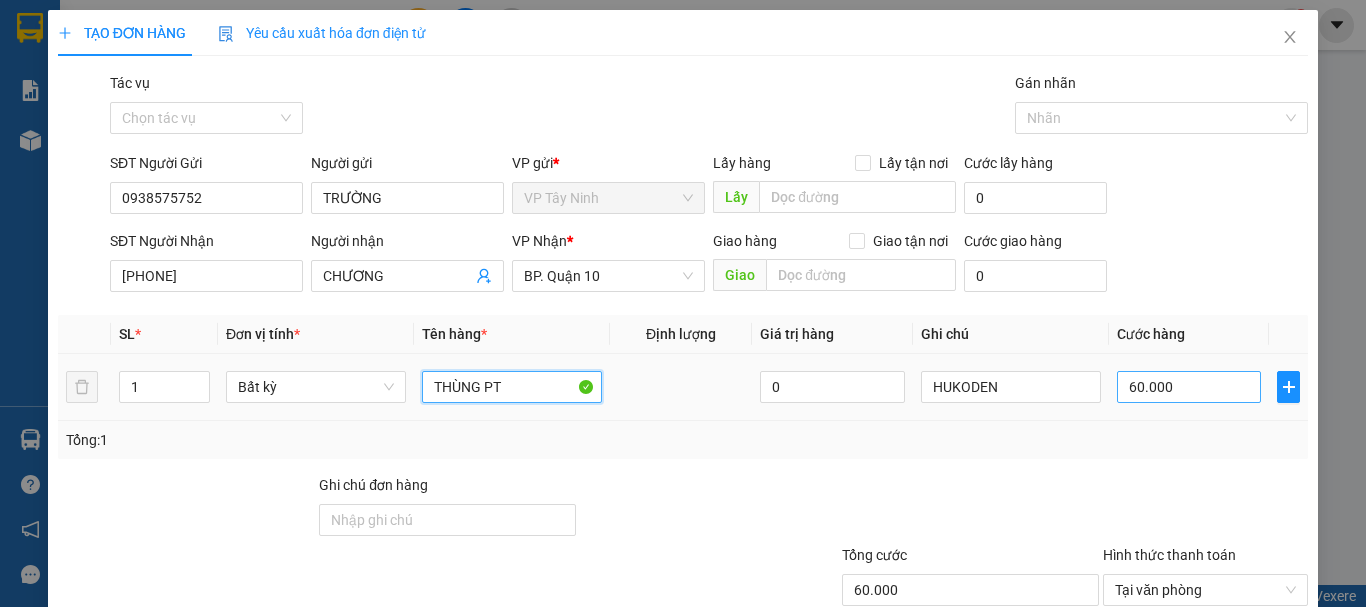 type on "THÙNG PT" 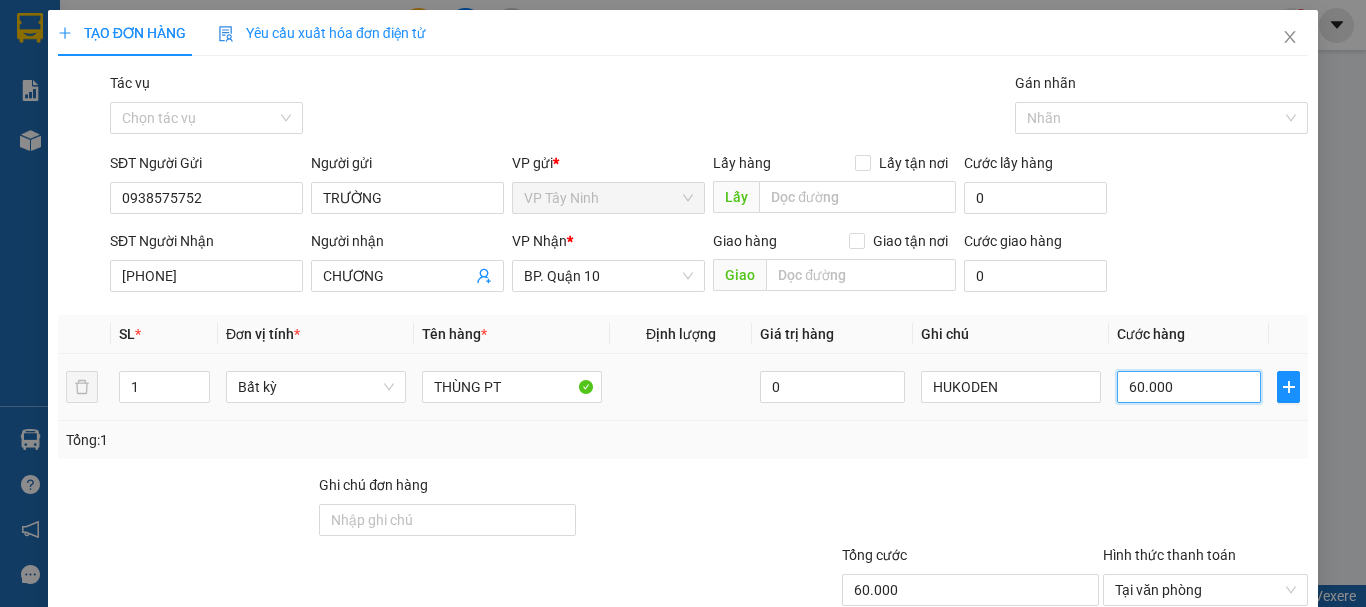 click on "60.000" at bounding box center [1189, 387] 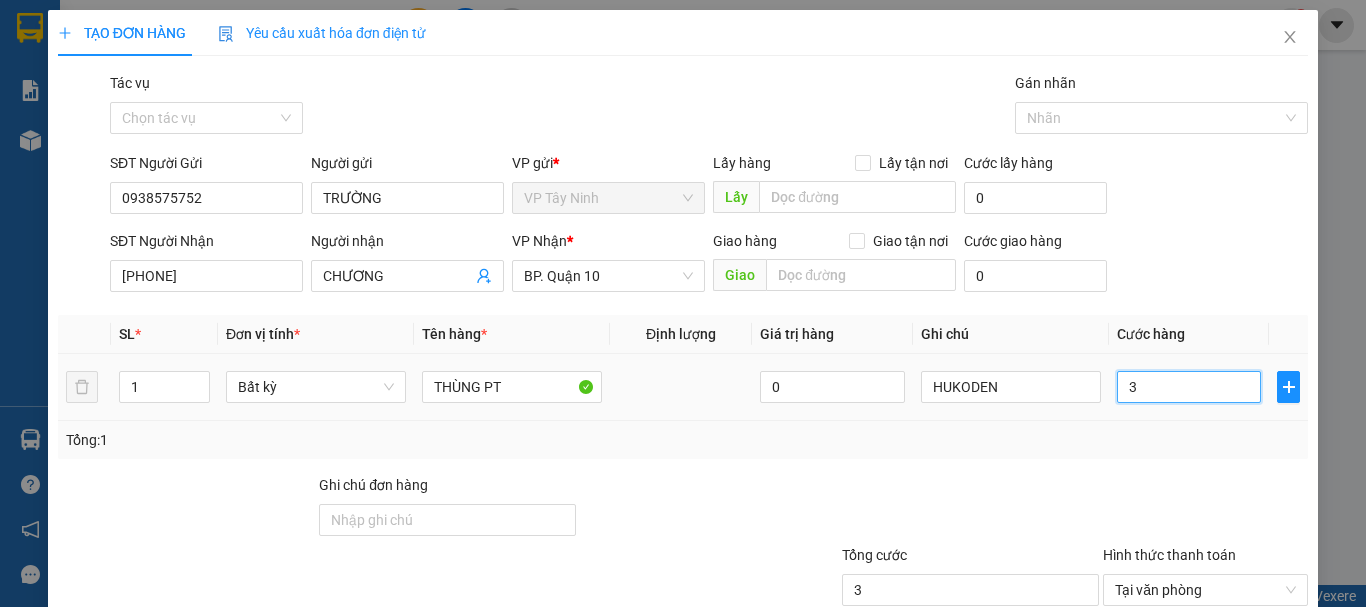 type on "30" 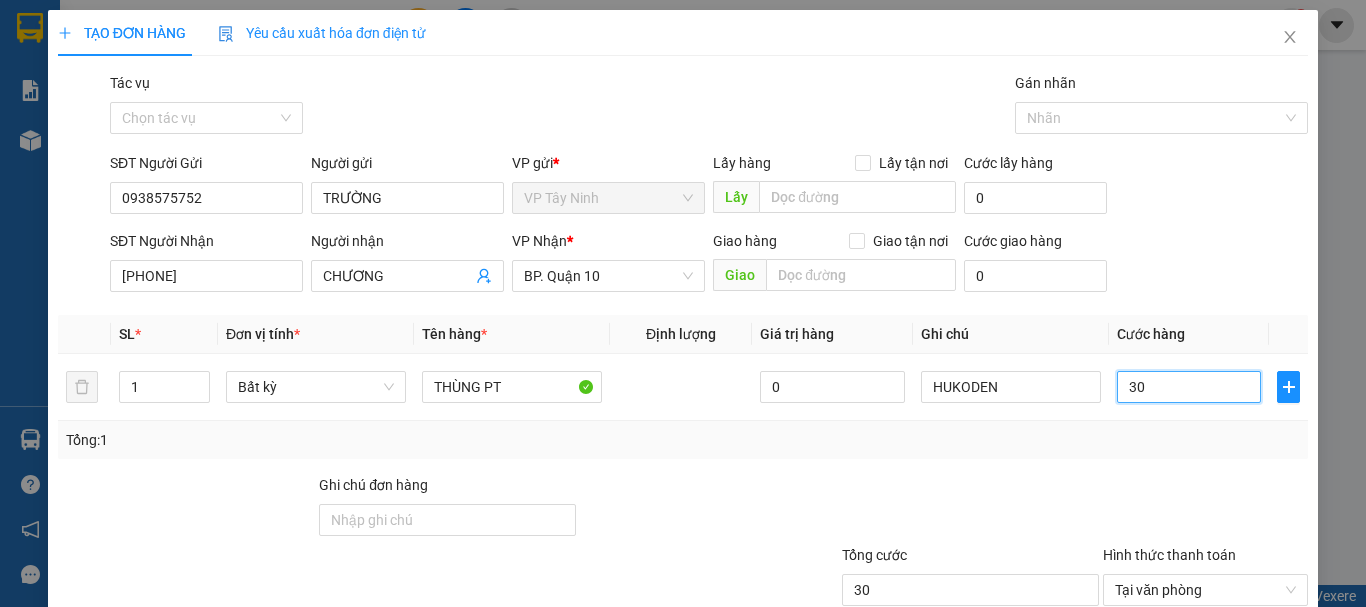 type on "30" 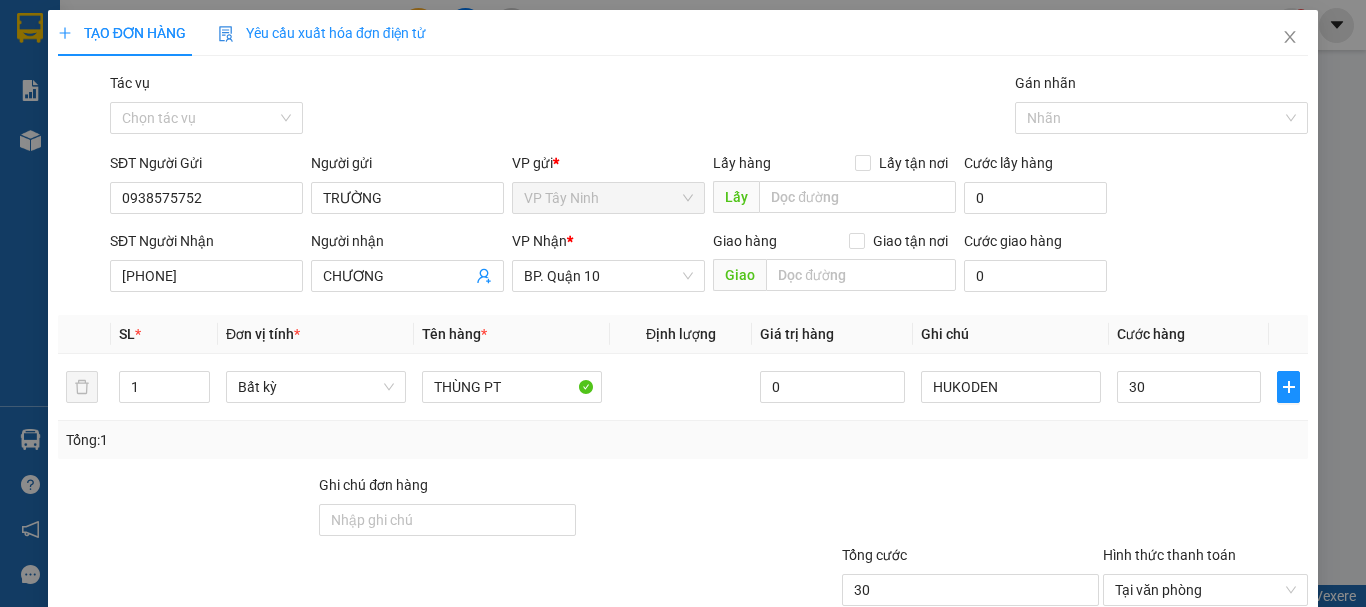 type on "30.000" 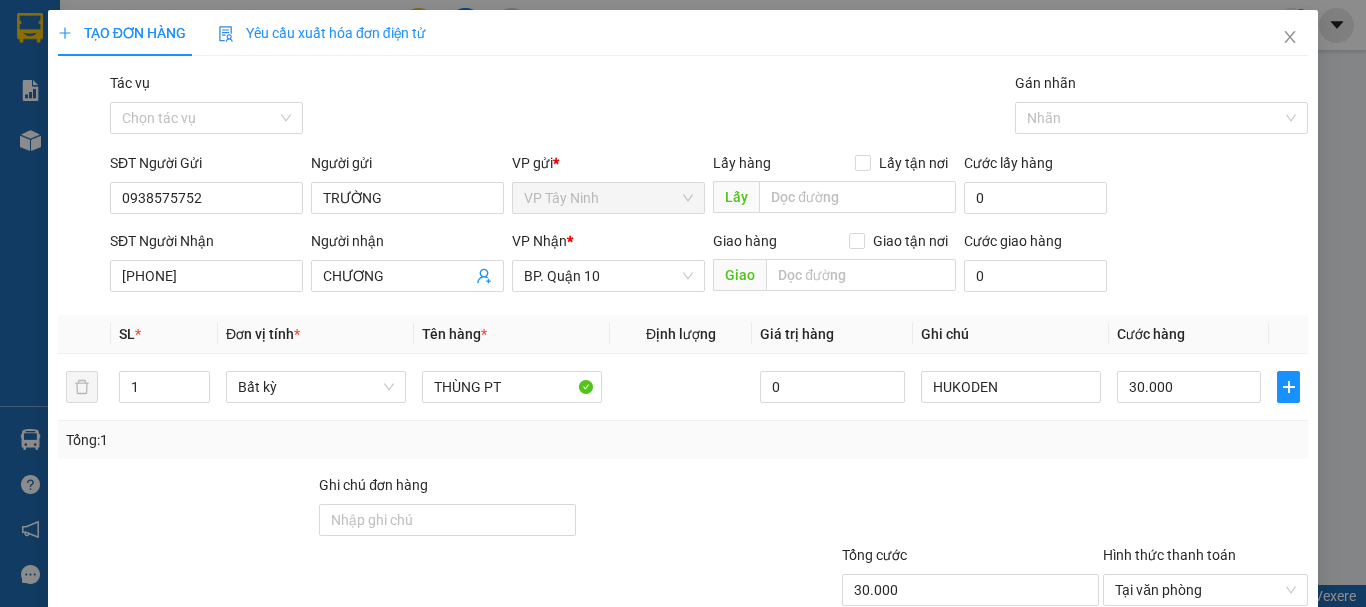 click on "Tổng:  1" at bounding box center (683, 440) 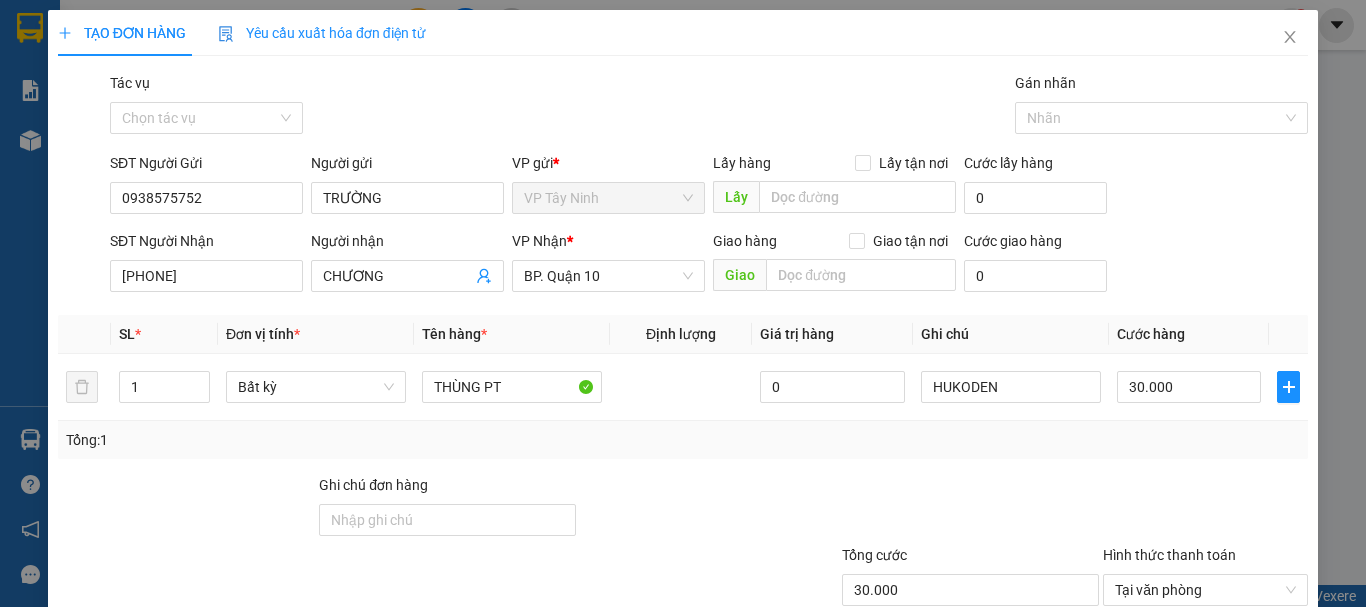 click at bounding box center (970, 509) 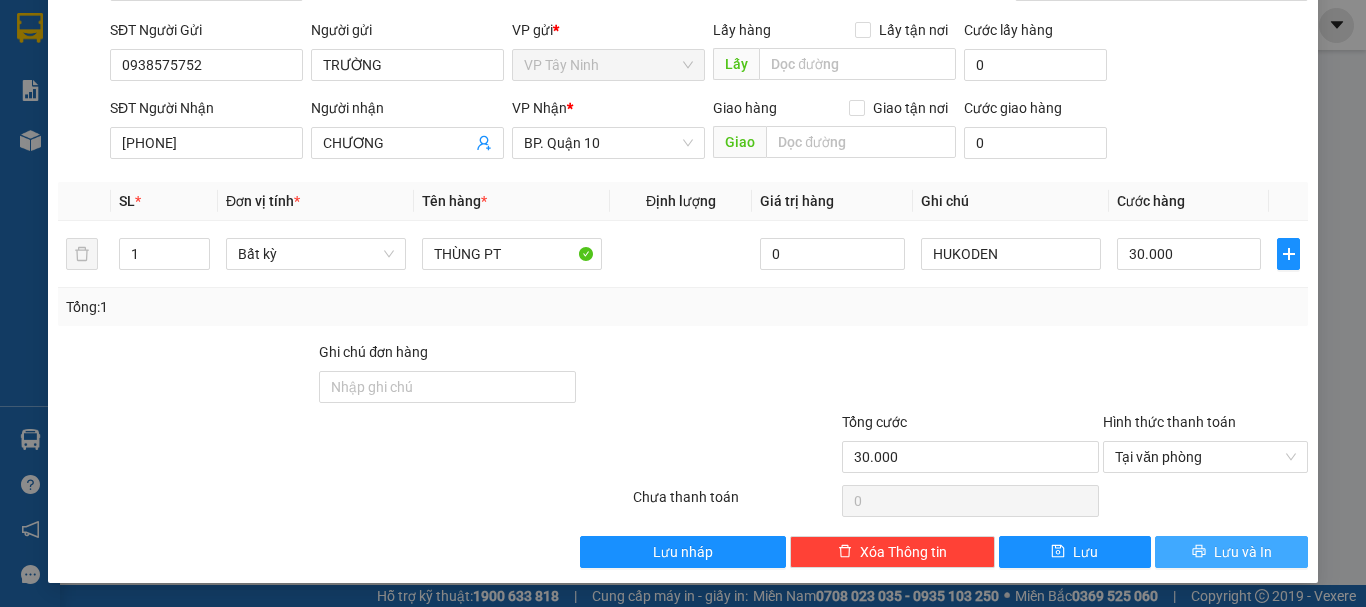 click on "Lưu và In" at bounding box center [1231, 552] 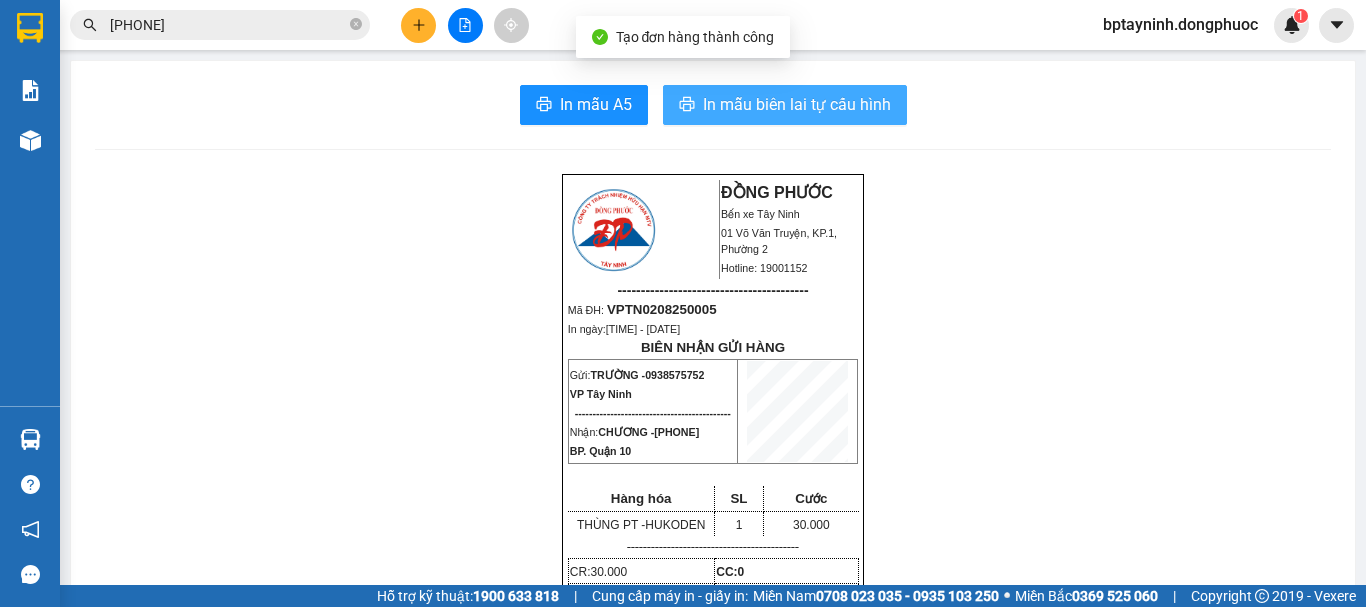 click on "In mẫu biên lai tự cấu hình" at bounding box center [797, 104] 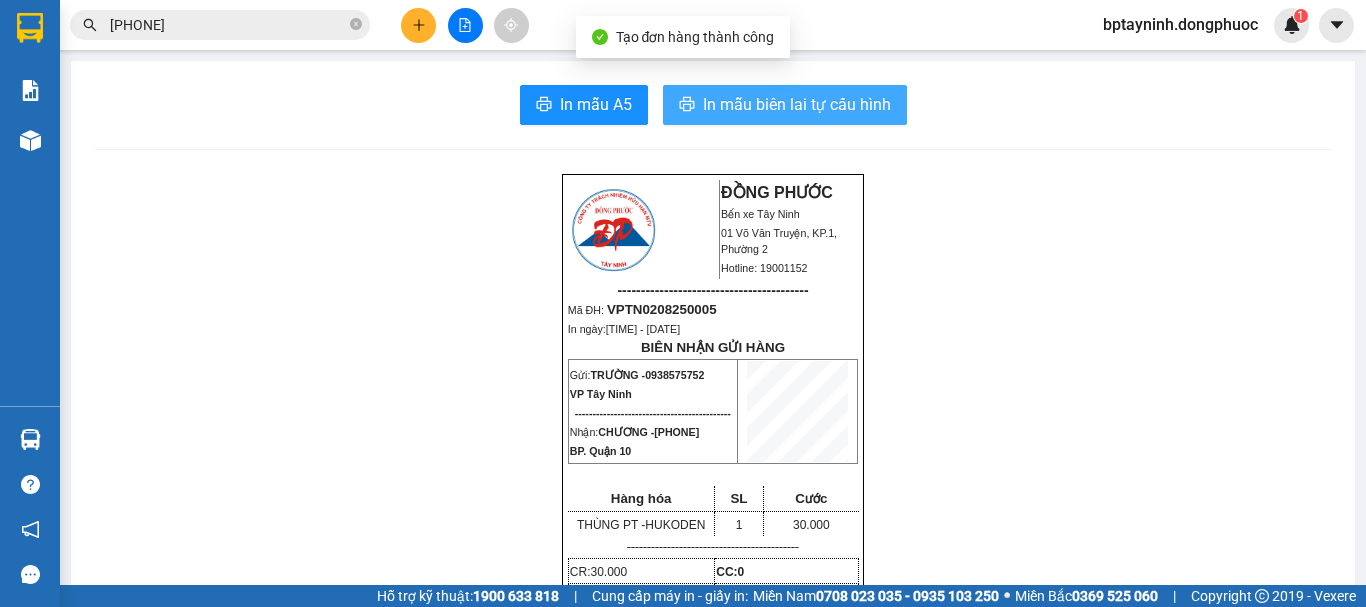scroll, scrollTop: 0, scrollLeft: 0, axis: both 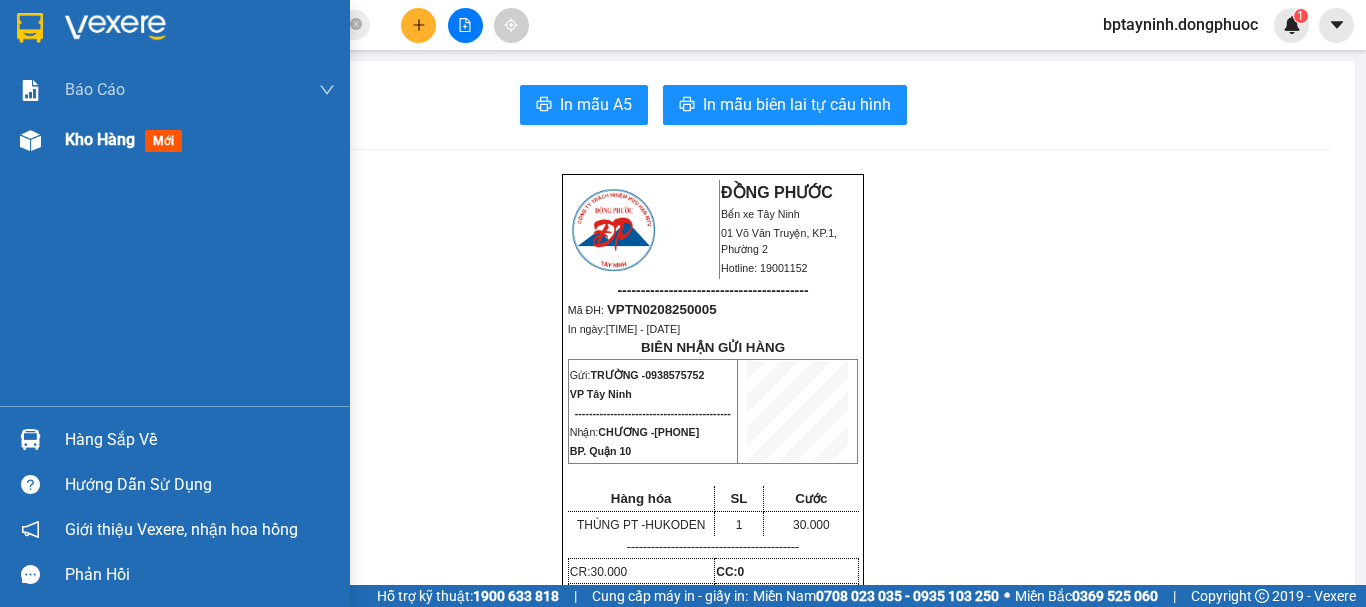drag, startPoint x: 115, startPoint y: 145, endPoint x: 192, endPoint y: 141, distance: 77.10383 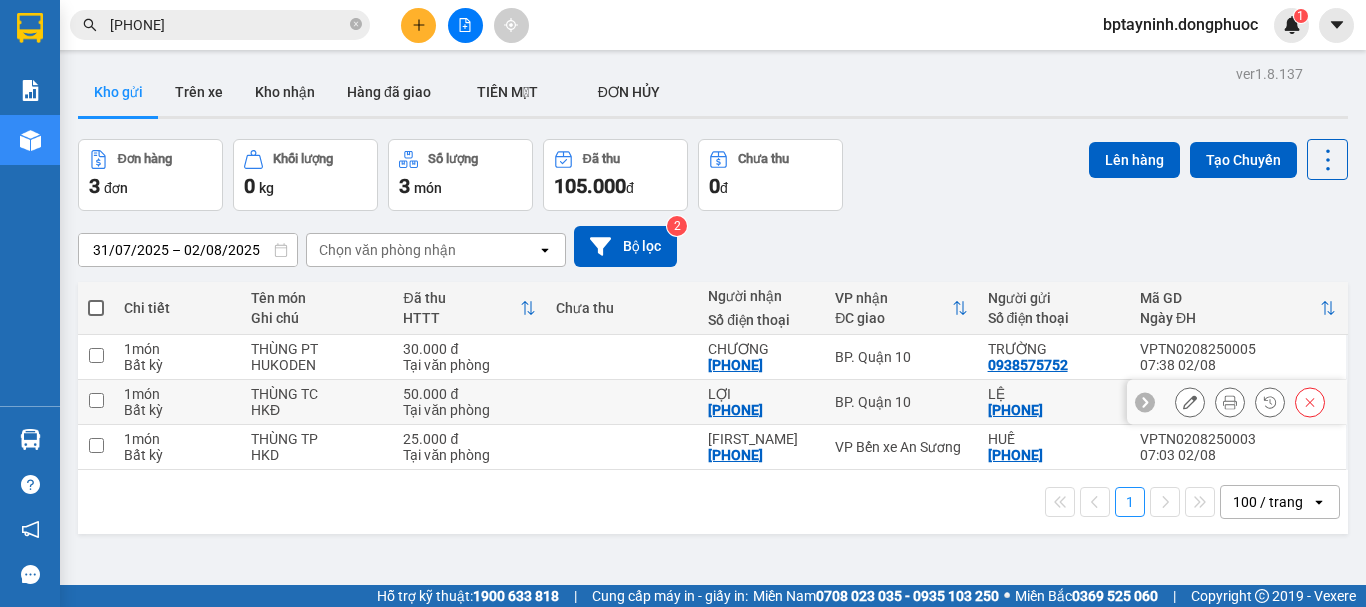 drag, startPoint x: 913, startPoint y: 419, endPoint x: 925, endPoint y: 380, distance: 40.804413 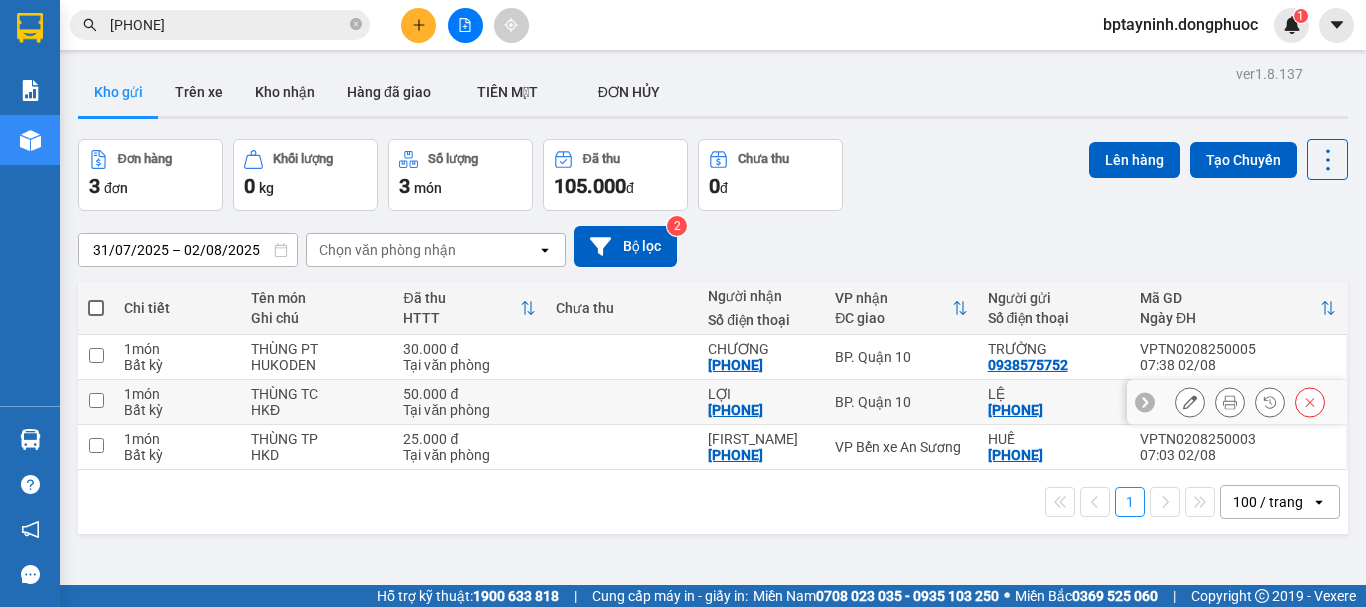 click on "BP. Quận 10" at bounding box center (901, 402) 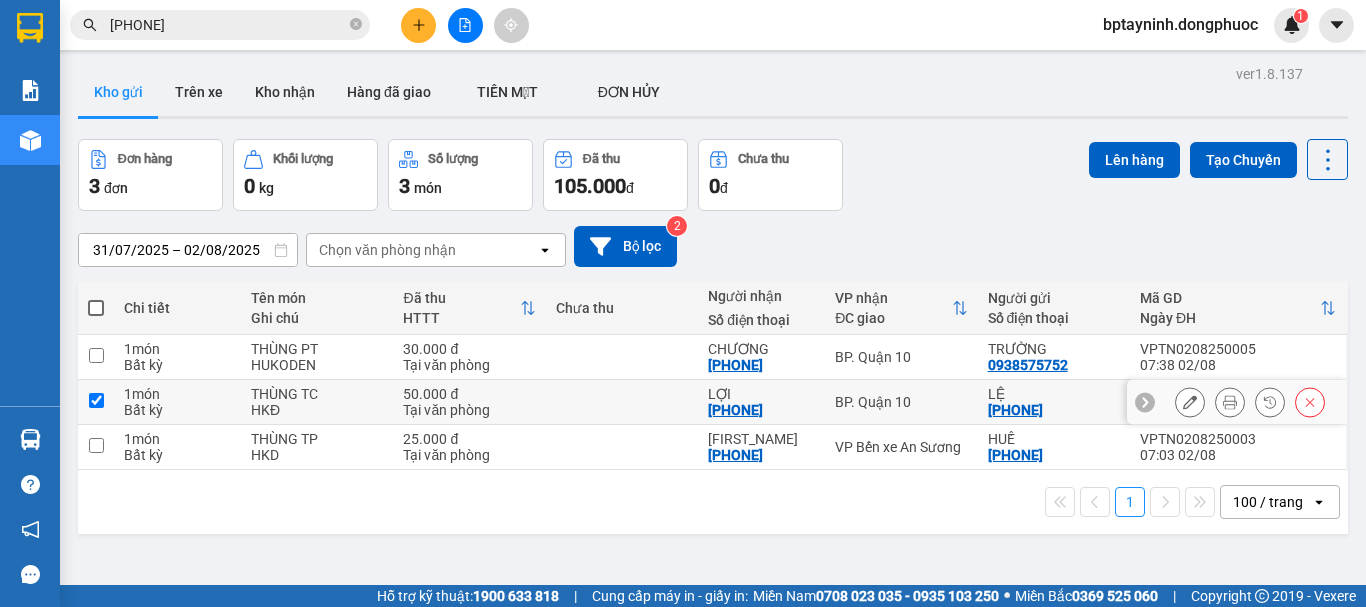 checkbox on "true" 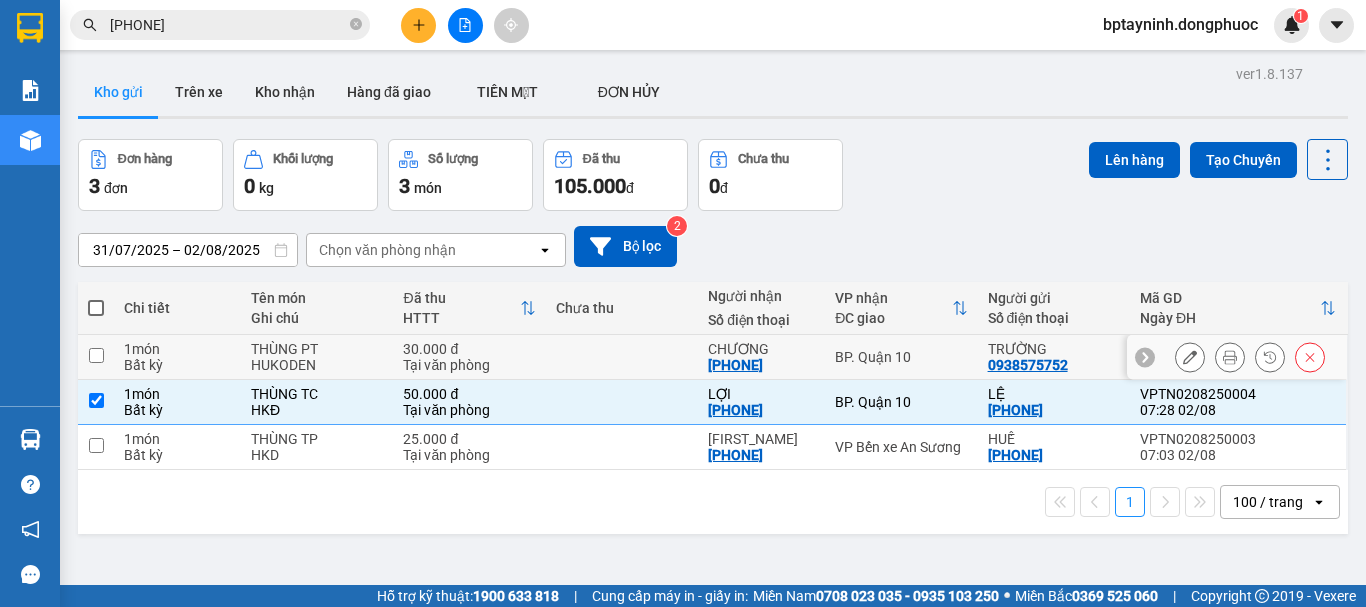 click on "BP. Quận 10" at bounding box center [901, 357] 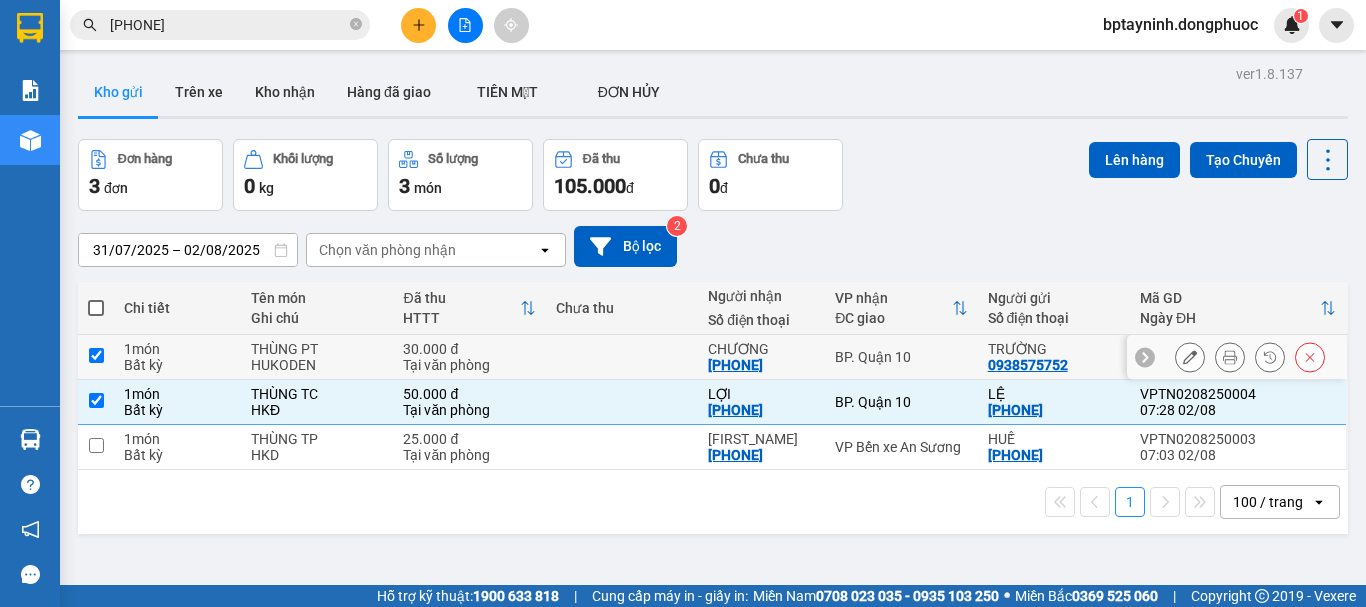 checkbox on "true" 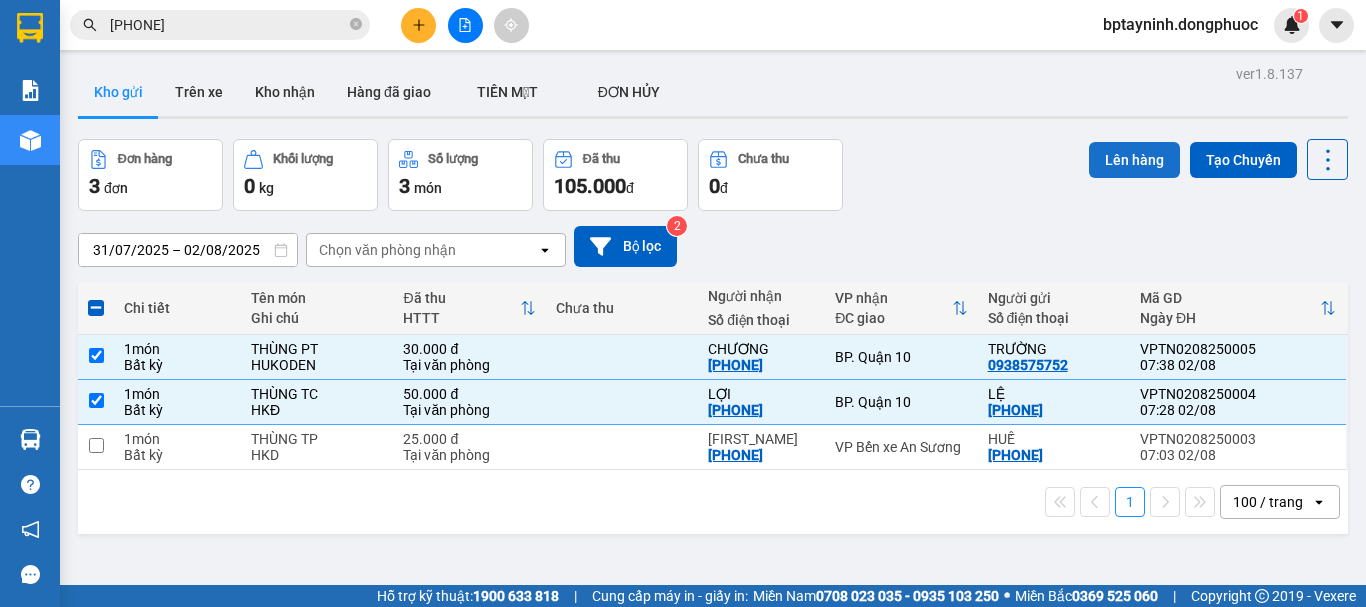 click on "Lên hàng" at bounding box center (1134, 160) 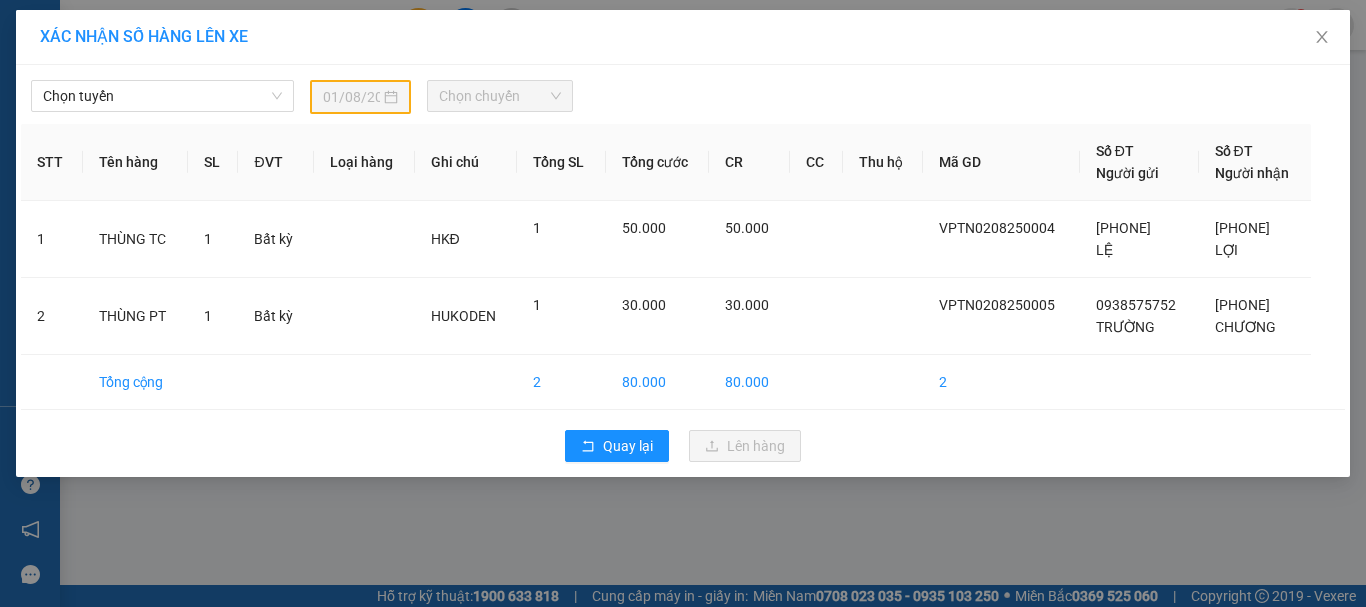 click on "XÁC NHẬN SỐ HÀNG LÊN XE" at bounding box center (683, 37) 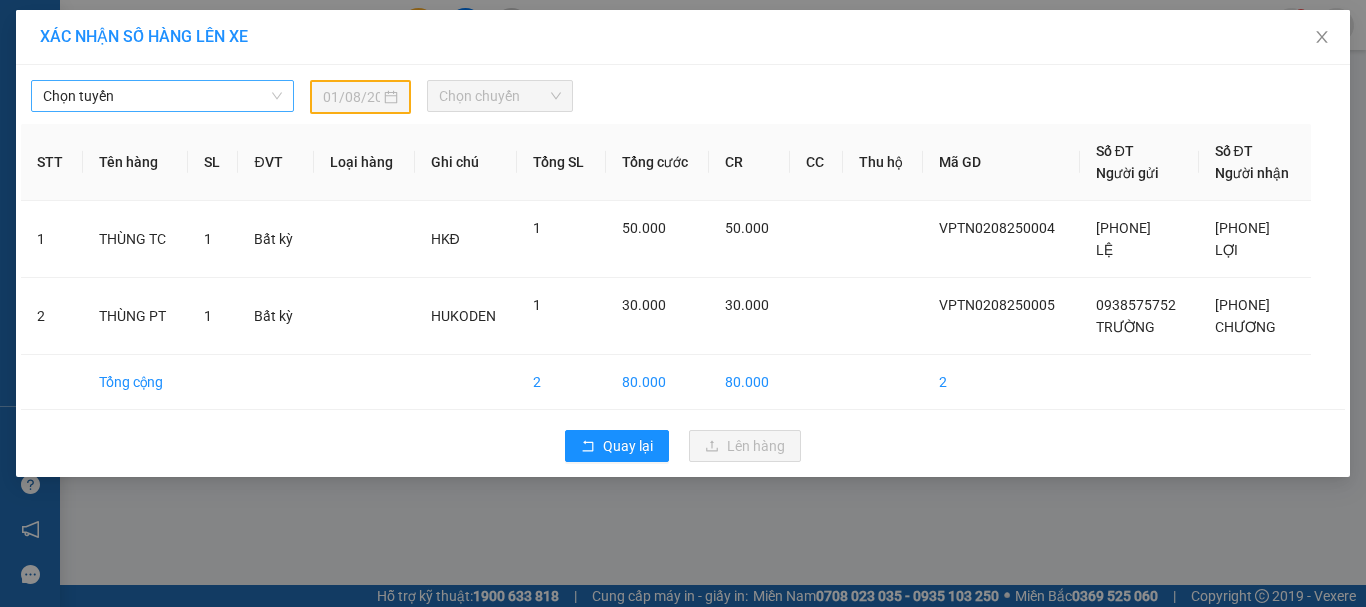 click on "Chọn tuyến" at bounding box center (162, 96) 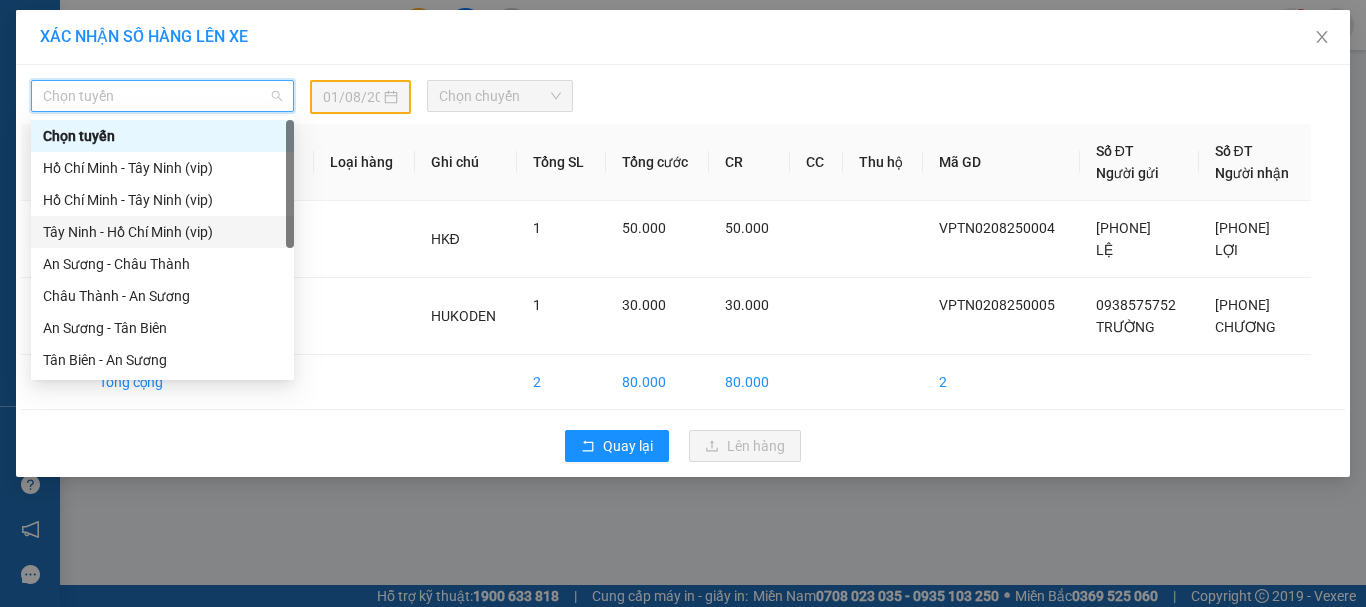 click on "Tây Ninh - Hồ Chí Minh (vip)" at bounding box center [162, 232] 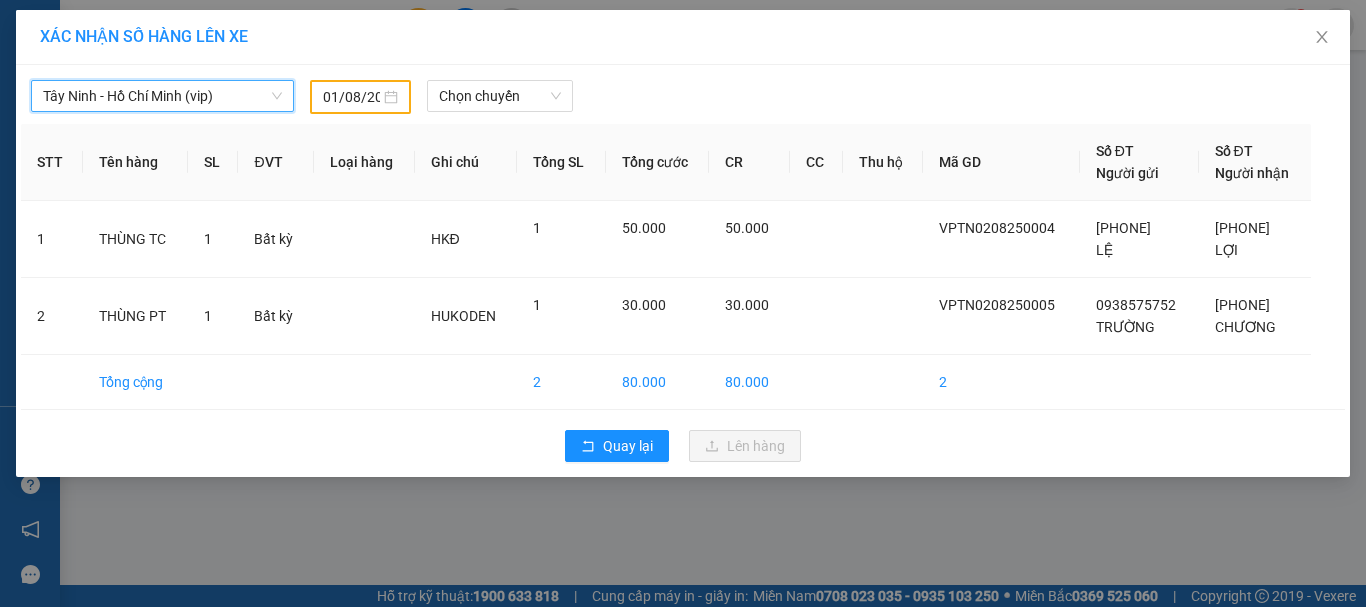 click on "01/08/2025" at bounding box center [351, 97] 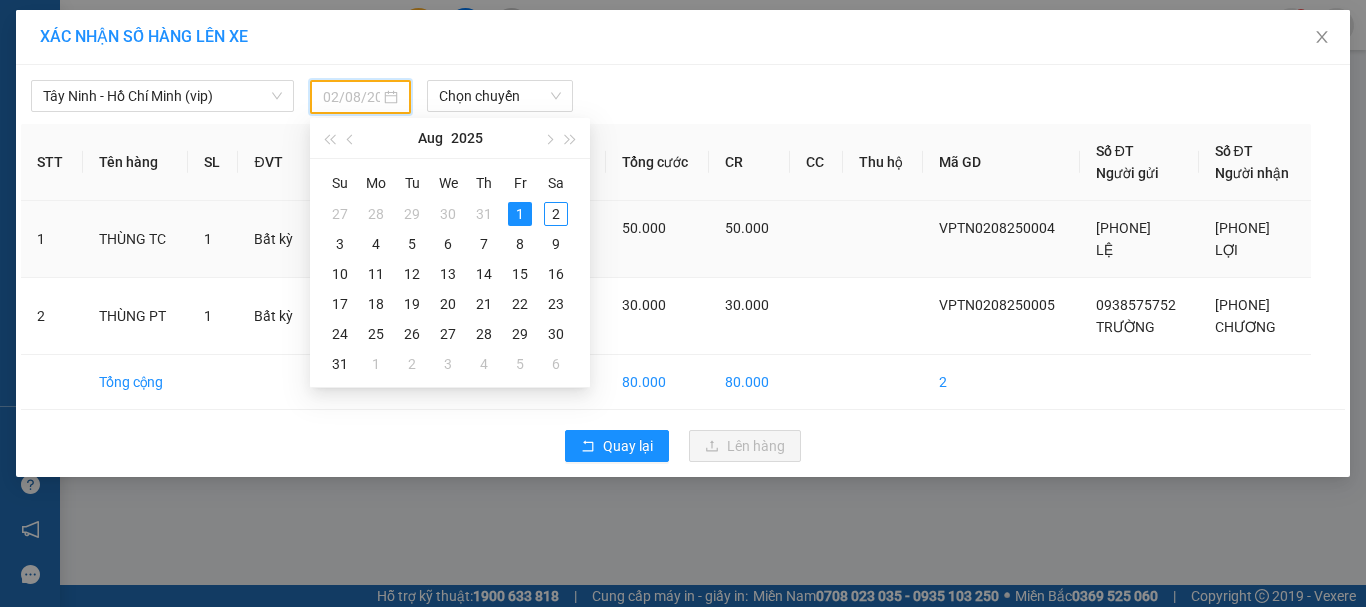 click on "2" at bounding box center [556, 214] 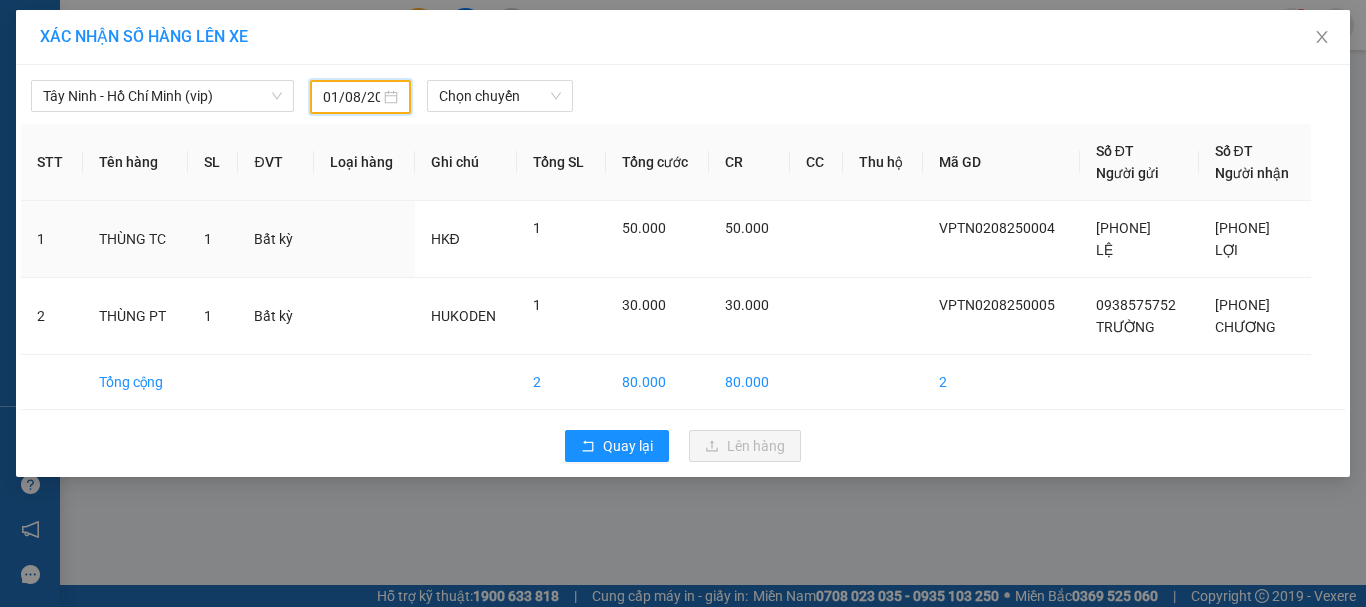 type on "02/08/2025" 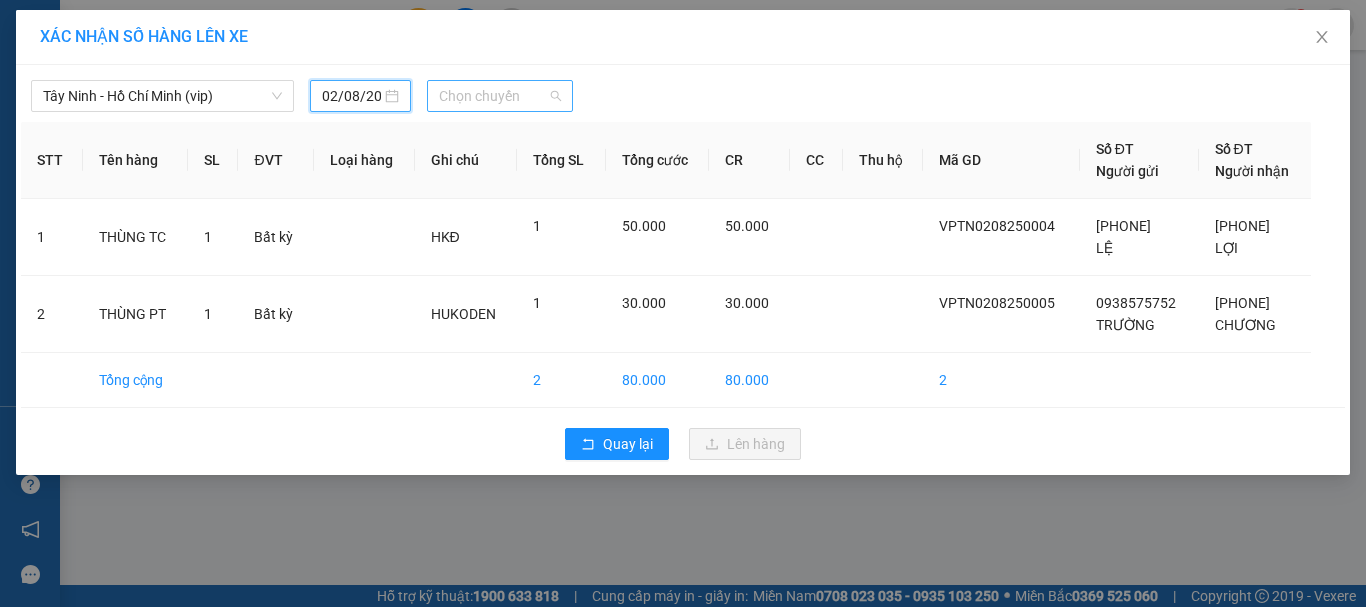 click on "Chọn chuyến" at bounding box center (500, 96) 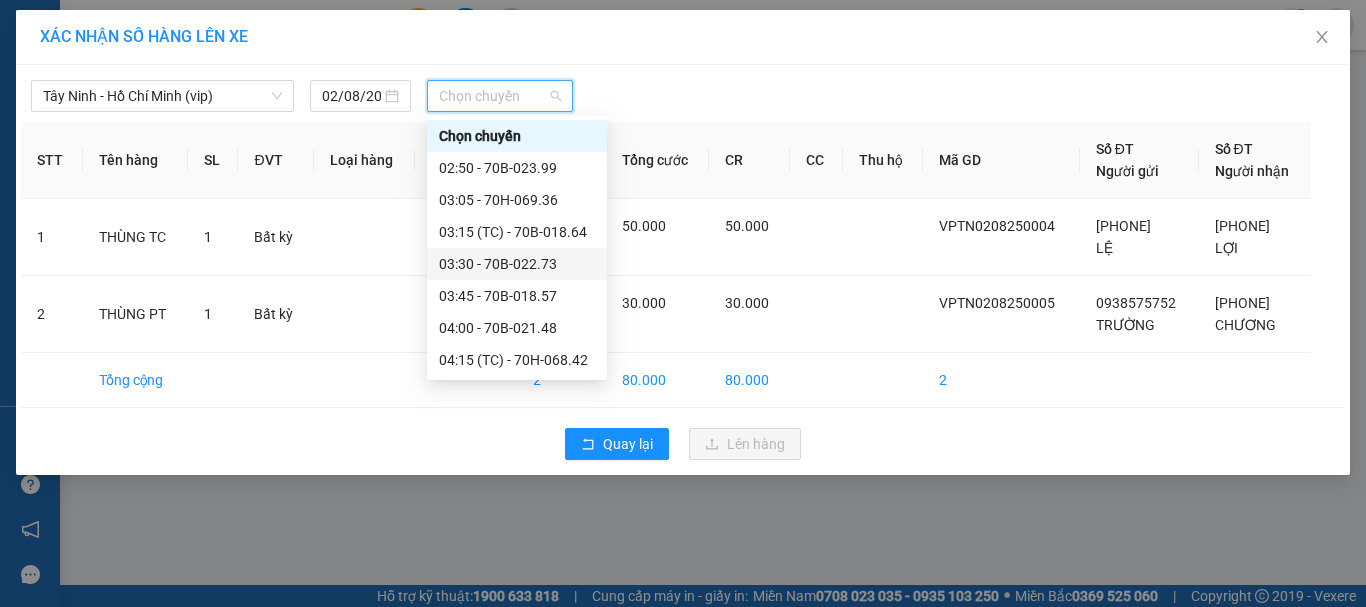 scroll, scrollTop: 500, scrollLeft: 0, axis: vertical 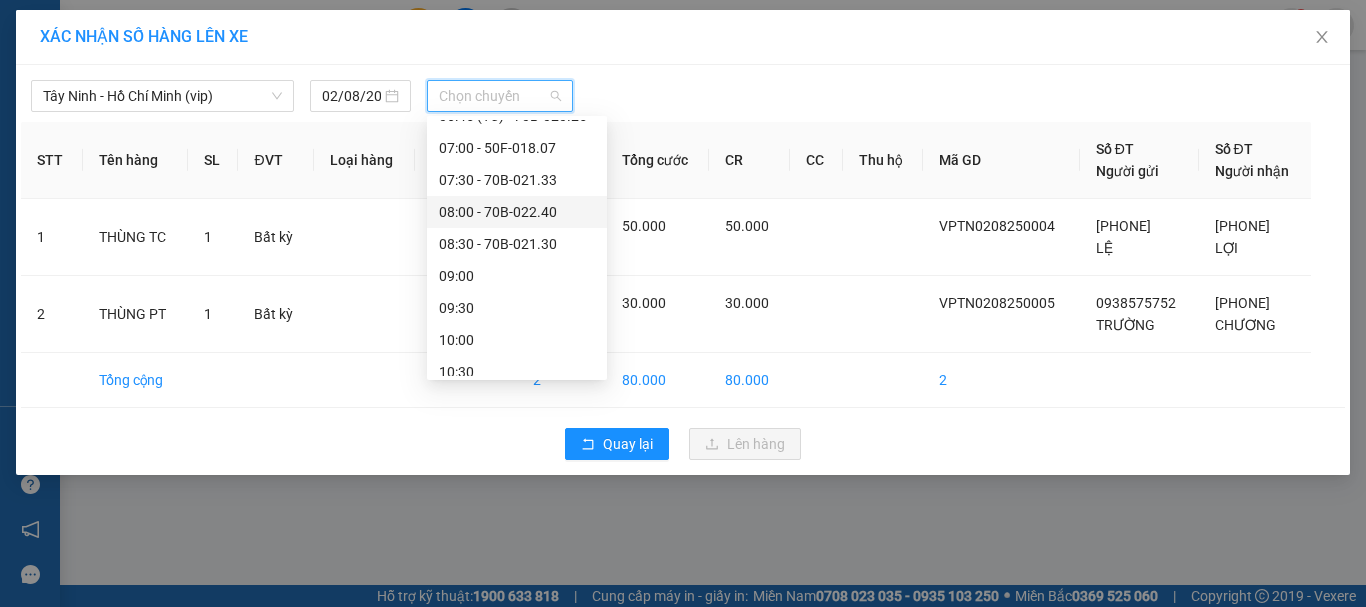 click on "08:00     - 70B-022.40" at bounding box center (517, 212) 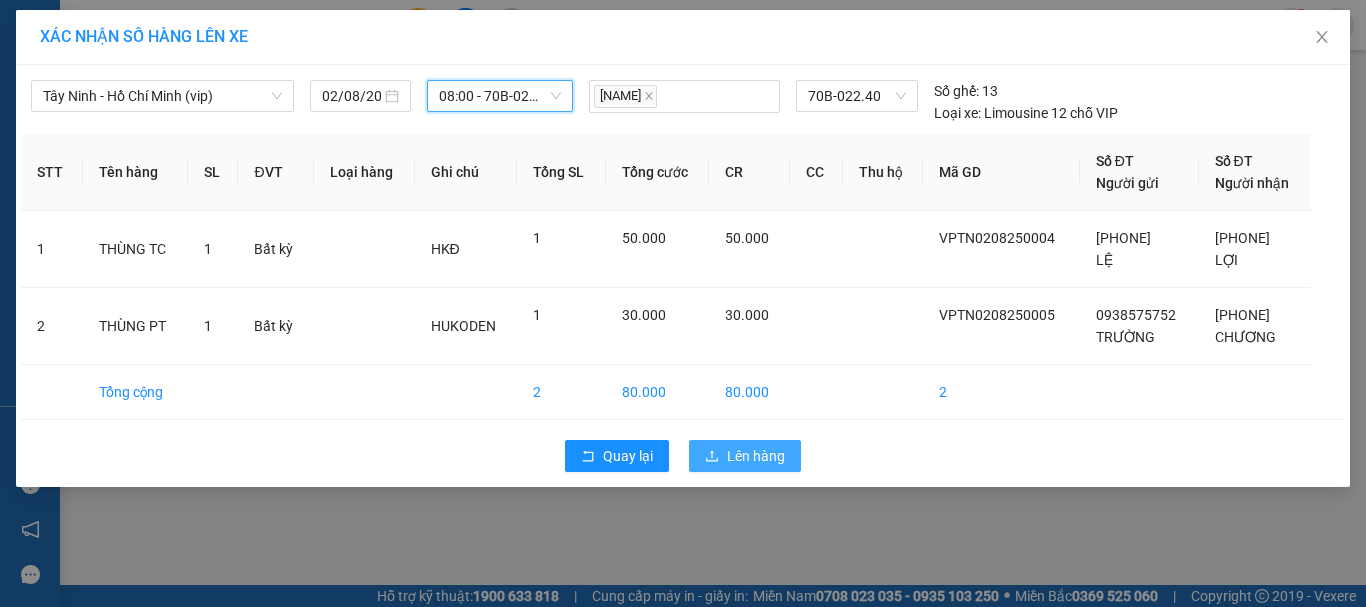 click on "Lên hàng" at bounding box center [756, 456] 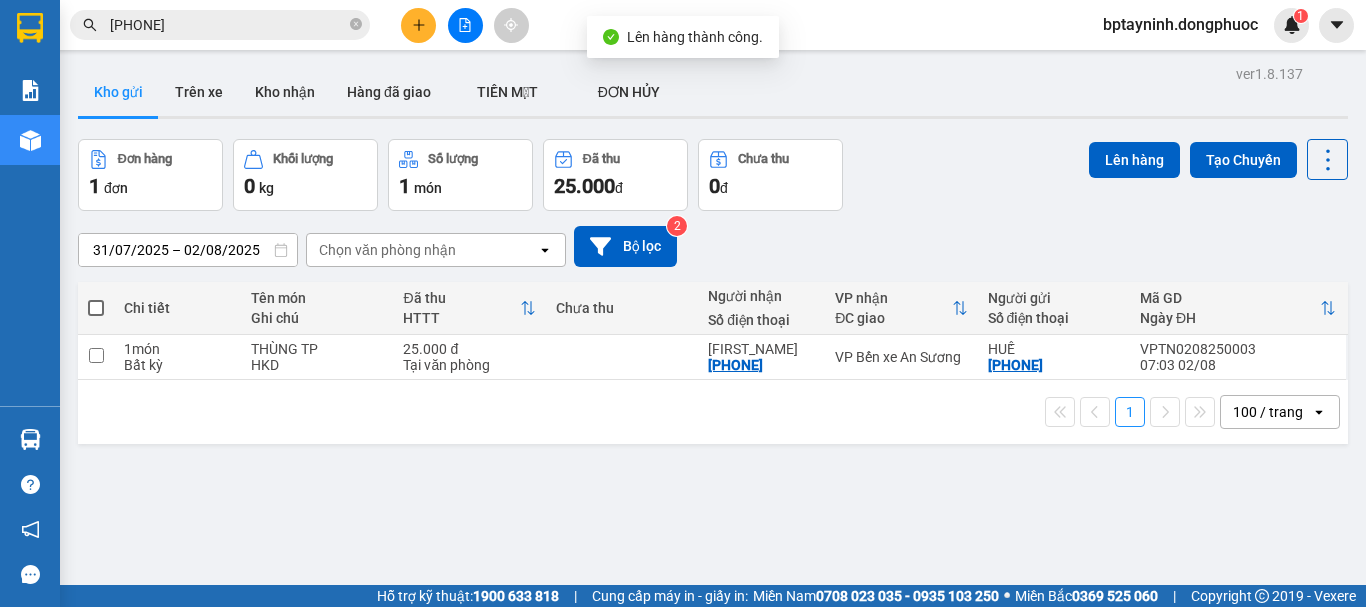 click on "VP Bến xe An Sương" at bounding box center (901, 357) 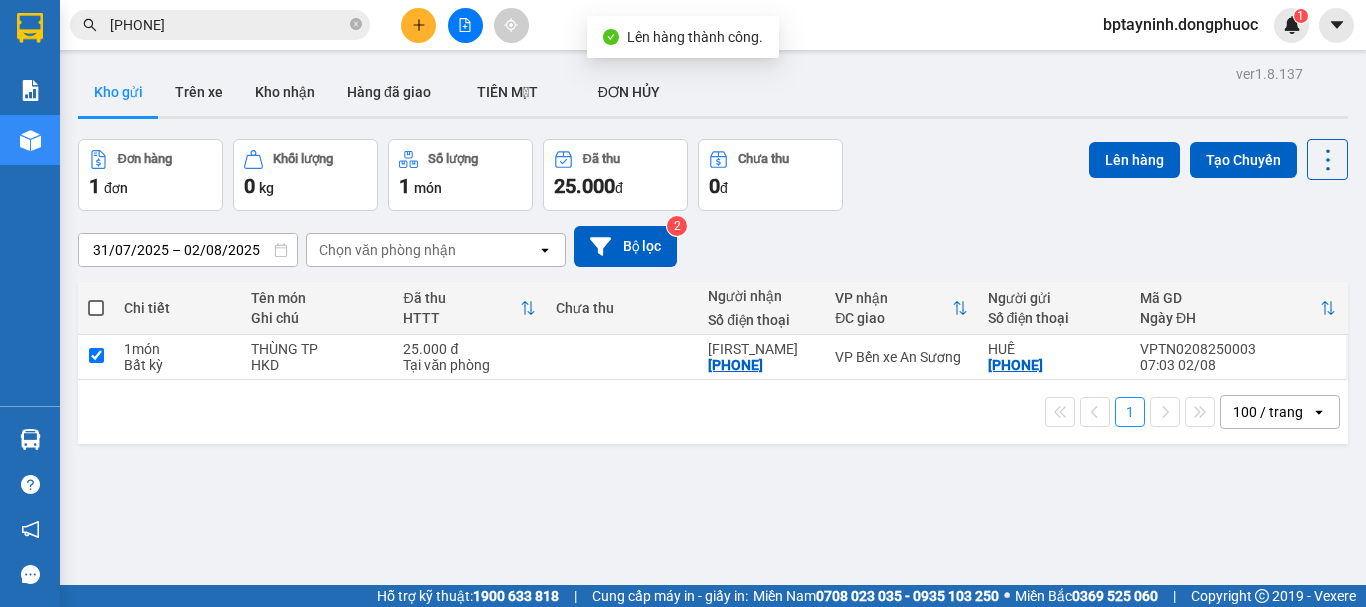 checkbox on "true" 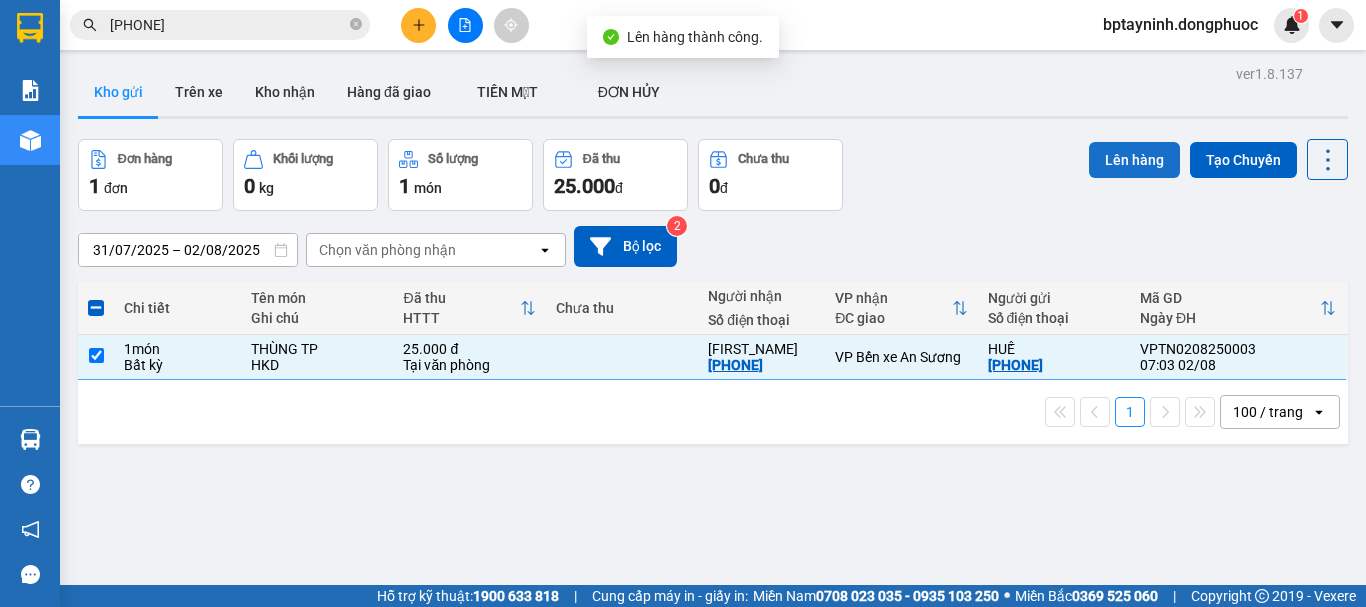 click on "Lên hàng" at bounding box center (1134, 160) 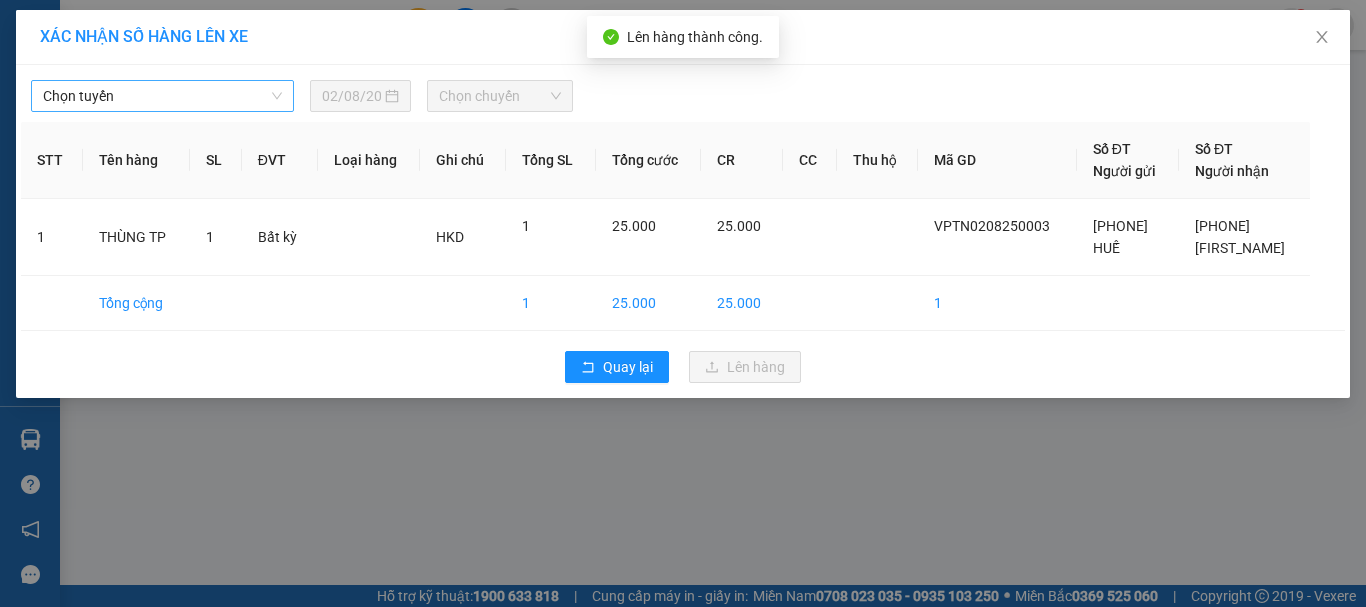 click on "Chọn tuyến" at bounding box center [162, 96] 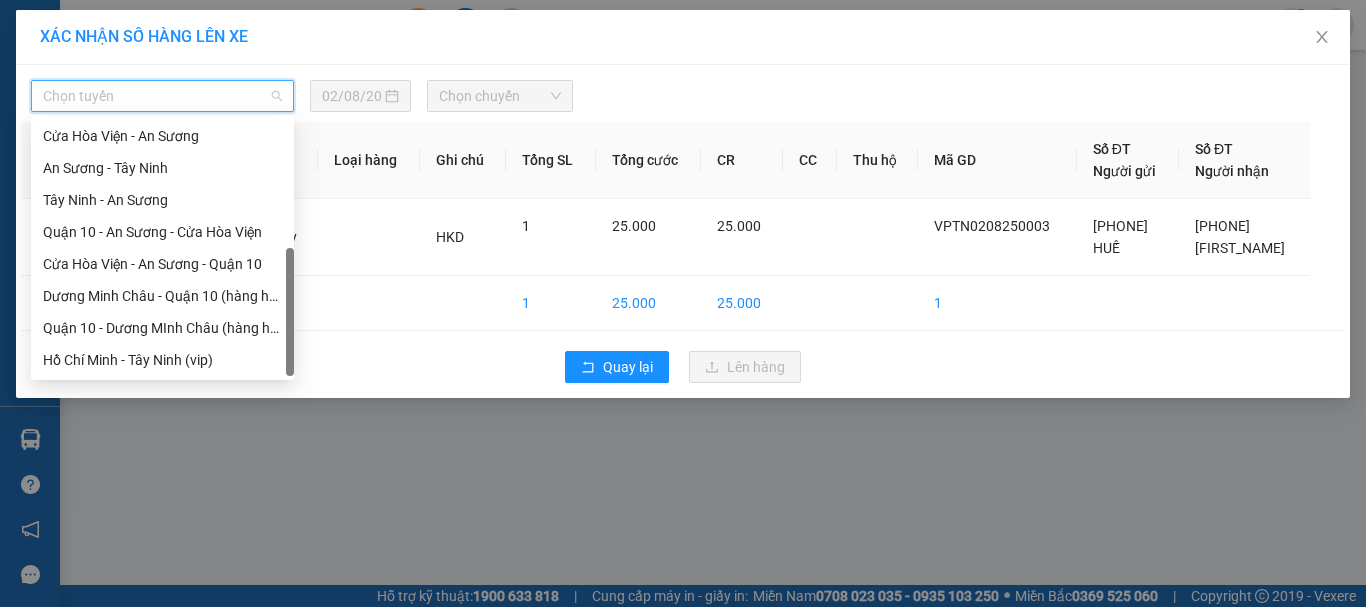 scroll, scrollTop: 288, scrollLeft: 0, axis: vertical 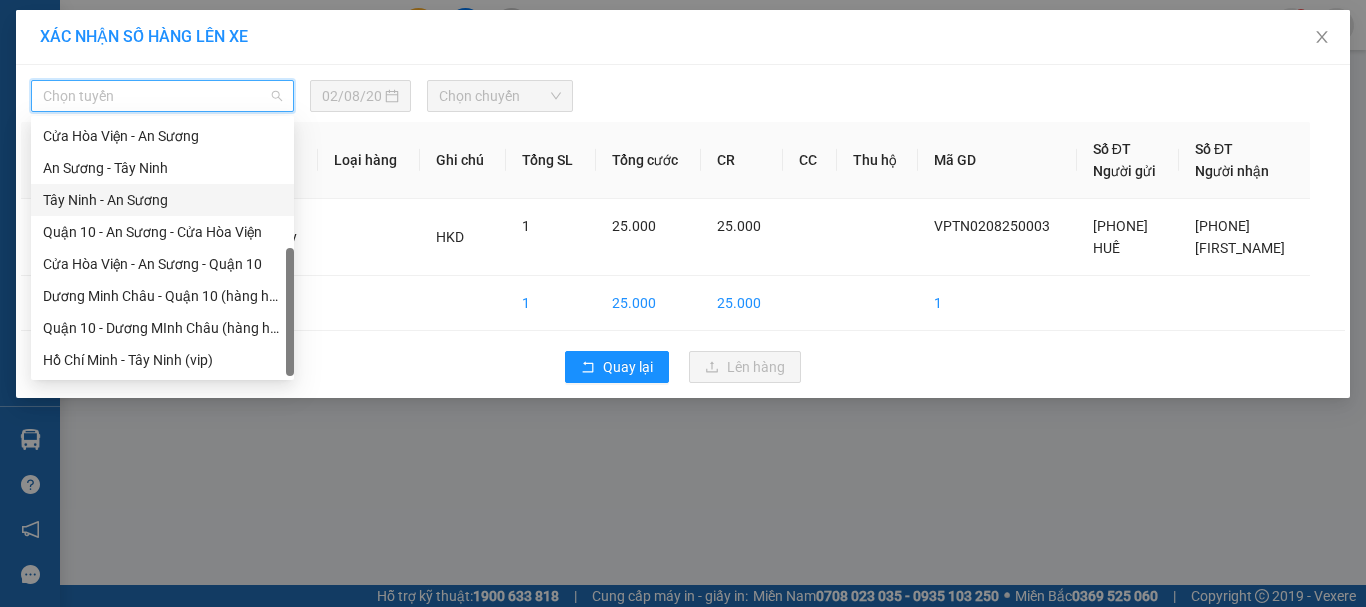 click on "Tây Ninh - An Sương" at bounding box center (162, 200) 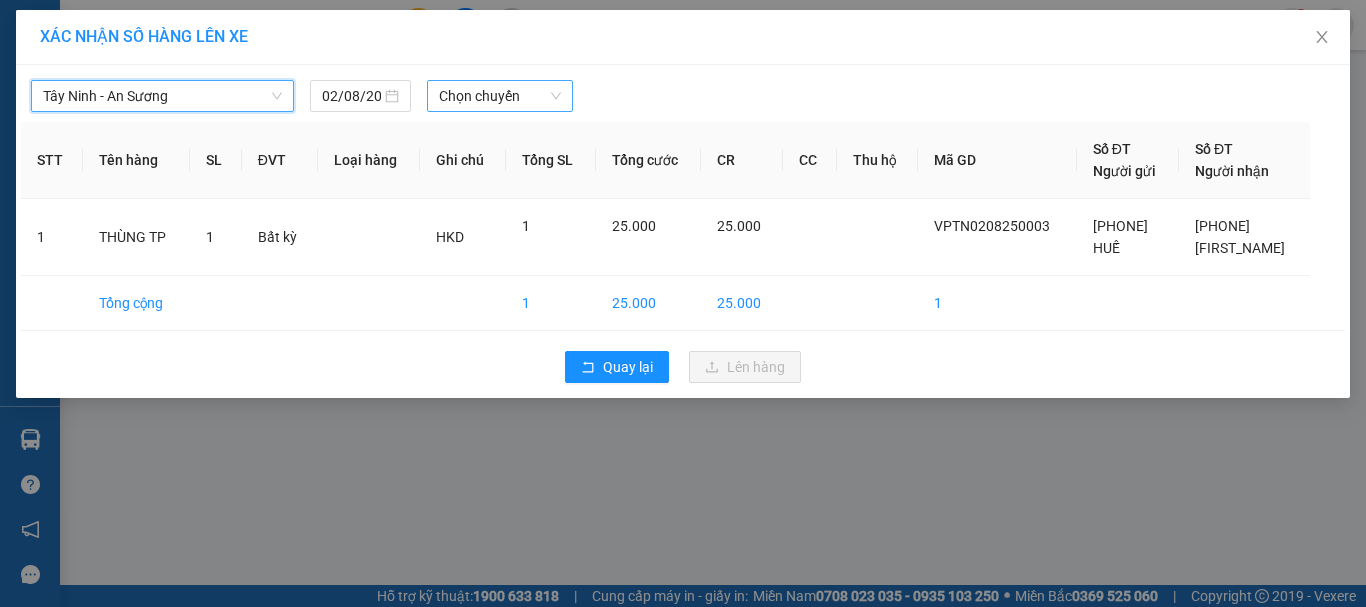drag, startPoint x: 434, startPoint y: 114, endPoint x: 447, endPoint y: 109, distance: 13.928389 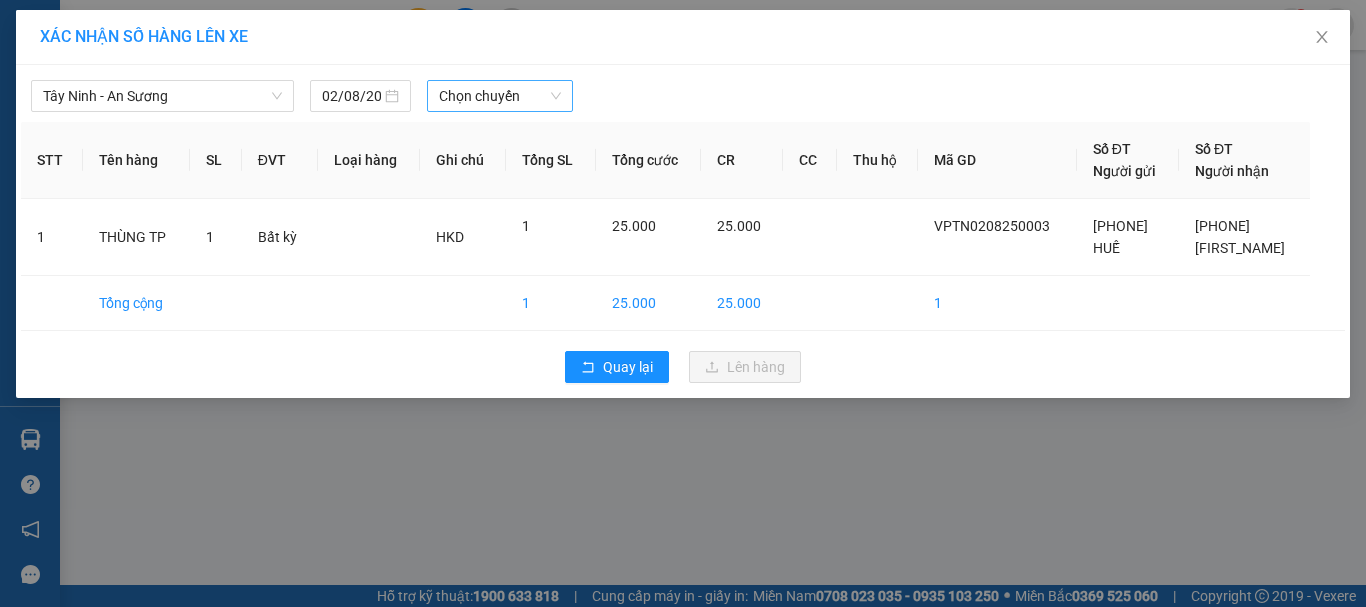 click on "Chọn chuyến" at bounding box center (500, 96) 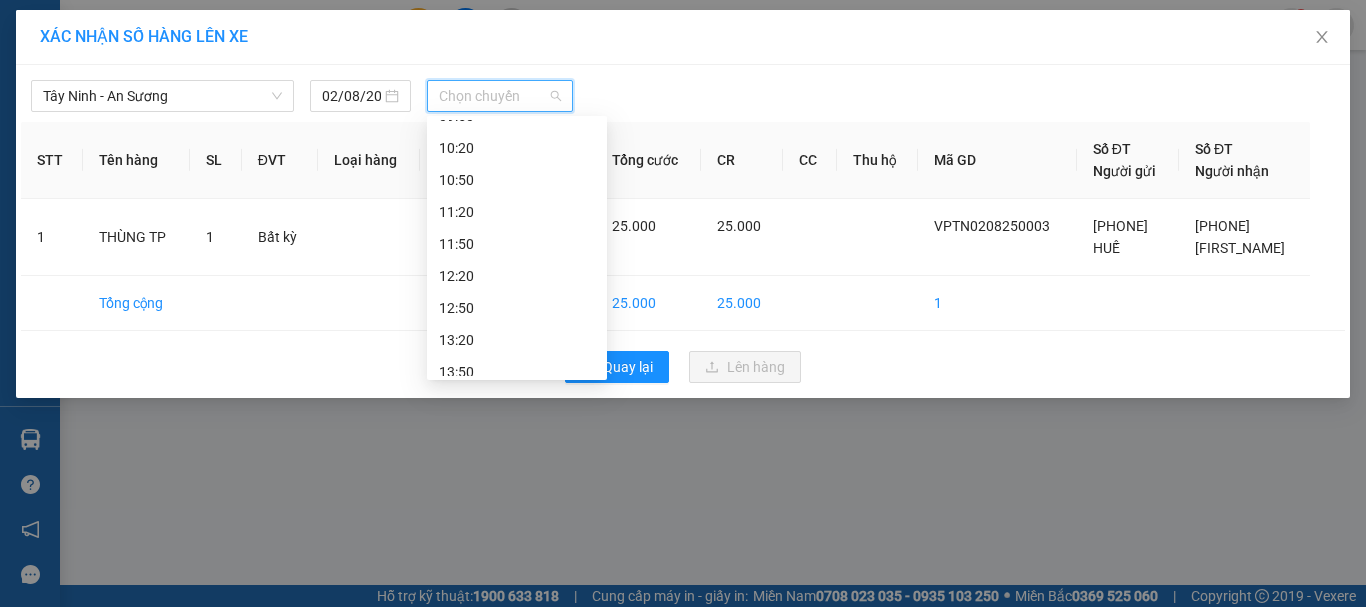 scroll, scrollTop: 167, scrollLeft: 0, axis: vertical 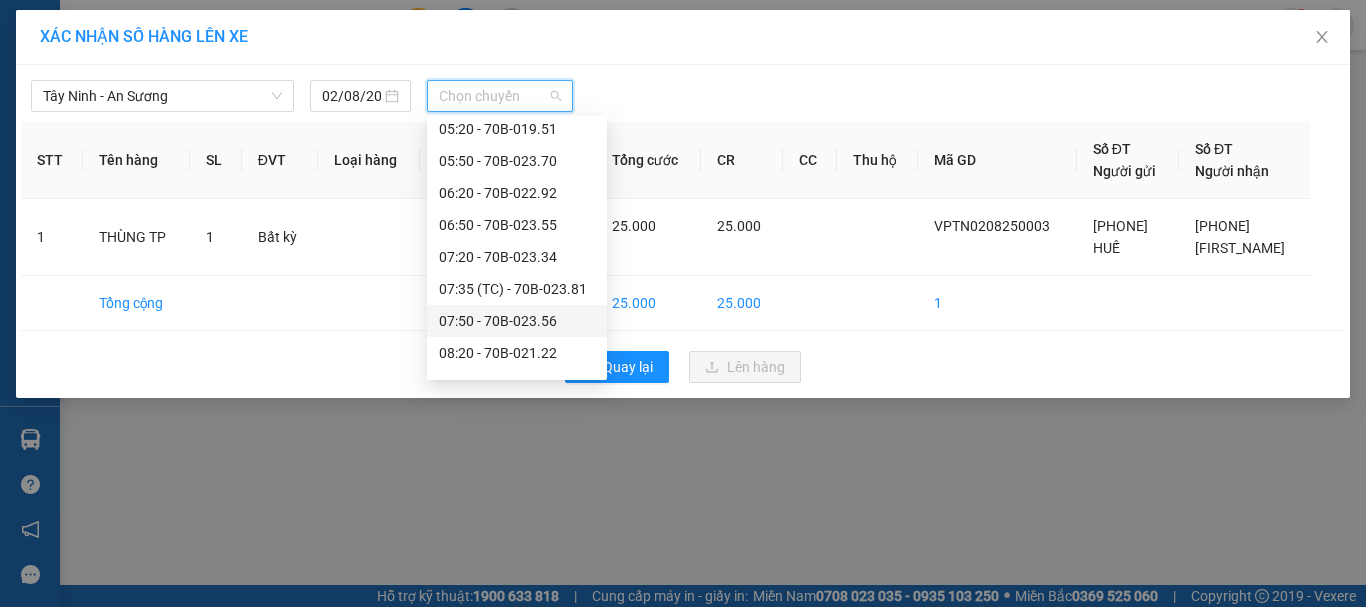 click on "07:50     - 70B-023.56" at bounding box center (517, 321) 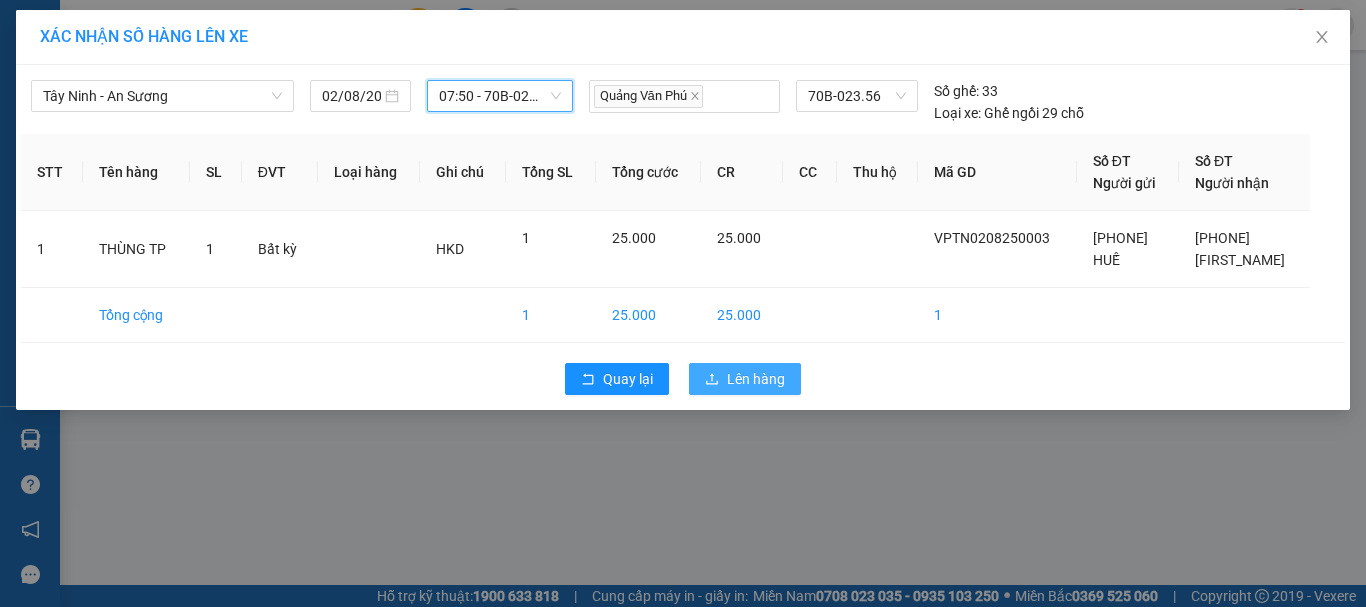 click on "Lên hàng" at bounding box center [756, 379] 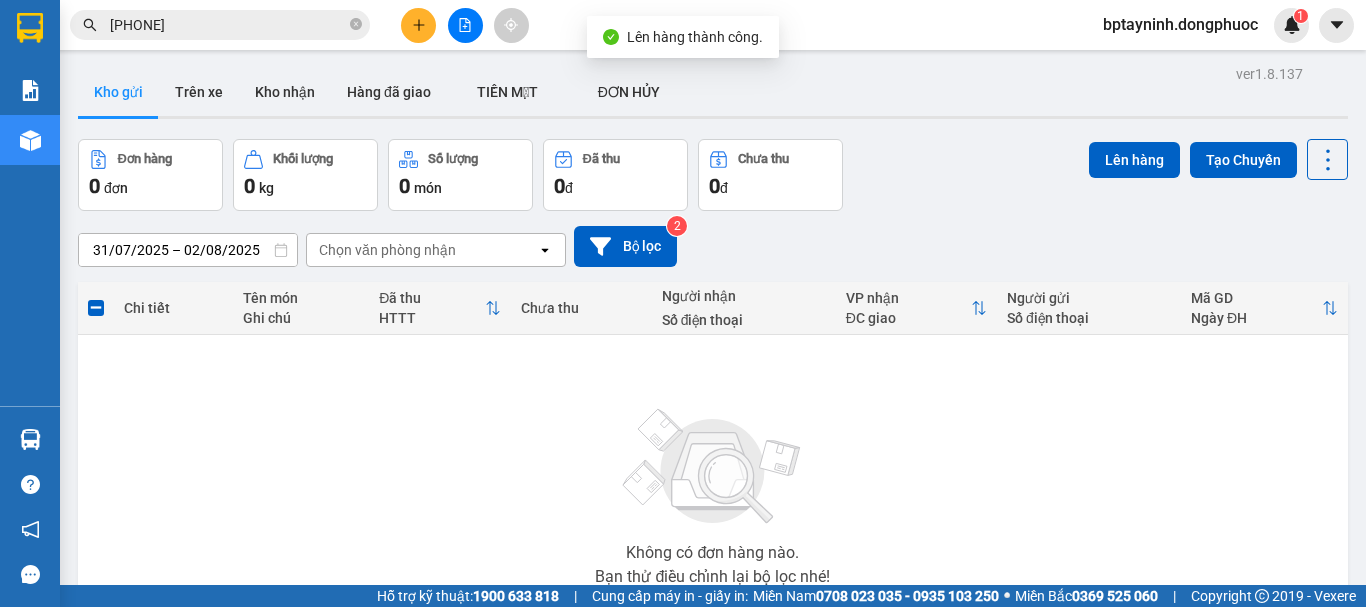 click on "Đơn hàng 0 đơn Khối lượng 0 kg Số lượng 0 món Đã thu 0  đ Chưa thu 0  đ Lên hàng Tạo Chuyến" at bounding box center [713, 175] 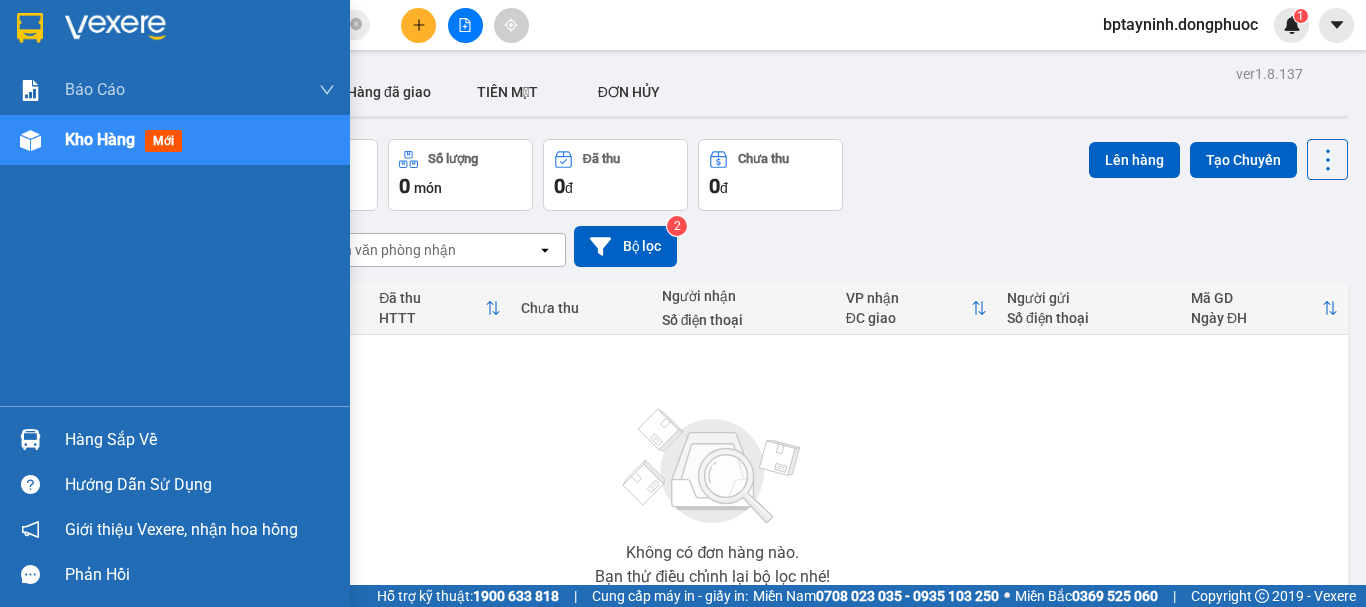 click at bounding box center (30, 439) 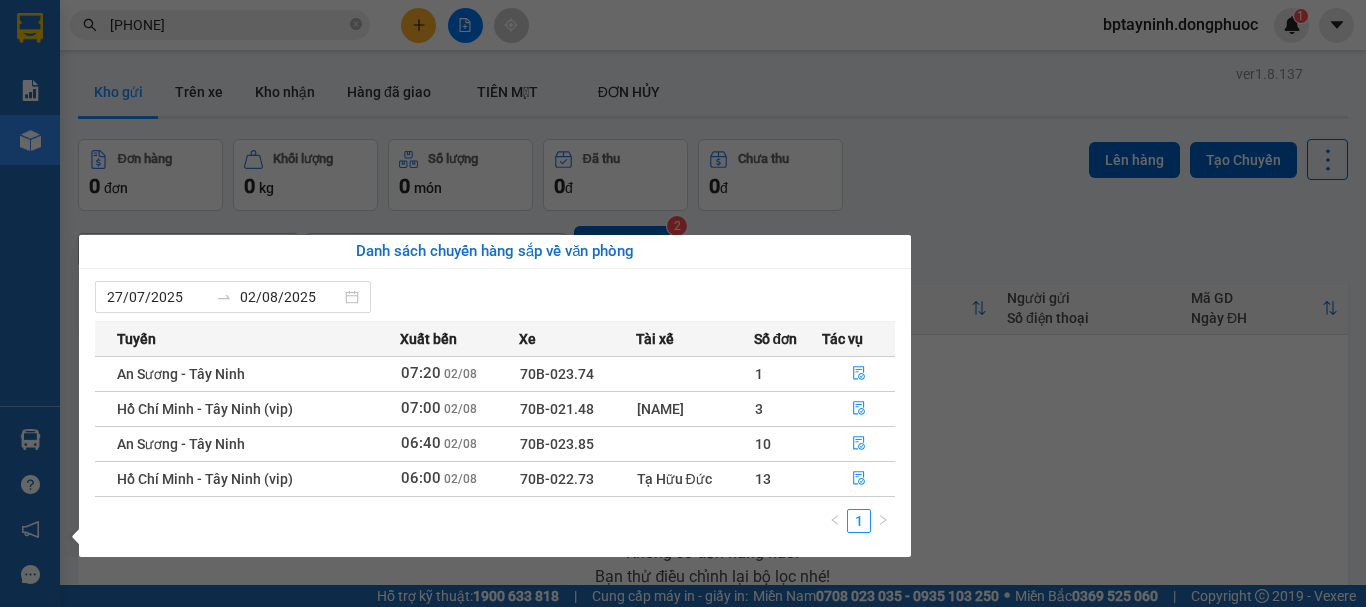 click on "Kết quả tìm kiếm ( 15 )  Bộ lọc  Mã ĐH Trạng thái Món hàng Tổng cước Chưa cước Nhãn Người gửi VP Gửi Người nhận VP Nhận BPQ100108250135 18:20 - 01/08 Trên xe   70B-022.73 06:00  -   02/08 HỘP ĐEN ĐIỆN THOẠI (NHẸ TAY) SL:  1 100.000 0901067825 HUY BP. Quận 10 0376230655 PHƯƠNG  VP Tây Ninh VPTN1509240009 07:30 - 15/09 Đã giao   10:42 - 15/09 BỌC BÁNH SL:  1 20.000 0376230655 PHƯƠNG VP Tây Ninh 0937943551 PHƯƠNG VP Trảng Bàng HT0307230053 12:14 - 03/07 Đã giao   15:43 - 03/07 HỘP THUỐC SL:  1 20.000 0376230655 PHƯƠNG Hòa Thành 0937943551 PHƯƠNG VP Trảng Bàng BXTN2112220009 07:16 - 21/12 VP Nhận   70B-022.40 11:17 - 21/12 giỏ qa SL:  1 50.000 0376230655 PHƯƠNG VP Tây Ninh 0938050883 châu BP. Quận 10 BXAS1604220103 11:17 - 16/04 Đã giao   16:45 - 16/04 VALI SL:  1 50.000 0937959804 PHƯƠNG ANH VP Bến xe An Sương 0376230655 PHƯƠNG VP Tây Ninh BXTN0807210081 08:33 - 08/07 Đã giao   THG TP SL:  1 30.000   SL:" at bounding box center (683, 303) 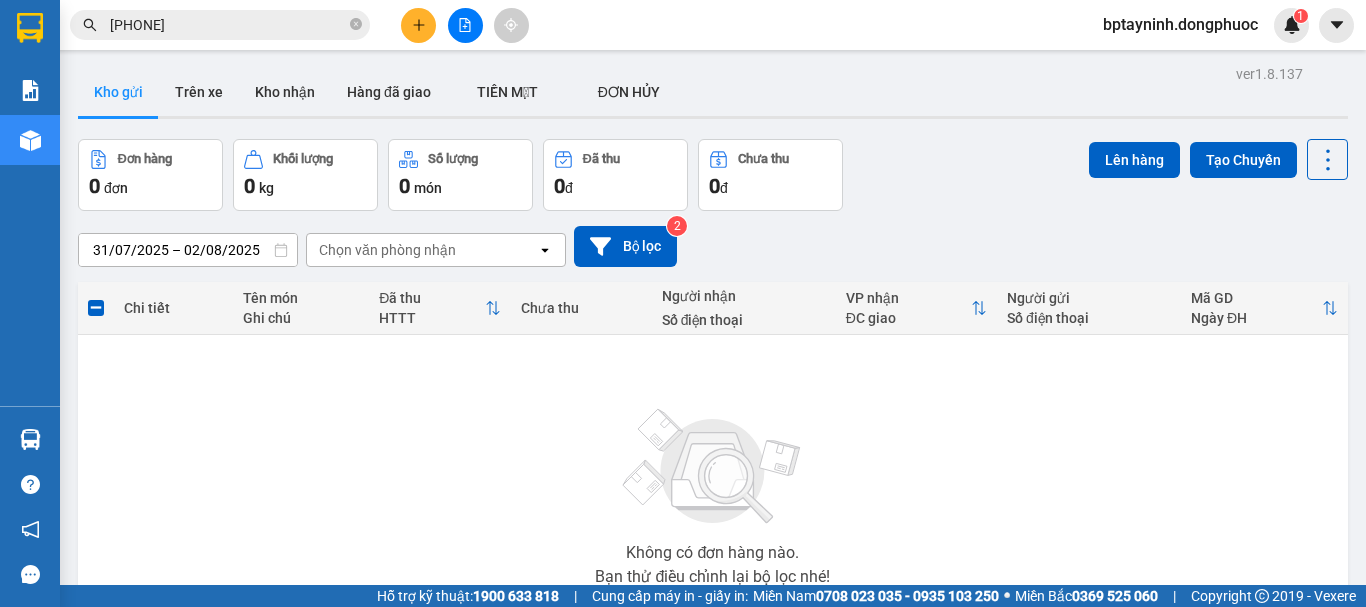 click on "ver  1.8.137 Kho gửi Trên xe Kho nhận Hàng đã giao TIỀN MẶT  ĐƠN HỦY Đơn hàng 0 đơn Khối lượng 0 kg Số lượng 0 món Đã thu 0  đ Chưa thu 0  đ Lên hàng Tạo Chuyến 31/07/2025 – 02/08/2025 Press the down arrow key to interact with the calendar and select a date. Press the escape button to close the calendar. Selected date range is from 31/07/2025 to 02/08/2025. Chọn văn phòng nhận open Bộ lọc 2 Chi tiết Tên món Ghi chú Đã thu HTTT Chưa thu Người nhận Số điện thoại VP nhận ĐC giao Người gửi Số điện thoại Mã GD Ngày ĐH Không có đơn hàng nào. Bạn thử điều chỉnh lại bộ lọc nhé! 100 / trang open Đang tải dữ liệu" at bounding box center (683, 292) 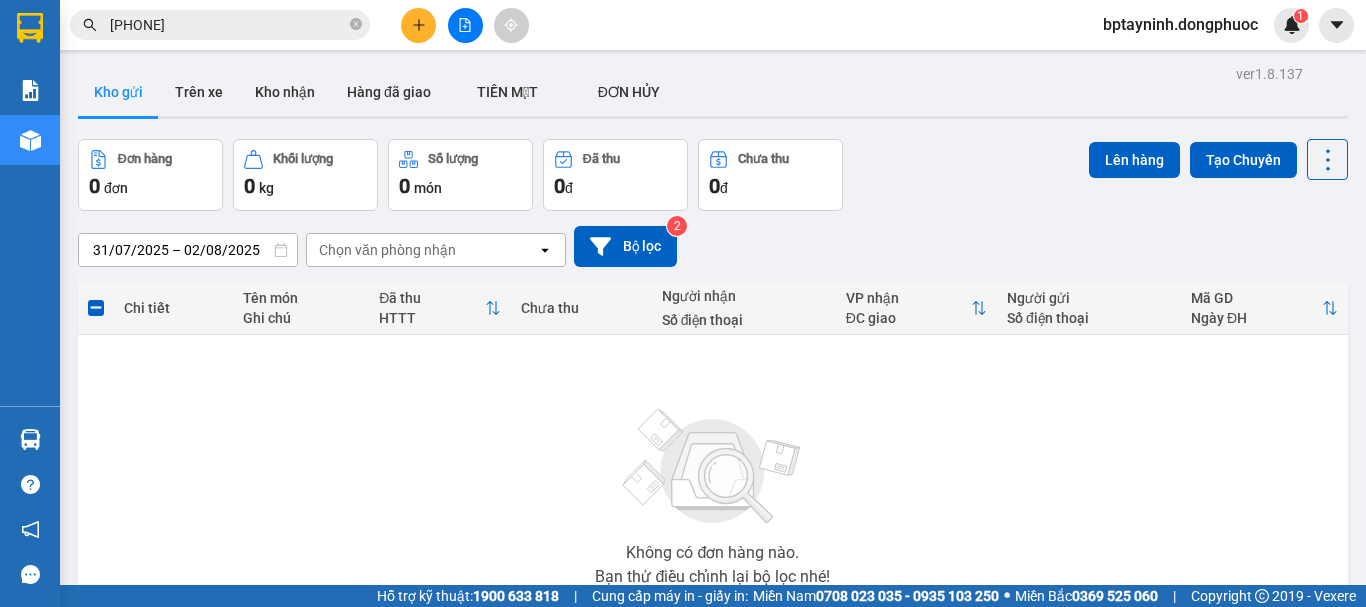 click on "Kết quả tìm kiếm ( 15 )  Bộ lọc  Mã ĐH Trạng thái Món hàng Tổng cước Chưa cước Nhãn Người gửi VP Gửi Người nhận VP Nhận BPQ100108250135 18:20 - 01/08 Trên xe   70B-022.73 06:00  -   02/08 HỘP ĐEN ĐIỆN THOẠI (NHẸ TAY) SL:  1 100.000 0901067825 HUY BP. Quận 10 0376230655 PHƯƠNG  VP Tây Ninh VPTN1509240009 07:30 - 15/09 Đã giao   10:42 - 15/09 BỌC BÁNH SL:  1 20.000 0376230655 PHƯƠNG VP Tây Ninh 0937943551 PHƯƠNG VP Trảng Bàng HT0307230053 12:14 - 03/07 Đã giao   15:43 - 03/07 HỘP THUỐC SL:  1 20.000 0376230655 PHƯƠNG Hòa Thành 0937943551 PHƯƠNG VP Trảng Bàng BXTN2112220009 07:16 - 21/12 VP Nhận   70B-022.40 11:17 - 21/12 giỏ qa SL:  1 50.000 0376230655 PHƯƠNG VP Tây Ninh 0938050883 châu BP. Quận 10 BXAS1604220103 11:17 - 16/04 Đã giao   16:45 - 16/04 VALI SL:  1 50.000 0937959804 PHƯƠNG ANH VP Bến xe An Sương 0376230655 PHƯƠNG VP Tây Ninh BXTN0807210081 08:33 - 08/07 Đã giao   THG TP SL:  1 30.000   SL:" at bounding box center (683, 303) 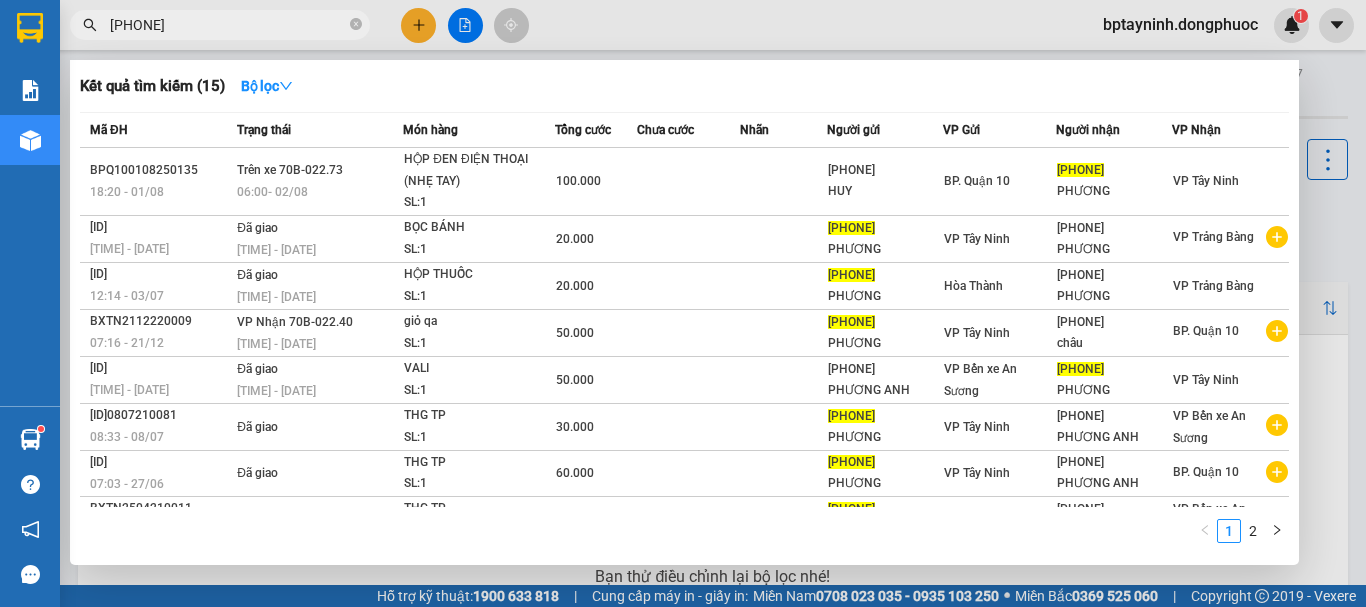 click on "0376230655" at bounding box center (228, 25) 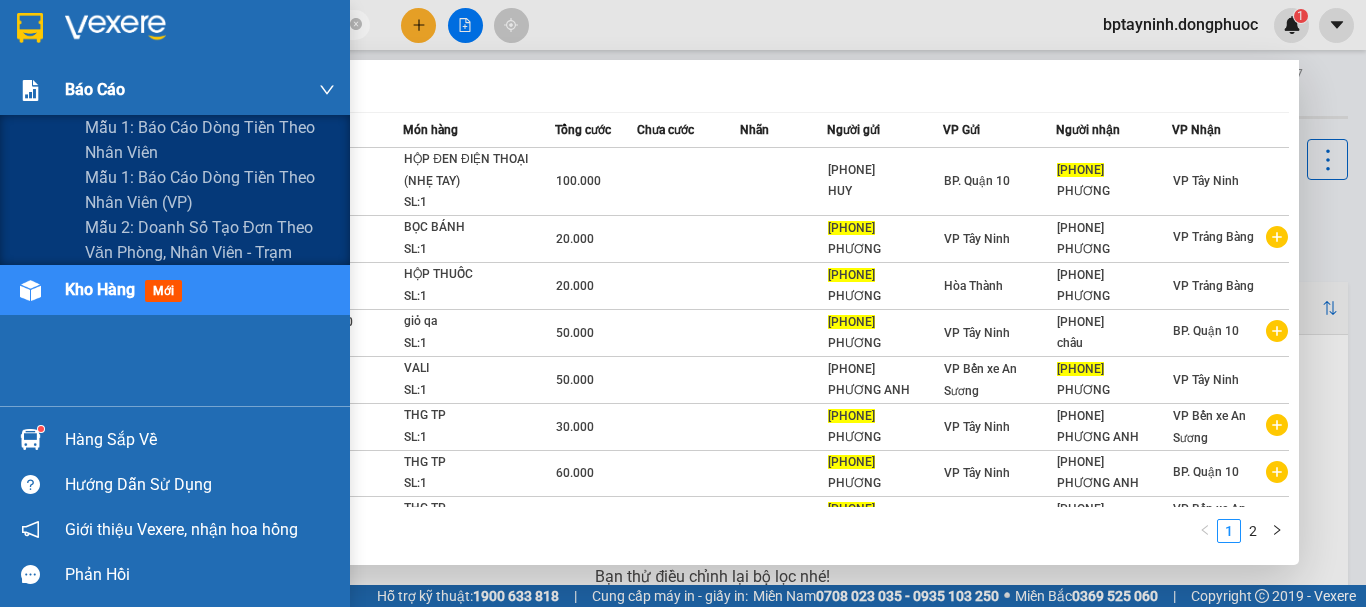 drag, startPoint x: 46, startPoint y: 64, endPoint x: 24, endPoint y: 67, distance: 22.203604 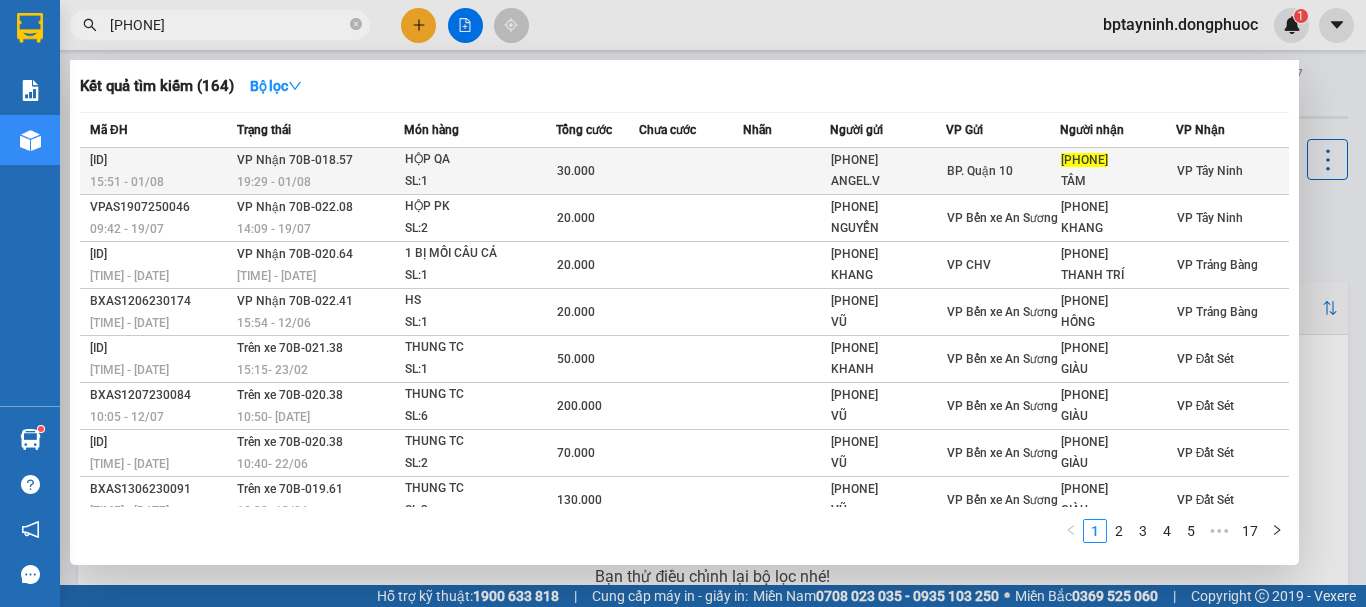 type on "0982686222" 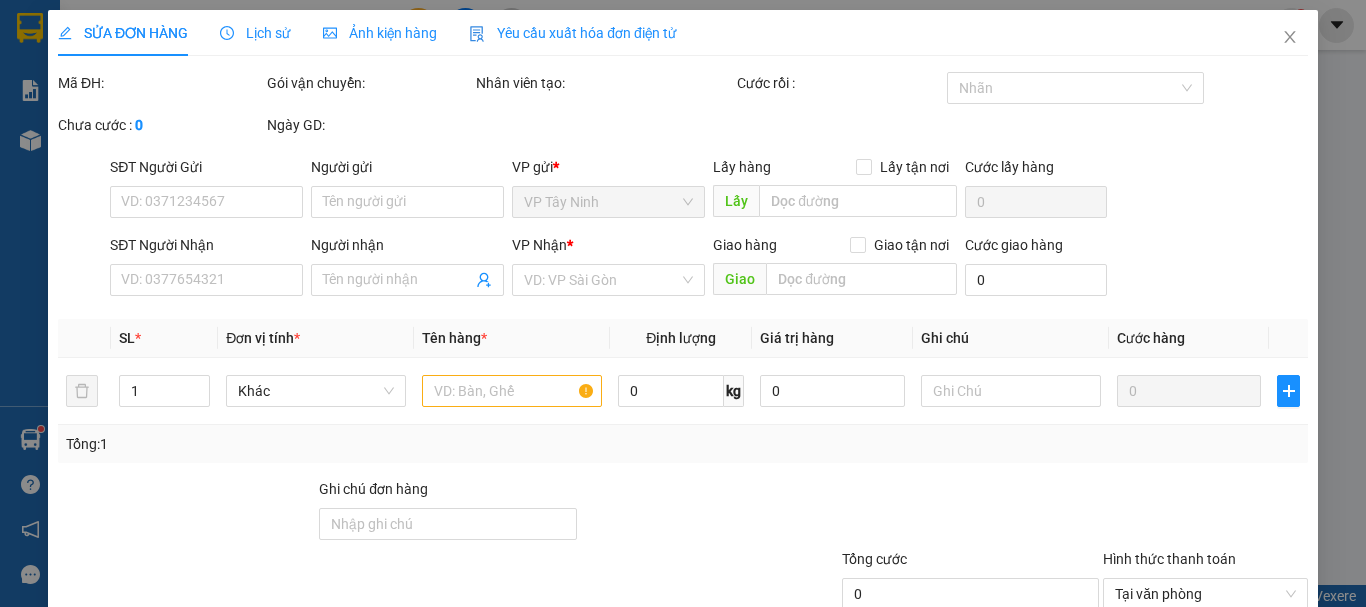 type on "0984844866" 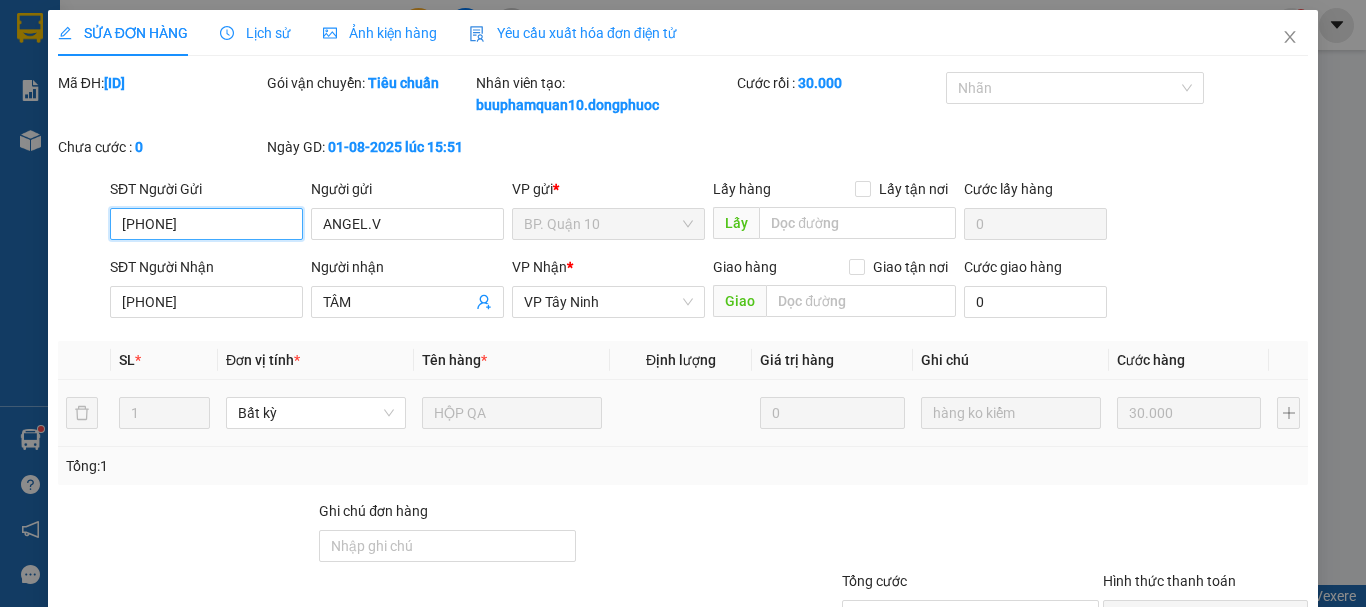 scroll, scrollTop: 159, scrollLeft: 0, axis: vertical 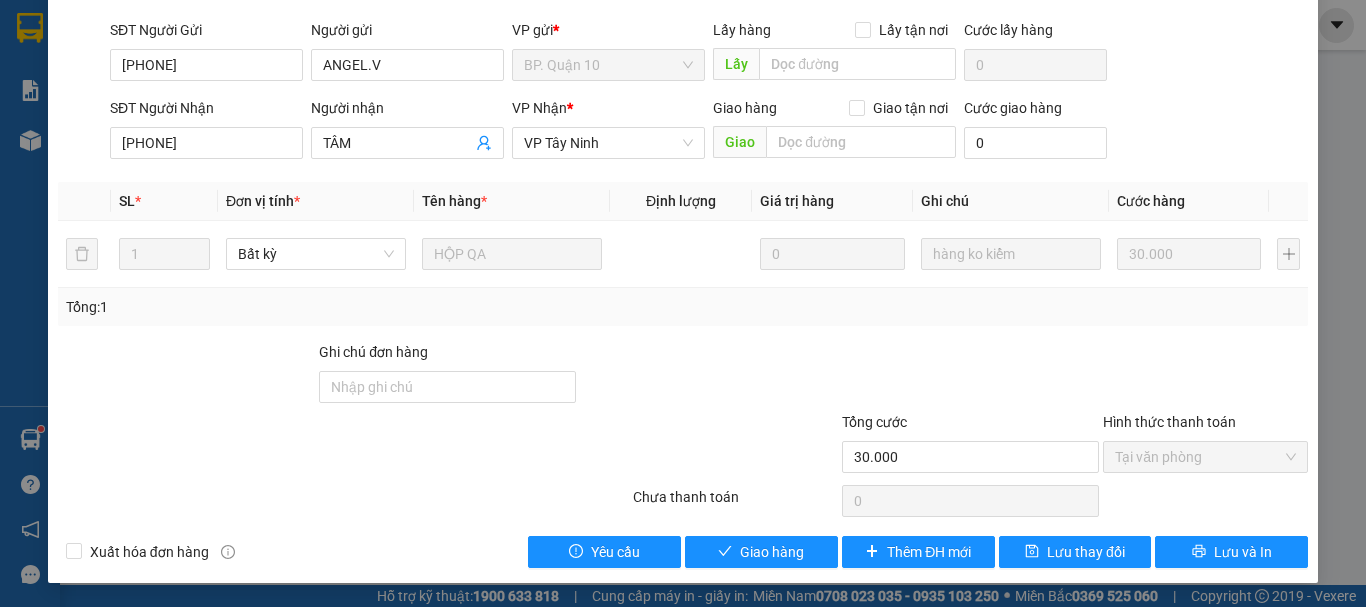 click on "Total Paid Fee 30.000 Total UnPaid Fee 0 Cash Collection Total Fee Mã ĐH:  BPQ100108250106 Gói vận chuyển:   Tiêu chuẩn Nhân viên tạo:   buuphamquan10.dongphuoc Cước rồi :   30.000   Nhãn Chưa cước :   0 Ngày GD:   01-08-2025 lúc 15:51 SĐT Người Gửi 0984844866 Người gửi ANGEL.V VP gửi  * BP. Quận 10 Lấy hàng Lấy tận nơi Lấy Cước lấy hàng 0 SĐT Người Nhận 0982686222 Người nhận TÂM VP Nhận  * VP Tây Ninh Giao hàng Giao tận nơi Giao Cước giao hàng 0 SL  * Đơn vị tính  * Tên hàng  * Định lượng Giá trị hàng Ghi chú Cước hàng                   1 Bất kỳ HỘP QA 0 hàng ko kiểm 30.000 Tổng:  1 Ghi chú đơn hàng Tổng cước 30.000 Hình thức thanh toán Tại văn phòng Số tiền thu trước 30.000 Chọn HT Thanh Toán Chưa thanh toán 0 Chọn HT Thanh Toán Xuất hóa đơn hàng Yêu cầu Giao hàng Thêm ĐH mới Lưu thay đổi Lưu và In" at bounding box center (683, 240) 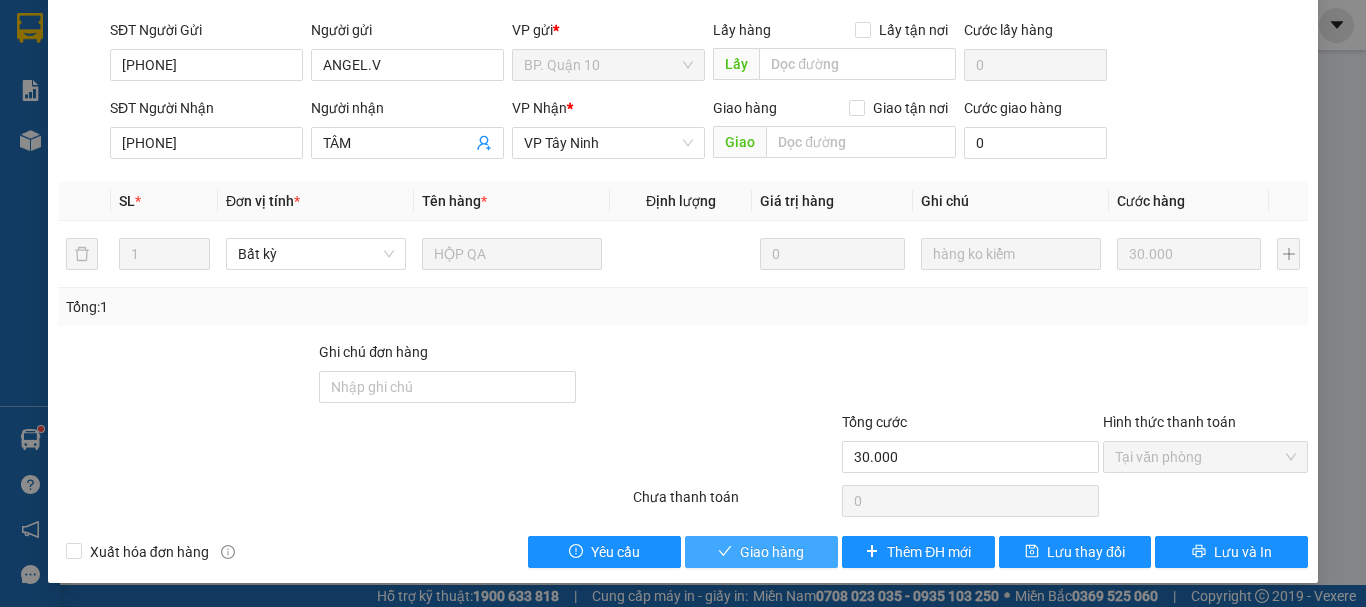 click on "Giao hàng" at bounding box center (761, 552) 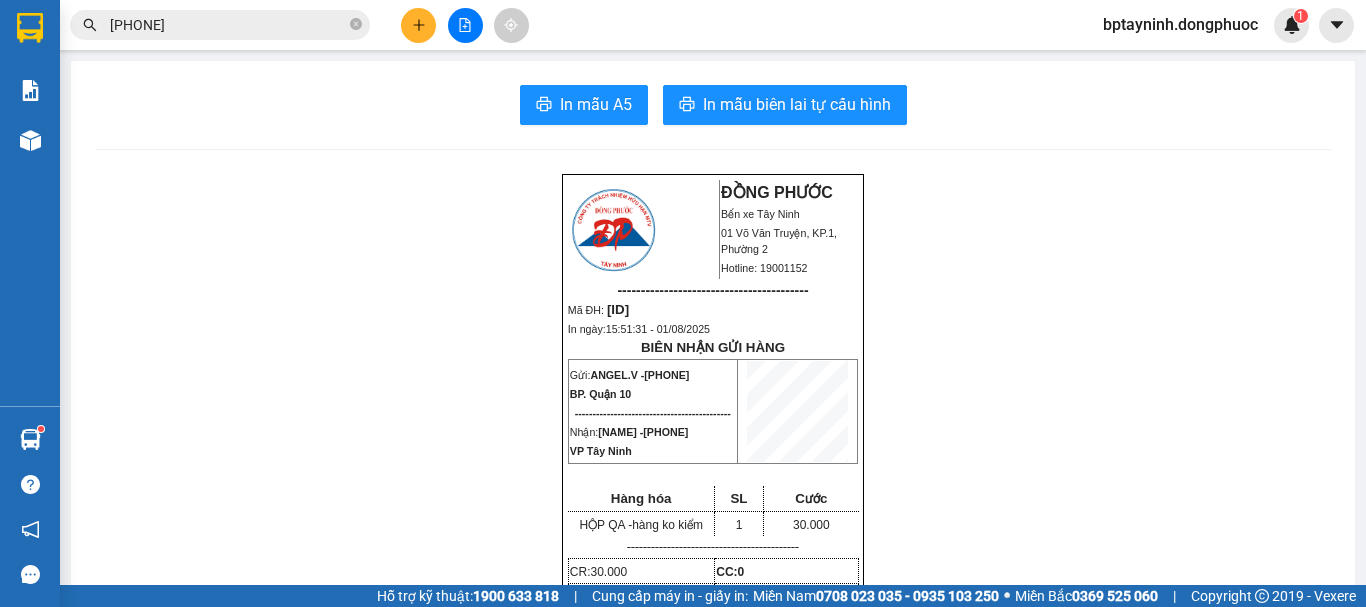 click on "0982686222" at bounding box center (220, 25) 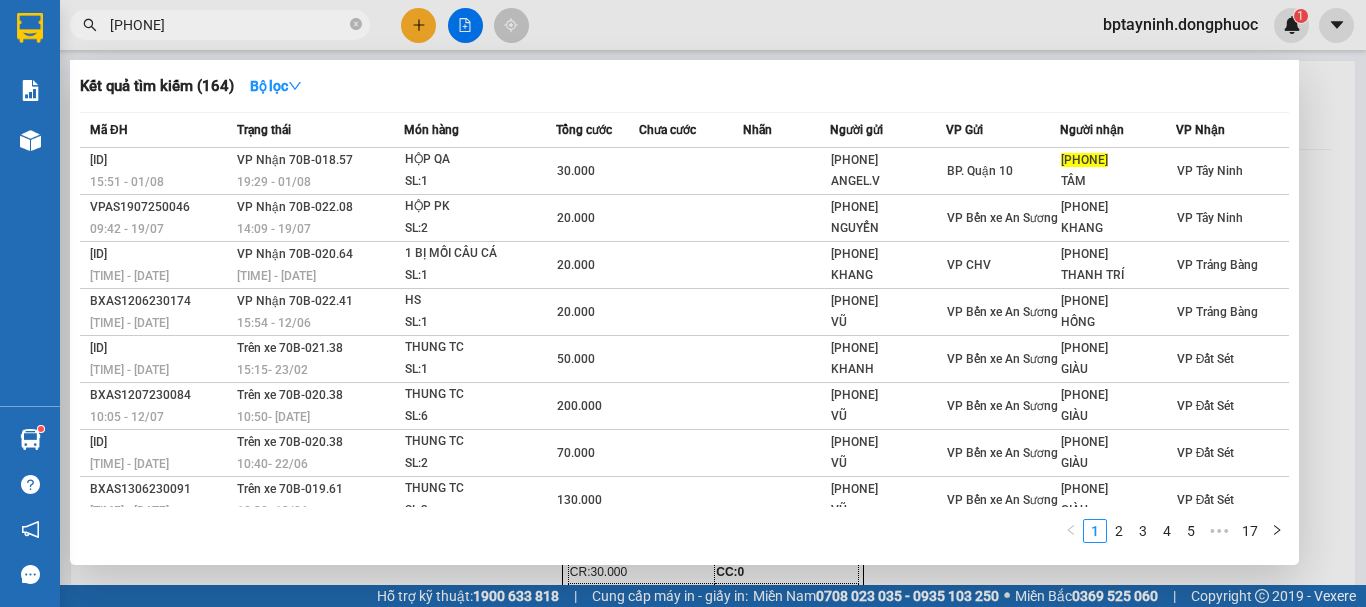 click on "0982686222" at bounding box center [228, 25] 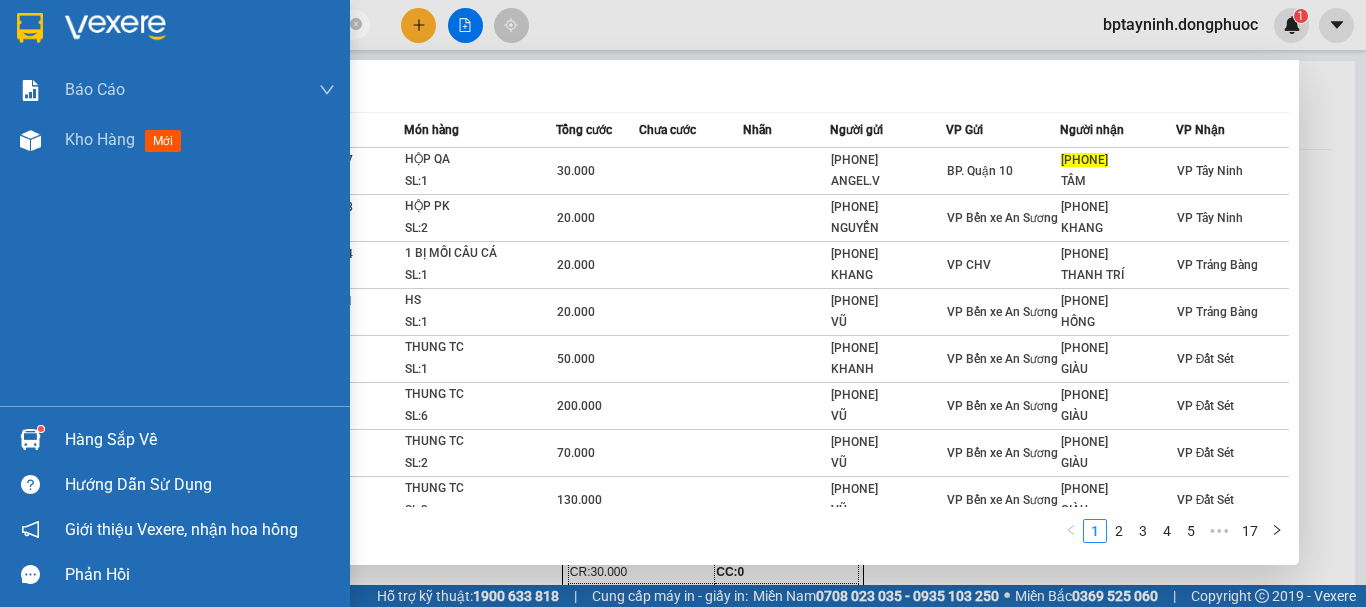 drag, startPoint x: 142, startPoint y: 29, endPoint x: 0, endPoint y: 52, distance: 143.85062 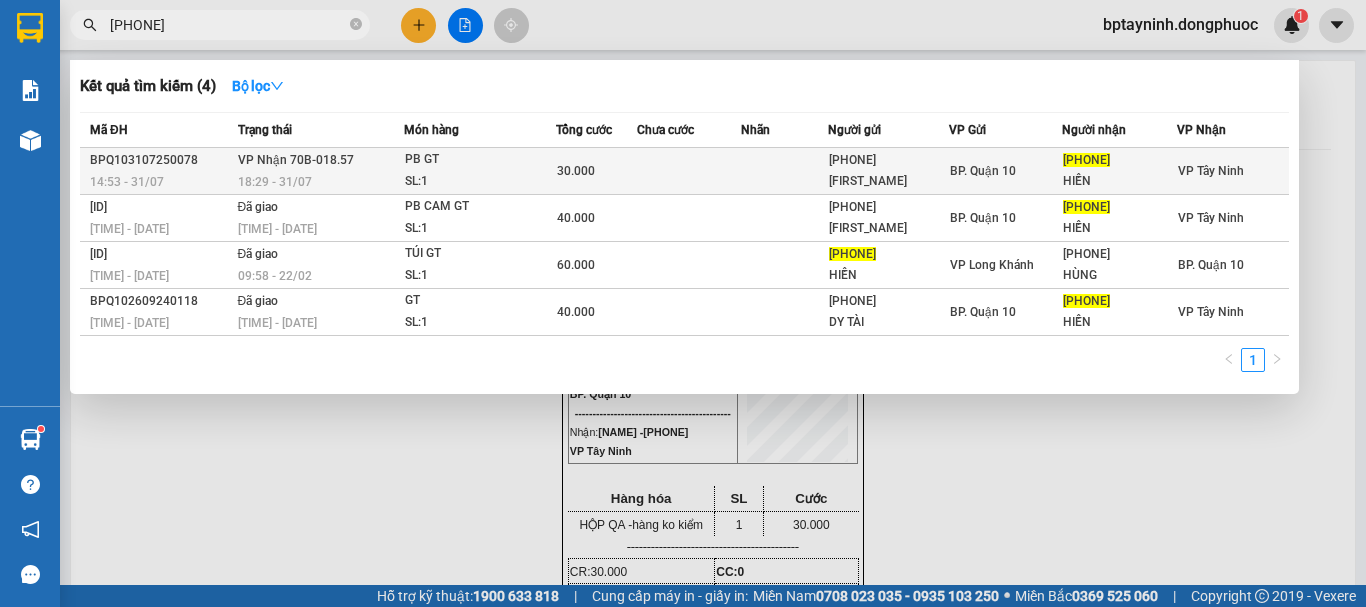 type on "0335774318" 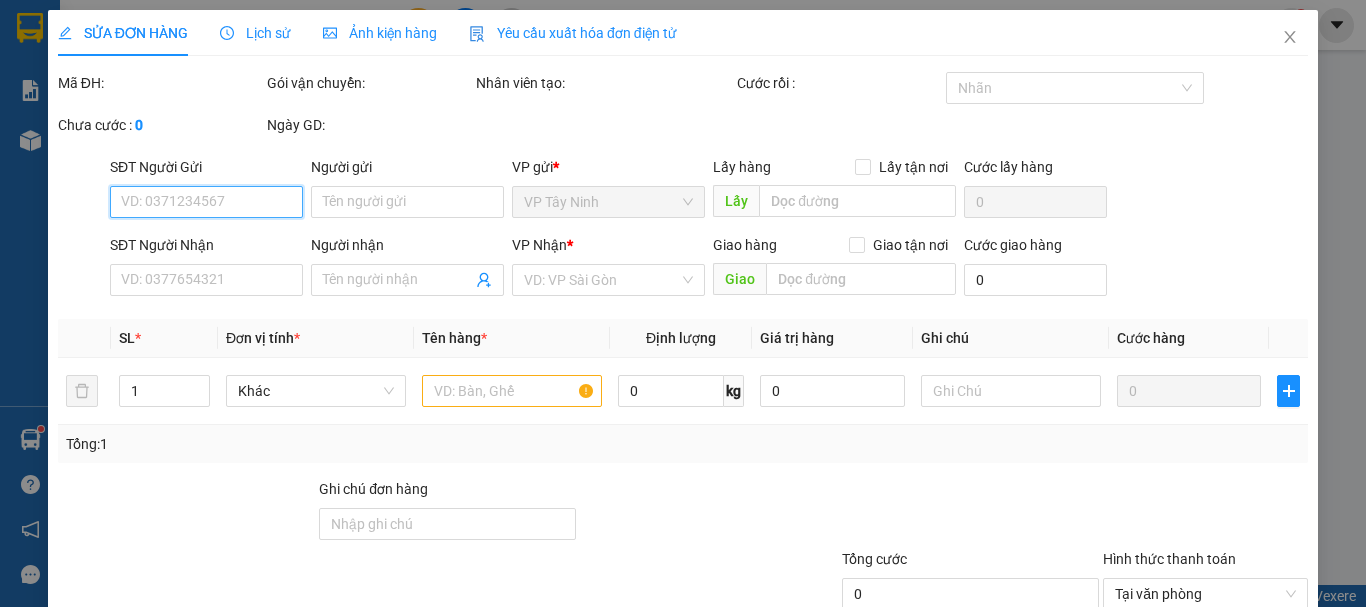 type on "0909599813" 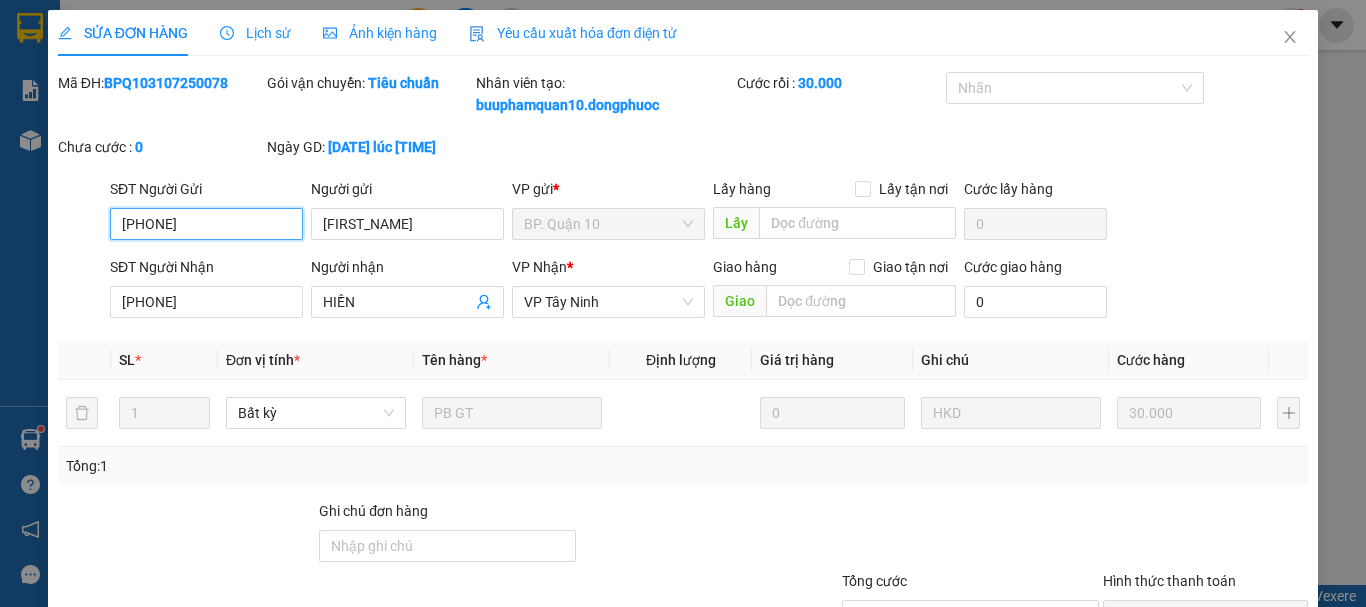 scroll, scrollTop: 159, scrollLeft: 0, axis: vertical 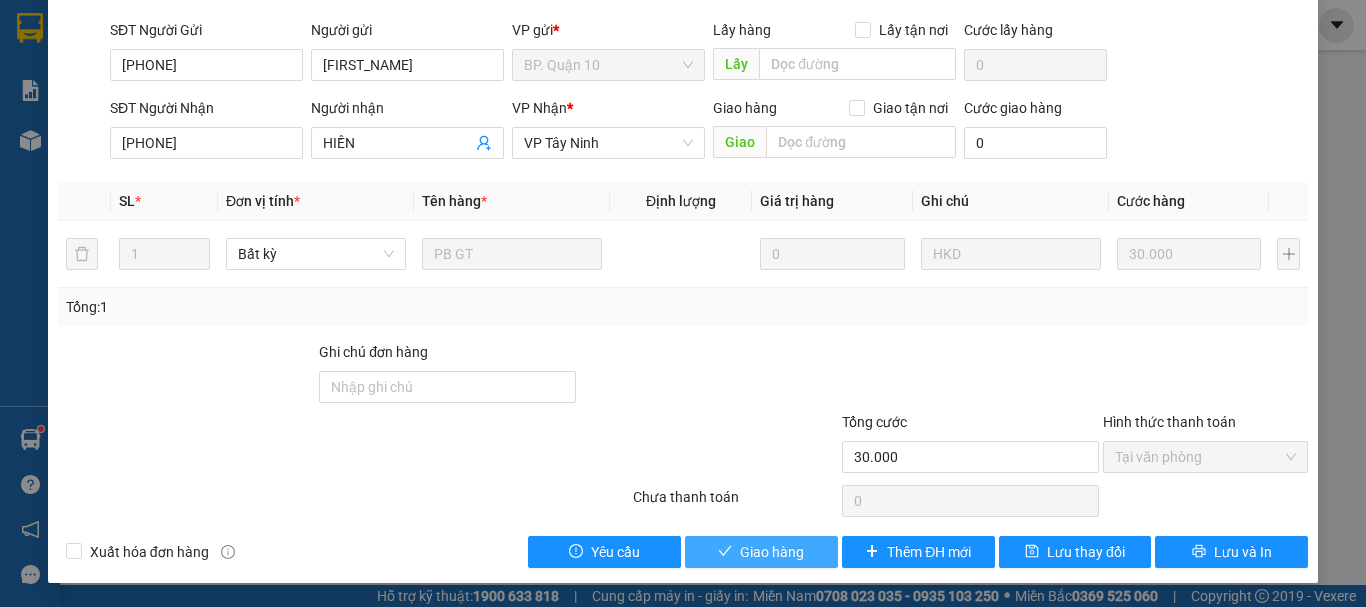 click on "Giao hàng" at bounding box center [772, 552] 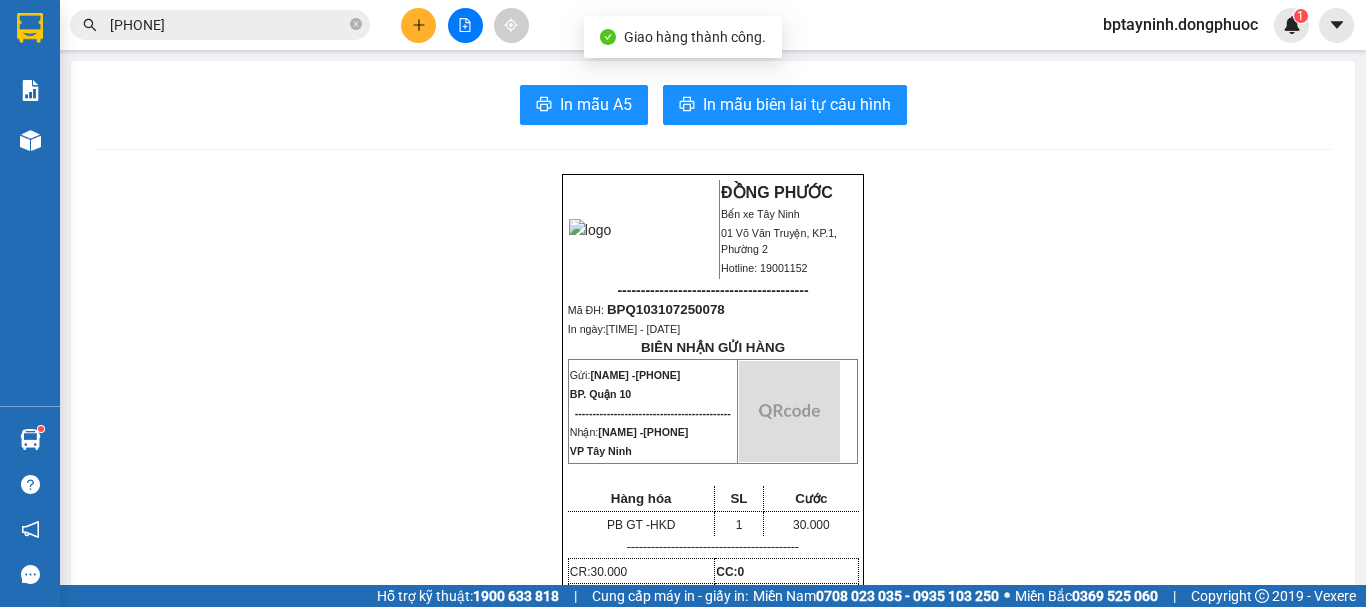click 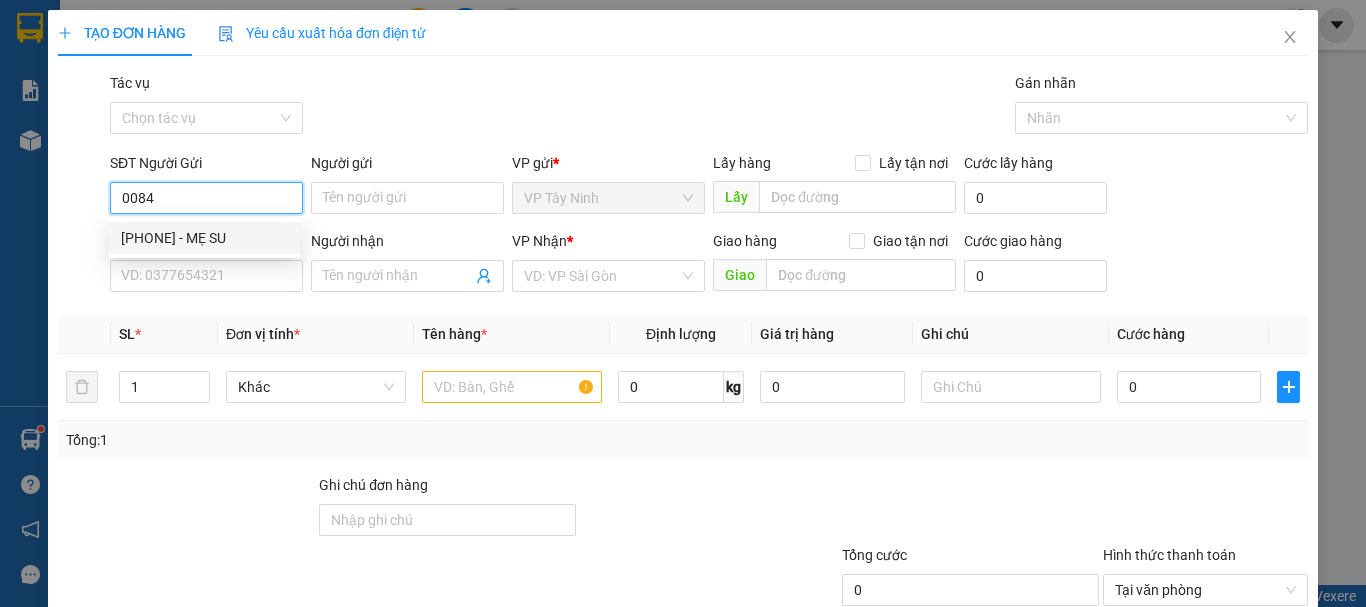 click on "0917080084 - MẸ SU" at bounding box center (204, 238) 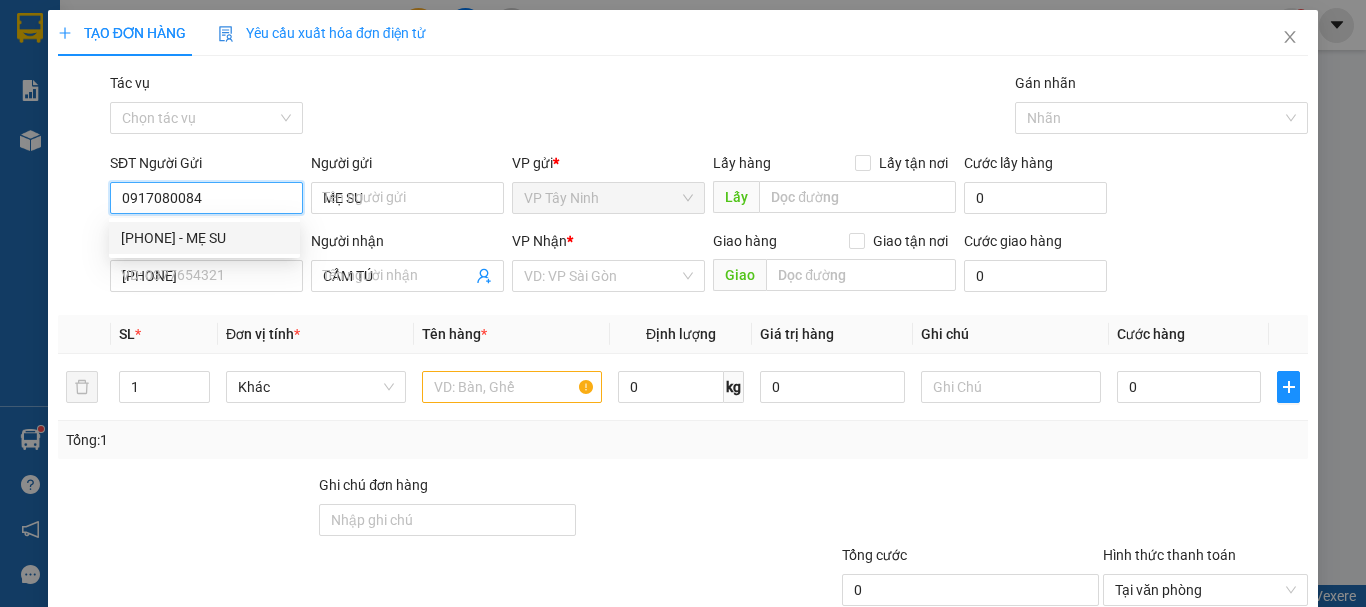 type on "20.000" 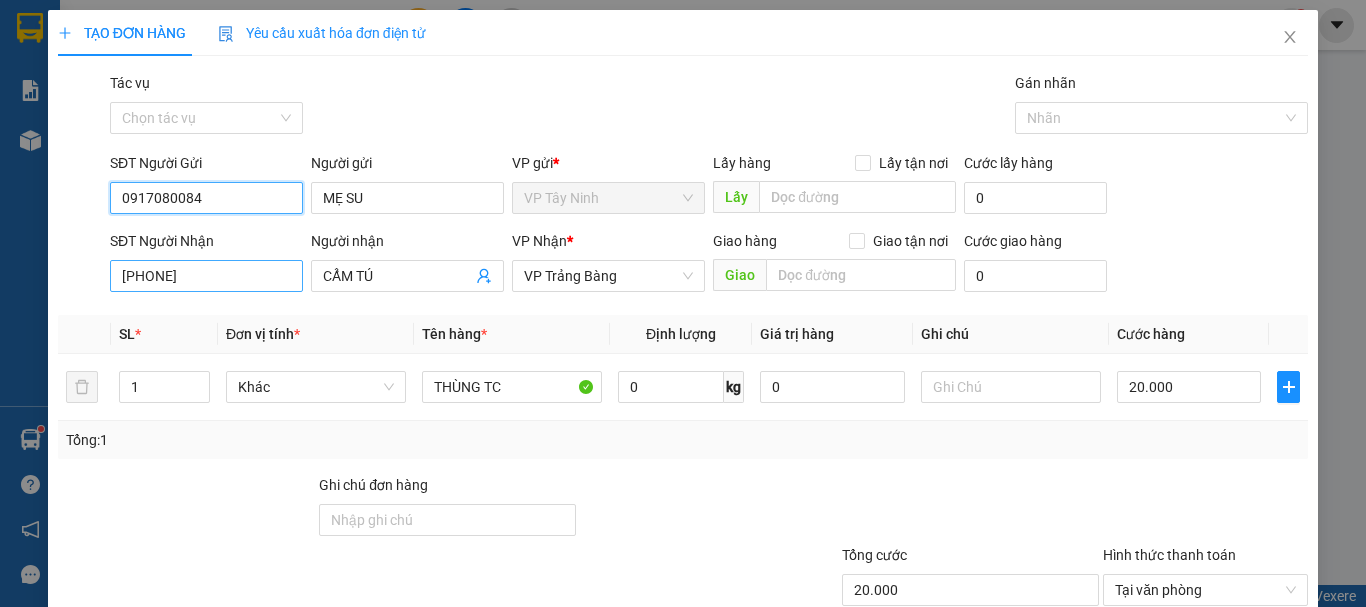 type on "0917080084" 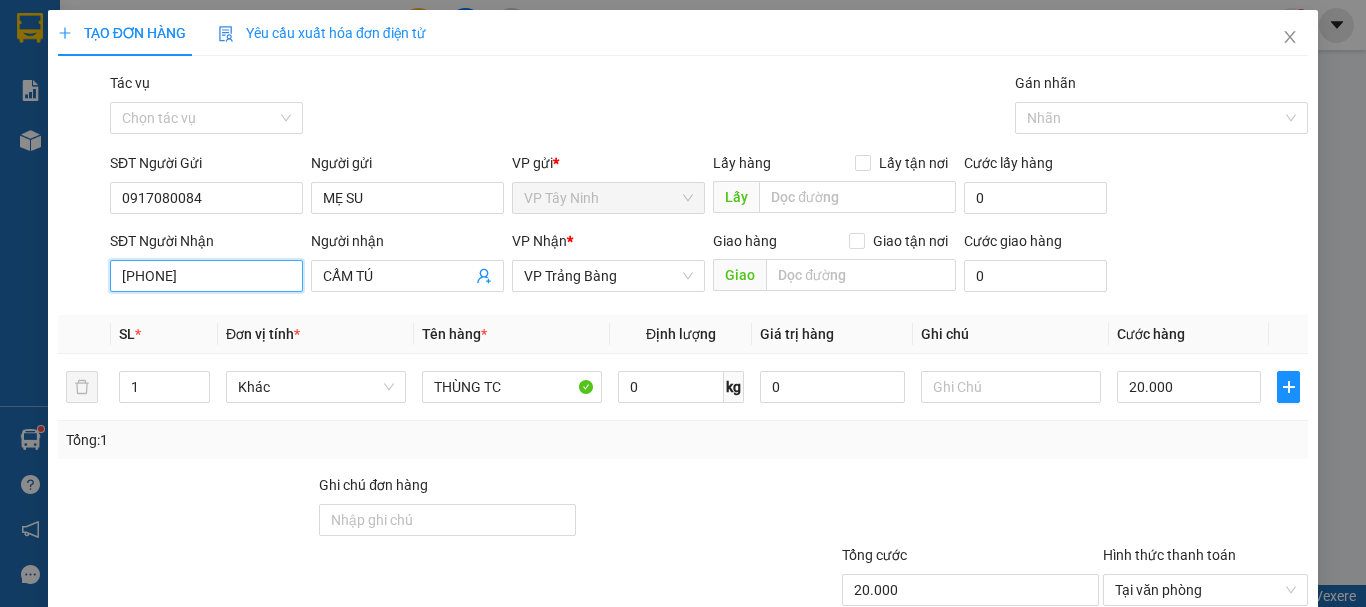 click on "0383608870" at bounding box center [206, 276] 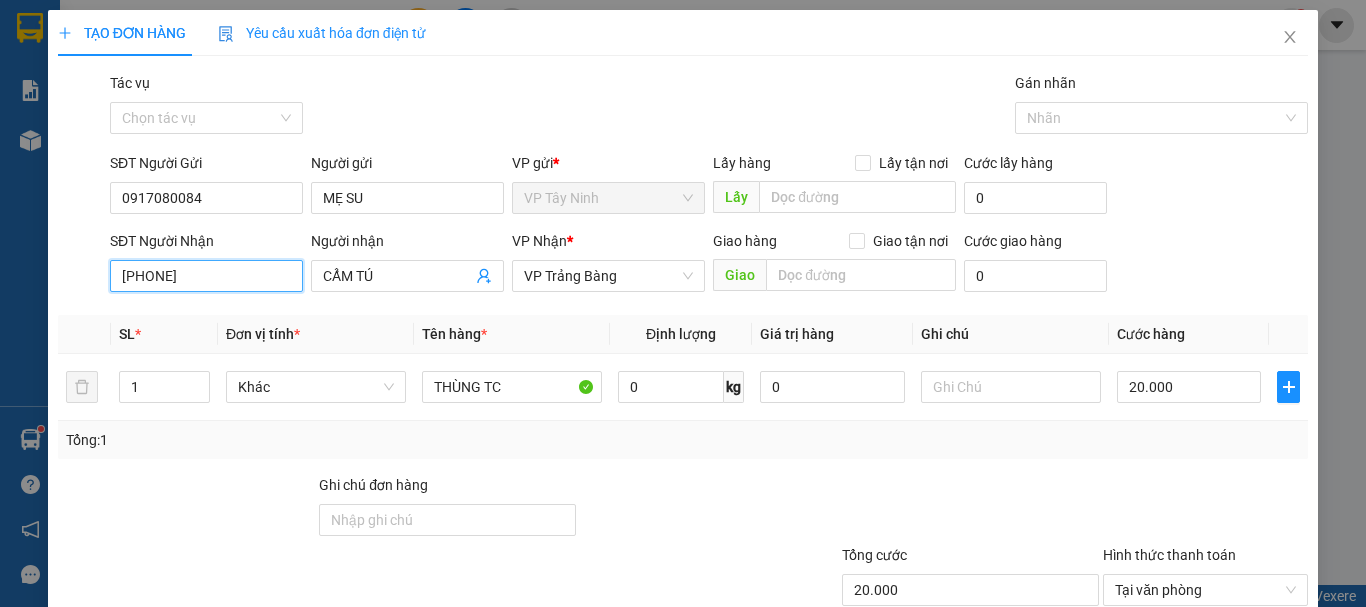 type on "0974218219" 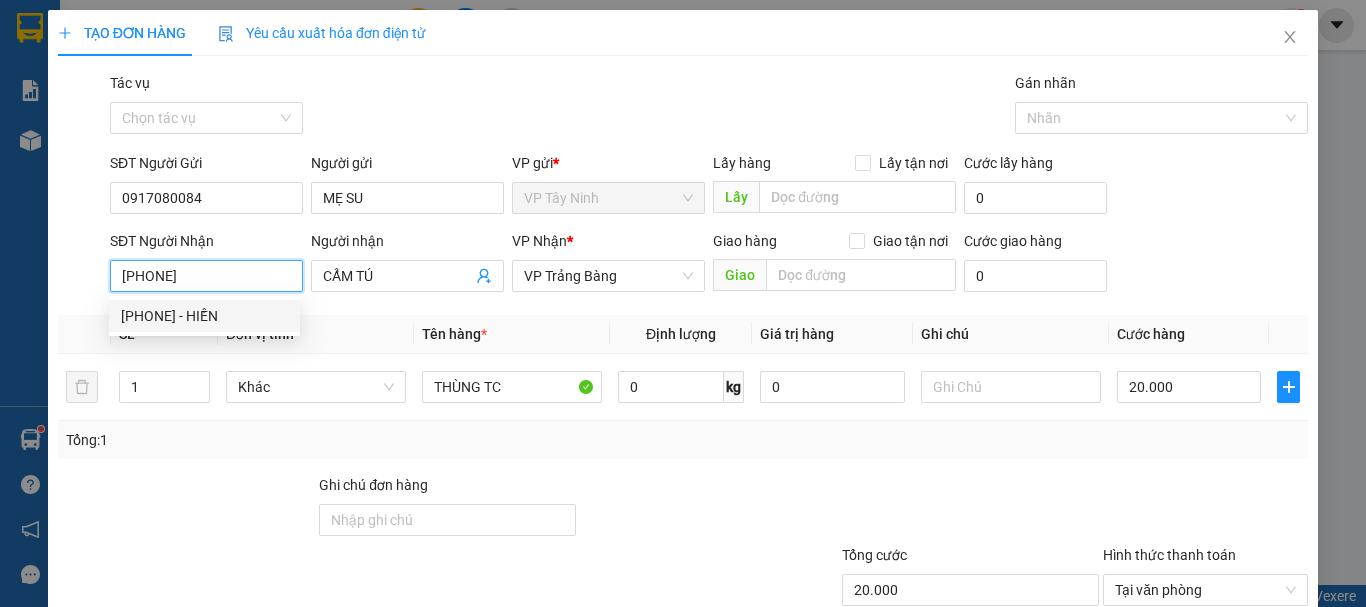 click on "0974218219 - HIỀN" at bounding box center (204, 316) 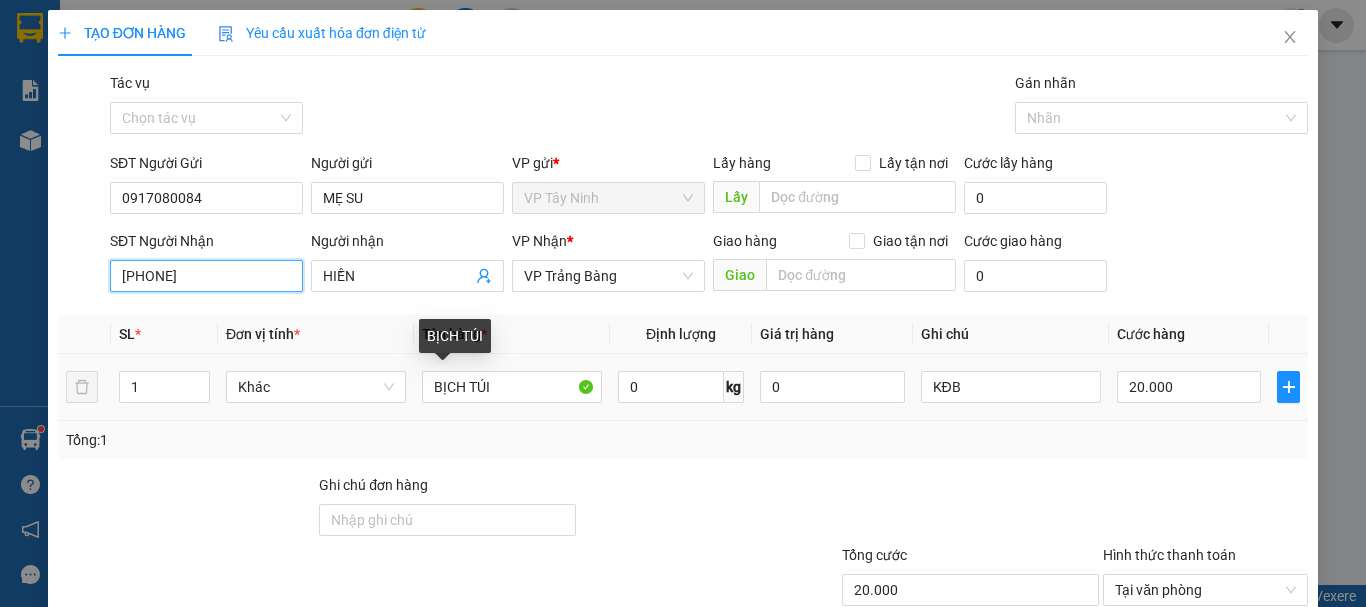 type on "0974218219" 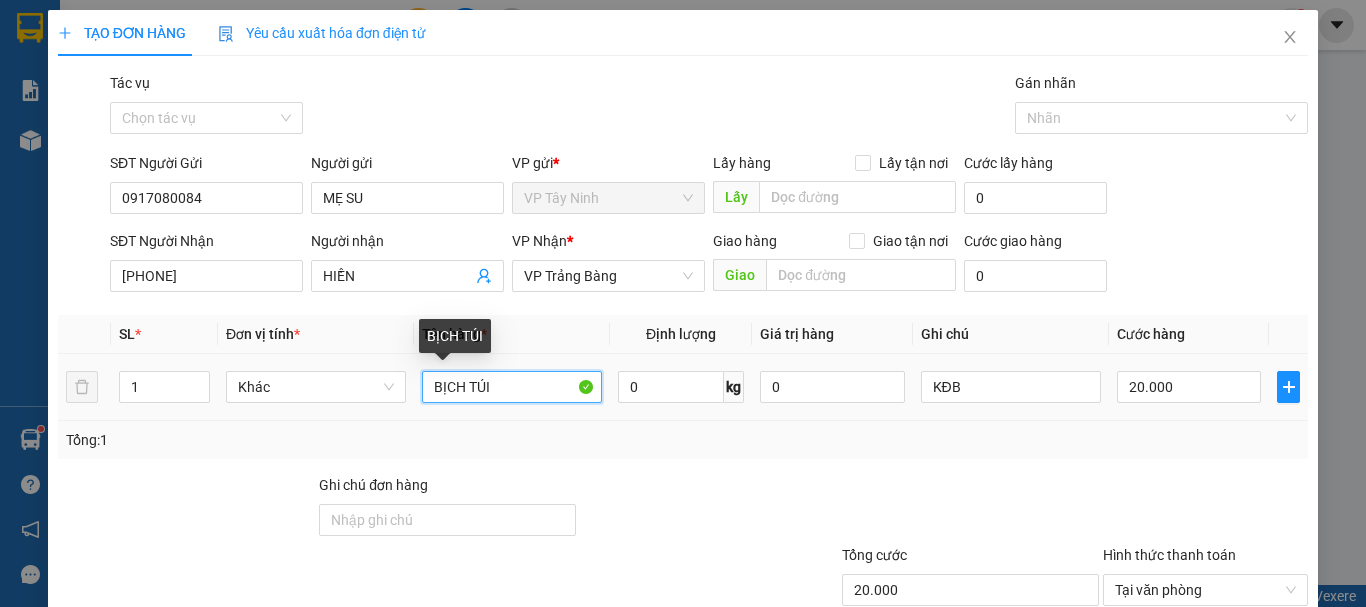 drag, startPoint x: 358, startPoint y: 424, endPoint x: 337, endPoint y: 433, distance: 22.847319 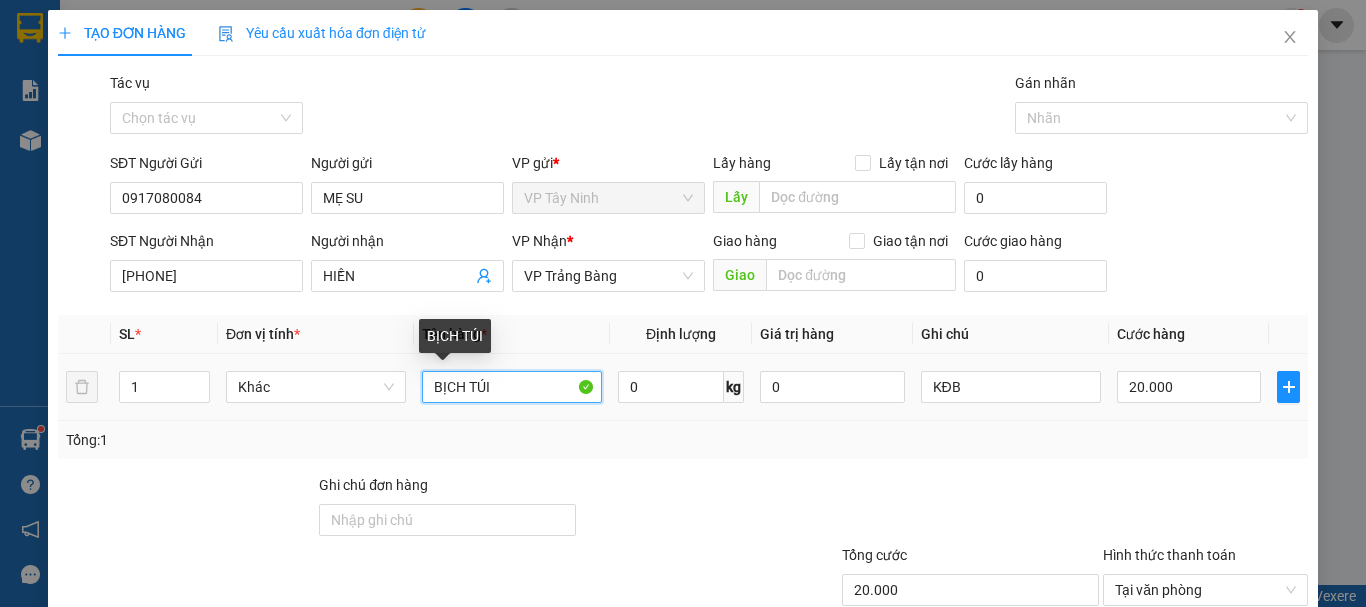 click on "SL  * Đơn vị tính  * Tên hàng  * Định lượng Giá trị hàng Ghi chú Cước hàng                   1 Khác BỊCH TÚI 0 kg 0 KĐB 20.000 Tổng:  1" at bounding box center (683, 387) 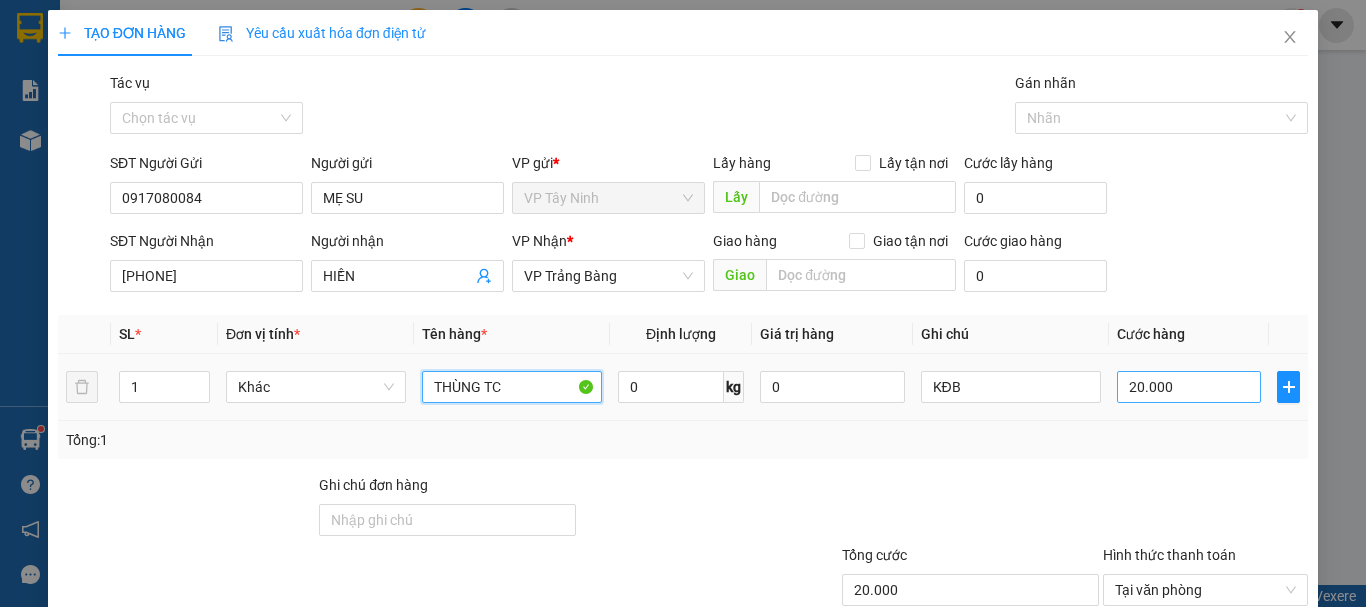 type on "THÙNG TC" 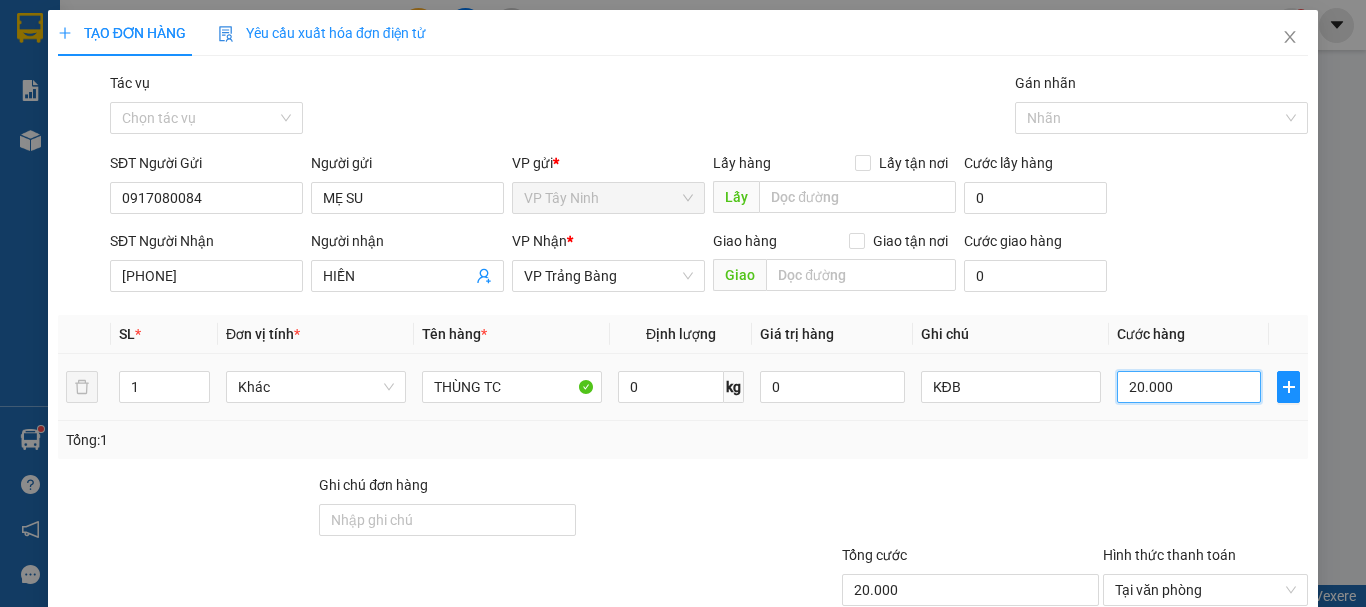 click on "20.000" at bounding box center [1189, 387] 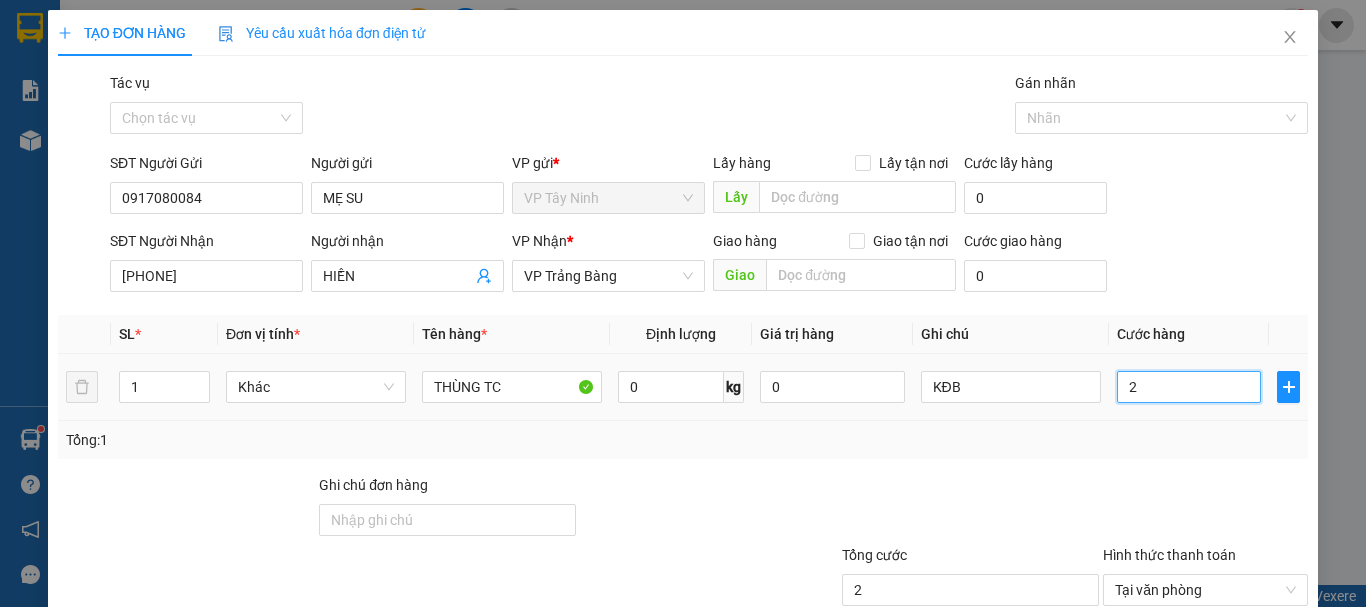 type on "25" 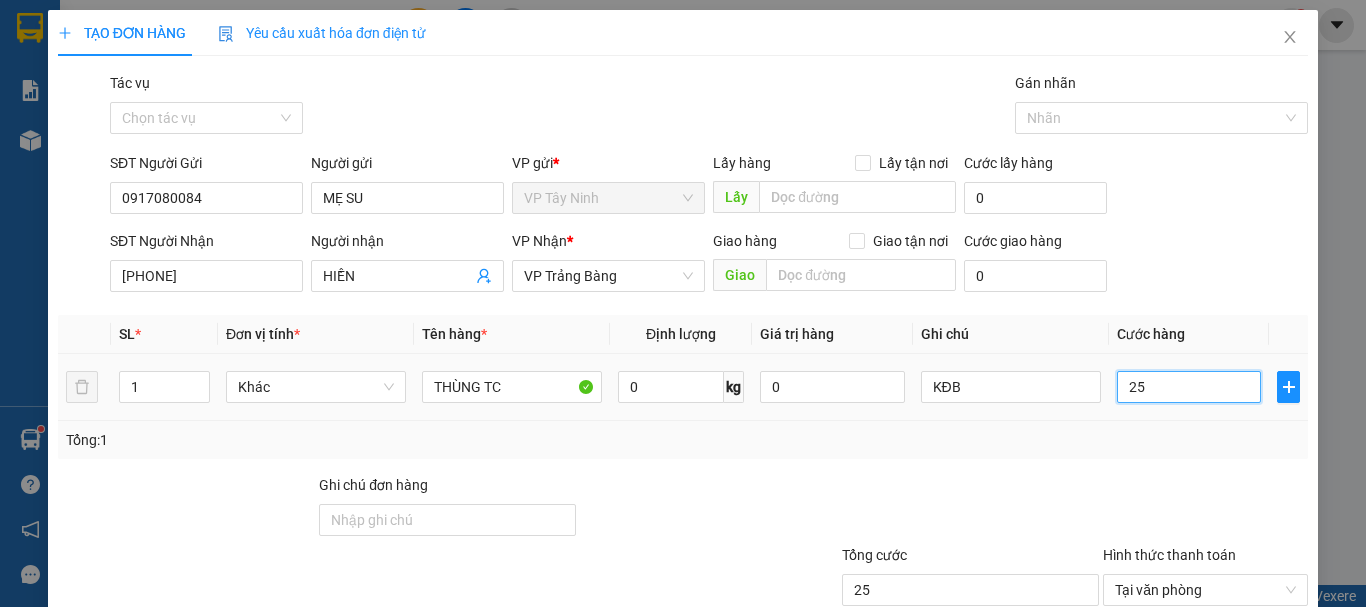 type on "25" 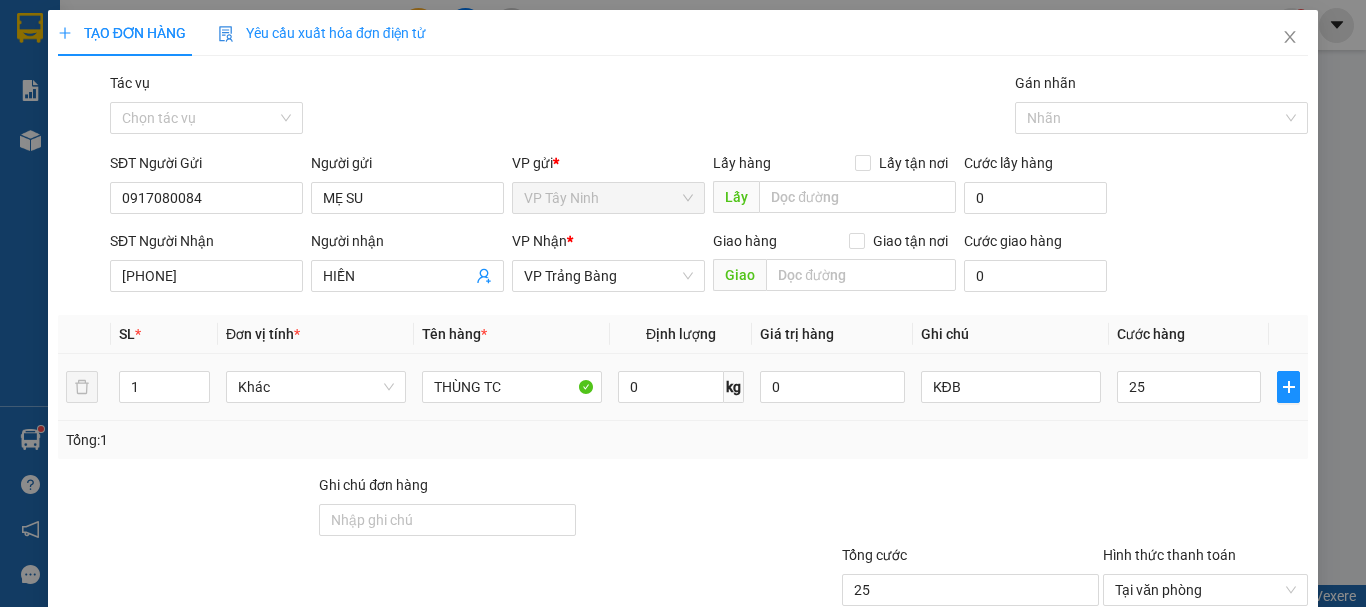 type on "25.000" 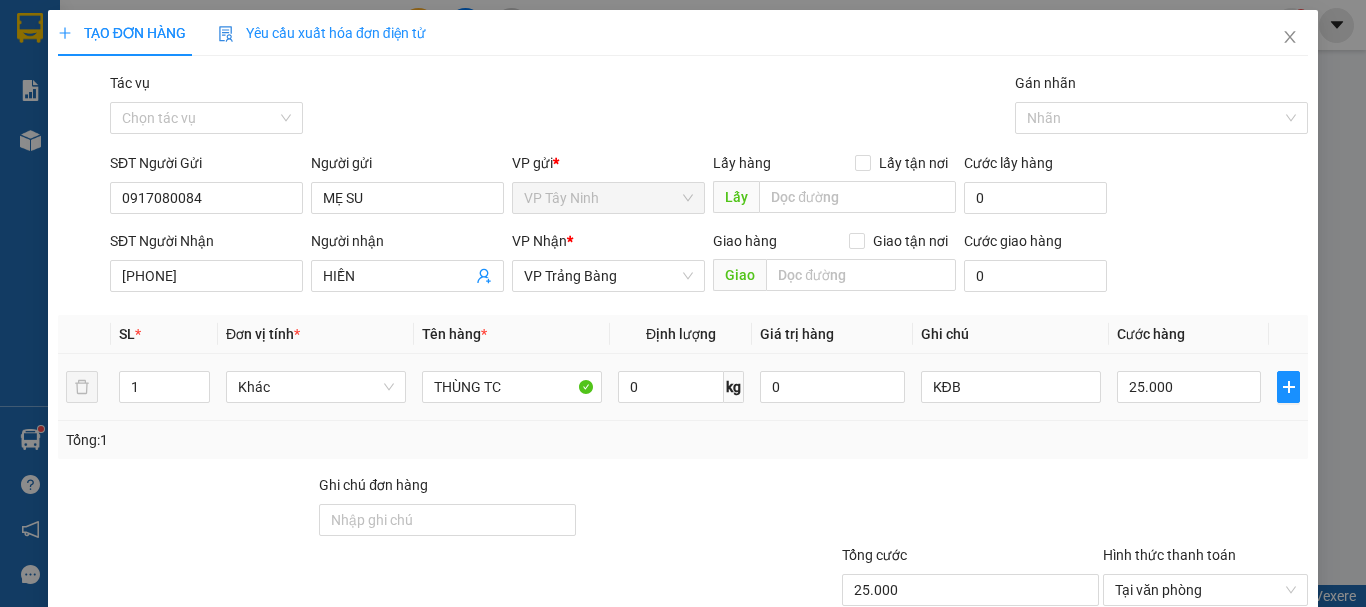 click at bounding box center (1205, 509) 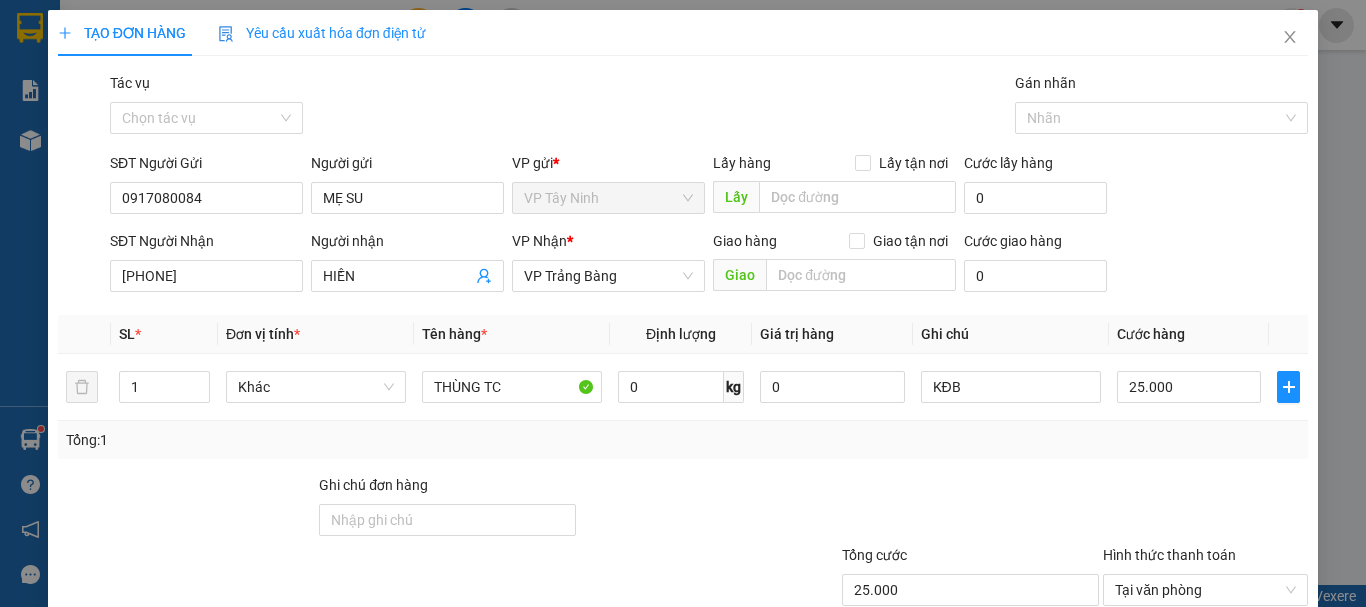 scroll, scrollTop: 133, scrollLeft: 0, axis: vertical 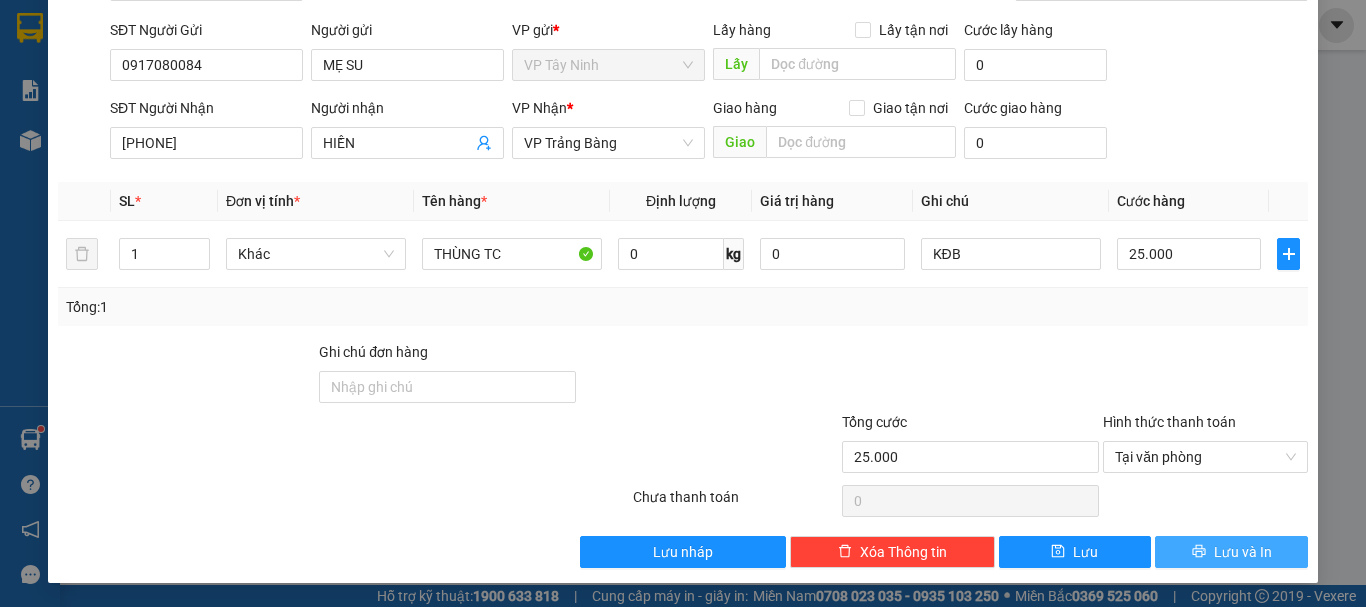 click on "Lưu và In" at bounding box center [1243, 552] 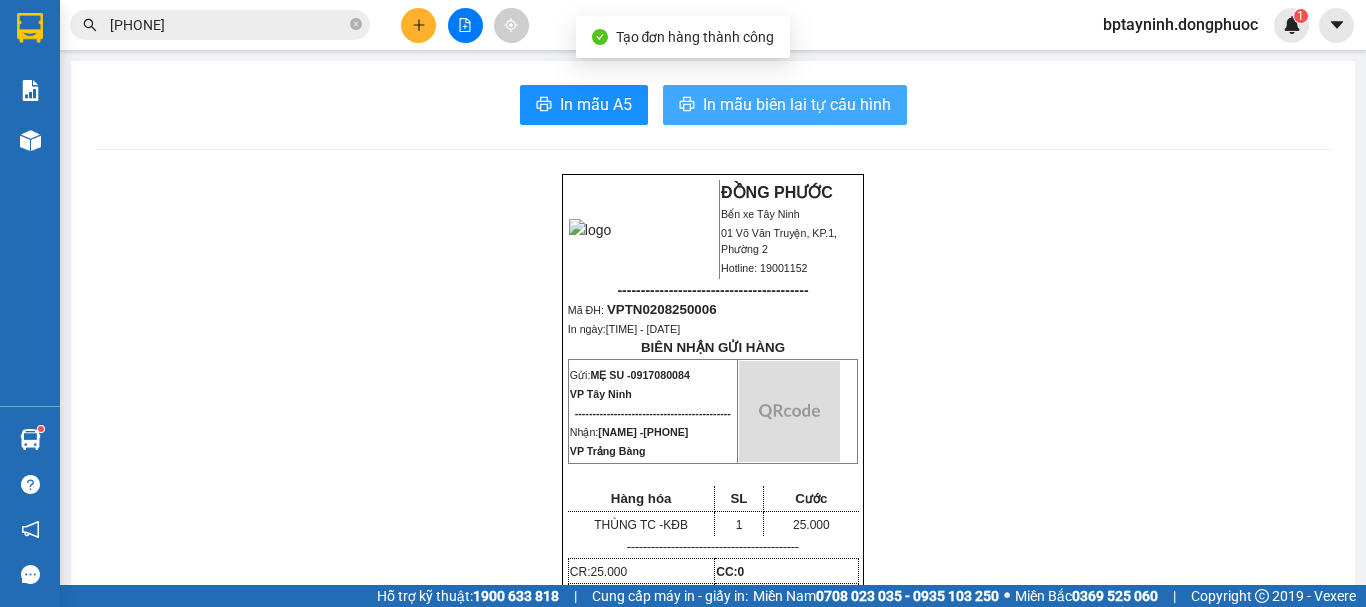 click on "In mẫu biên lai tự cấu hình" at bounding box center (797, 104) 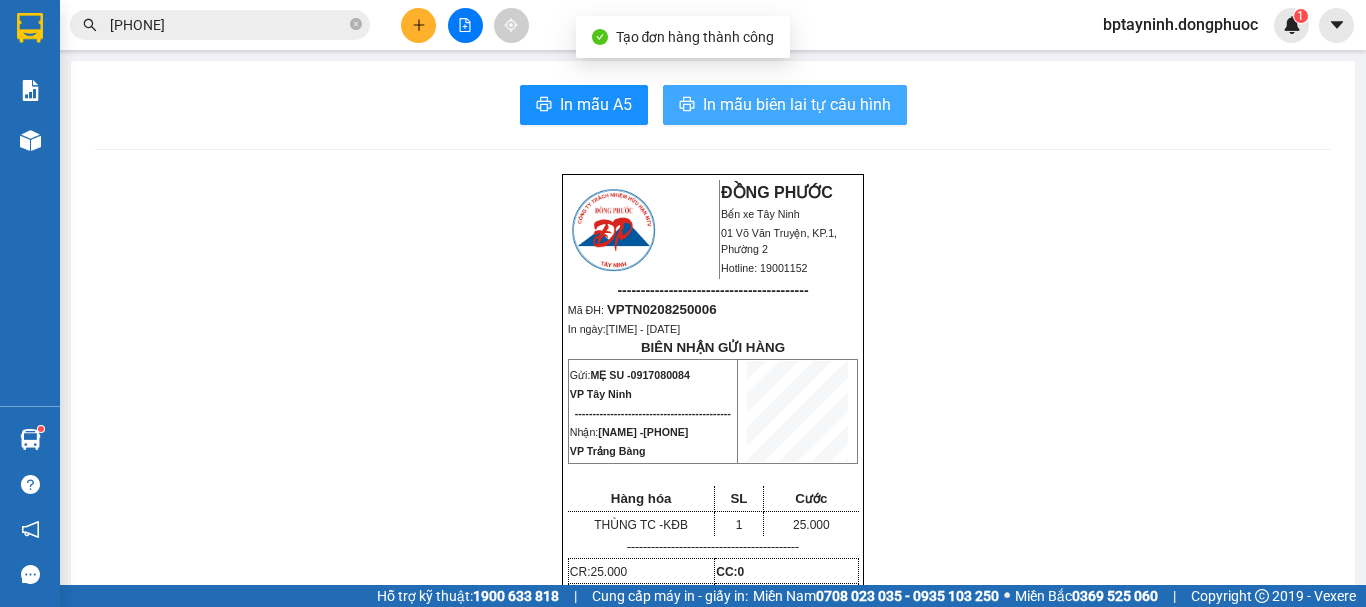 scroll, scrollTop: 0, scrollLeft: 0, axis: both 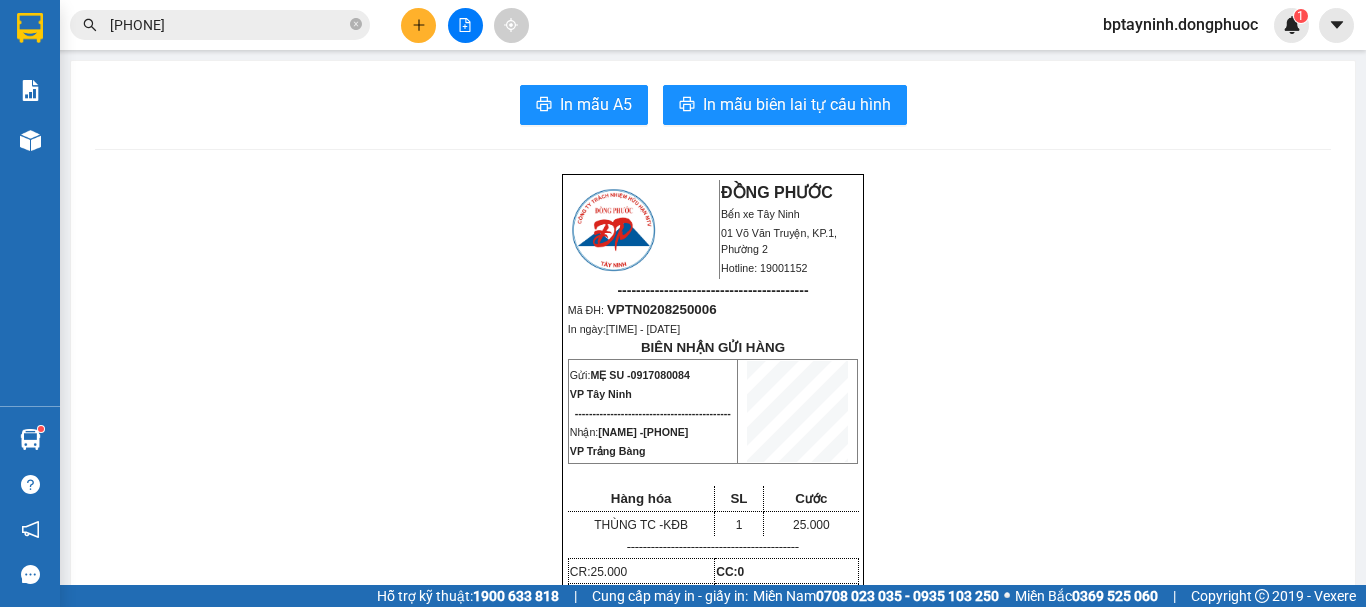 click at bounding box center (465, 25) 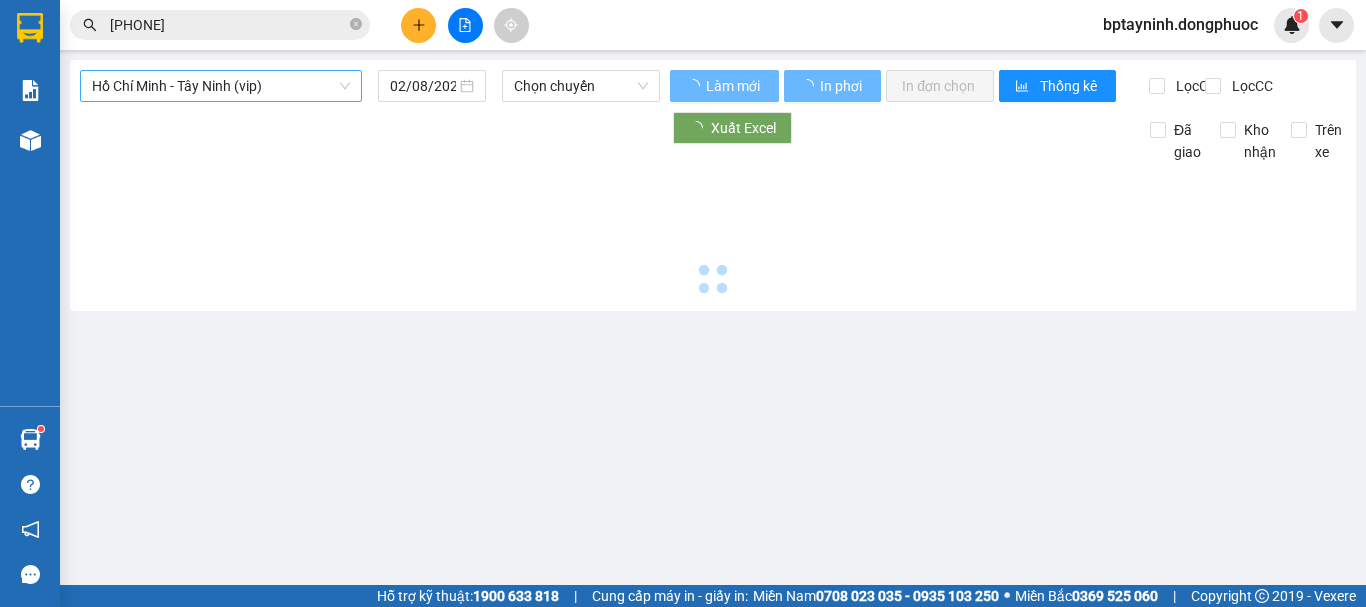 click on "Hồ Chí Minh - Tây Ninh (vip) 02/08/2025 Chọn chuyến" at bounding box center (370, 86) 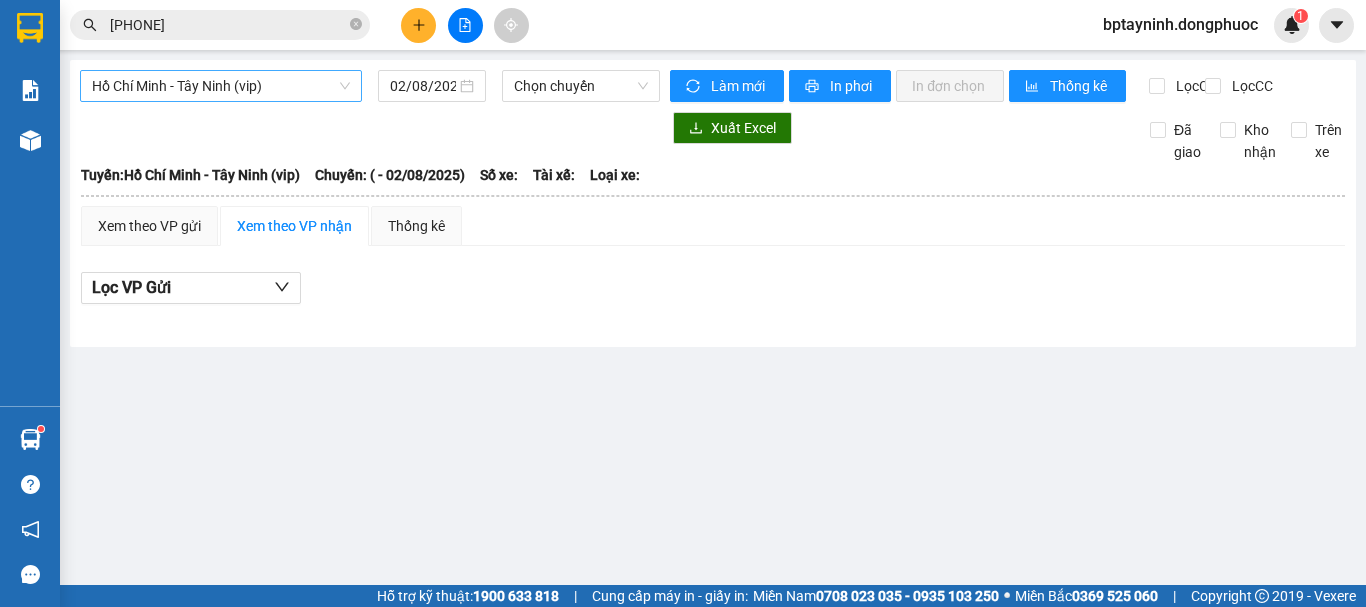 click on "Hồ Chí Minh - Tây Ninh (vip)" at bounding box center (221, 86) 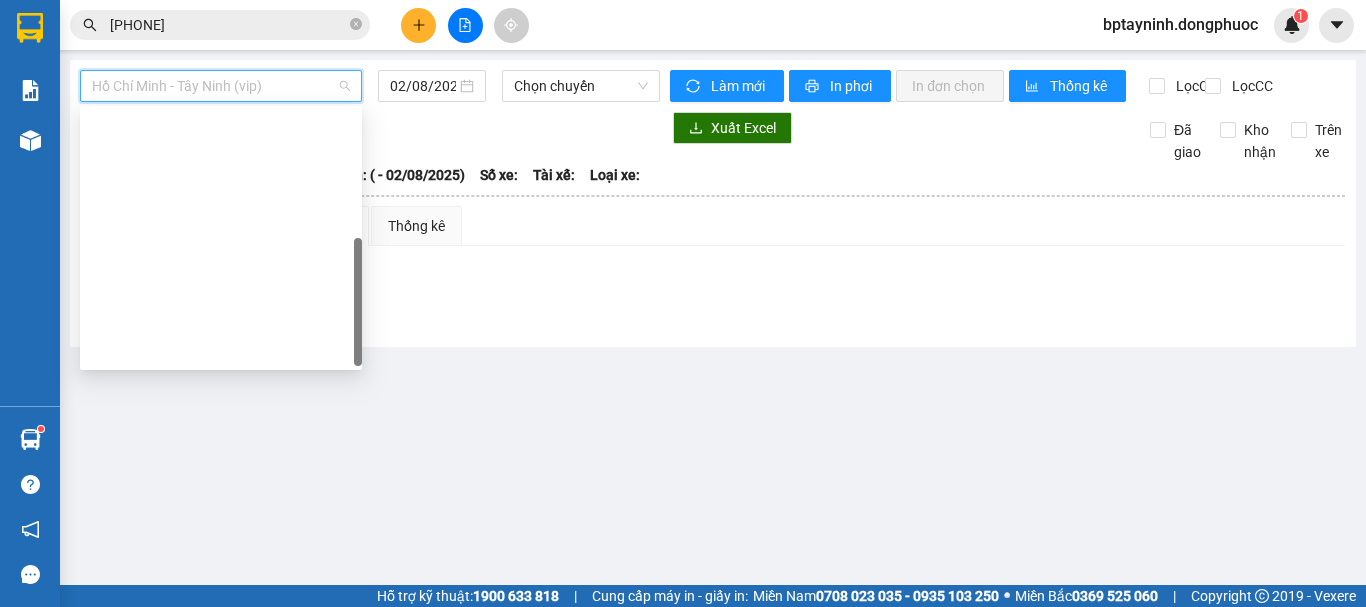 scroll, scrollTop: 288, scrollLeft: 0, axis: vertical 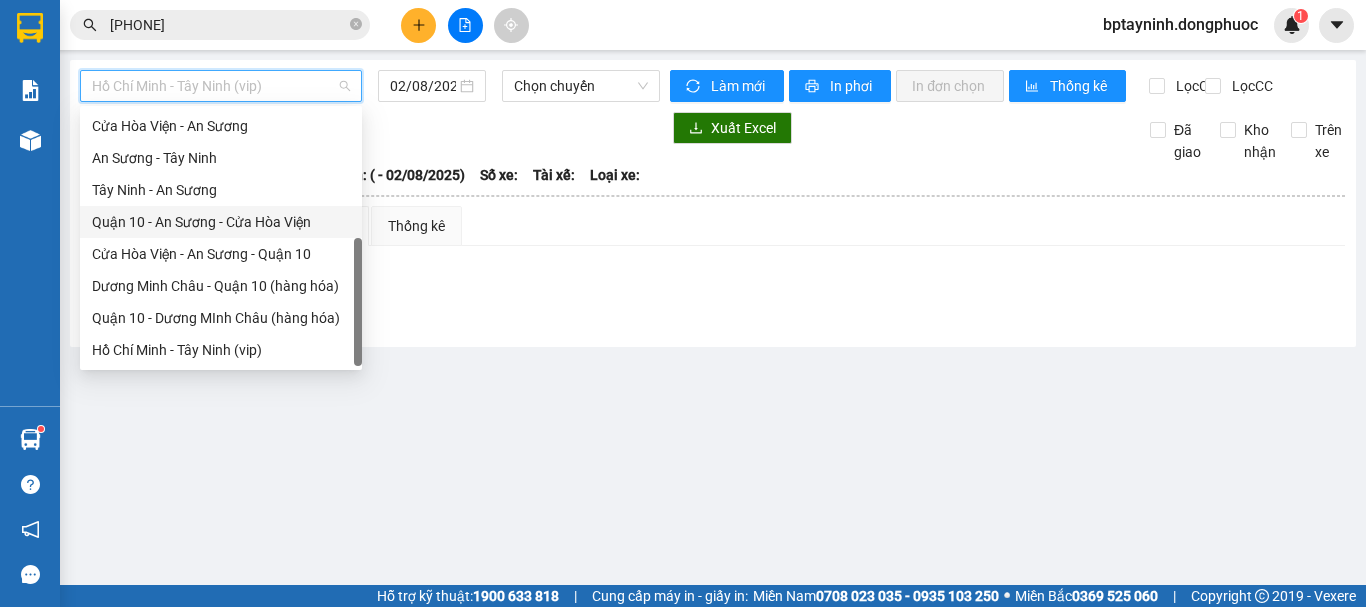 drag, startPoint x: 242, startPoint y: 200, endPoint x: 325, endPoint y: 173, distance: 87.28116 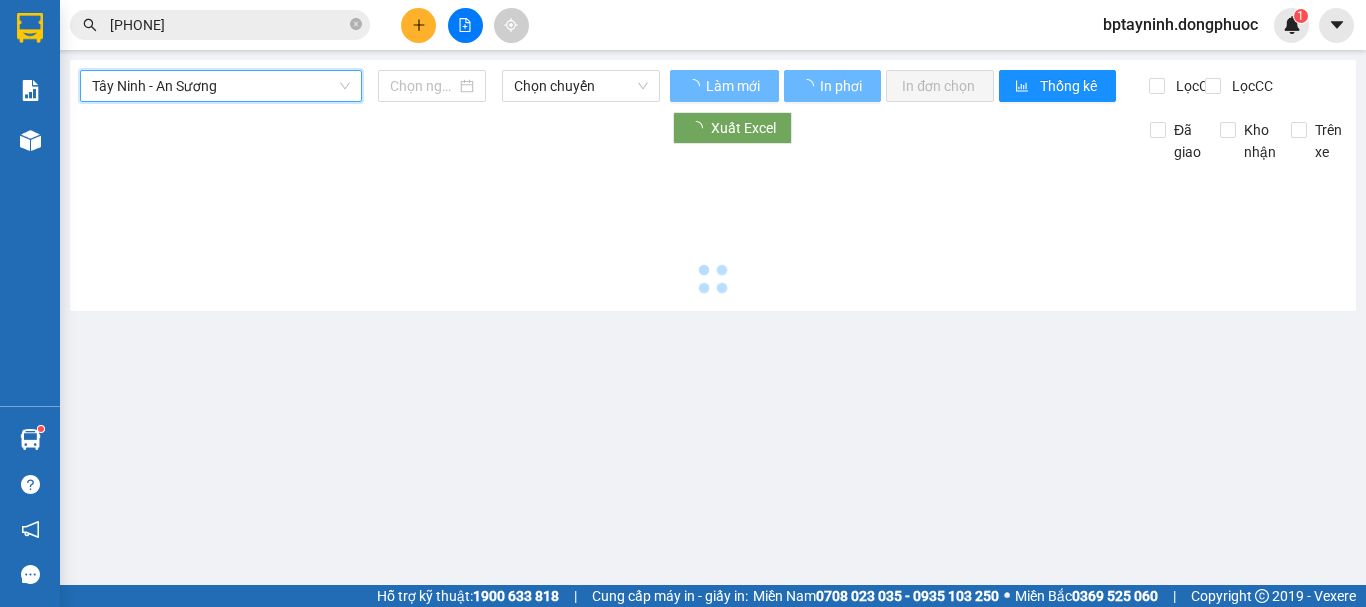 type on "02/08/2025" 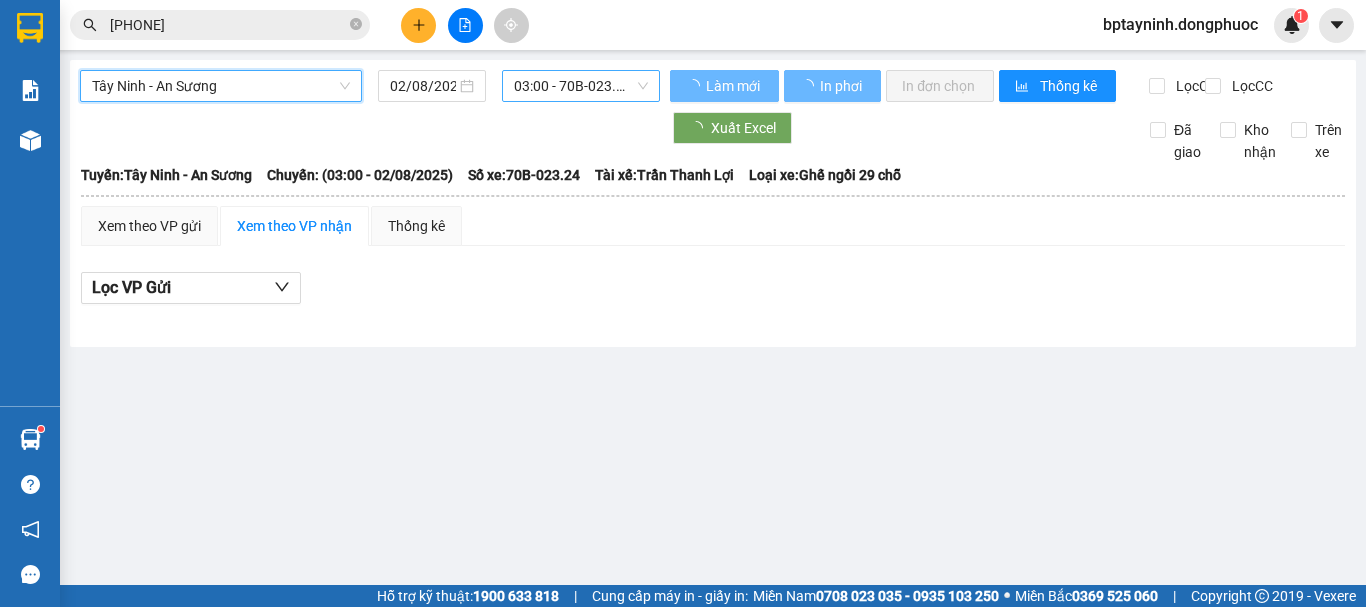 click on "03:00     - 70B-023.24" at bounding box center (581, 86) 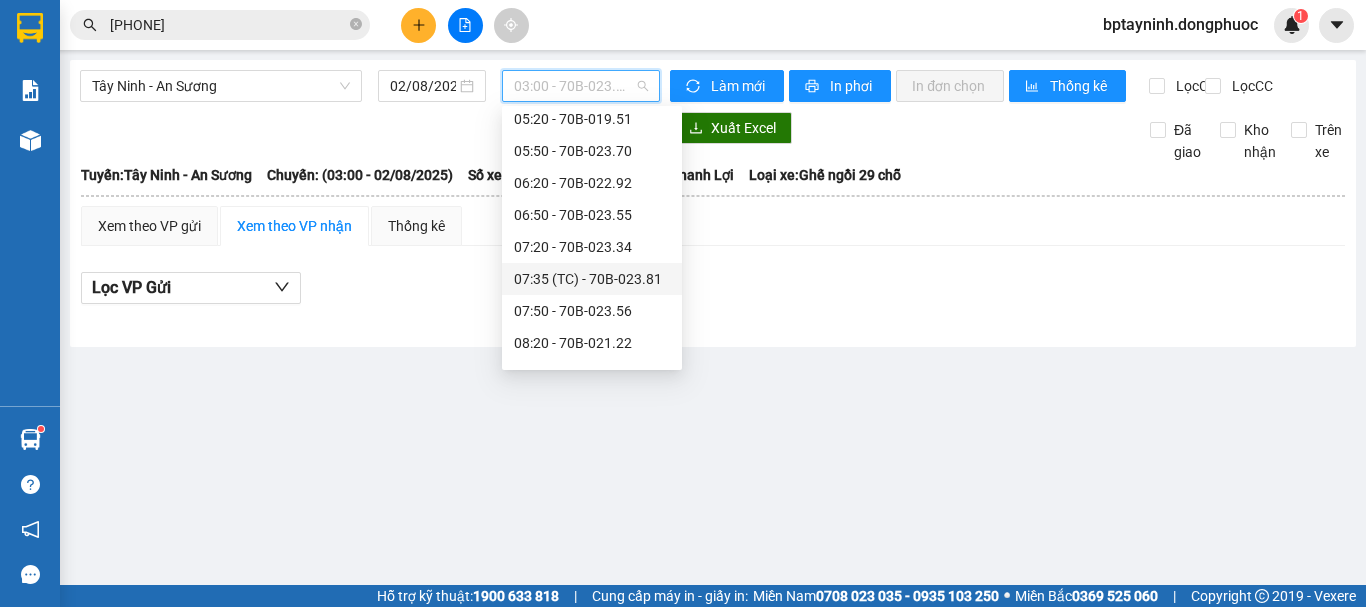 scroll, scrollTop: 333, scrollLeft: 0, axis: vertical 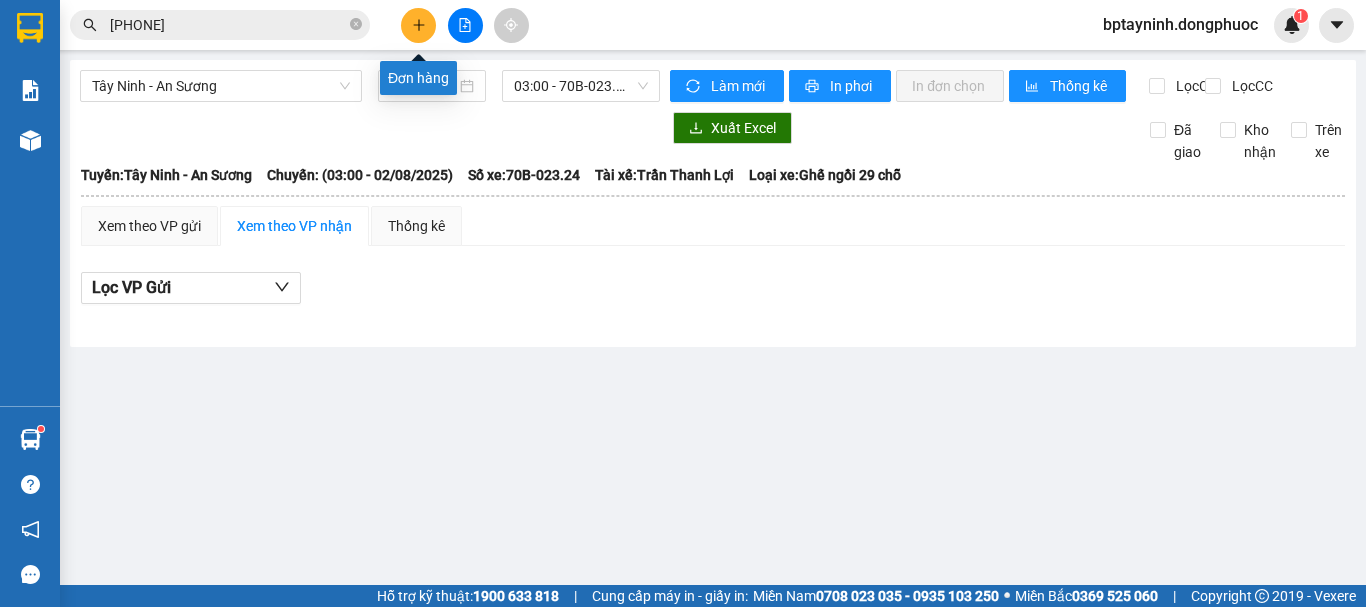 click at bounding box center (418, 25) 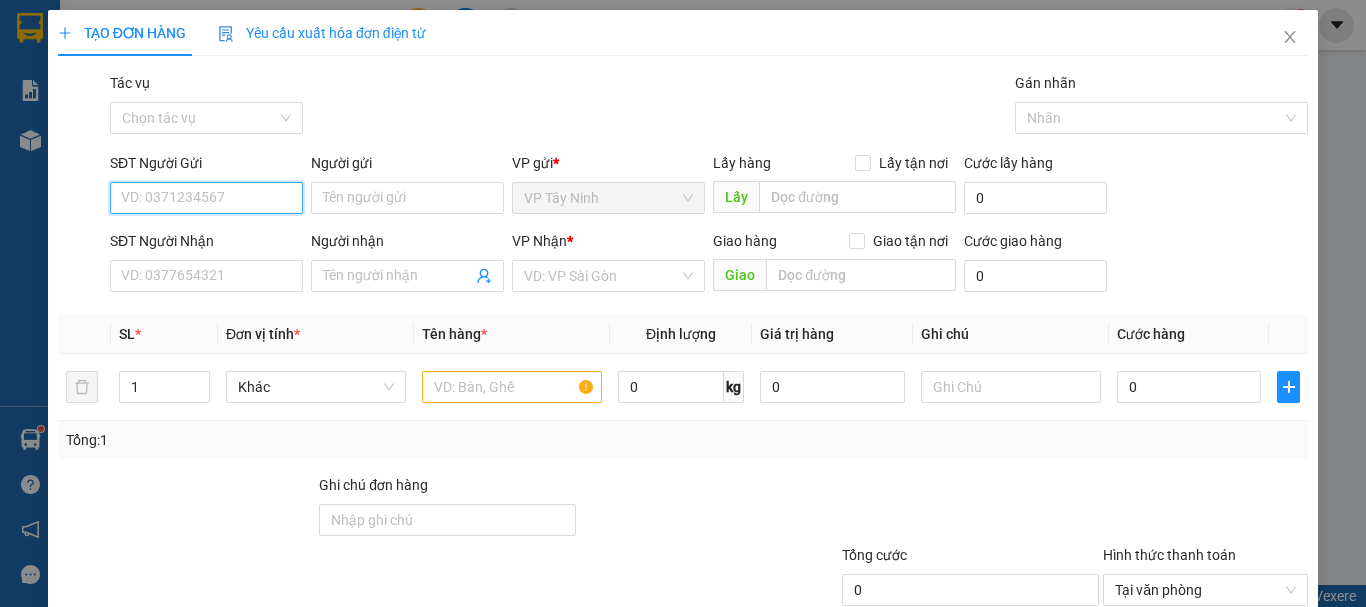 click on "SĐT Người Gửi" at bounding box center (206, 198) 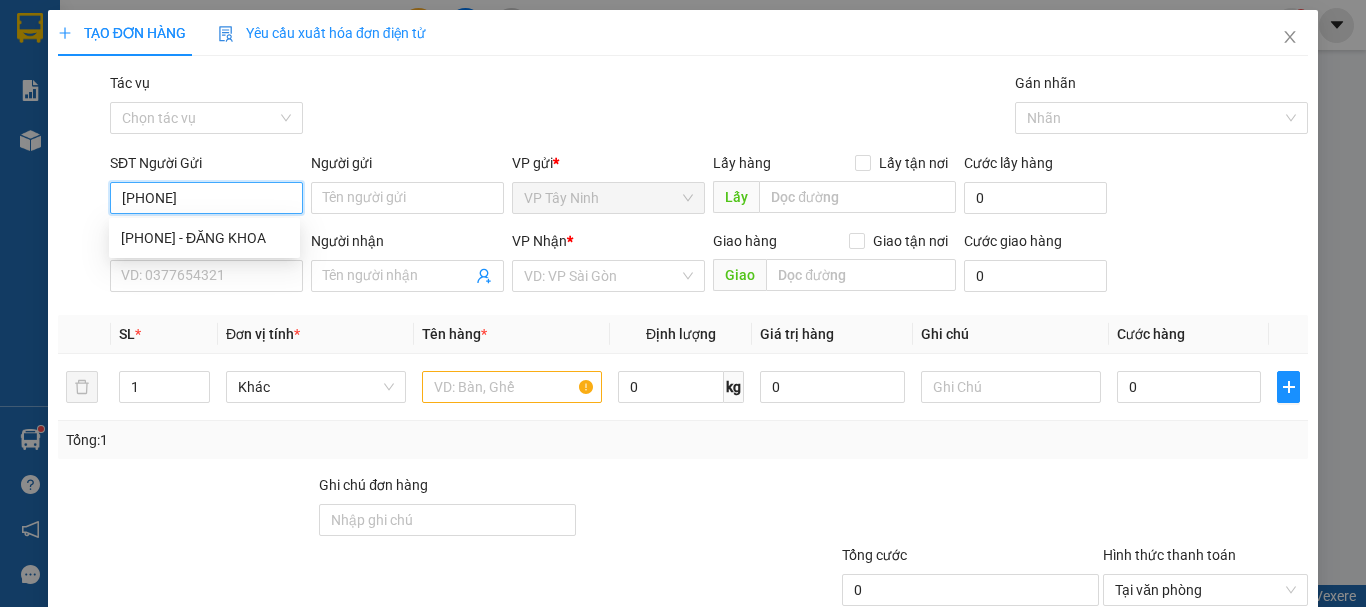 type on "0967398978" 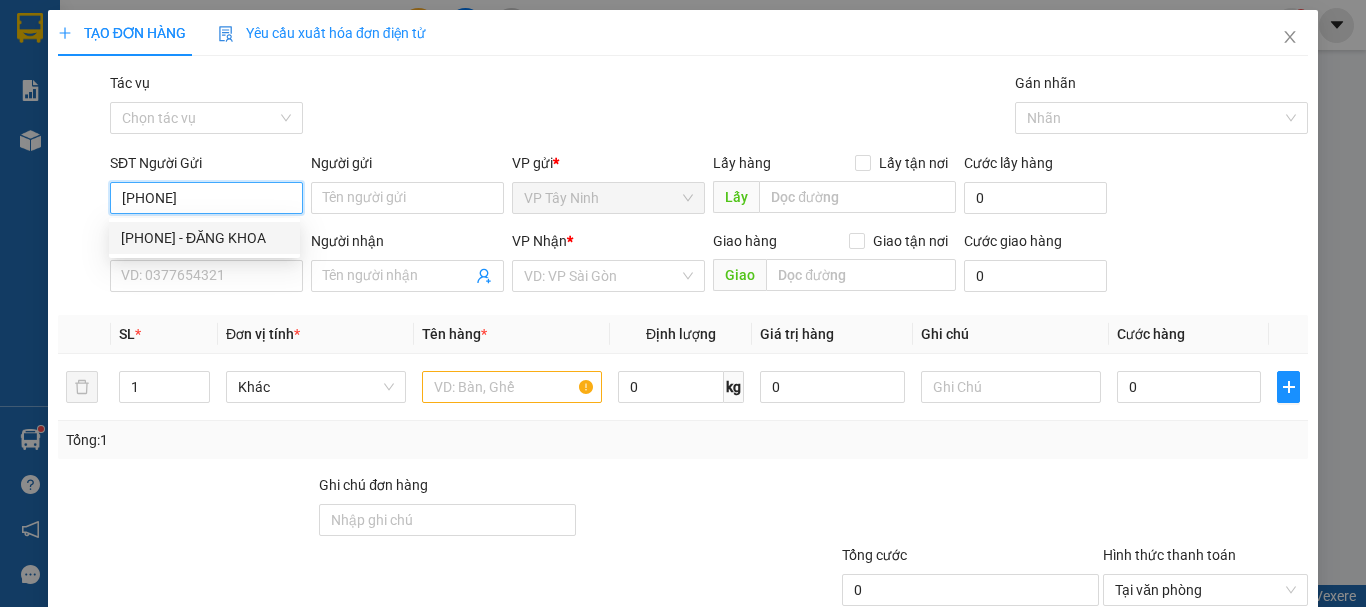click on "0967398978 - ĐĂNG KHOA" at bounding box center (204, 238) 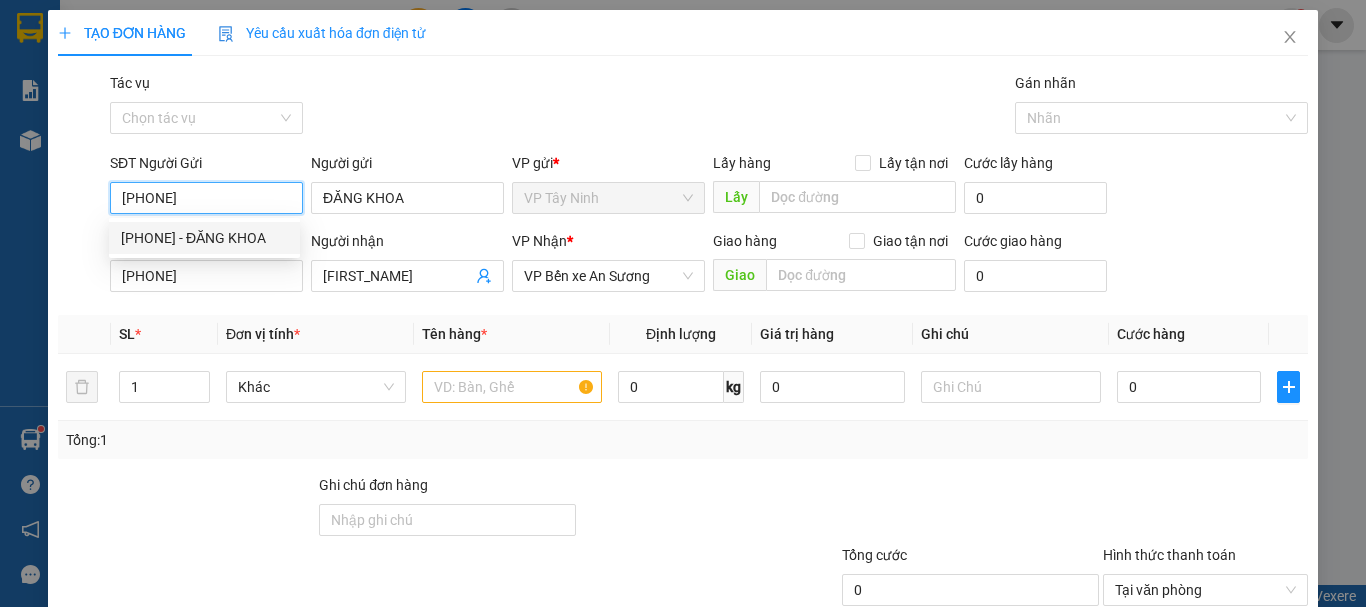 type on "20.000" 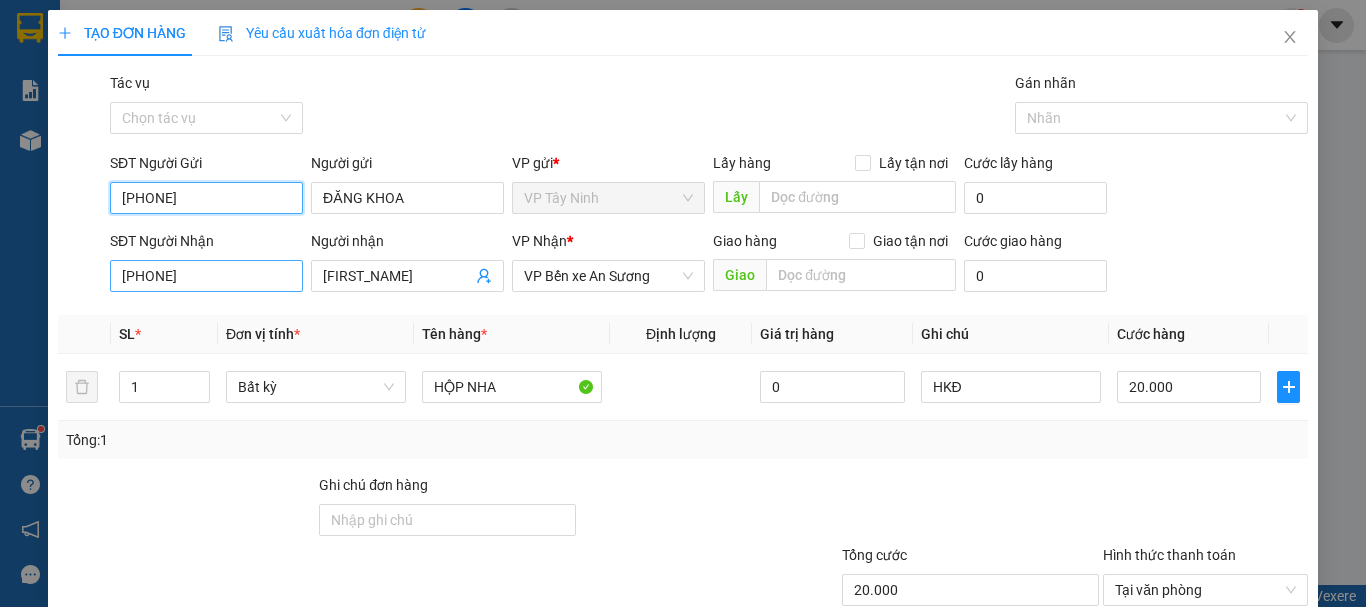 type on "0967398978" 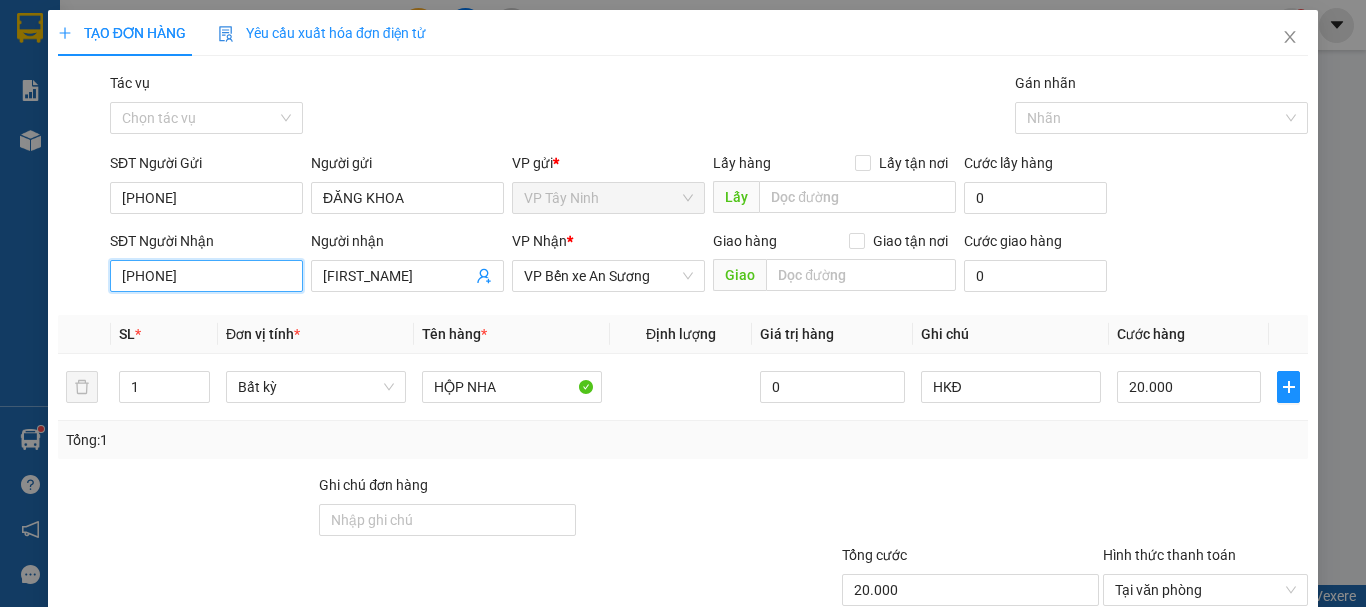click on "0902347039" at bounding box center (206, 276) 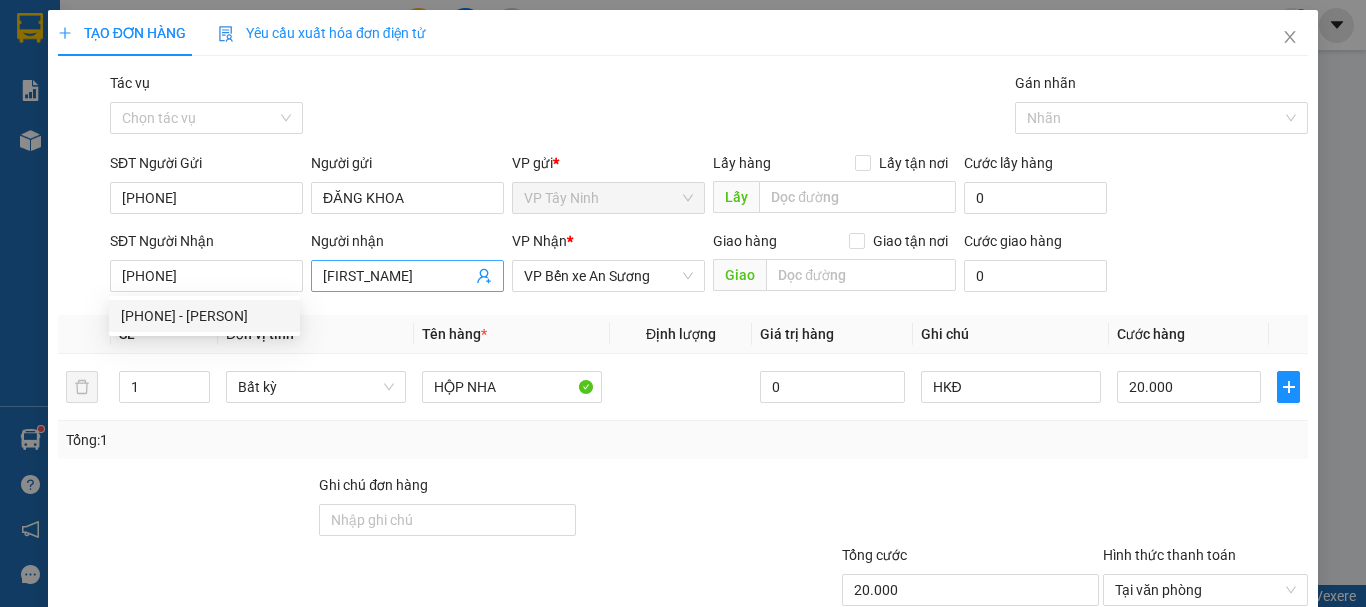 click 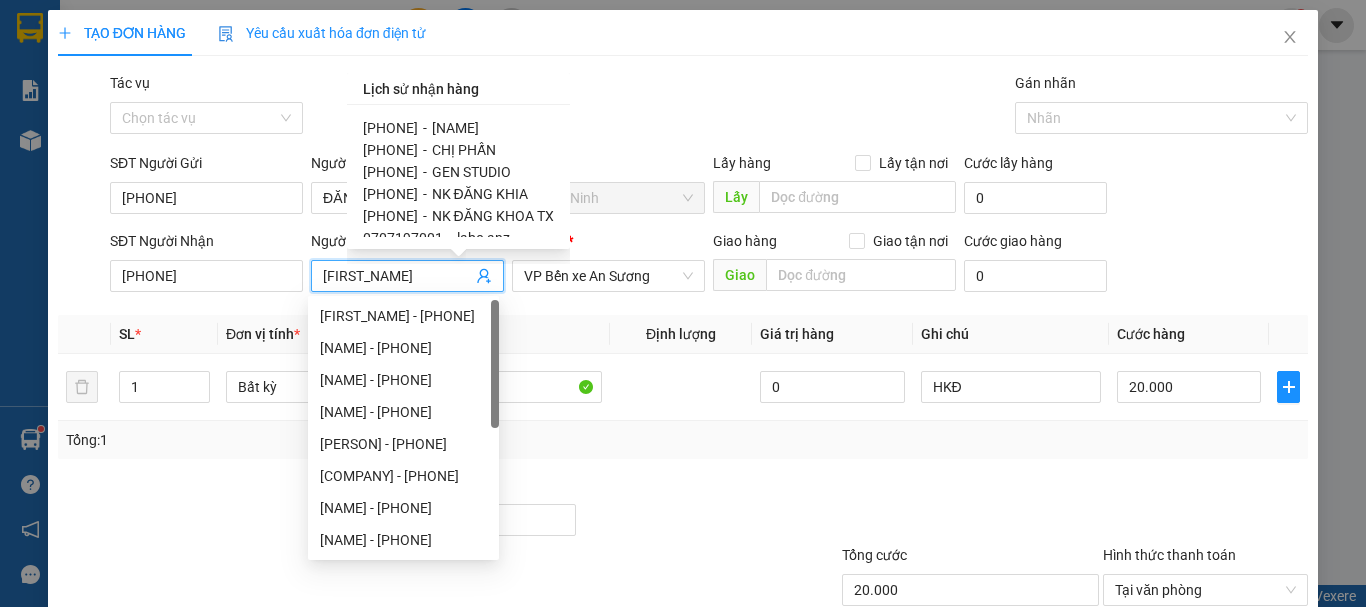 scroll, scrollTop: 144, scrollLeft: 0, axis: vertical 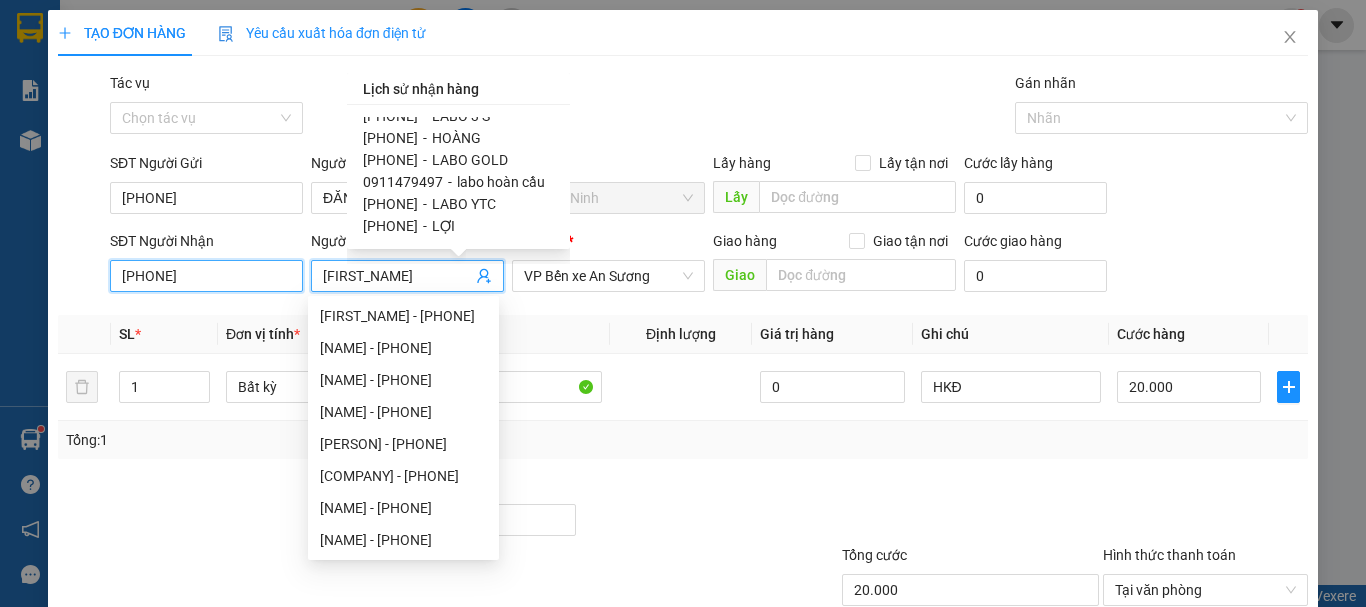 drag, startPoint x: 188, startPoint y: 272, endPoint x: 50, endPoint y: 297, distance: 140.24622 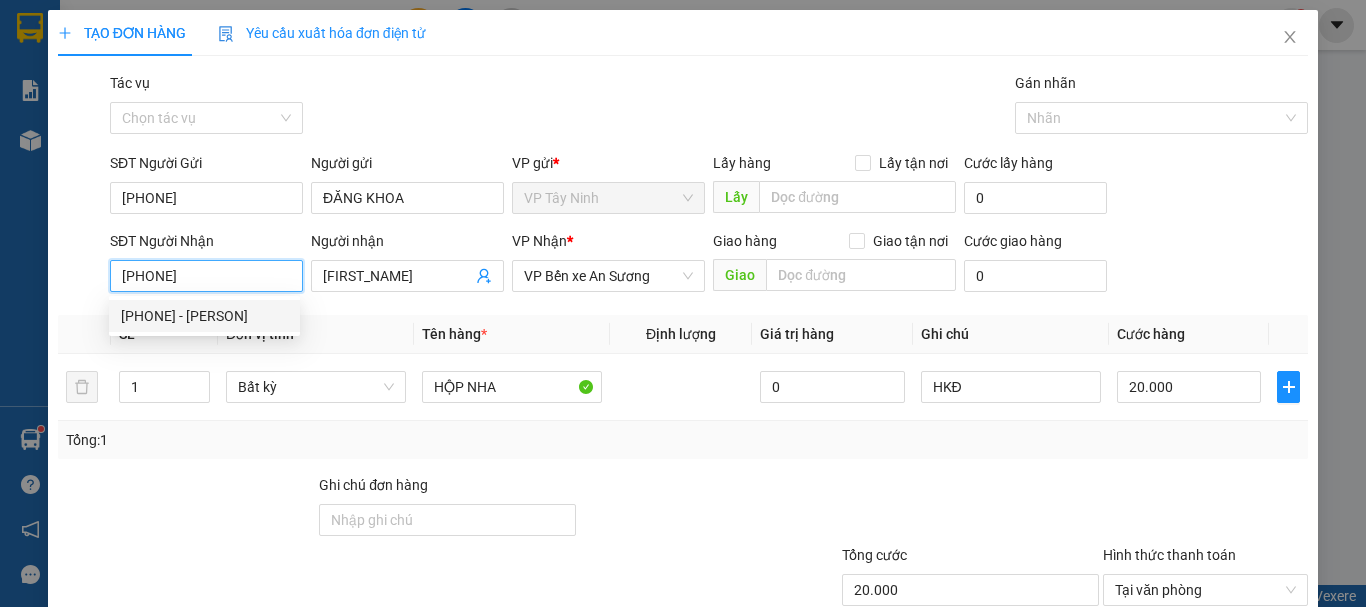 click on "0902347039" at bounding box center (206, 276) 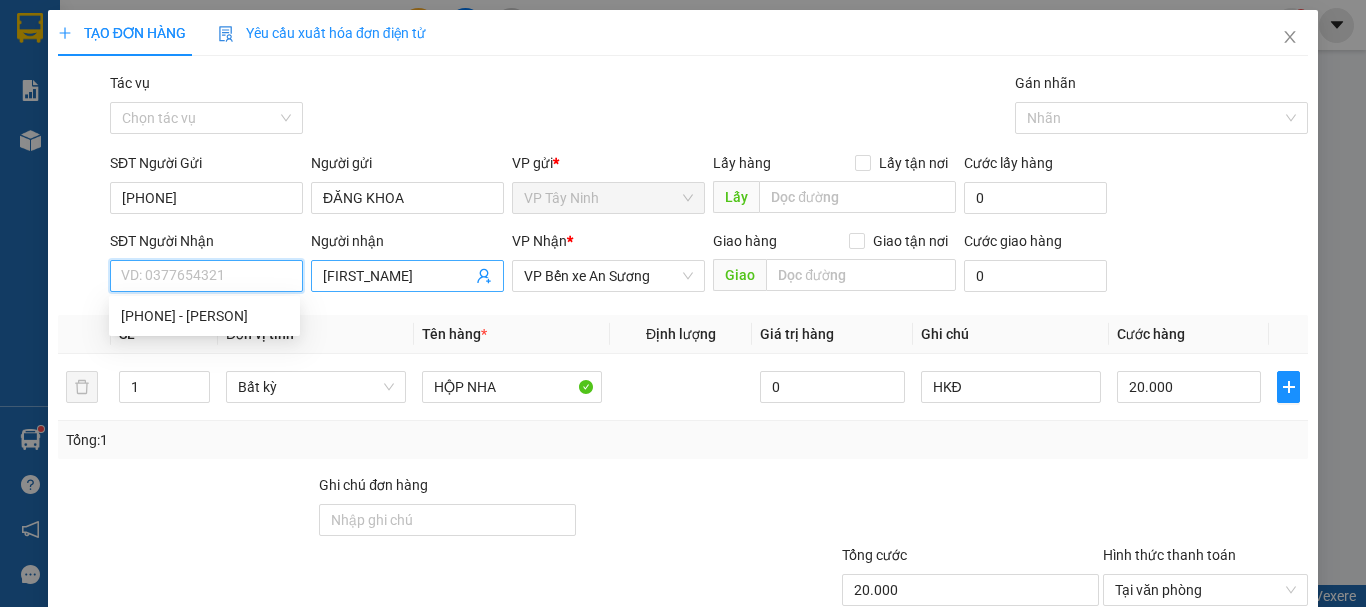 type 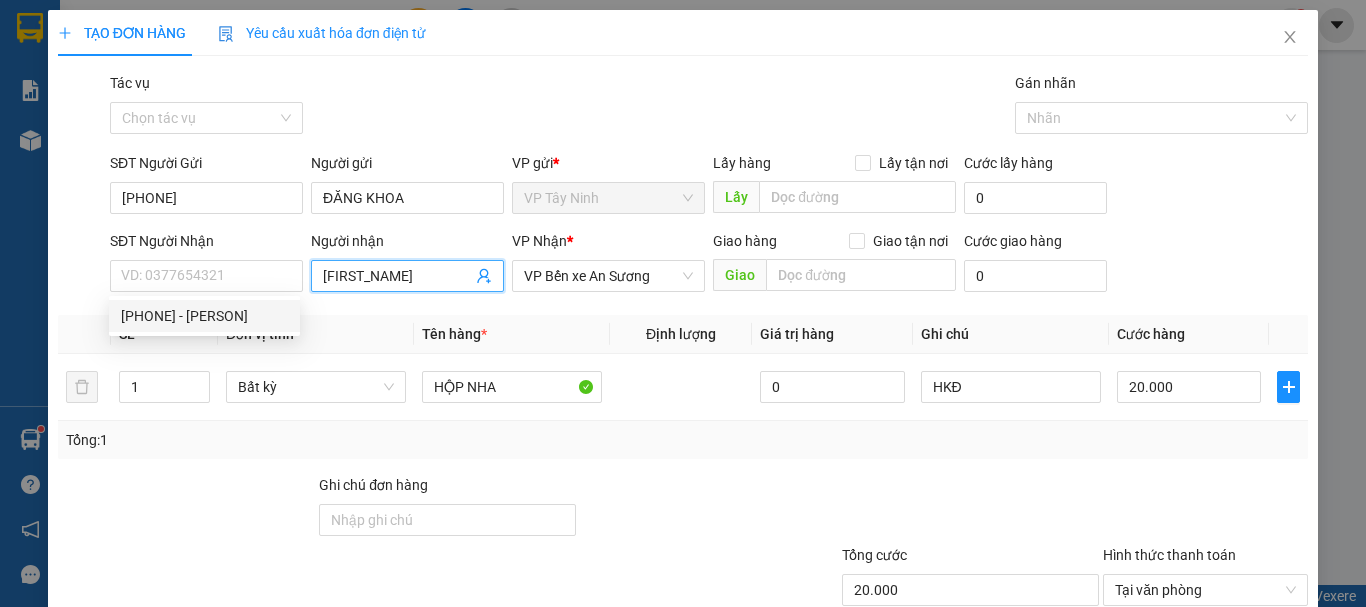drag, startPoint x: 385, startPoint y: 274, endPoint x: 208, endPoint y: 304, distance: 179.52437 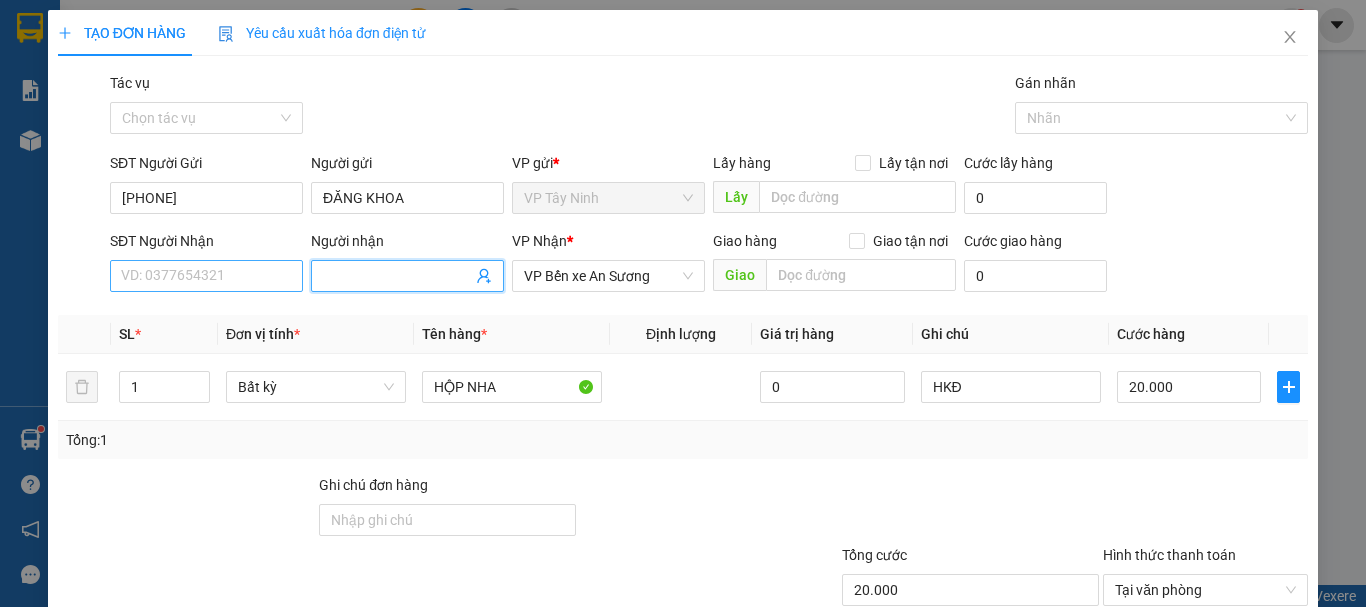 type 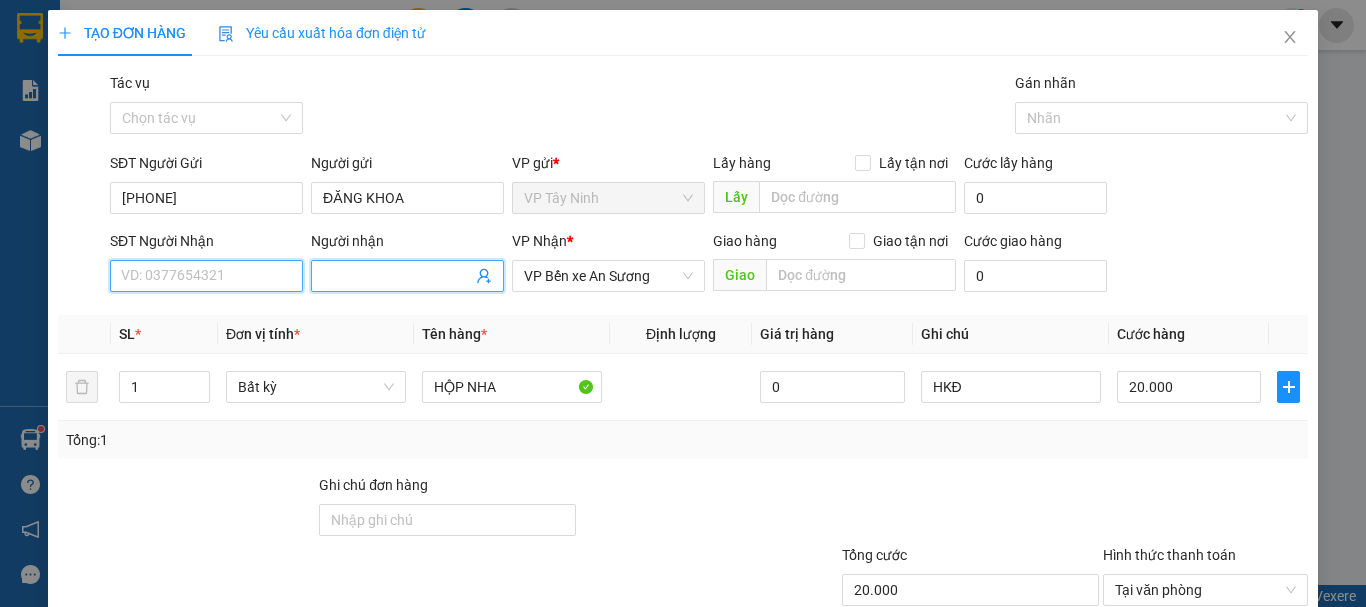 click on "SĐT Người Nhận" at bounding box center (206, 276) 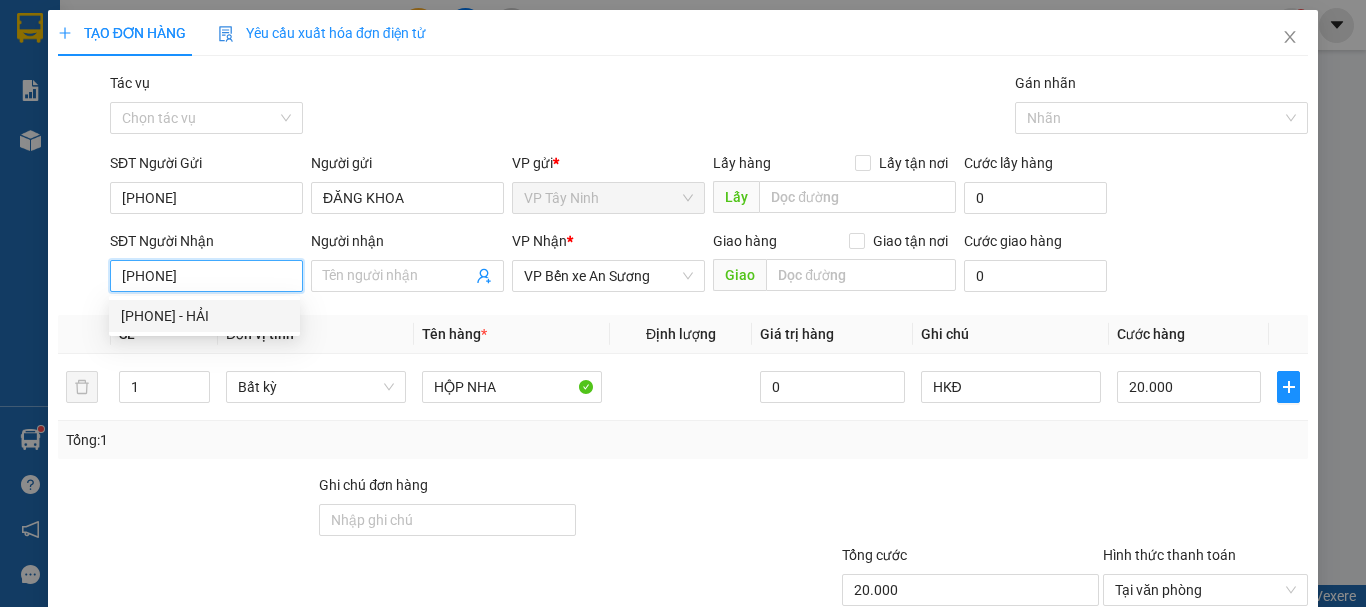 click on "0934823141 - HẢI" at bounding box center [204, 316] 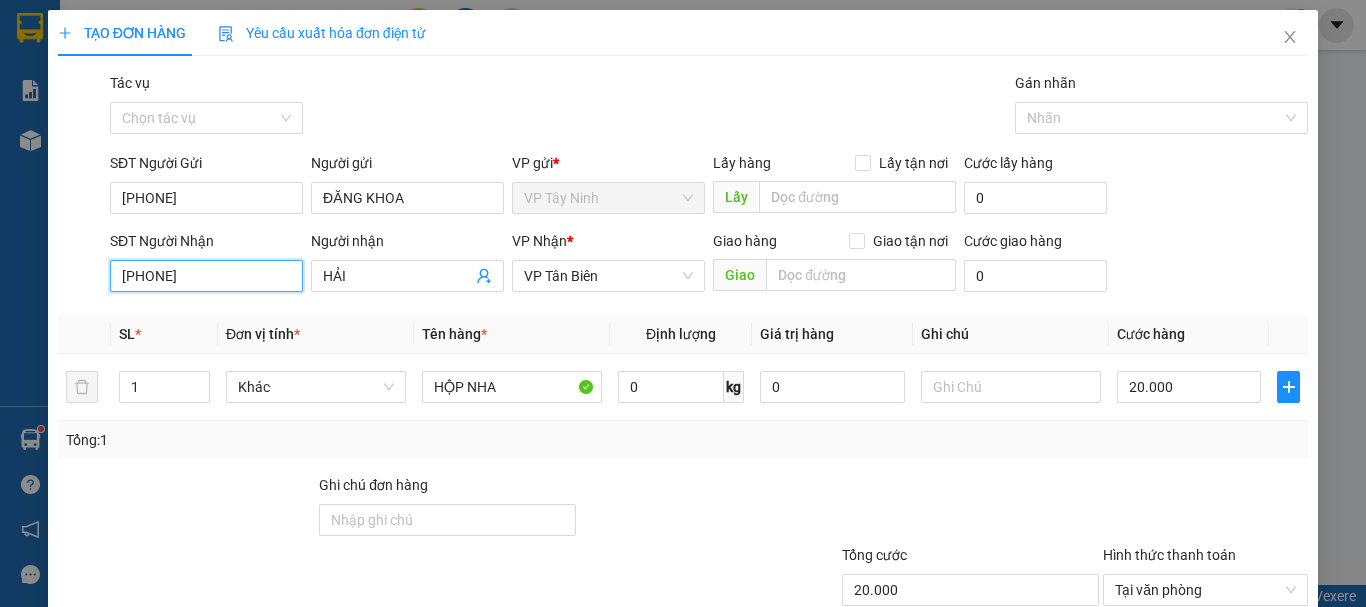 scroll, scrollTop: 133, scrollLeft: 0, axis: vertical 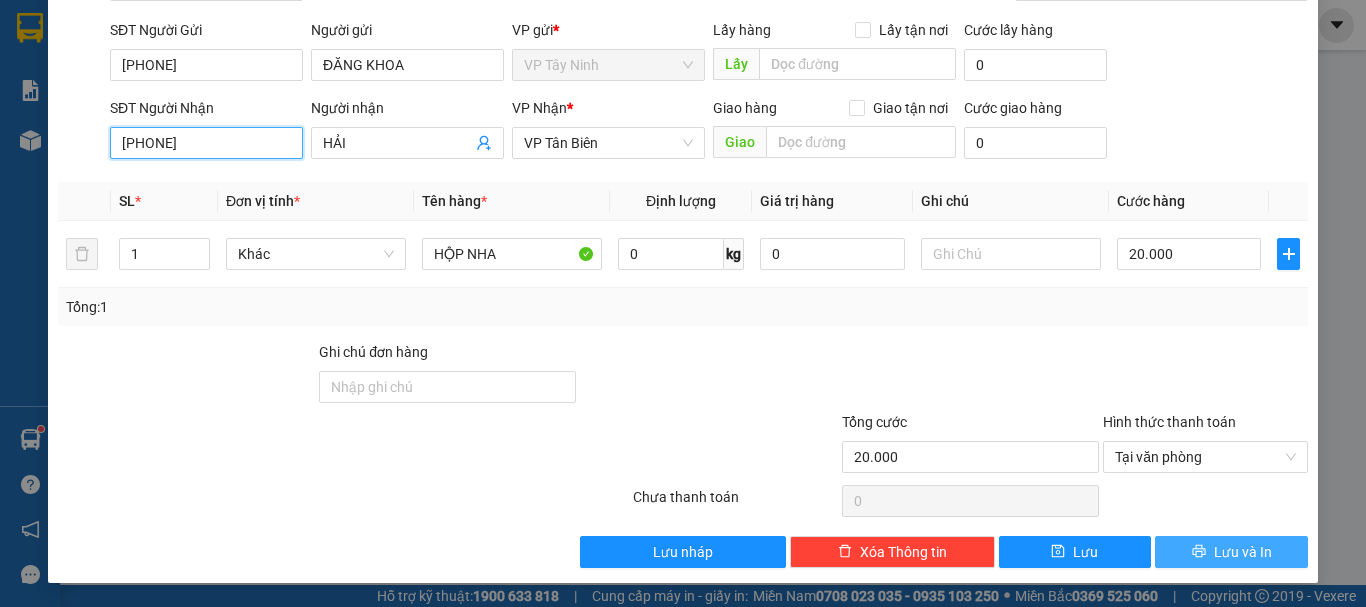 type on "0934823141" 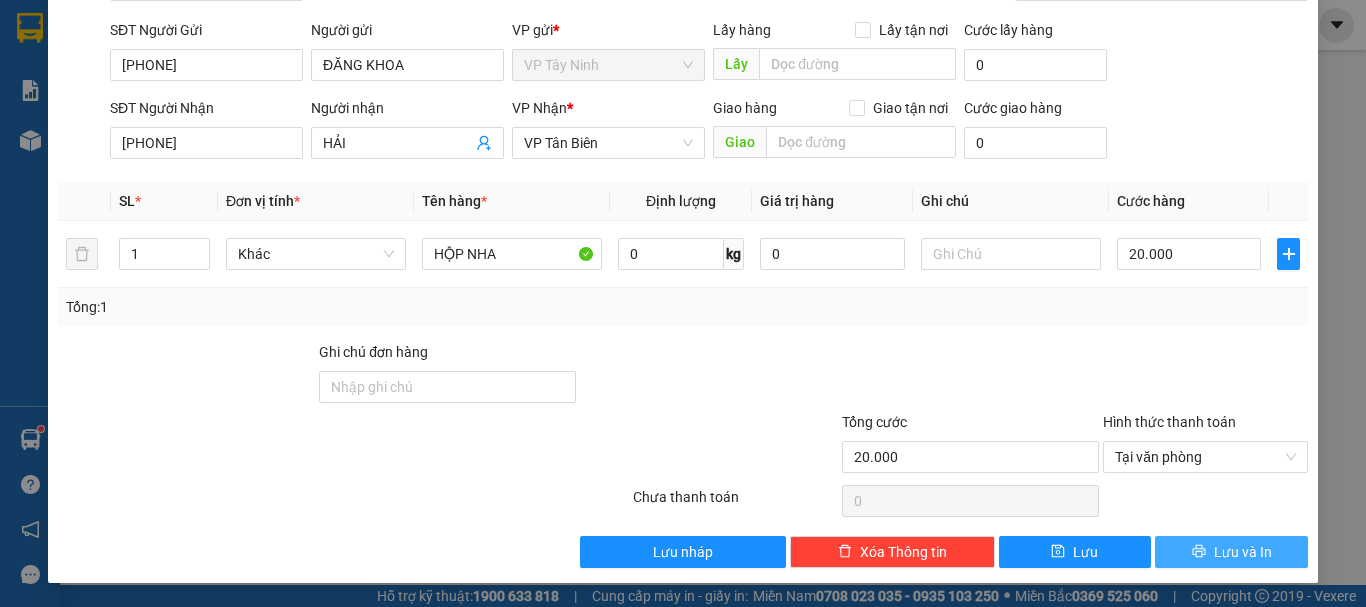 drag, startPoint x: 1223, startPoint y: 557, endPoint x: 1202, endPoint y: 545, distance: 24.186773 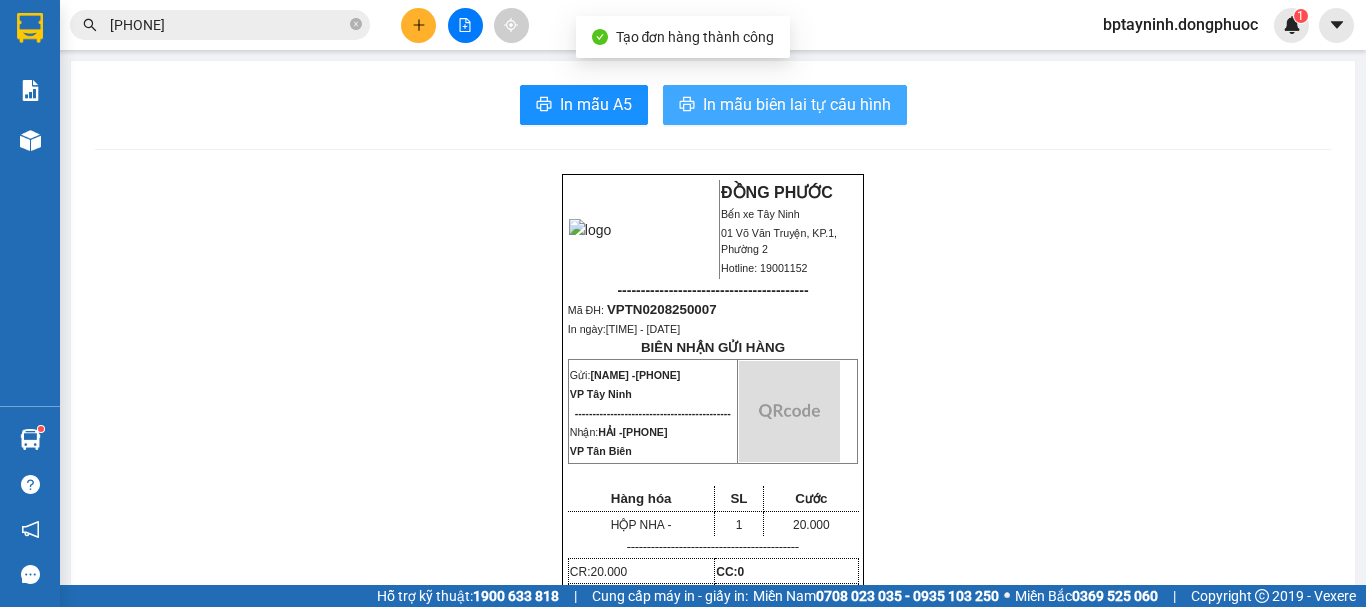 click on "In mẫu biên lai tự cấu hình" at bounding box center (797, 104) 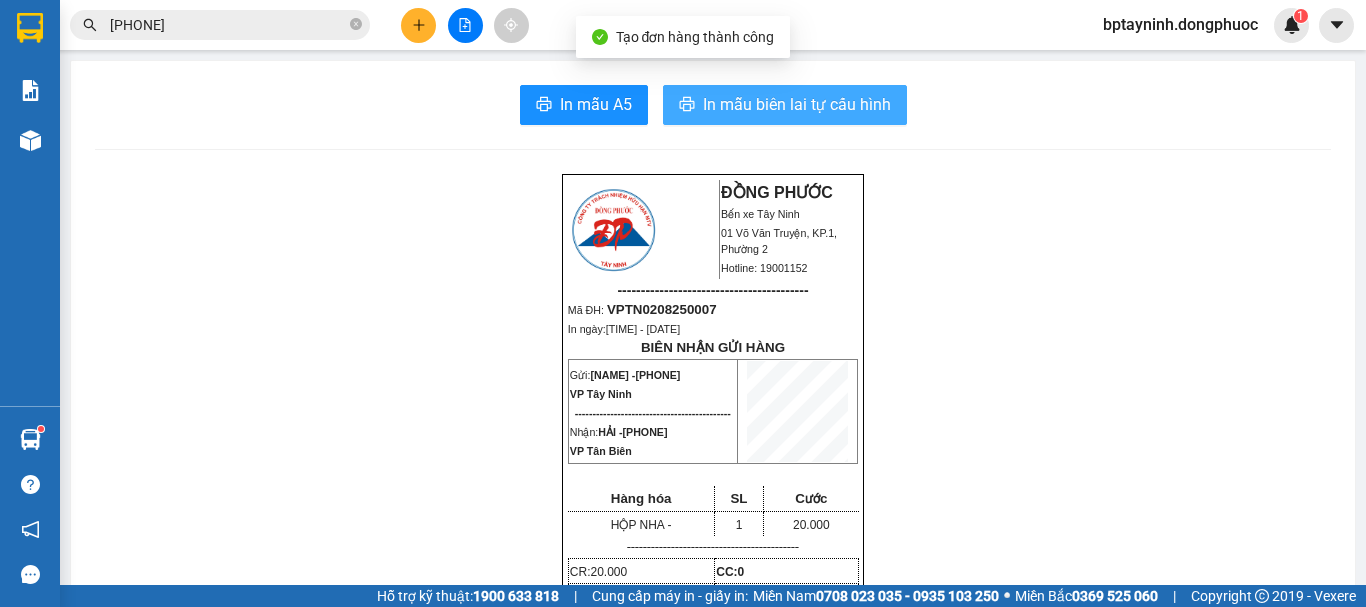 scroll, scrollTop: 0, scrollLeft: 0, axis: both 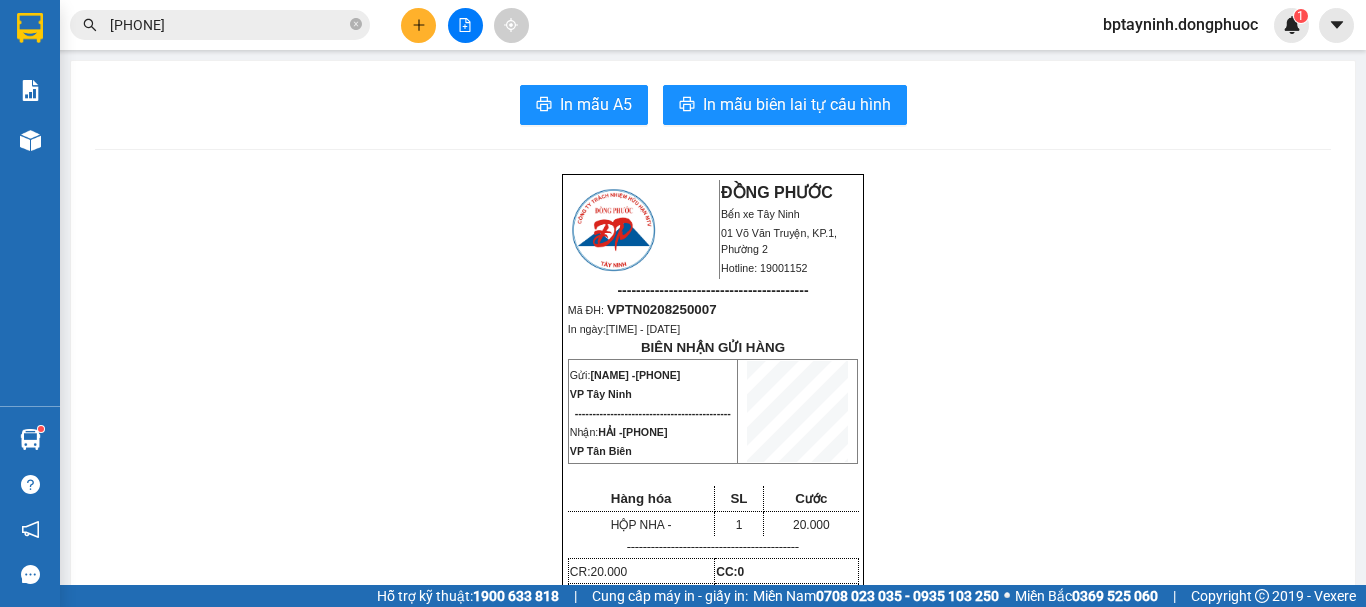 drag, startPoint x: 457, startPoint y: 17, endPoint x: 456, endPoint y: 53, distance: 36.013885 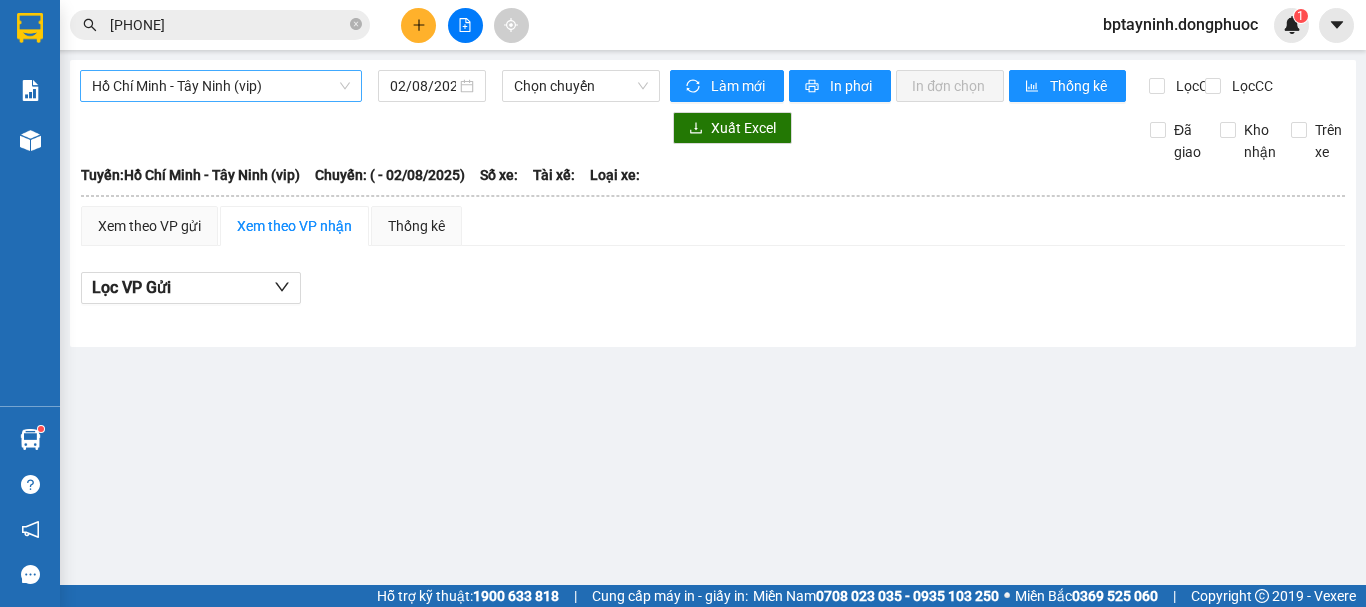 click on "Hồ Chí Minh - Tây Ninh (vip)" at bounding box center (221, 86) 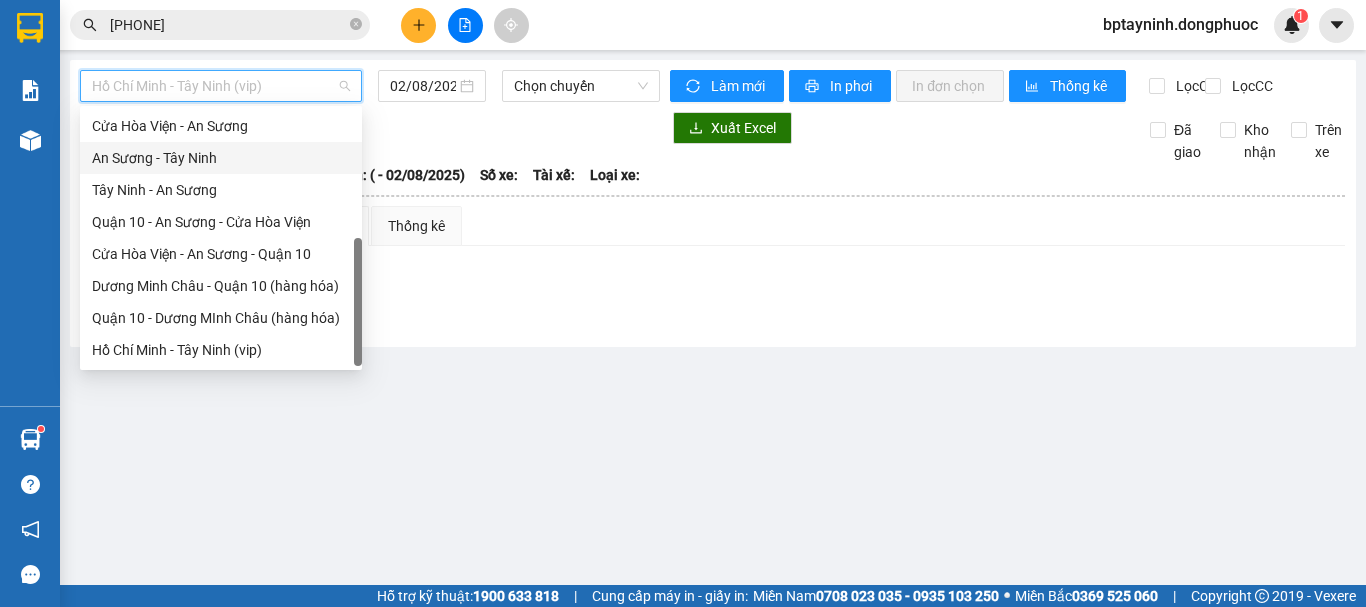 scroll, scrollTop: 0, scrollLeft: 0, axis: both 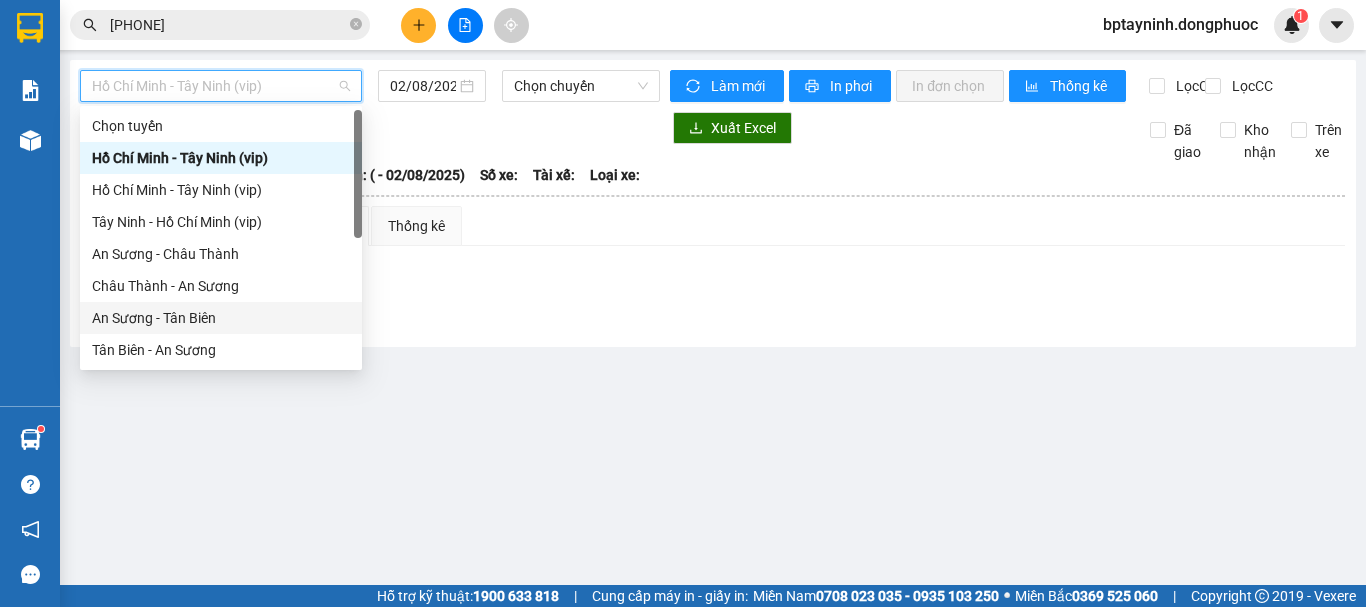 click on "An Sương - Tân Biên" at bounding box center [221, 318] 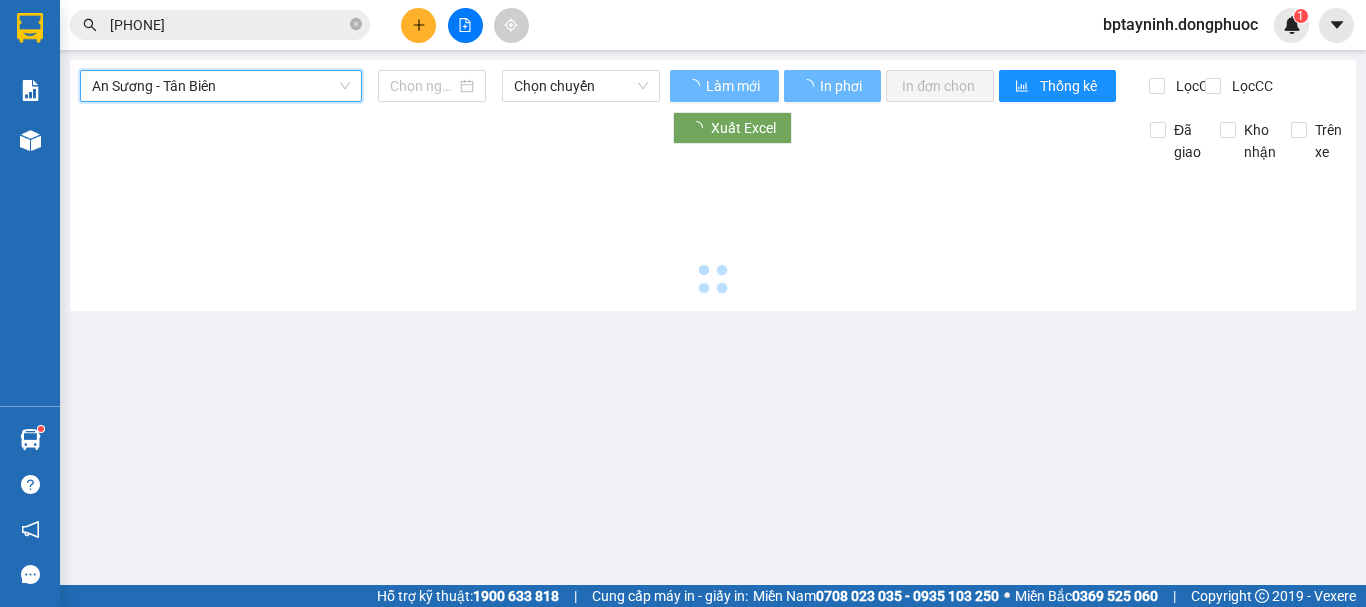 type on "02/08/2025" 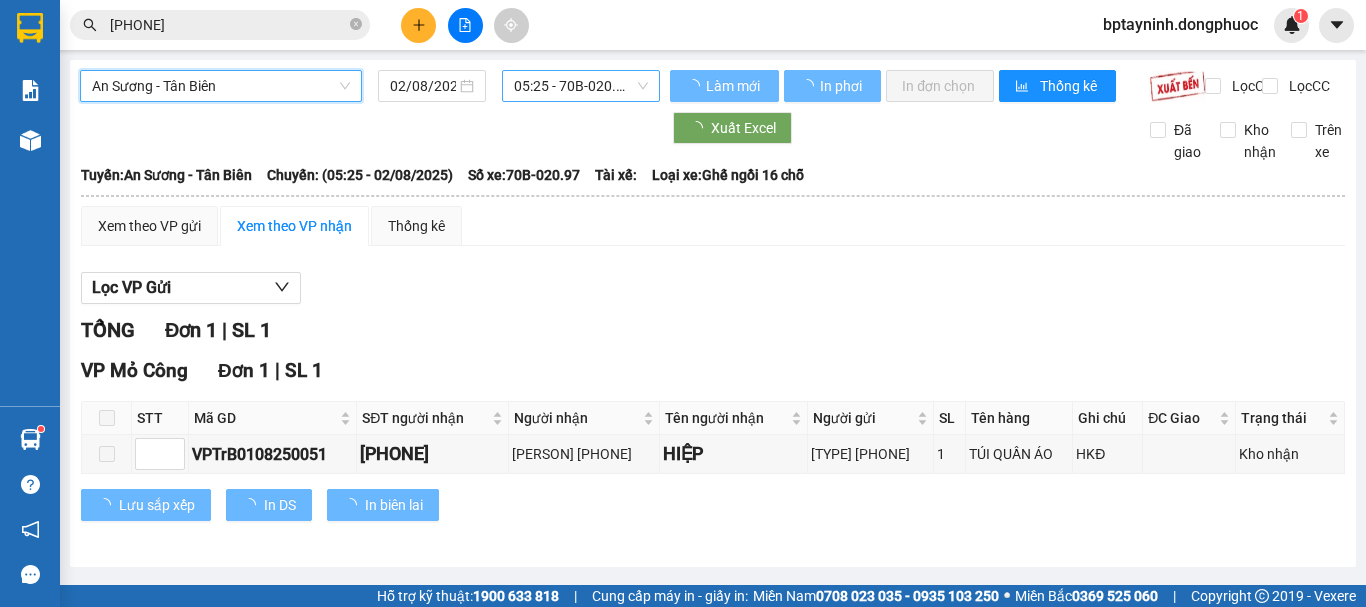 click on "05:25     - 70B-020.97" at bounding box center (581, 86) 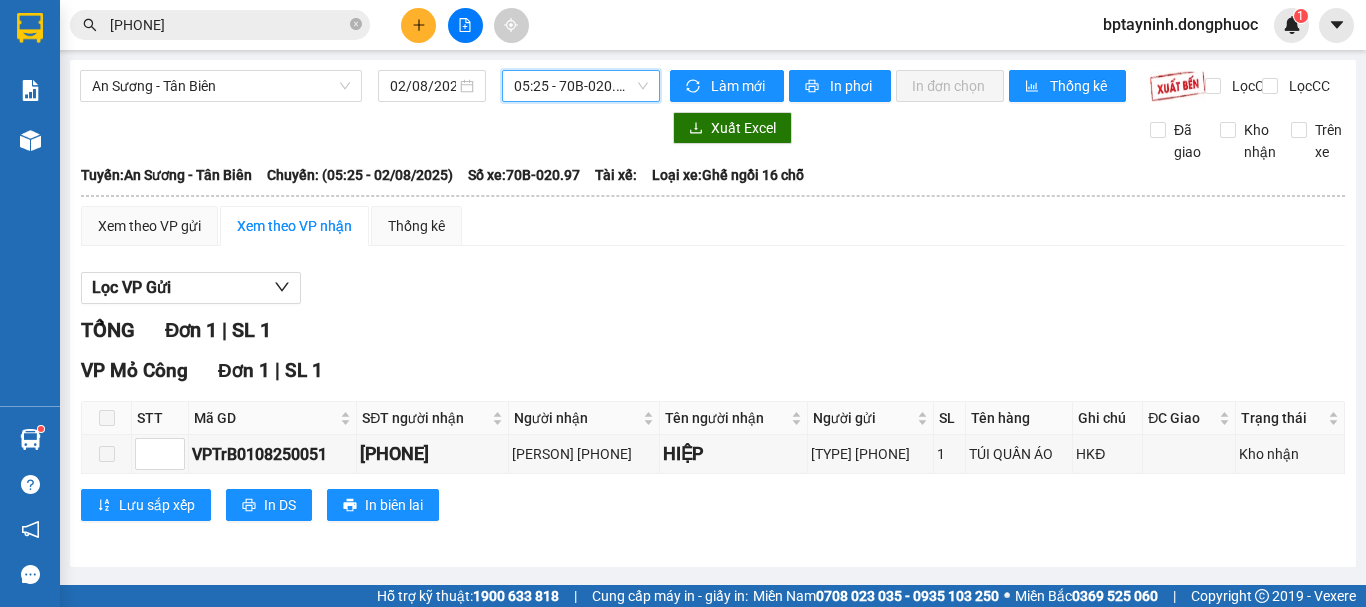 click on "05:25     - 70B-020.97" at bounding box center (581, 86) 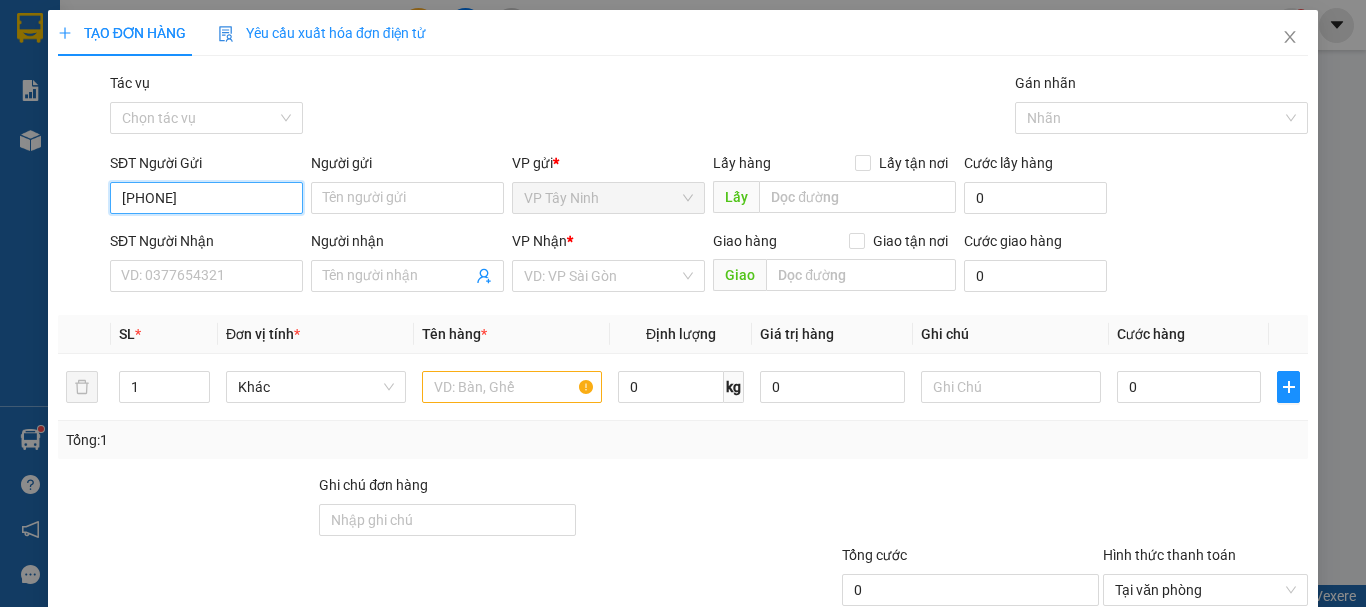 type on "0966428428" 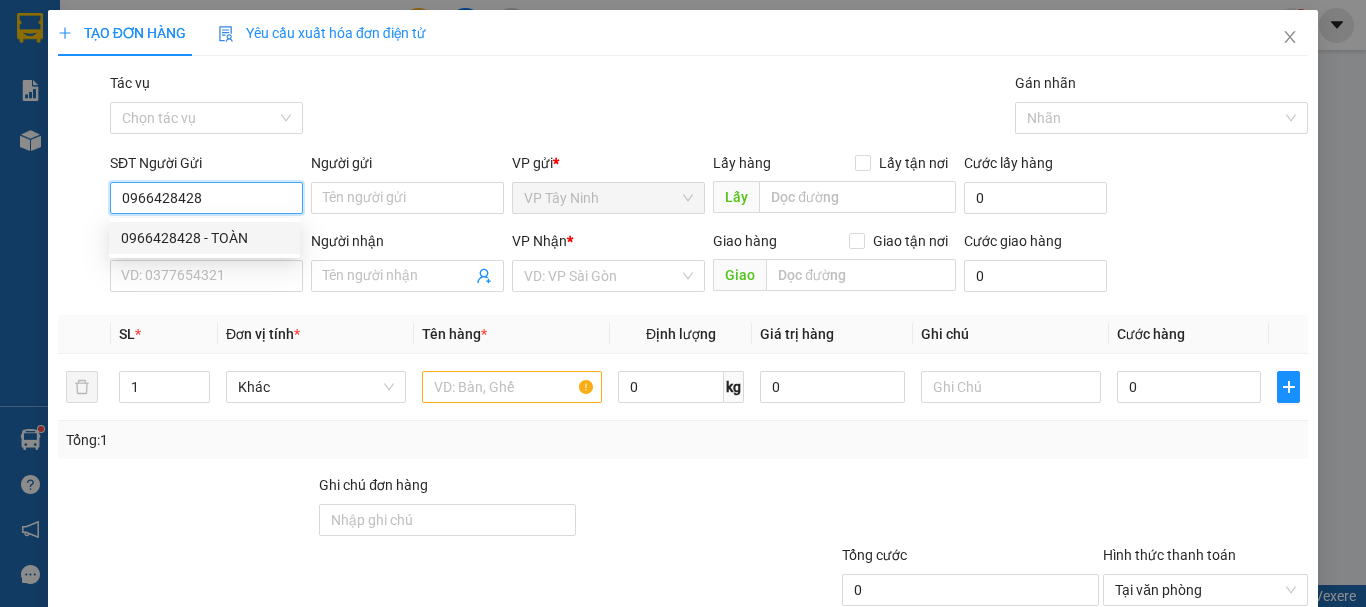 click on "0966428428 - TOÀN" at bounding box center [204, 238] 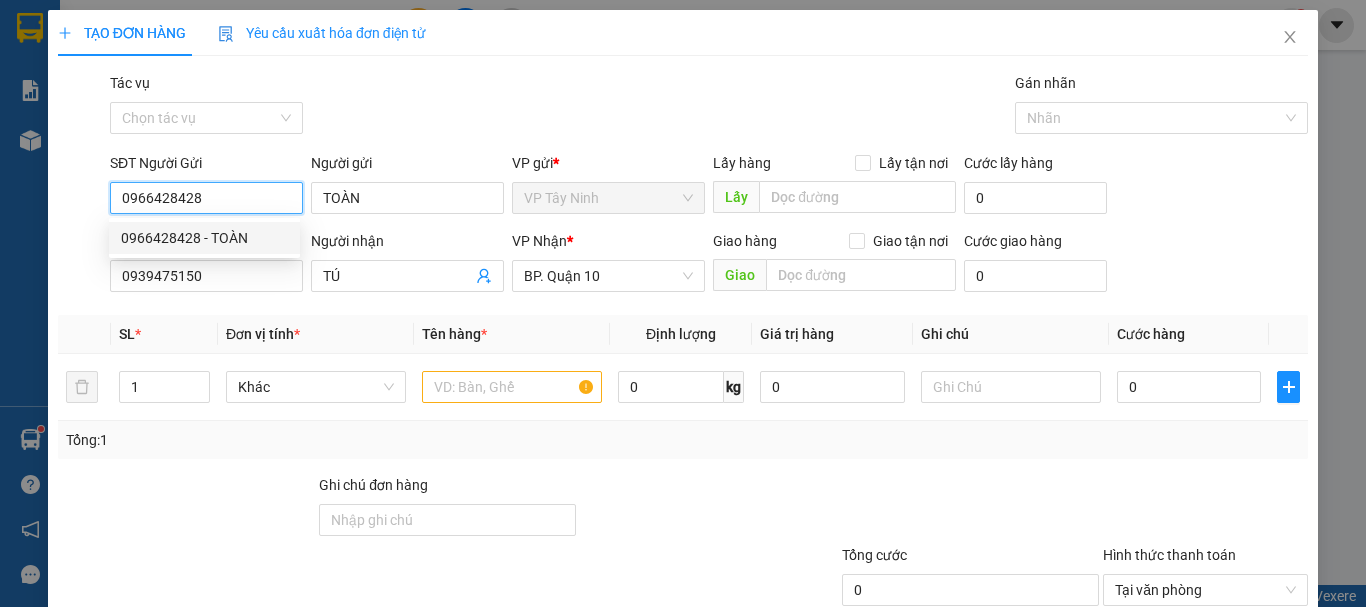 type on "30.000" 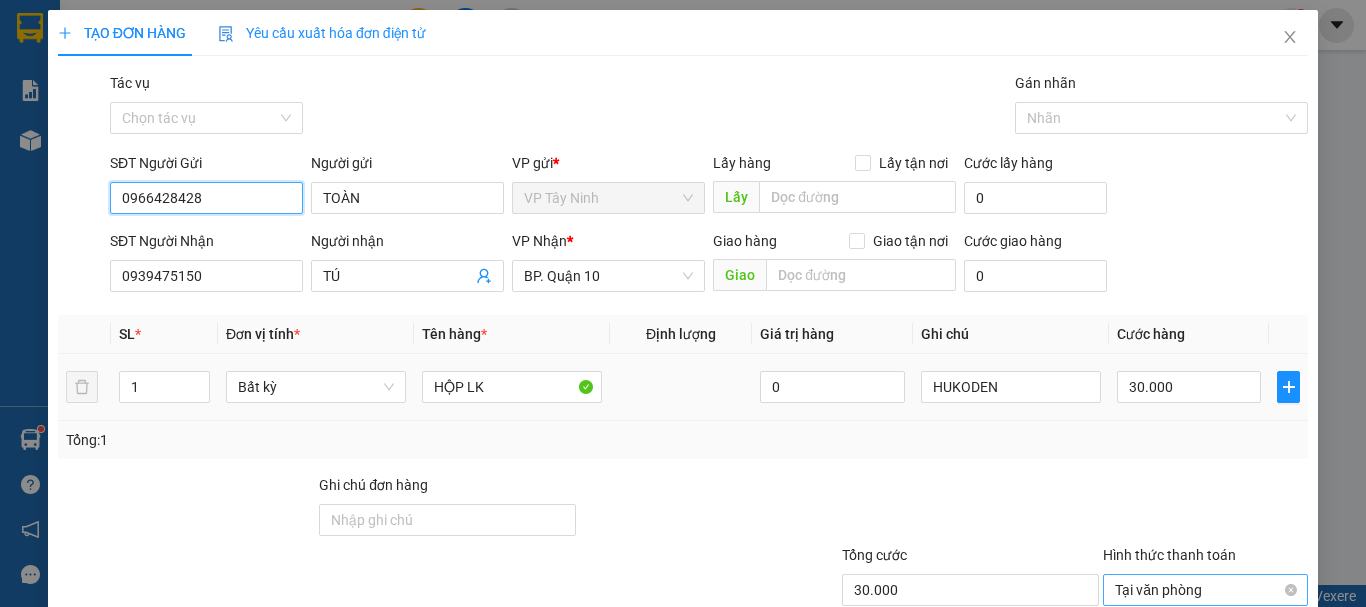 scroll, scrollTop: 133, scrollLeft: 0, axis: vertical 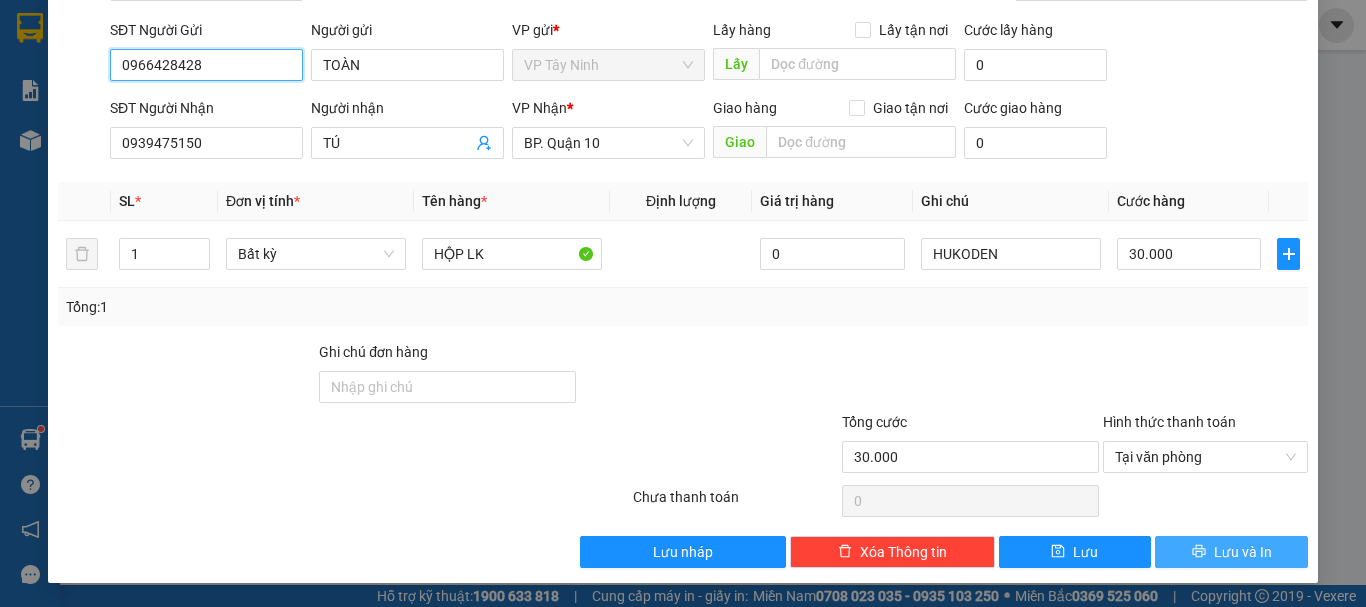 type on "0966428428" 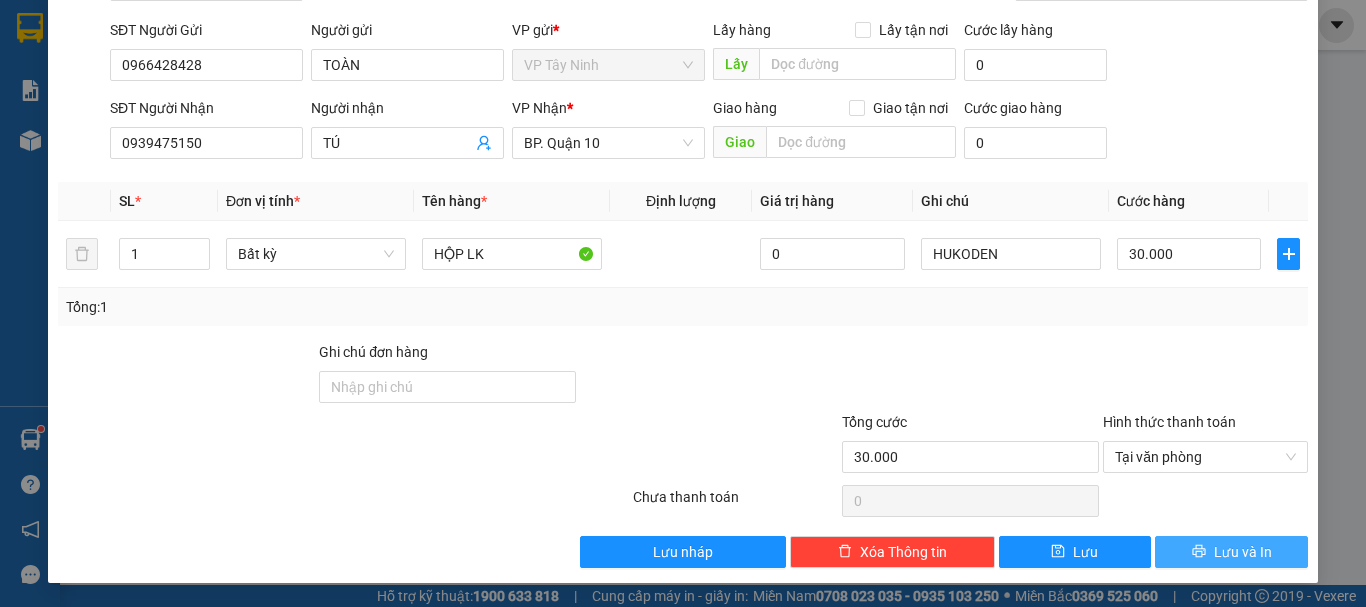click on "Lưu và In" at bounding box center (1243, 552) 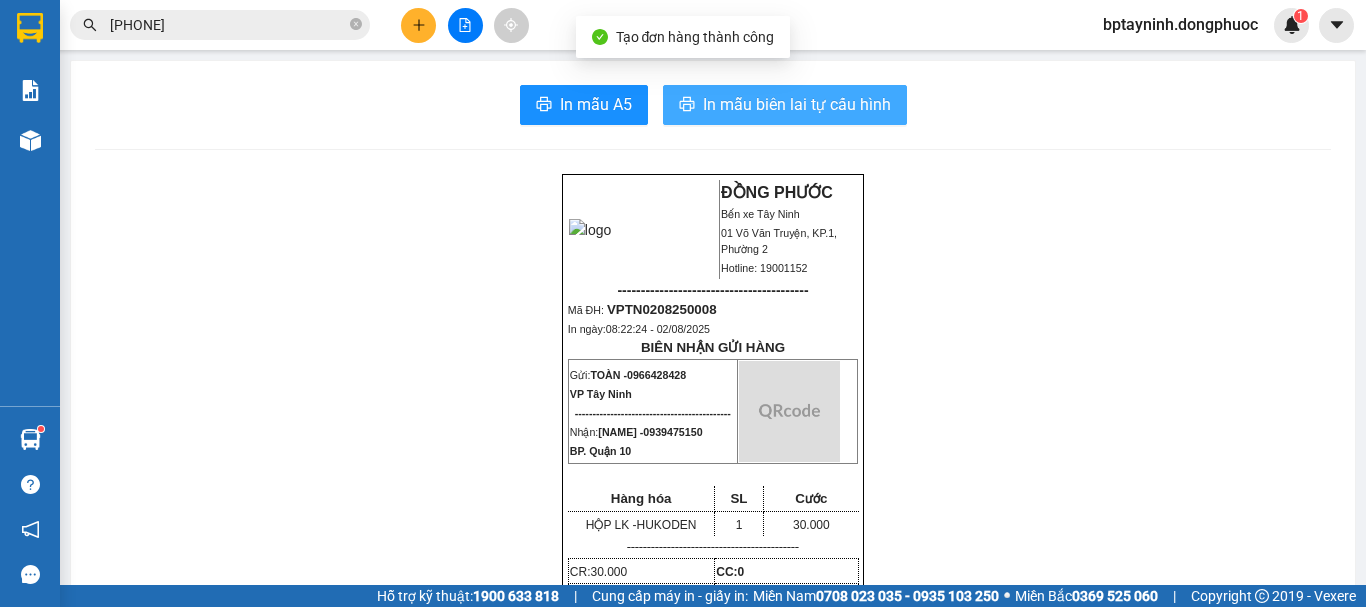 click on "In mẫu biên lai tự cấu hình" at bounding box center (797, 104) 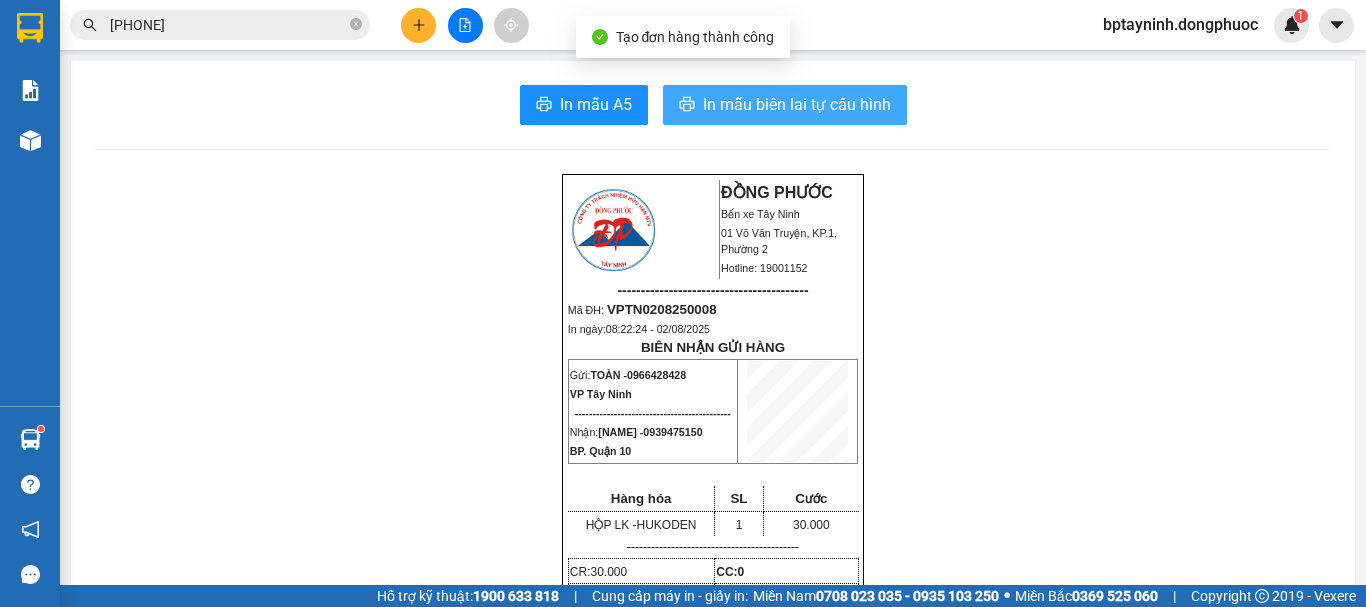 scroll, scrollTop: 0, scrollLeft: 0, axis: both 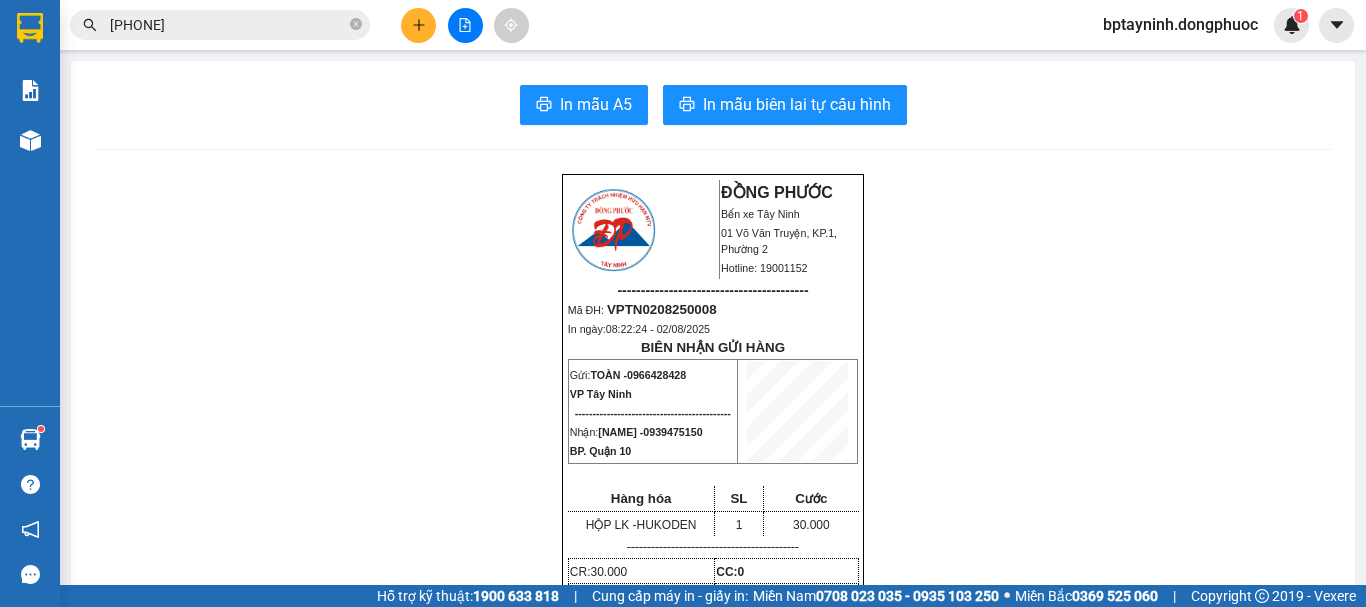 click on "0335774318" at bounding box center (228, 25) 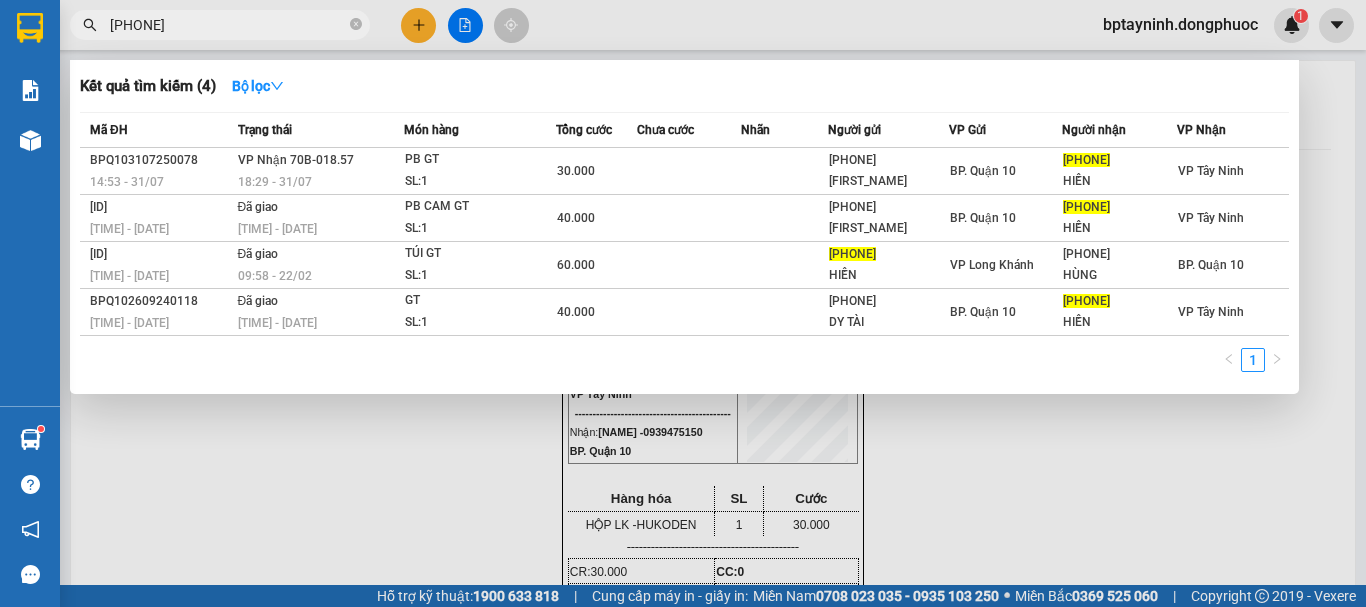 click on "Kết quả tìm kiếm ( 4 )  Bộ lọc  Mã ĐH Trạng thái Món hàng Tổng cước Chưa cước Nhãn Người gửi VP Gửi Người nhận VP Nhận BPQ103107250078 14:53 - 31/07 VP Nhận   70B-018.57 18:29 - 31/07 PB GT SL:  1 30.000 0909599813 DUY TÀI  BP. Quận 10 0335774318 HIỀN VP Tây Ninh BPQ100403250109 16:09 - 04/03 Đã giao   09:11 - 06/03 PB CAM GT SL:  1 40.000 0909599813 DUY TÀI  BP. Quận 10 0335774318 HIỀN VP Tây Ninh VPLK2102250004 11:23 - 21/02 Đã giao   09:58 - 22/02 TÚI GT SL:  1 60.000 0335774318 HIỀN VP Long Khánh 0909599813 HÙNG BP. Quận 10 BPQ102609240118 14:50 - 26/09 Đã giao   11:54 - 28/09 GT SL:  1 40.000 0909599813 DY TÀI BP. Quận 10 0335774318 HIỀN VP Tây Ninh 1 0335774318 bptayninh.dongphuoc 1     Báo cáo Mẫu 1: Báo cáo dòng tiền theo nhân viên Mẫu 1: Báo cáo dòng tiền theo nhân viên (VP) Mẫu 2: Doanh số tạo đơn theo Văn phòng, nhân viên - Trạm     Kho hàng mới Hàng sắp về Hướng dẫn sử dụng" at bounding box center (683, 303) 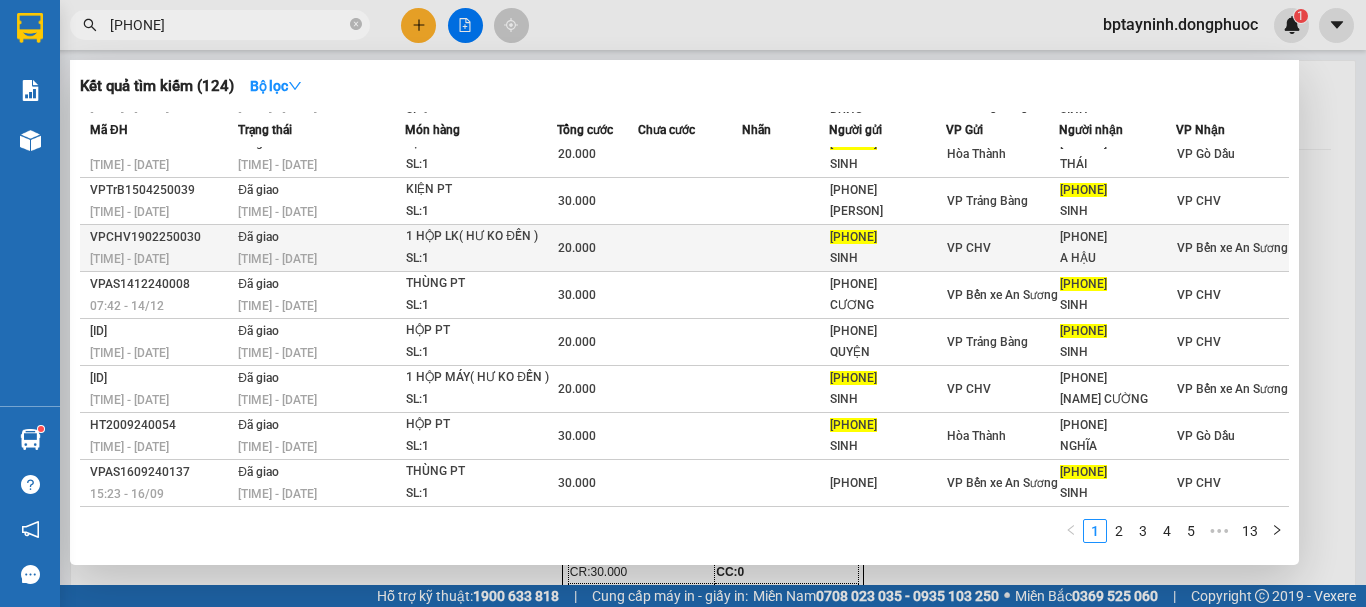 scroll, scrollTop: 0, scrollLeft: 0, axis: both 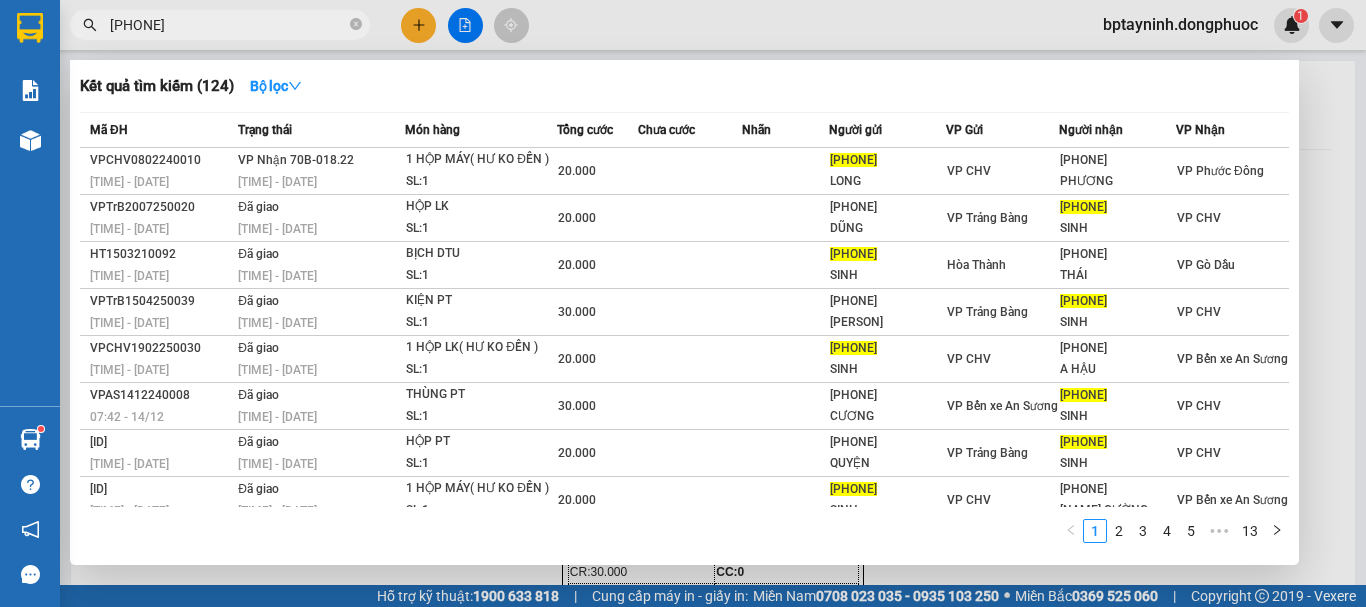 click at bounding box center [683, 303] 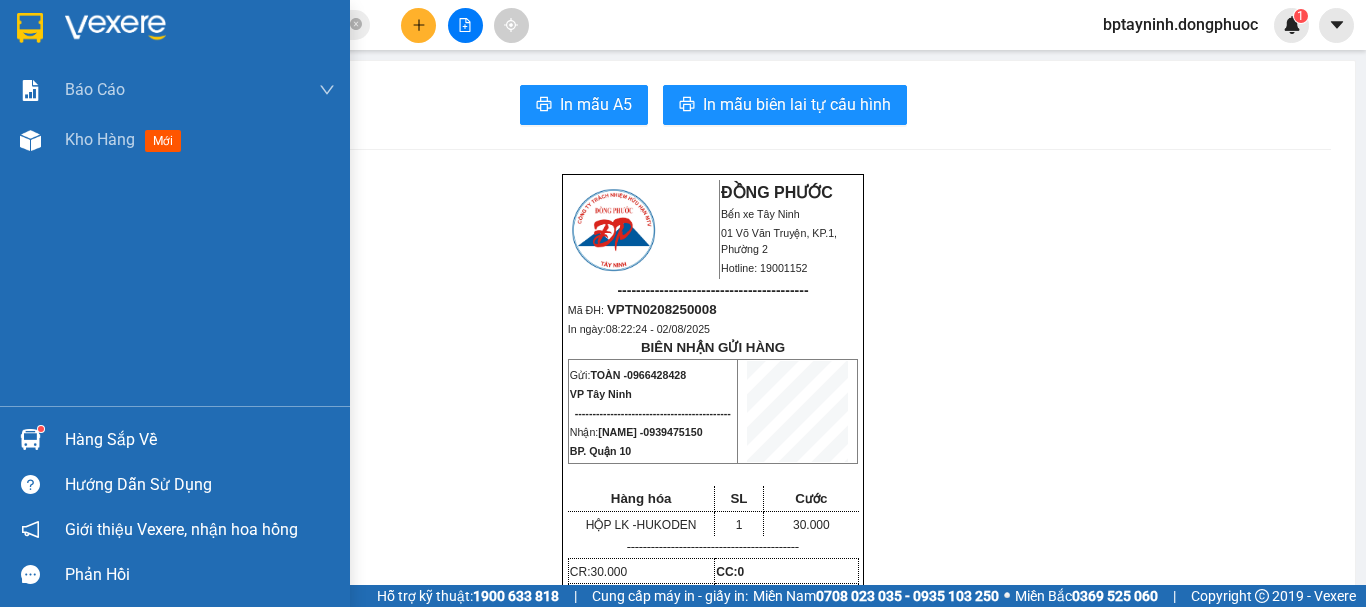 click on "Hàng sắp về Hướng dẫn sử dụng Giới thiệu Vexere, nhận hoa hồng Phản hồi" at bounding box center [175, 501] 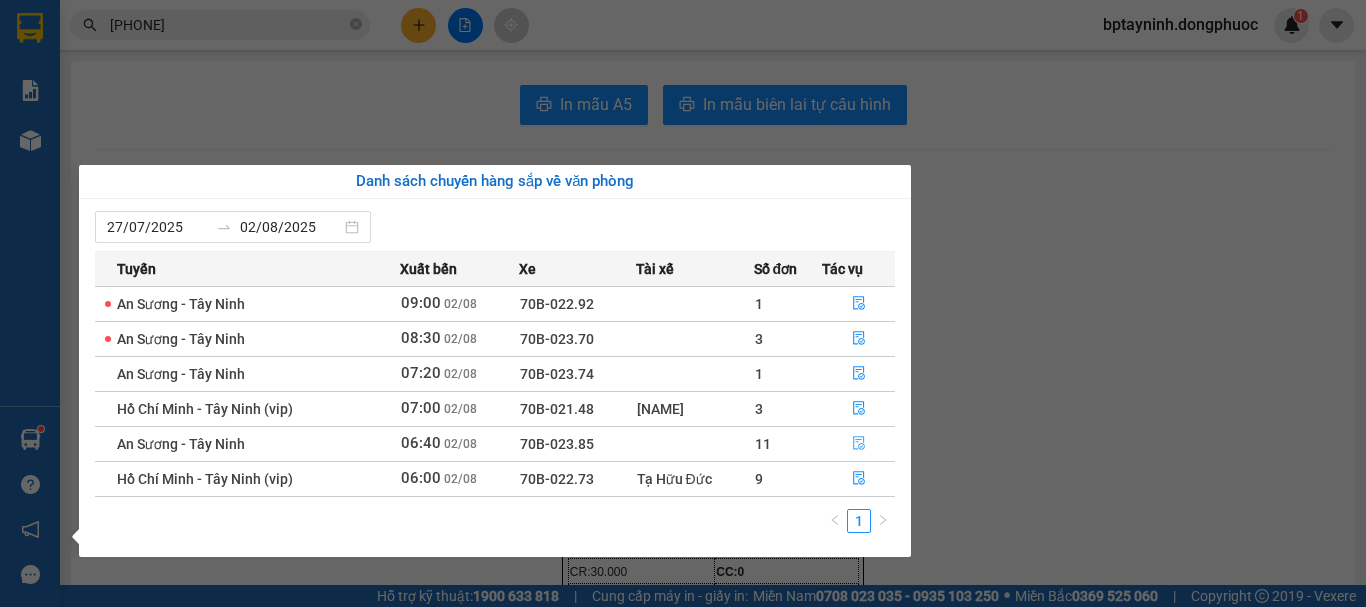 click at bounding box center [859, 444] 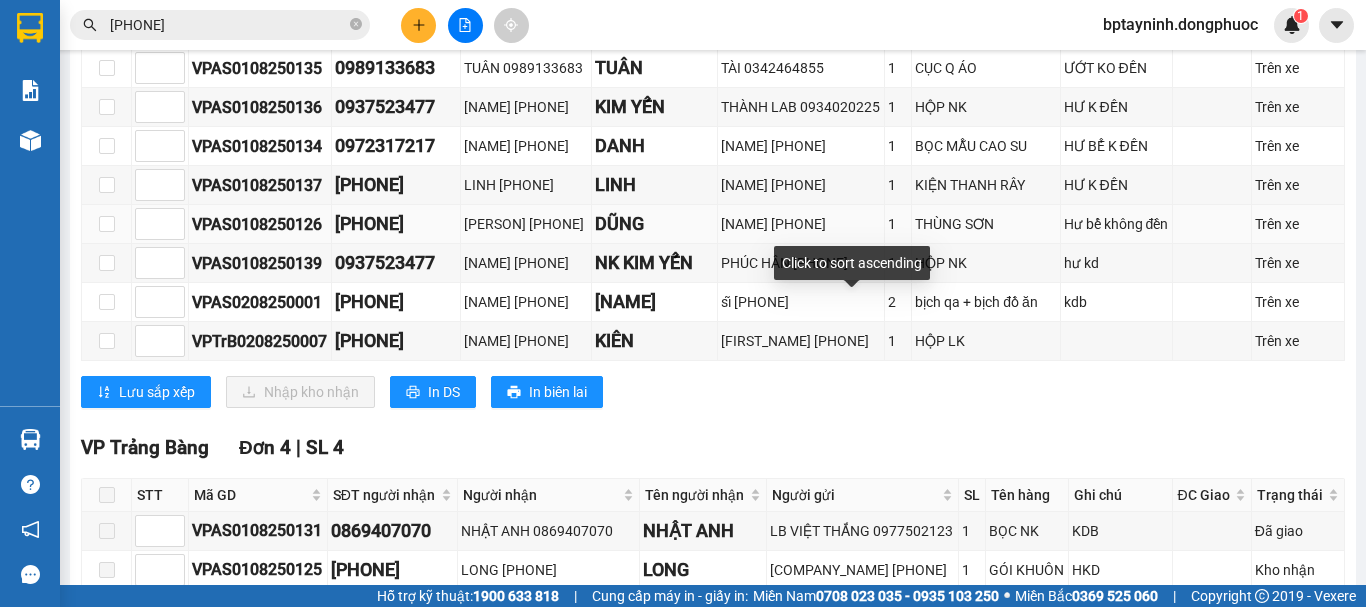 scroll, scrollTop: 806, scrollLeft: 0, axis: vertical 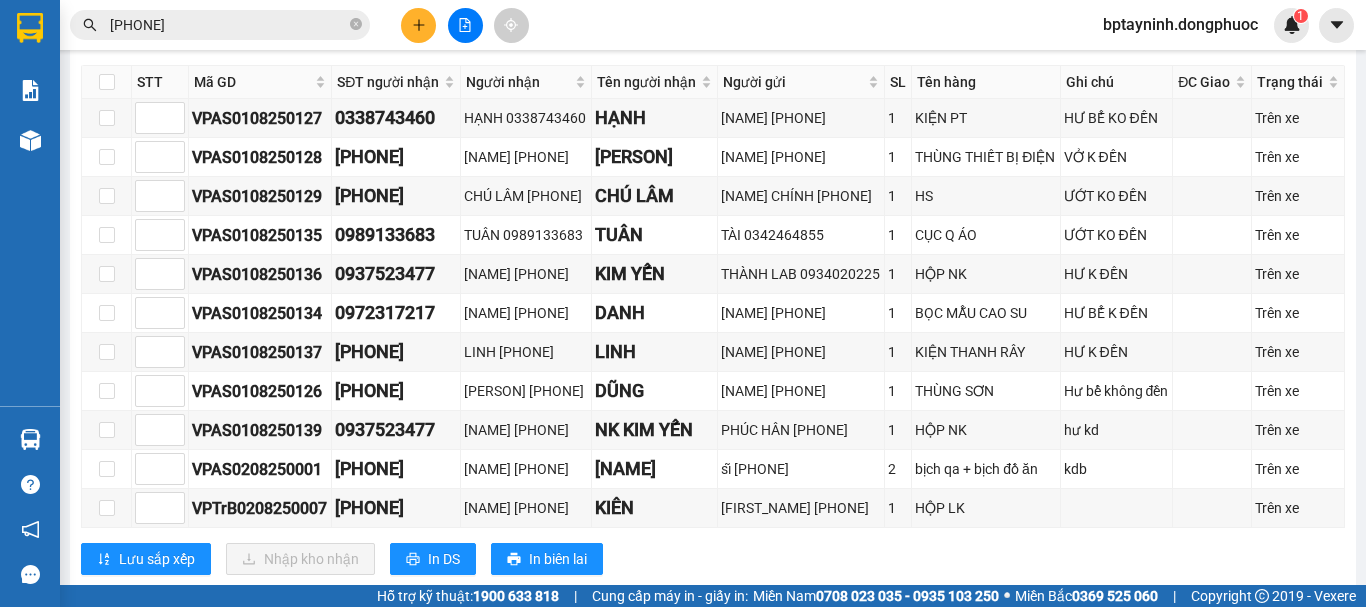 click on "0982522081" at bounding box center [220, 25] 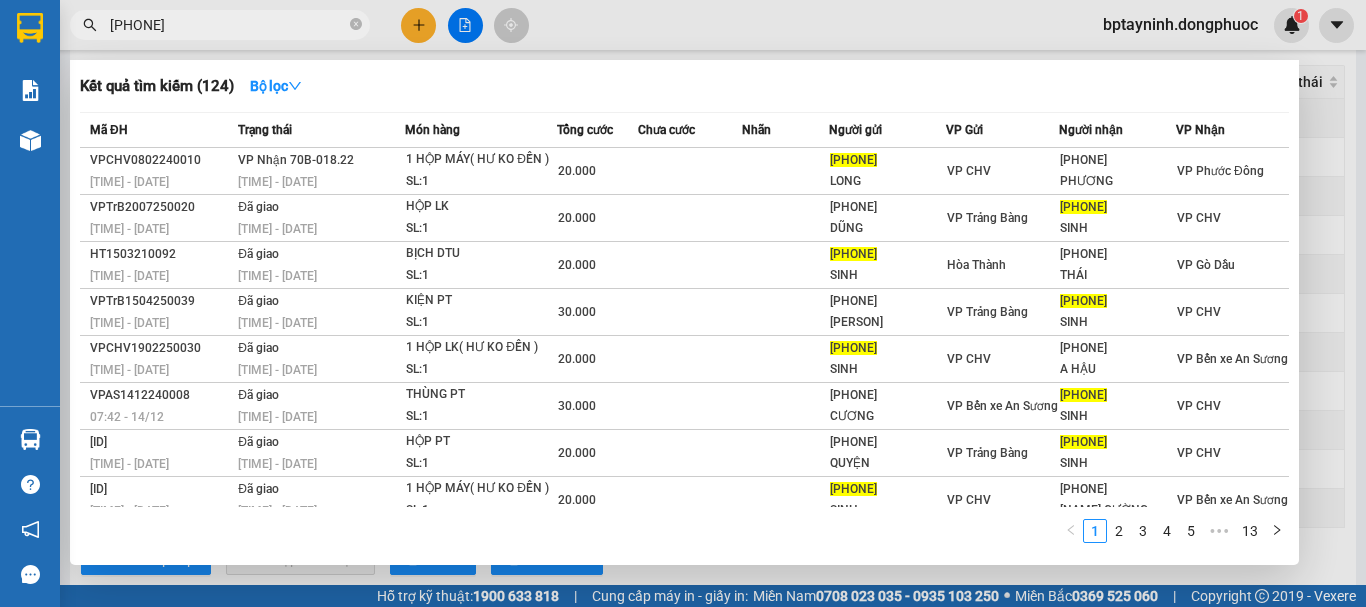 click at bounding box center [683, 303] 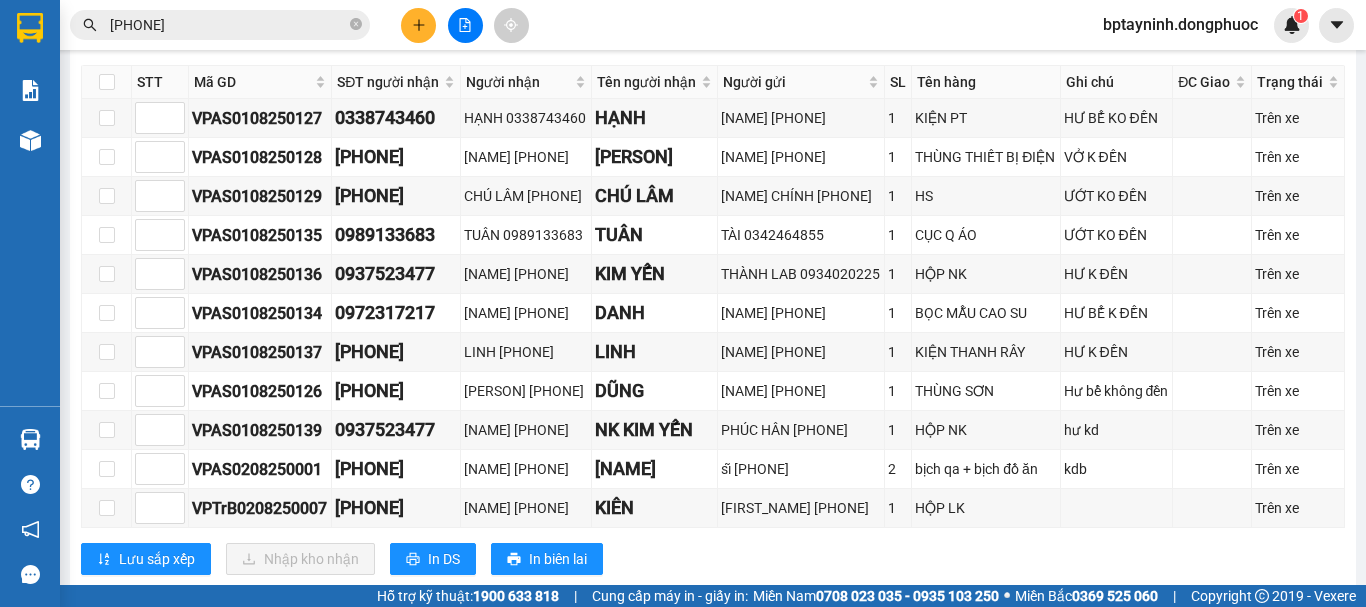 click on "0982522081" at bounding box center (228, 25) 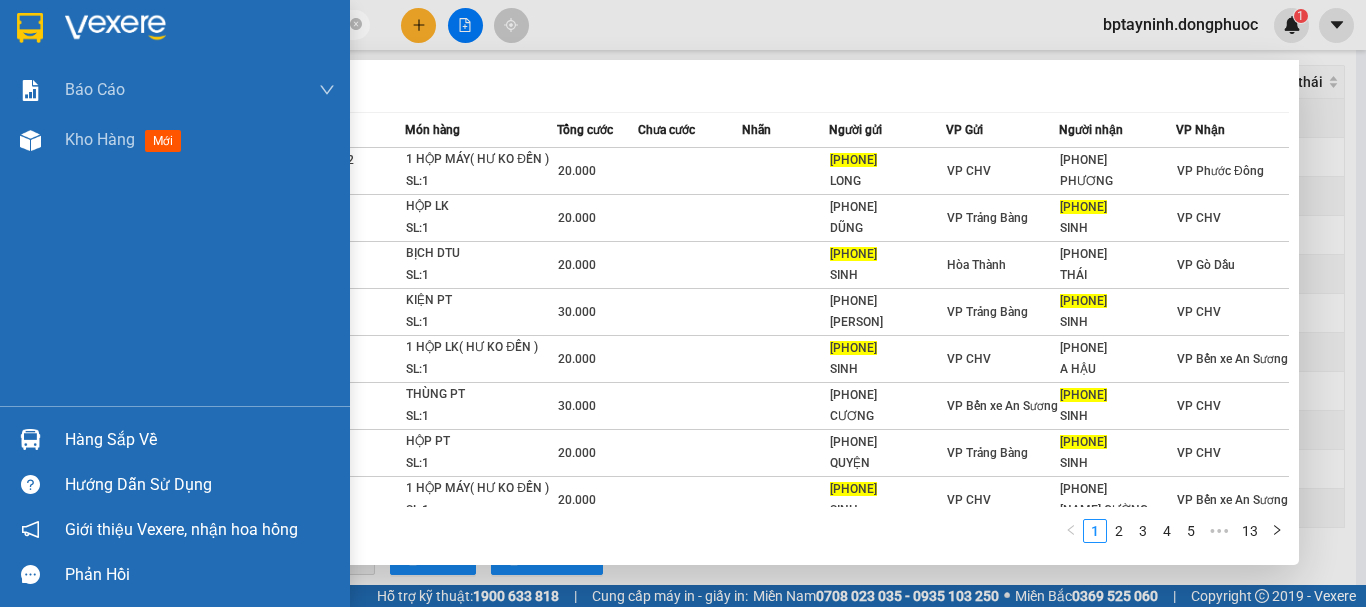 drag, startPoint x: 204, startPoint y: 20, endPoint x: 49, endPoint y: 59, distance: 159.83116 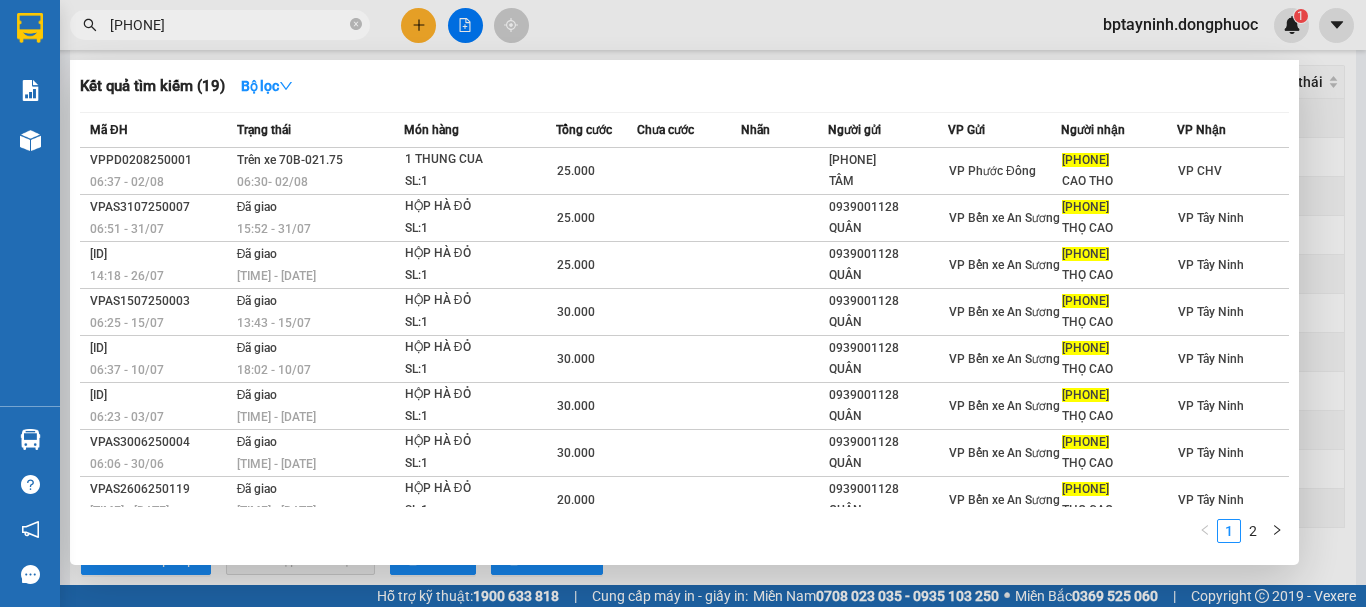 type on "0979555151" 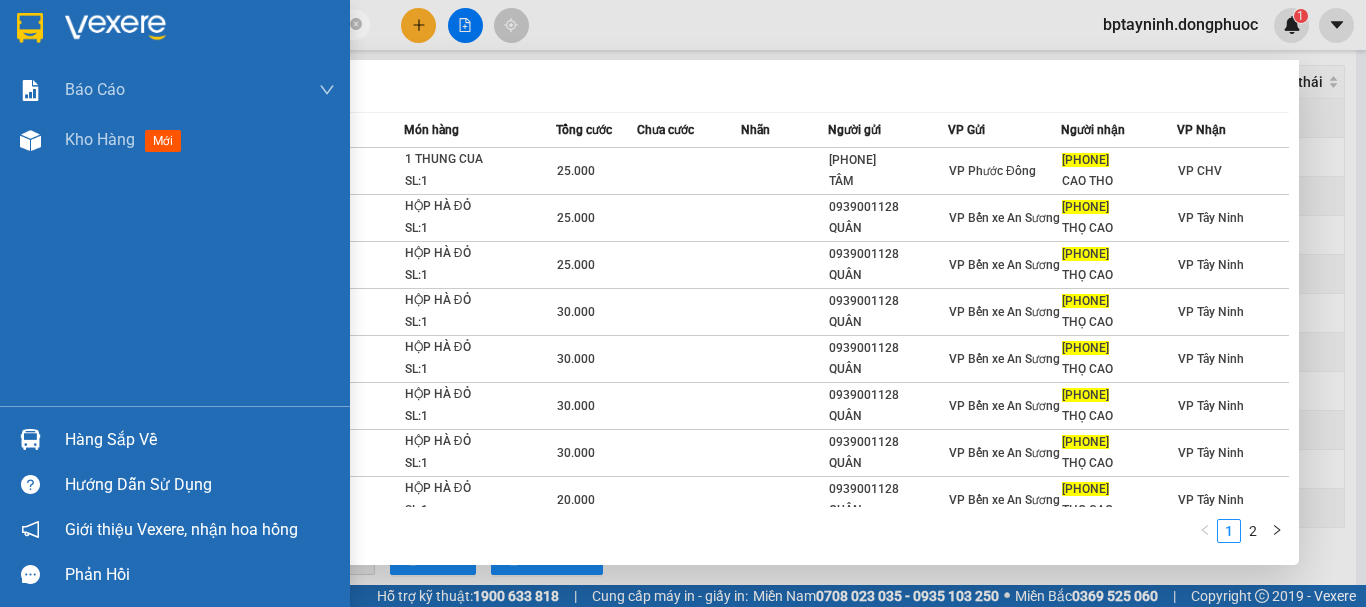 click on "Hàng sắp về" at bounding box center (175, 439) 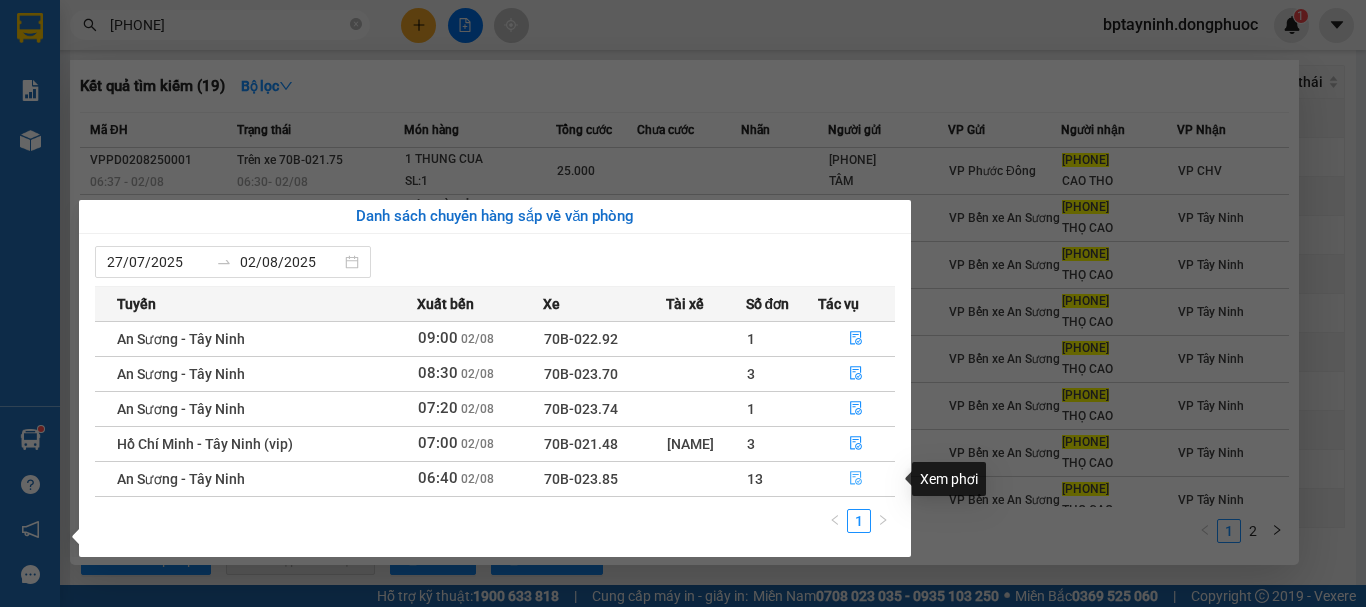 click 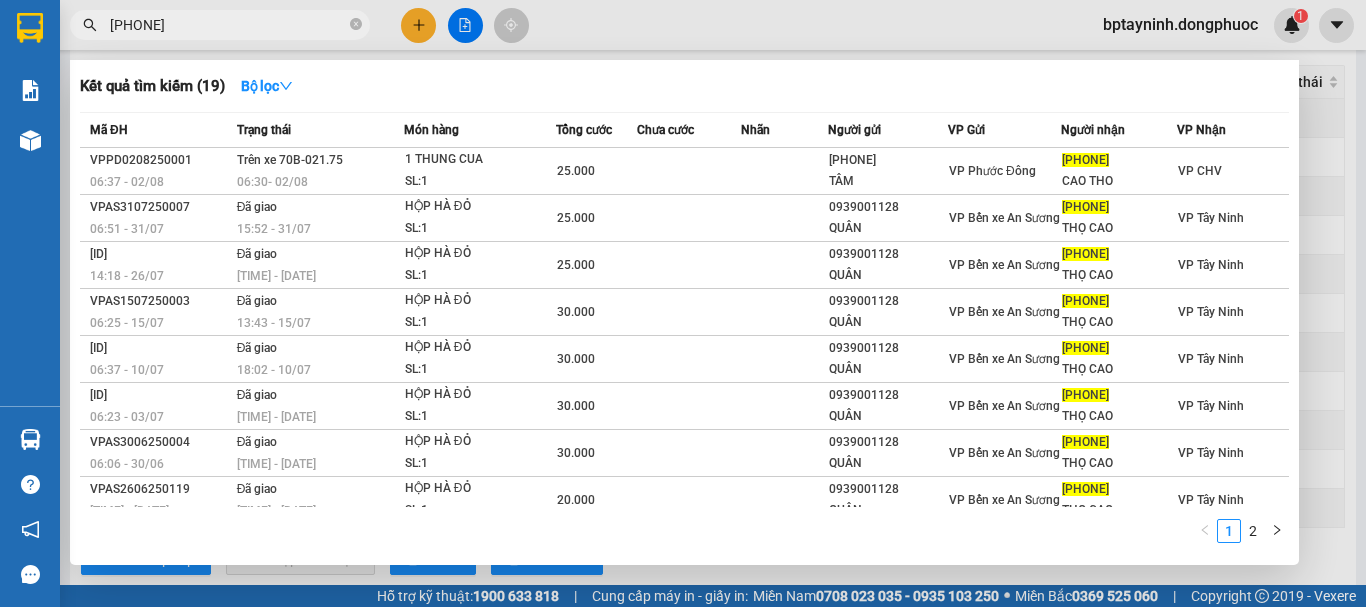 click at bounding box center [683, 303] 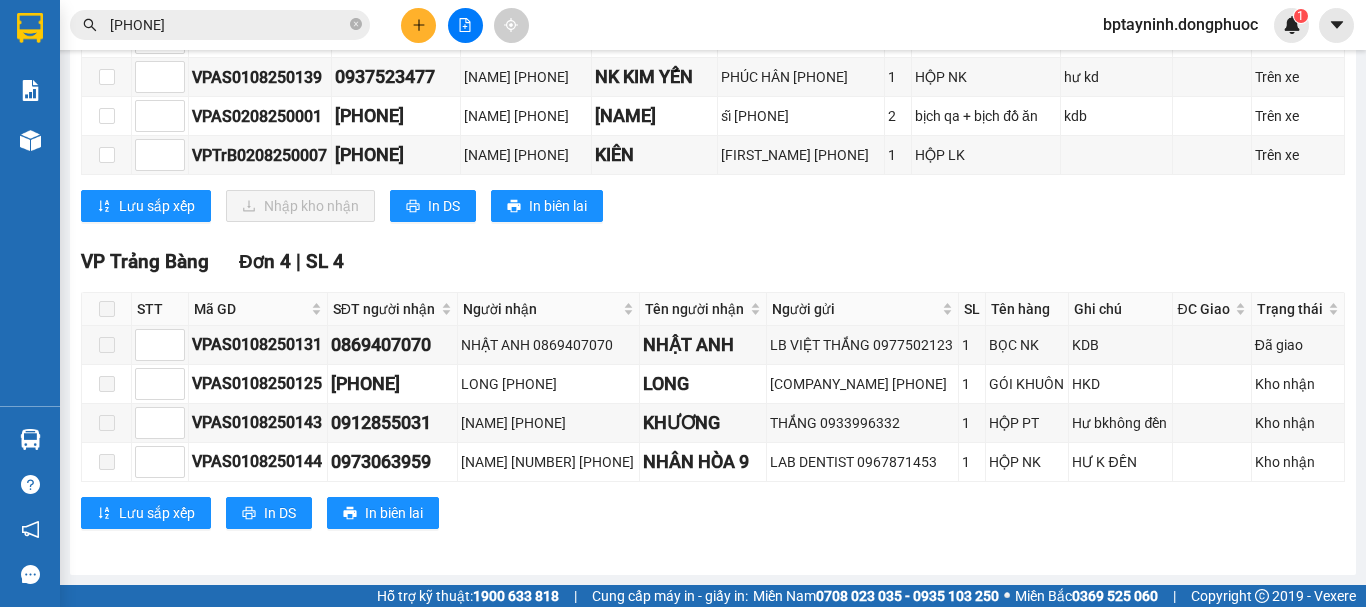 scroll, scrollTop: 973, scrollLeft: 0, axis: vertical 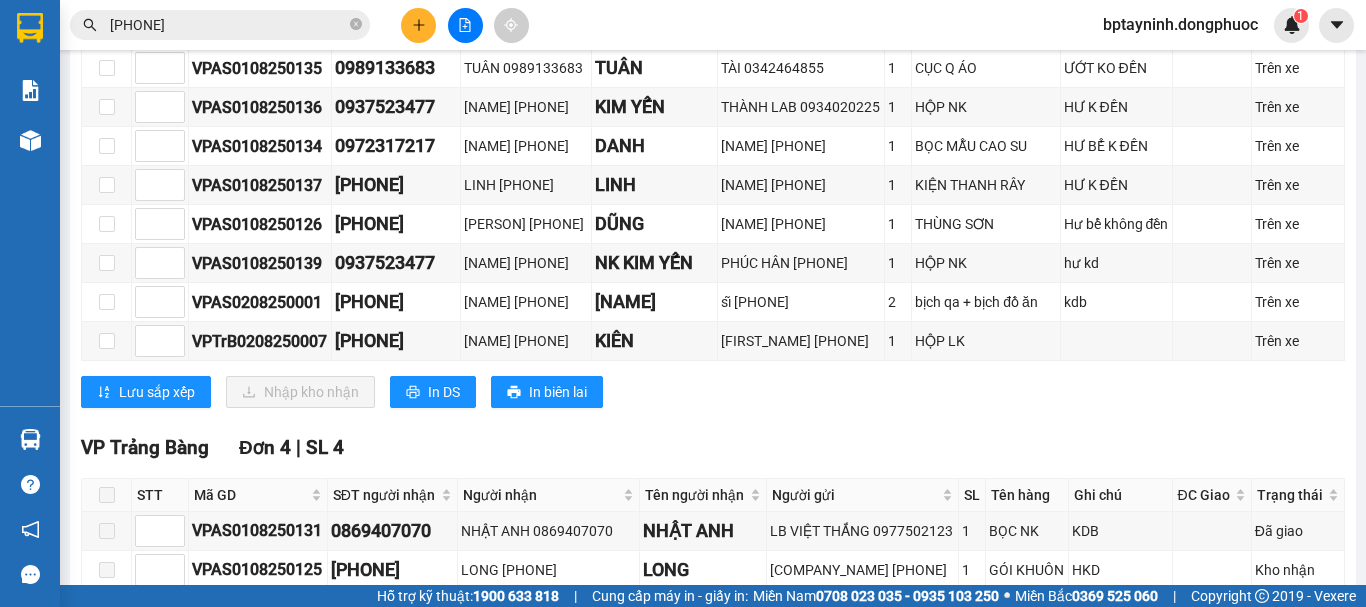 click at bounding box center [107, -10] 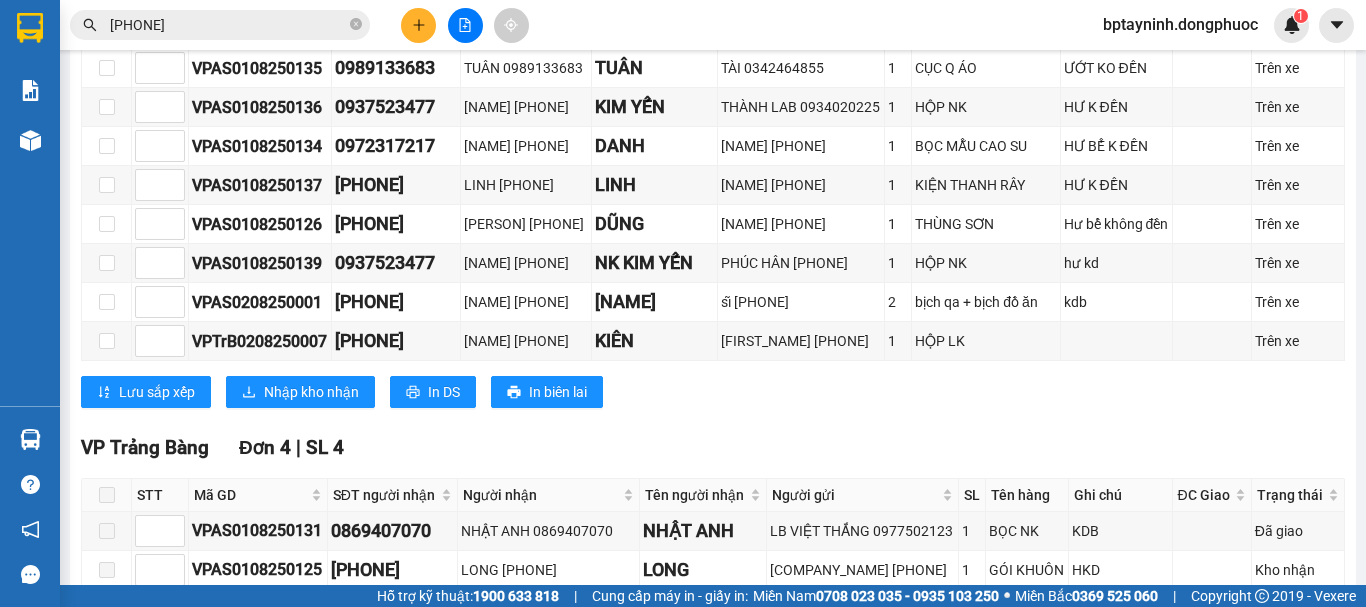 scroll, scrollTop: 806, scrollLeft: 0, axis: vertical 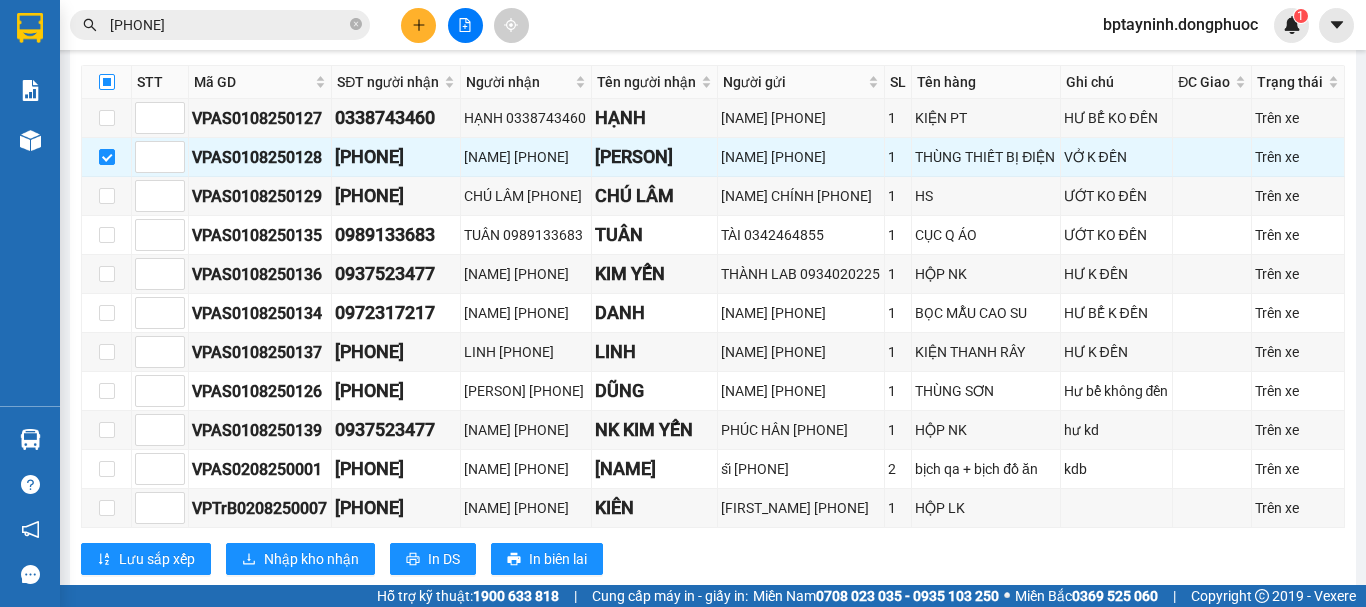 click at bounding box center [107, 82] 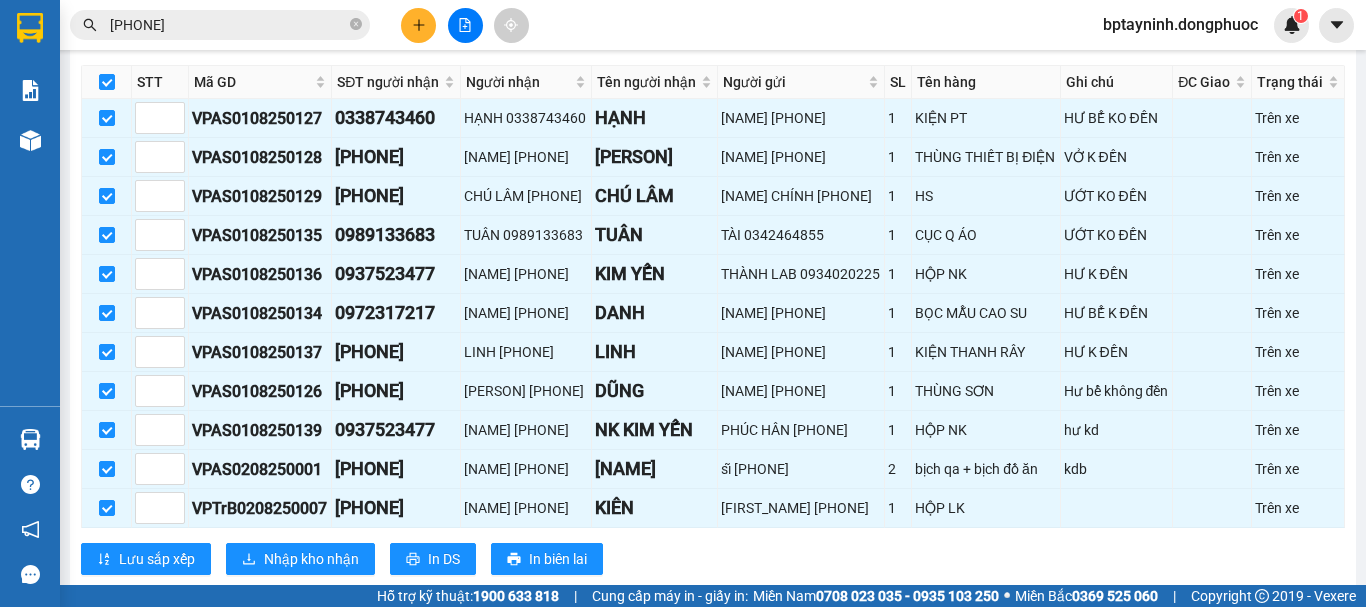 scroll, scrollTop: 1306, scrollLeft: 0, axis: vertical 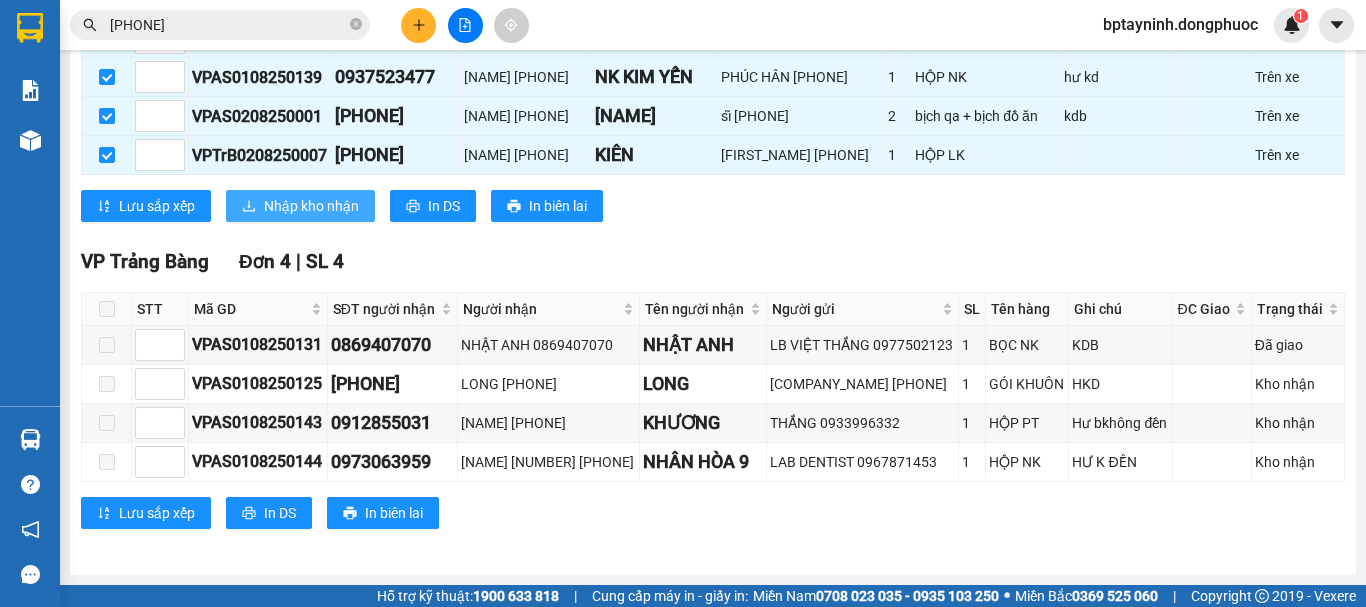 click on "Nhập kho nhận" at bounding box center (311, 206) 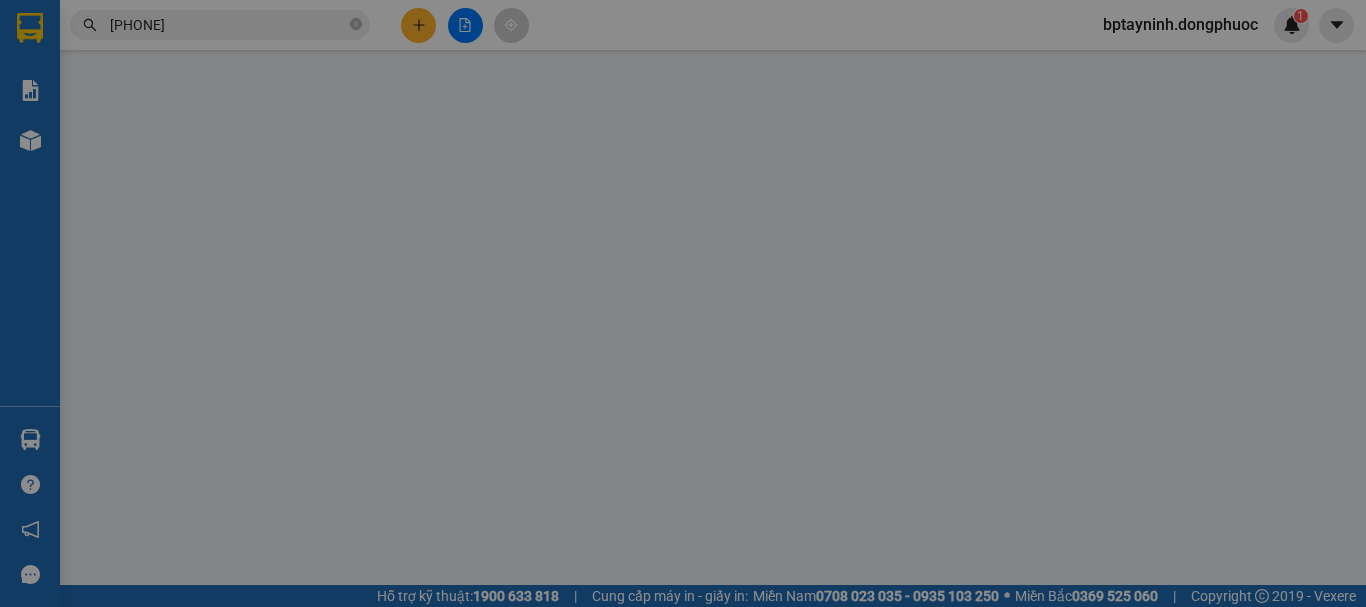 scroll, scrollTop: 0, scrollLeft: 0, axis: both 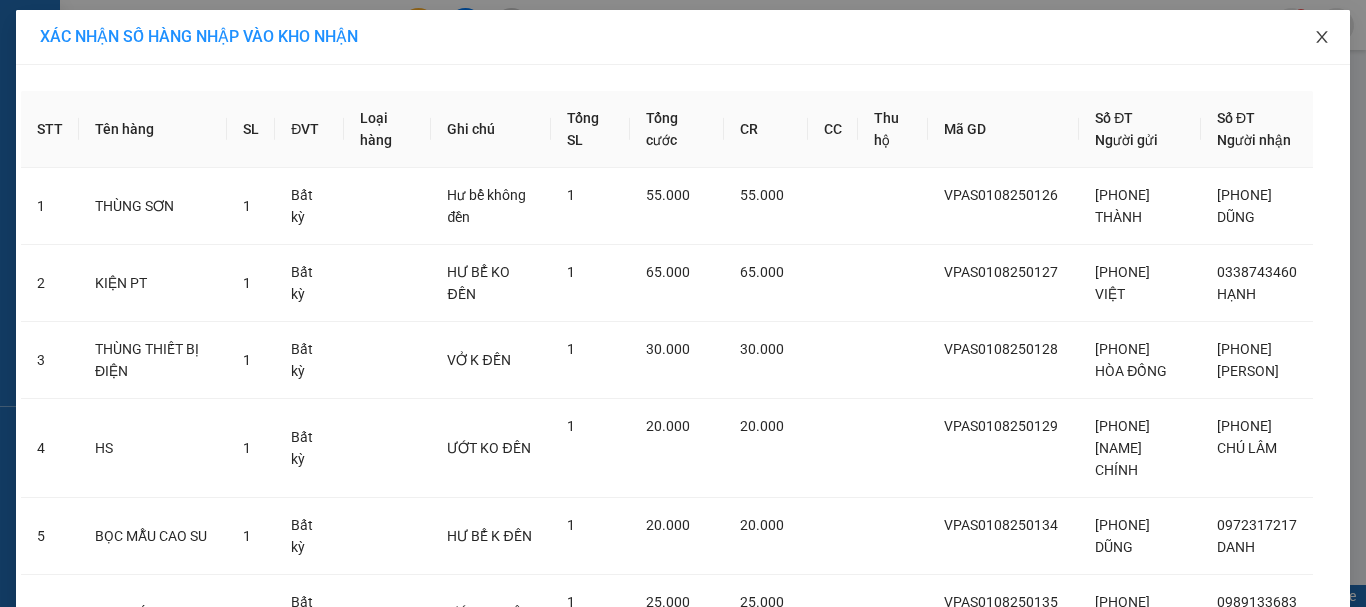 click 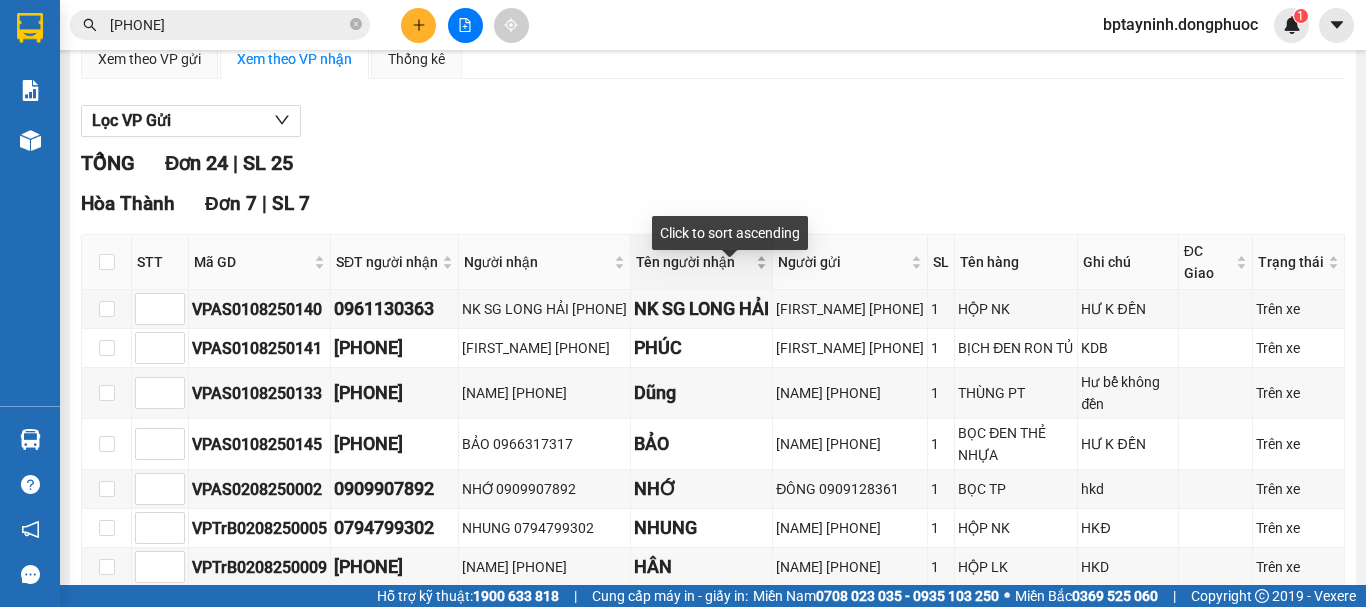 scroll, scrollTop: 500, scrollLeft: 0, axis: vertical 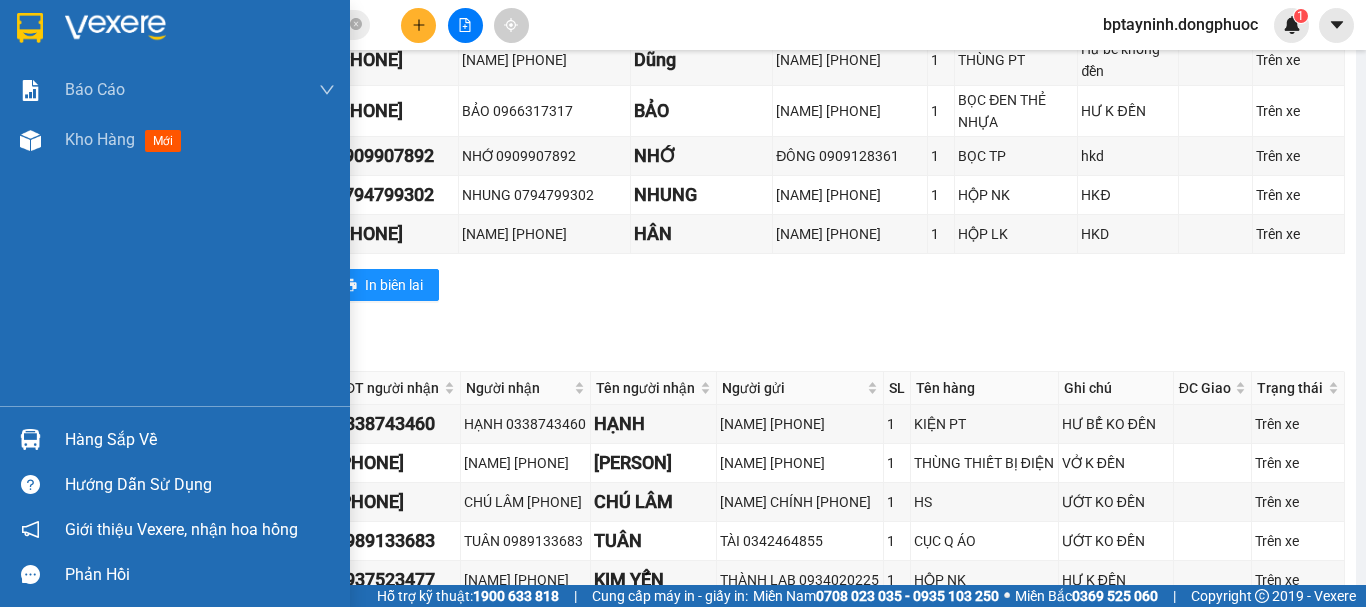 click on "Hàng sắp về" at bounding box center (200, 440) 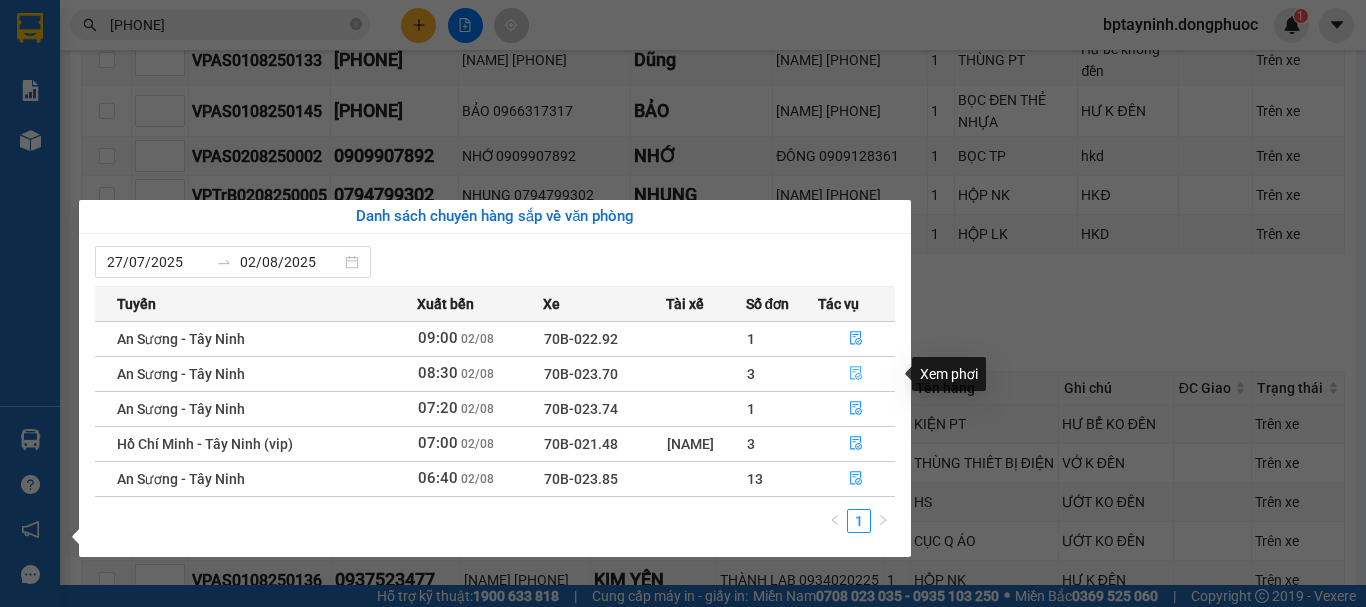 click 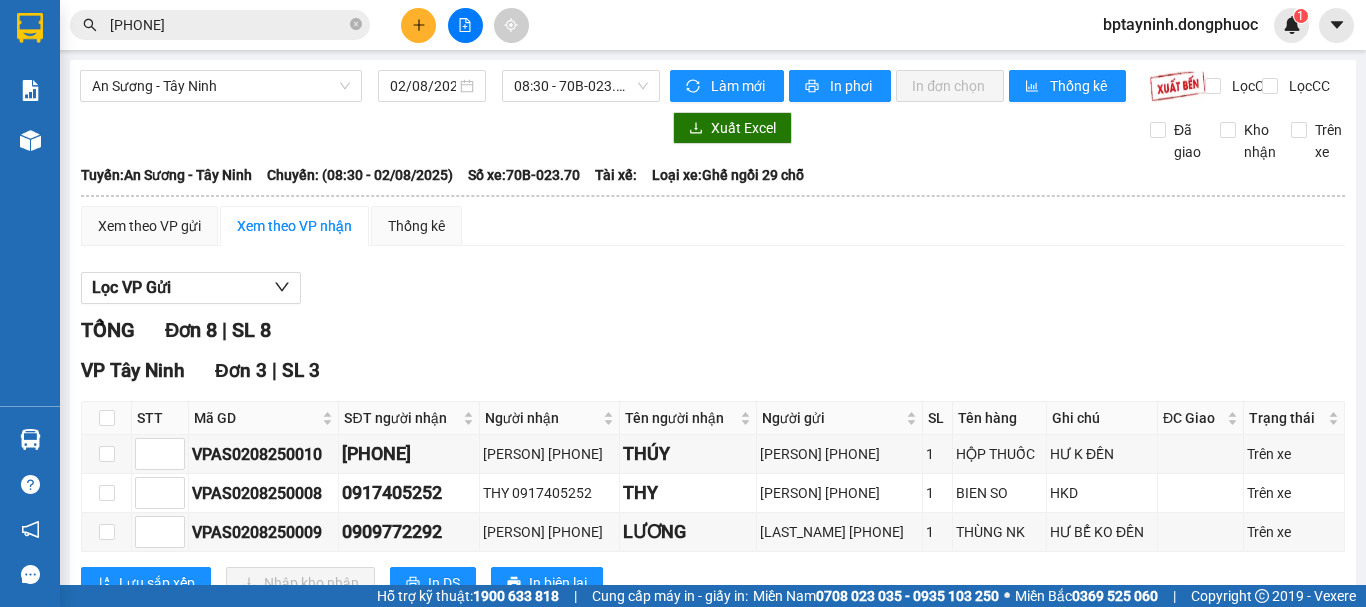 scroll, scrollTop: 167, scrollLeft: 0, axis: vertical 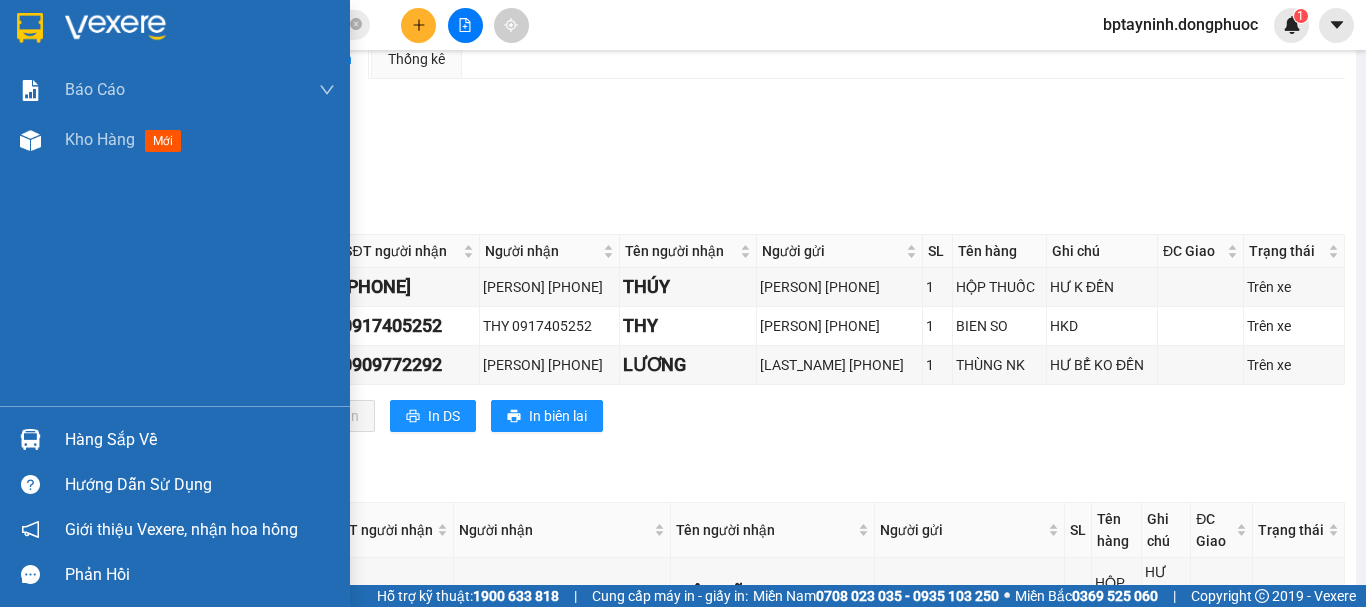 click on "Hàng sắp về" at bounding box center (200, 440) 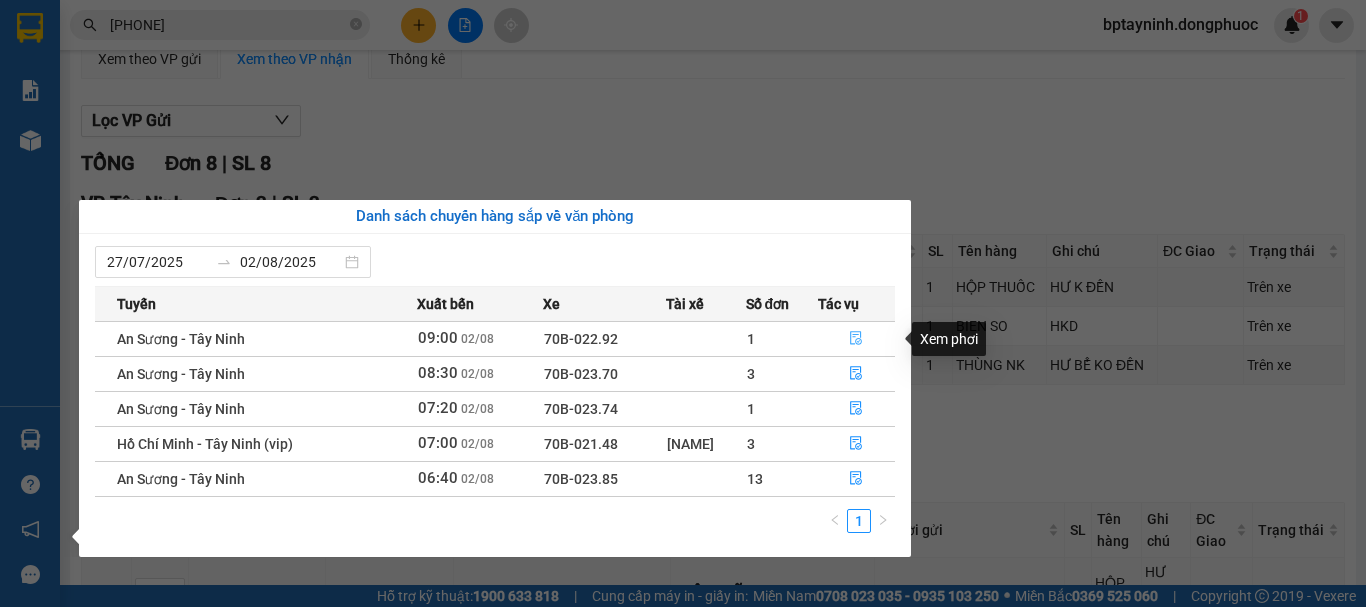 click 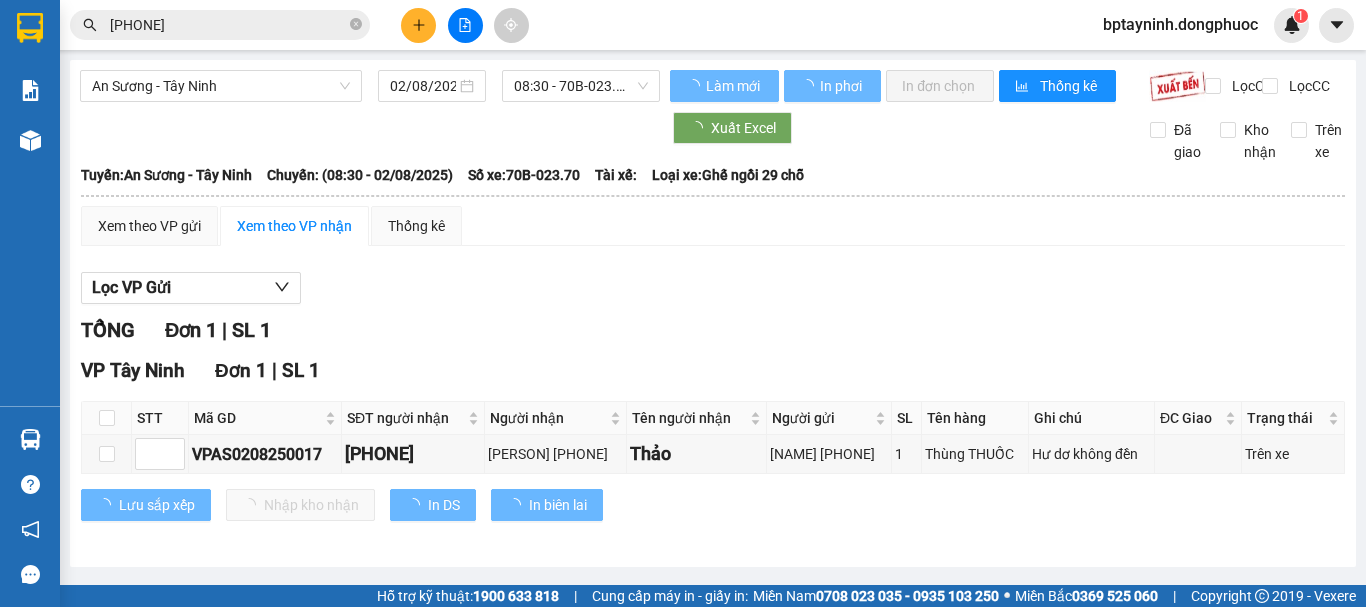 scroll, scrollTop: 9, scrollLeft: 0, axis: vertical 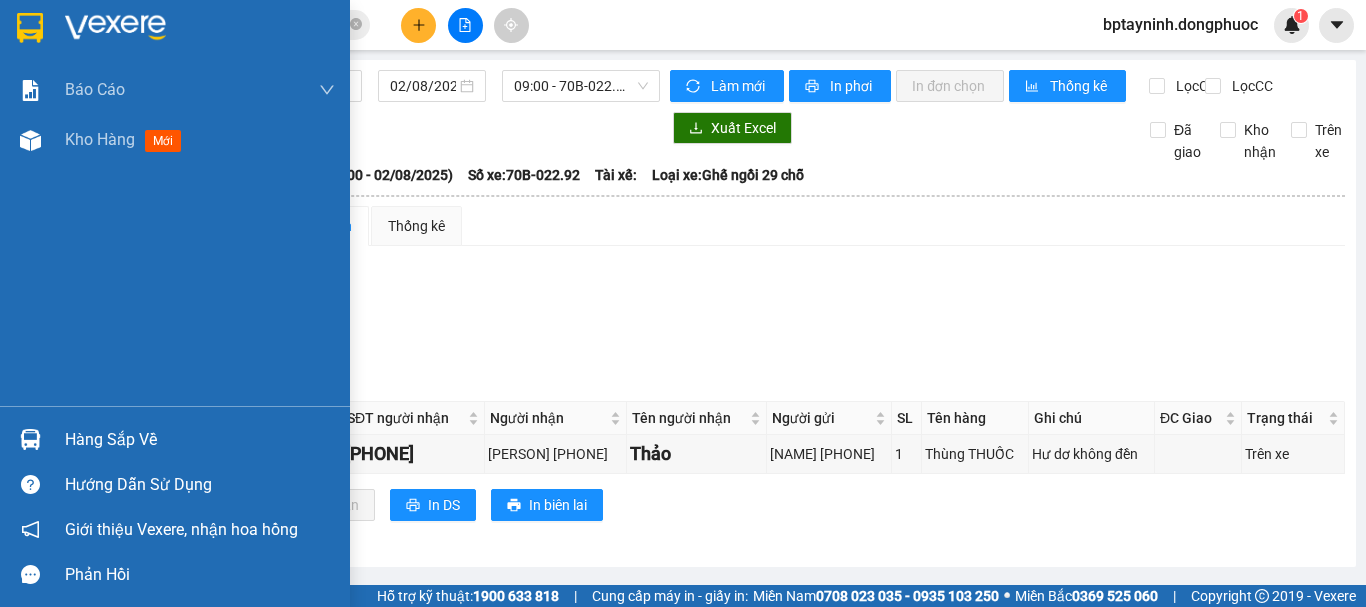 click on "Hàng sắp về" at bounding box center (175, 439) 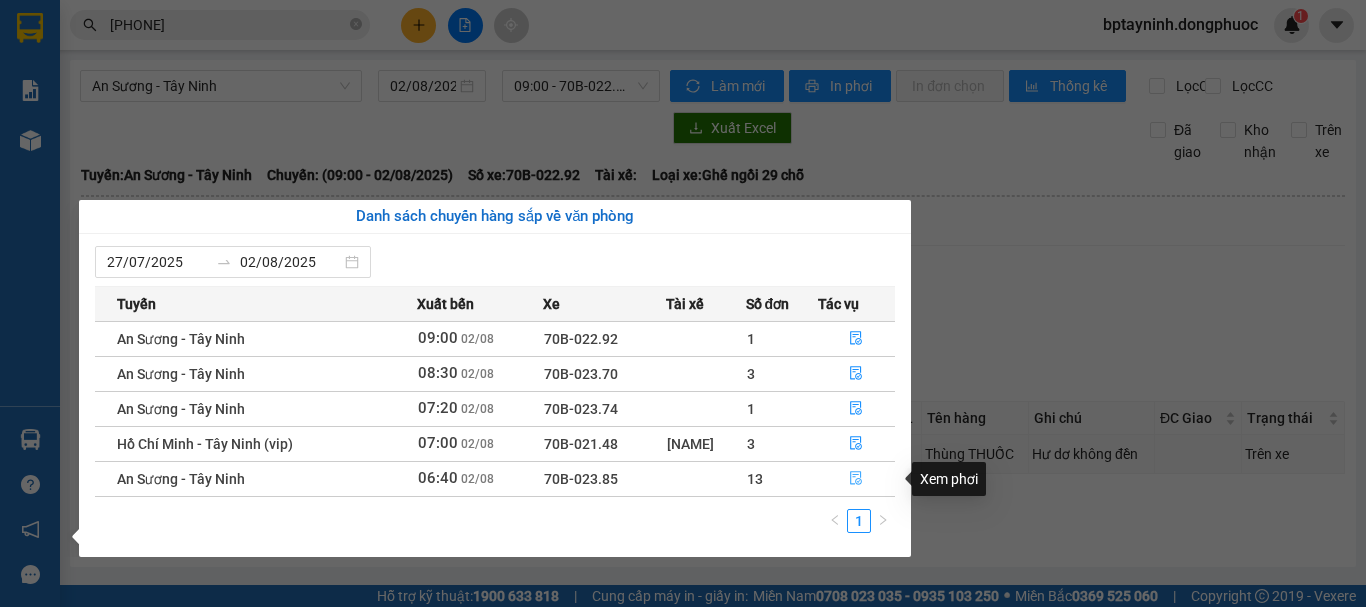 click at bounding box center (857, 479) 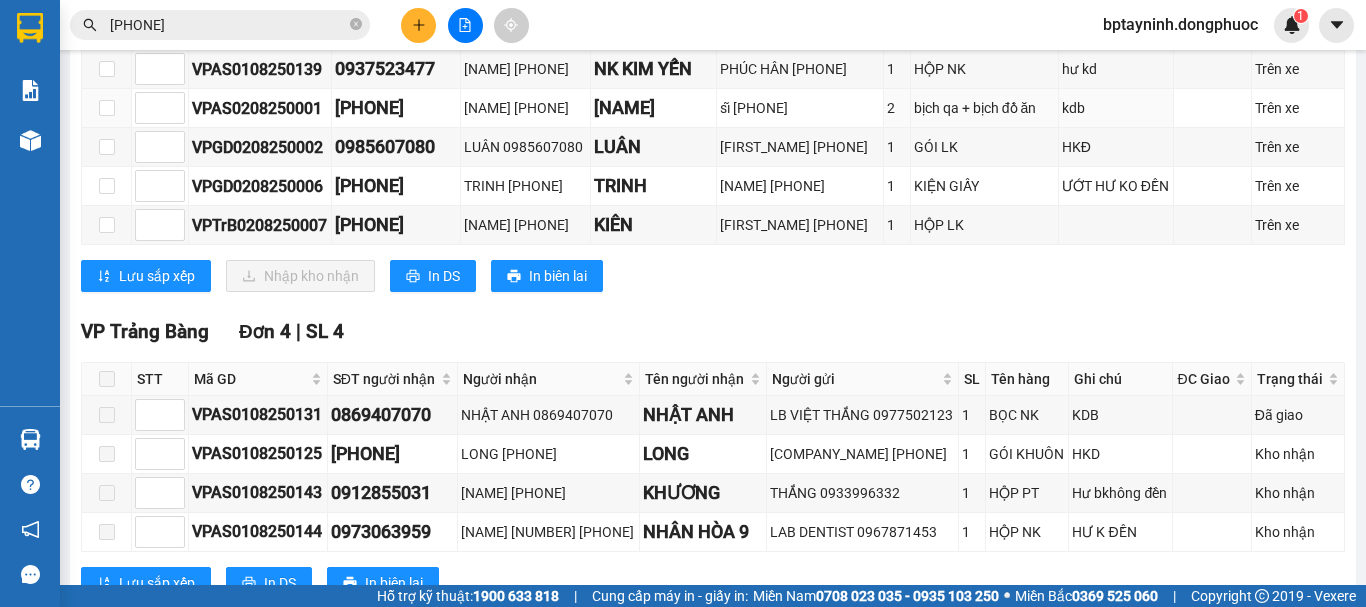scroll, scrollTop: 1000, scrollLeft: 0, axis: vertical 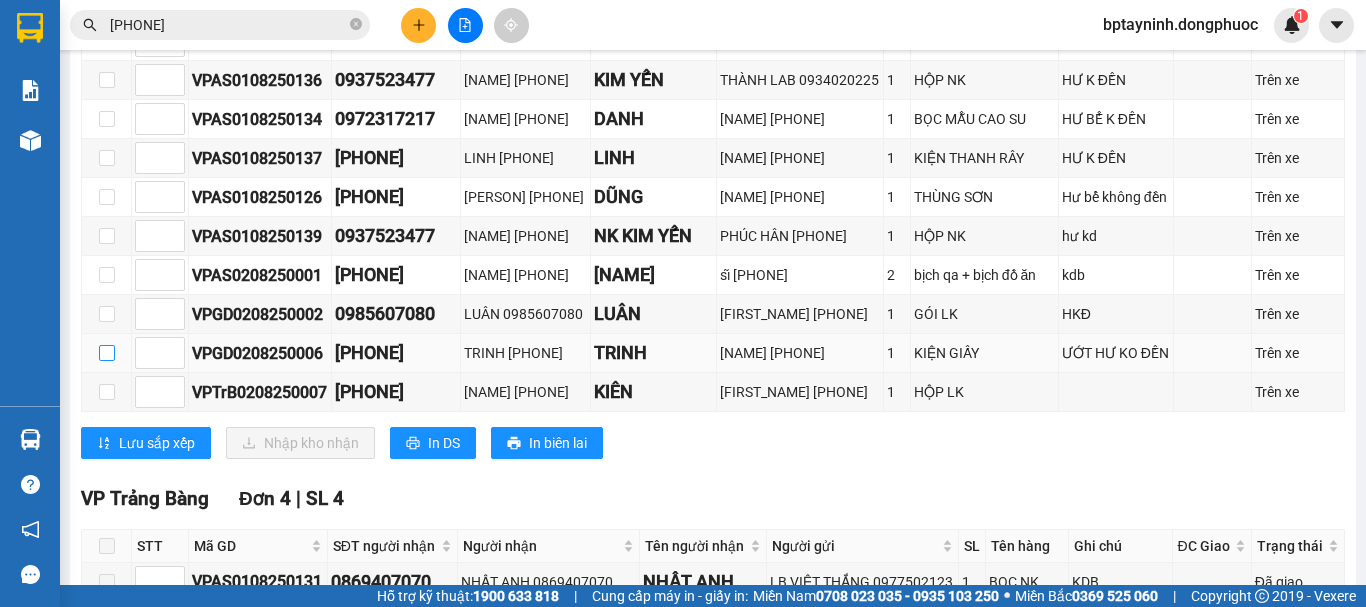 click at bounding box center (107, 353) 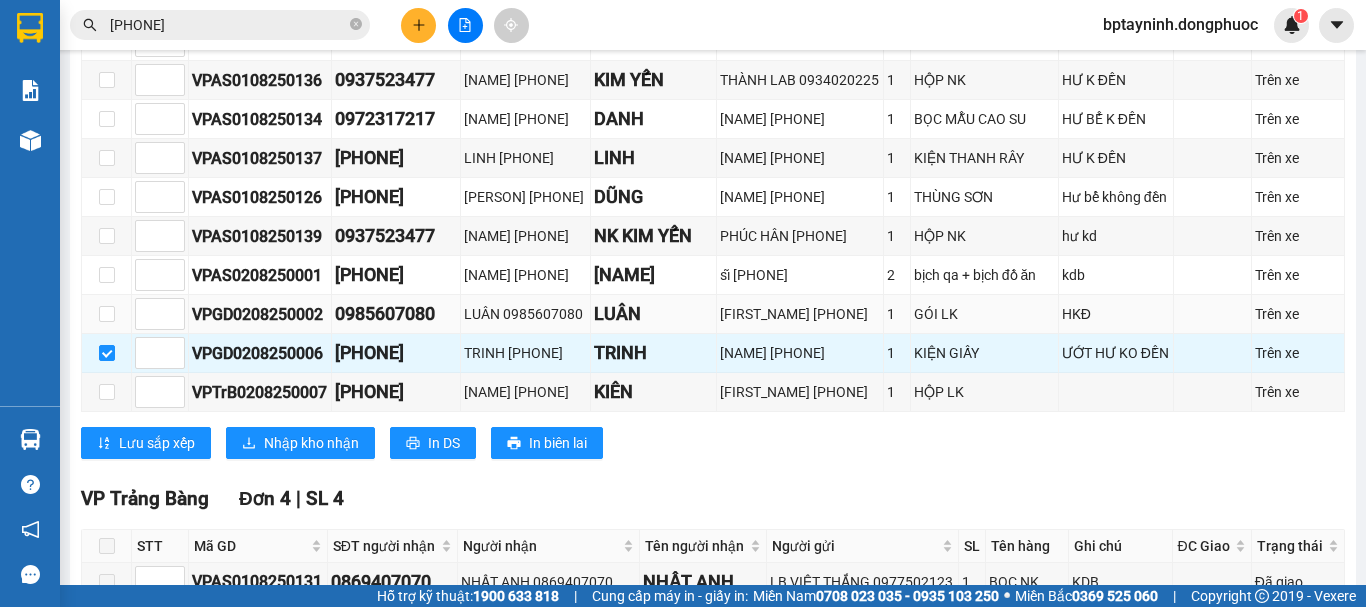 scroll, scrollTop: 1167, scrollLeft: 0, axis: vertical 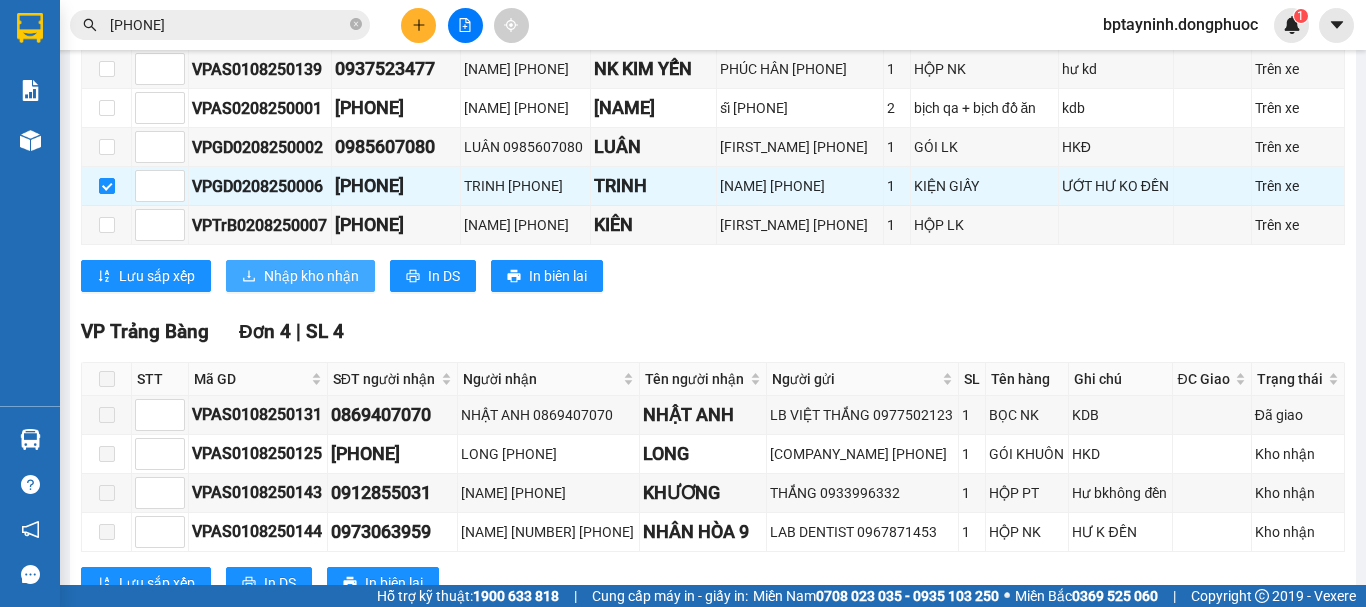 click on "Nhập kho nhận" at bounding box center [311, 276] 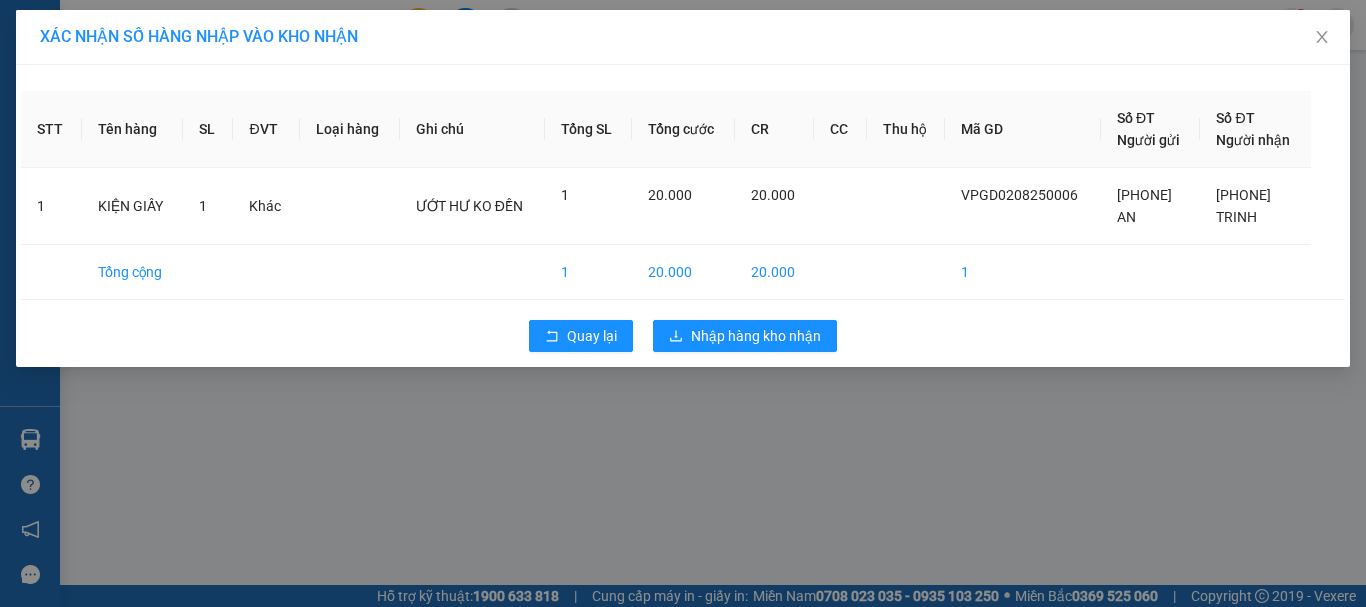 scroll, scrollTop: 0, scrollLeft: 0, axis: both 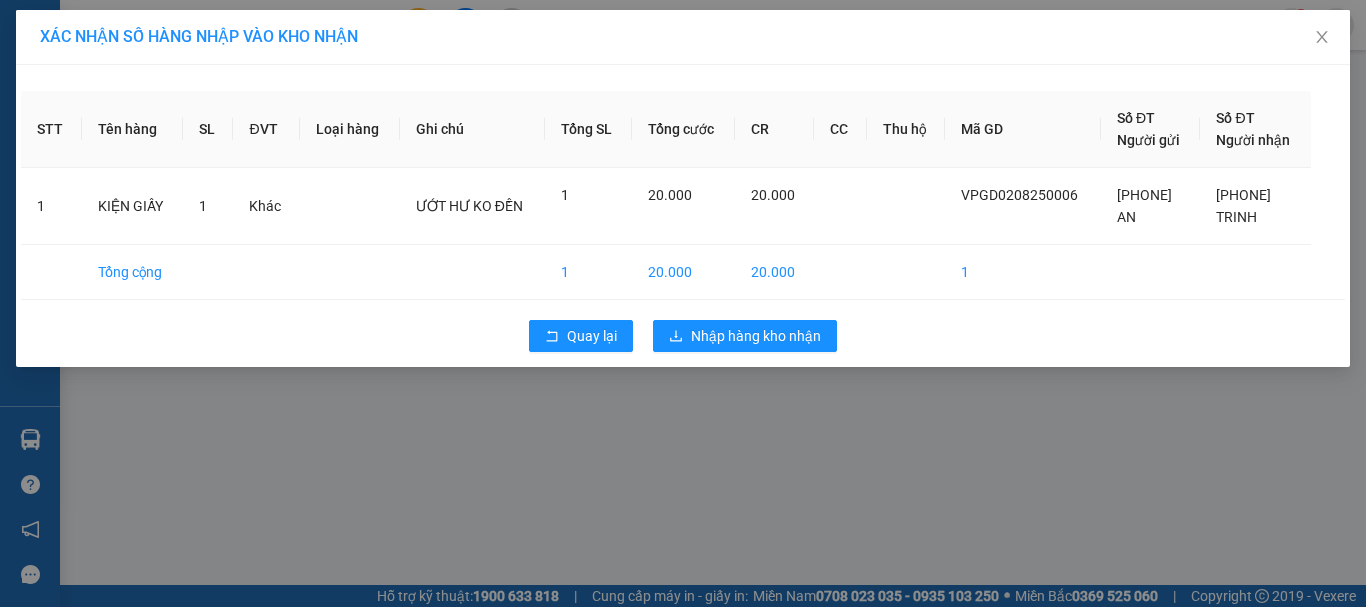 click on "XÁC NHẬN SỐ HÀNG NHẬP VÀO KHO NHẬN STT Tên hàng SL ĐVT Loại hàng Ghi chú Tổng SL Tổng cước CR CC Thu hộ Mã GD Số ĐT Người gửi Số ĐT Người nhận 1 KIỆN GIẤY 1 Khác ƯỚT HƯ KO ĐỀN 1 20.000 20.000 VPGD0208250006 0395347398 AN 0988593916 TRINH  Tổng cộng 1 20.000 20.000 1 Quay lại Nhập hàng kho nhận" at bounding box center (683, 303) 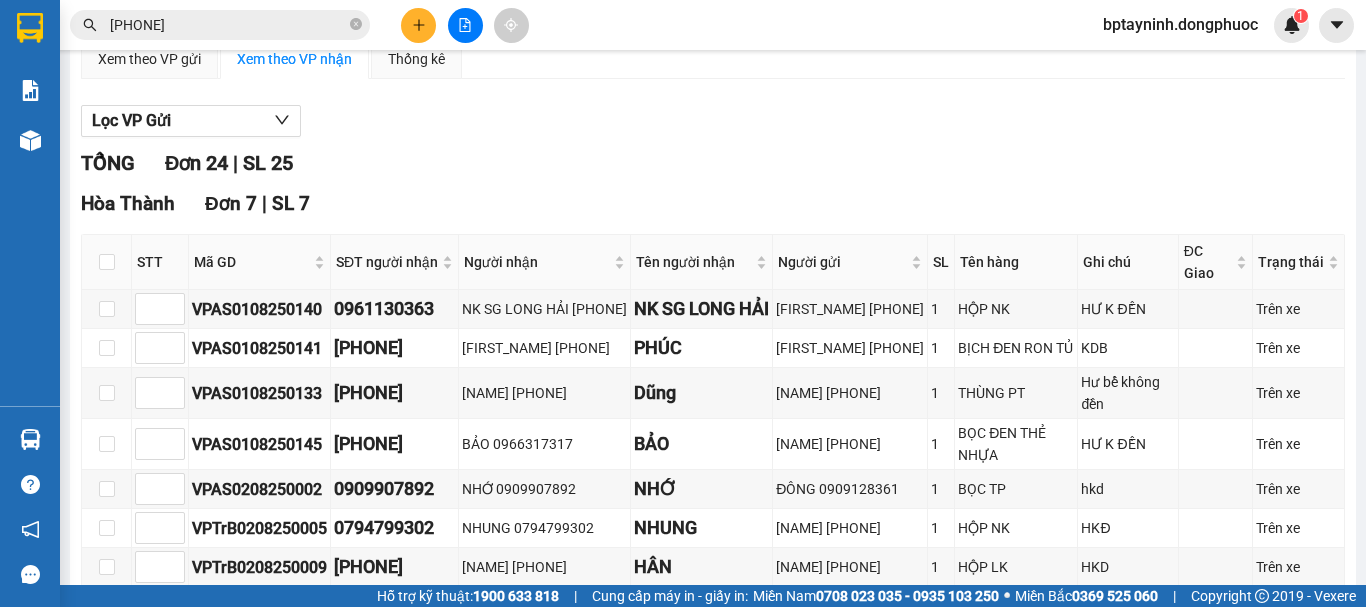scroll, scrollTop: 0, scrollLeft: 0, axis: both 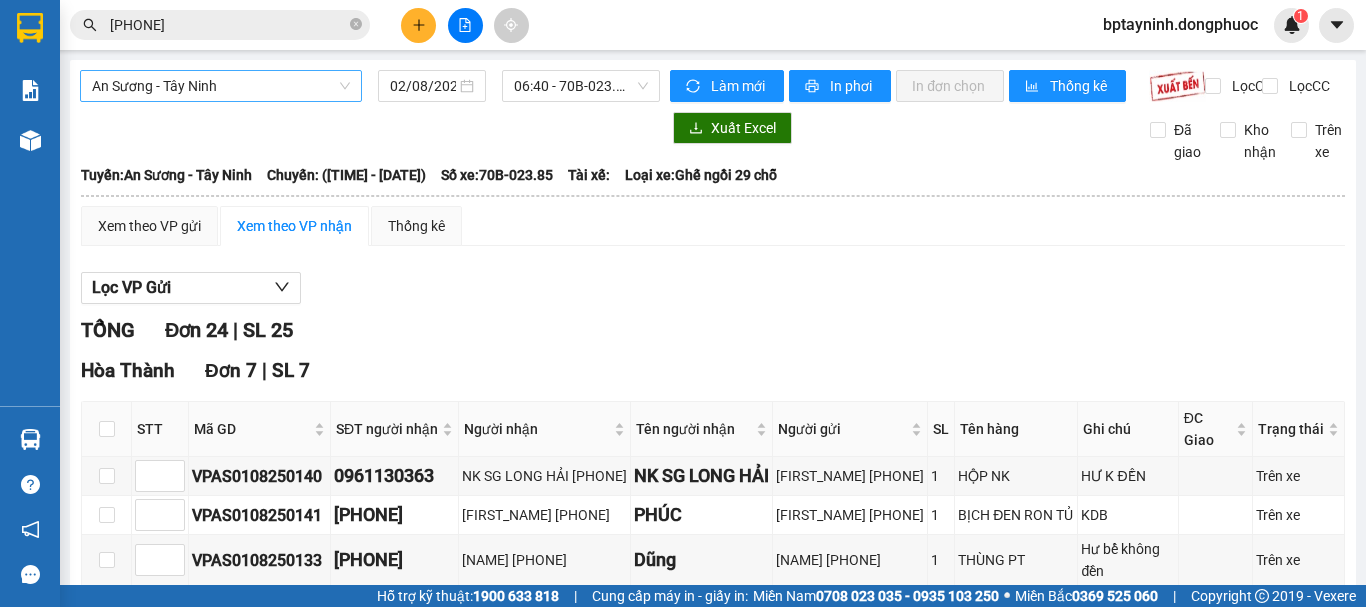 click on "An Sương - Tây Ninh" at bounding box center (221, 86) 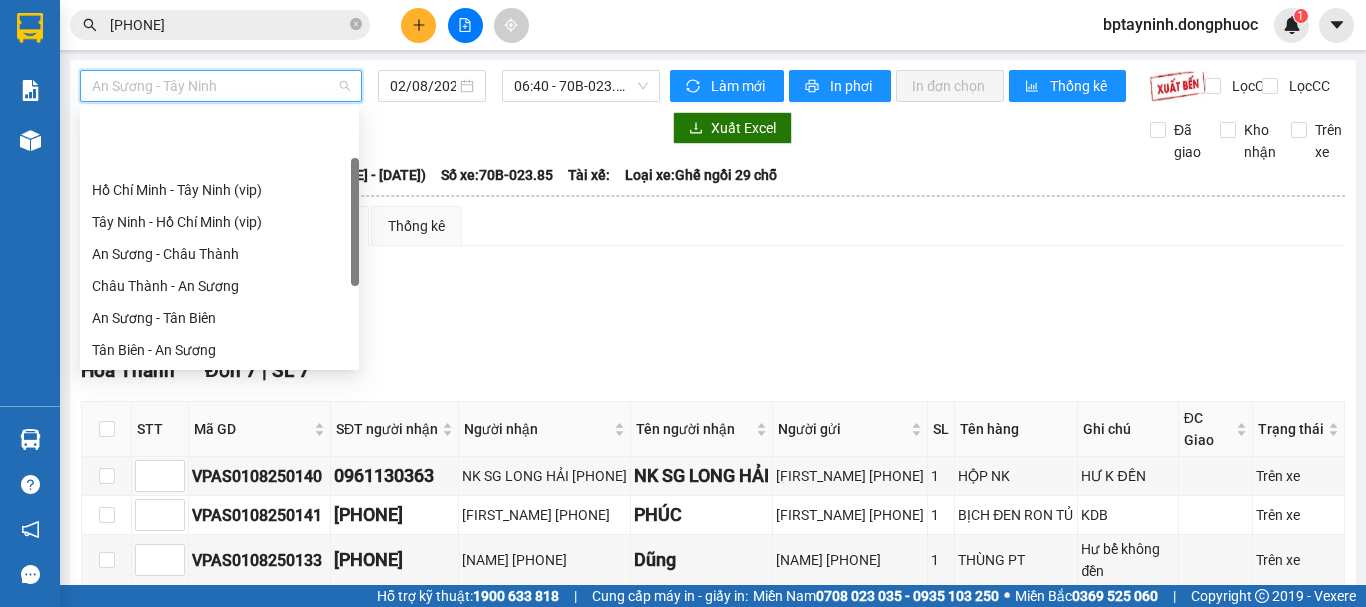 scroll, scrollTop: 96, scrollLeft: 0, axis: vertical 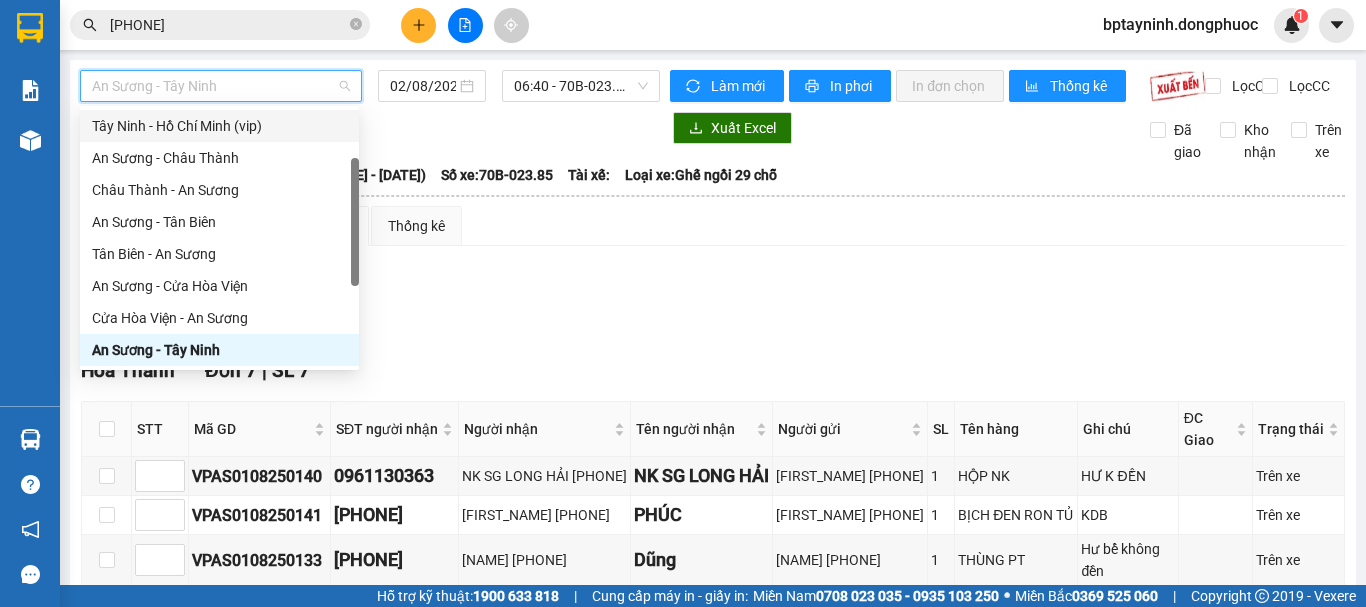 click on "Tây Ninh - Hồ Chí Minh (vip)" at bounding box center [219, 126] 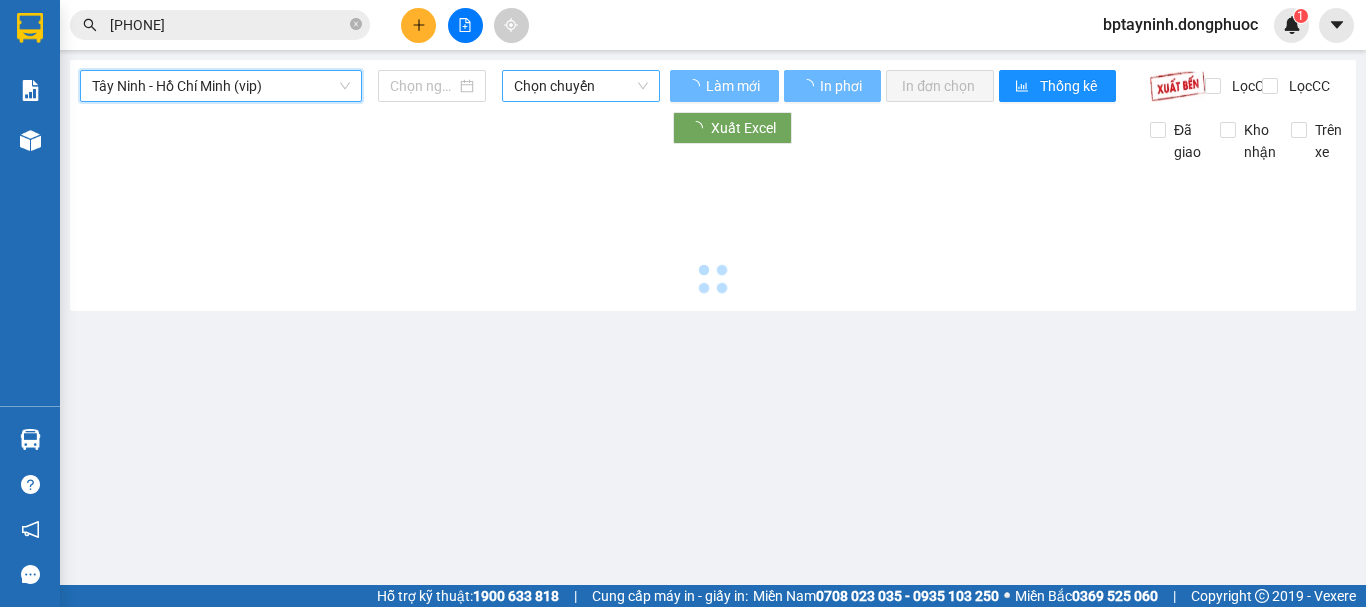 type on "02/08/2025" 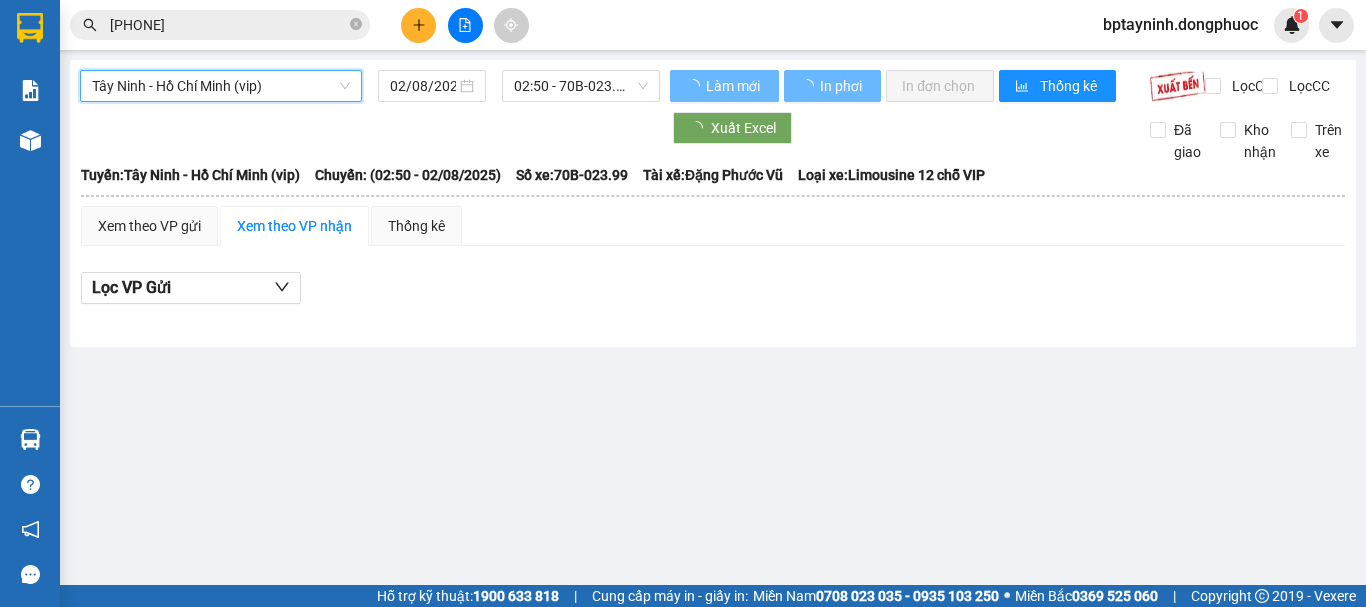 click on "02:50     - 70B-023.99" at bounding box center [581, 86] 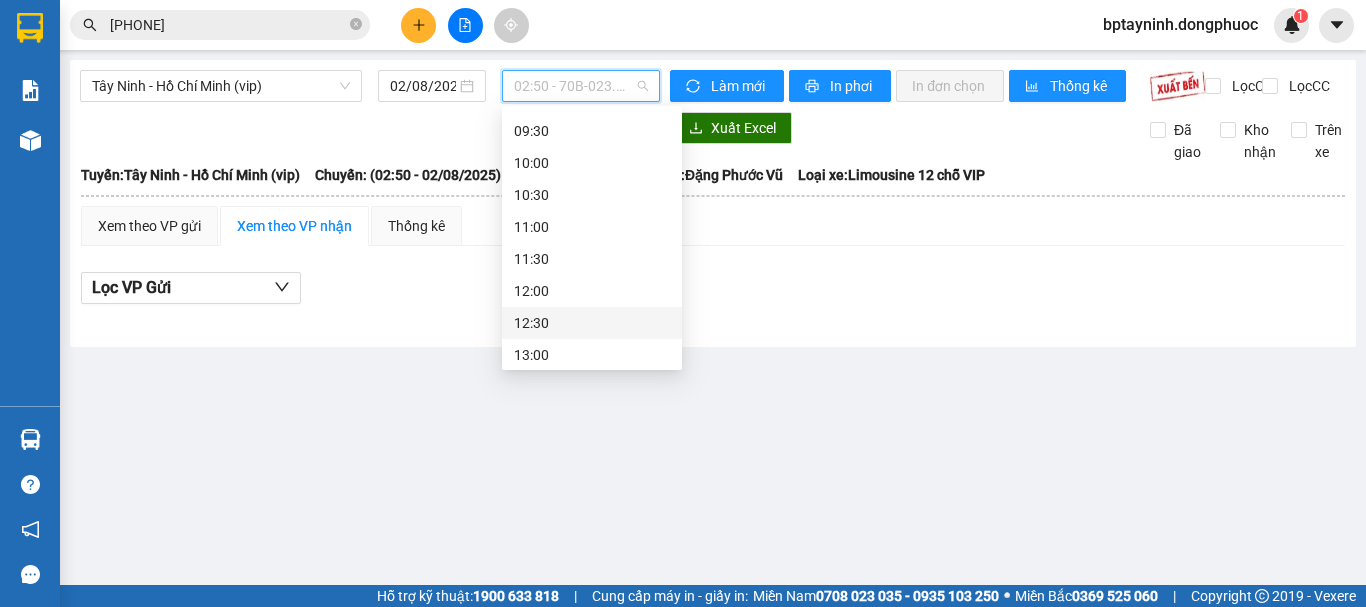 scroll, scrollTop: 500, scrollLeft: 0, axis: vertical 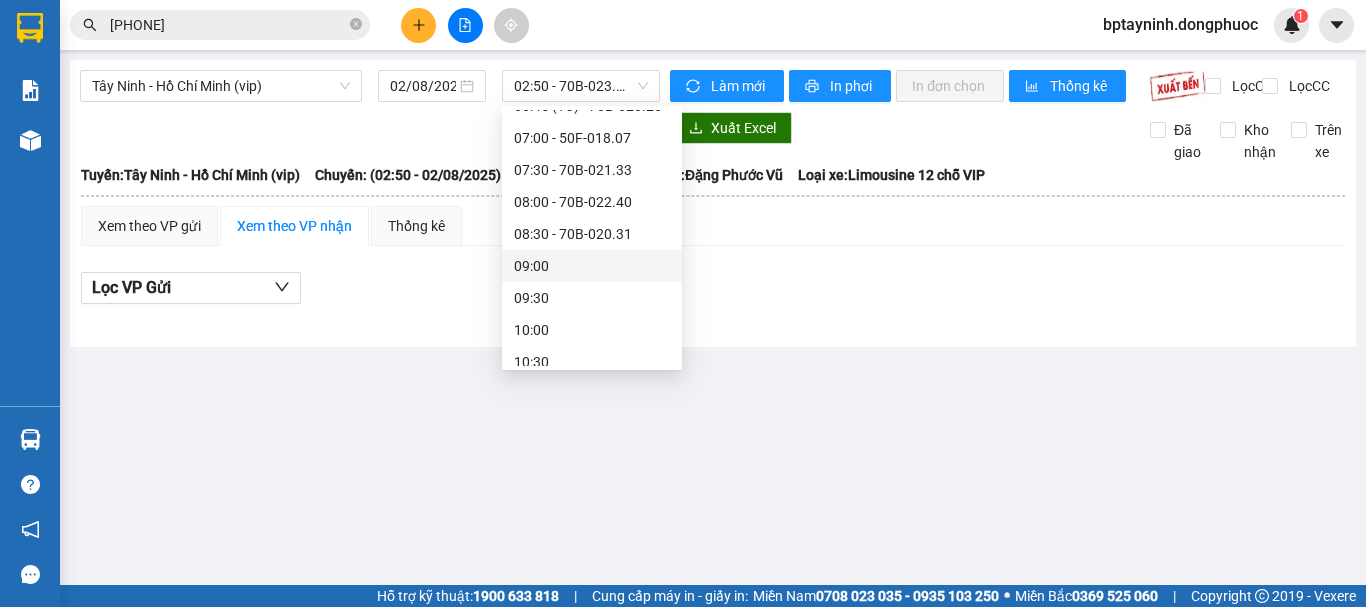 click on "Xem theo VP gửi Xem theo VP nhận Thống kê Lọc VP Gửi" at bounding box center (713, 266) 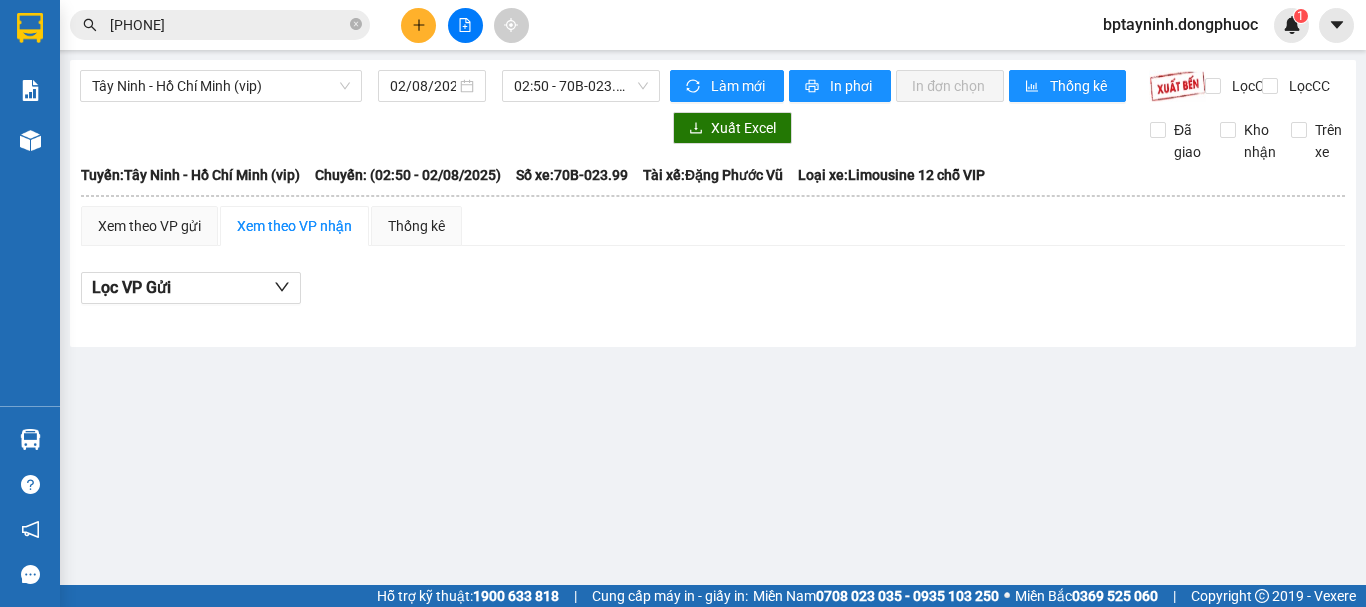 click on "Tây Ninh - Hồ Chí Minh (vip) 02/08/2025 02:50     - 70B-023.99  Làm mới In phơi In đơn chọn Thống kê Lọc  CR Lọc  CC Xuất Excel Đã giao Kho nhận Trên xe Đồng Phước   19001152   Bến xe Tây Ninh, 01 Võ Văn Truyện, KP 1, Phường 2 08:49 - 02/08/2025 Tuyến:  Tây Ninh - Hồ Chí Minh (vip) Chuyến:   (02:50 - 02/08/2025) Tài xế:  Đặng Phước Vũ   Số xe:  70B-023.99 Loại xe:  Limousine 12 chỗ VIP Tuyến:  Tây Ninh - Hồ Chí Minh (vip) Chuyến:   (02:50 - 02/08/2025) Số xe:  70B-023.99 Tài xế:  Đặng Phước Vũ Loại xe:  Limousine 12 chỗ VIP Xem theo VP gửi Xem theo VP nhận Thống kê Lọc VP Gửi Cước rồi :   0  VNĐ Chưa cước :   0  VNĐ Thu hộ:  0  VNĐ Đồng Phước   19001152   Bến xe Tây Ninh, 01 Võ Văn Truyện, KP 1, Phường 2 VP Tây Ninh  -  08:49 - 02/08/2025 Tuyến:  Tây Ninh - Hồ Chí Minh (vip) Chuyến:   (02:50 - 02/08/2025) Tài xế:  Đặng Phước Vũ   Số xe:  70B-023.99   STT SL :" at bounding box center [683, 292] 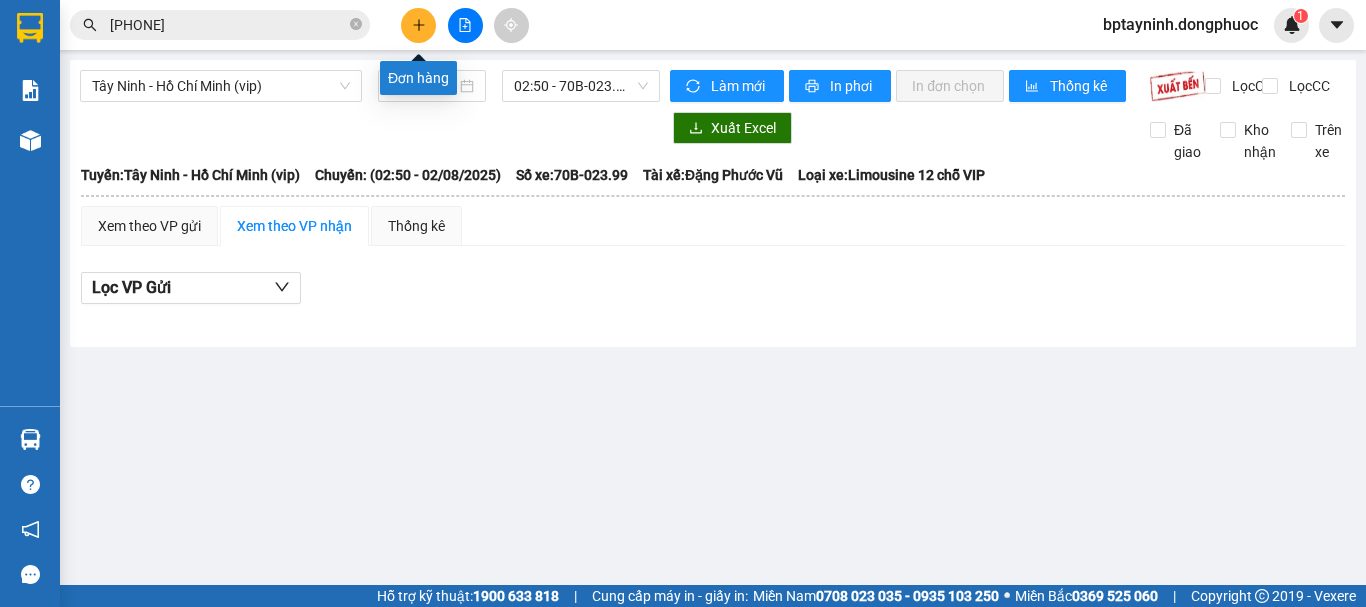 click 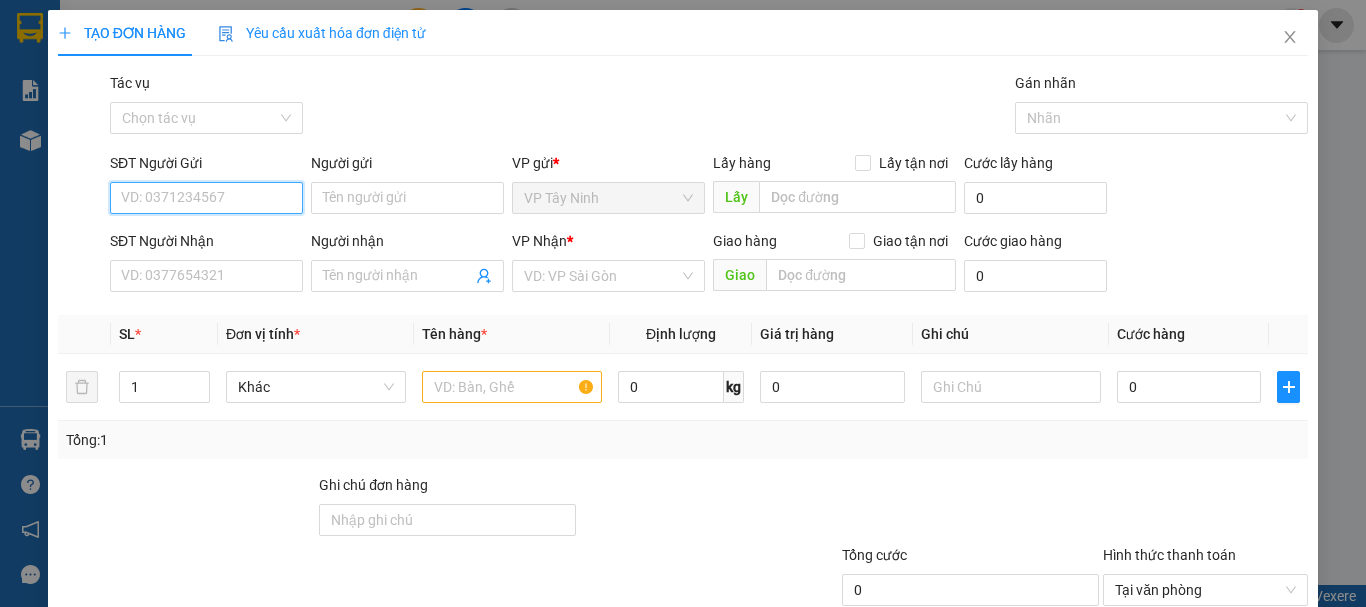 click on "SĐT Người Gửi" at bounding box center (206, 198) 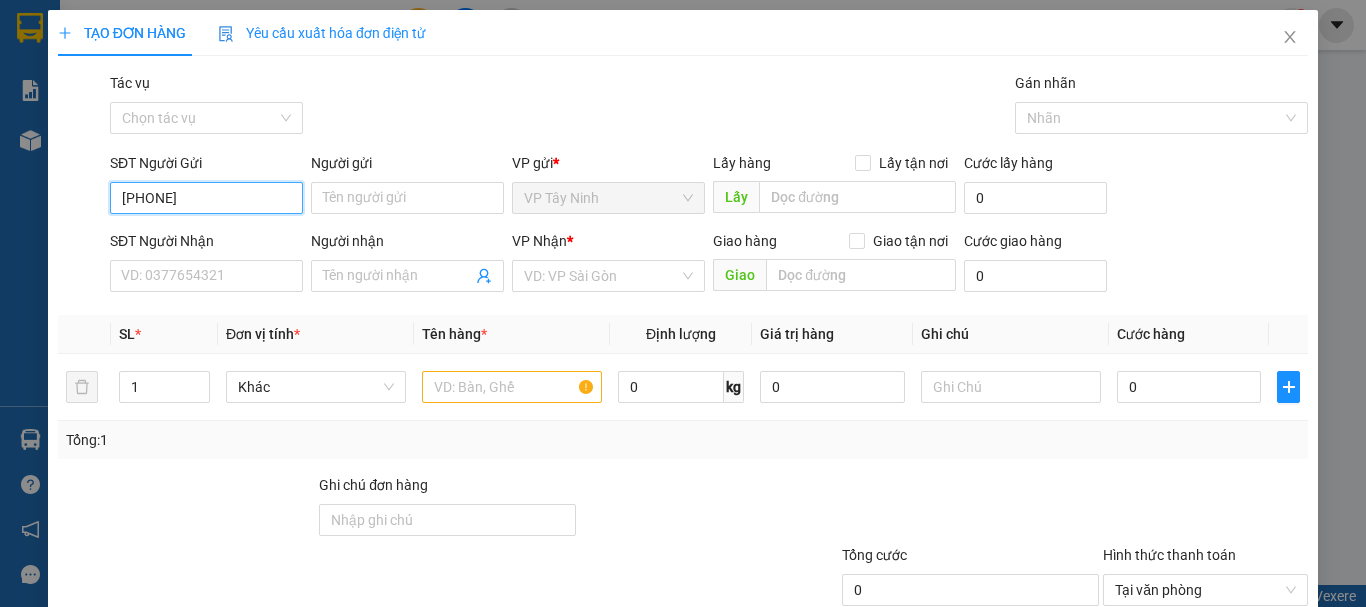 type on "0944316416" 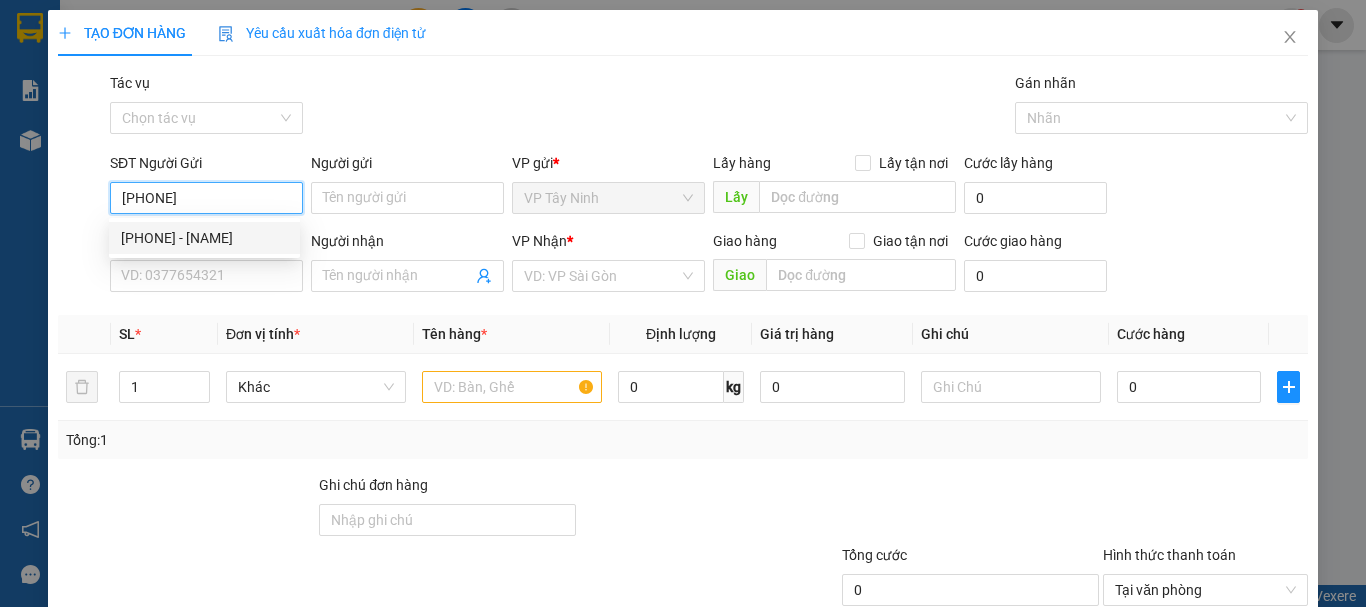 click on "0944316416 - vũ" at bounding box center [204, 238] 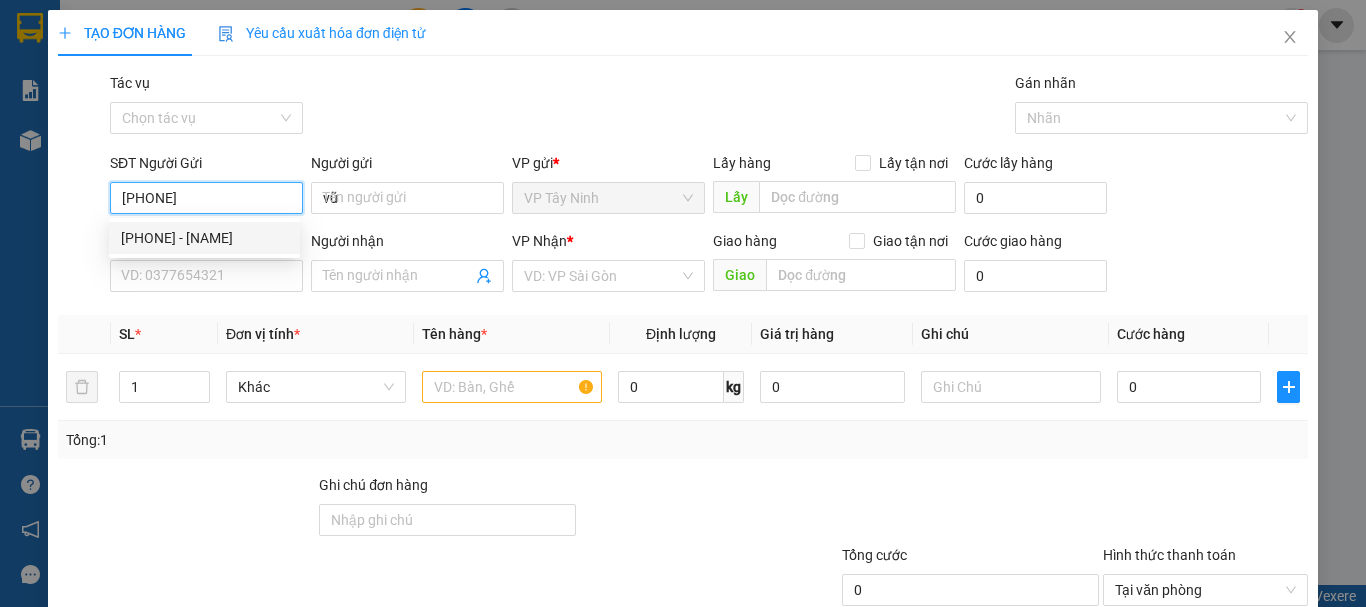 type on "0919224944" 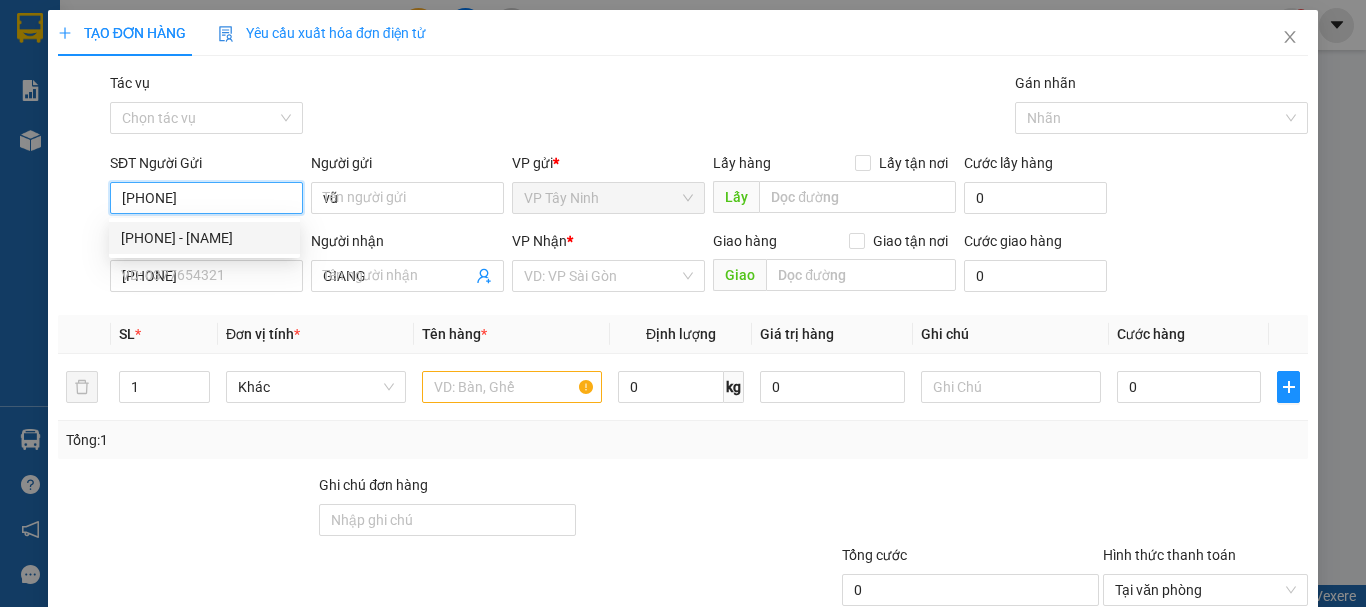 type on "40.000" 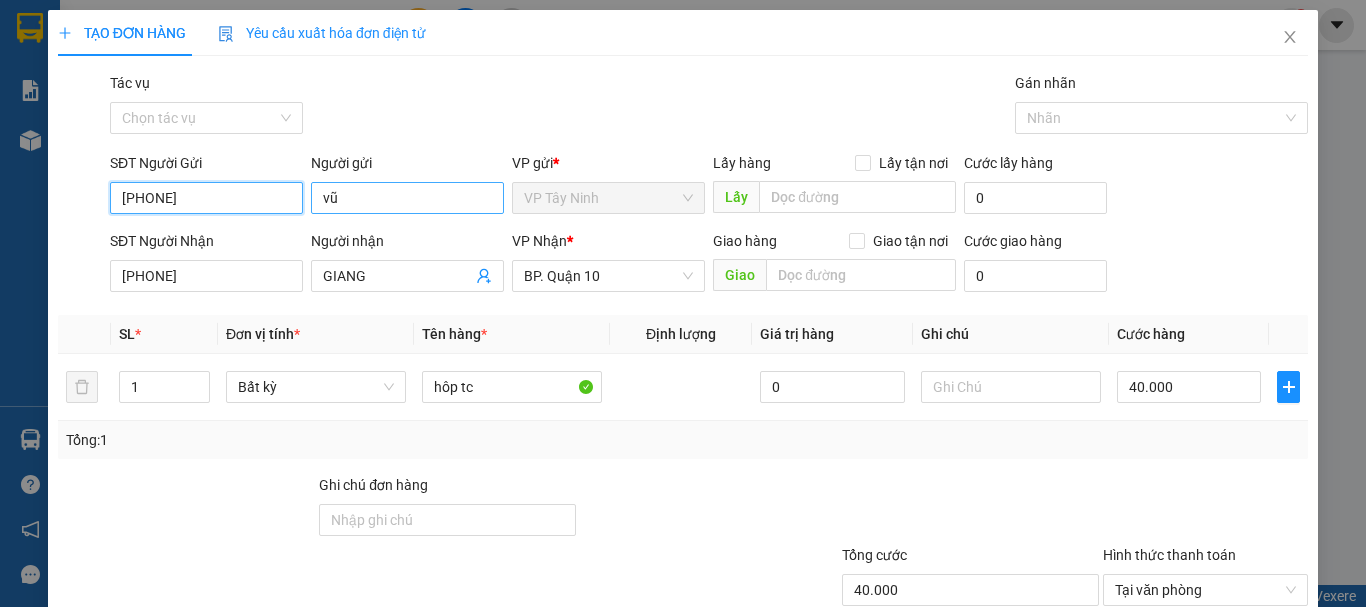 type on "0944316416" 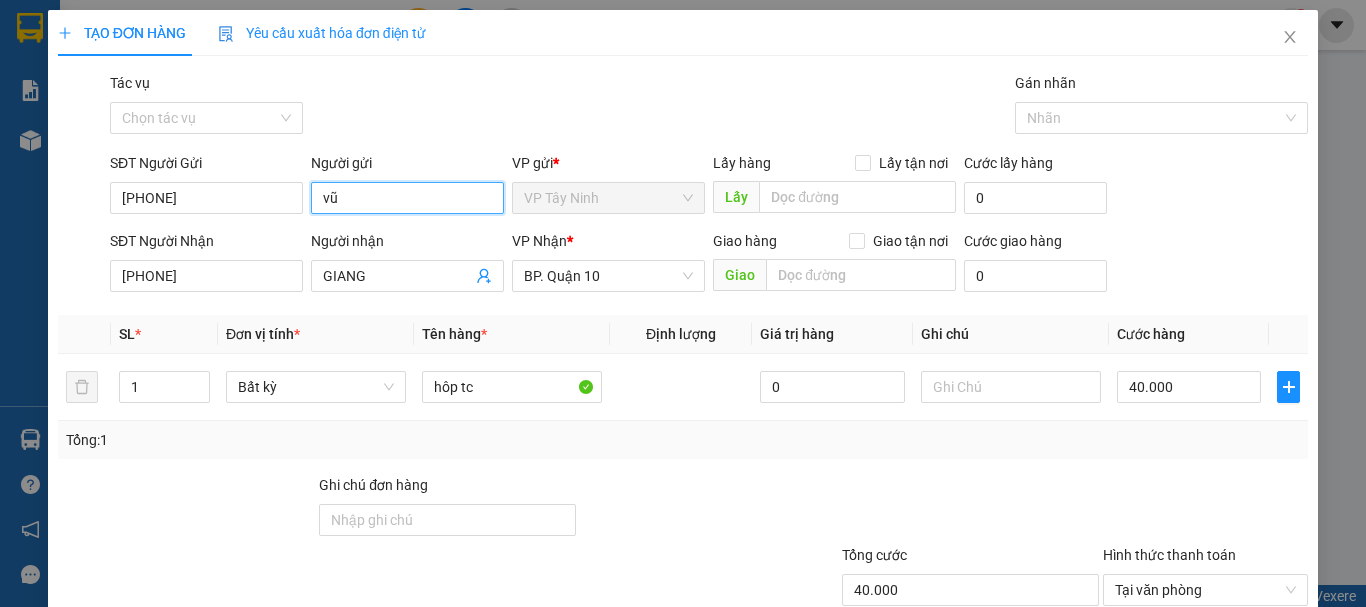drag, startPoint x: 354, startPoint y: 203, endPoint x: 324, endPoint y: 204, distance: 30.016663 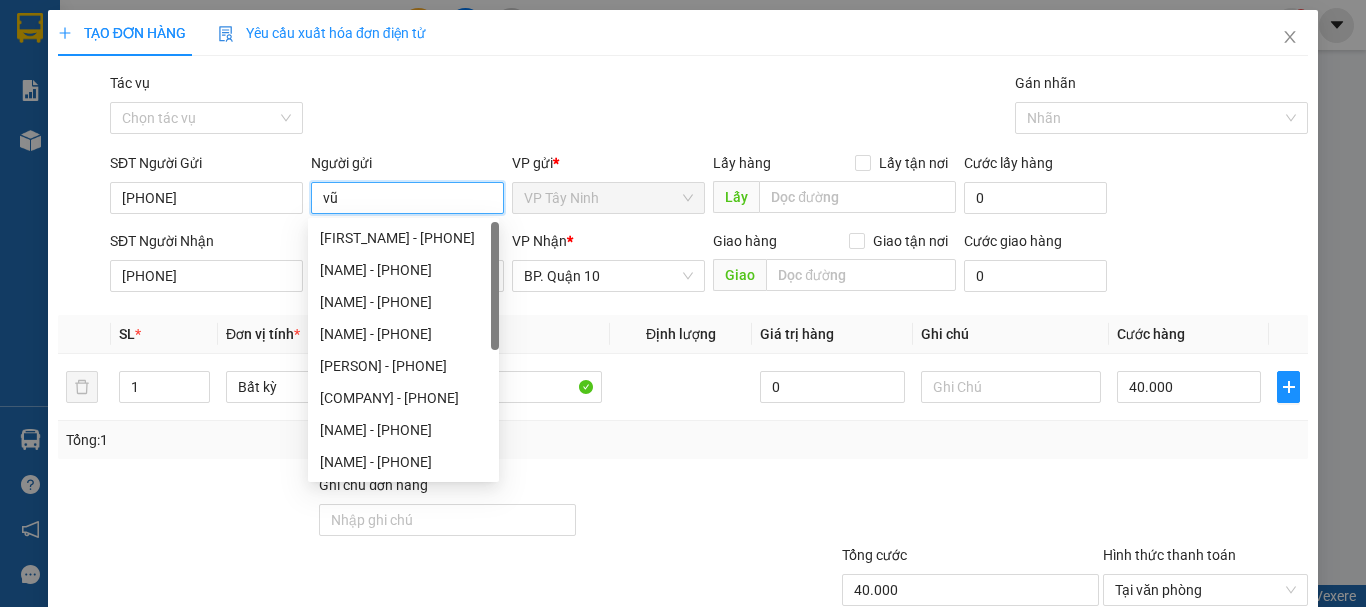 type on "v" 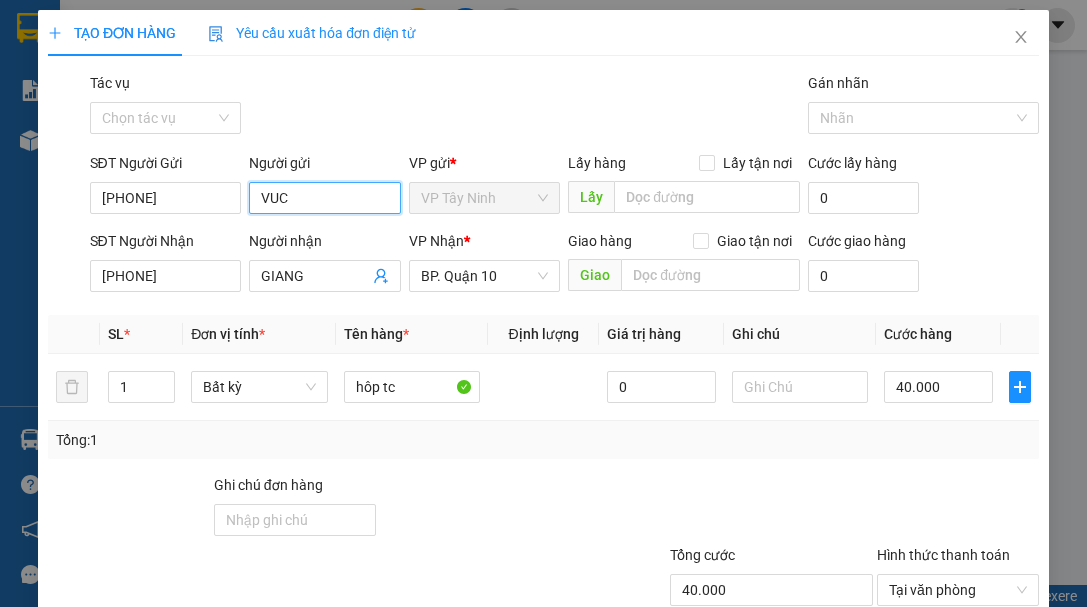 click on "VUC" at bounding box center [325, 198] 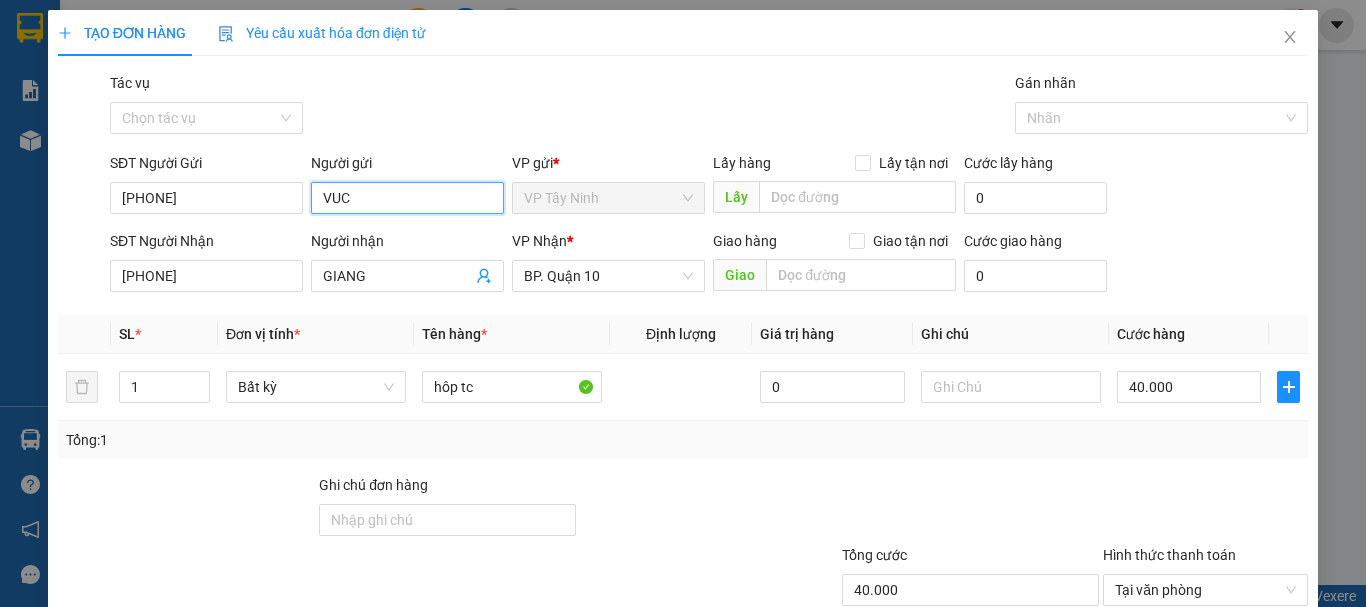 click on "VUC" at bounding box center [407, 198] 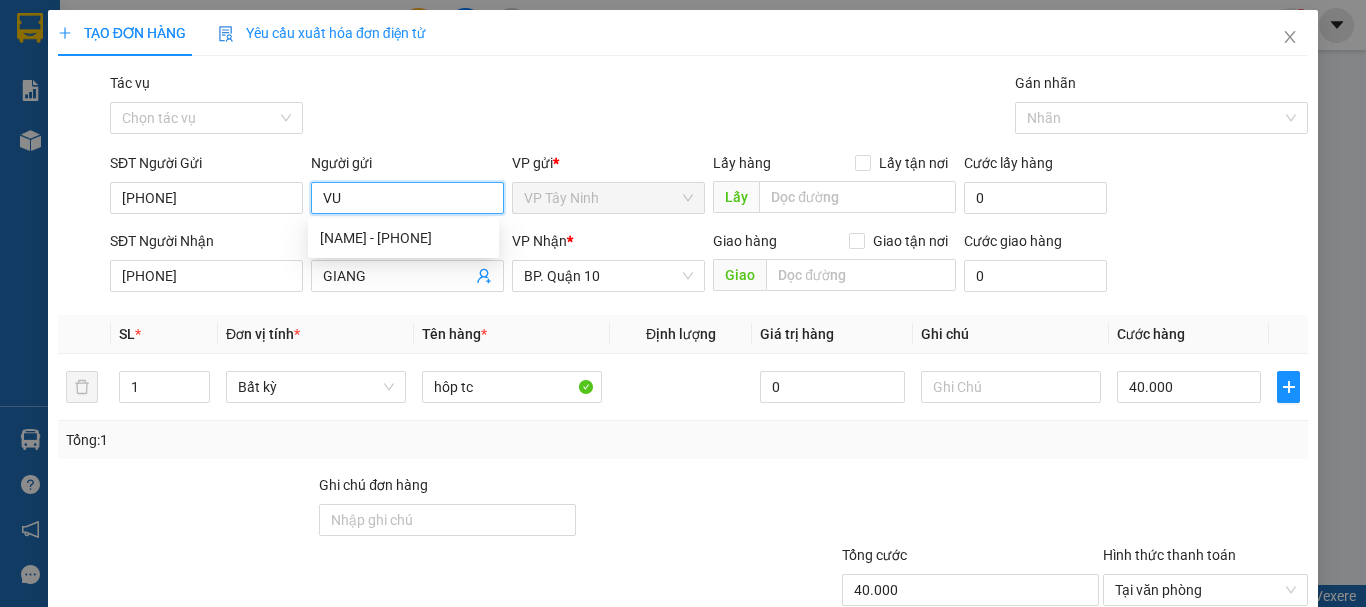 type on "V" 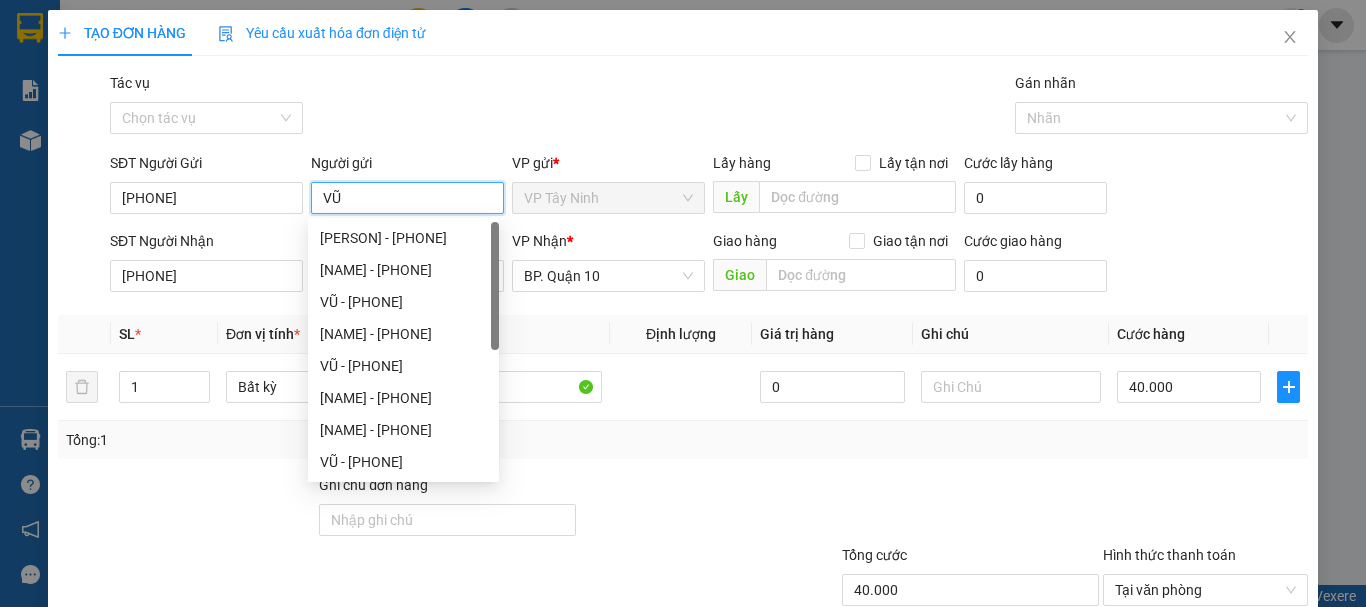 type on "VŨ" 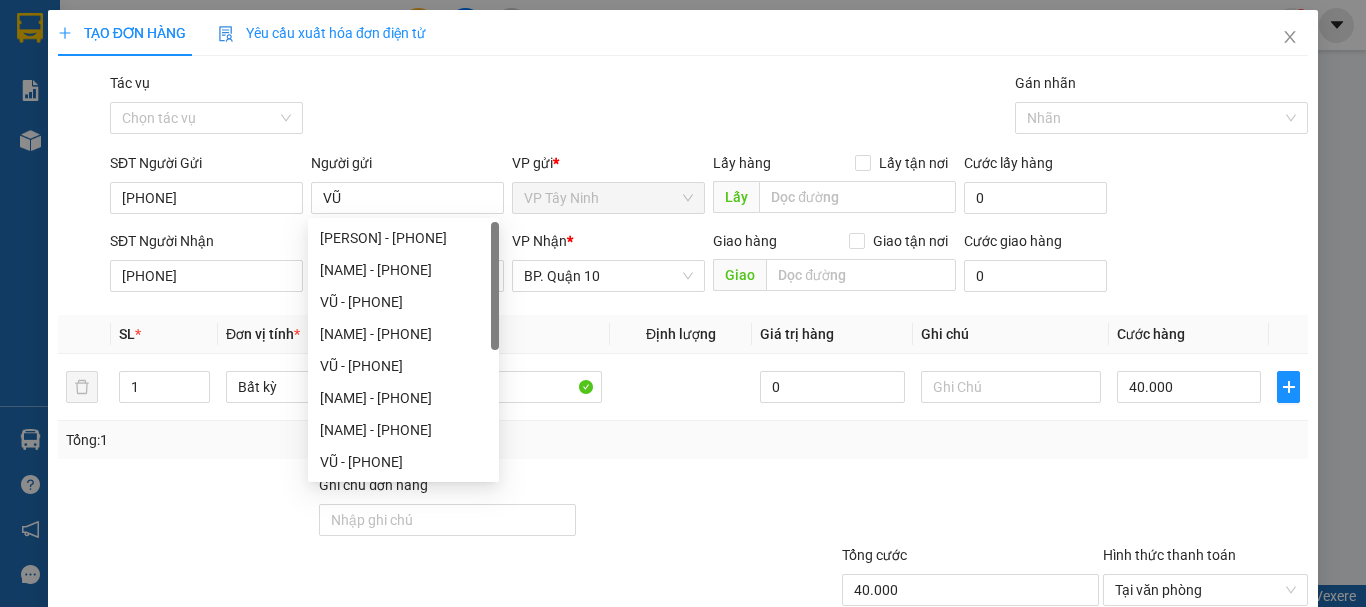 click on "Gói vận chuyển  * Tiêu chuẩn Tác vụ Chọn tác vụ Gán nhãn   Nhãn" at bounding box center (709, 107) 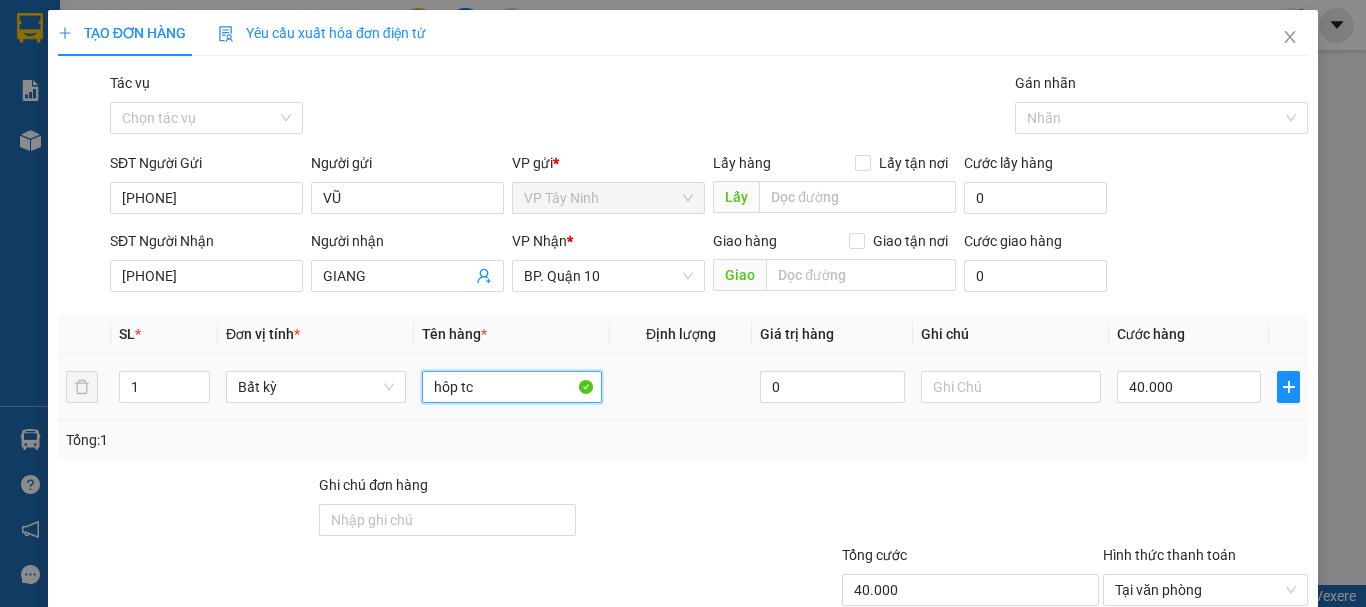 click on "hôp tc" at bounding box center (512, 387) 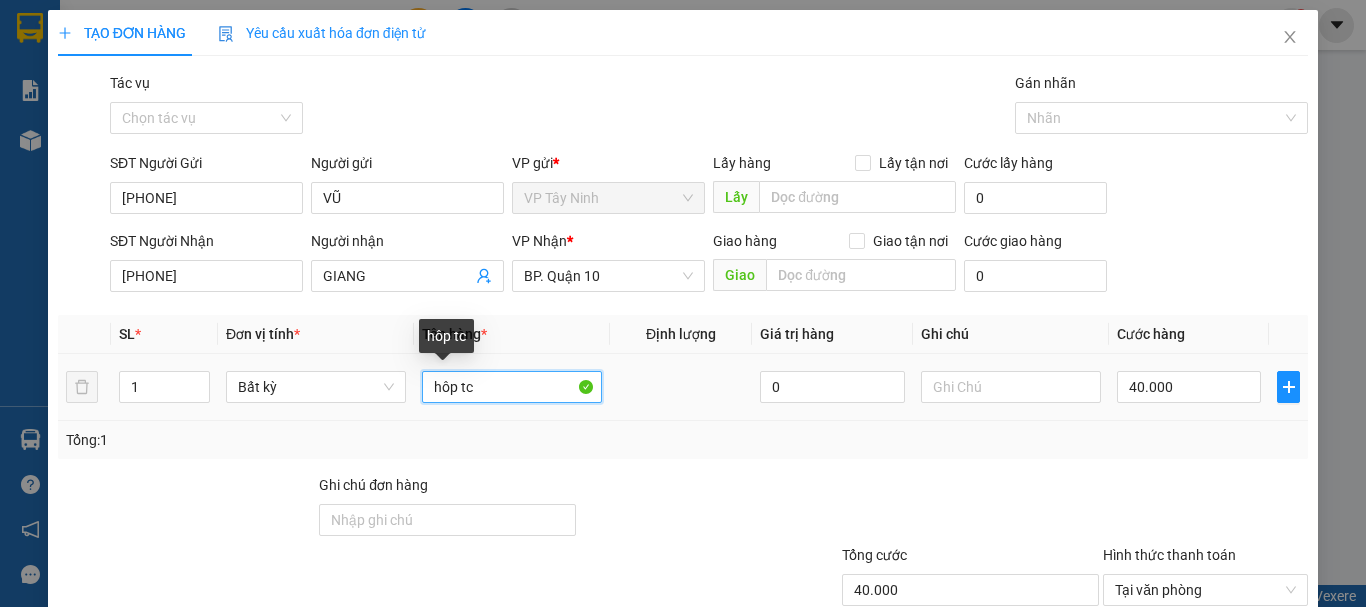 click on "SL  * Đơn vị tính  * Tên hàng  * Định lượng Giá trị hàng Ghi chú Cước hàng                   1 Bất kỳ hôp tc 0 40.000 Tổng:  1" at bounding box center (683, 387) 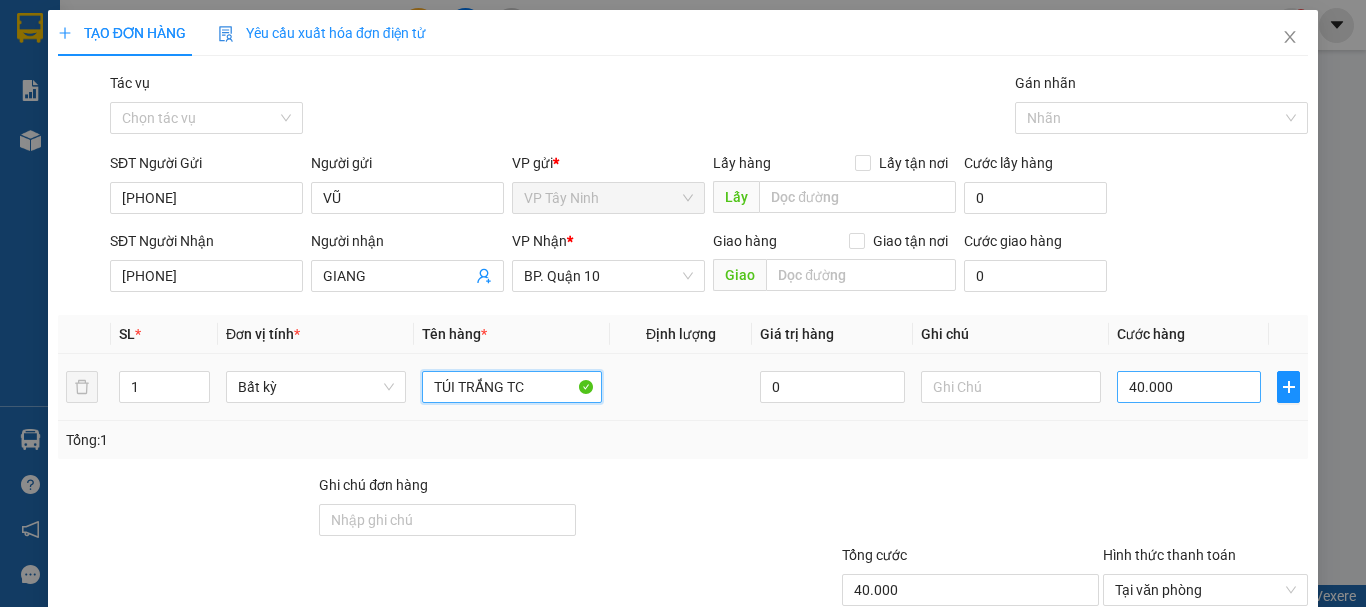 type on "TÚI TRẮNG TC" 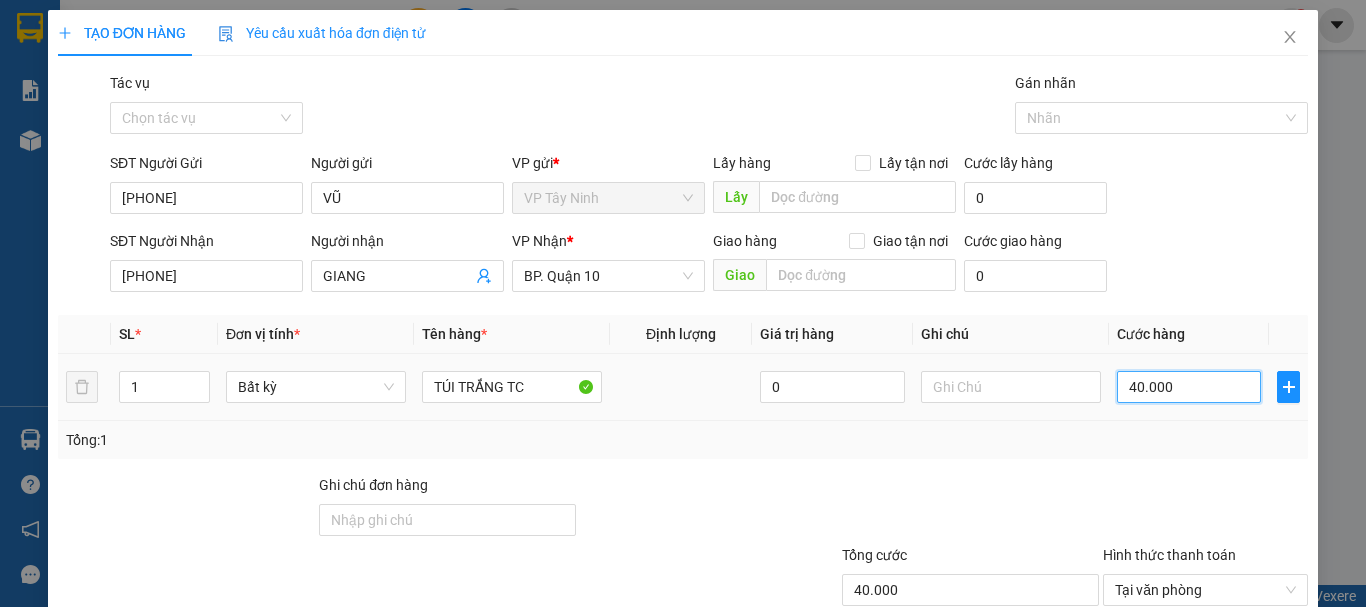 click on "40.000" at bounding box center (1189, 387) 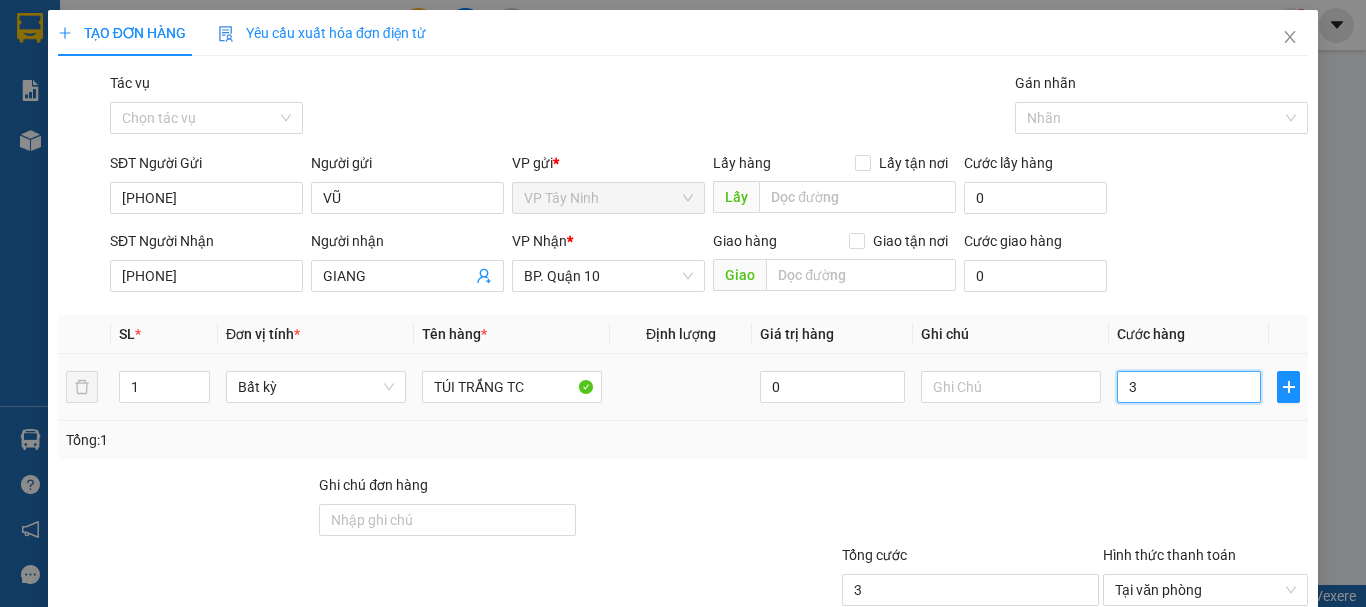 type on "30" 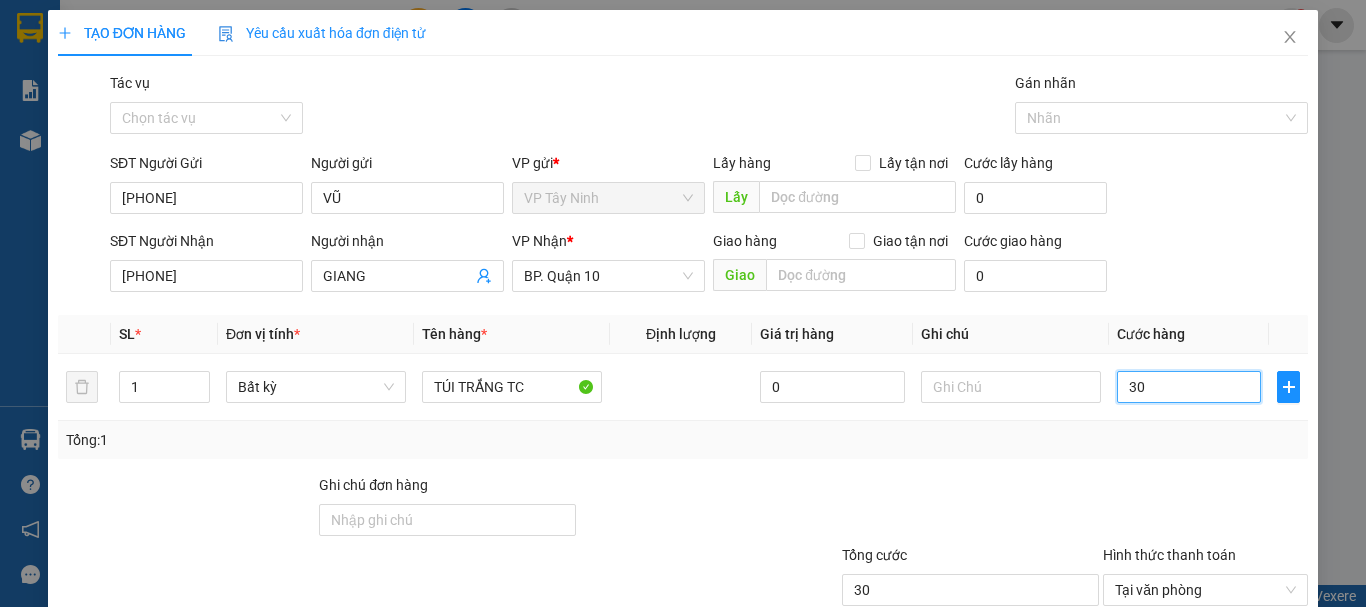 type on "30" 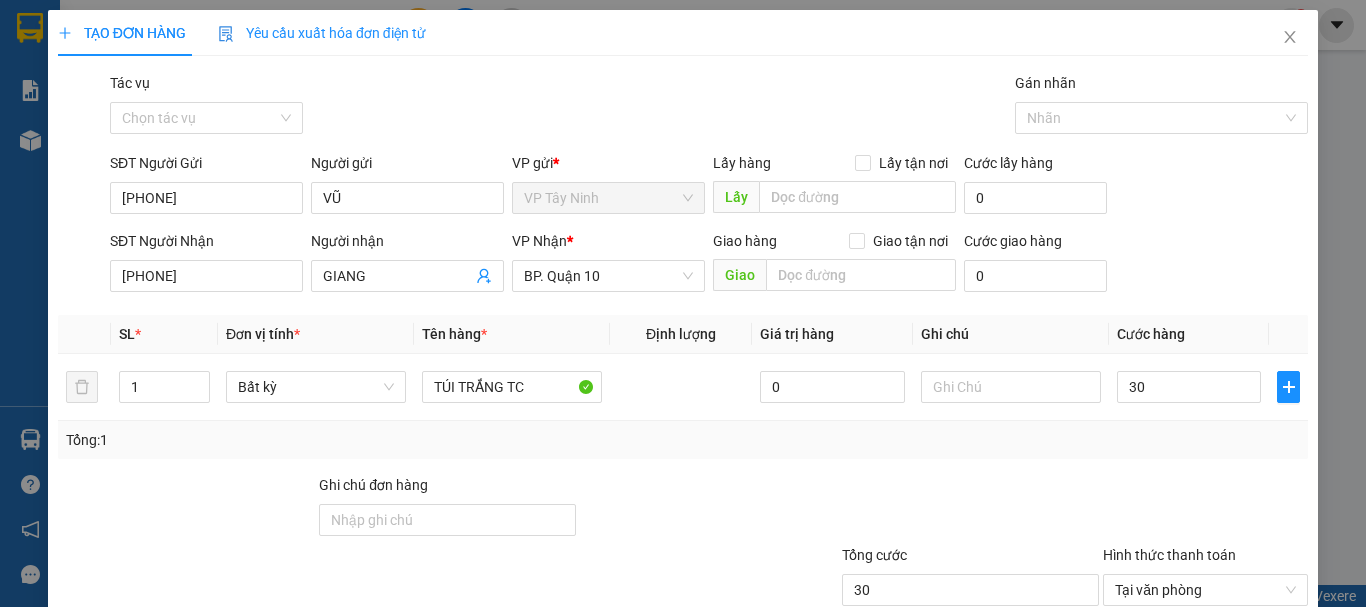 type on "30.000" 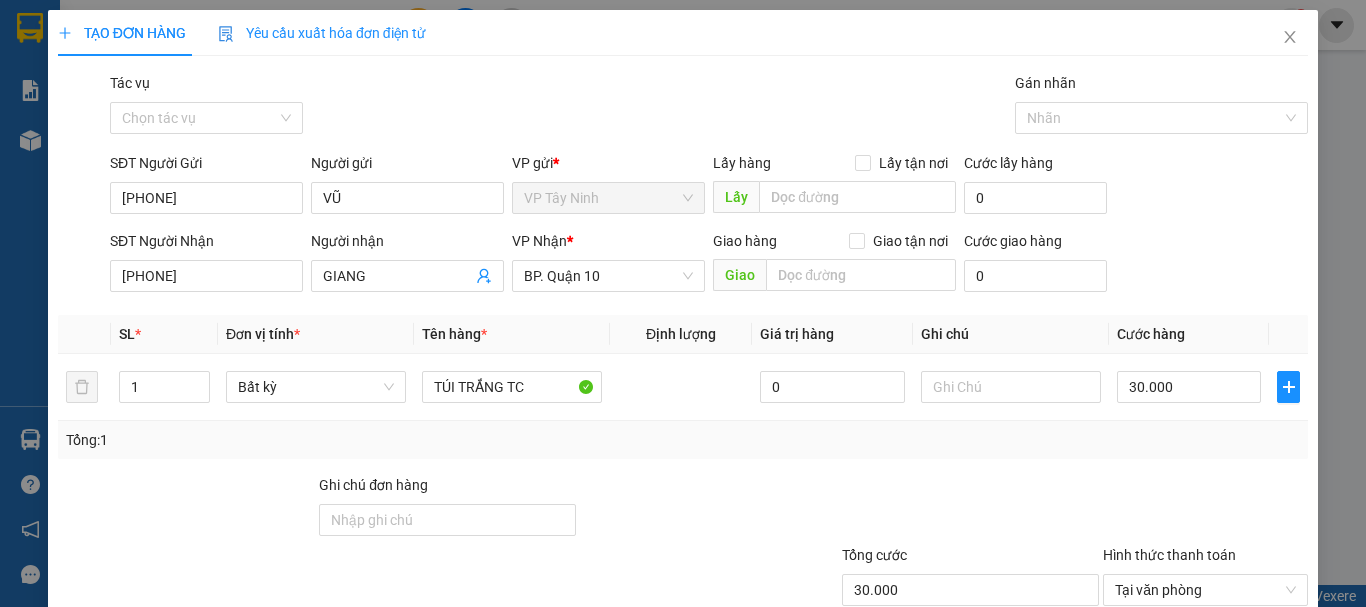 click at bounding box center (970, 509) 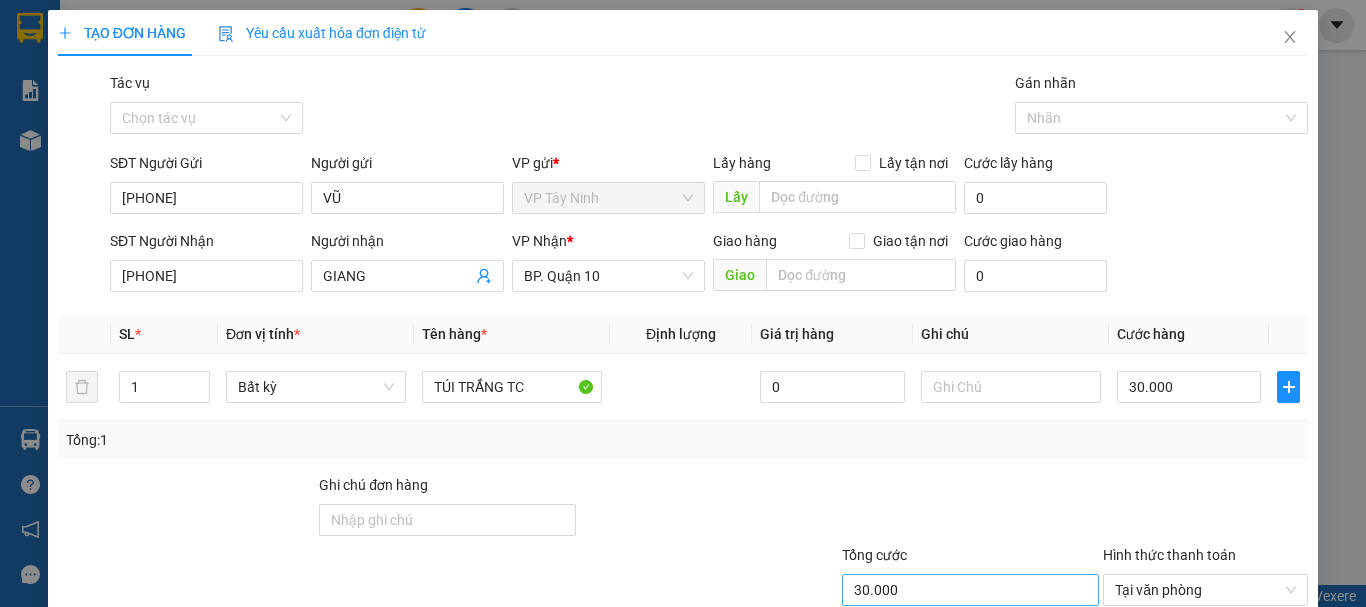 scroll, scrollTop: 133, scrollLeft: 0, axis: vertical 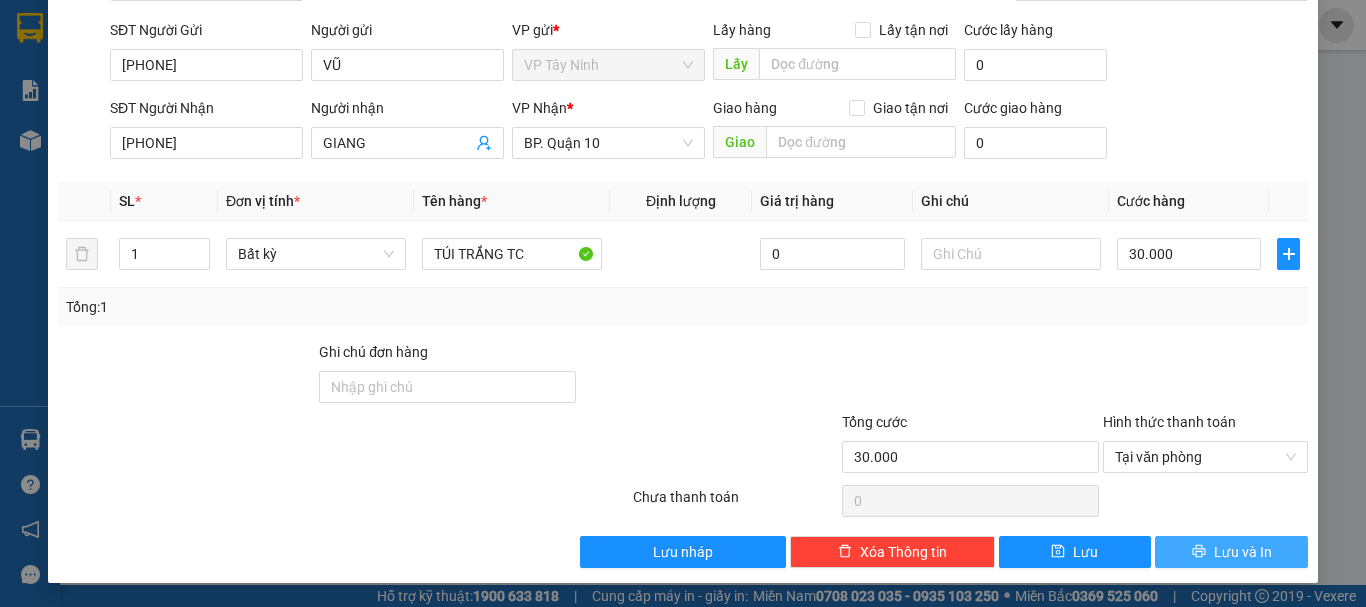 drag, startPoint x: 1235, startPoint y: 552, endPoint x: 1199, endPoint y: 567, distance: 39 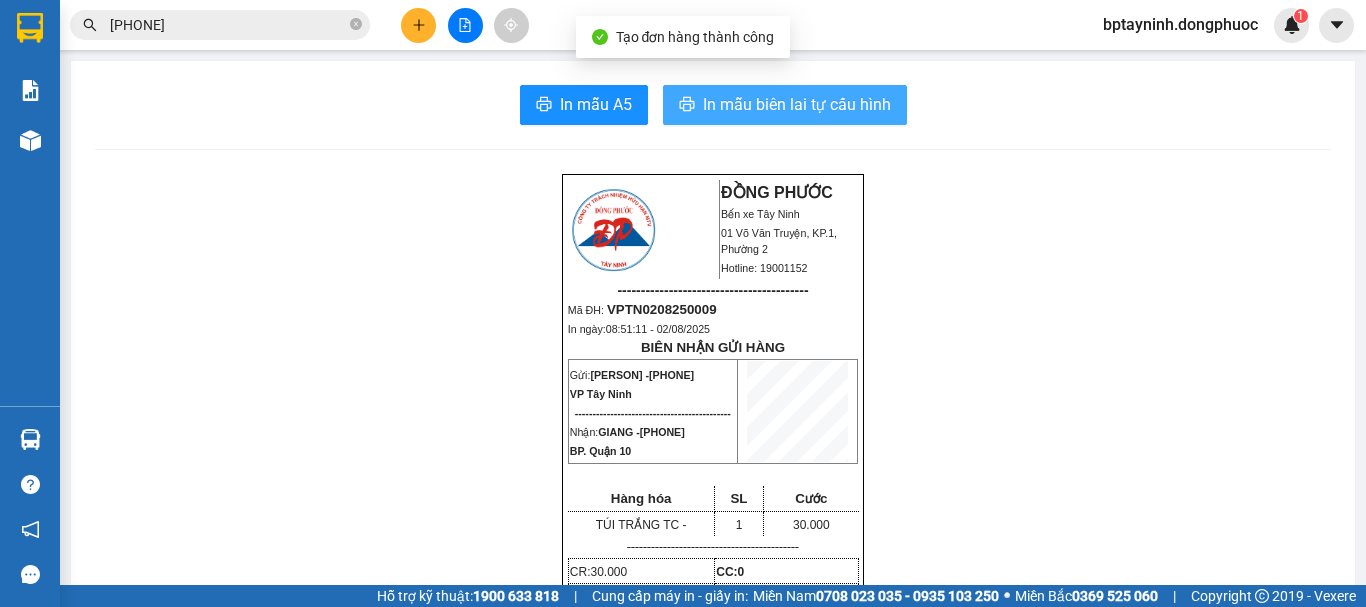 click on "In mẫu biên lai tự cấu hình" at bounding box center (797, 104) 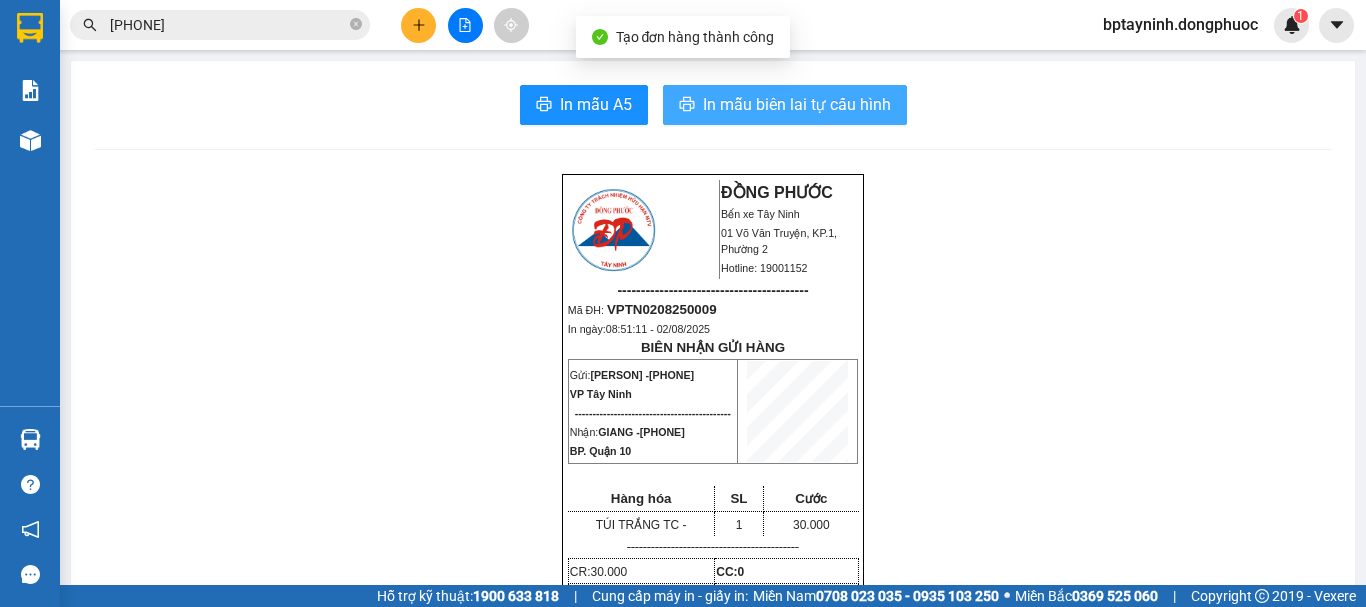 scroll, scrollTop: 0, scrollLeft: 0, axis: both 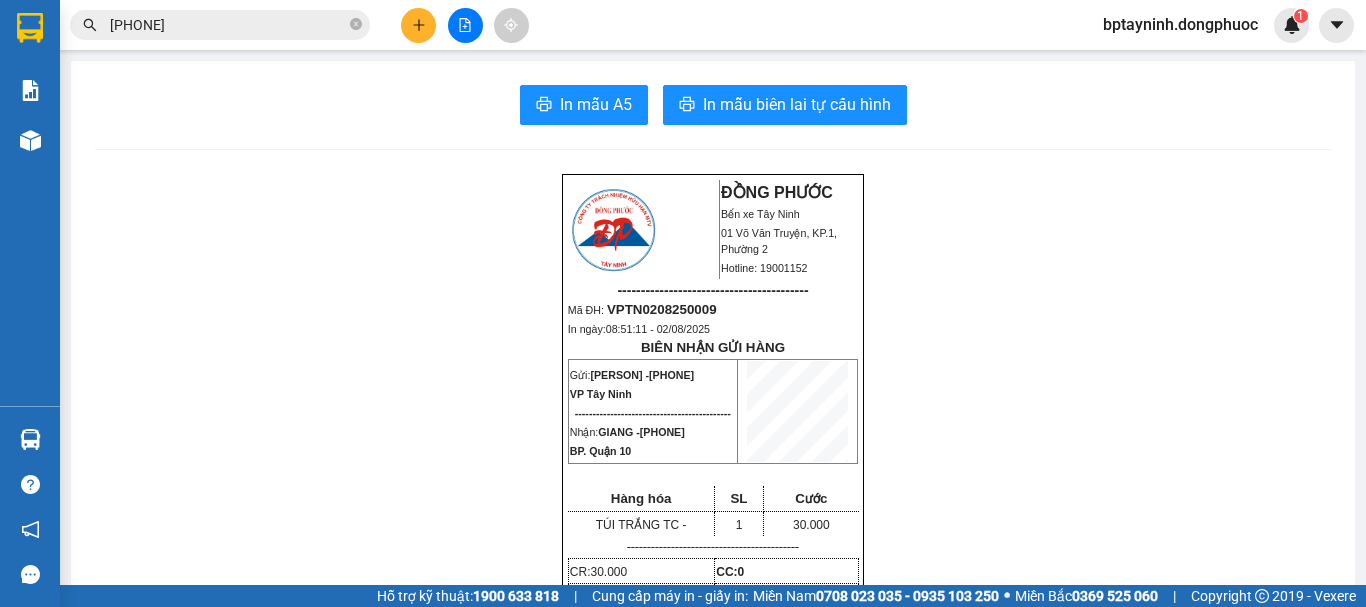 click at bounding box center (418, 25) 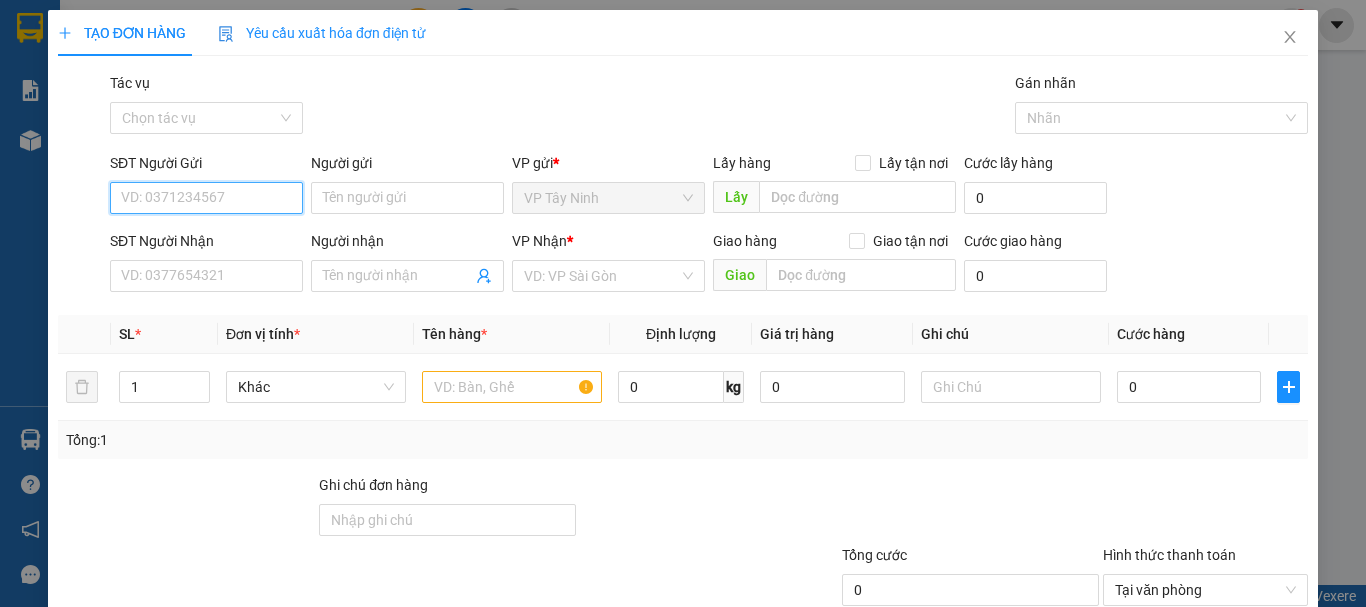 click on "SĐT Người Gửi" at bounding box center [206, 198] 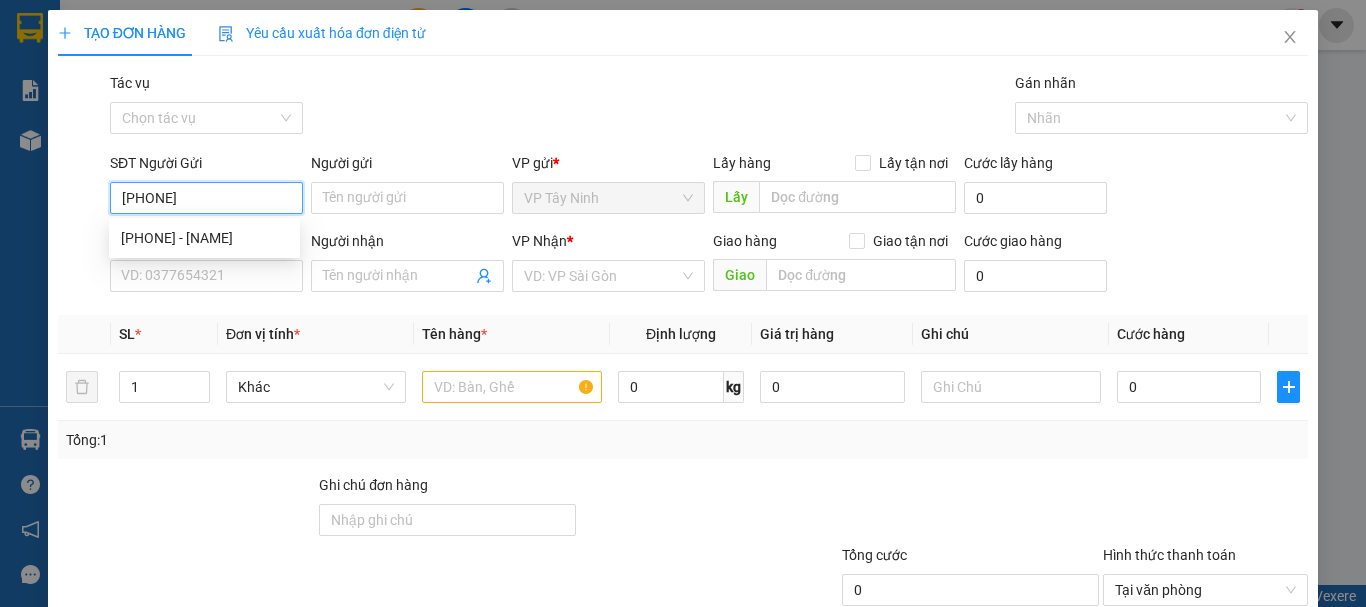 type on "0376089027" 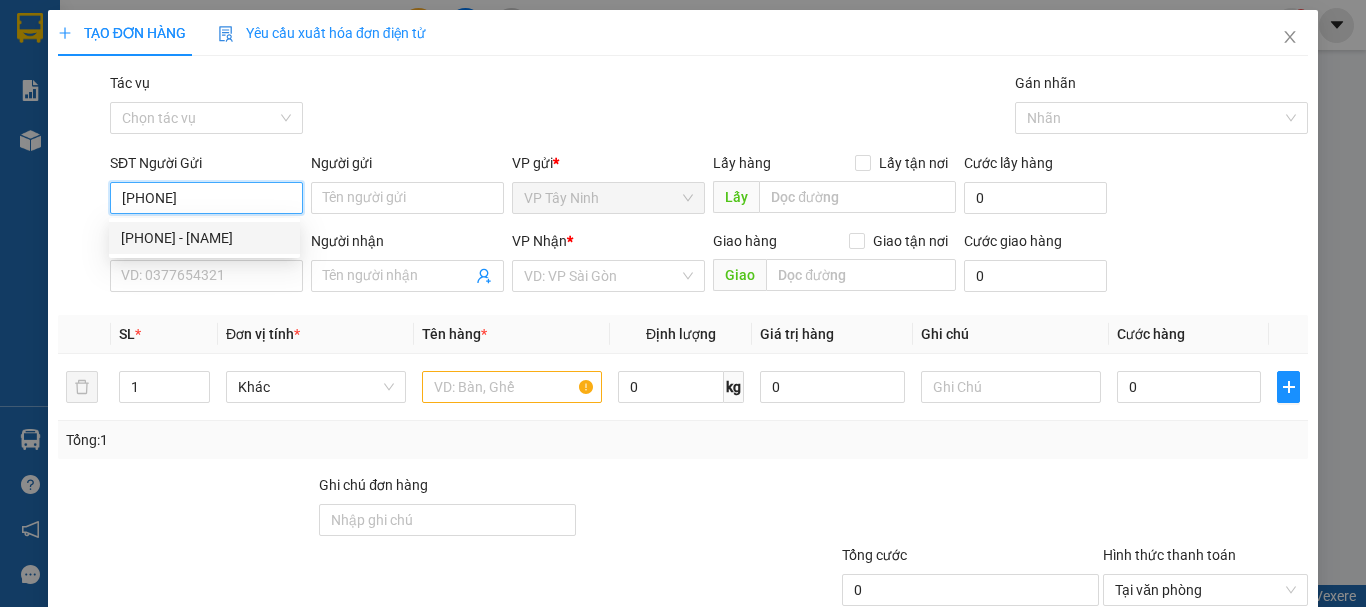 click on "0376089027 - PHI" at bounding box center [204, 238] 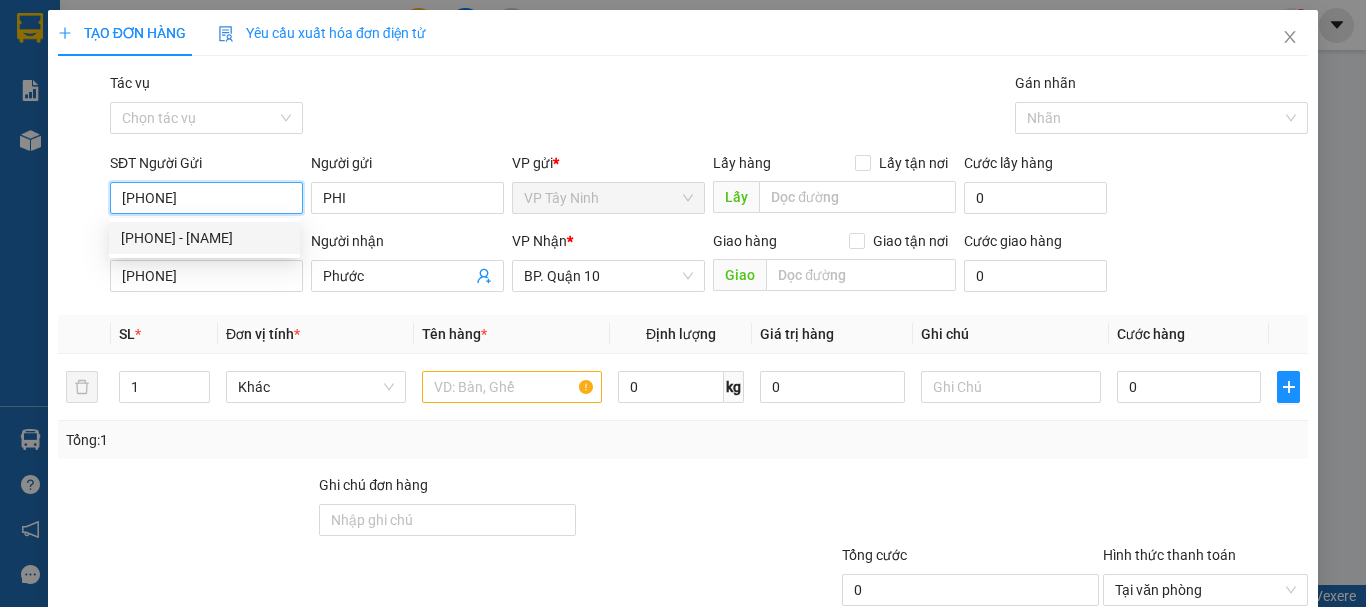 type on "70.000" 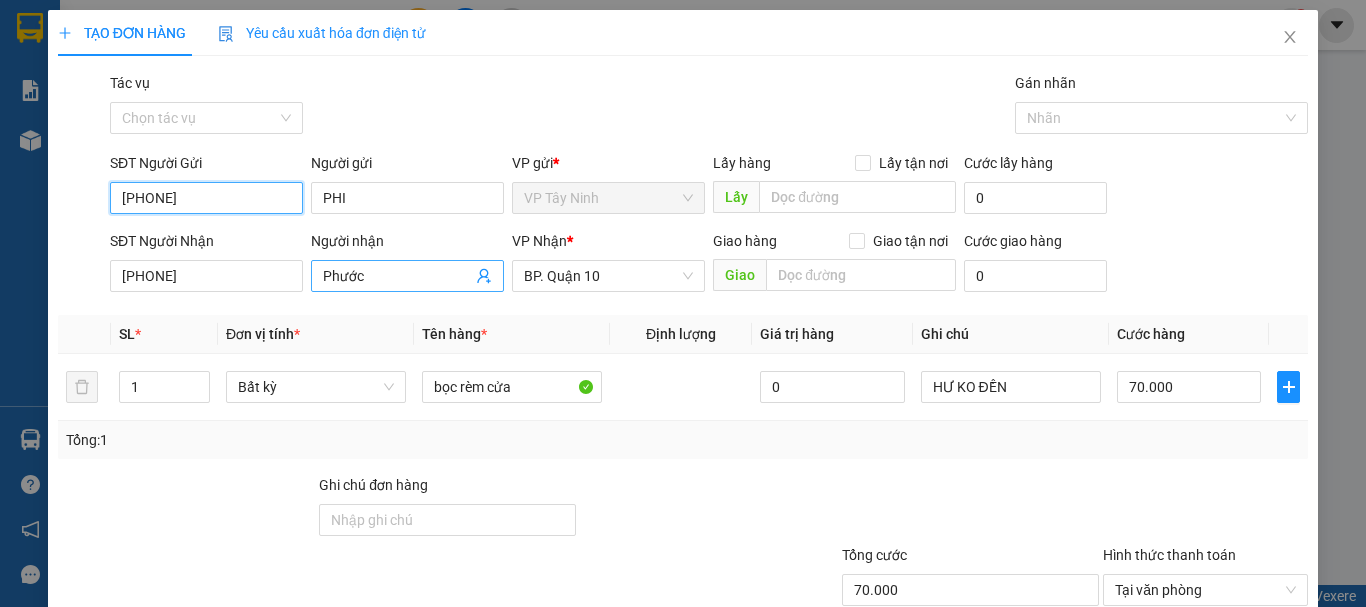 type on "0376089027" 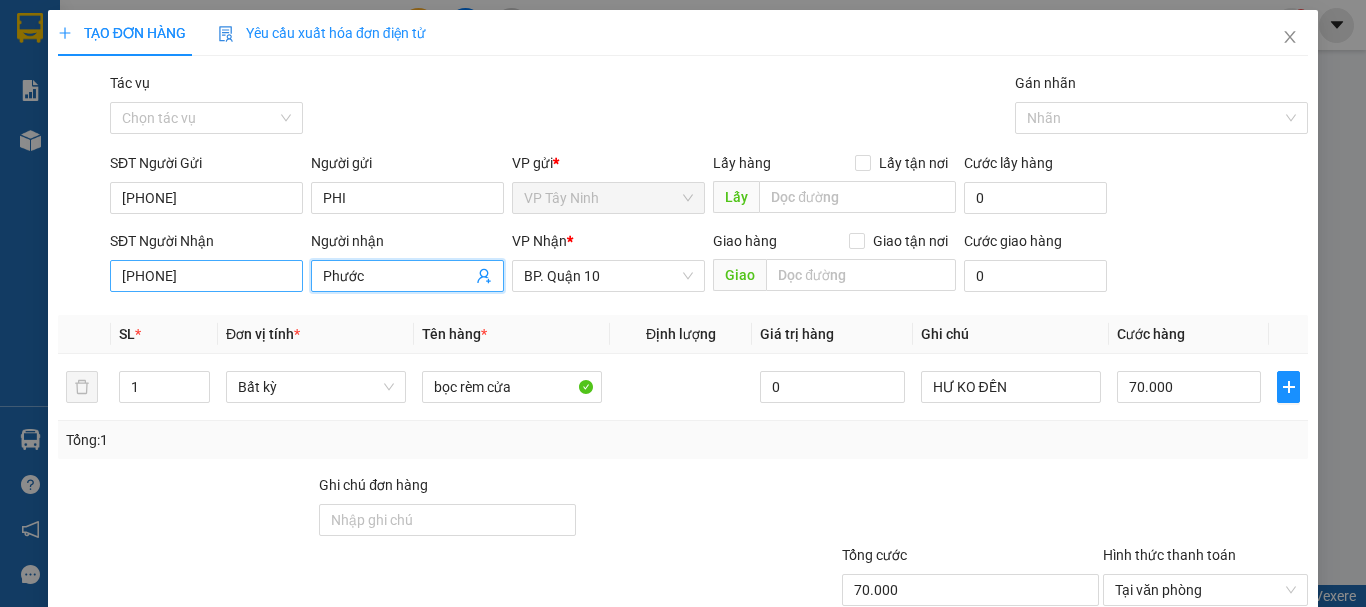 drag, startPoint x: 386, startPoint y: 275, endPoint x: 288, endPoint y: 274, distance: 98.005104 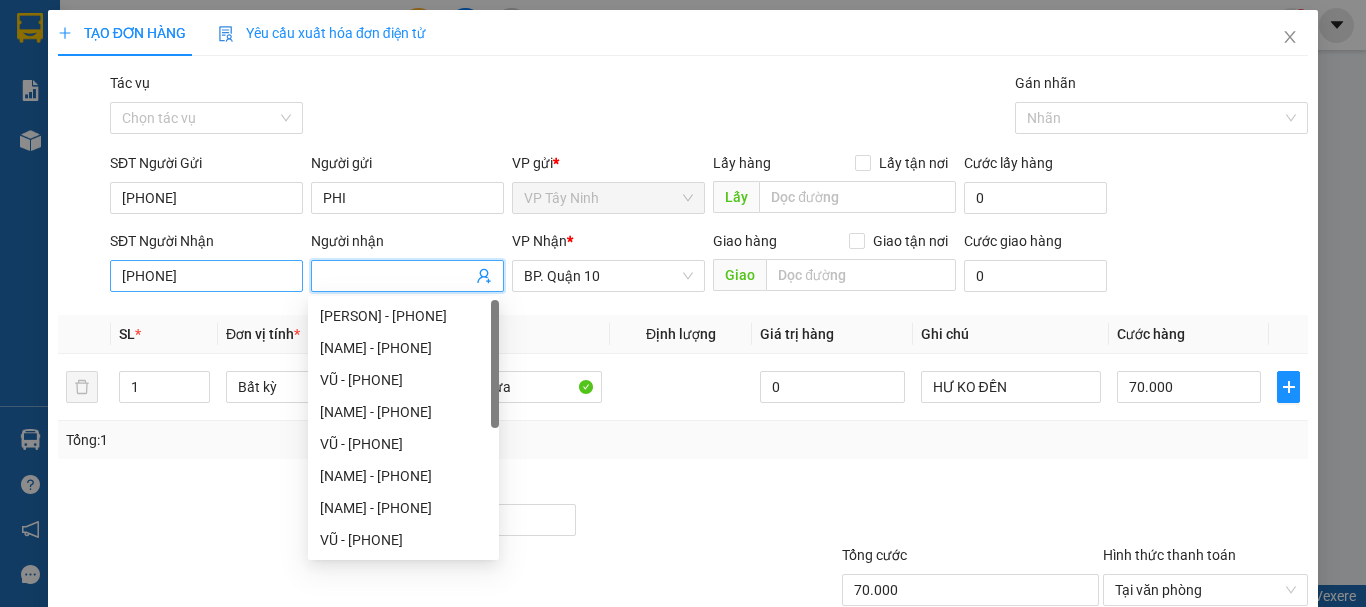 type 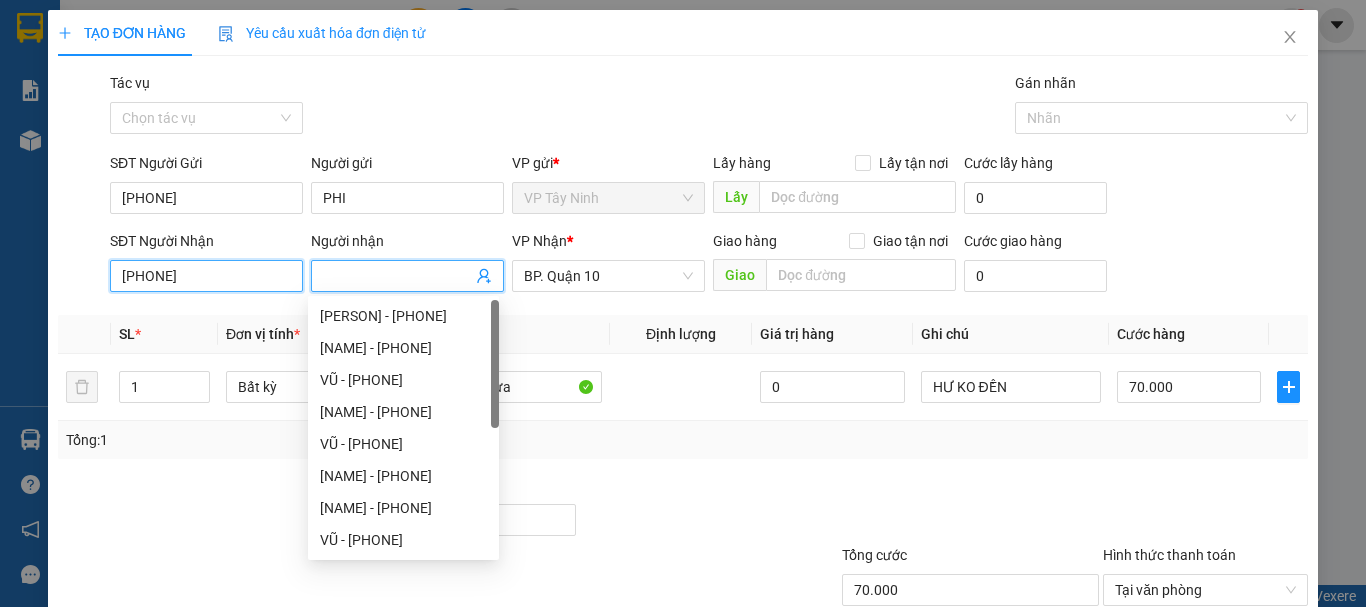 click on "0973775000" at bounding box center (206, 276) 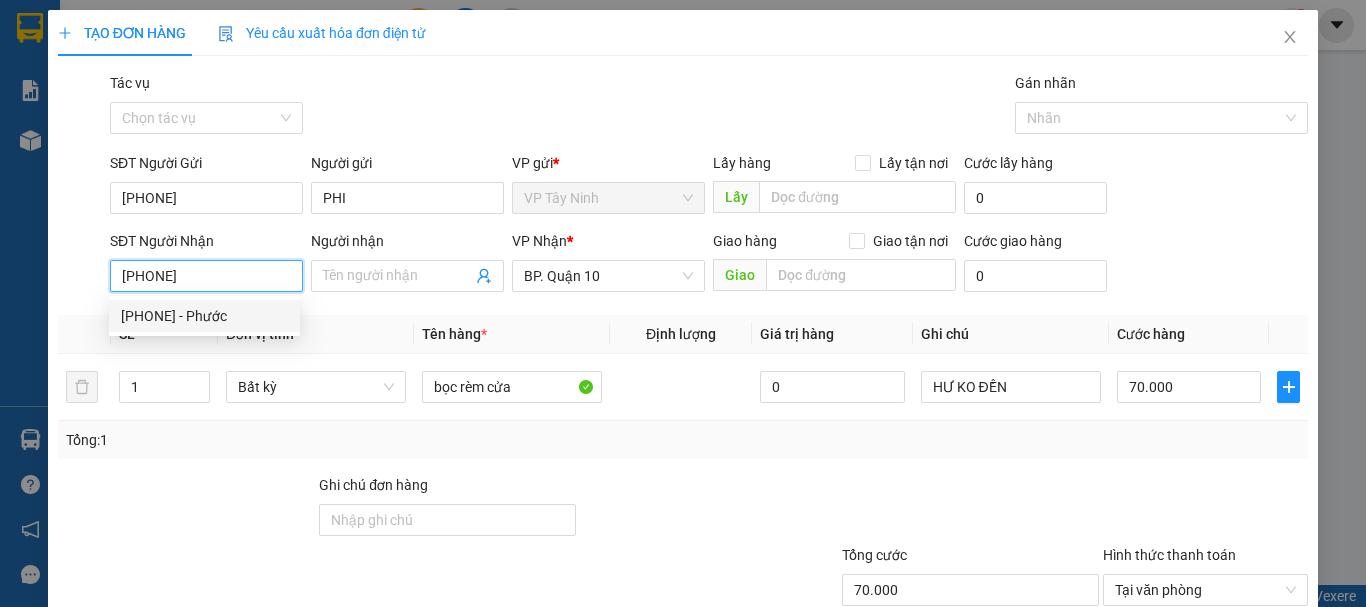 drag, startPoint x: 280, startPoint y: 275, endPoint x: 0, endPoint y: 327, distance: 284.78763 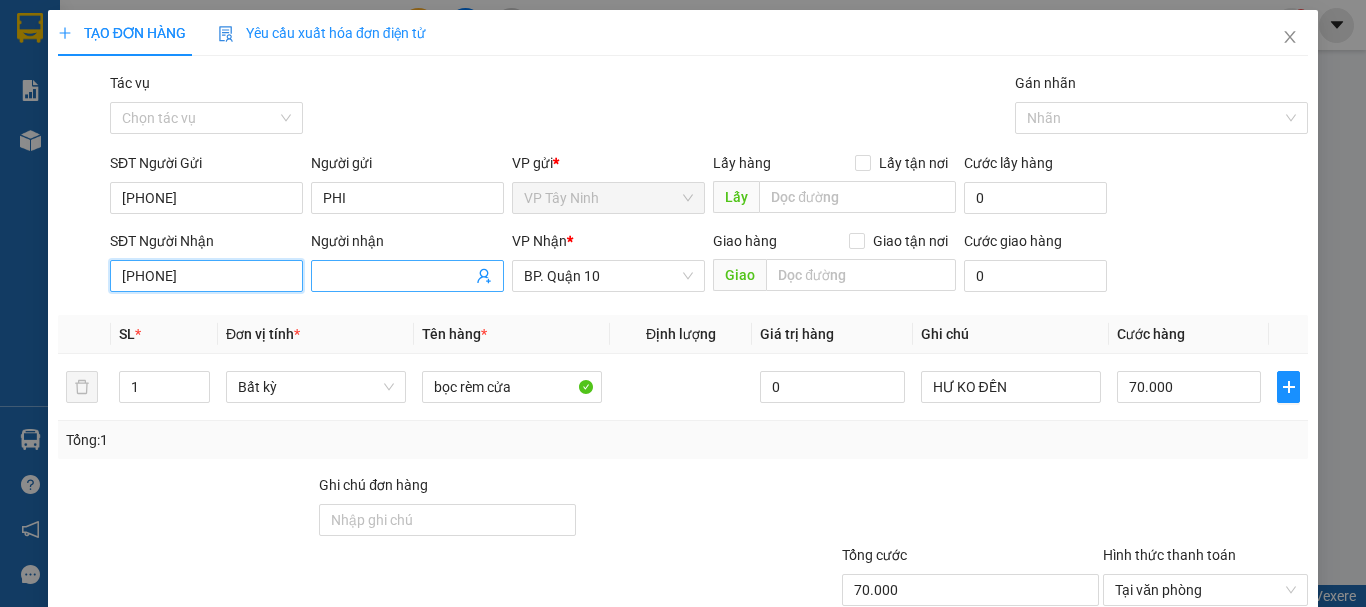 type on "0903741639" 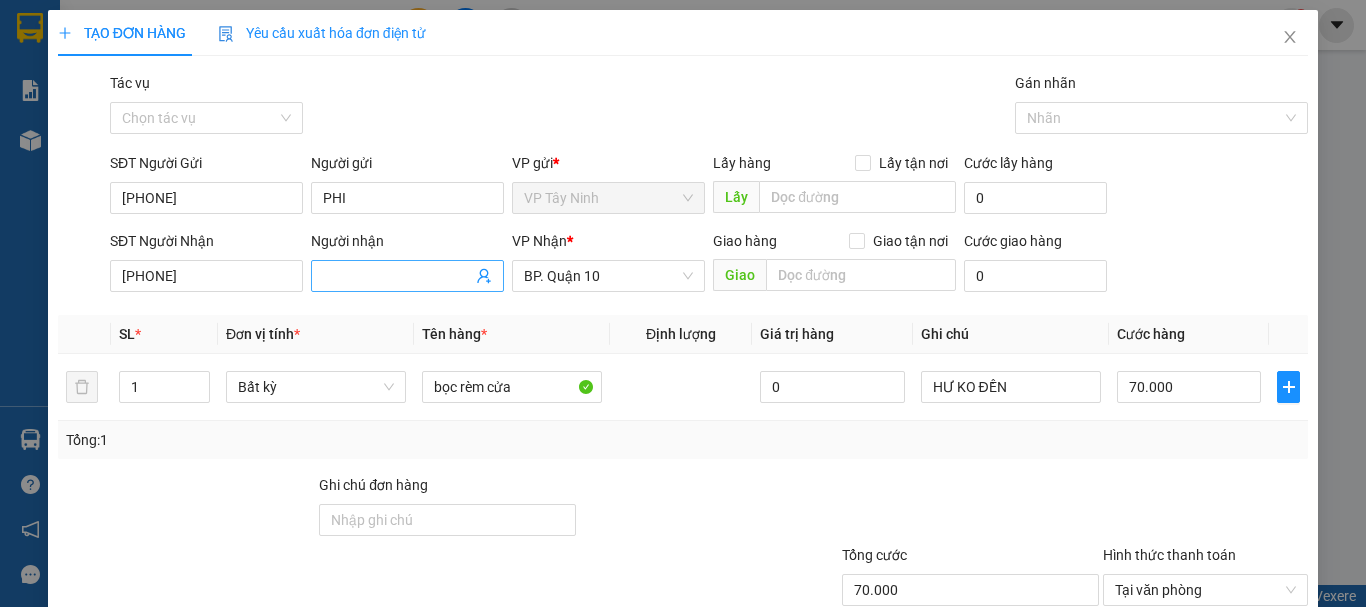 click on "Người nhận" at bounding box center [397, 276] 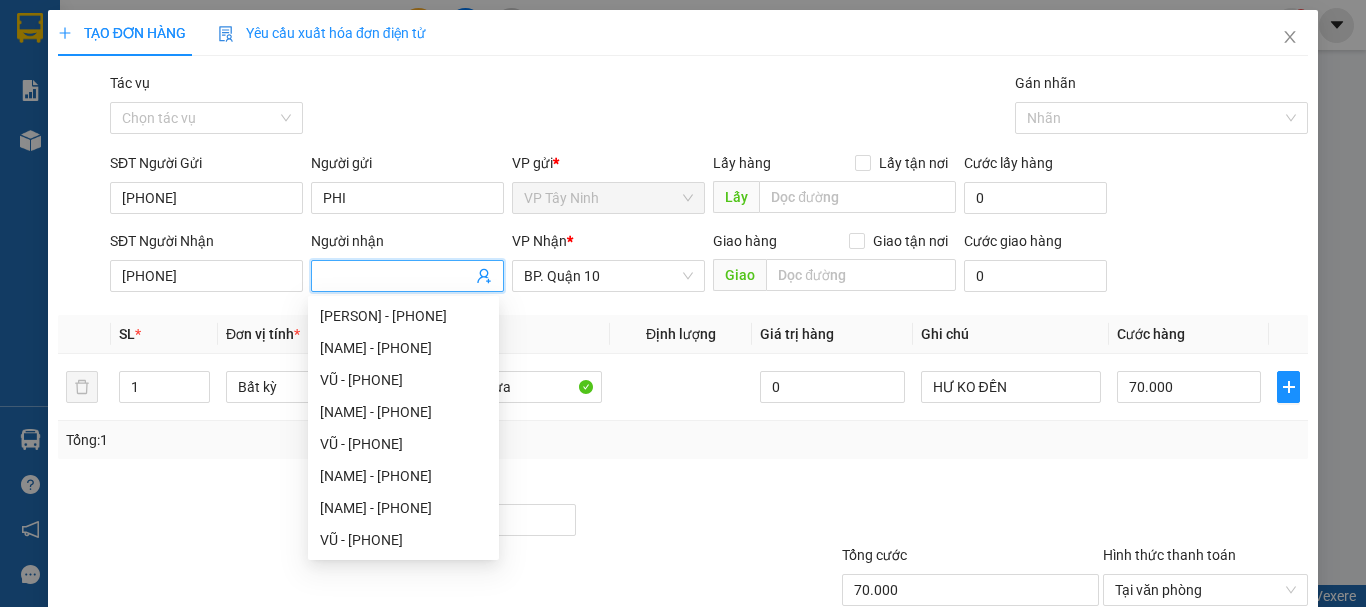 click on "Tên hàng  *" at bounding box center (512, 334) 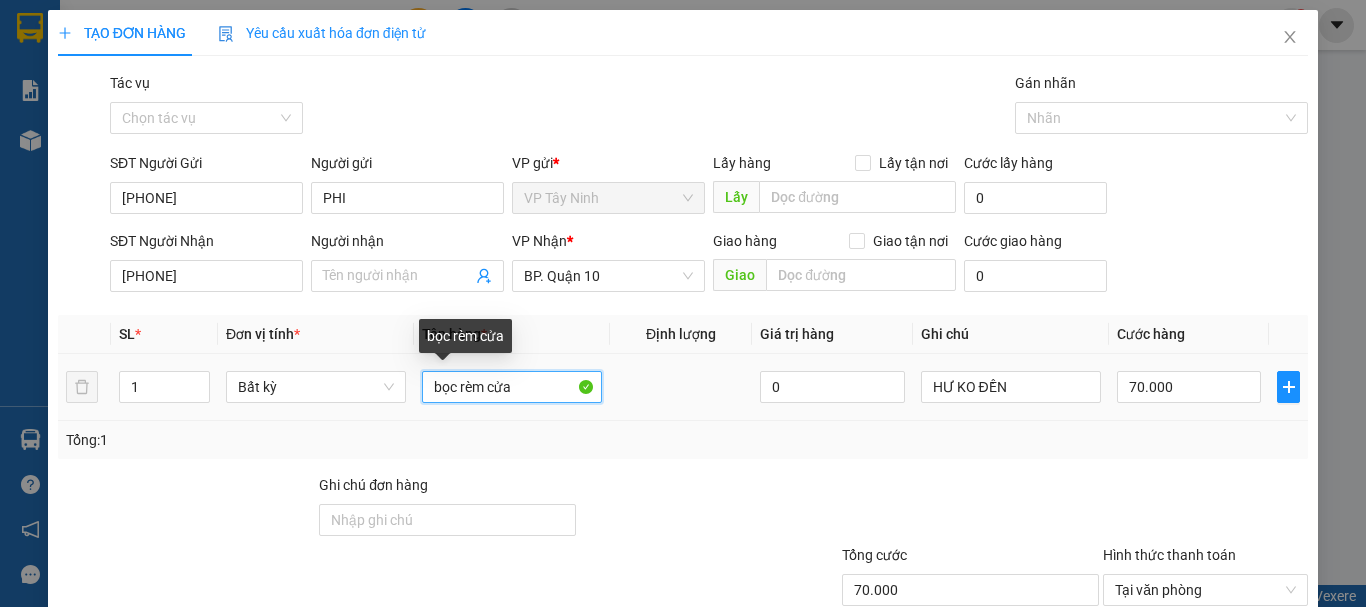click on "bọc rèm cửa" at bounding box center [512, 387] 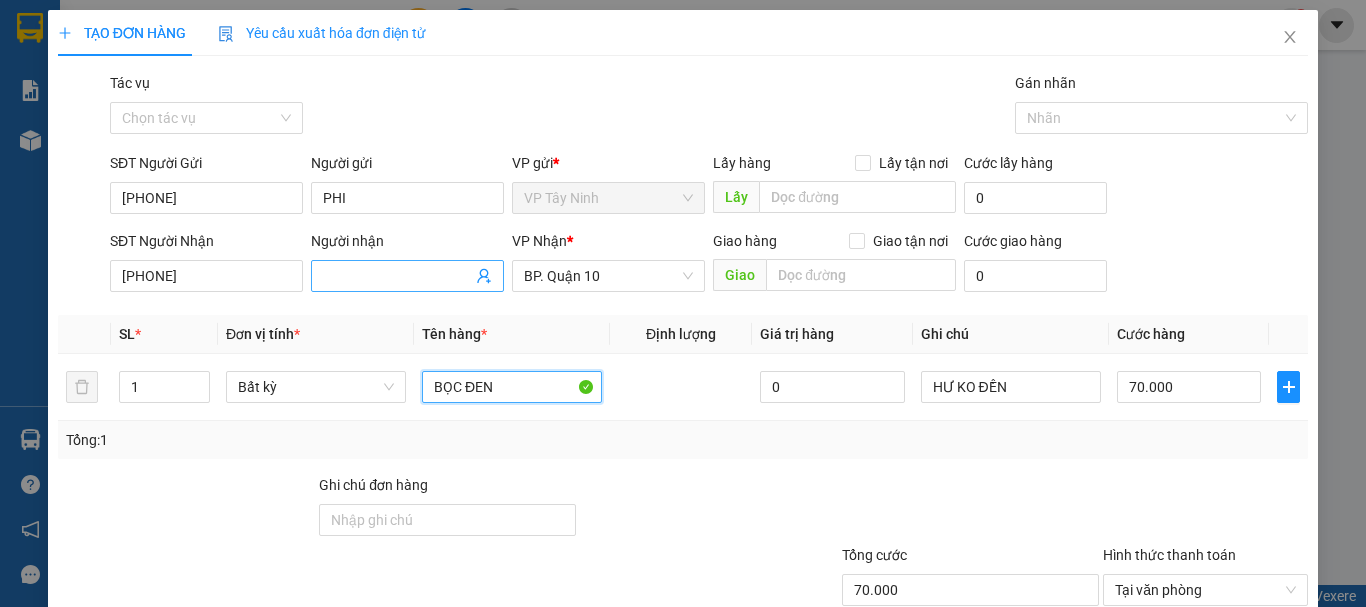 type on "BỌC ĐEN" 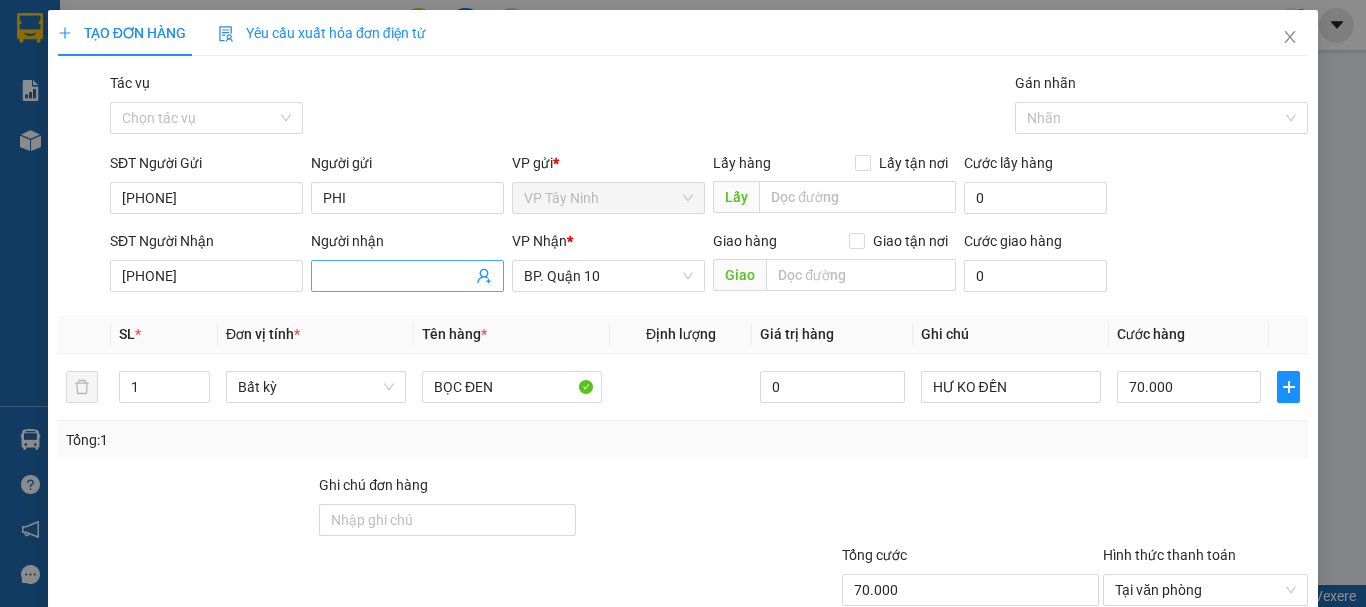 click at bounding box center (407, 276) 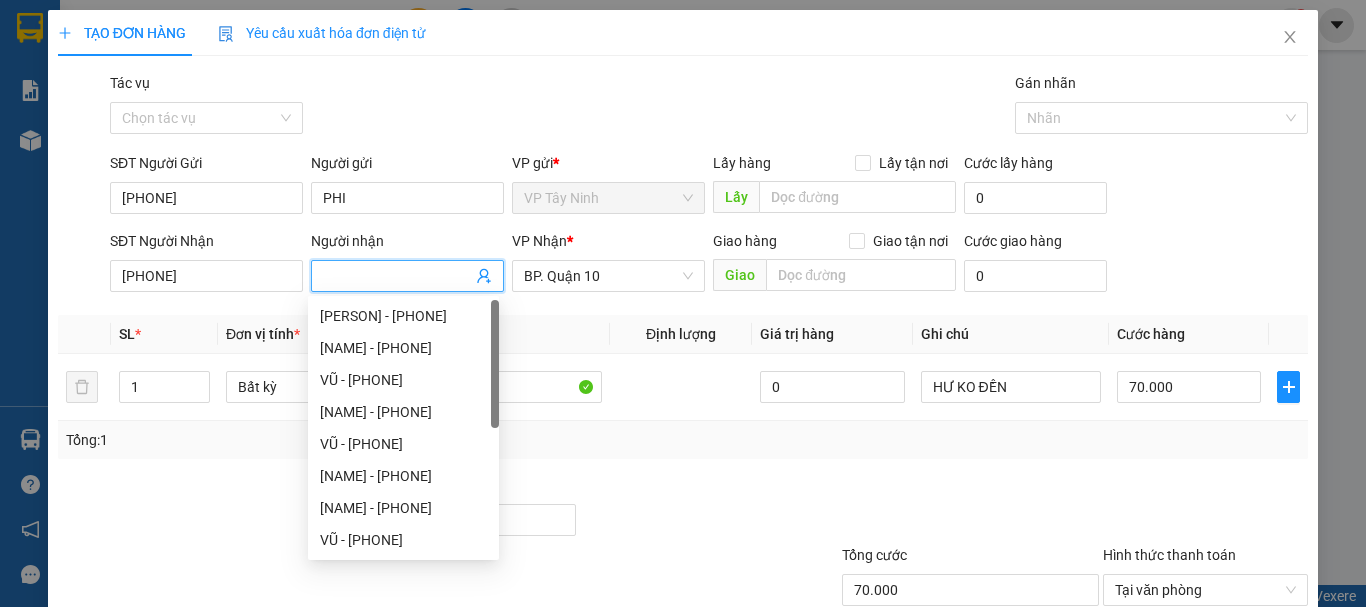 click on "Transit Pickup Surcharge Ids Transit Deliver Surcharge Ids Transit Deliver Surcharge Transit Deliver Surcharge Gói vận chuyển  * Tiêu chuẩn Tác vụ Chọn tác vụ Gán nhãn   Nhãn SĐT Người Gửi 0376089027 Người gửi PHI VP gửi  * VP Tây Ninh Lấy hàng Lấy tận nơi Lấy Cước lấy hàng 0 SĐT Người Nhận 0903741639 Người nhận Tên người nhận VP Nhận  * BP. Quận 10 Giao hàng Giao tận nơi Giao Cước giao hàng 0 SL  * Đơn vị tính  * Tên hàng  * Định lượng Giá trị hàng Ghi chú Cước hàng                   1 Bất kỳ BỌC ĐEN 0 HƯ KO ĐỀN 70.000 Tổng:  1 Ghi chú đơn hàng Tổng cước 70.000 Hình thức thanh toán Tại văn phòng Số tiền thu trước 0 Chưa thanh toán 0 Chọn HT Thanh Toán Lưu nháp Xóa Thông tin Lưu Lưu và In BỌC ĐEN" at bounding box center (683, 386) 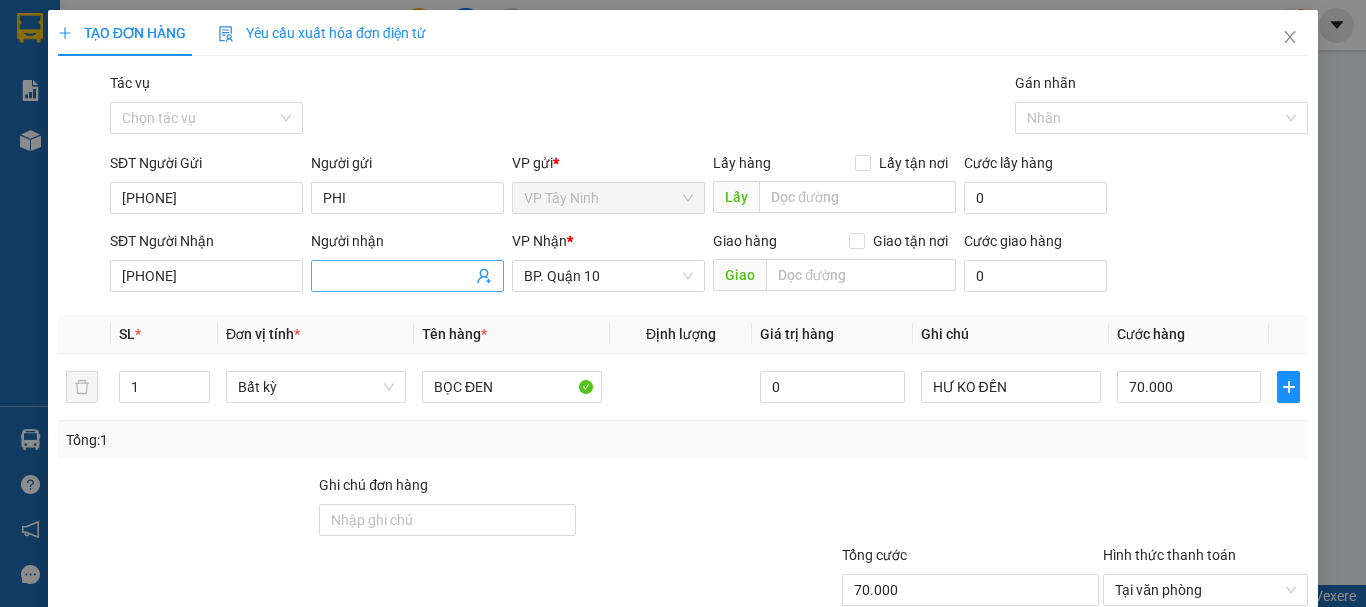 click at bounding box center [407, 276] 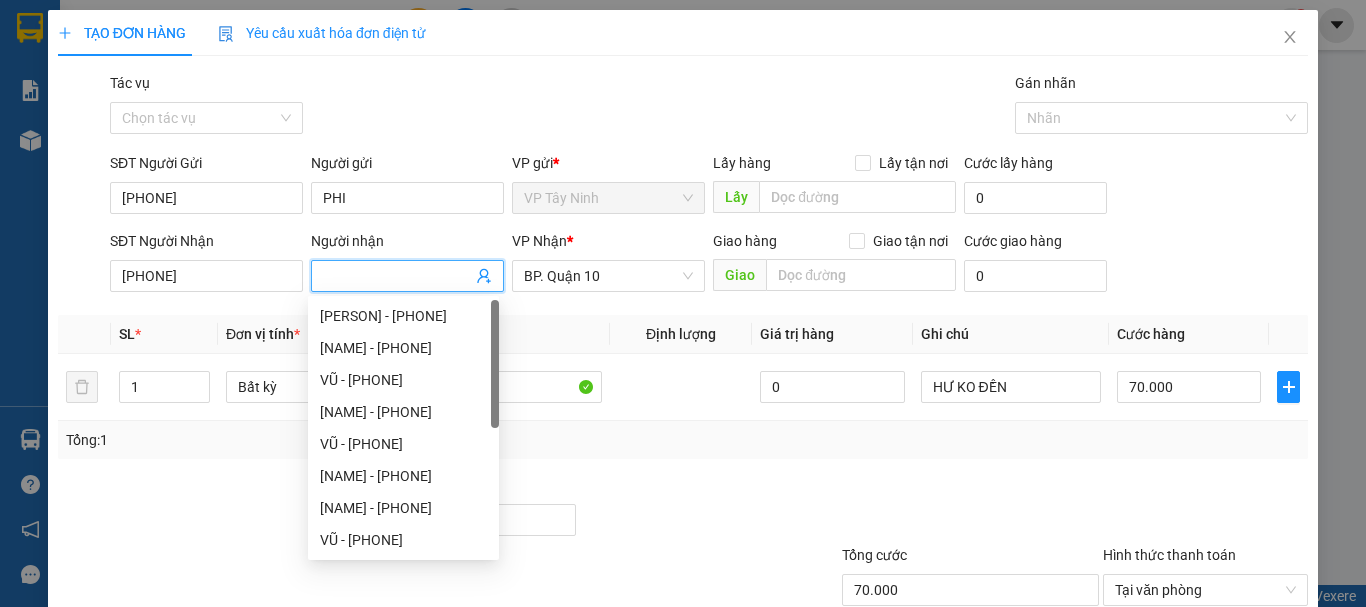 click on "Người nhận" at bounding box center (397, 276) 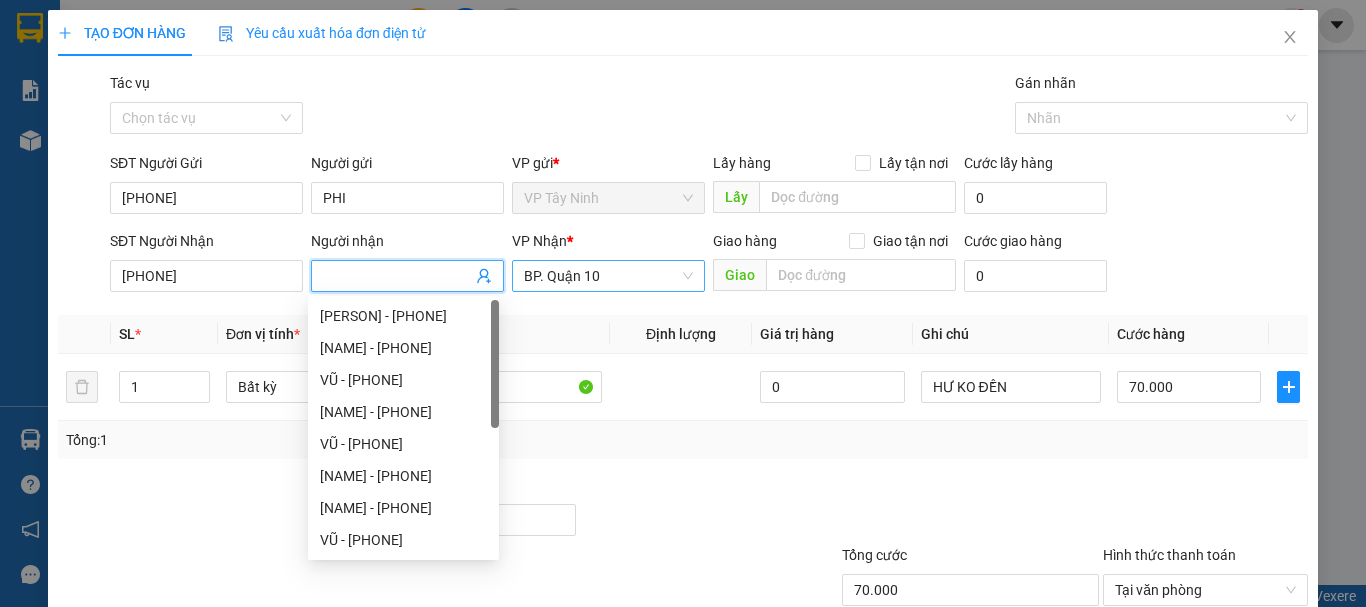 click on "BP. Quận 10" at bounding box center [608, 276] 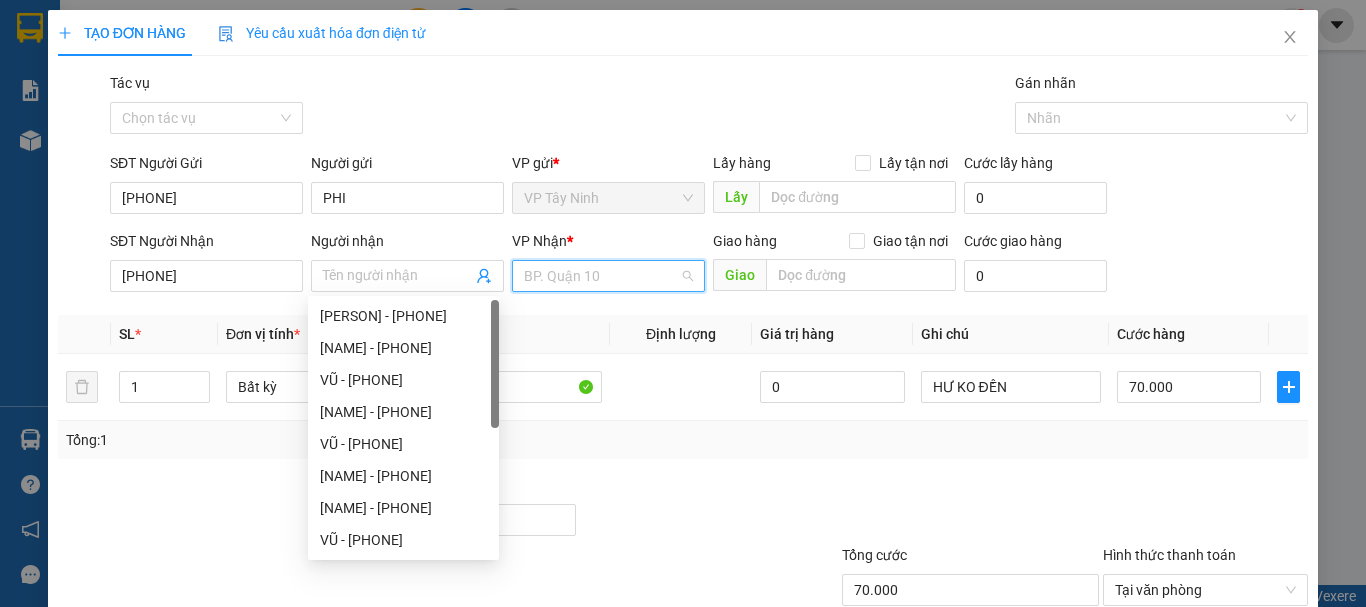 scroll, scrollTop: 128, scrollLeft: 0, axis: vertical 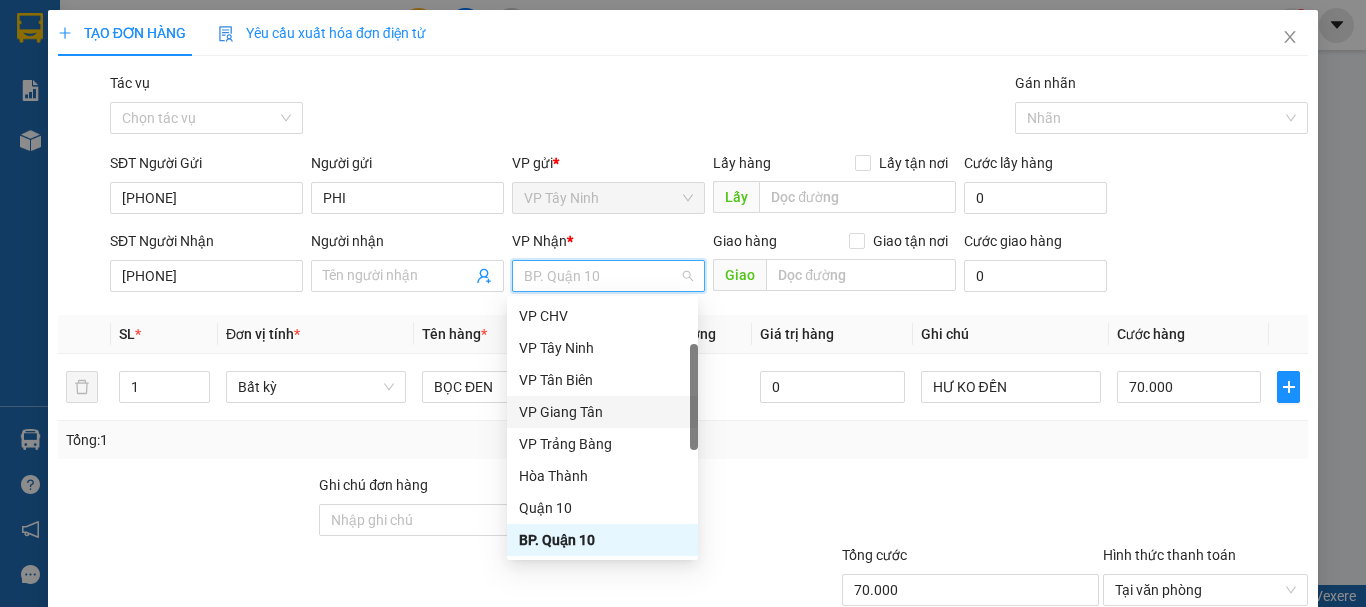 click on "Transit Pickup Surcharge Ids Transit Deliver Surcharge Ids Transit Deliver Surcharge Transit Deliver Surcharge Gói vận chuyển  * Tiêu chuẩn Tác vụ Chọn tác vụ Gán nhãn   Nhãn SĐT Người Gửi 0376089027 Người gửi PHI VP gửi  * VP Tây Ninh Lấy hàng Lấy tận nơi Lấy Cước lấy hàng 0 SĐT Người Nhận 0903741639 Người nhận Tên người nhận VP Nhận  * BP. Quận 10 Giao hàng Giao tận nơi Giao Cước giao hàng 0 SL  * Đơn vị tính  * Tên hàng  * Định lượng Giá trị hàng Ghi chú Cước hàng                   1 Bất kỳ BỌC ĐEN 0 HƯ KO ĐỀN 70.000 Tổng:  1 Ghi chú đơn hàng Tổng cước 70.000 Hình thức thanh toán Tại văn phòng Số tiền thu trước 0 Chưa thanh toán 0 Chọn HT Thanh Toán Lưu nháp Xóa Thông tin Lưu Lưu và In BỌC ĐEN" at bounding box center [683, 386] 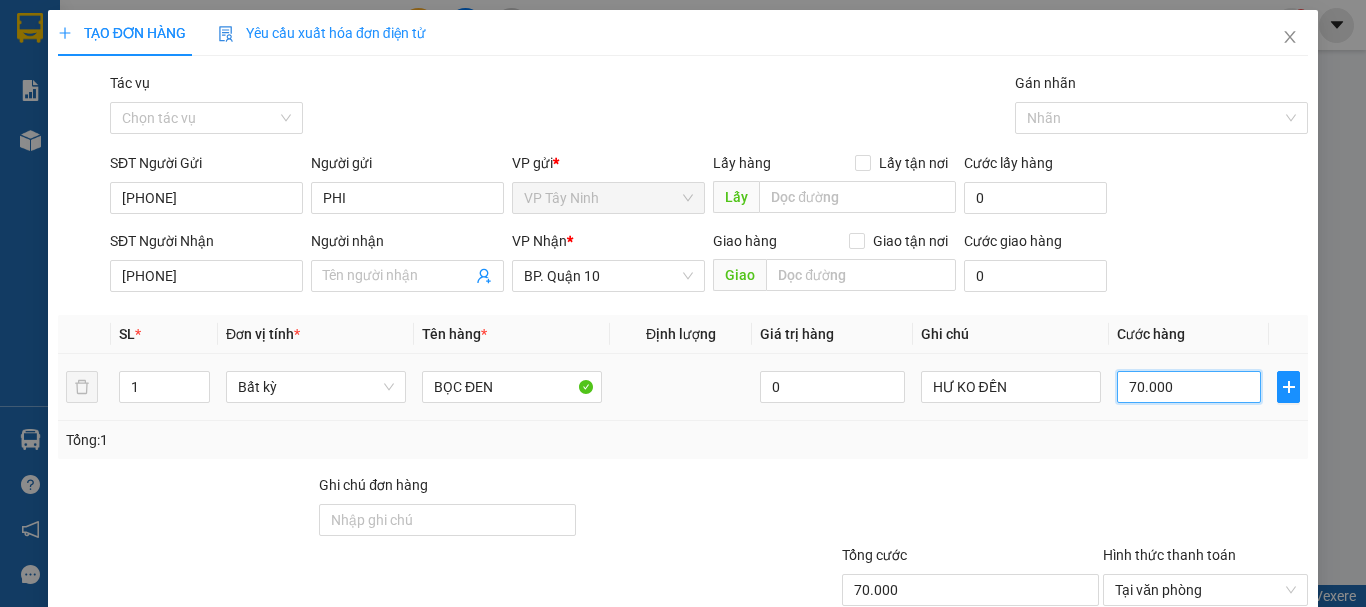 click on "70.000" at bounding box center (1189, 387) 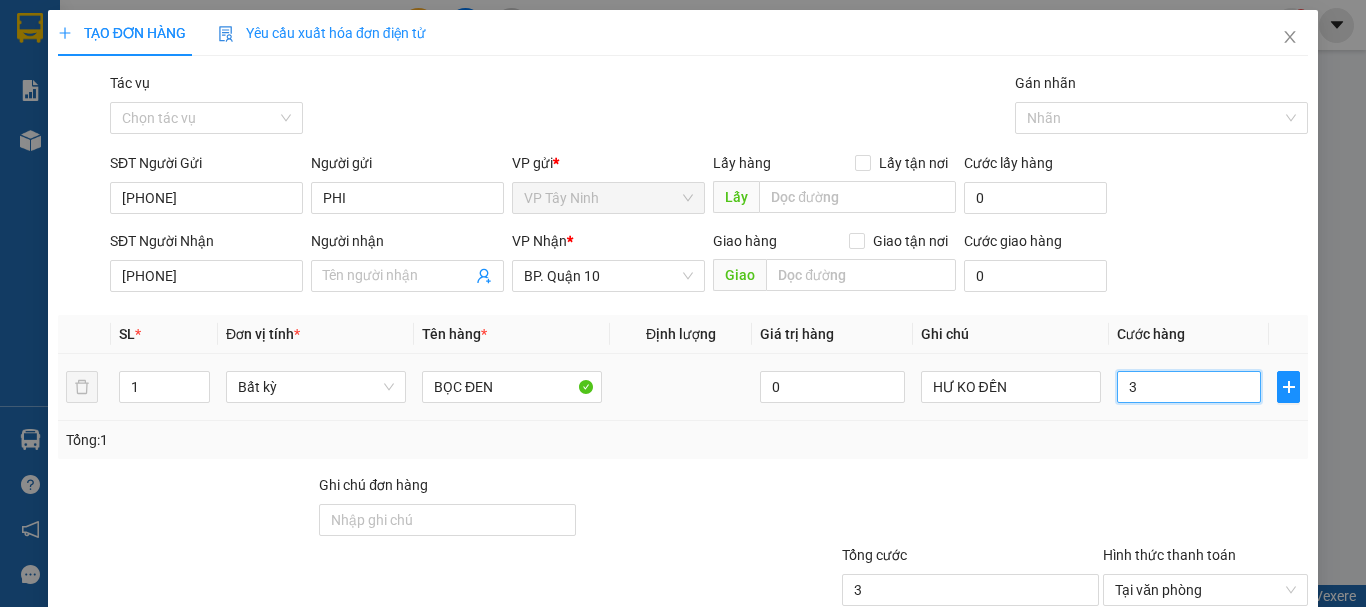 type on "30" 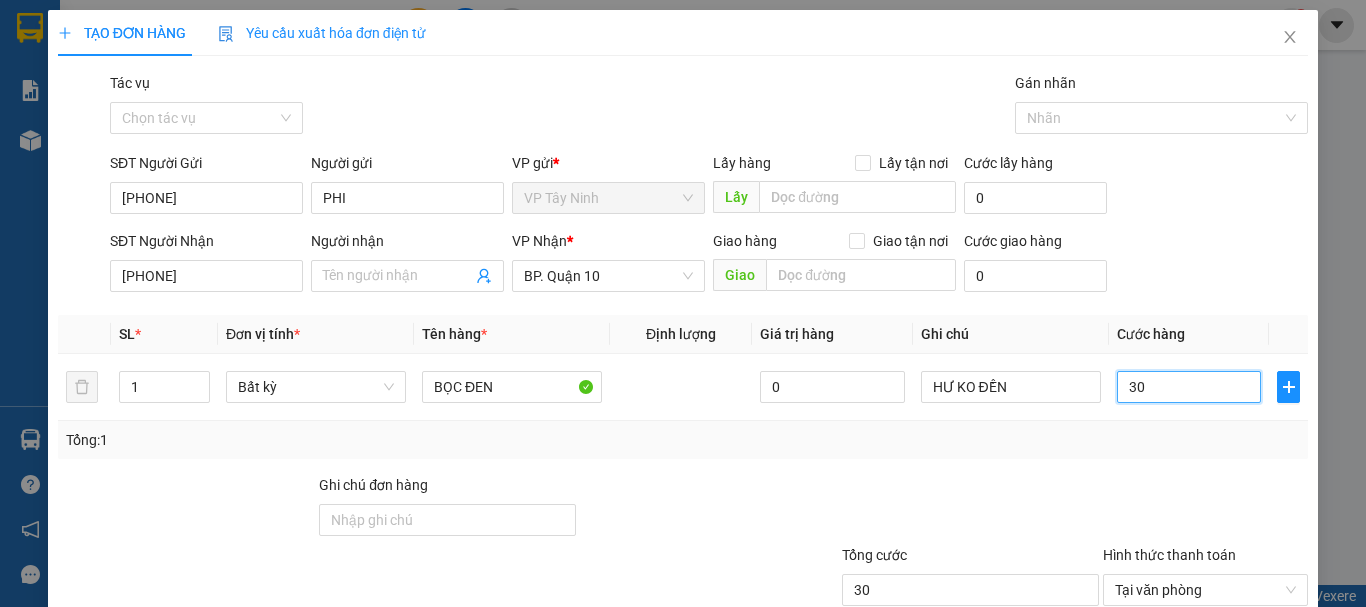 type on "30" 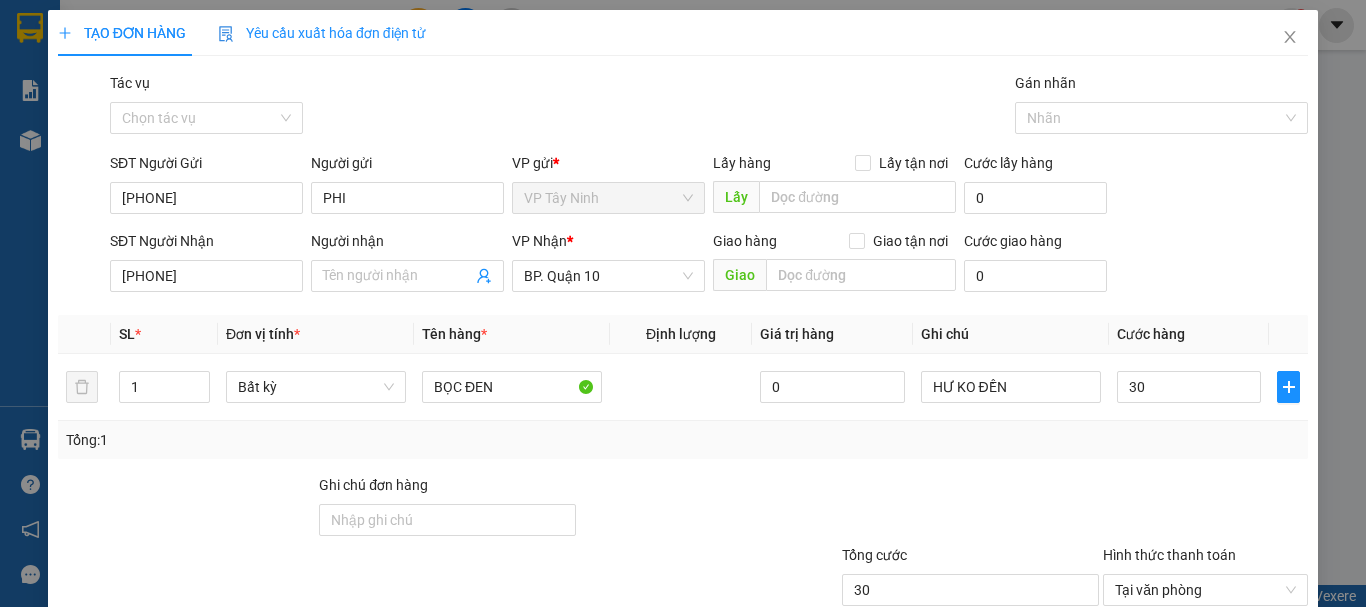 type on "30.000" 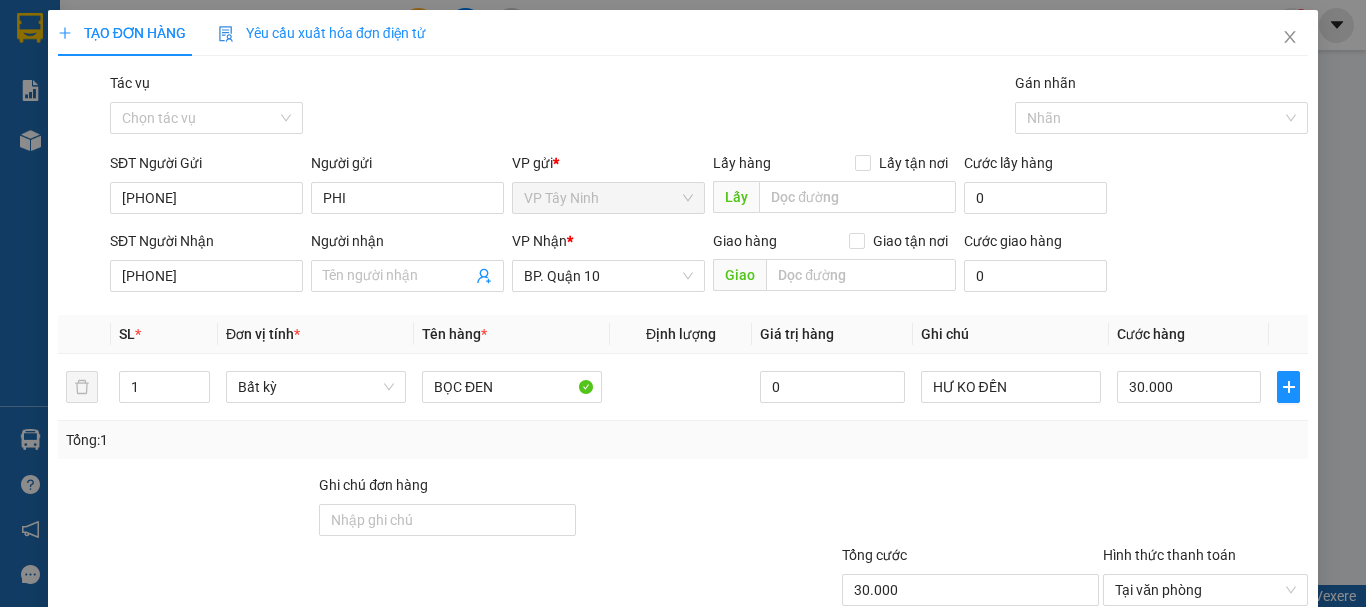 click at bounding box center [970, 509] 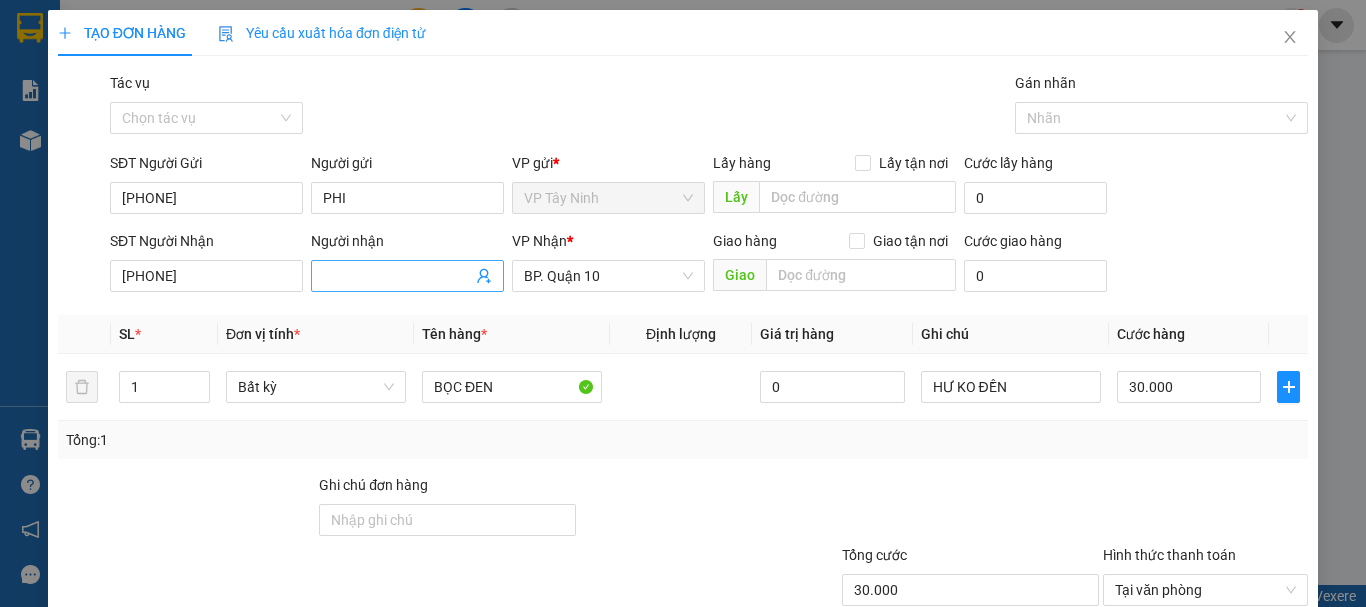 click on "Người nhận" at bounding box center [397, 276] 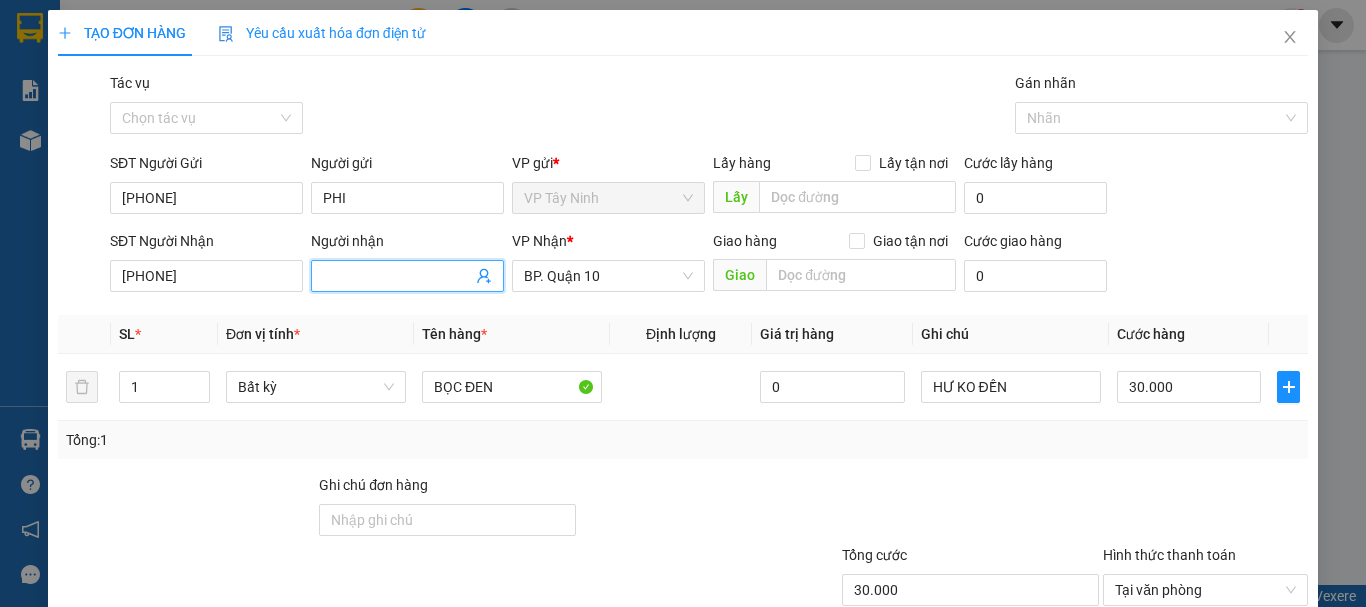 click on "Người nhận" at bounding box center (397, 276) 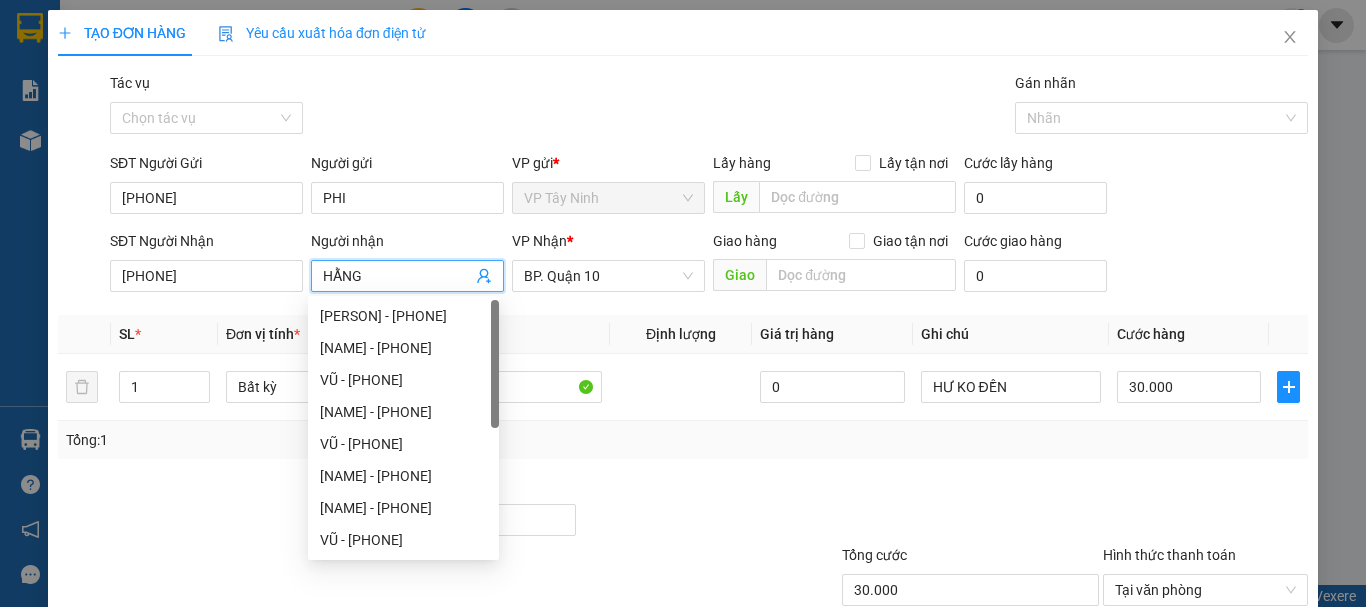 type on "HẰNG" 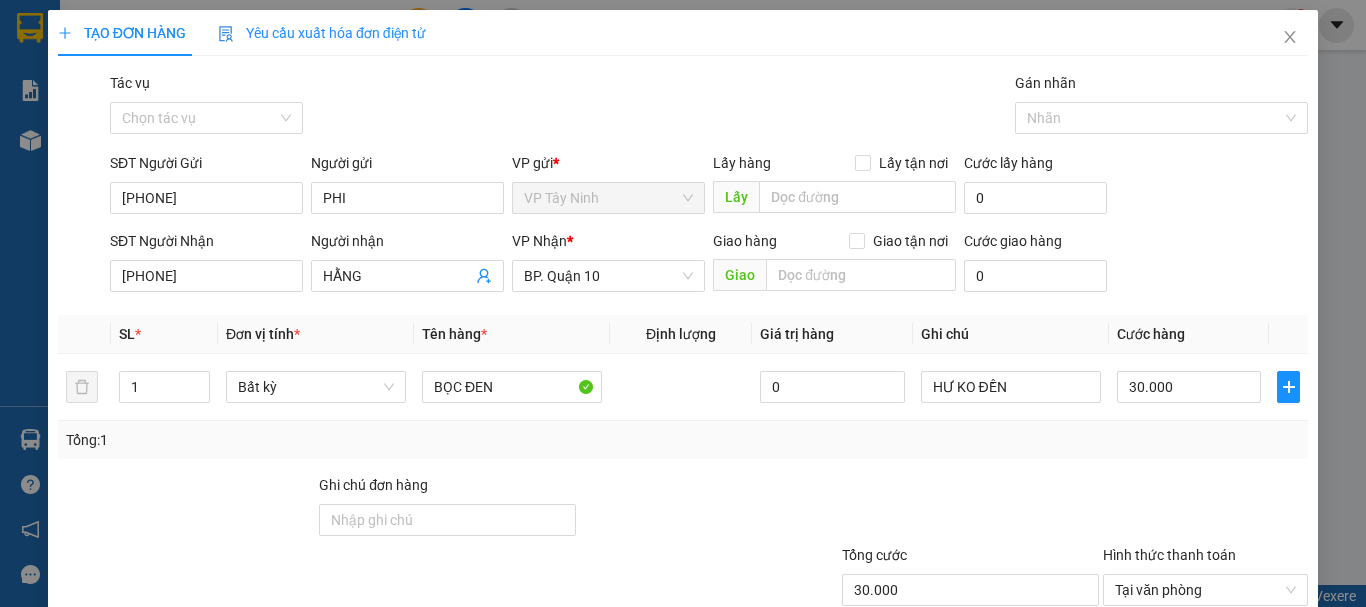 scroll, scrollTop: 133, scrollLeft: 0, axis: vertical 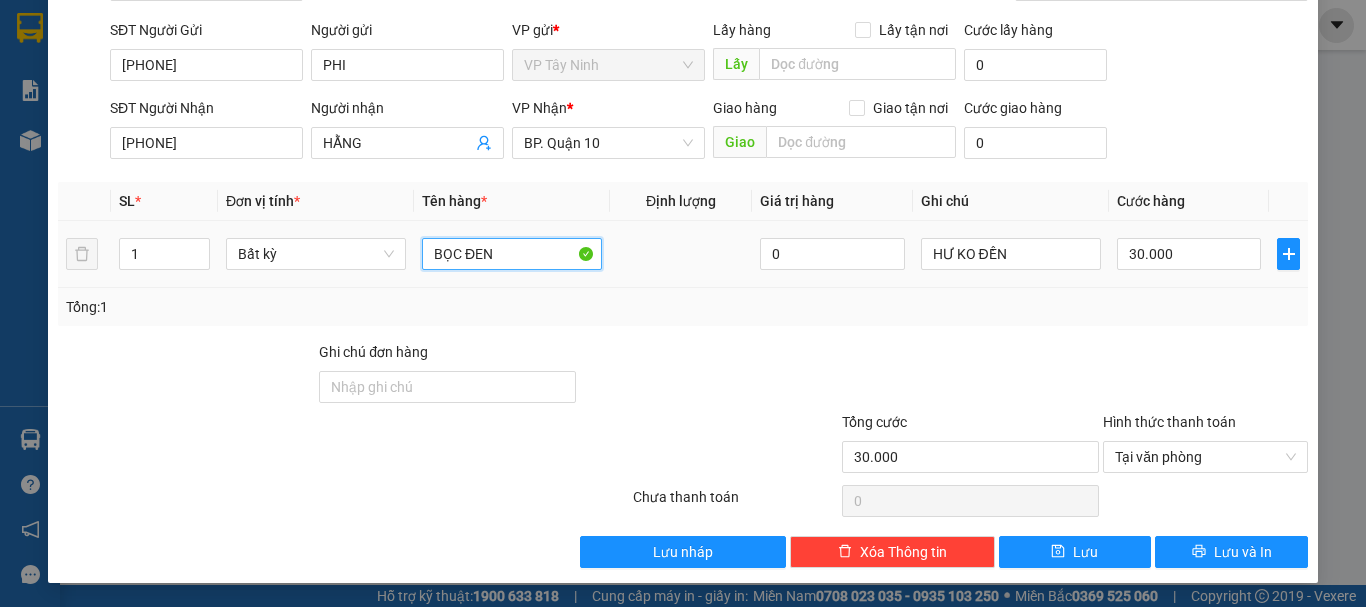 click on "BỌC ĐEN" at bounding box center (512, 254) 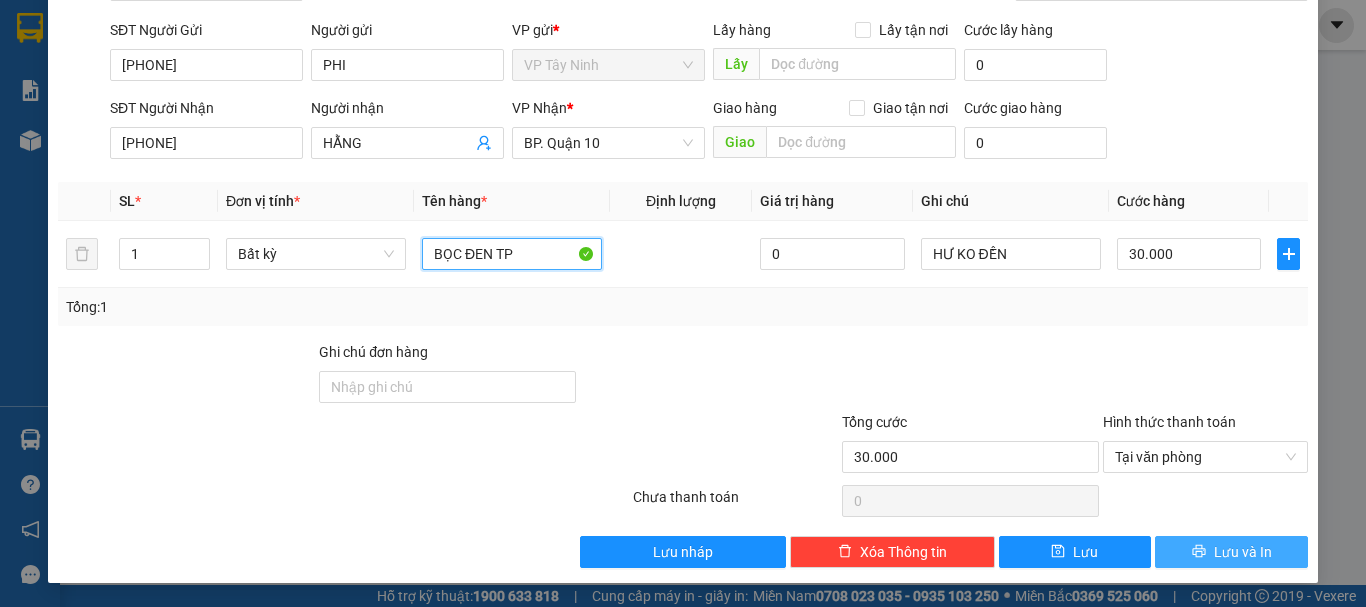 type on "BỌC ĐEN TP" 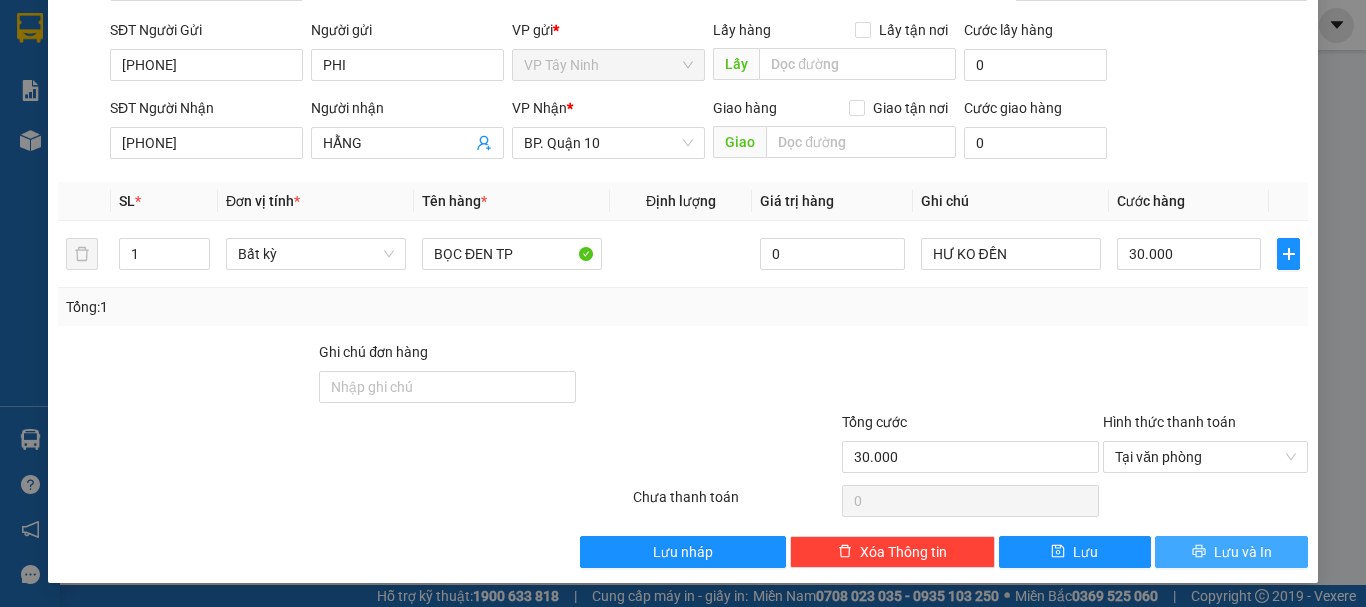 click on "Lưu và In" at bounding box center [1243, 552] 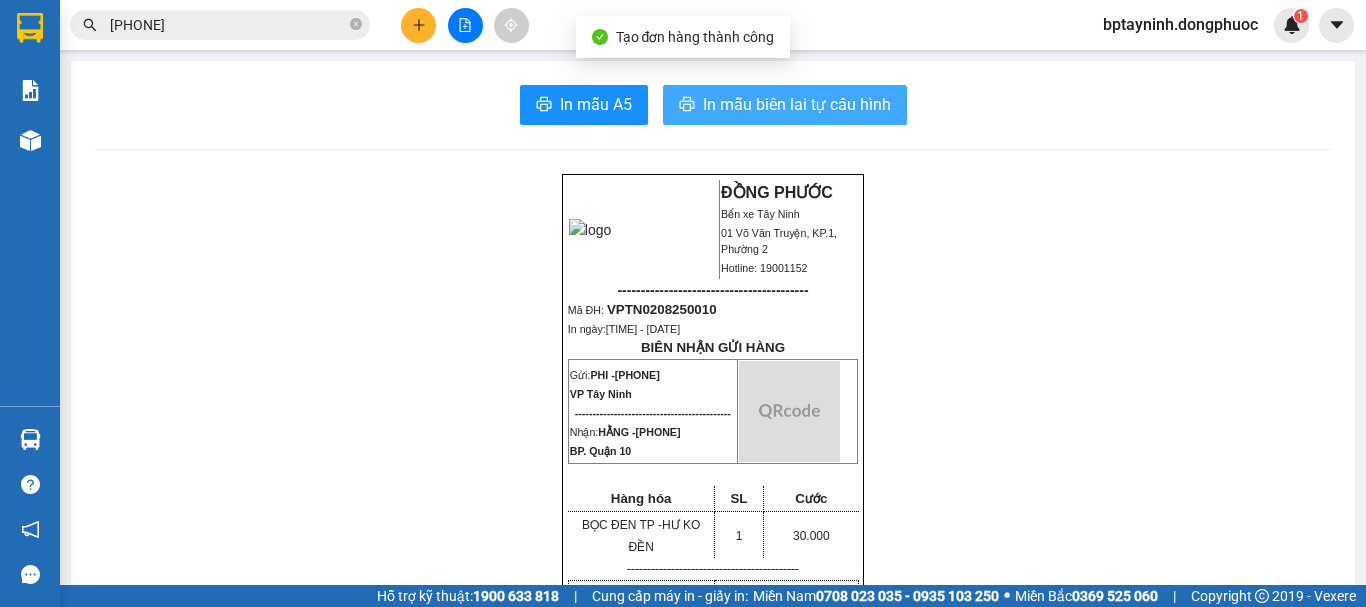 click on "In mẫu biên lai tự cấu hình" at bounding box center [797, 104] 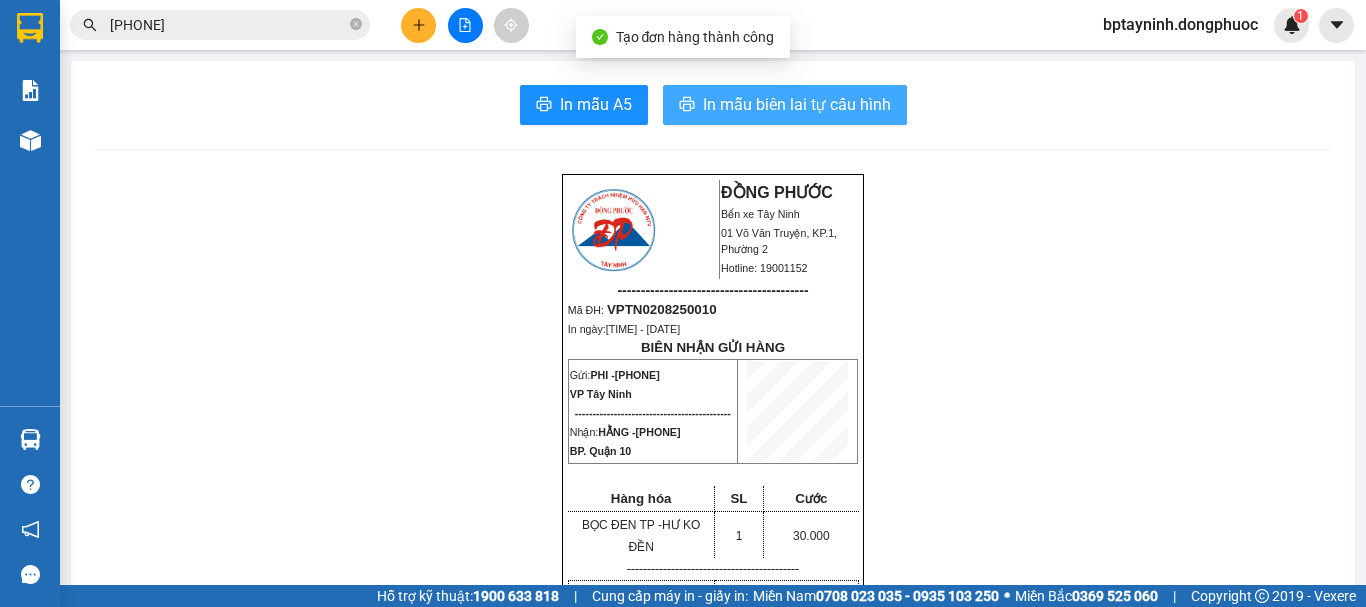 scroll, scrollTop: 0, scrollLeft: 0, axis: both 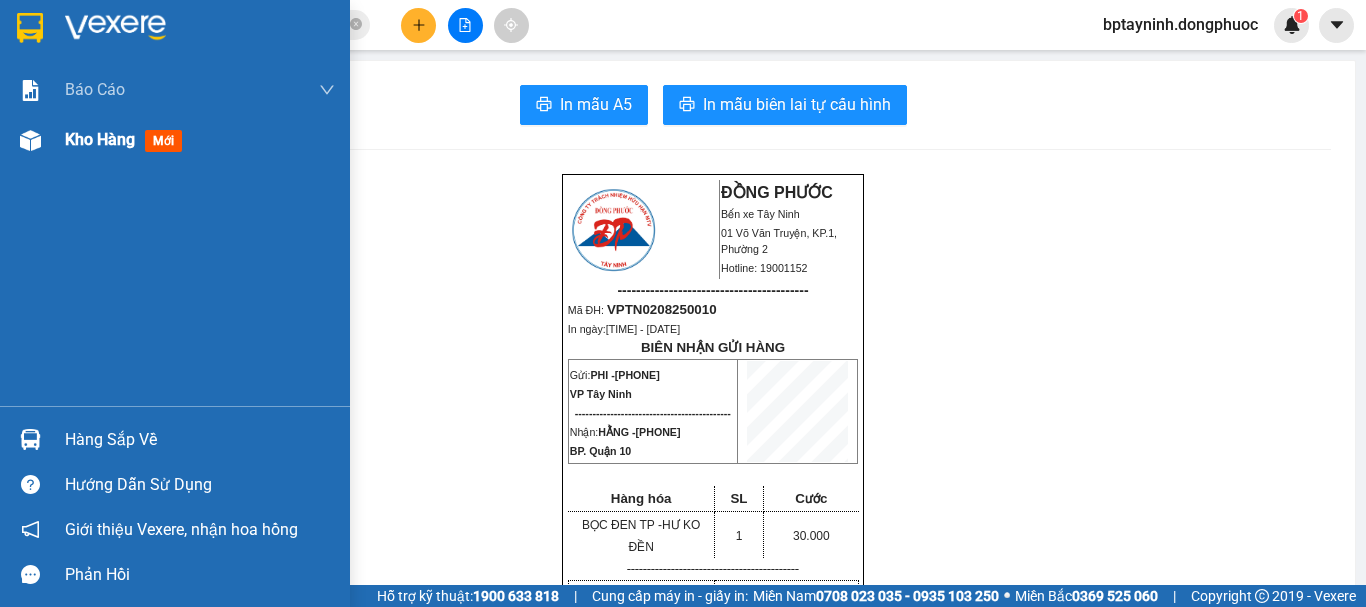 click on "Kho hàng" at bounding box center (100, 139) 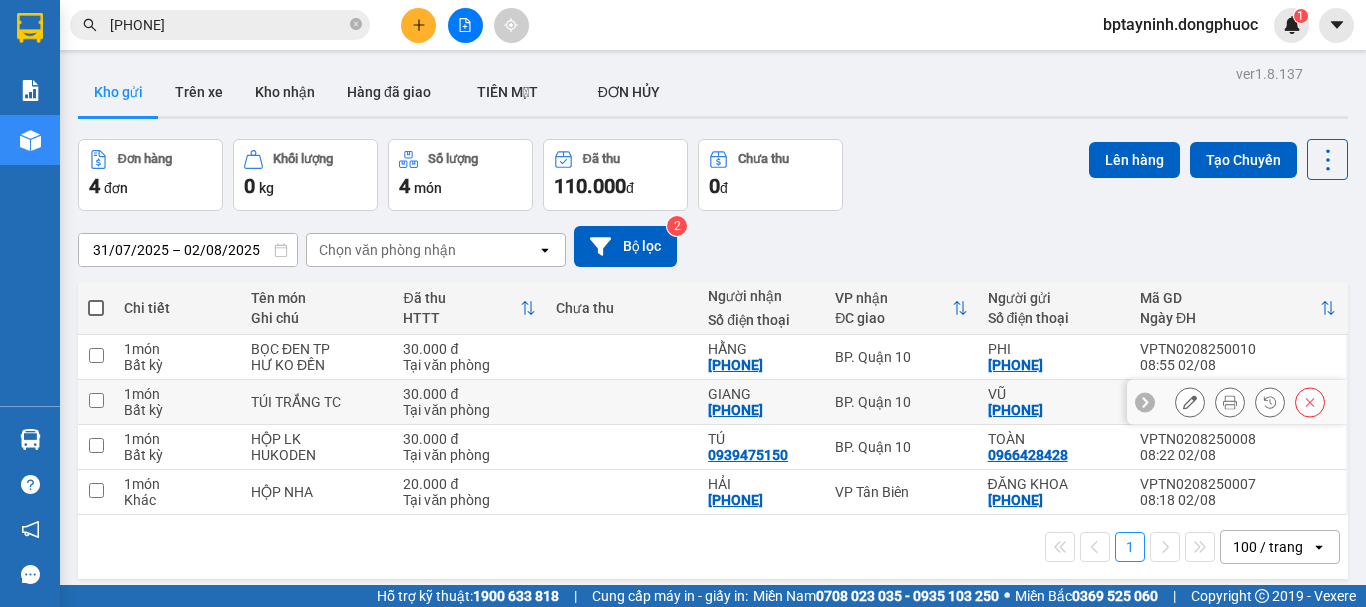 click on "BP. Quận 10" at bounding box center (901, 357) 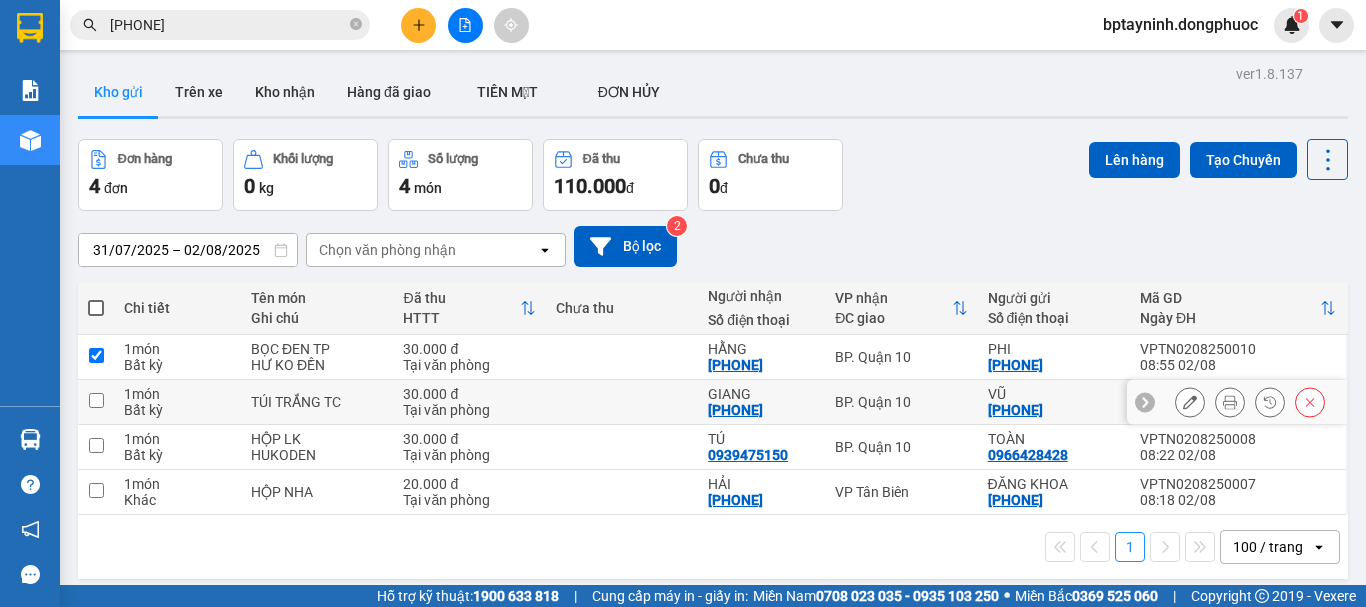 checkbox on "true" 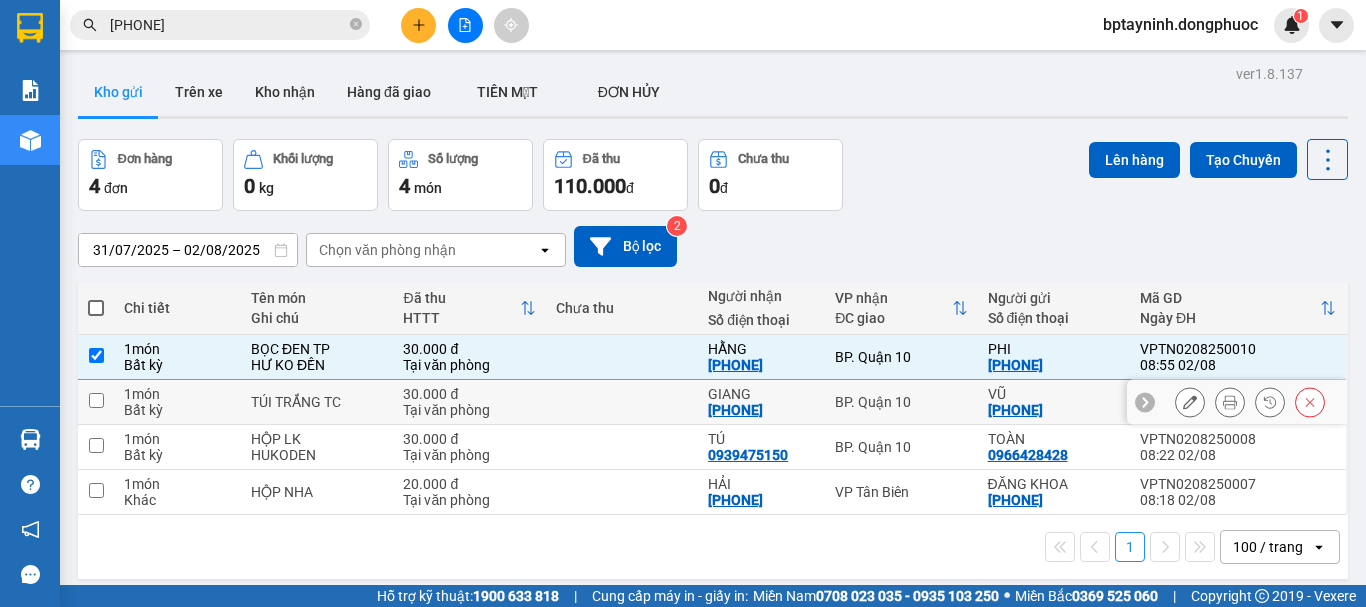 click on "BP. Quận 10" at bounding box center (901, 402) 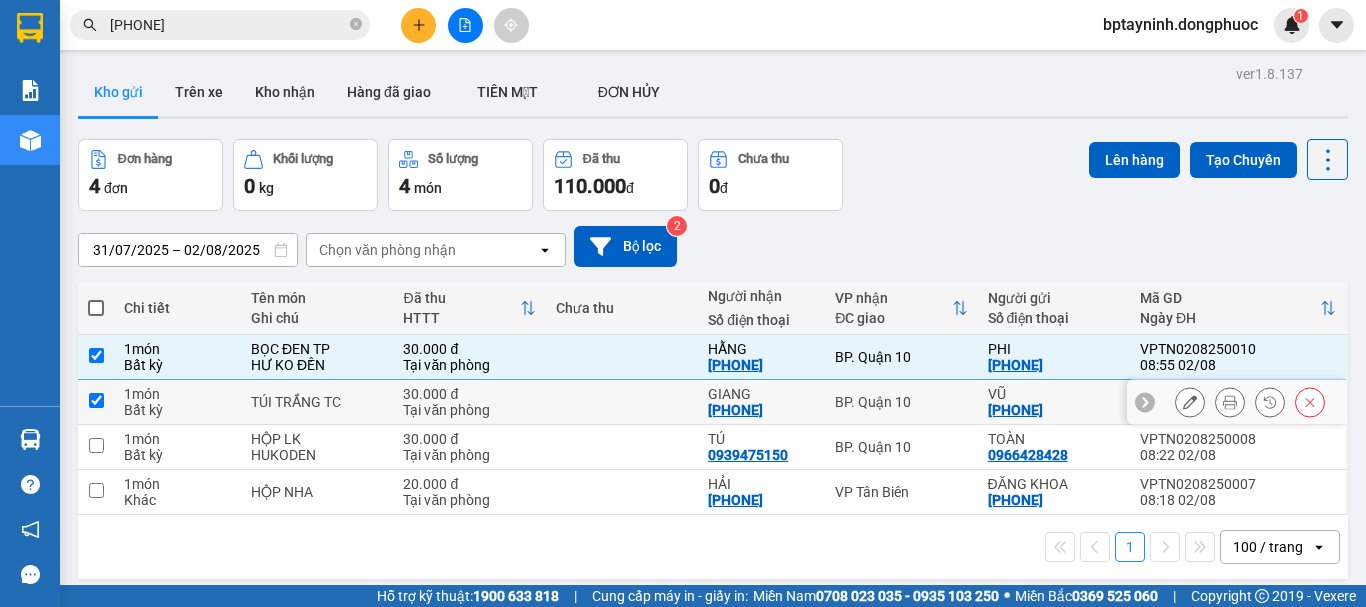 checkbox on "true" 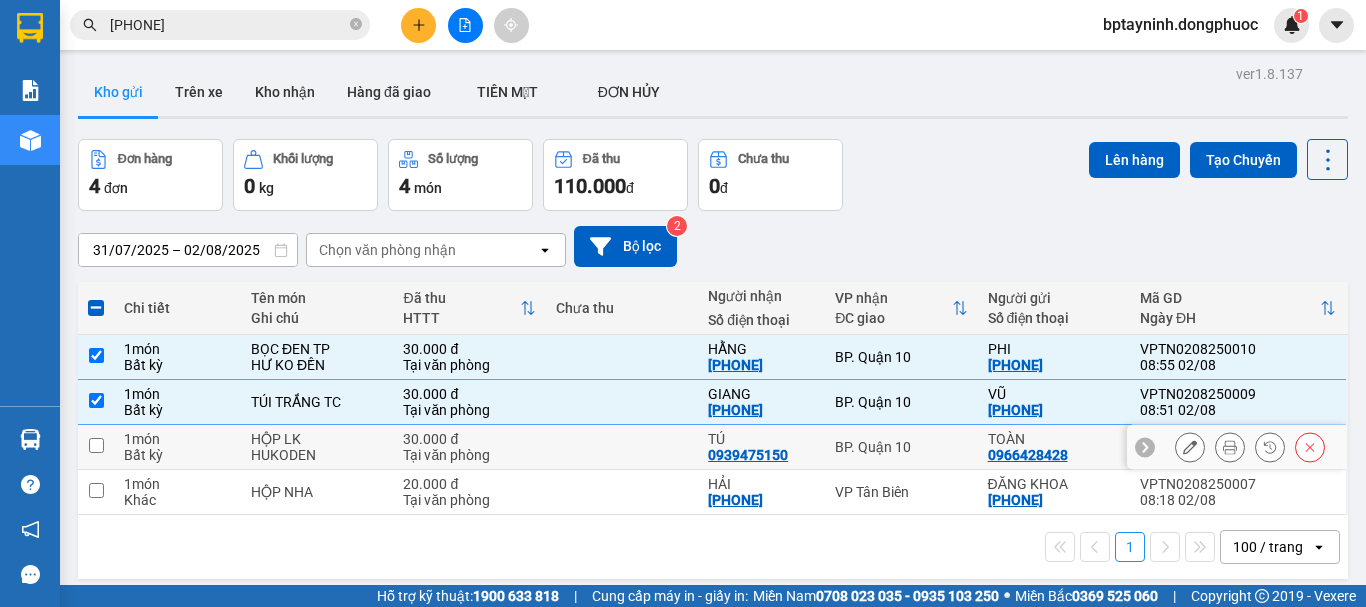 click on "BP. Quận 10" at bounding box center [901, 447] 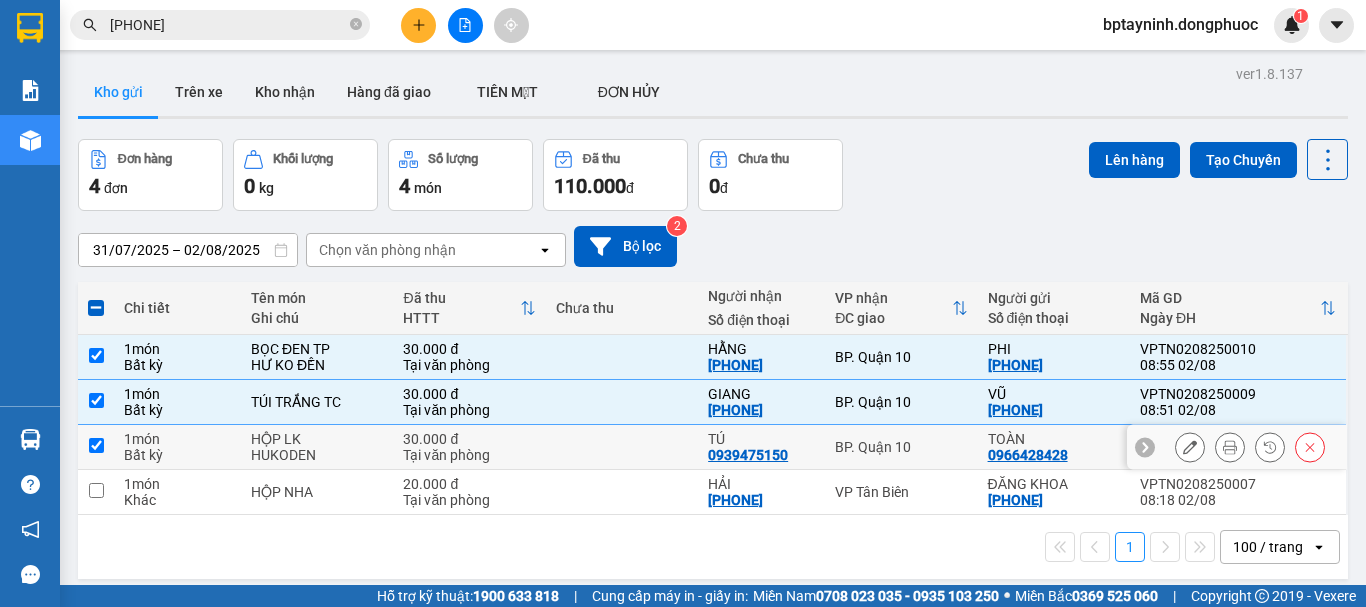 checkbox on "true" 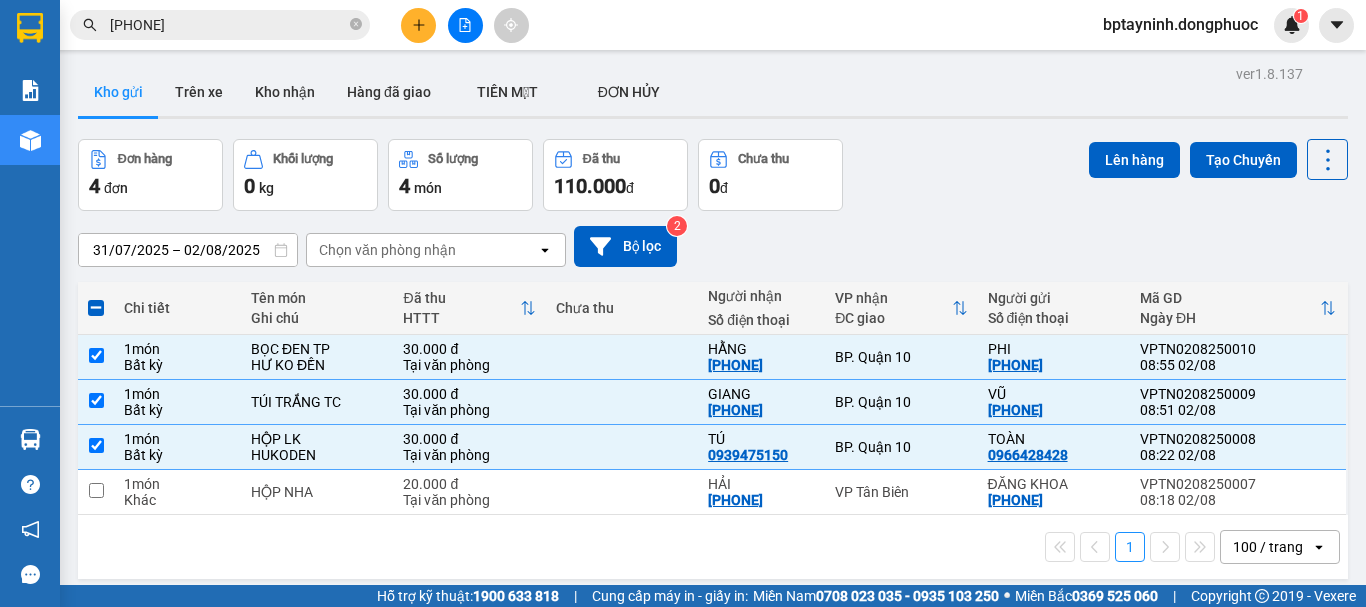 click on "ver  1.8.137 Kho gửi Trên xe Kho nhận Hàng đã giao TIỀN MẶT  ĐƠN HỦY Đơn hàng 4 đơn Khối lượng 0 kg Số lượng 4 món Đã thu 110.000  đ Chưa thu 0  đ Lên hàng Tạo Chuyến 31/07/2025 – 02/08/2025 Press the down arrow key to interact with the calendar and select a date. Press the escape button to close the calendar. Selected date range is from 31/07/2025 to 02/08/2025. Chọn văn phòng nhận open Bộ lọc 2 Chi tiết Tên món Ghi chú Đã thu HTTT Chưa thu Người nhận Số điện thoại VP nhận ĐC giao Người gửi Số điện thoại Mã GD Ngày ĐH 1  món Bất kỳ BỌC ĐEN TP HƯ KO ĐỀN 30.000 đ Tại văn phòng HẰNG  0903741639 BP. Quận 10 PHI 0376089027 VPTN0208250010 08:55 02/08 1  món Bất kỳ TÚI TRẮNG TC  30.000 đ Tại văn phòng GIANG 0919224944 BP. Quận 10 VŨ 0944316416 VPTN0208250009 08:51 02/08 1  món Bất kỳ HỘP LK HUKODEN 30.000 đ Tại văn phòng TÚ 0939475150 BP. Quận 10 TOÀN 0966428428 1  món" at bounding box center (713, 363) 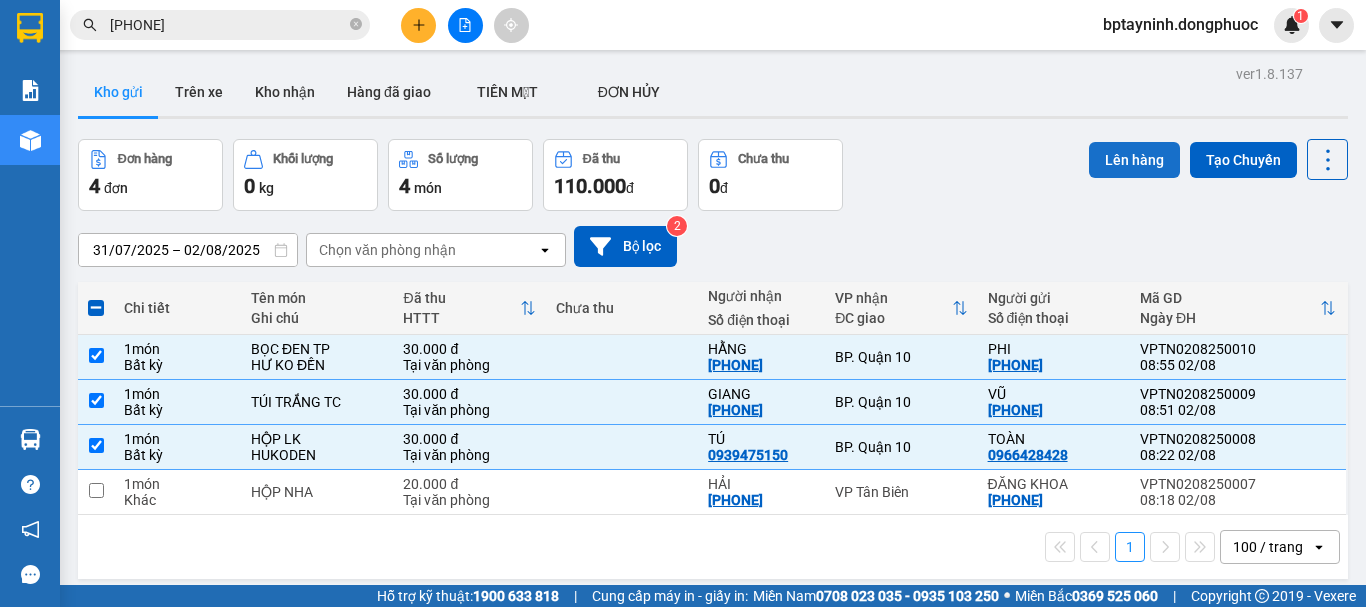 click on "Lên hàng" at bounding box center [1134, 160] 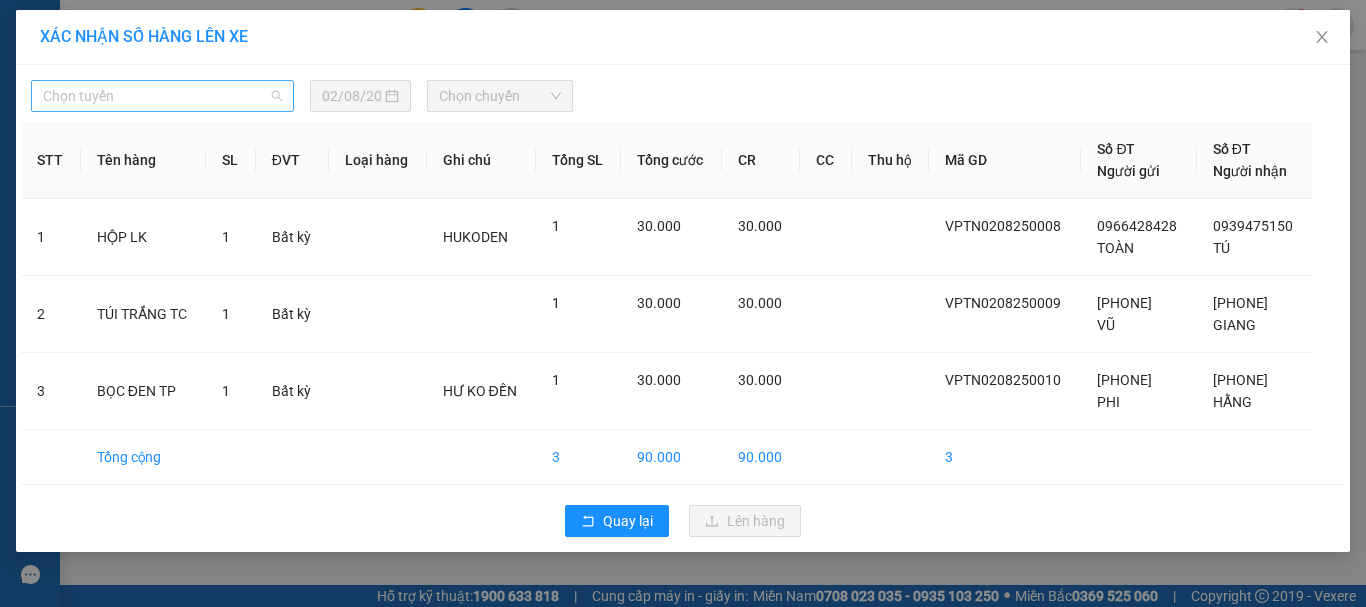 click on "Chọn tuyến" at bounding box center (162, 96) 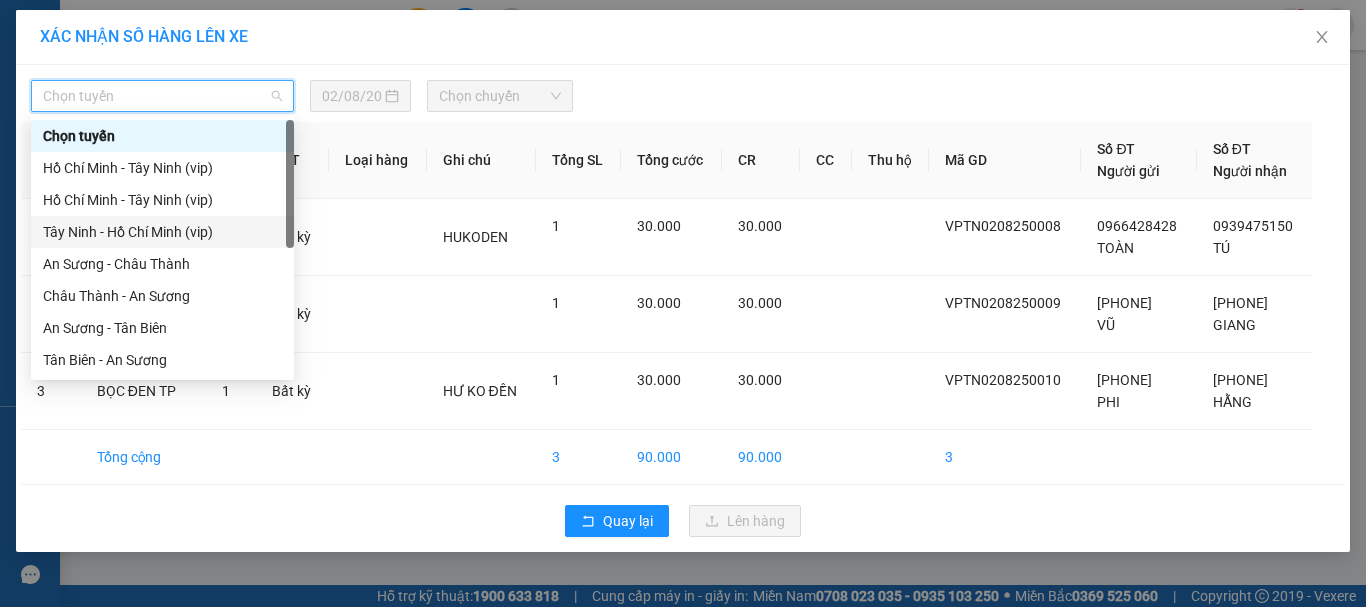 click on "Tây Ninh - Hồ Chí Minh (vip)" at bounding box center [162, 232] 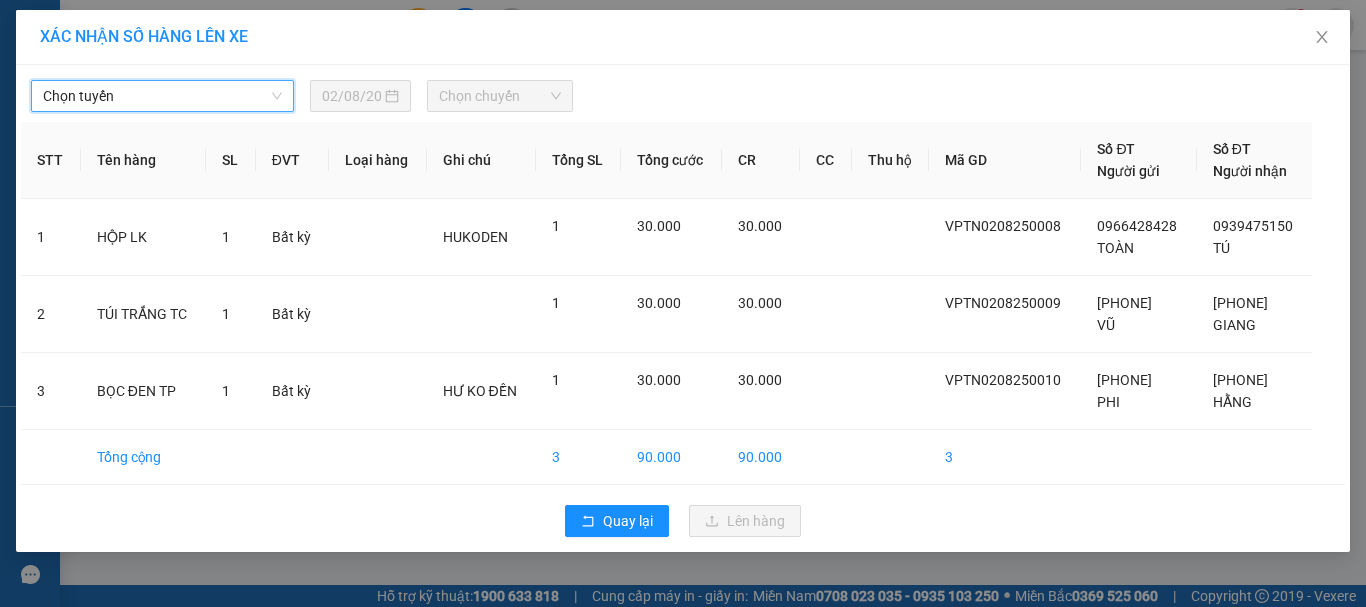 click on "XÁC NHẬN SỐ HÀNG LÊN XE" at bounding box center (683, 37) 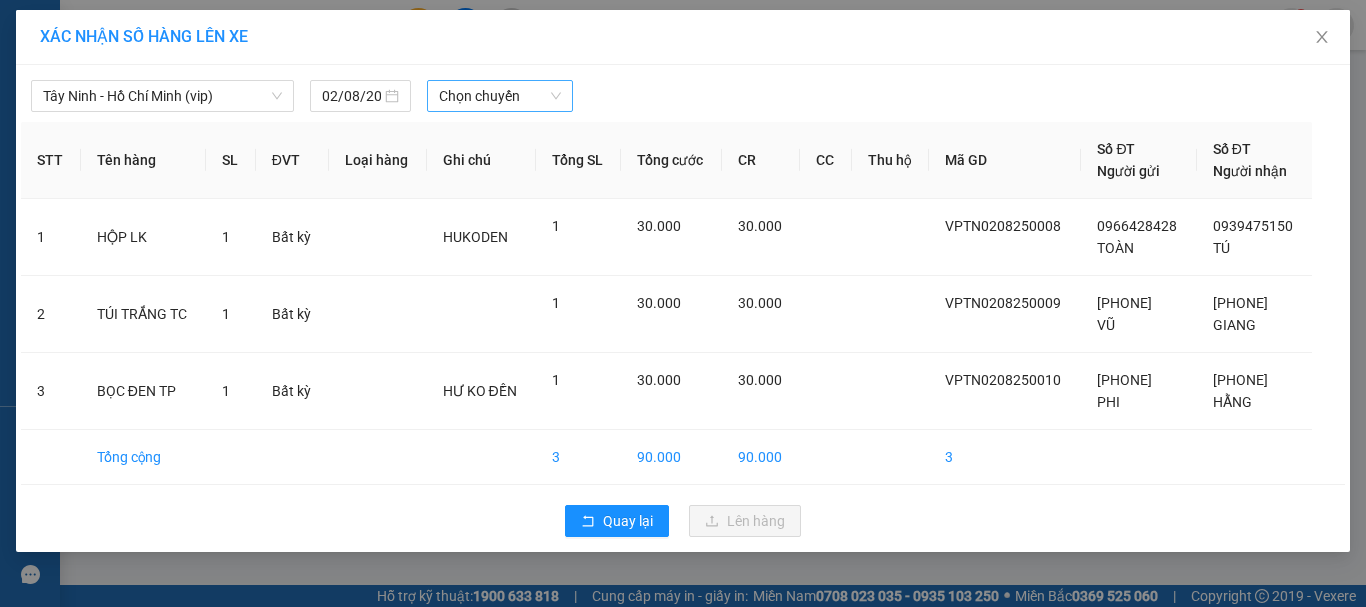 click on "Chọn chuyến" at bounding box center (500, 96) 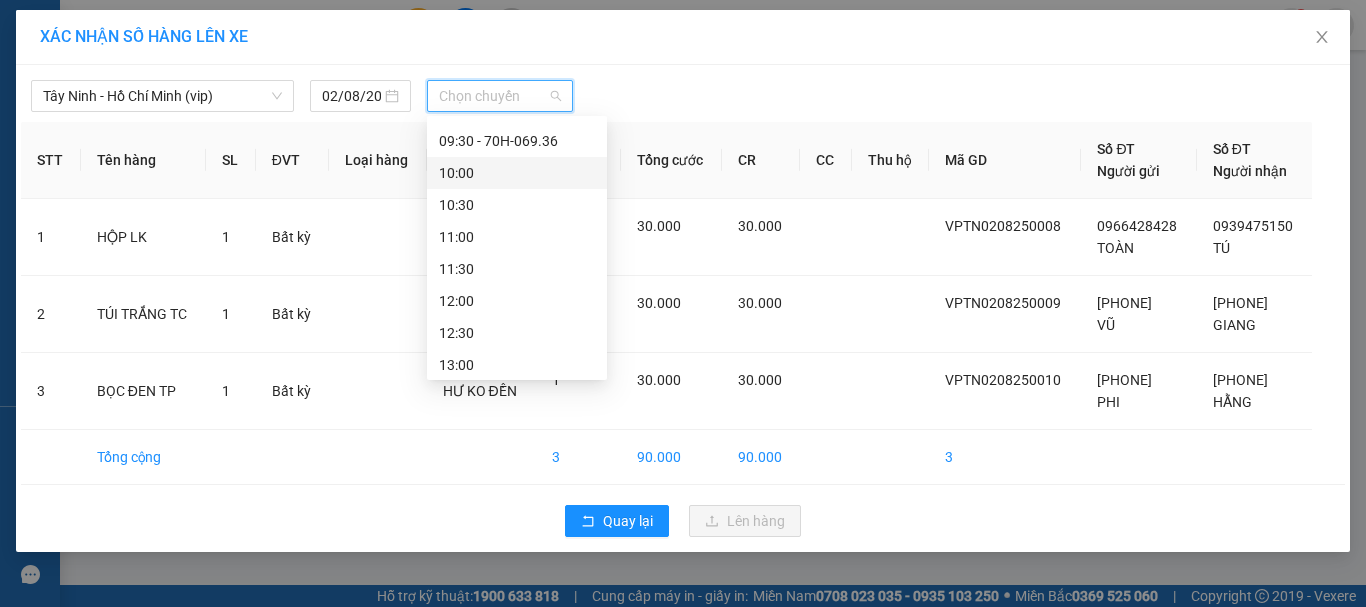scroll, scrollTop: 500, scrollLeft: 0, axis: vertical 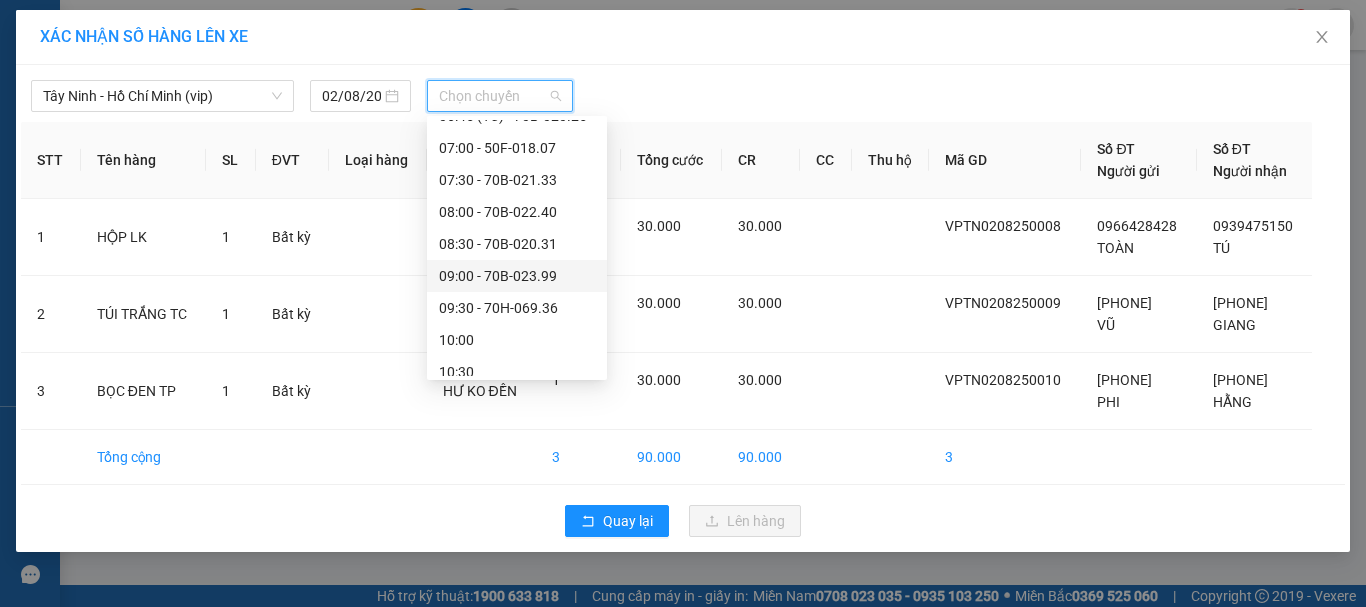 click on "09:00     - 70B-023.99" at bounding box center [517, 276] 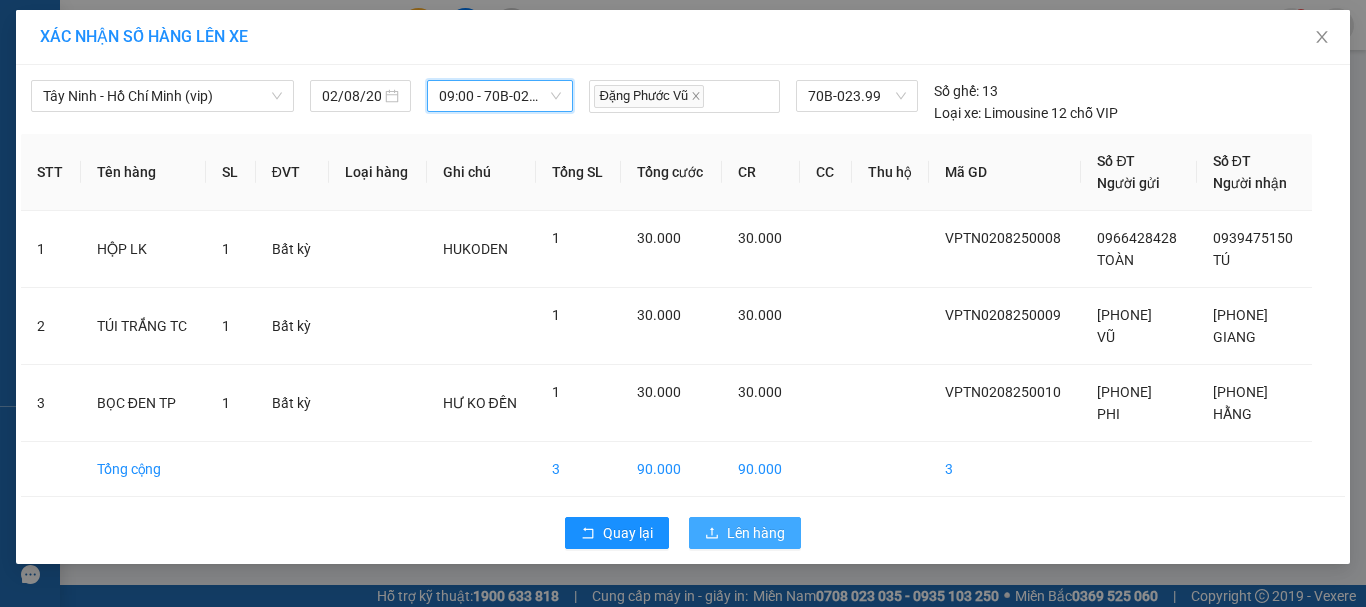 click on "Lên hàng" at bounding box center (756, 533) 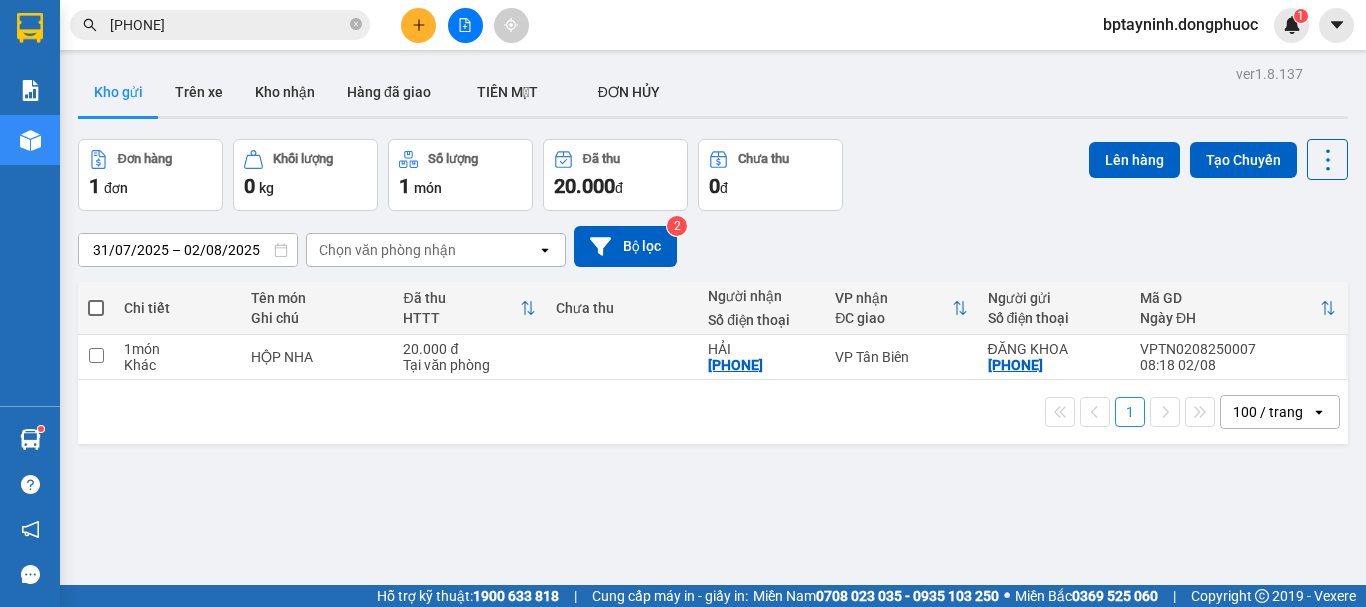 click at bounding box center (418, 25) 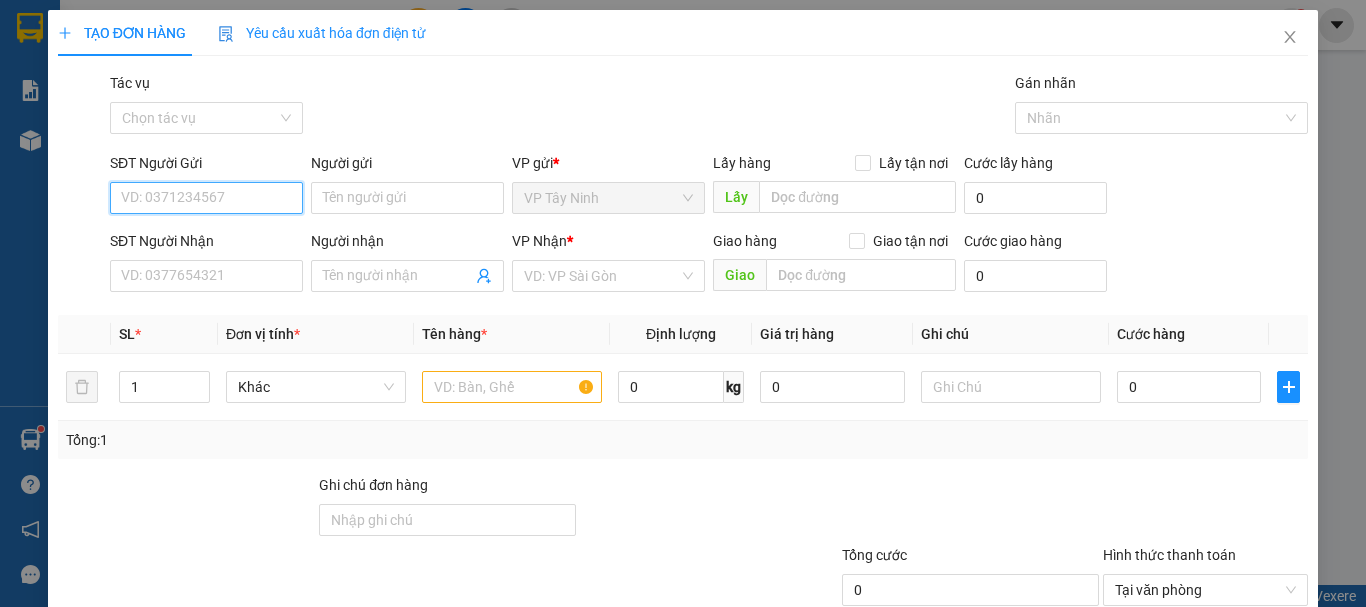 click on "SĐT Người Gửi" at bounding box center (206, 198) 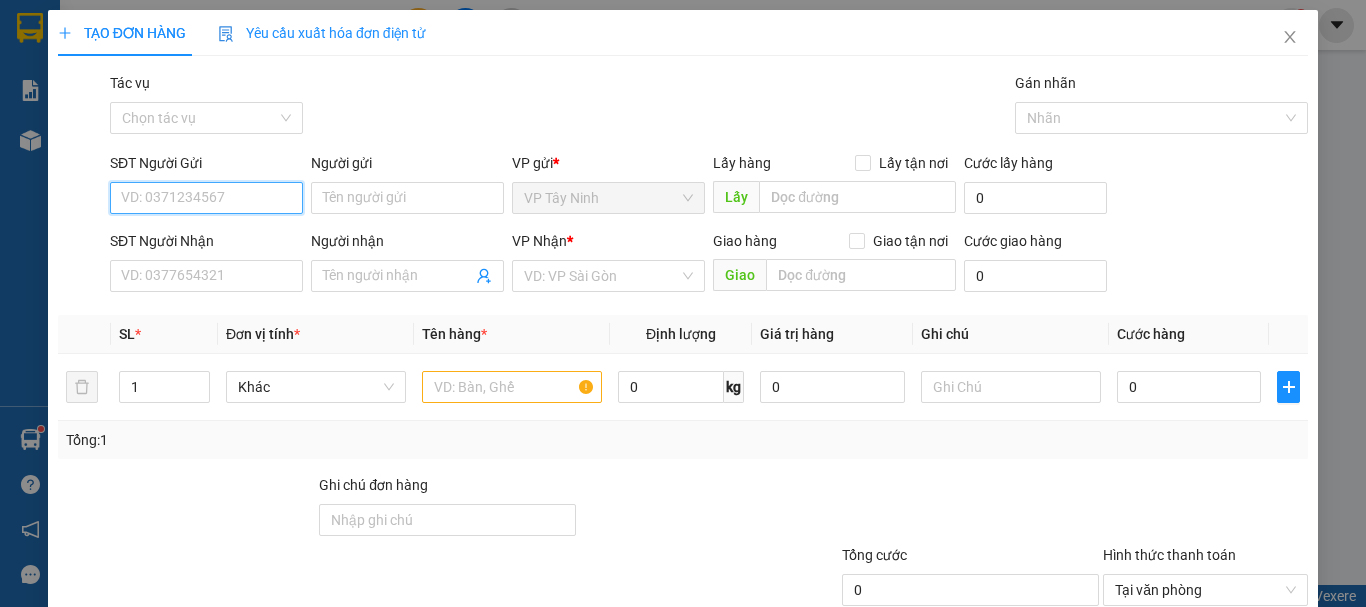 click on "SĐT Người Gửi" at bounding box center [206, 198] 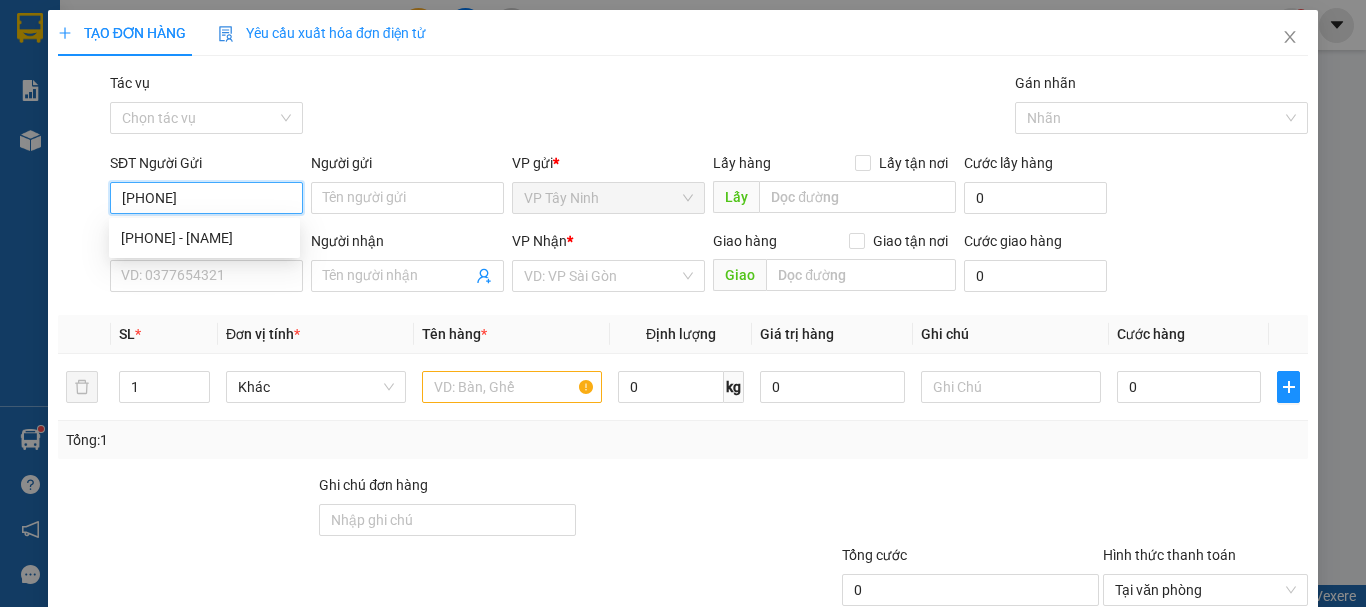 type on "0332148909" 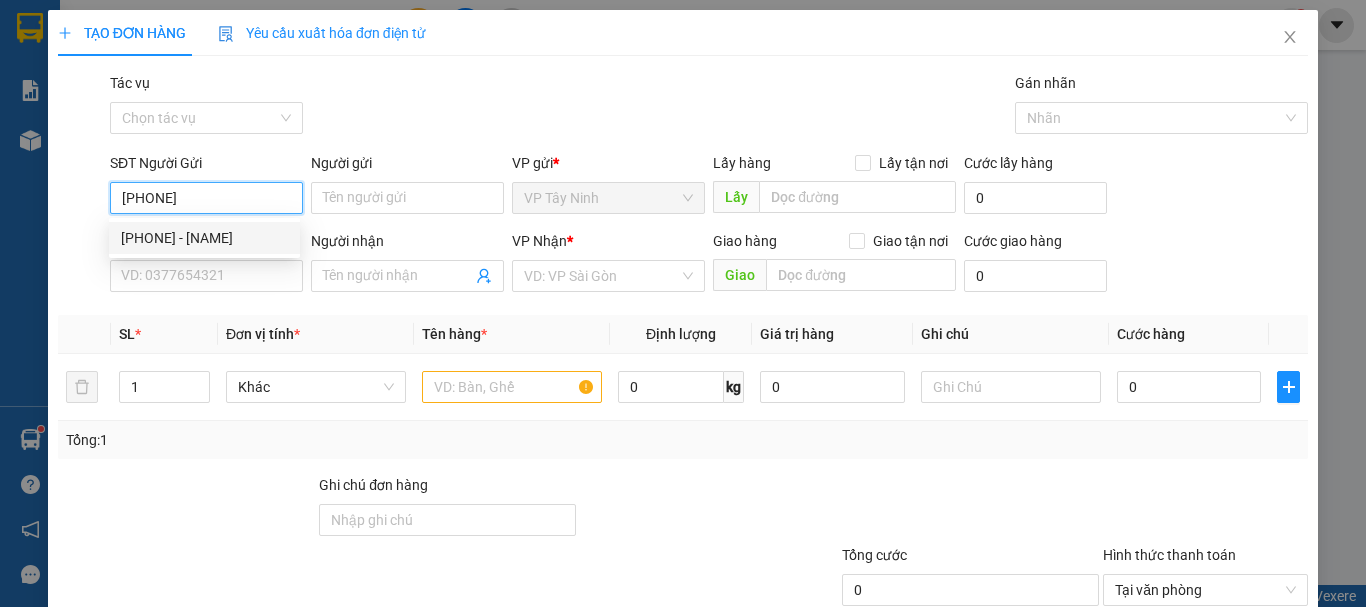 click on "0332148909 - CÔ TUYỀN" at bounding box center (204, 238) 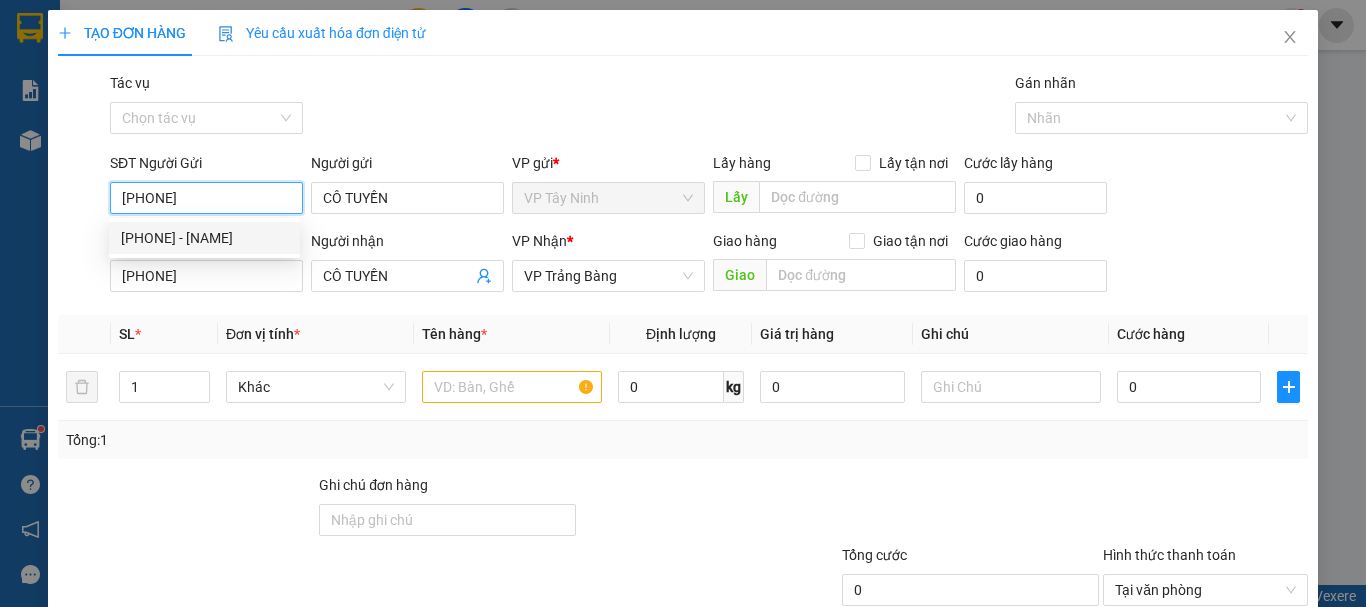 type on "20.000" 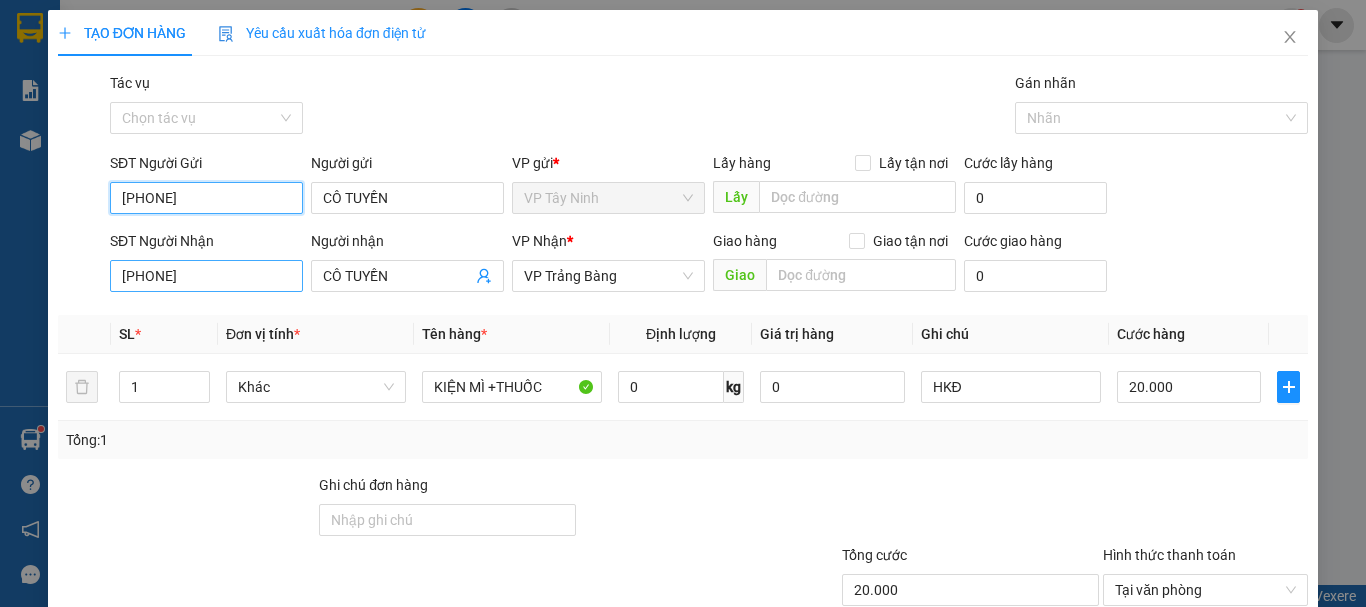 type on "0332148909" 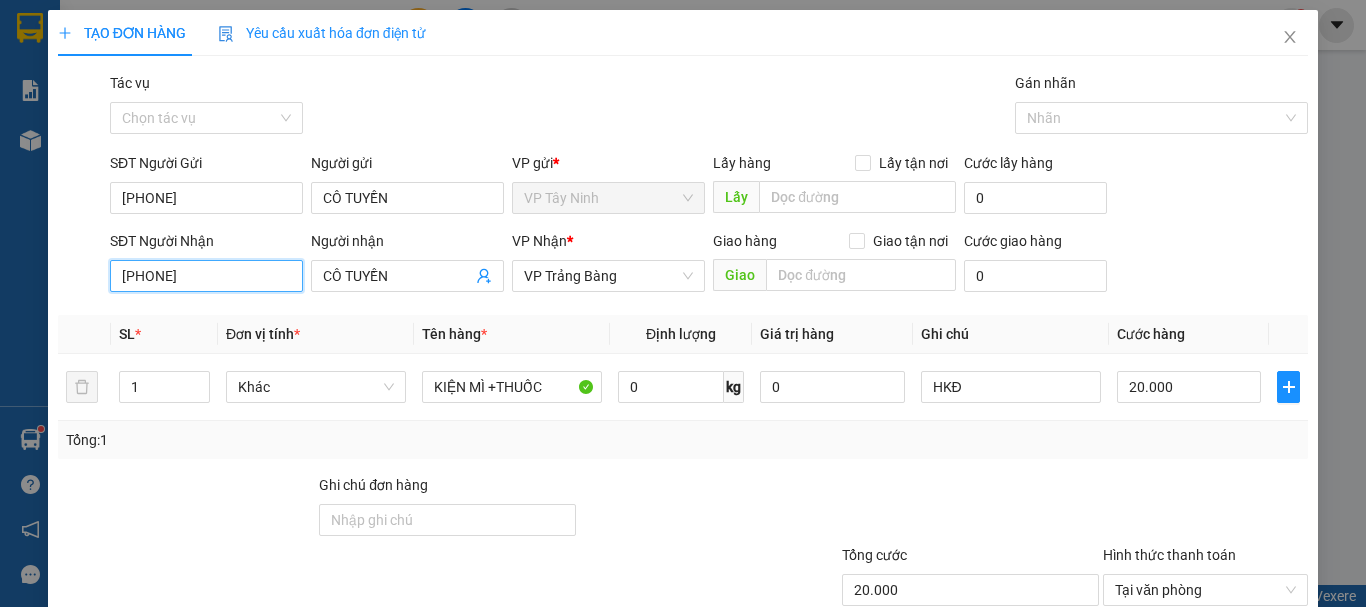 drag, startPoint x: 245, startPoint y: 272, endPoint x: 78, endPoint y: 310, distance: 171.2688 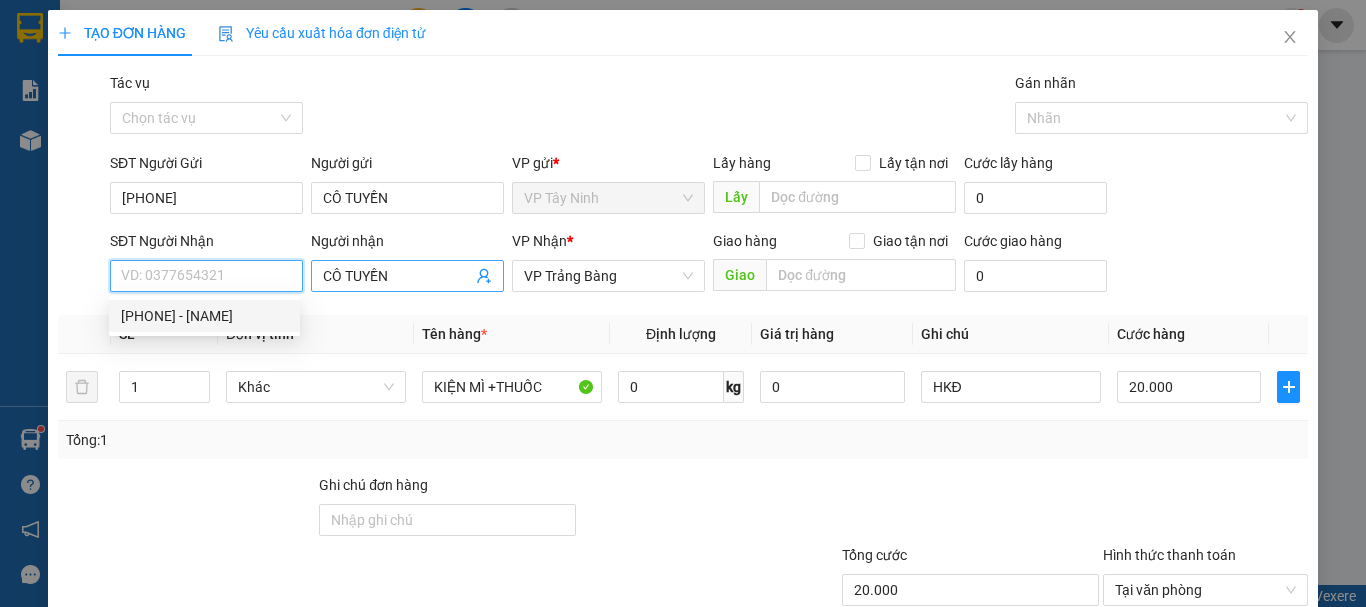 type 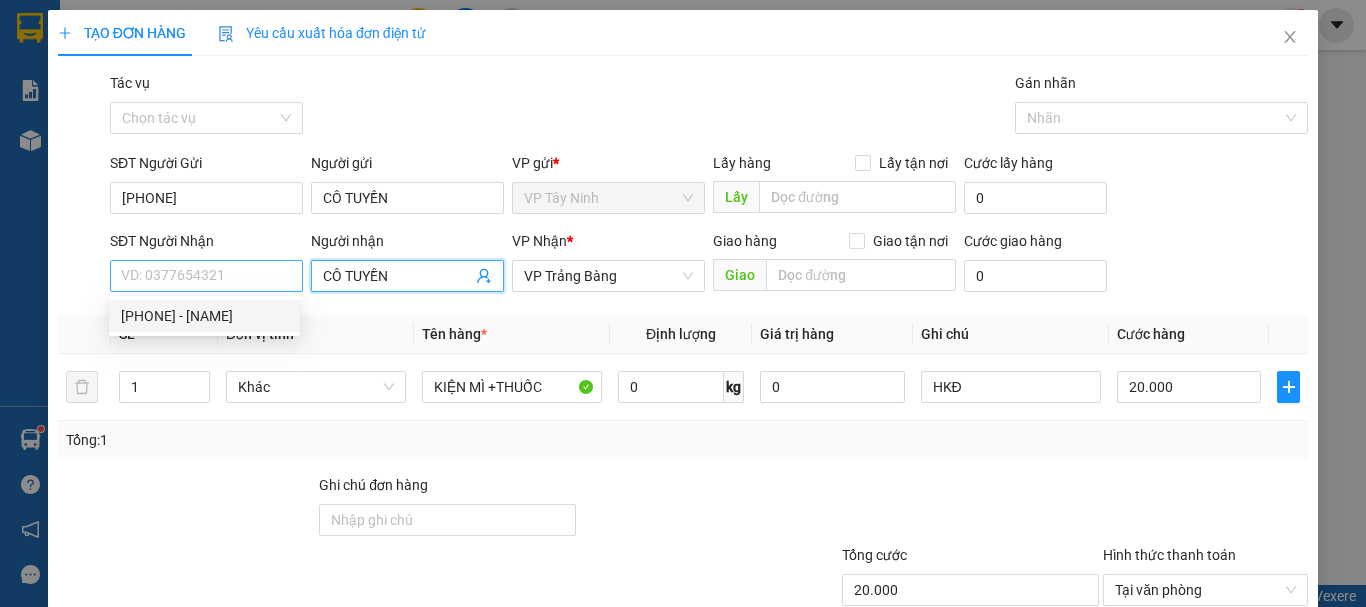 drag, startPoint x: 417, startPoint y: 275, endPoint x: 284, endPoint y: 289, distance: 133.73482 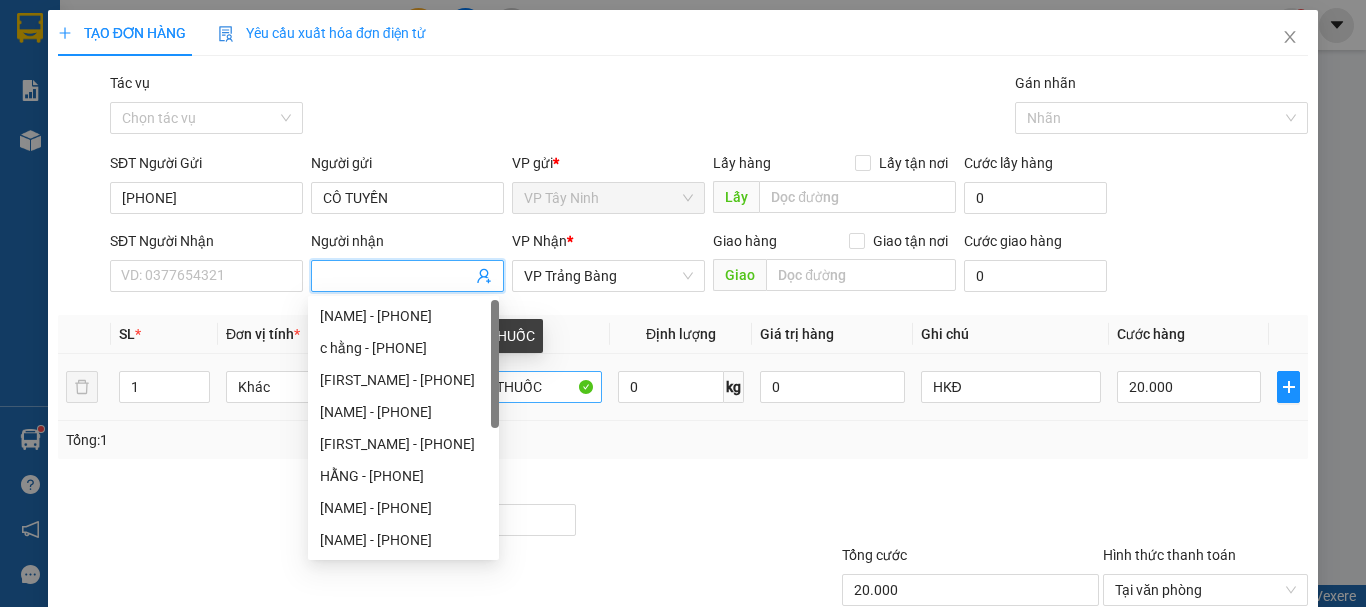 type 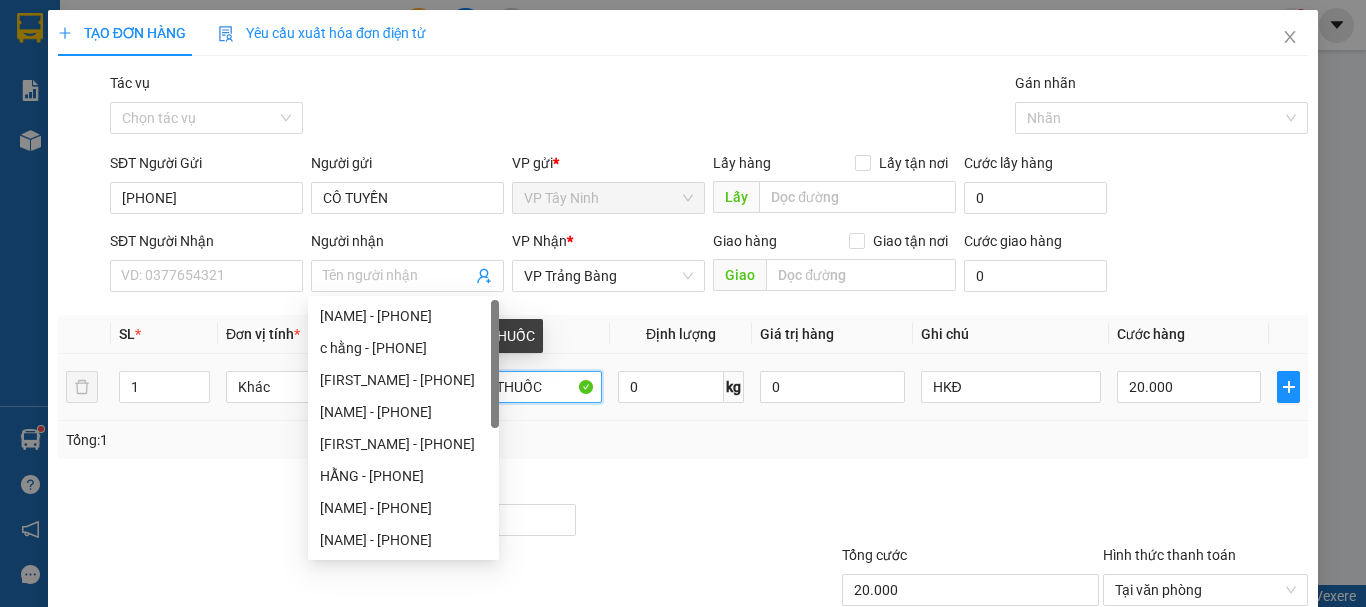 click on "KIỆN MÌ +THUỐC" at bounding box center (512, 387) 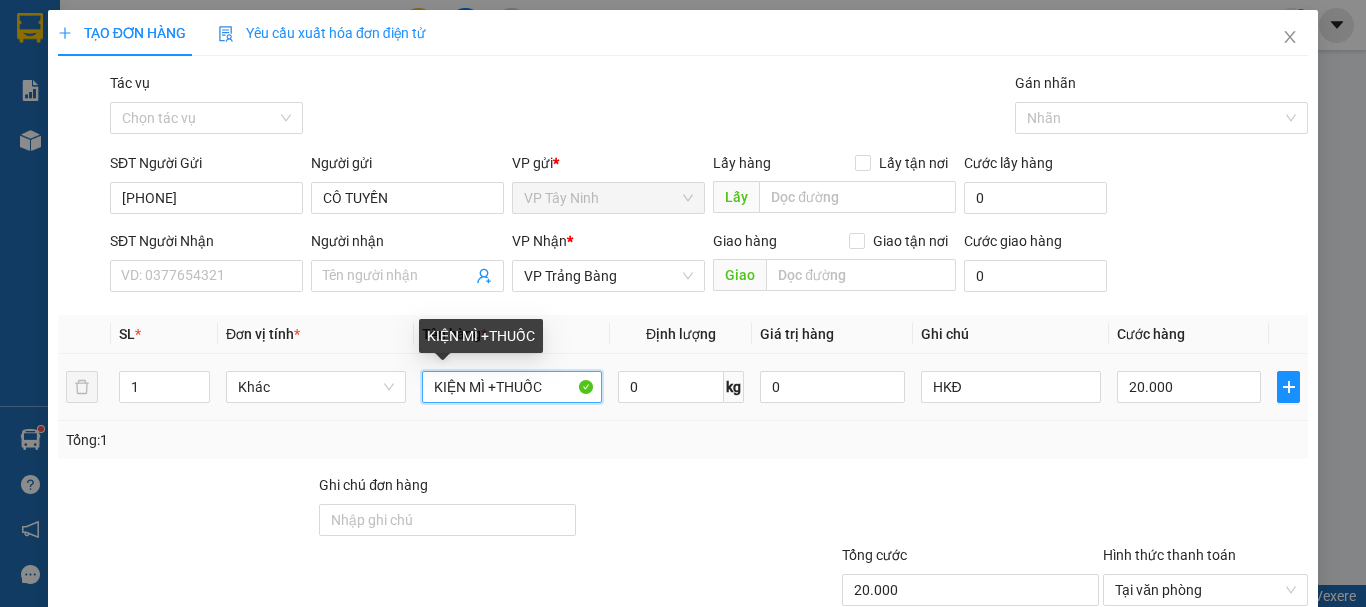 drag, startPoint x: 547, startPoint y: 381, endPoint x: 345, endPoint y: 435, distance: 209.09328 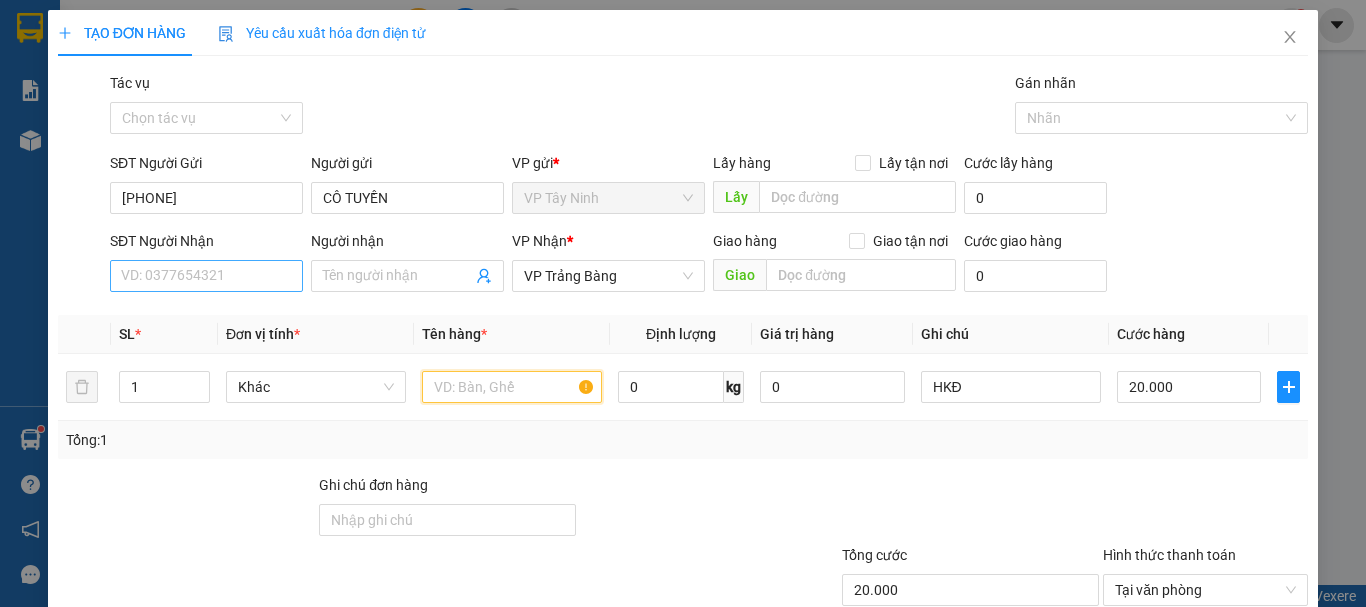 type 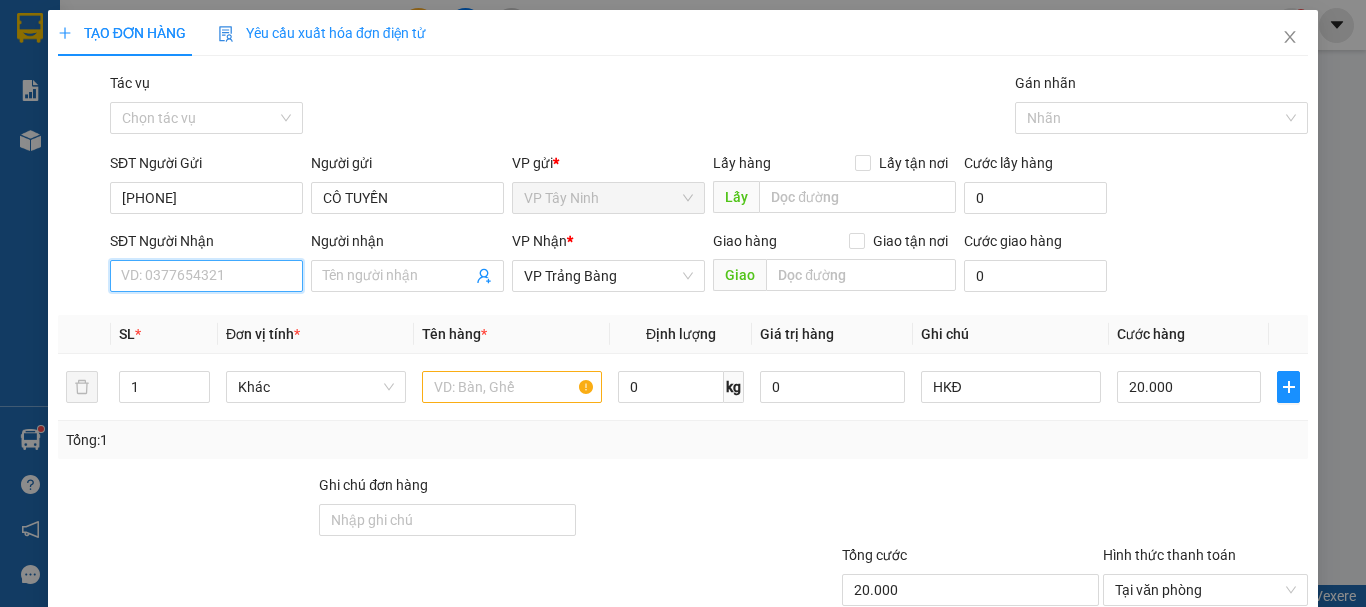 click on "SĐT Người Nhận" at bounding box center [206, 276] 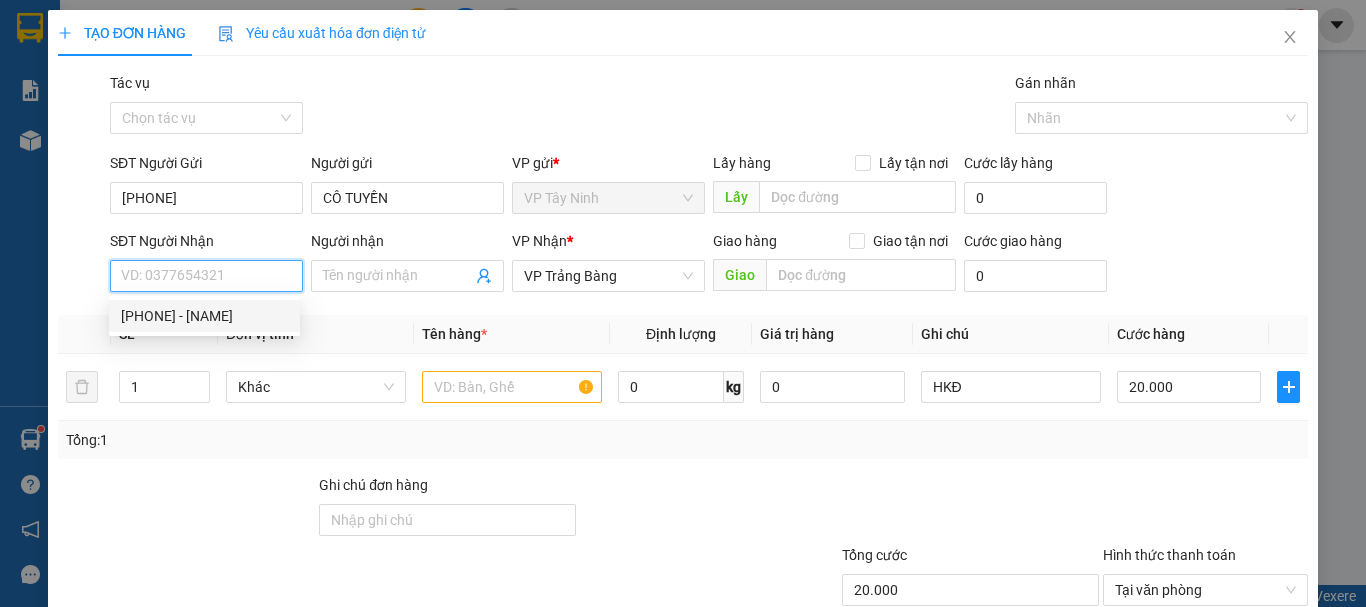 click on "SĐT Người Nhận" at bounding box center (206, 276) 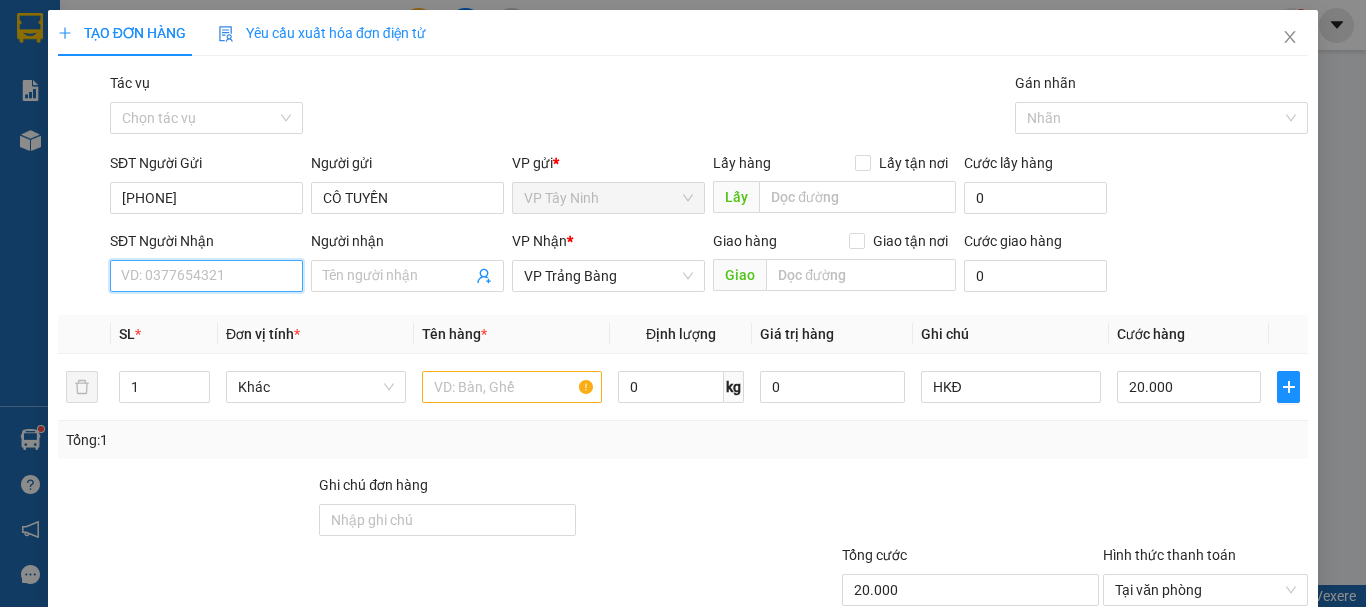 click on "SĐT Người Nhận" at bounding box center [206, 276] 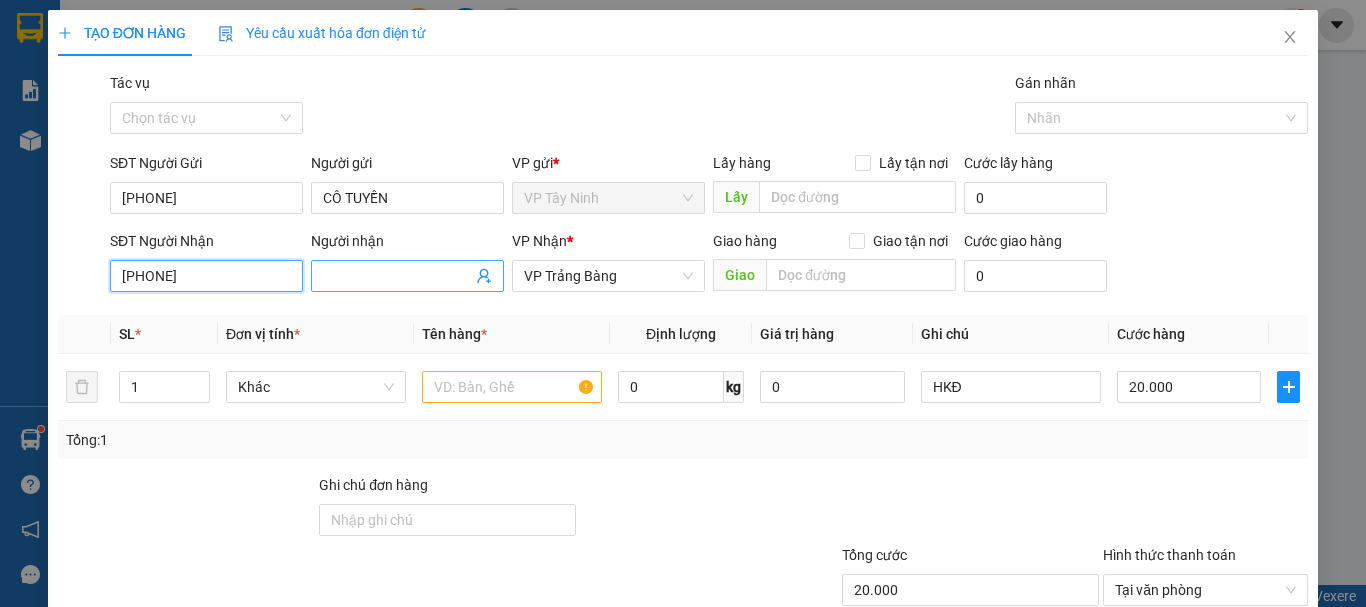 type on "0904418642" 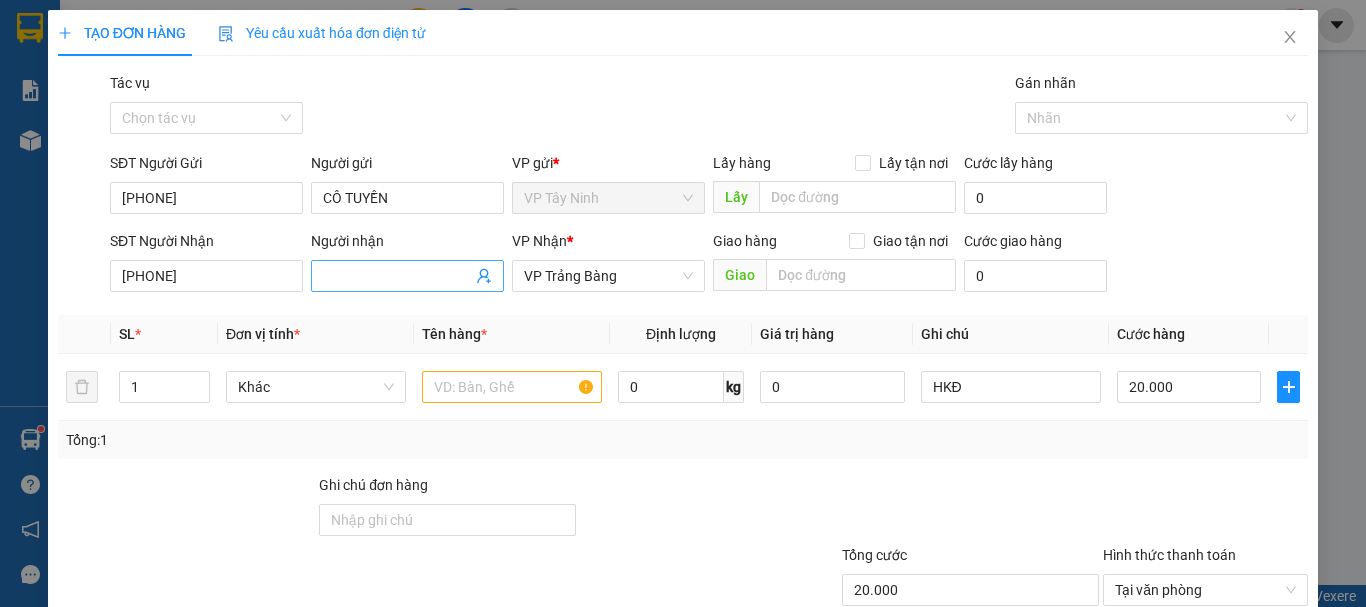click on "Người nhận" at bounding box center [397, 276] 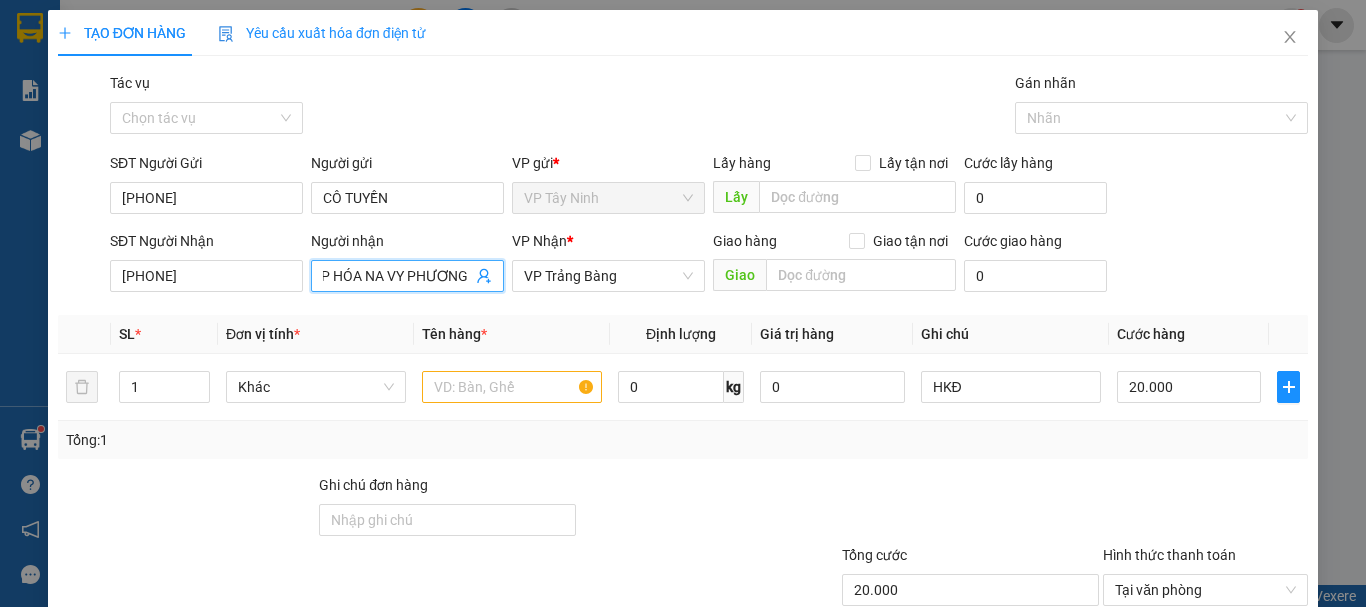scroll, scrollTop: 0, scrollLeft: 23, axis: horizontal 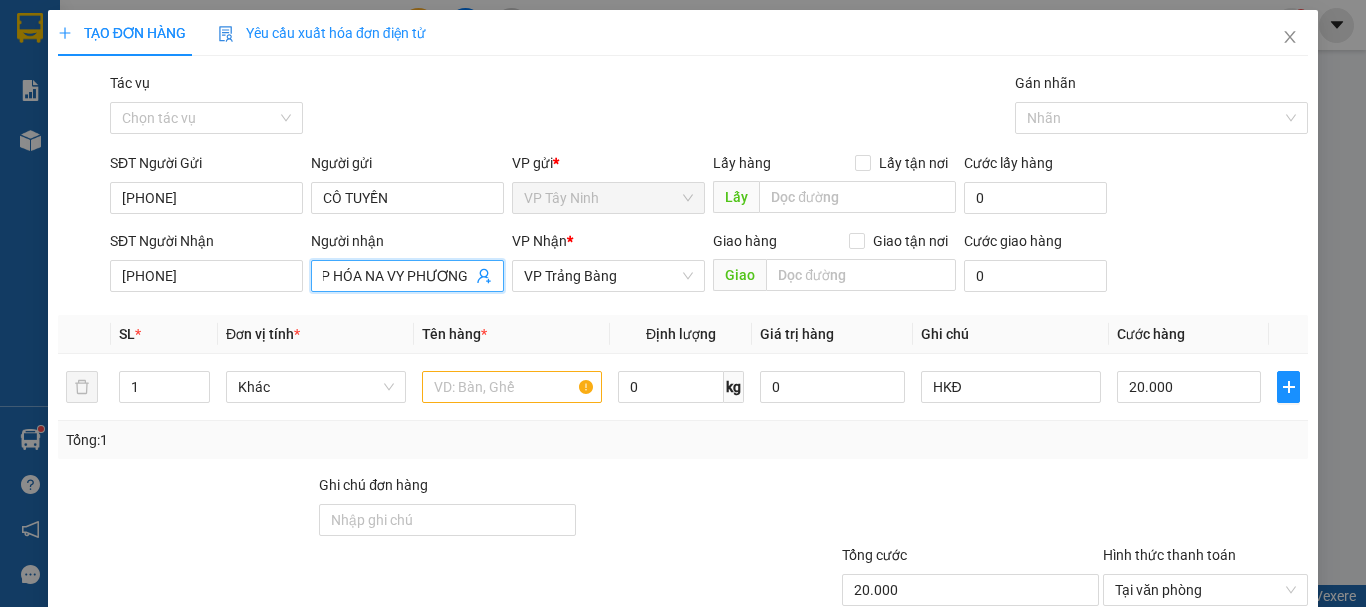 type on "TẠP HÓA NA VY PHƯƠNG" 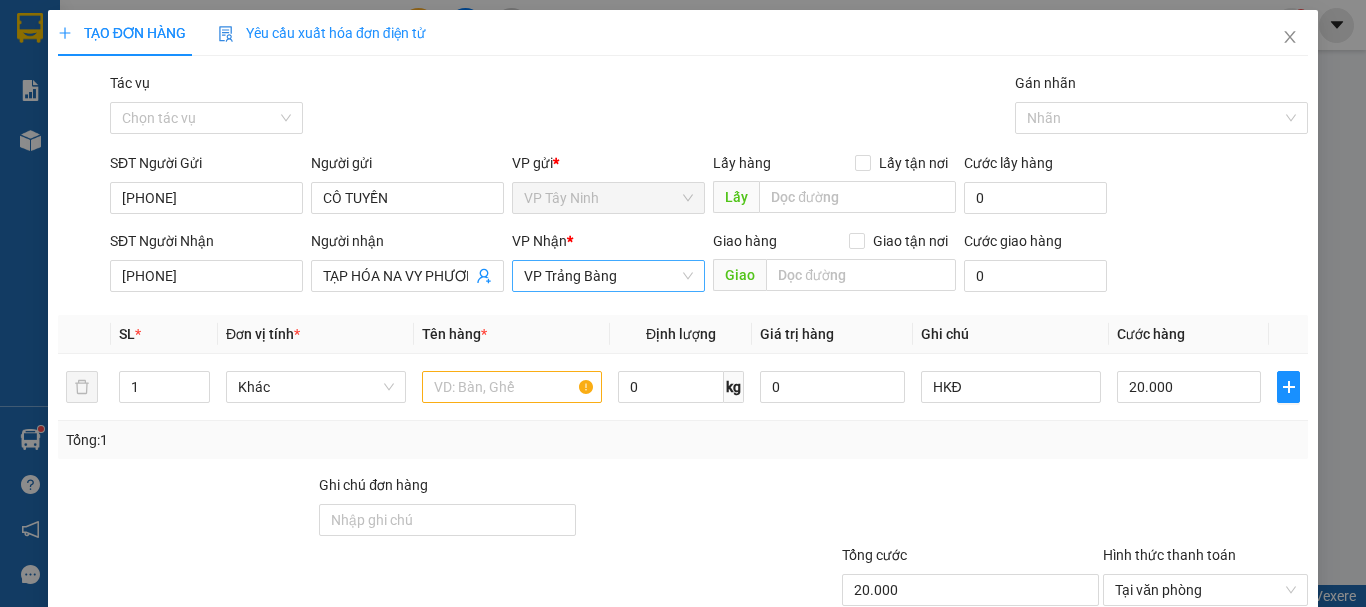 click on "VP Trảng Bàng" at bounding box center (608, 276) 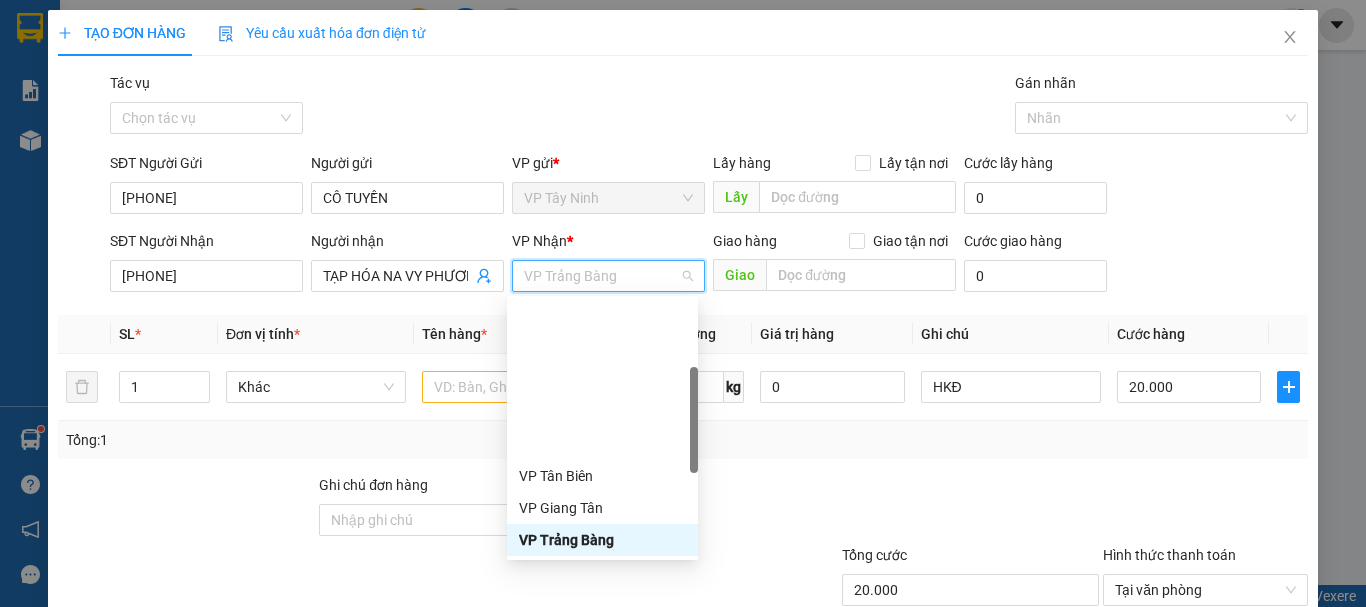 scroll, scrollTop: 512, scrollLeft: 0, axis: vertical 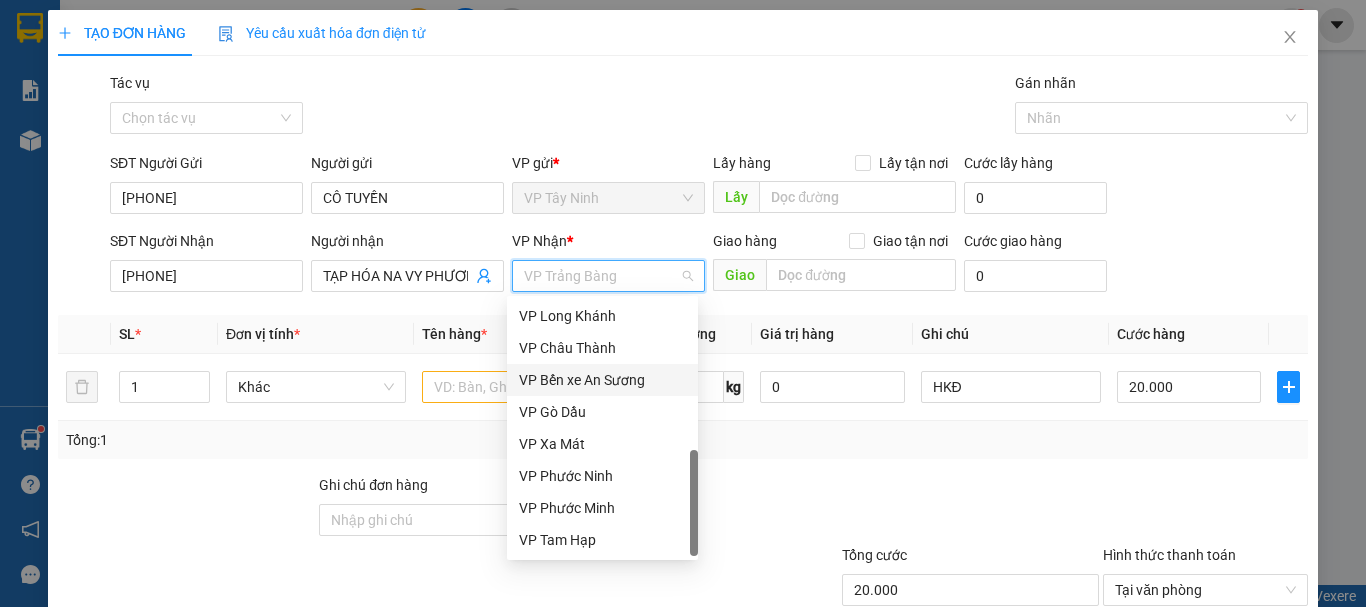 click on "VP Bến xe An Sương" at bounding box center [602, 380] 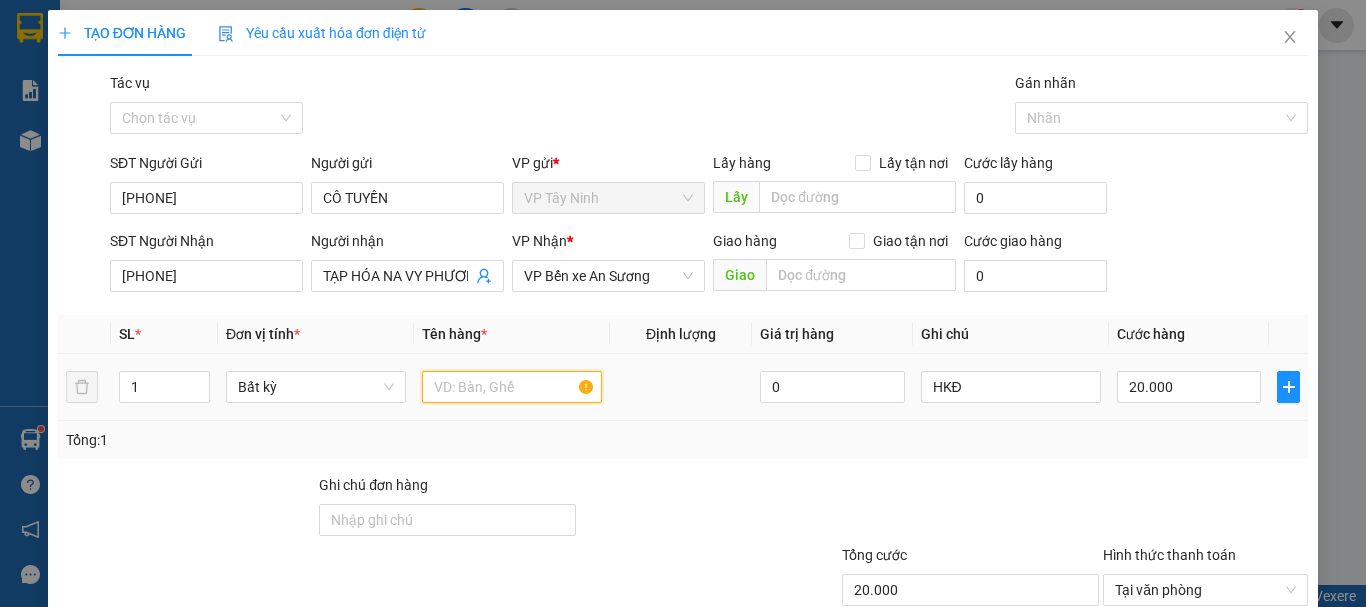 click at bounding box center (512, 387) 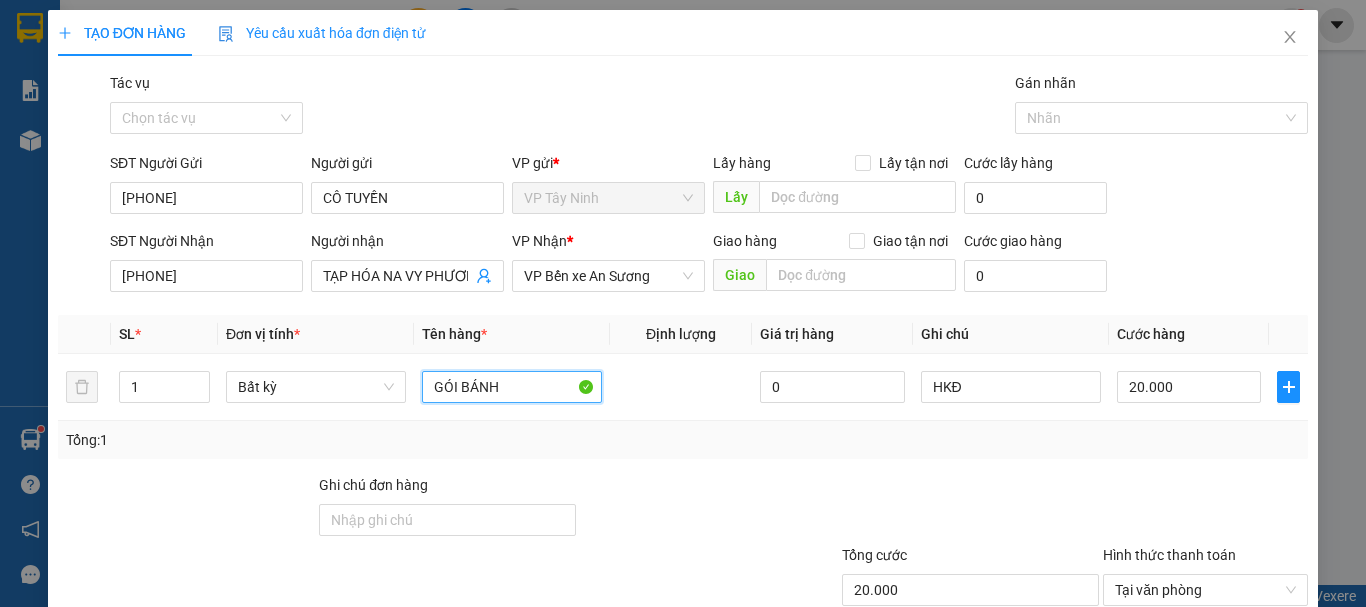 type on "GÓI BÁNH" 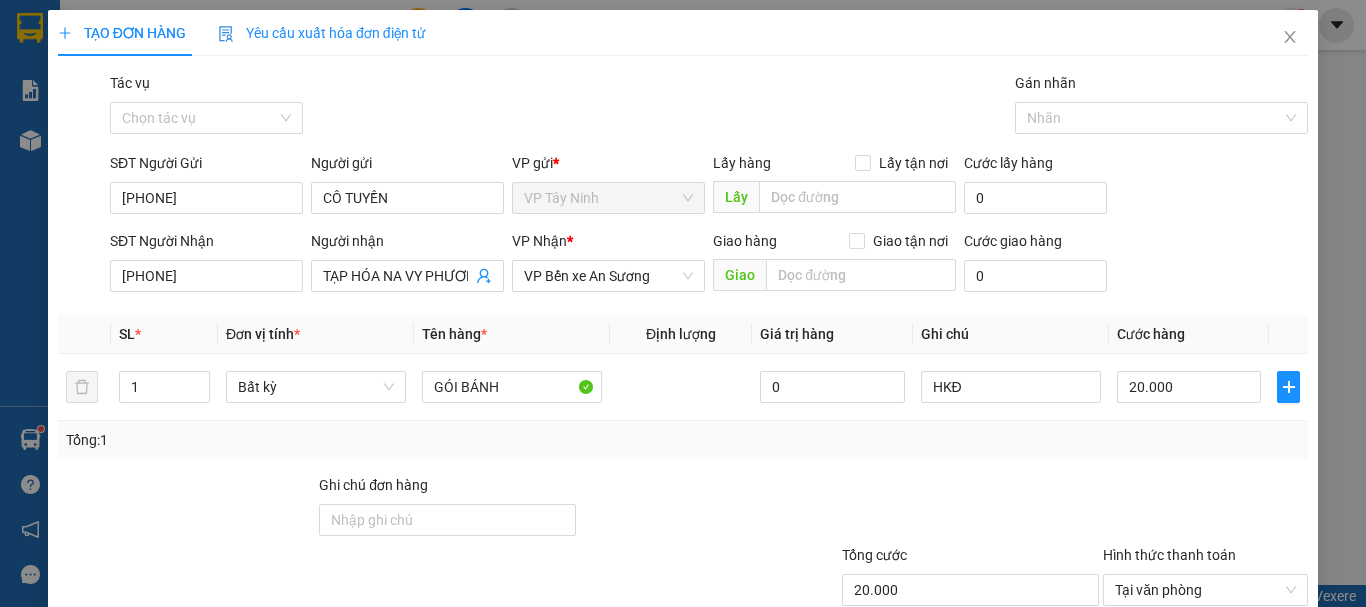 click on "Transit Pickup Surcharge Ids Transit Deliver Surcharge Ids Transit Deliver Surcharge Transit Deliver Surcharge Gói vận chuyển  * Tiêu chuẩn Tác vụ Chọn tác vụ Gán nhãn   Nhãn SĐT Người Gửi 0332148909 Người gửi CÔ TUYỀN VP gửi  * VP Tây Ninh Lấy hàng Lấy tận nơi Lấy Cước lấy hàng 0 SĐT Người Nhận 0904418642 Người nhận TẠP HÓA NA VY PHƯƠNG VP Nhận  * VP Bến xe An Sương Giao hàng Giao tận nơi Giao Cước giao hàng 0 SL  * Đơn vị tính  * Tên hàng  * Định lượng Giá trị hàng Ghi chú Cước hàng                   1 Bất kỳ GÓI BÁNH 0 HKĐ 20.000 Tổng:  1 Ghi chú đơn hàng Tổng cước 20.000 Hình thức thanh toán Tại văn phòng Số tiền thu trước 0 Chưa thanh toán 0 Chọn HT Thanh Toán Lưu nháp Xóa Thông tin Lưu Lưu và In GÓI BÁNH" at bounding box center (683, 386) 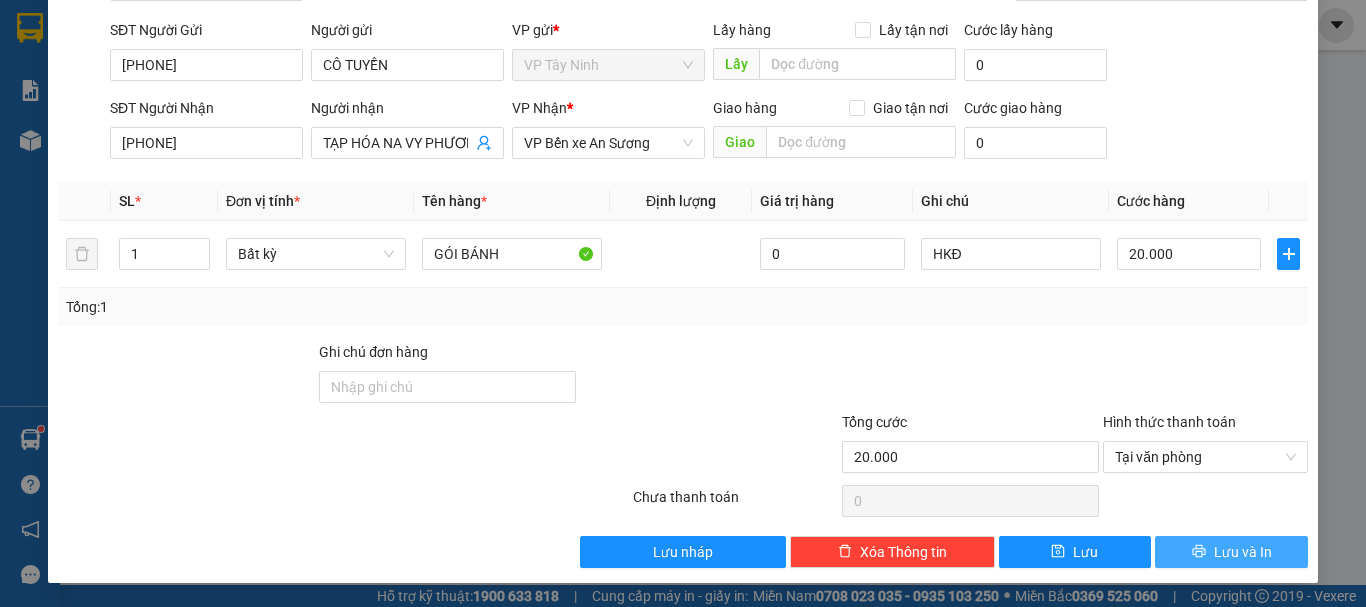 click on "Lưu và In" at bounding box center [1243, 552] 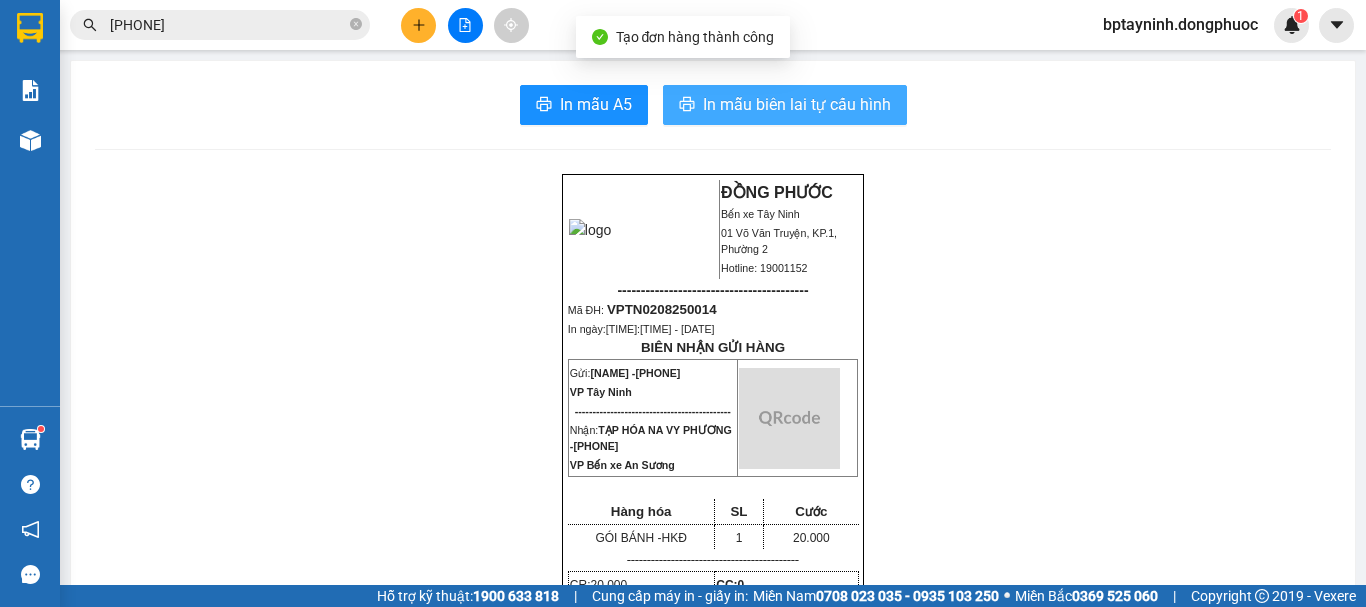 click on "In mẫu biên lai tự cấu hình" at bounding box center (797, 104) 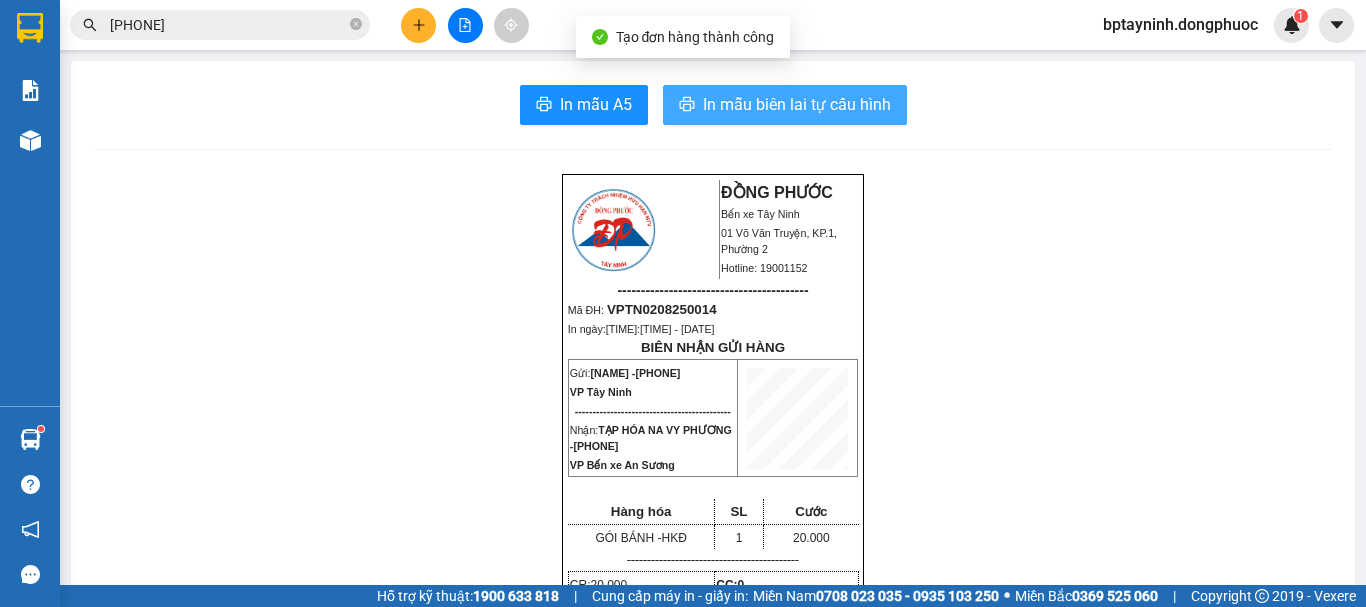 scroll, scrollTop: 0, scrollLeft: 0, axis: both 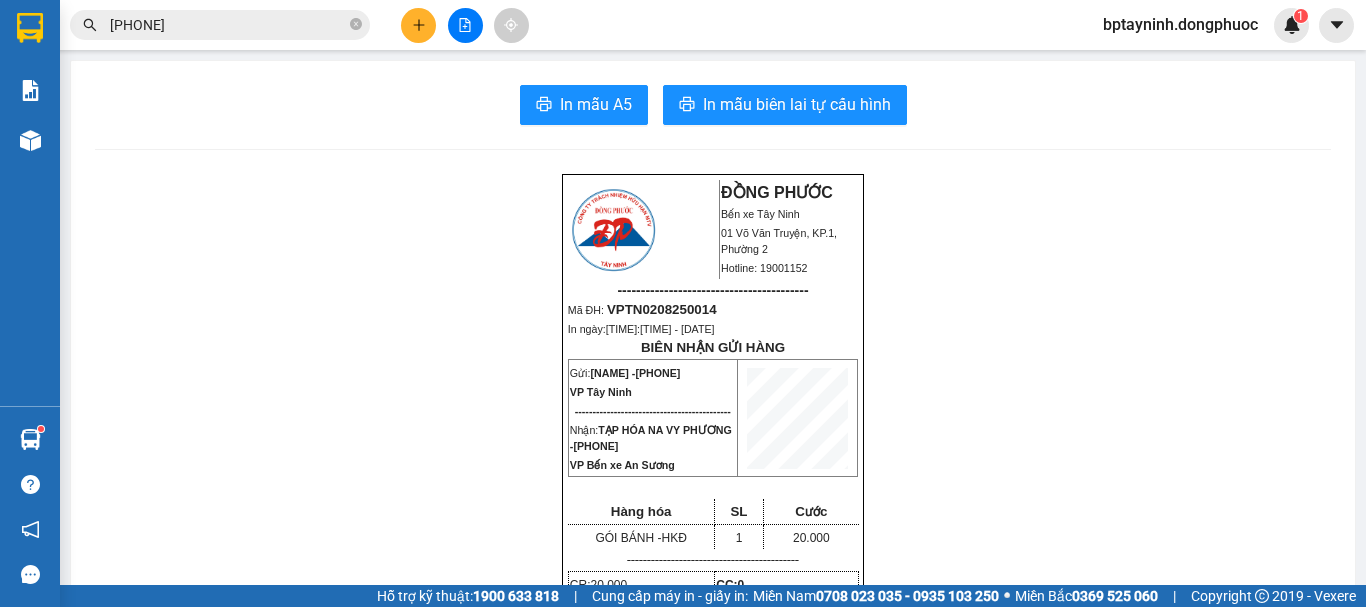 drag, startPoint x: 715, startPoint y: 400, endPoint x: 650, endPoint y: 401, distance: 65.00769 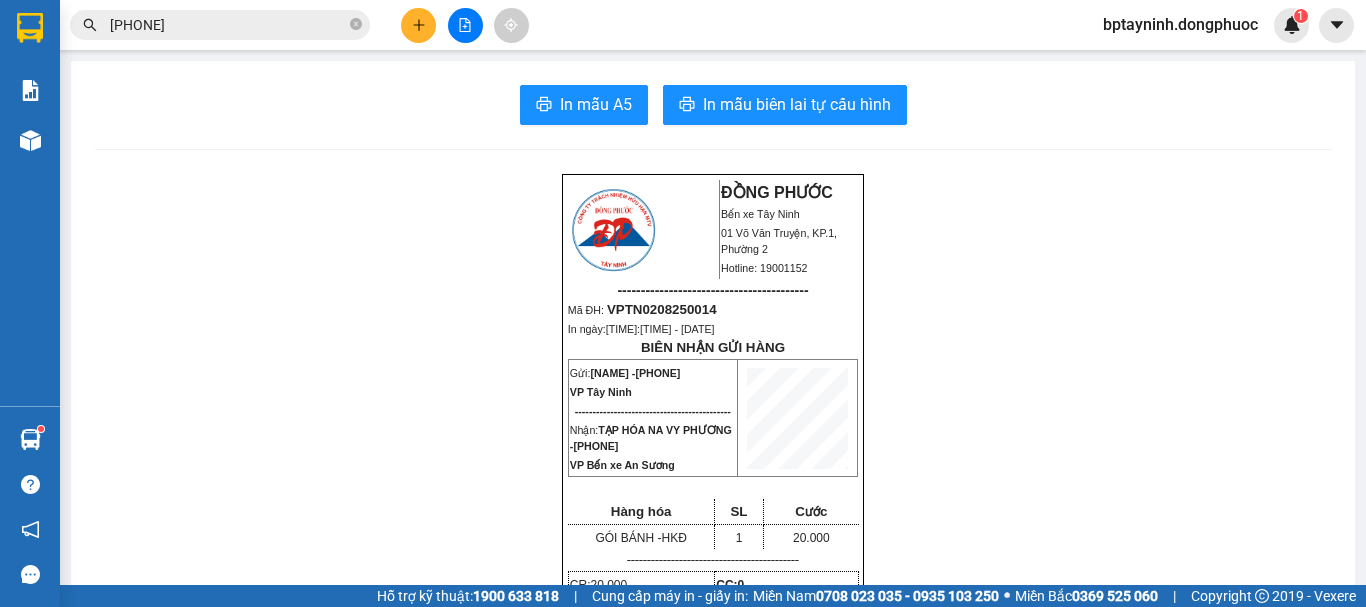 click at bounding box center [418, 25] 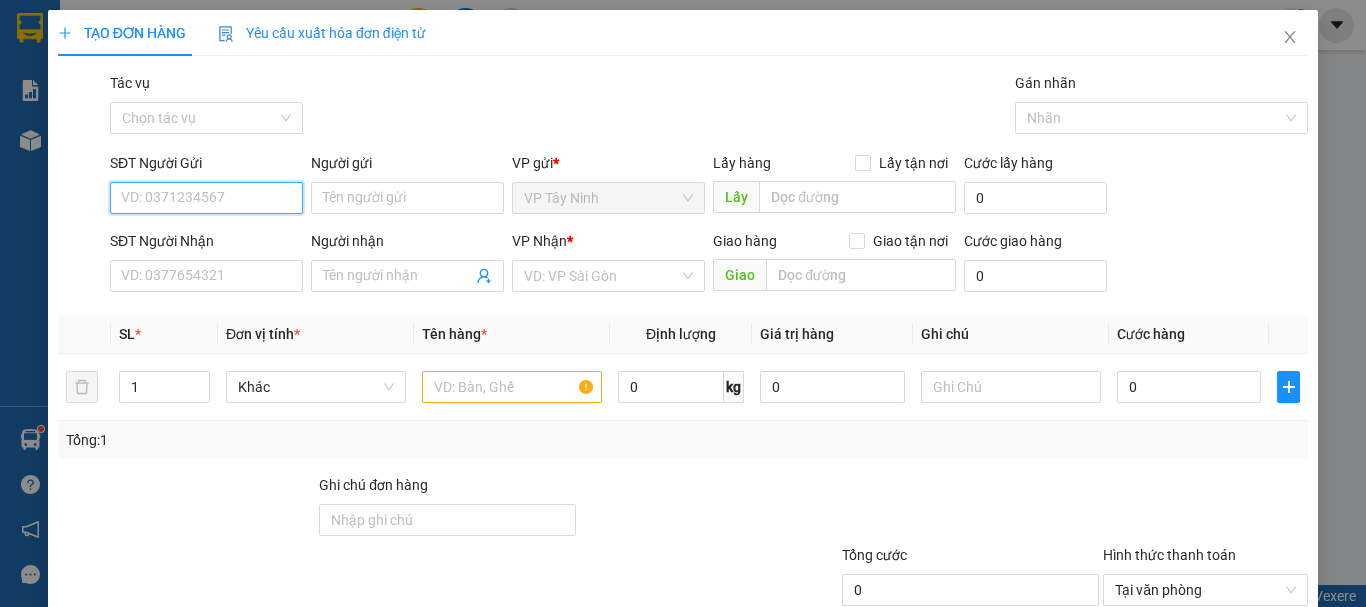 click on "SĐT Người Gửi" at bounding box center [206, 198] 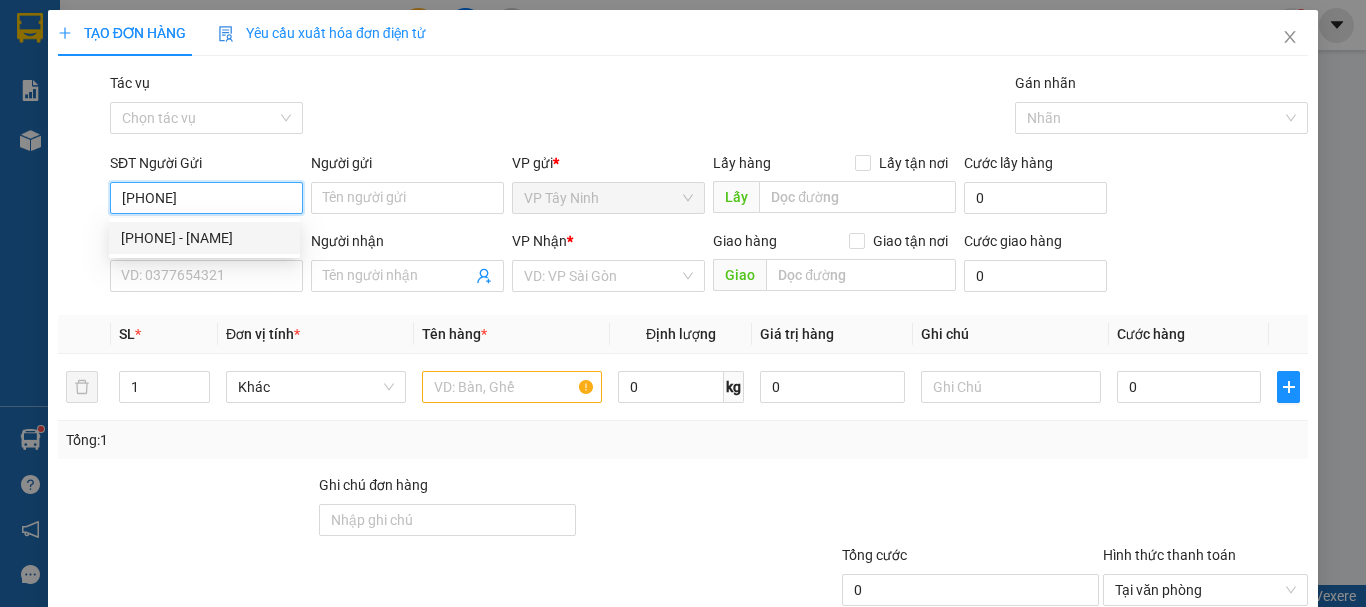 click on "0332148909" at bounding box center [206, 198] 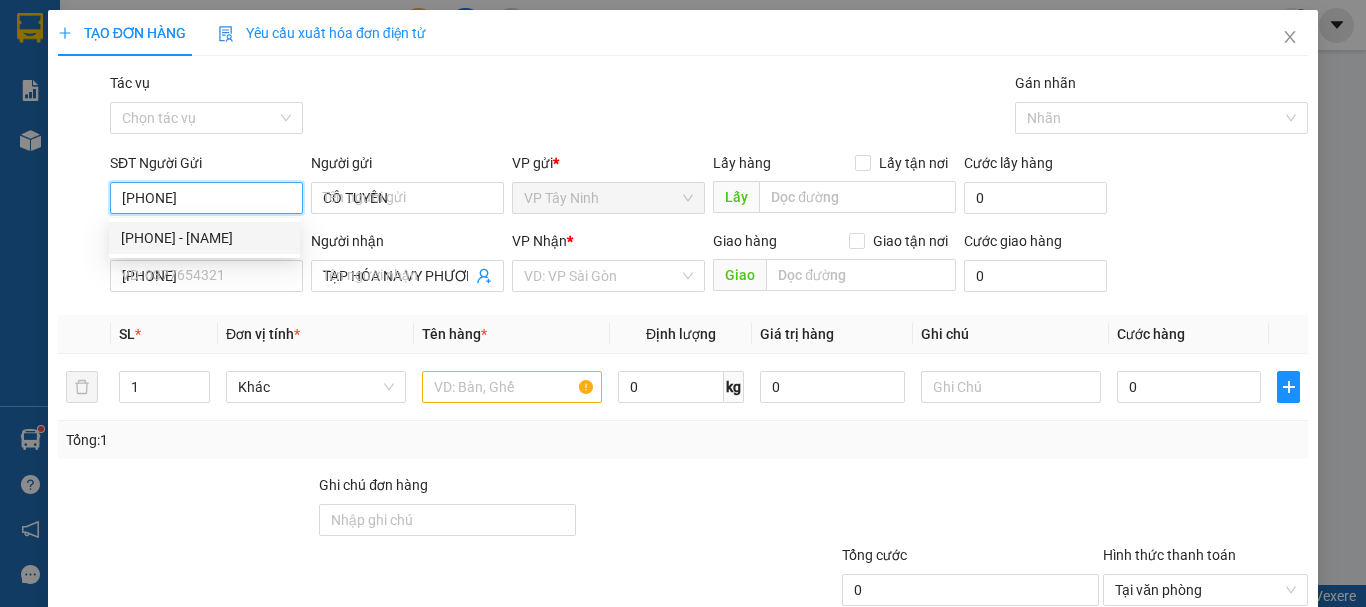 type on "20.000" 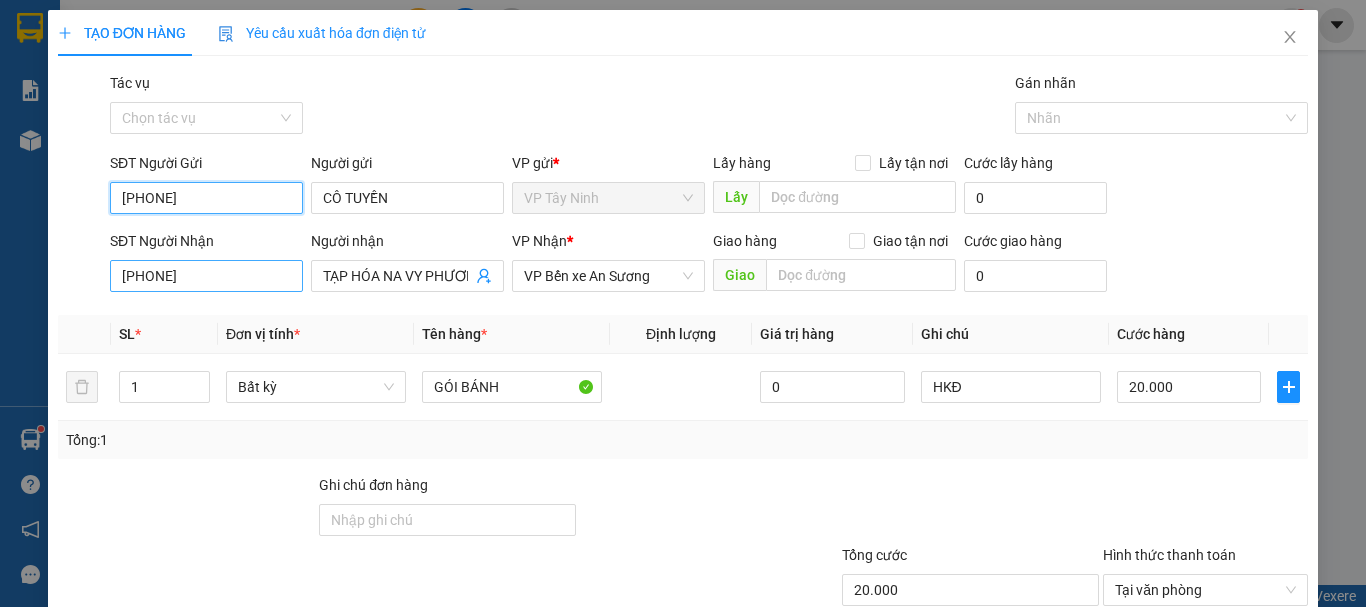 type on "0332148909" 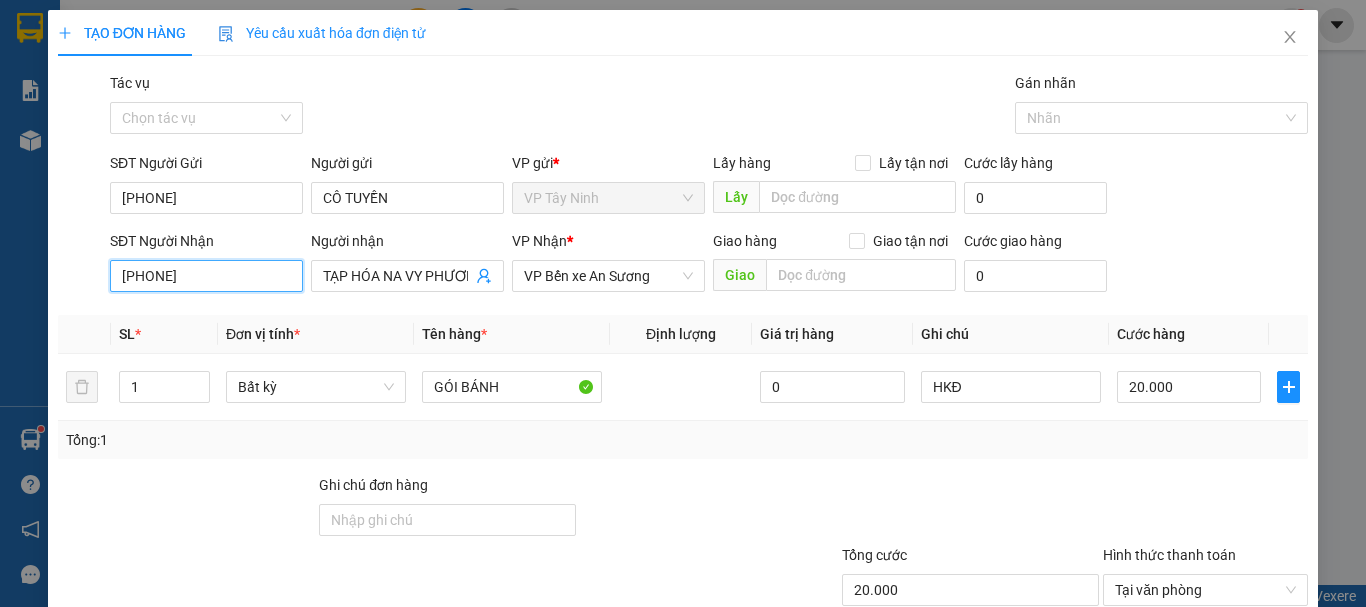 drag, startPoint x: 210, startPoint y: 282, endPoint x: 0, endPoint y: 321, distance: 213.59073 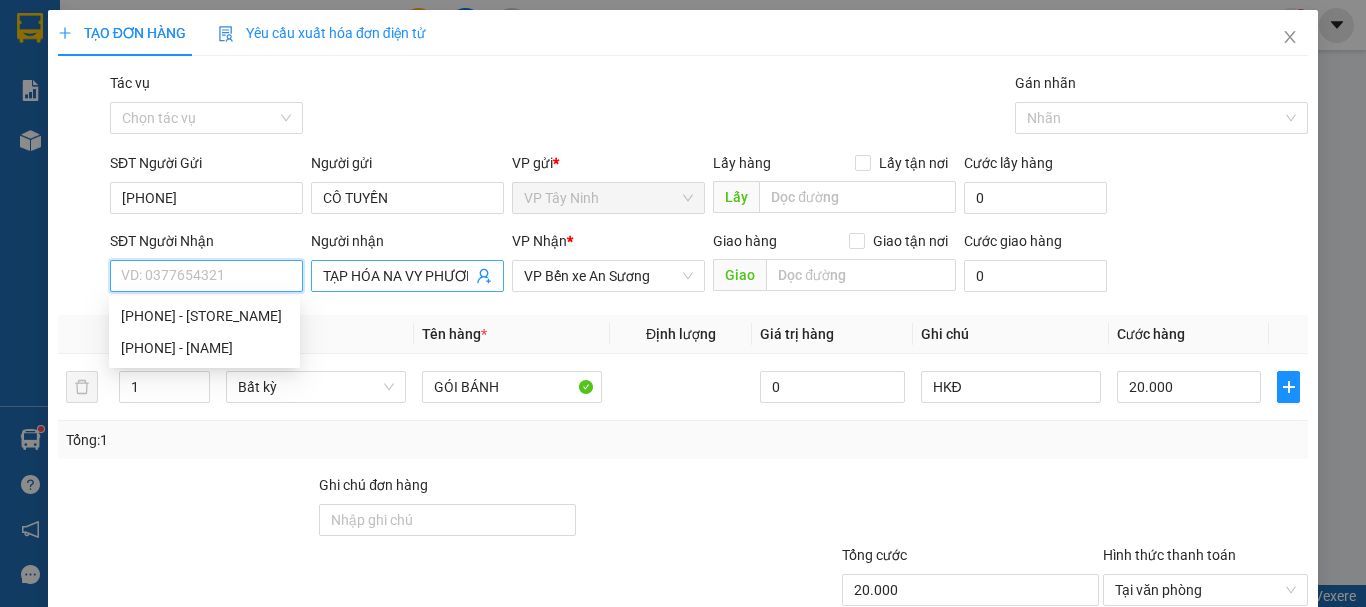 type 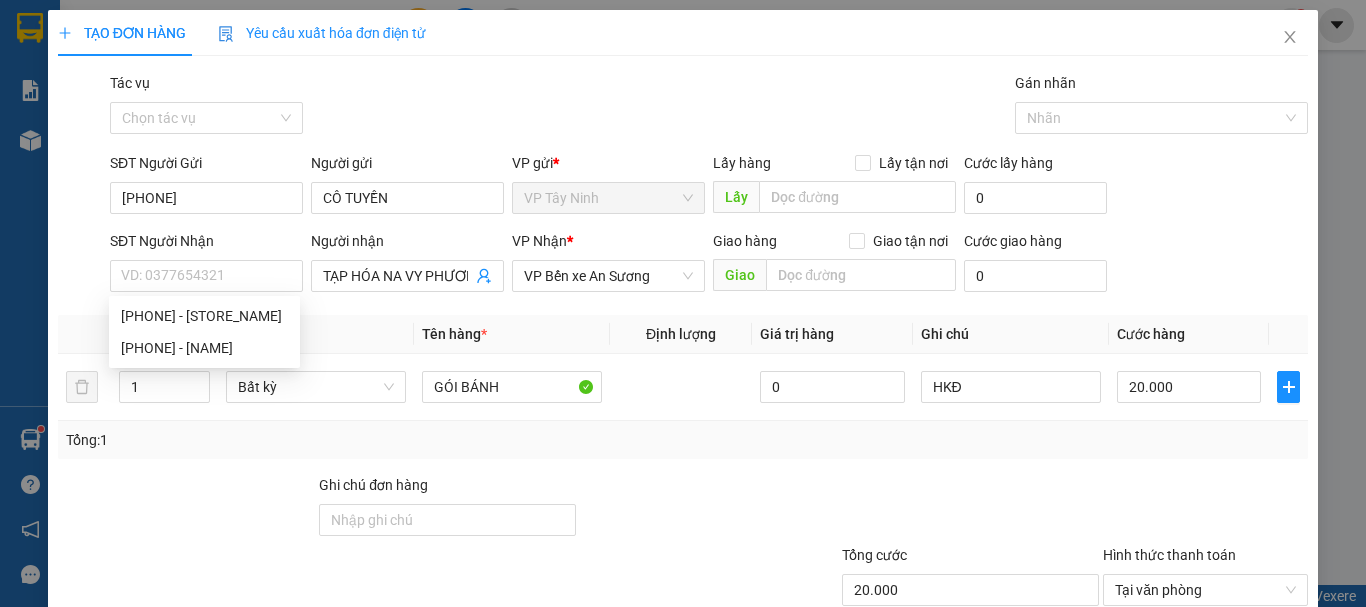 scroll, scrollTop: 0, scrollLeft: 0, axis: both 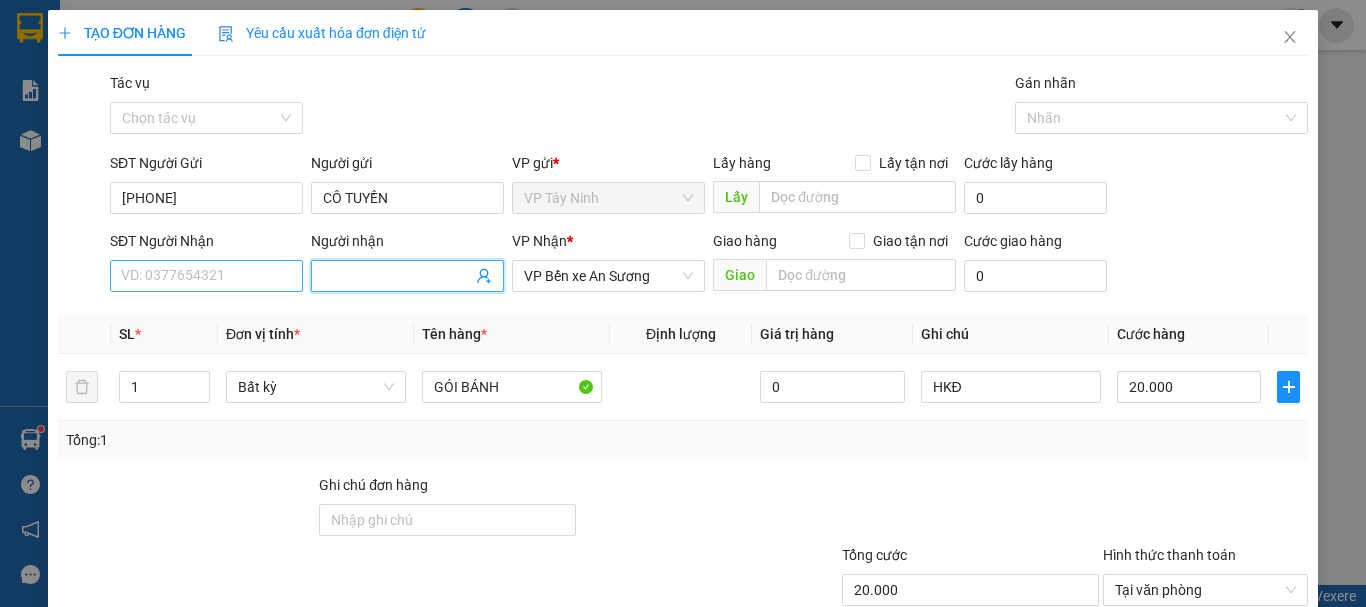 type 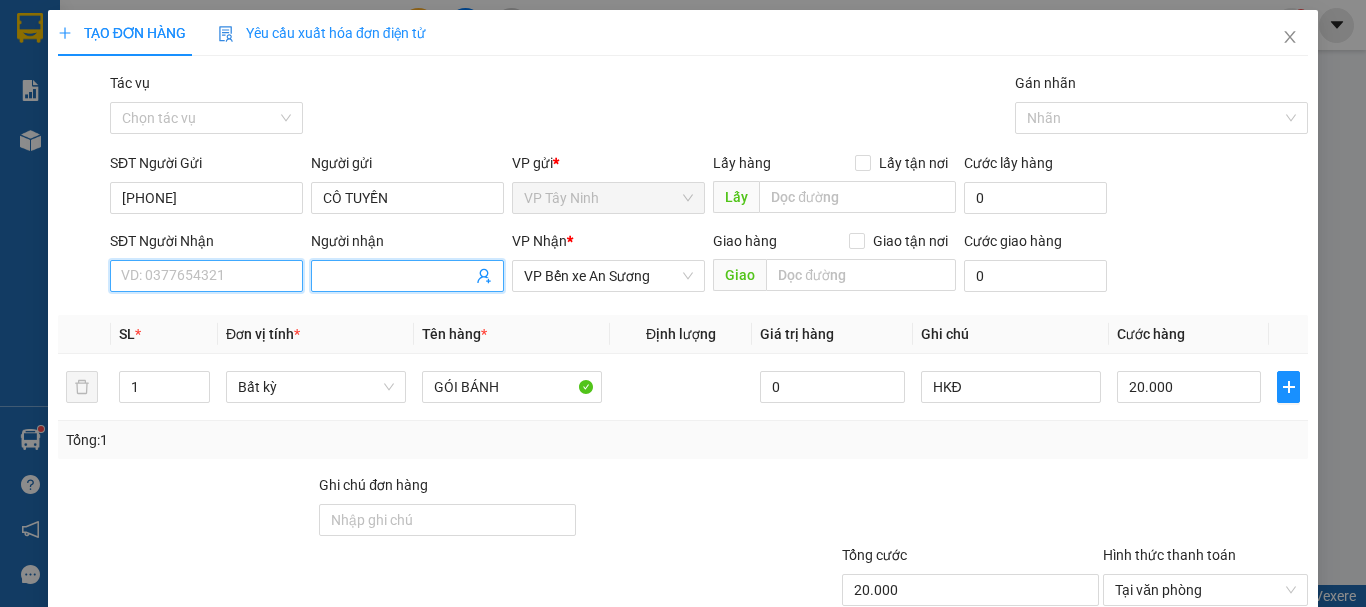 click on "SĐT Người Nhận" at bounding box center (206, 276) 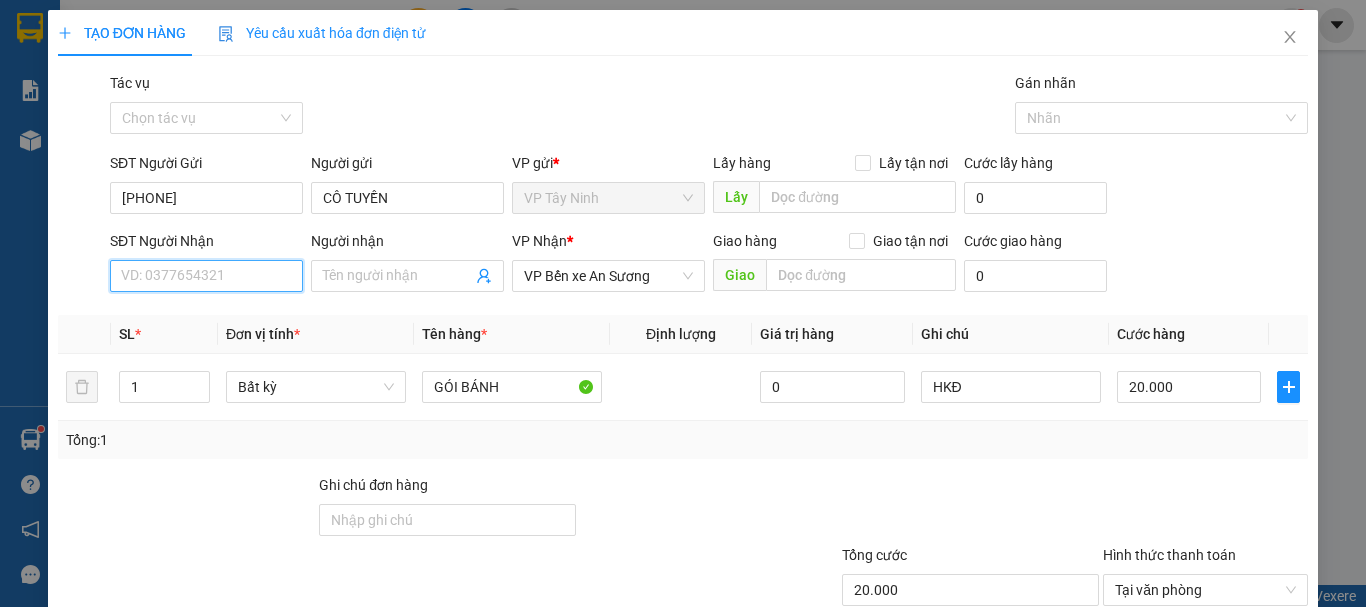 click on "SĐT Người Nhận" at bounding box center [206, 276] 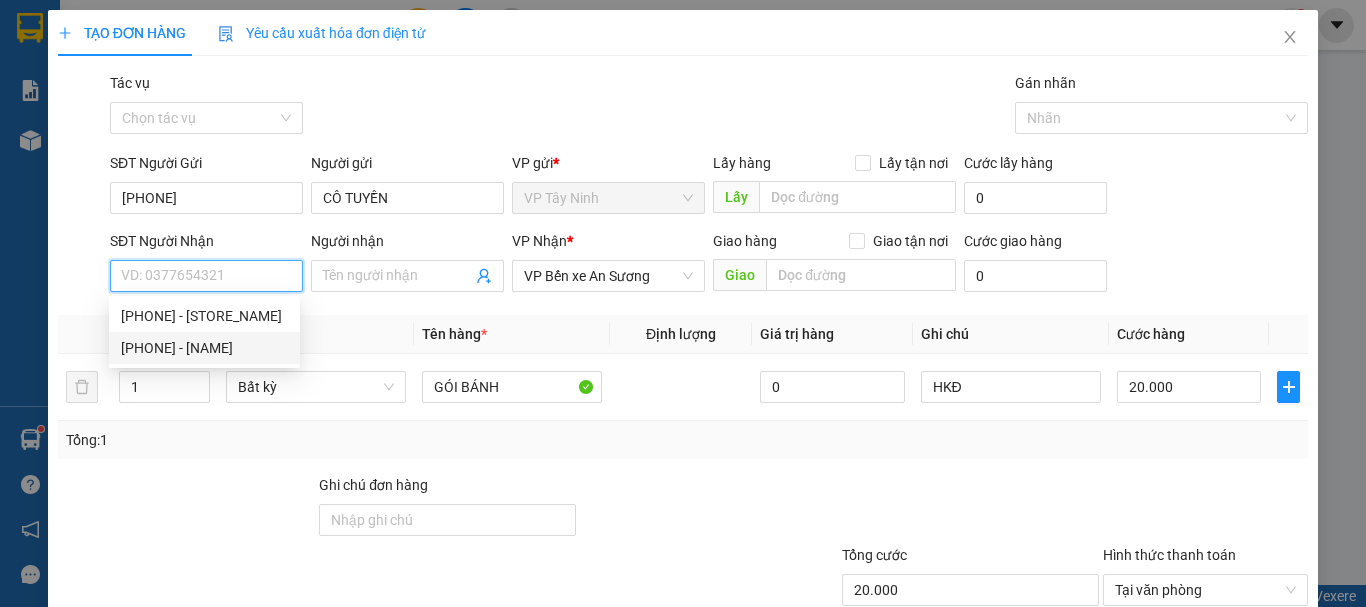 click on "0332148909 - CÔ TUYỀN" at bounding box center (204, 348) 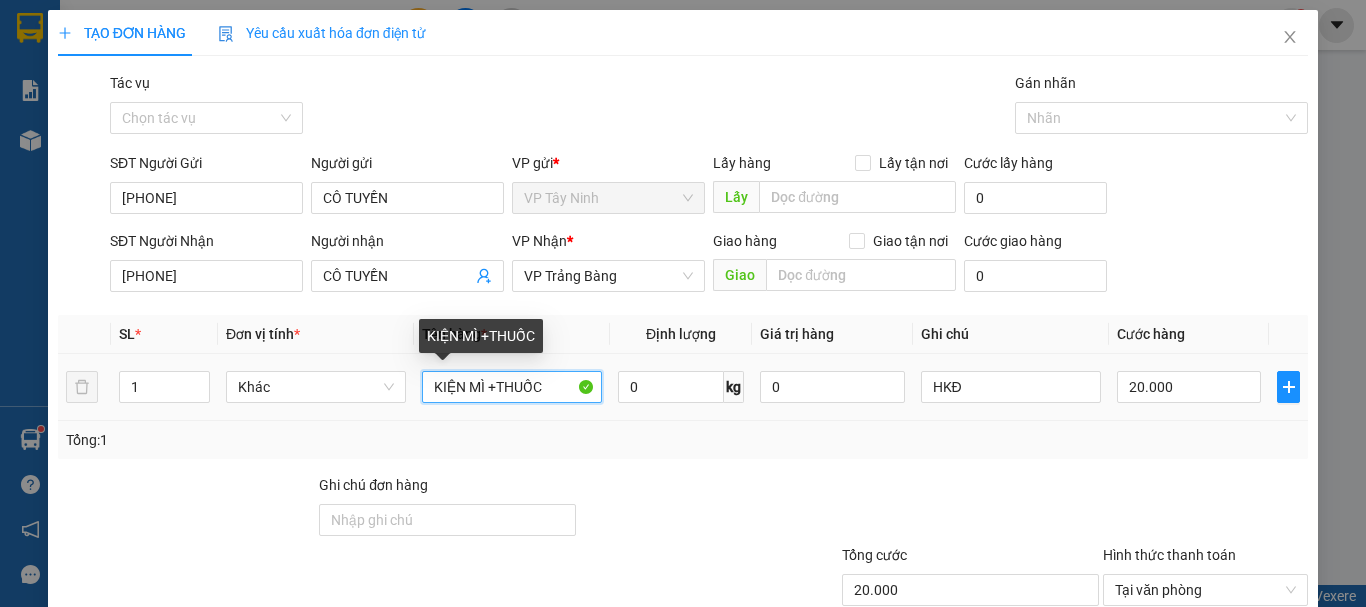 drag, startPoint x: 550, startPoint y: 394, endPoint x: 322, endPoint y: 428, distance: 230.52115 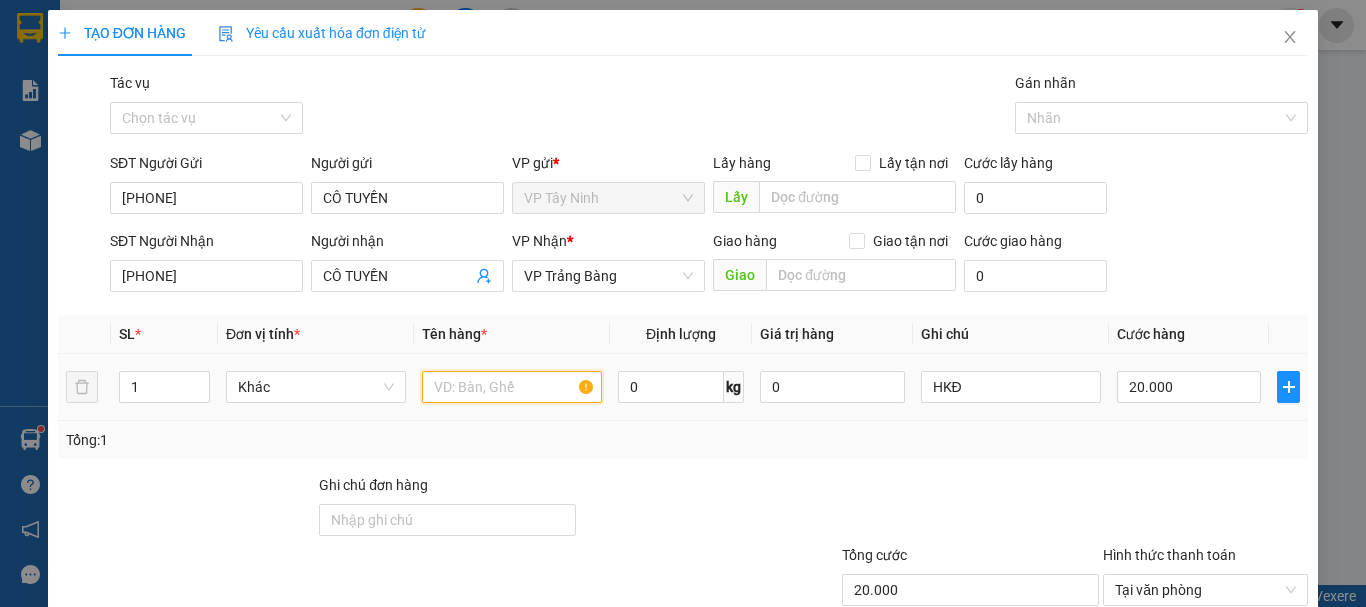 click at bounding box center [512, 387] 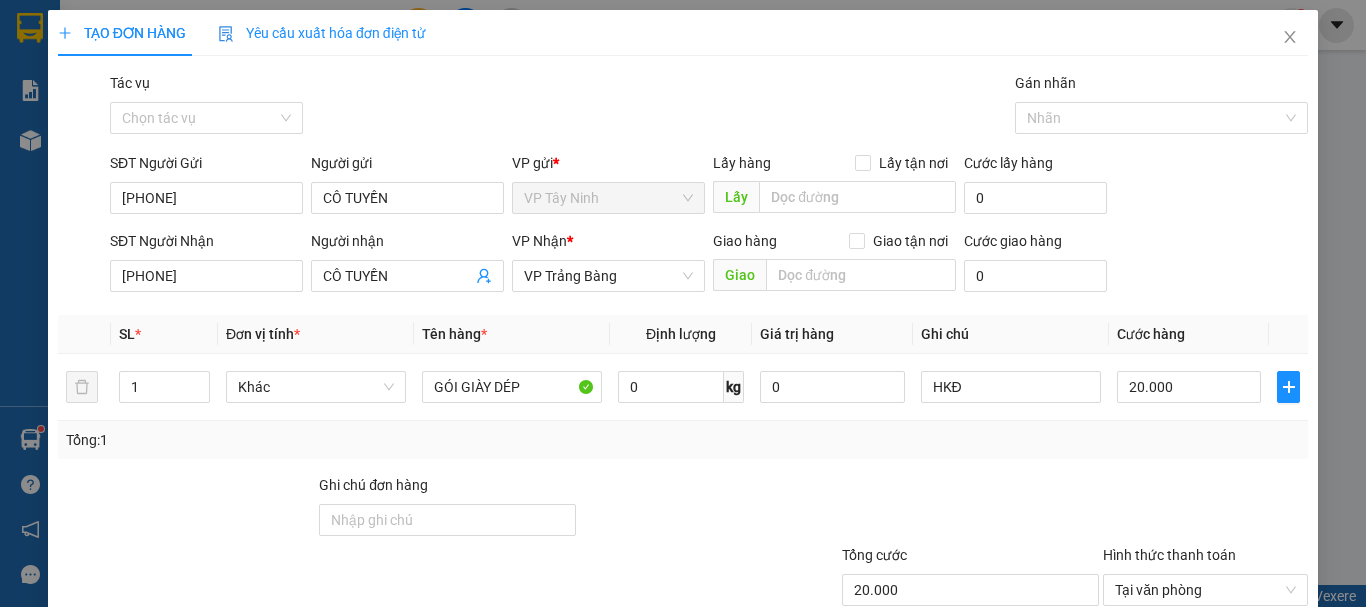 click on "Tổng:  1" at bounding box center [683, 440] 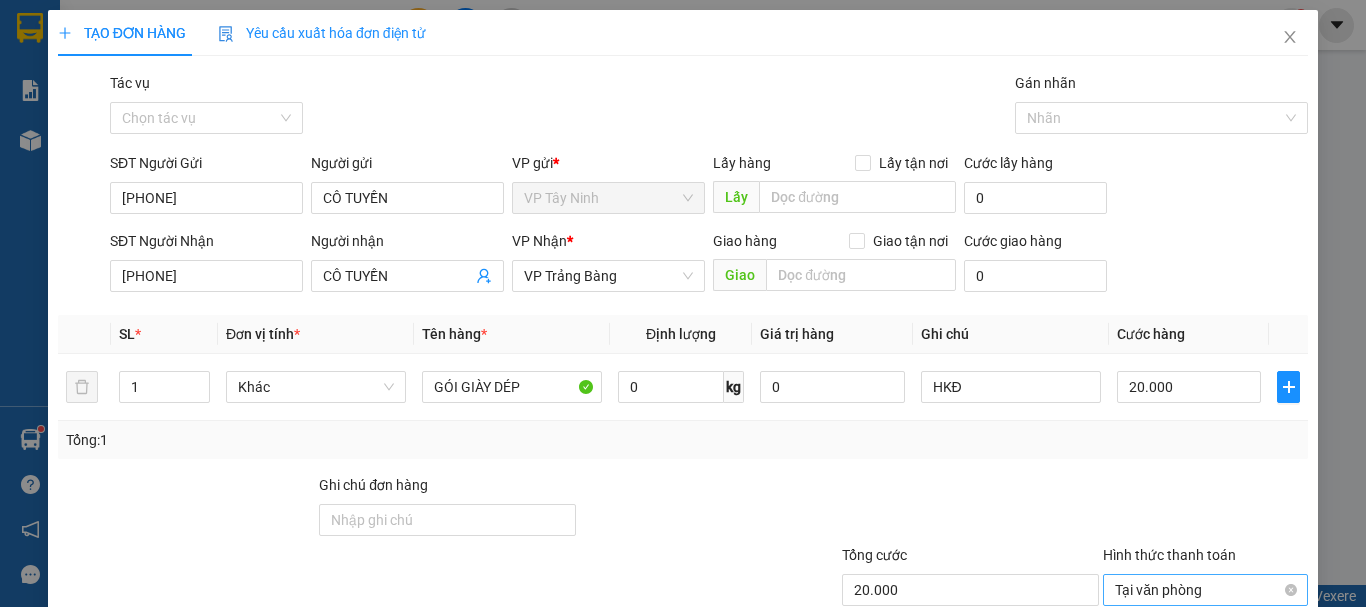 scroll, scrollTop: 133, scrollLeft: 0, axis: vertical 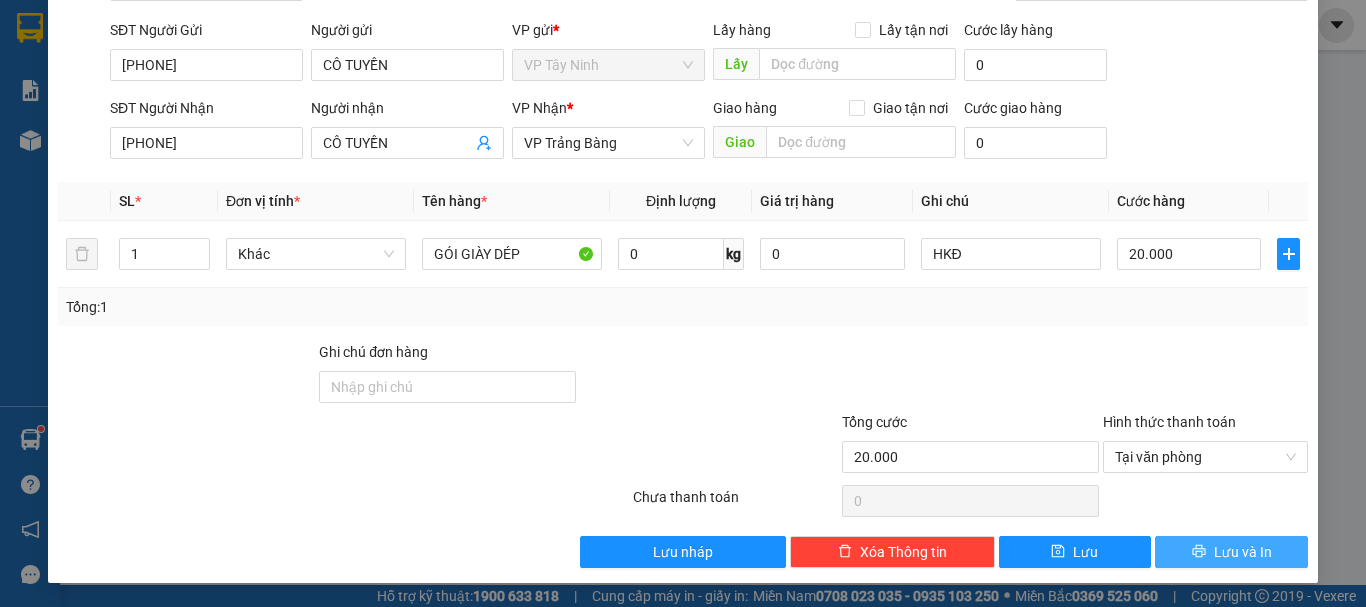 click on "Lưu và In" at bounding box center (1243, 552) 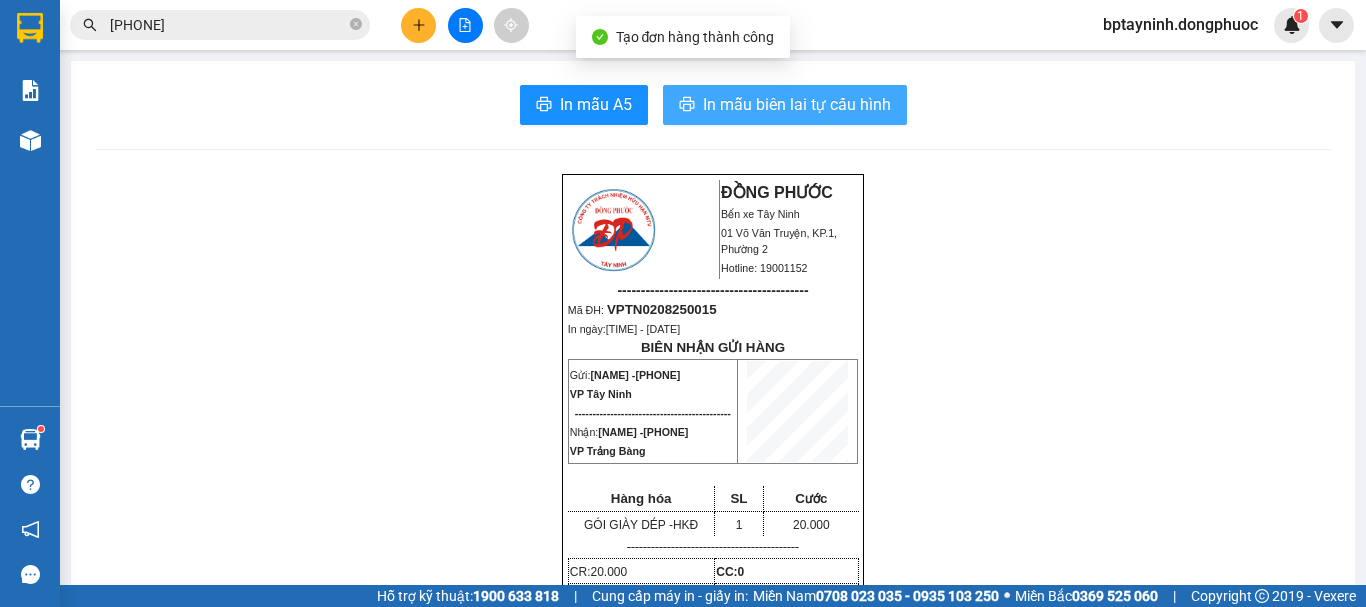 click on "In mẫu biên lai tự cấu hình" at bounding box center (797, 104) 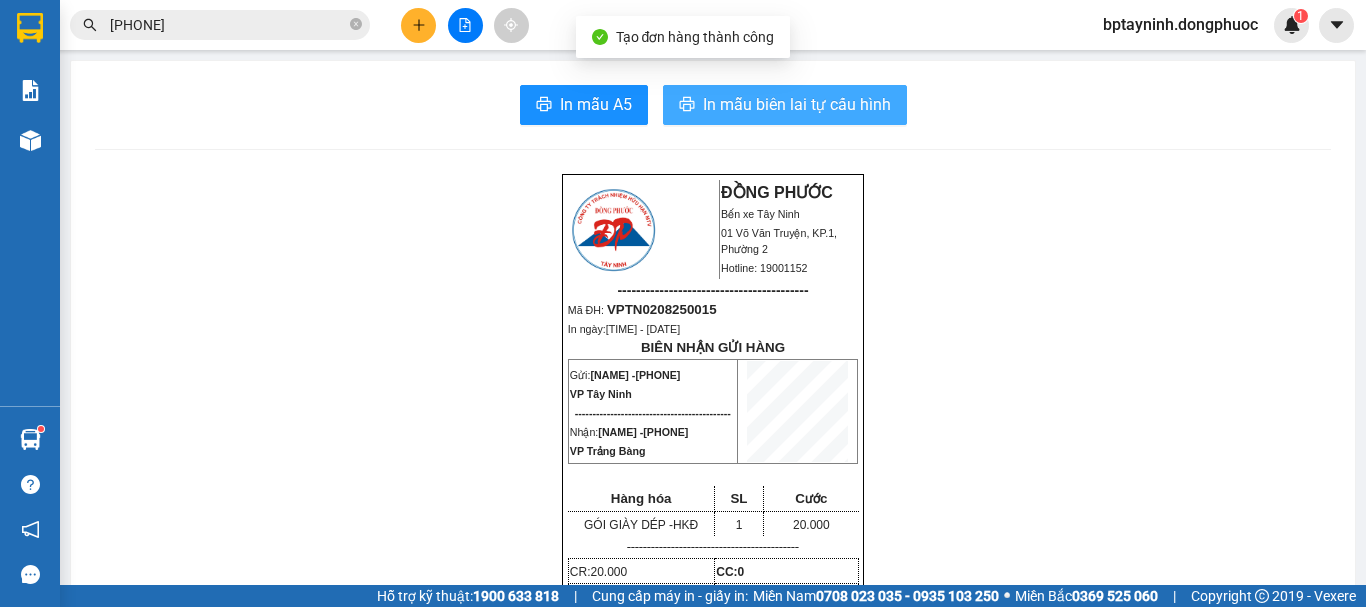 scroll, scrollTop: 0, scrollLeft: 0, axis: both 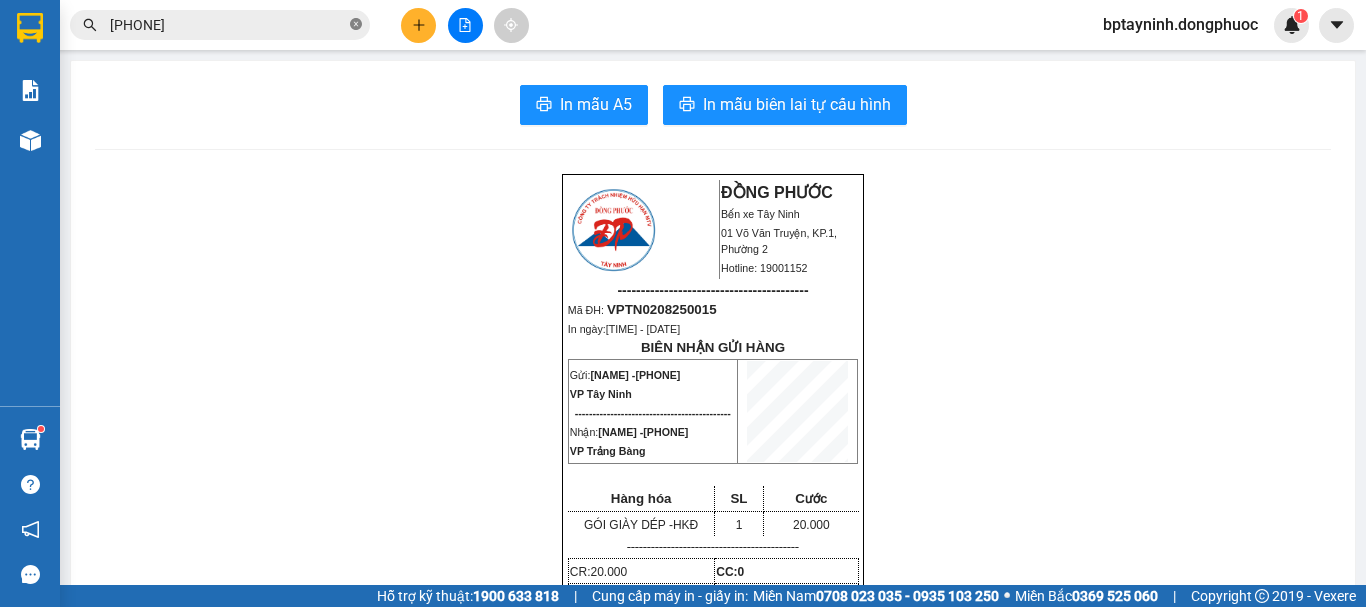 click 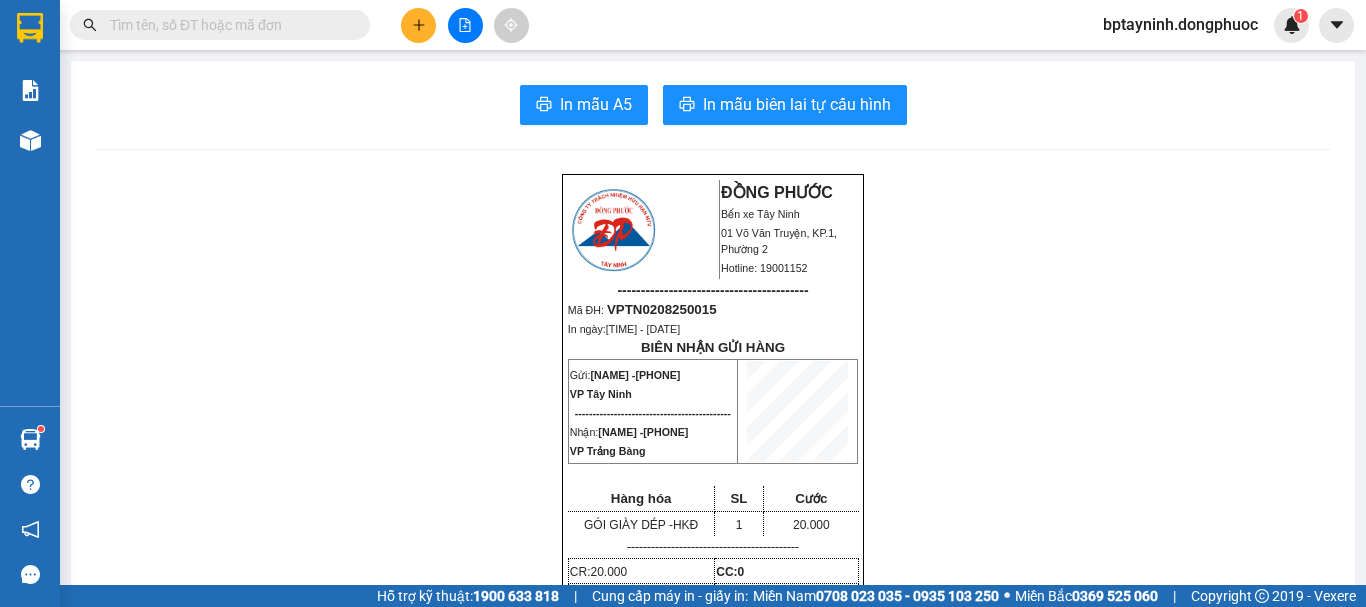 click at bounding box center [228, 25] 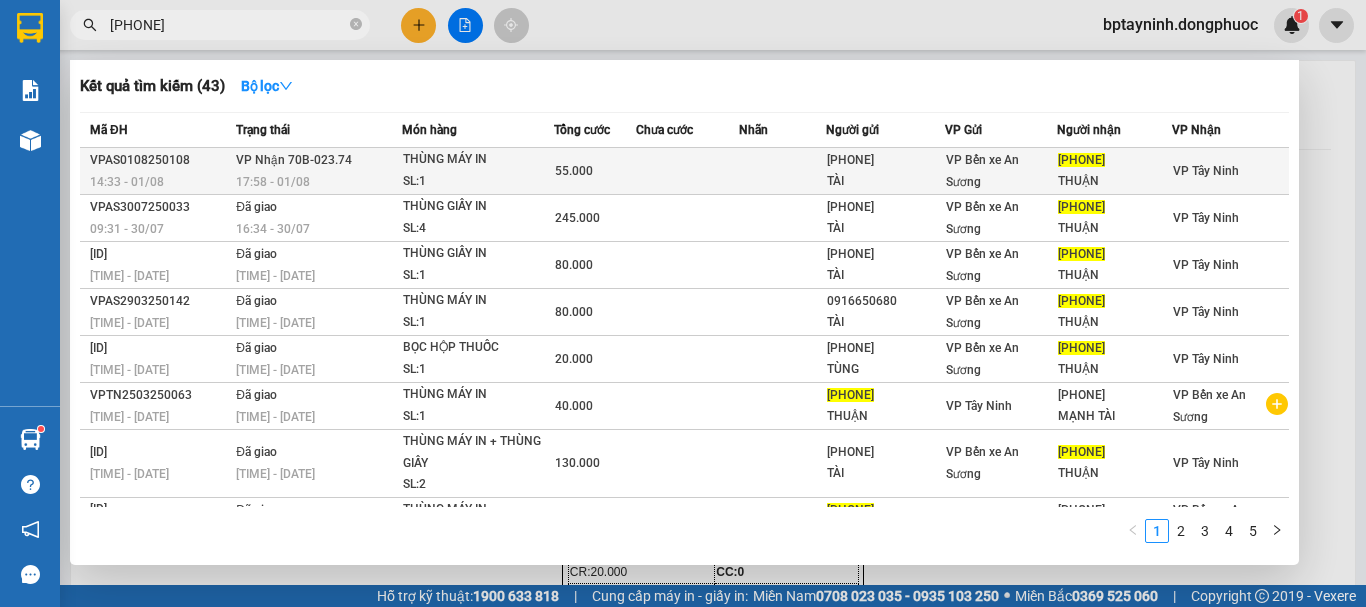 click on "VP Nhận   70B-023.74 17:58 - 01/08" at bounding box center [316, 171] 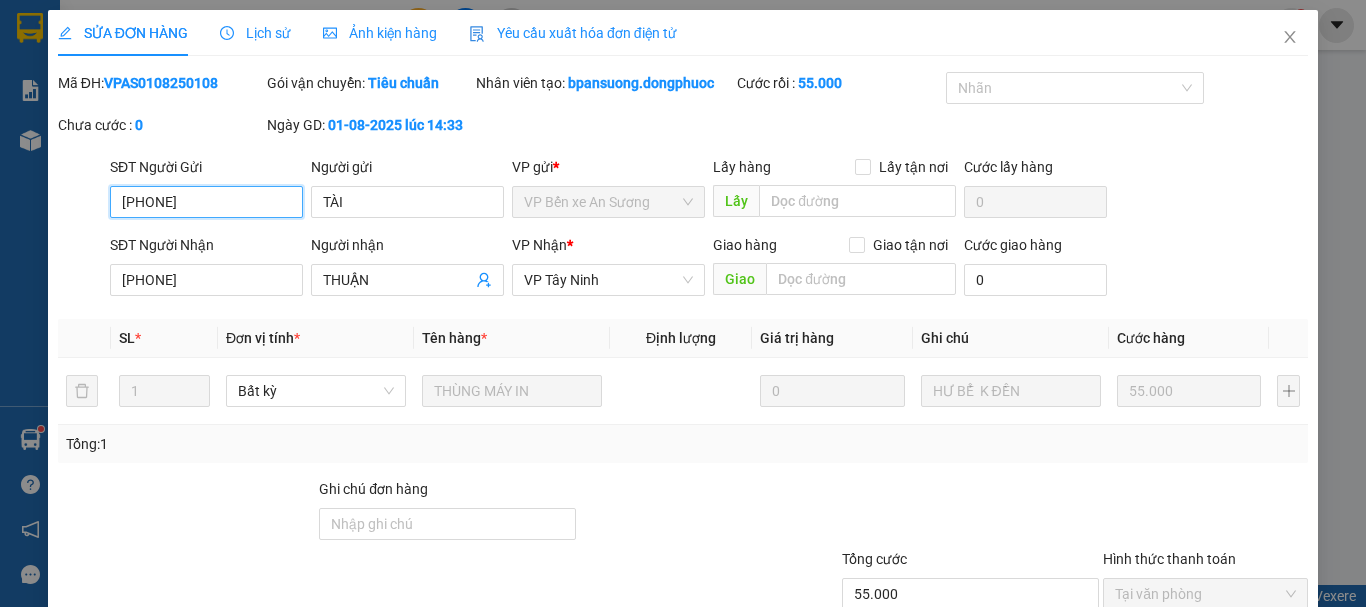 scroll, scrollTop: 137, scrollLeft: 0, axis: vertical 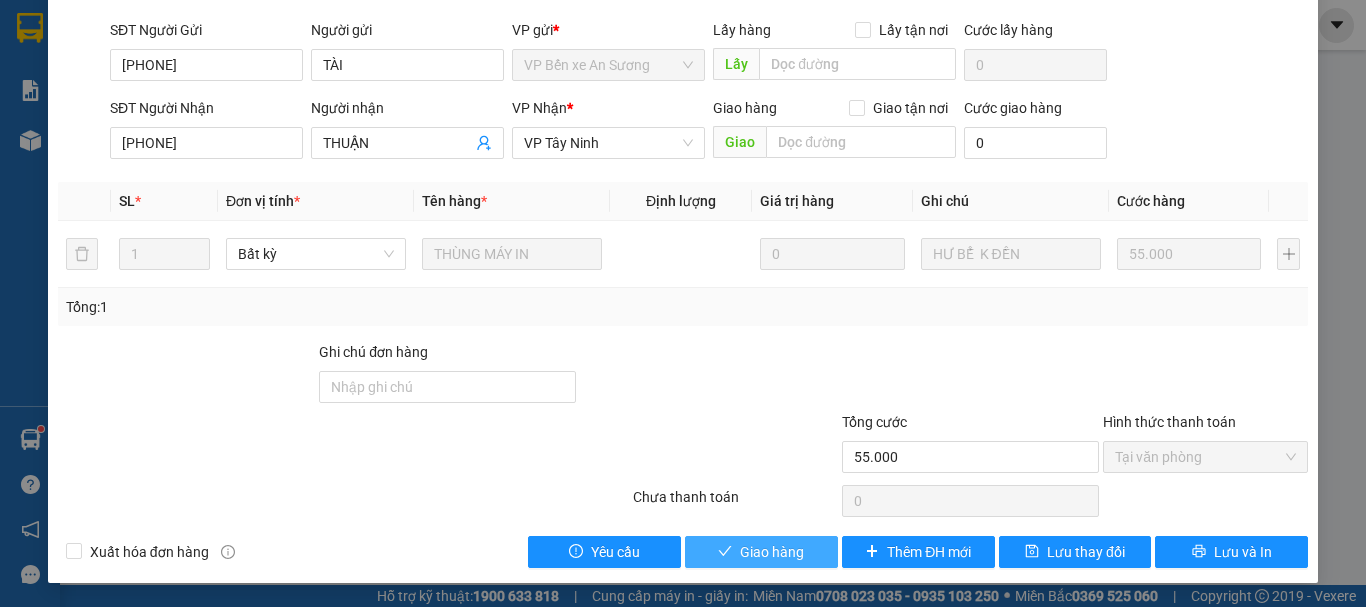 click on "Giao hàng" at bounding box center (772, 552) 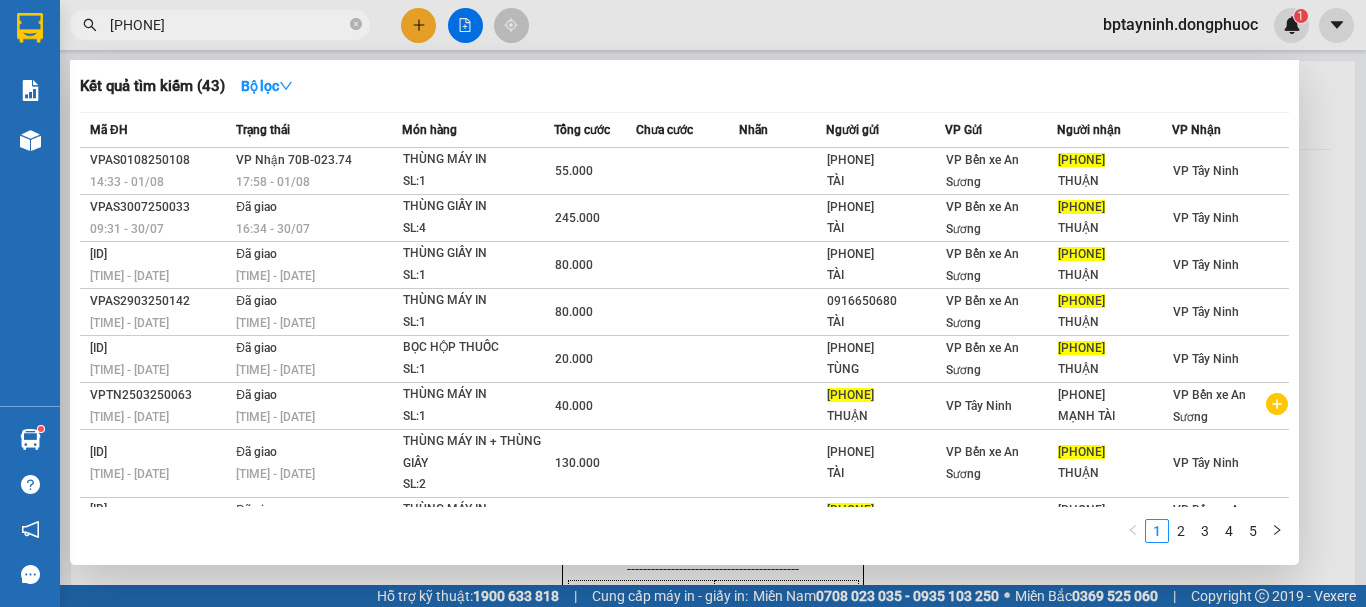 click on "0978775057" at bounding box center [228, 25] 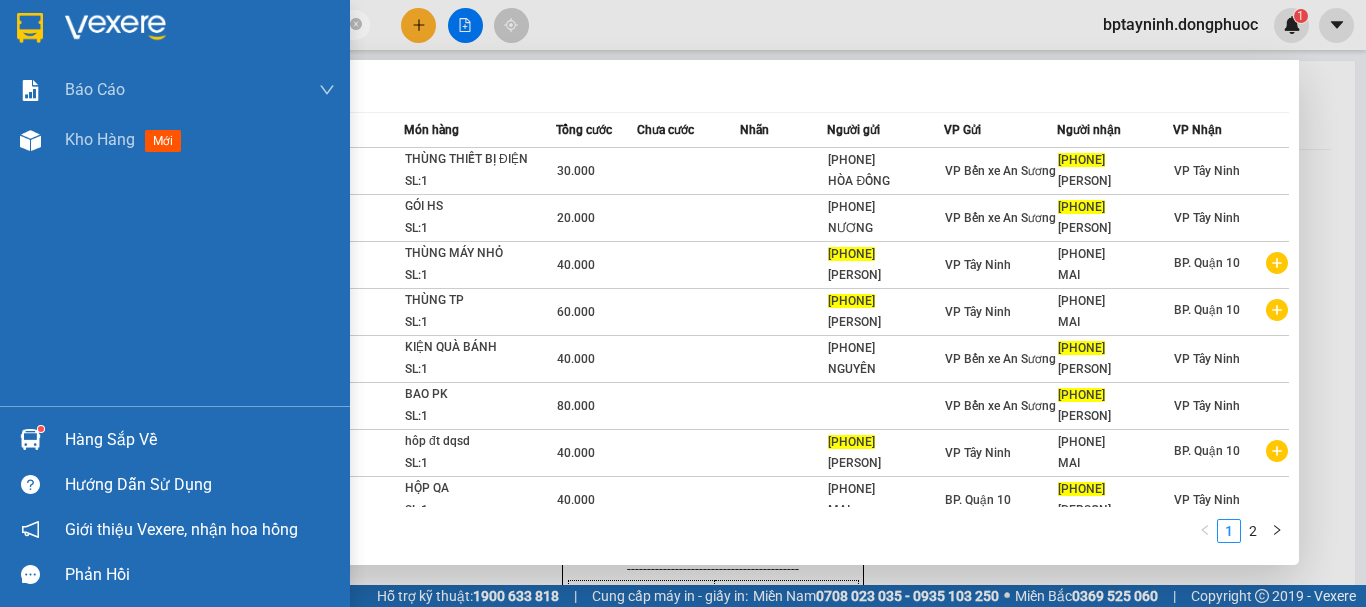drag, startPoint x: 48, startPoint y: 445, endPoint x: 96, endPoint y: 431, distance: 50 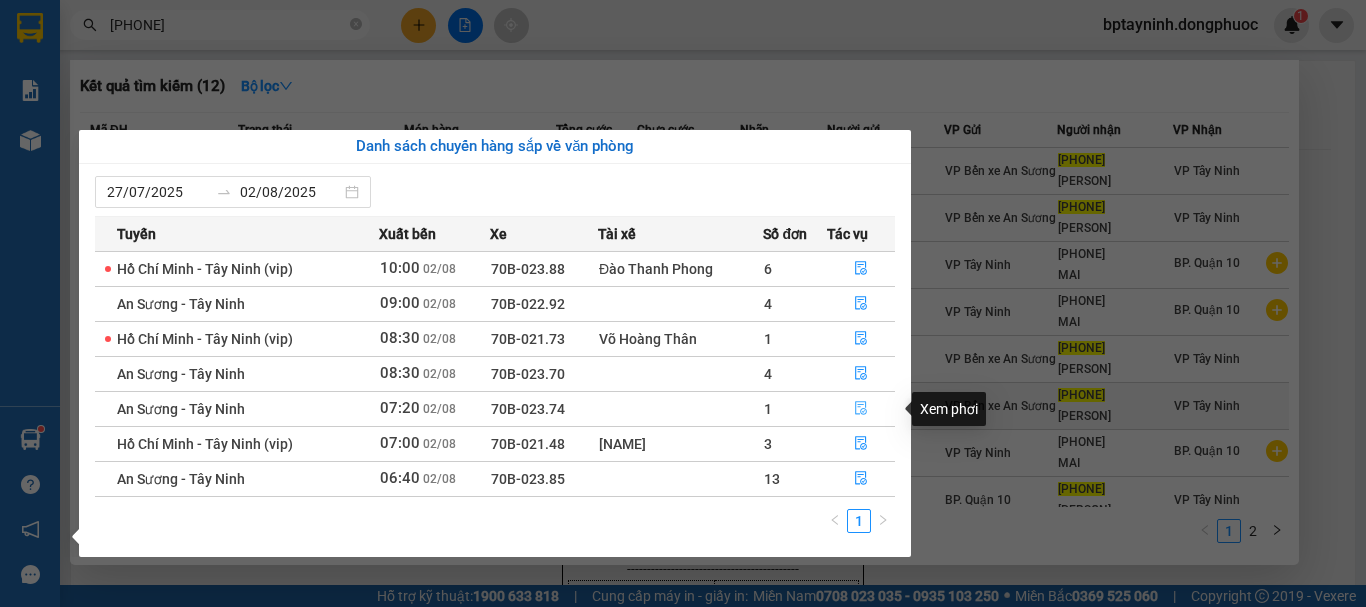 click 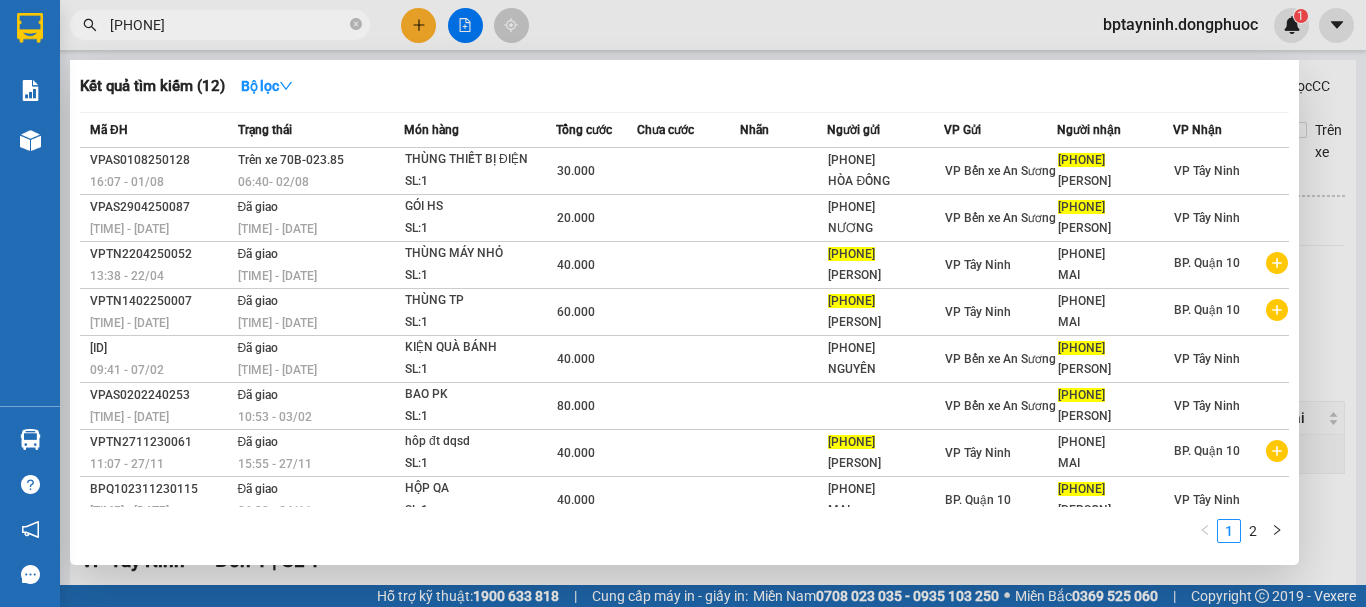click at bounding box center (683, 303) 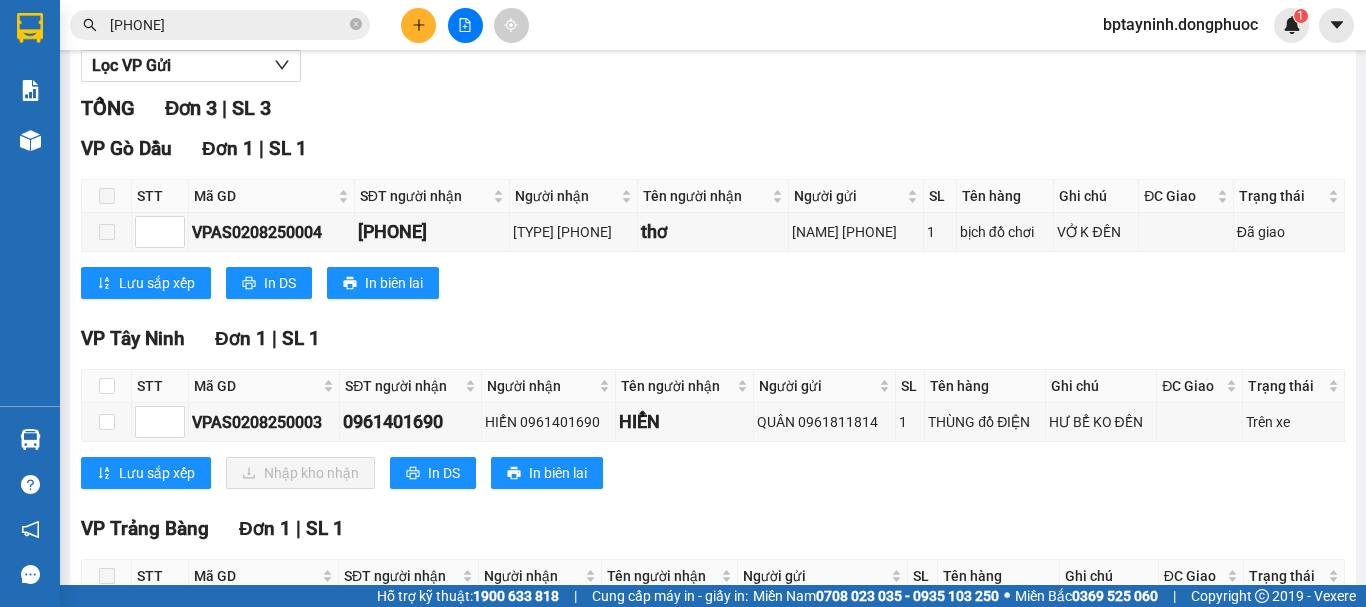 scroll, scrollTop: 389, scrollLeft: 0, axis: vertical 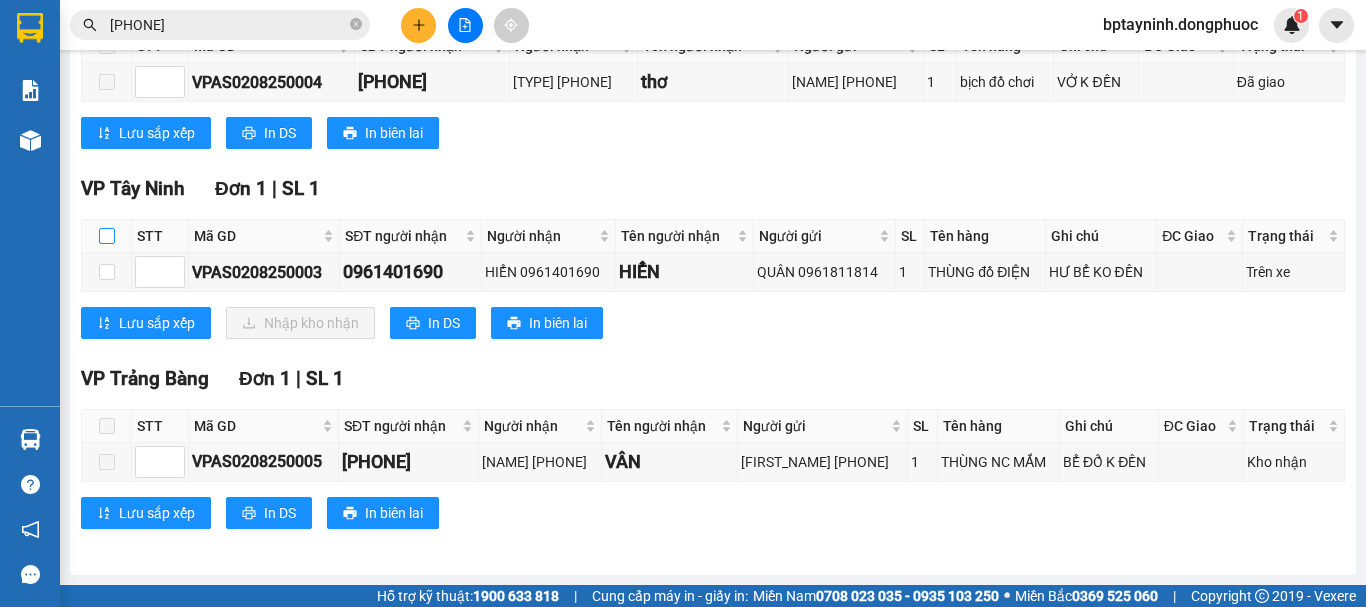 click at bounding box center [107, 236] 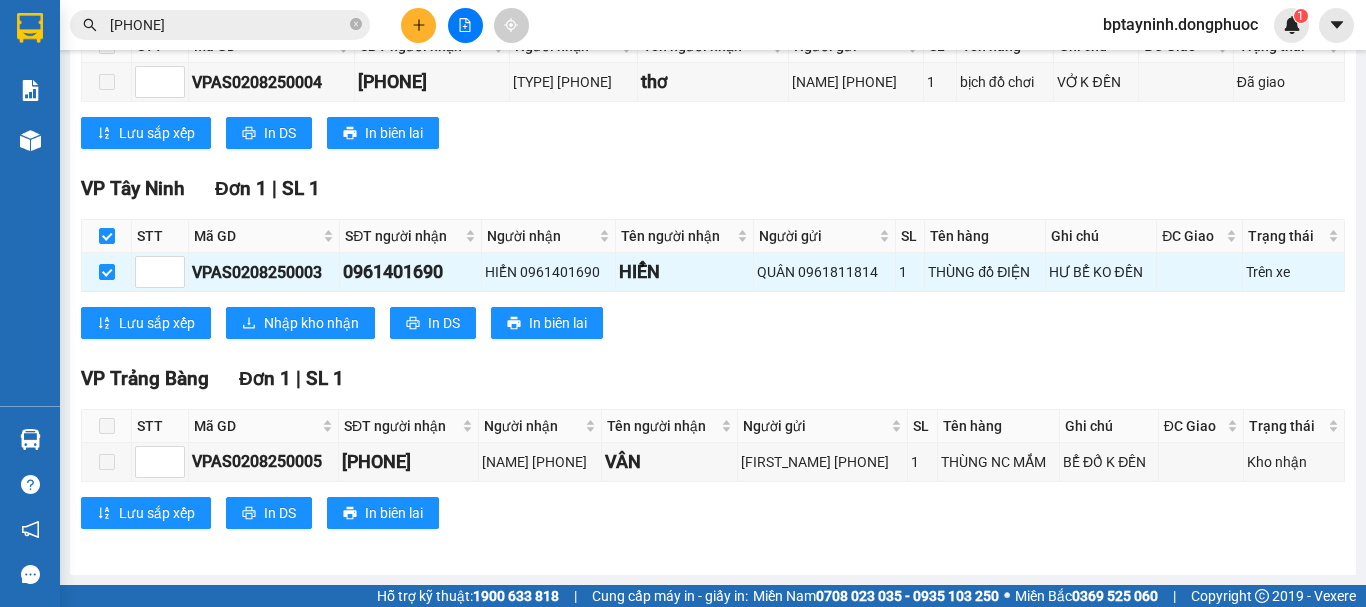 click on "VP Tây Ninh Đơn   1 | SL   1 STT Mã GD SĐT người nhận Người nhận Tên người nhận Người gửi SL Tên hàng Ghi chú ĐC Giao Trạng thái Ký nhận                           VPAS0208250003 0961401690 HIỂN 0961401690 HIỂN QUÂN 0961811814 1 THÙNG đồ ĐIỆN HƯ BỂ KO ĐỀN Trên xe Lưu sắp xếp Nhập kho nhận In DS In biên lai Đồng Phước   19001152   Bến xe Tây Ninh, 01 Võ Văn Truyện, KP 1, Phường 2 VP Tây Ninh  -  09:45 - 02/08/2025 Tuyến:  An Sương - Tây Ninh Chuyến:   (07:20 - 02/08/2025) Số xe:  70B-023.74   Loại xe:  Ghế ngồi 29 chỗ STT Mã GD SĐT người nhận Người nhận Tên người nhận Người gửi SL Tên hàng Ghi chú ĐC Giao Trạng thái Ký nhận VP Tây Ninh Đơn   1 | SL   1 1 VPAS0208250003 0961401690 HIỂN 0961401690 HIỂN QUÂN 0961811814 1 THÙNG đồ ĐIỆN HƯ BỂ KO ĐỀN Trên xe Tổng 1 1 Cước rồi :   30.000  VNĐ Chưa cước :   0  VNĐ Thu hộ:  0  VNĐ VP Gửi" at bounding box center (713, 264) 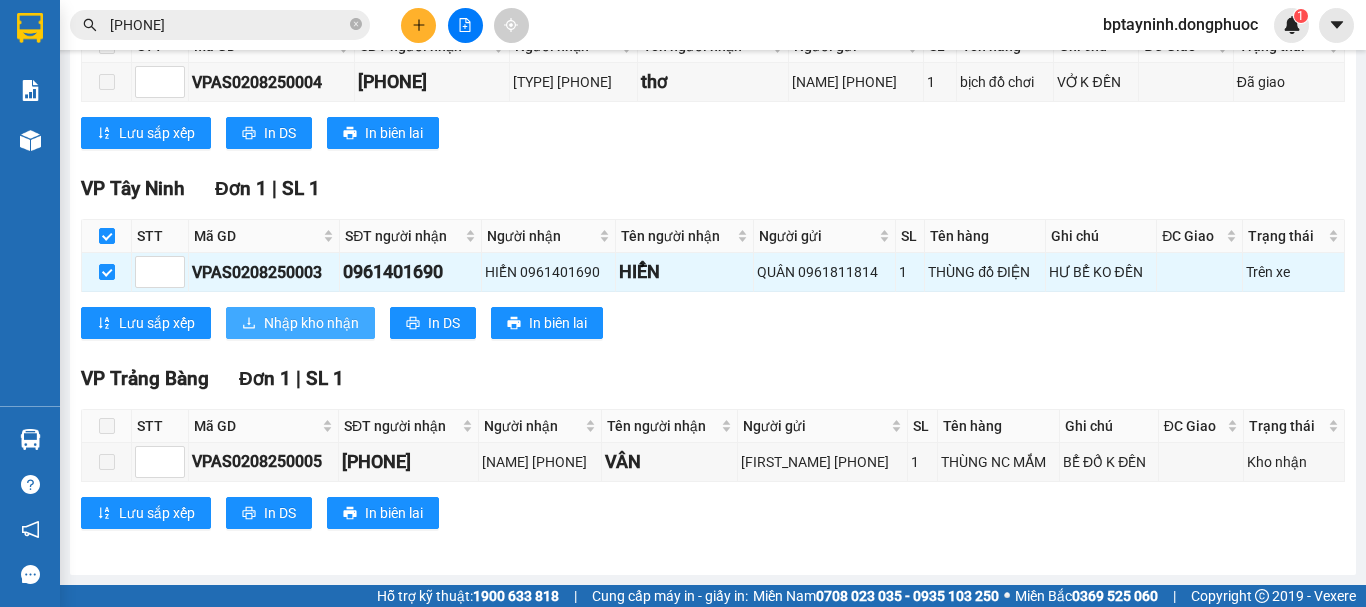 drag, startPoint x: 301, startPoint y: 345, endPoint x: 301, endPoint y: 331, distance: 14 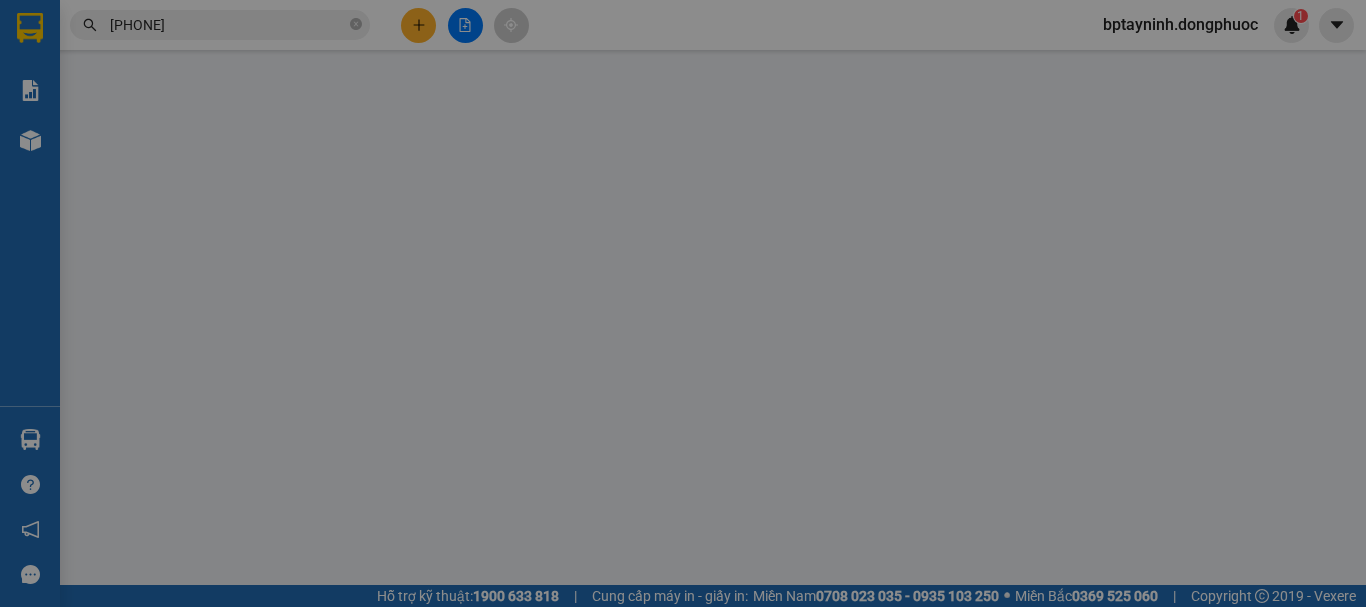 scroll, scrollTop: 0, scrollLeft: 0, axis: both 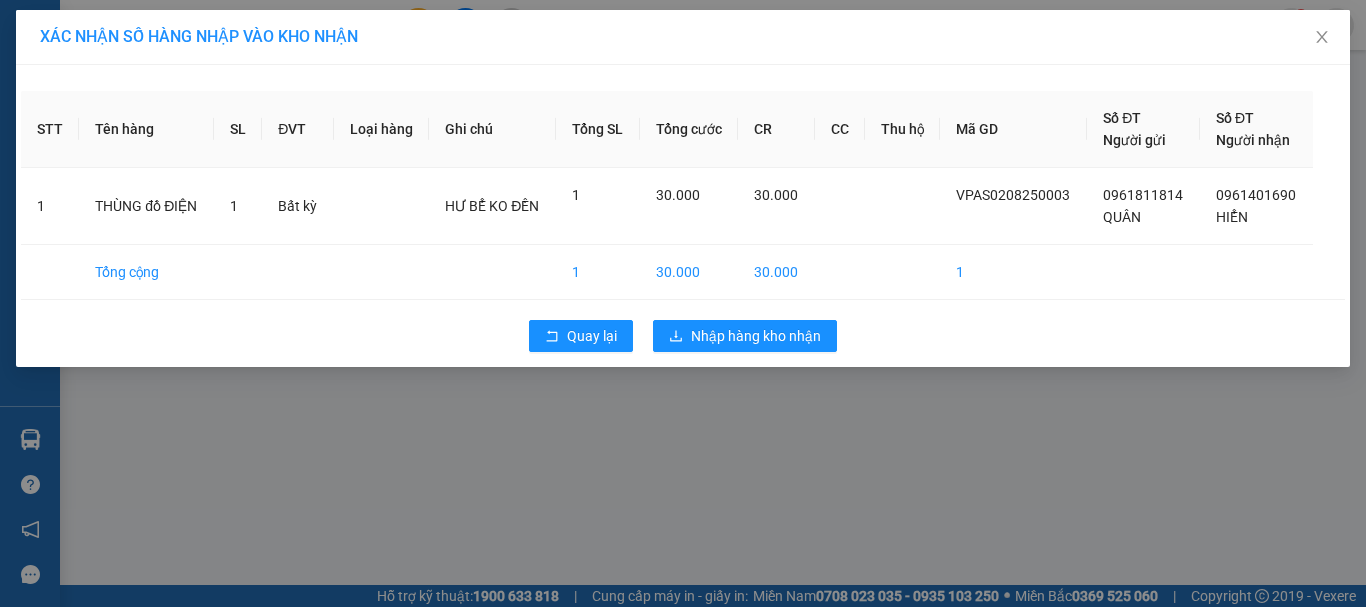 click on "XÁC NHẬN SỐ HÀNG NHẬP VÀO KHO NHẬN STT Tên hàng SL ĐVT Loại hàng Ghi chú Tổng SL Tổng cước CR CC Thu hộ Mã GD Số ĐT Người gửi Số ĐT Người nhận 1 THÙNG đồ ĐIỆN 1 Bất kỳ HƯ BỂ KO ĐỀN 1 30.000 30.000 VPAS0208250003 0961811814 QUÂN 0961401690 HIỂN Tổng cộng 1 30.000 30.000 1 Quay lại Nhập hàng kho nhận" at bounding box center [683, 303] 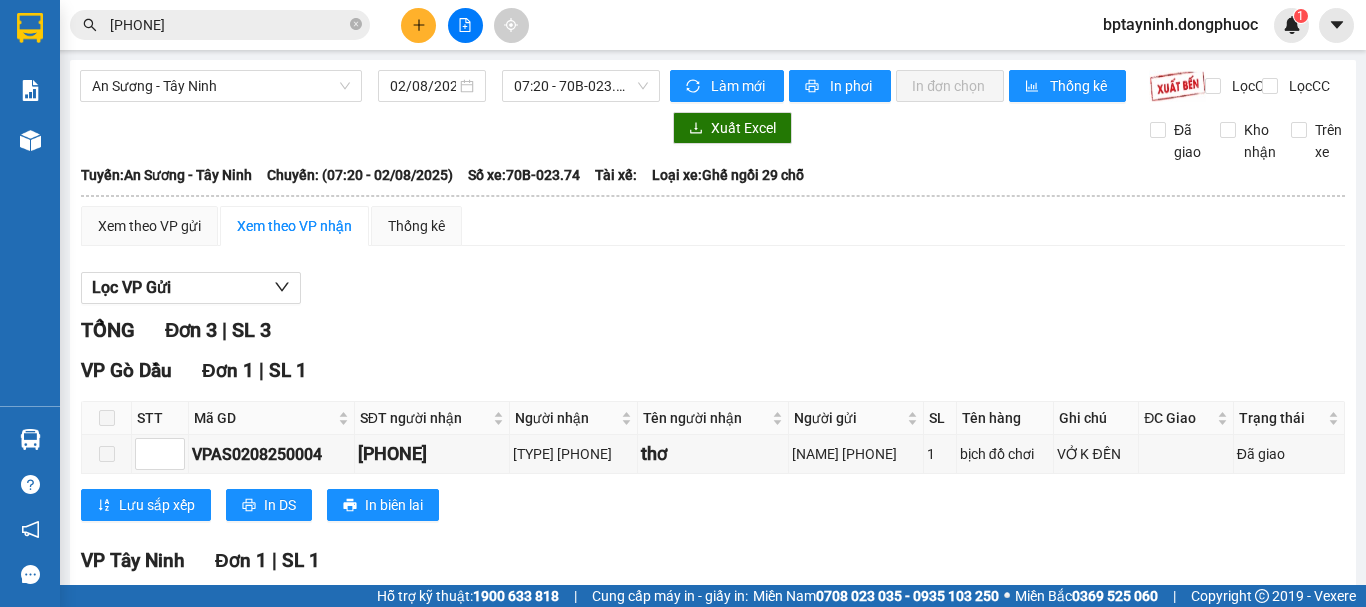 click at bounding box center [418, 25] 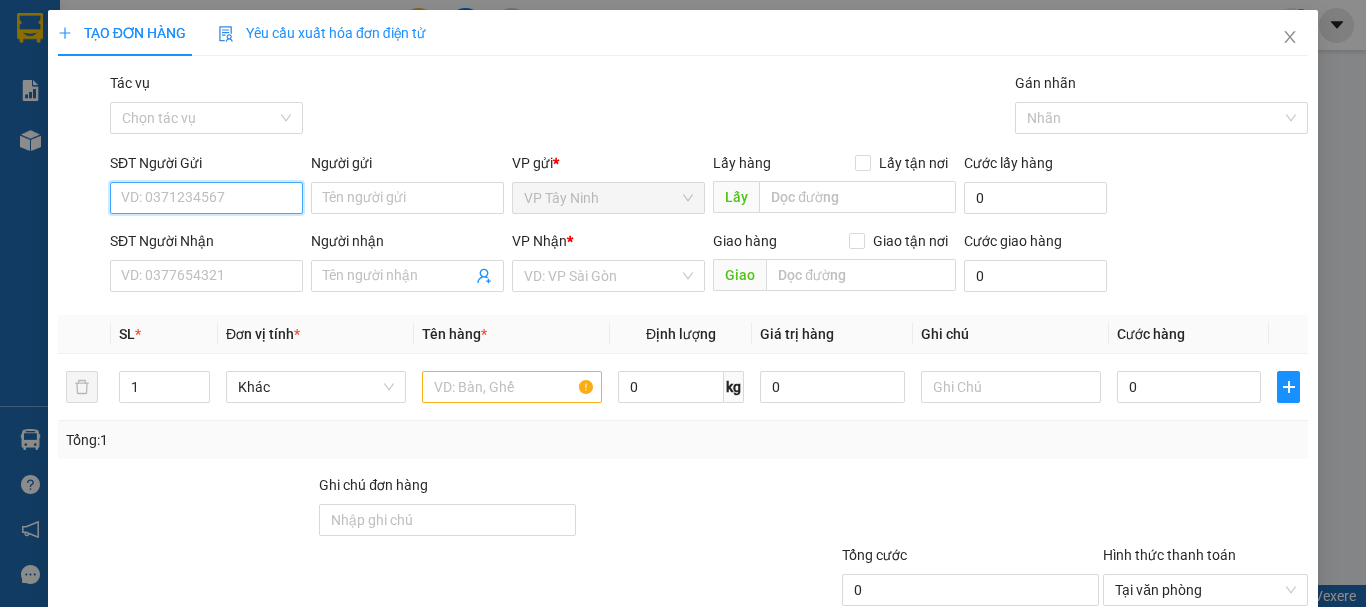 click on "SĐT Người Gửi" at bounding box center [206, 198] 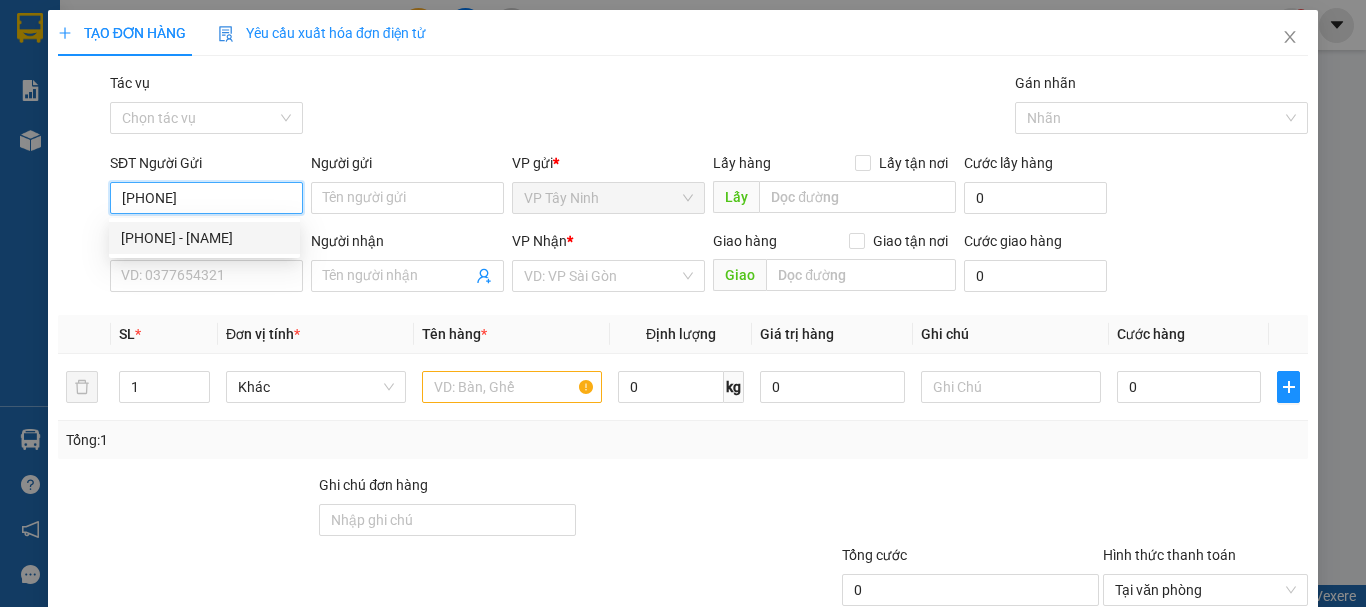 click on "0961957957" at bounding box center (206, 198) 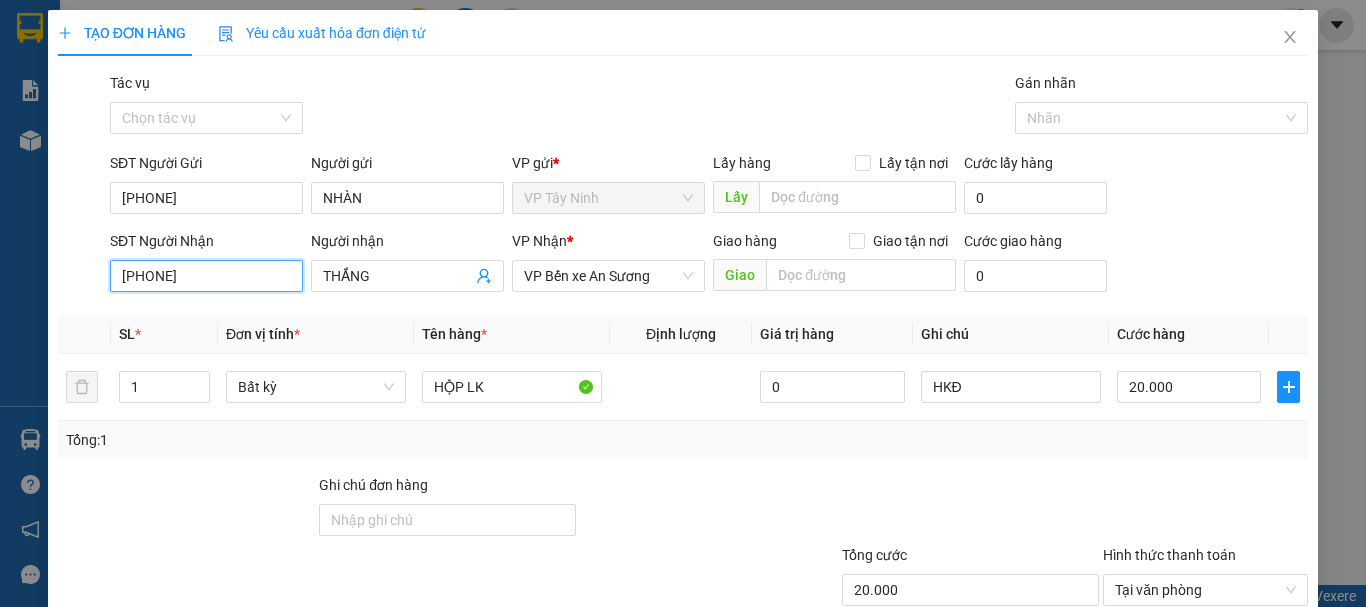 drag, startPoint x: 226, startPoint y: 280, endPoint x: 16, endPoint y: 303, distance: 211.25577 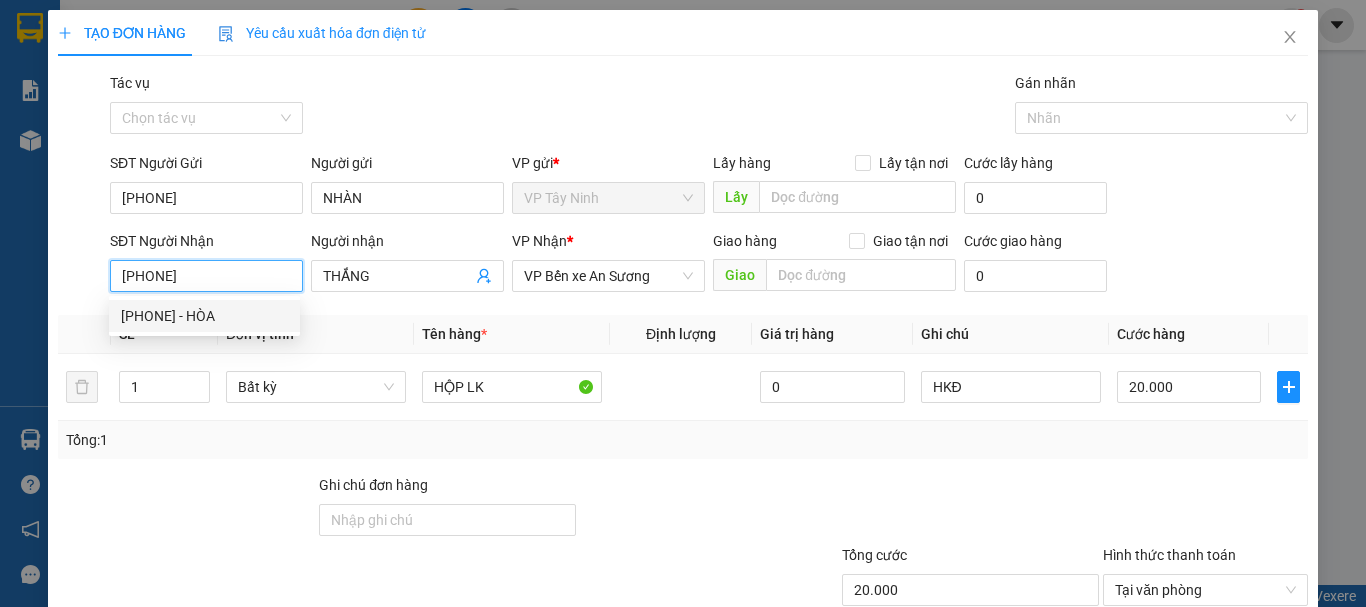 click on "0968522499 - HÒA" at bounding box center (204, 316) 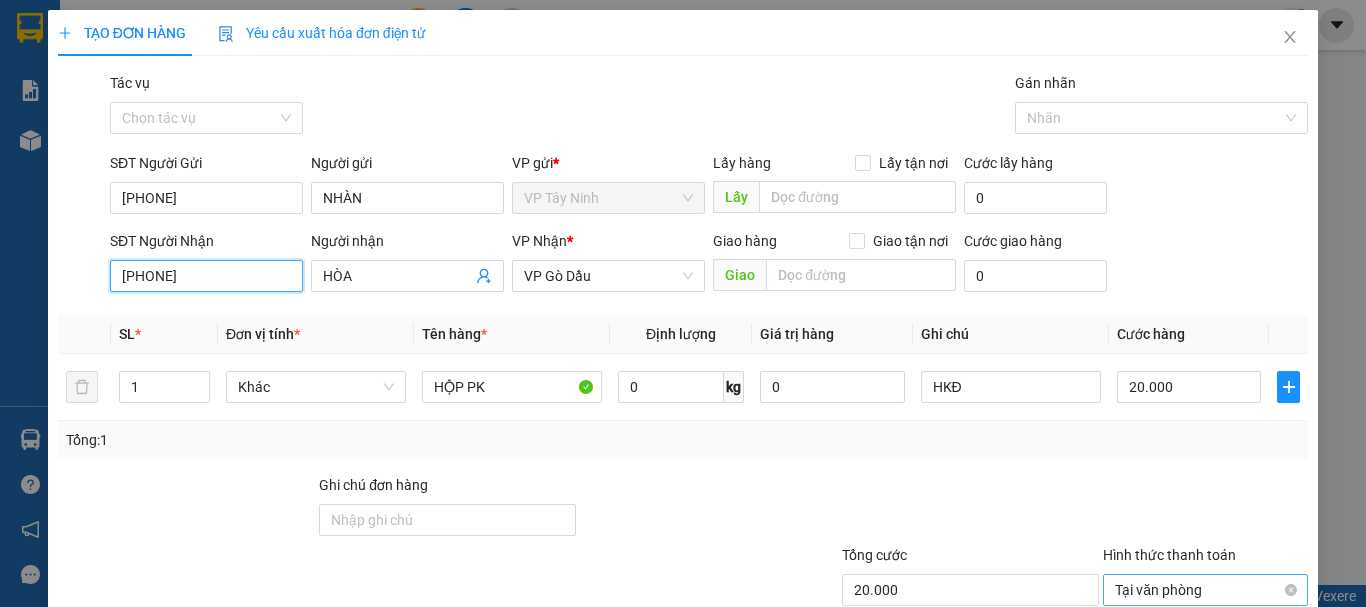 scroll, scrollTop: 133, scrollLeft: 0, axis: vertical 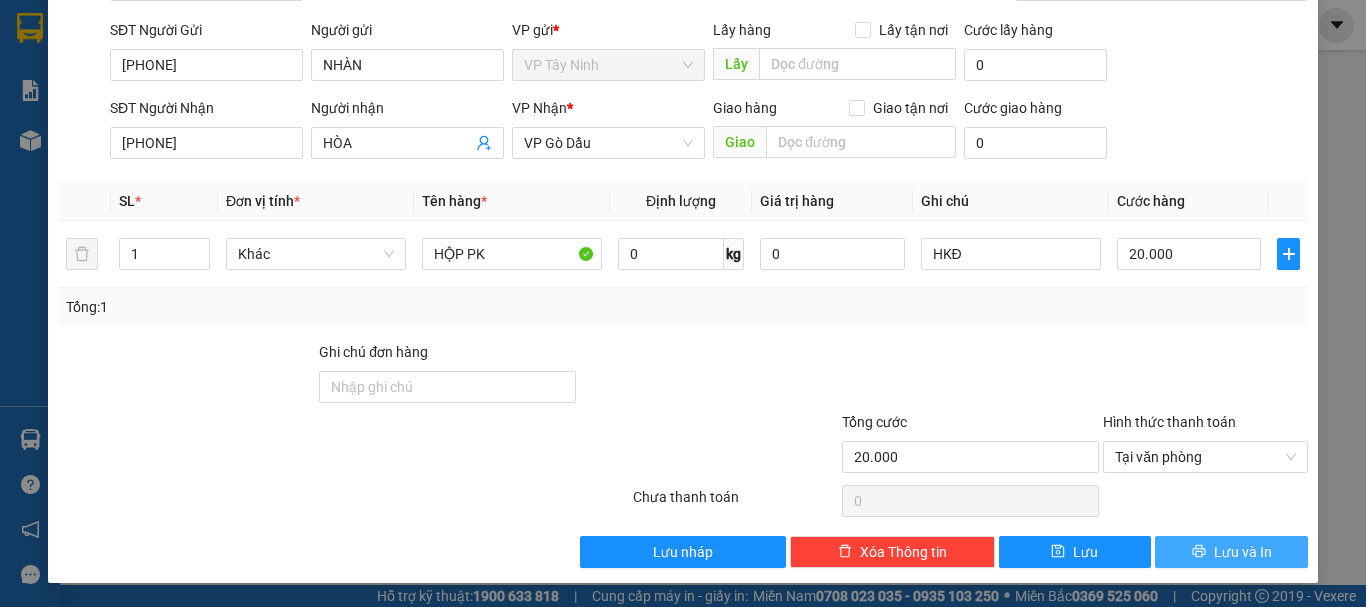 drag, startPoint x: 1214, startPoint y: 549, endPoint x: 1116, endPoint y: 512, distance: 104.75209 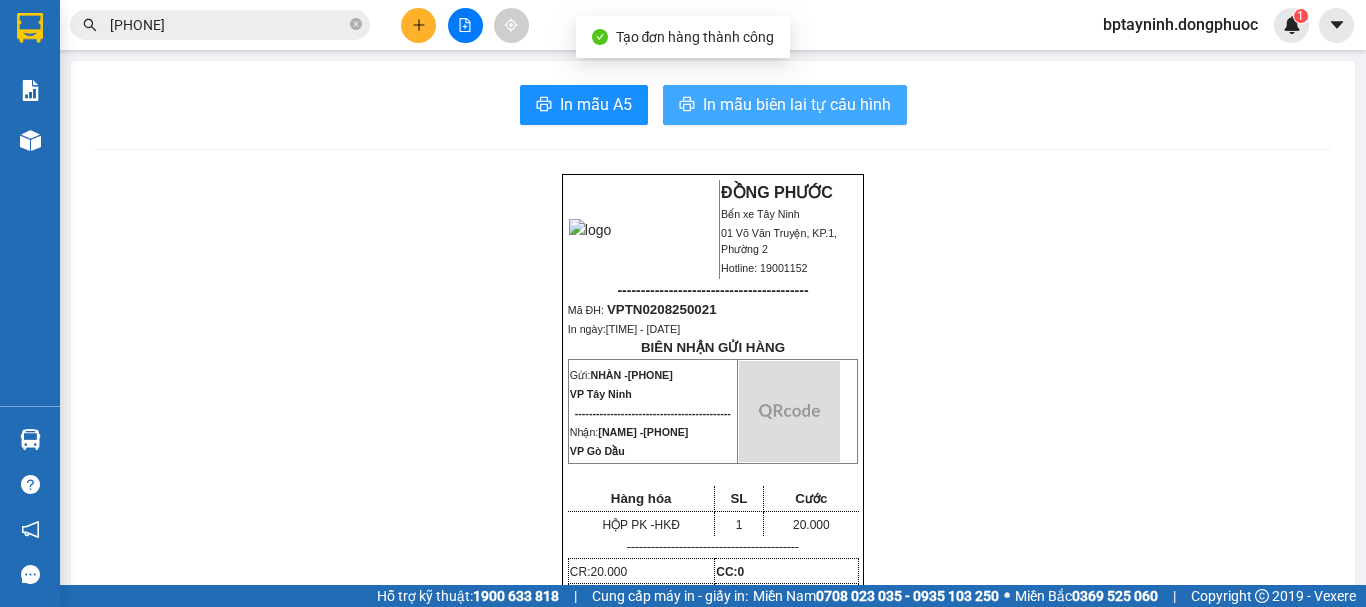 click on "In mẫu biên lai tự cấu hình" at bounding box center [797, 104] 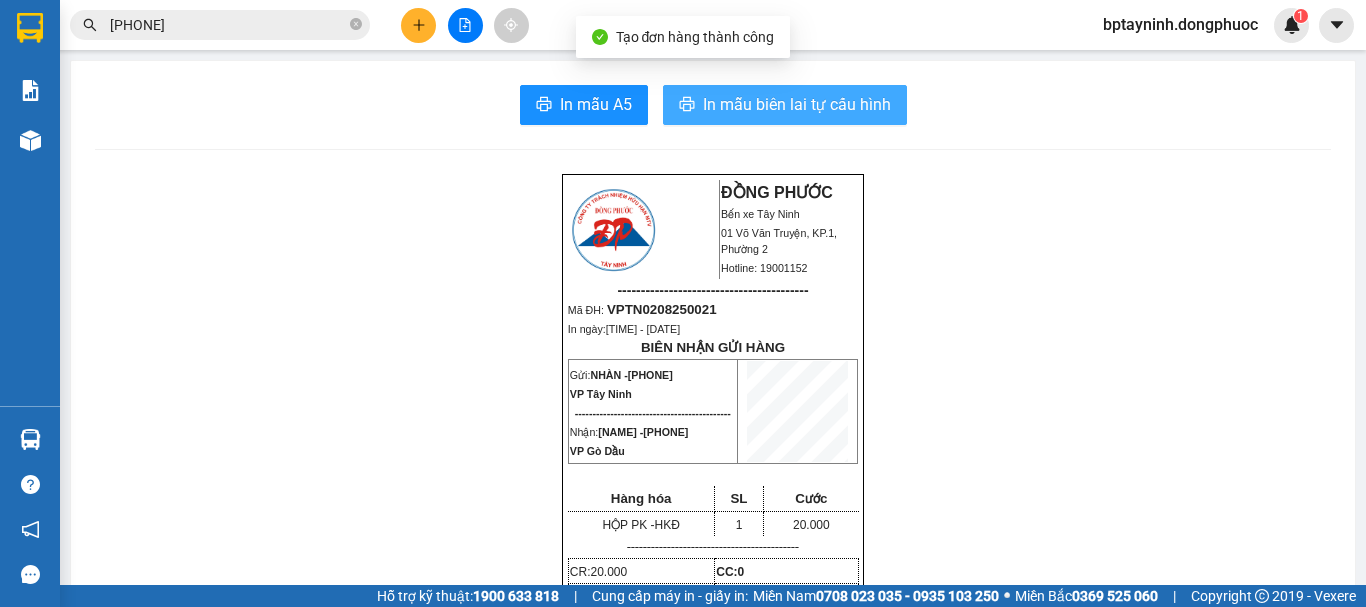 scroll, scrollTop: 0, scrollLeft: 0, axis: both 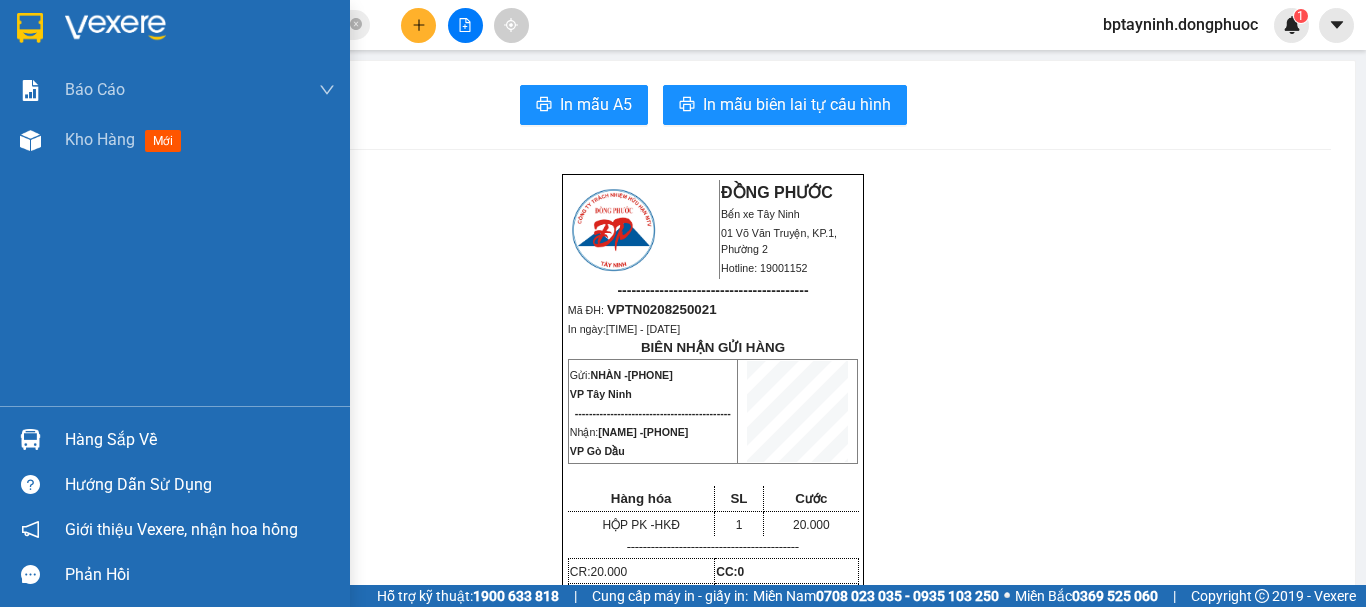 click on "Hàng sắp về" at bounding box center [200, 440] 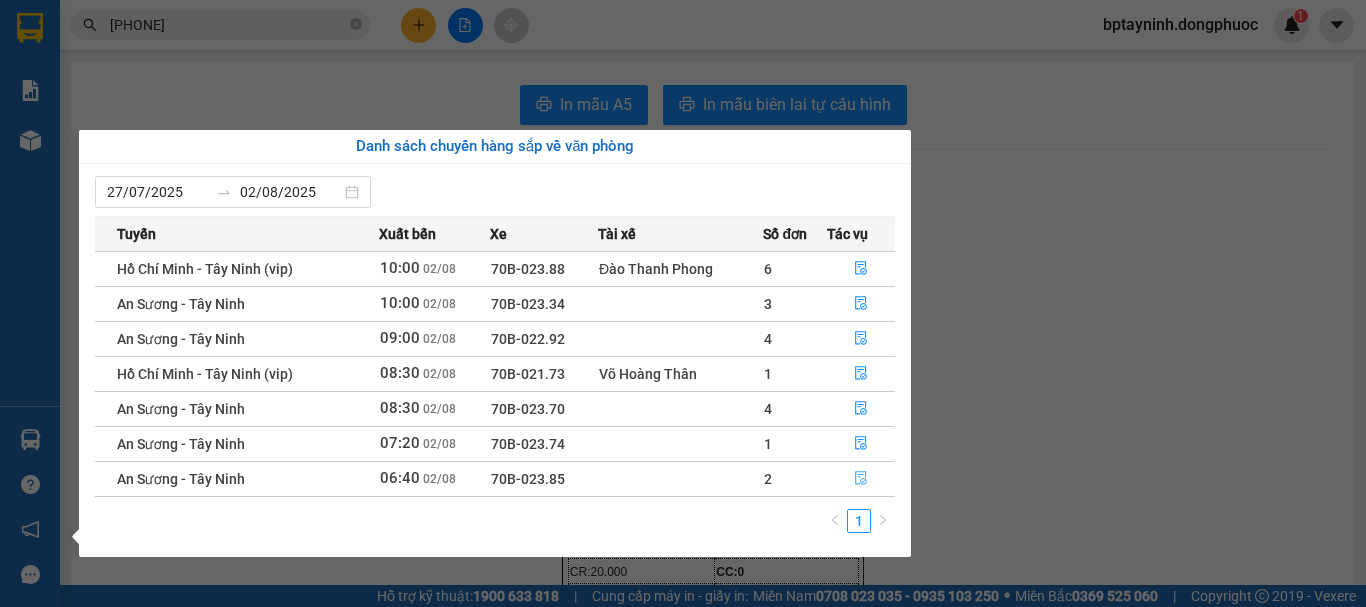 click 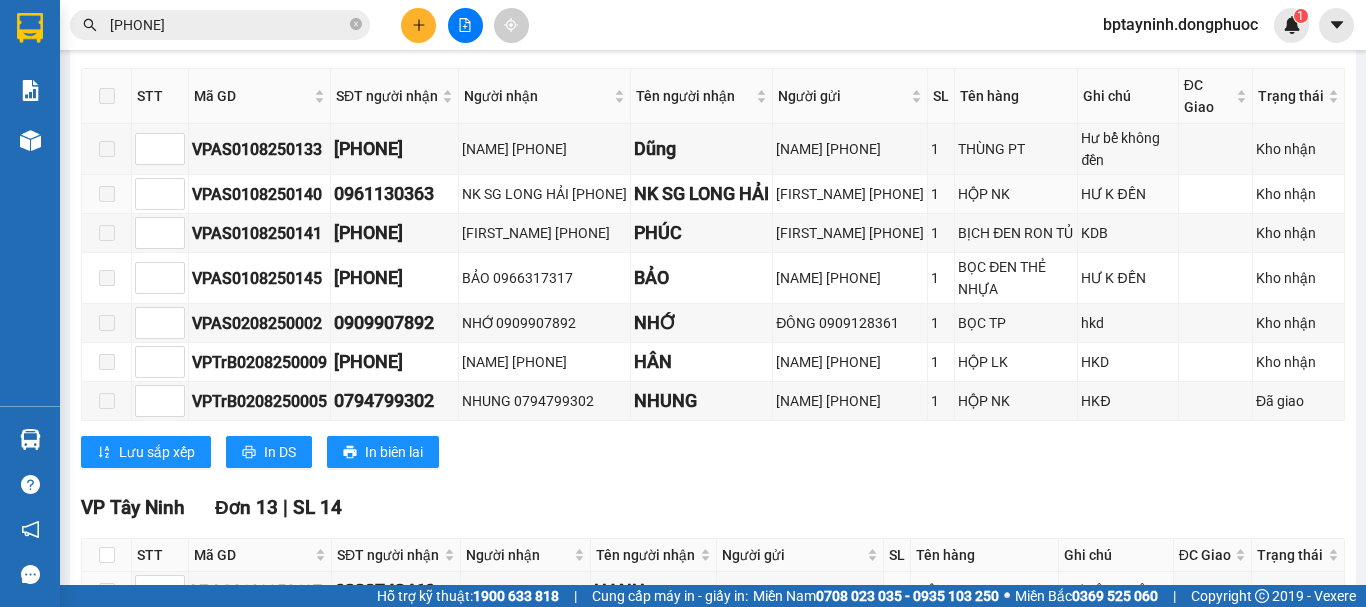scroll, scrollTop: 833, scrollLeft: 0, axis: vertical 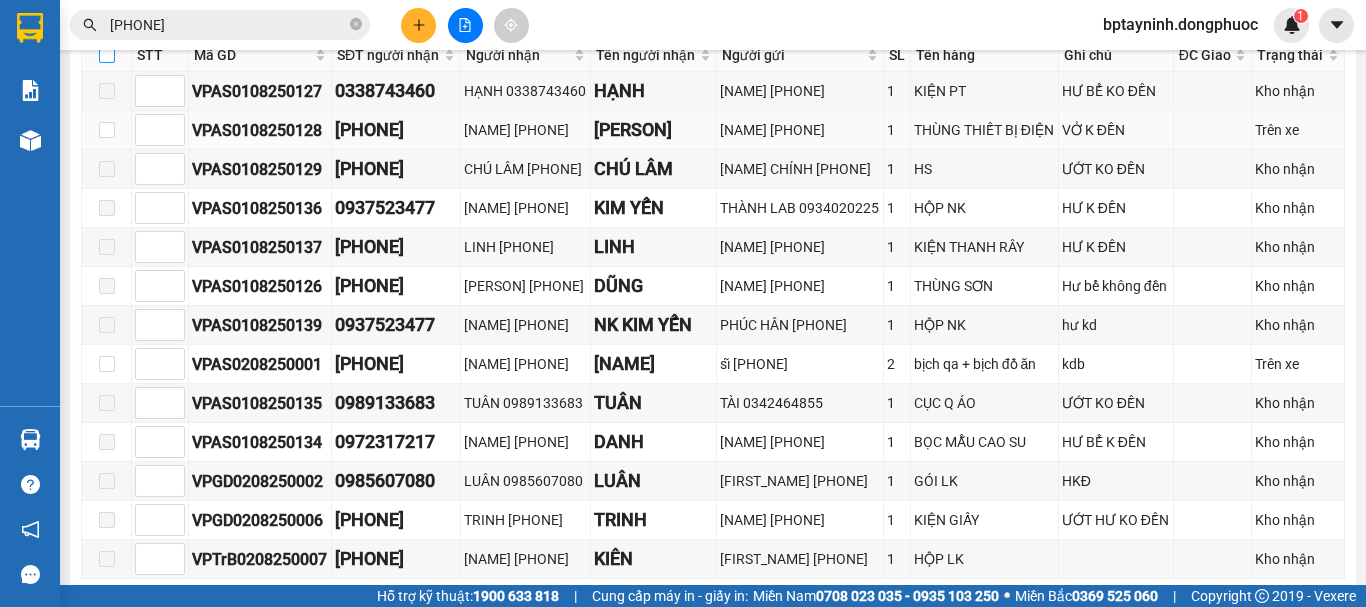 drag, startPoint x: 103, startPoint y: 100, endPoint x: 171, endPoint y: 176, distance: 101.98039 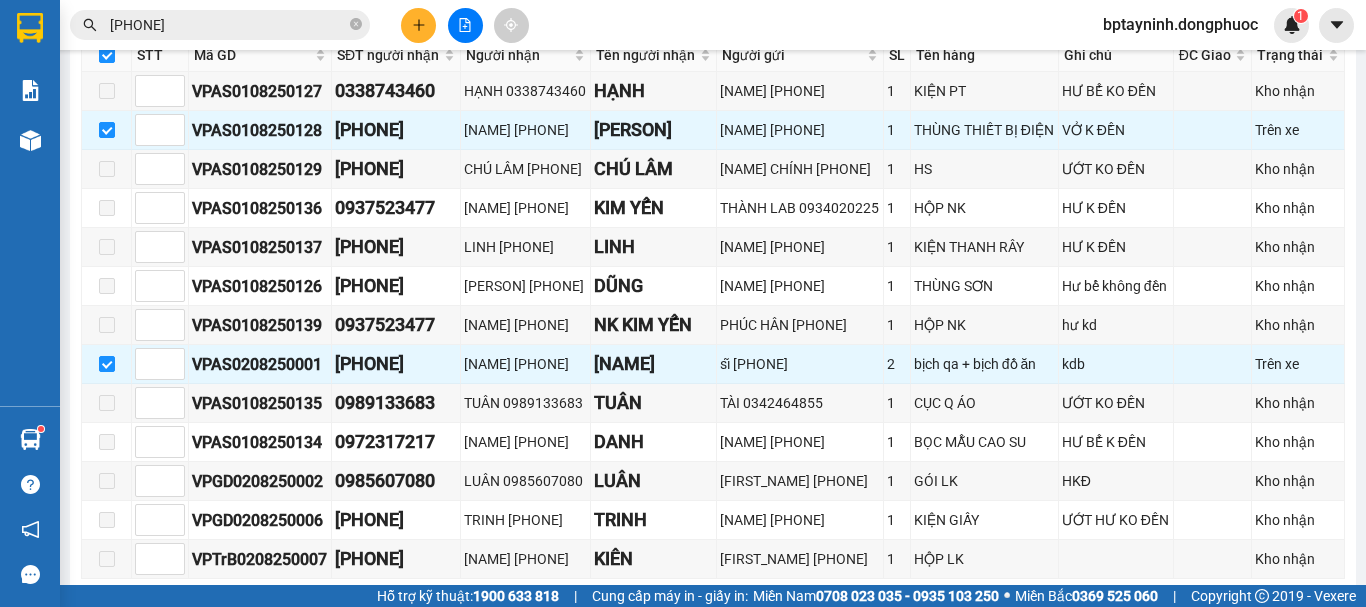 click on "0963533444" at bounding box center (220, 25) 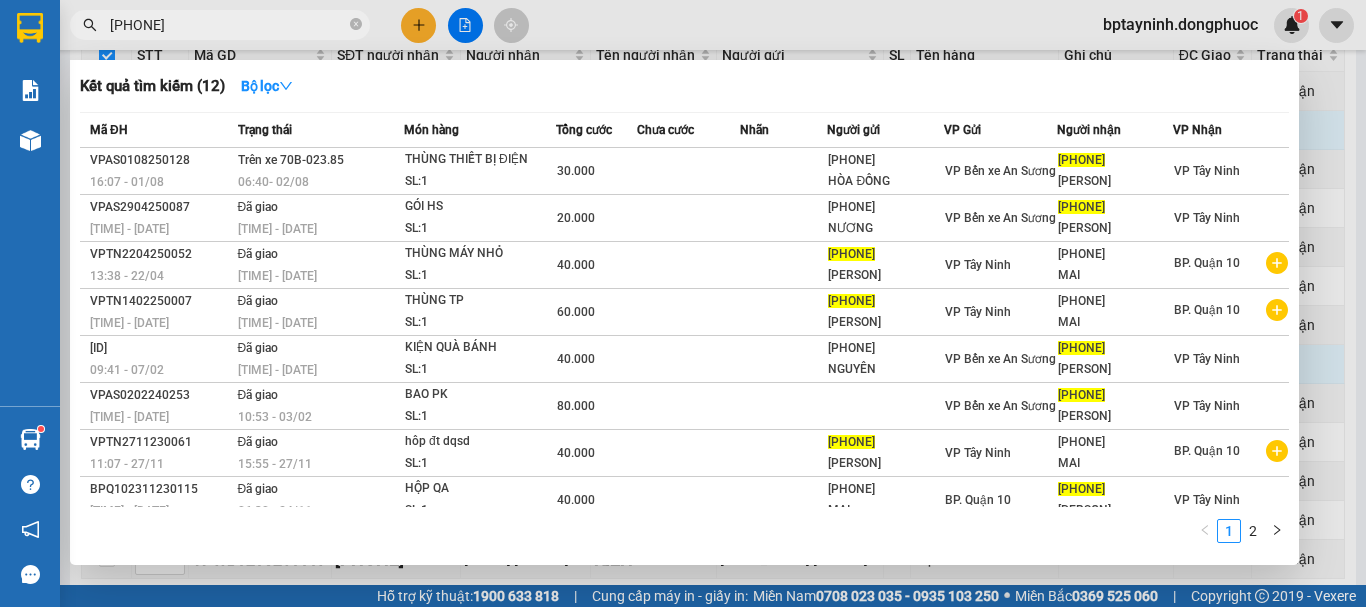 click on "0963533444" at bounding box center [228, 25] 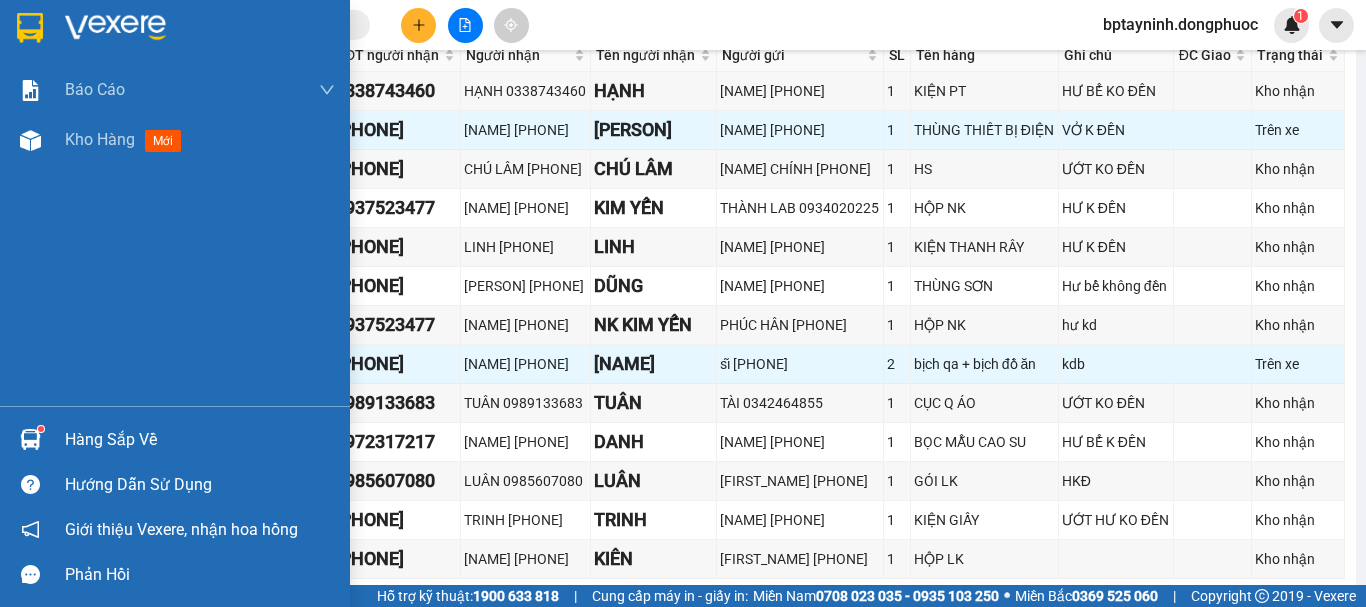 click on "Hàng sắp về" at bounding box center (200, 440) 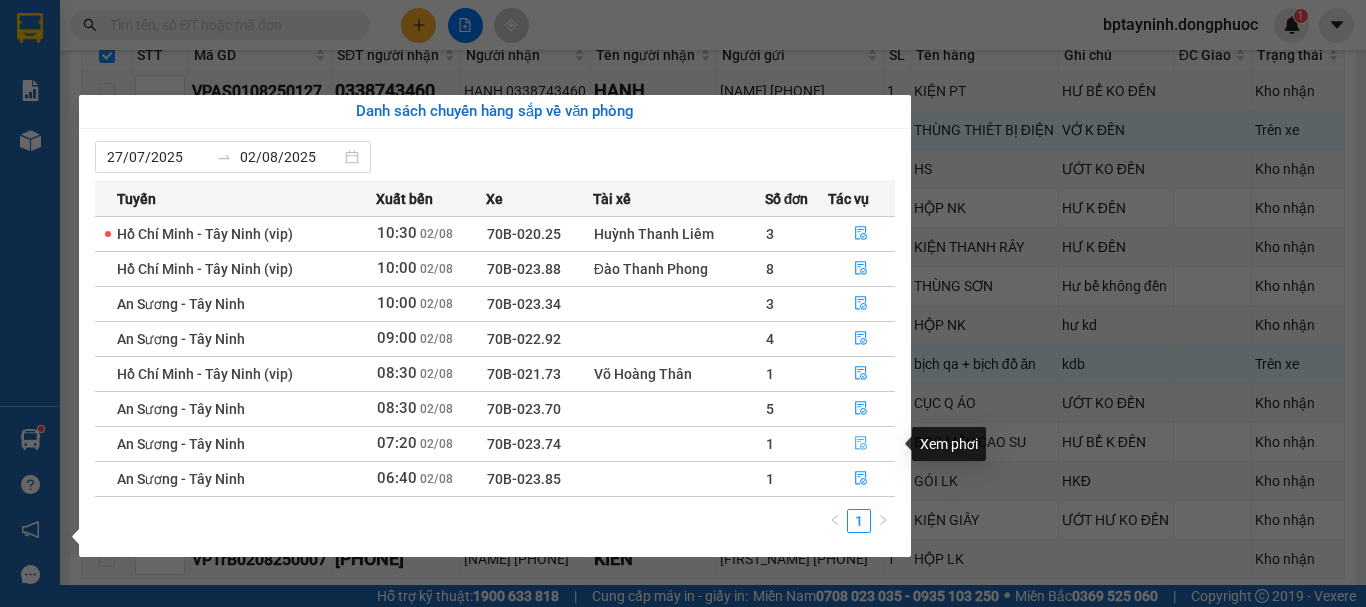 click 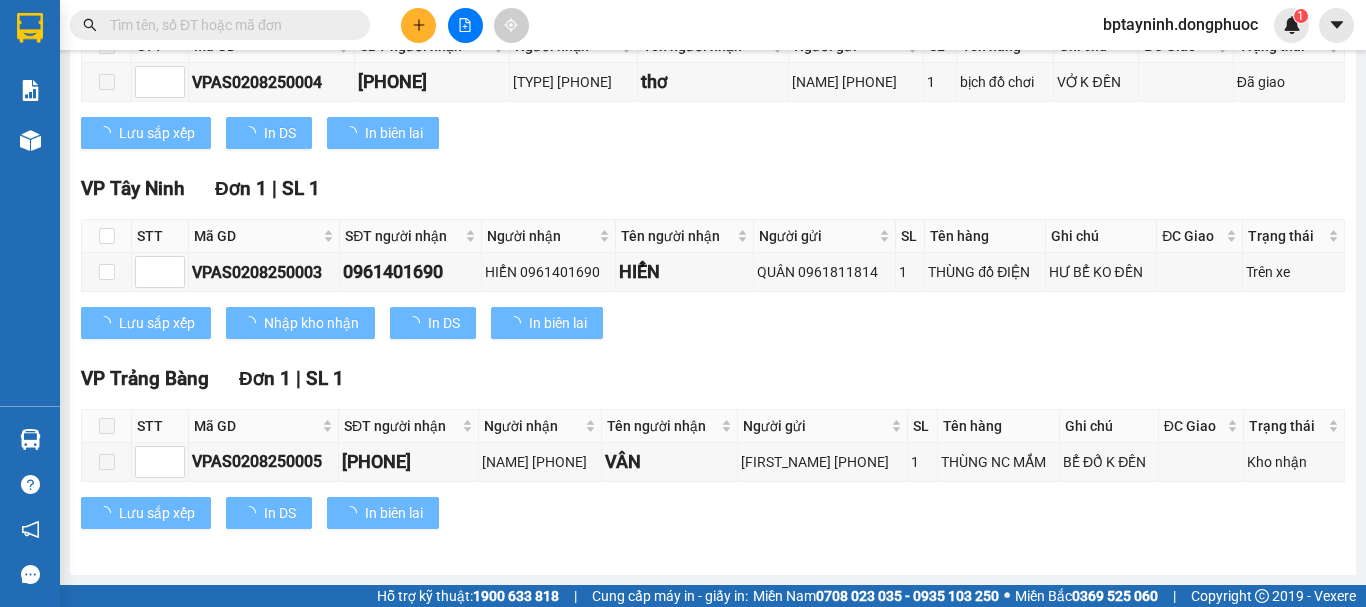 scroll, scrollTop: 389, scrollLeft: 0, axis: vertical 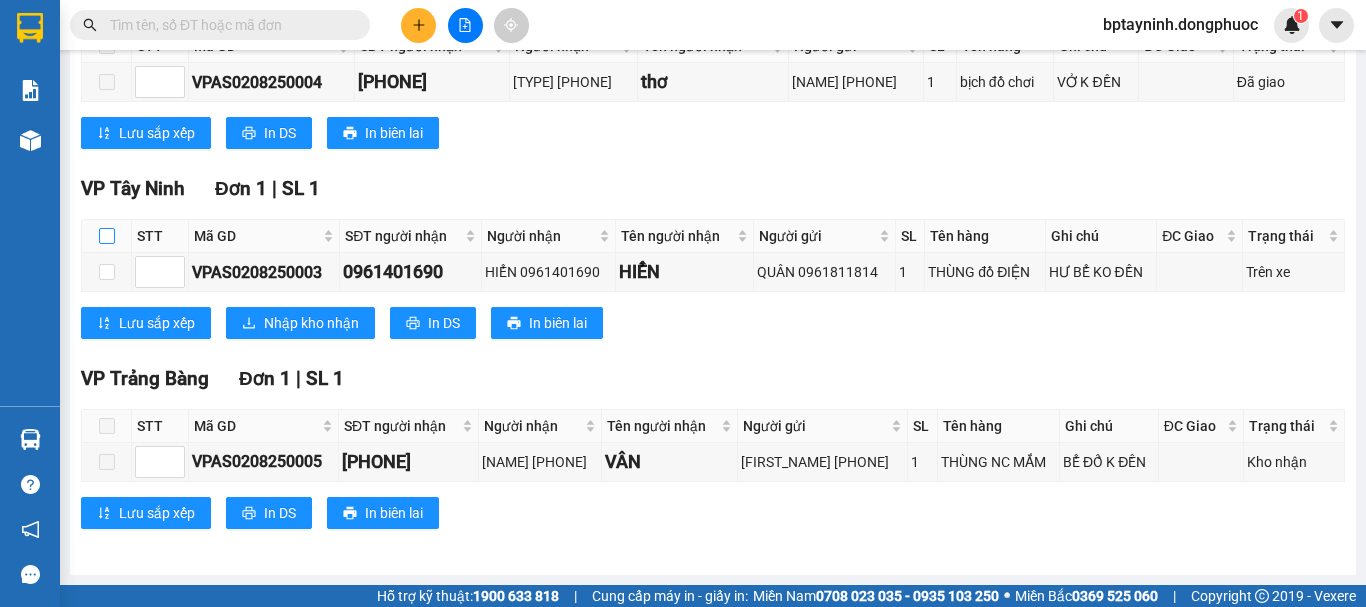 click at bounding box center [107, 236] 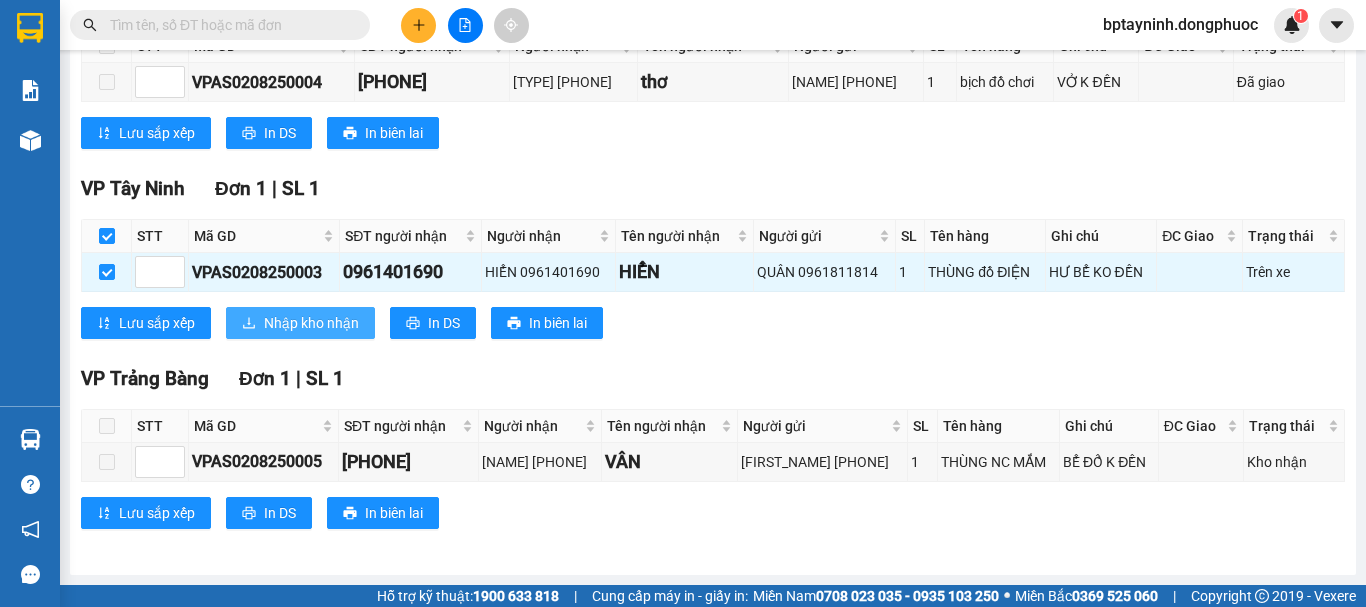 click on "Nhập kho nhận" at bounding box center [311, 323] 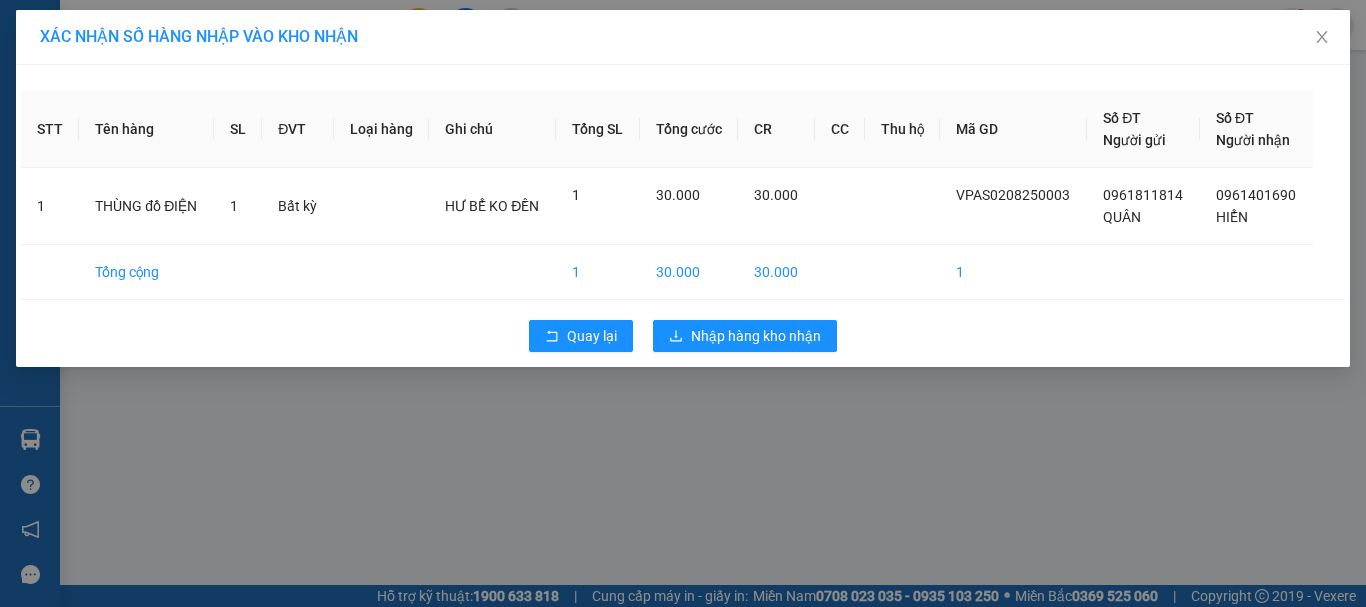 scroll, scrollTop: 0, scrollLeft: 0, axis: both 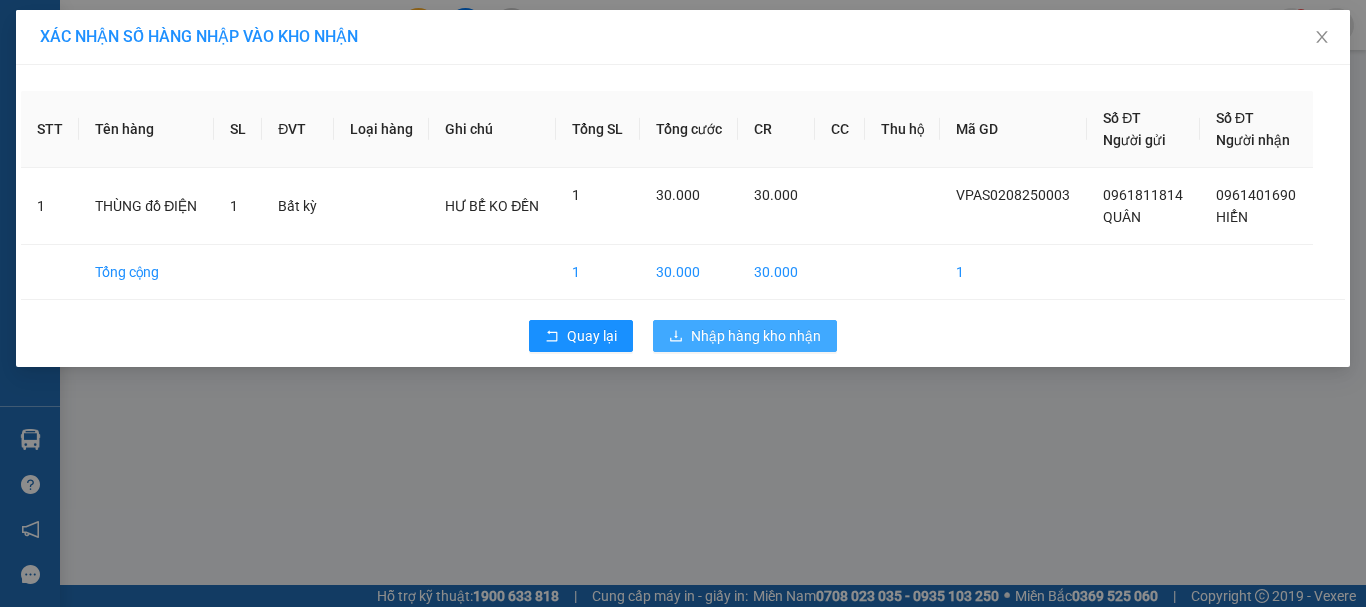 click on "Nhập hàng kho nhận" at bounding box center [756, 336] 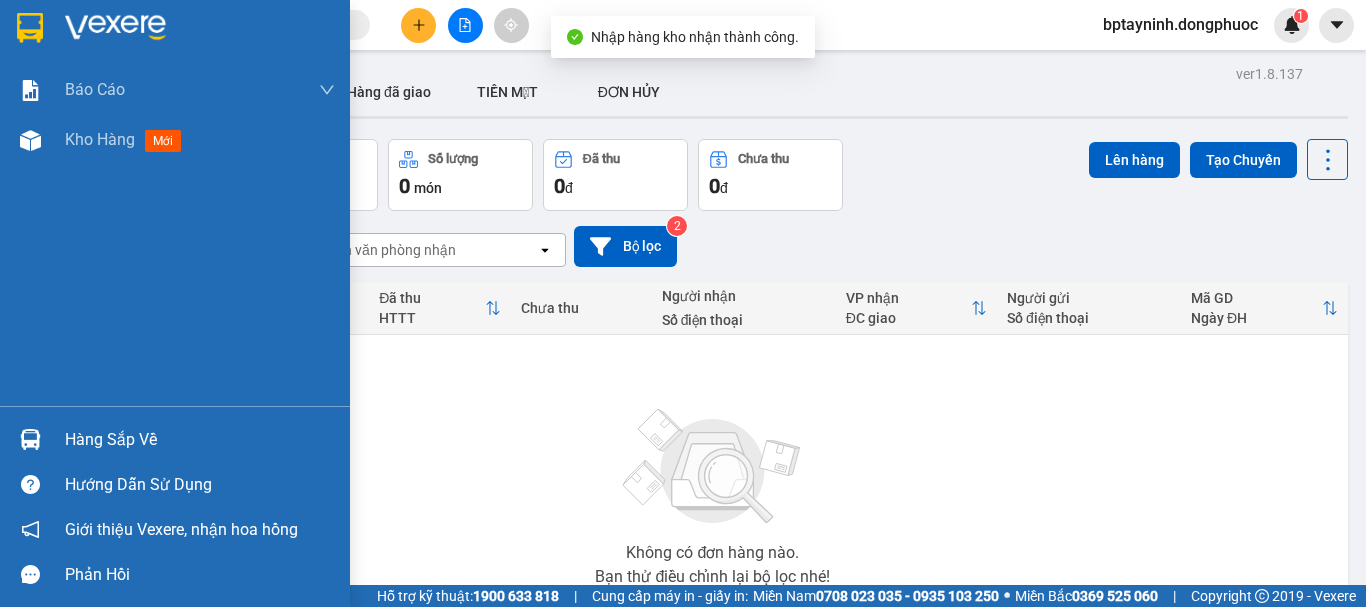click on "Hàng sắp về" at bounding box center [200, 440] 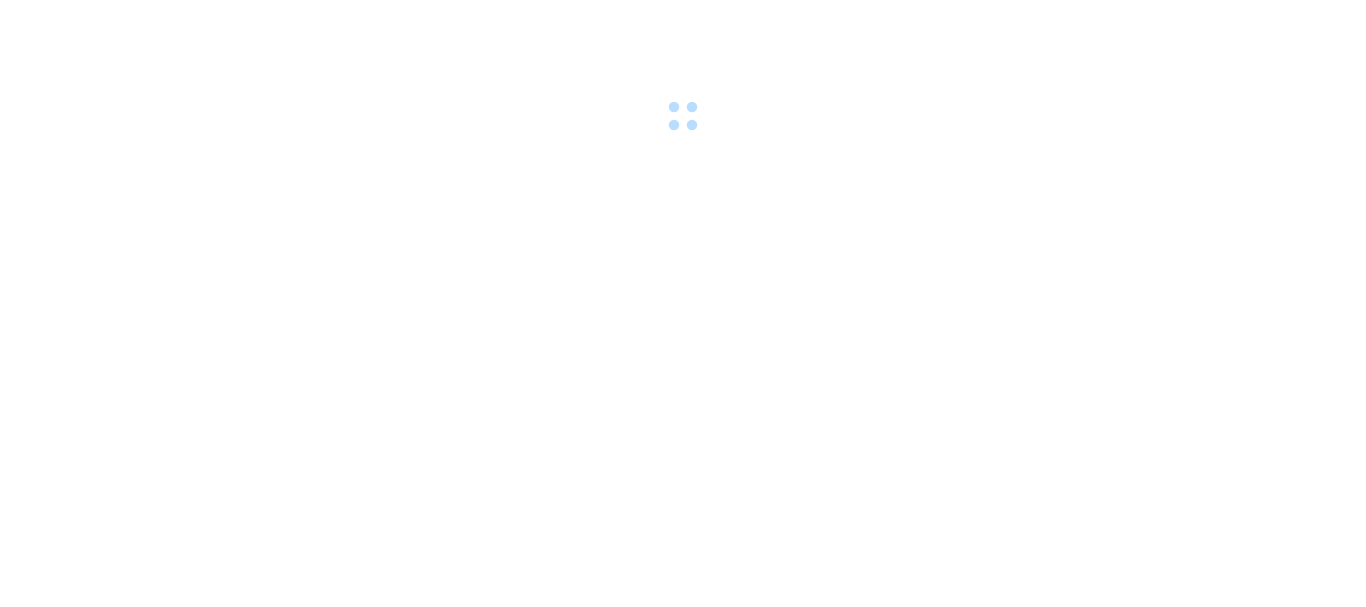 scroll, scrollTop: 0, scrollLeft: 0, axis: both 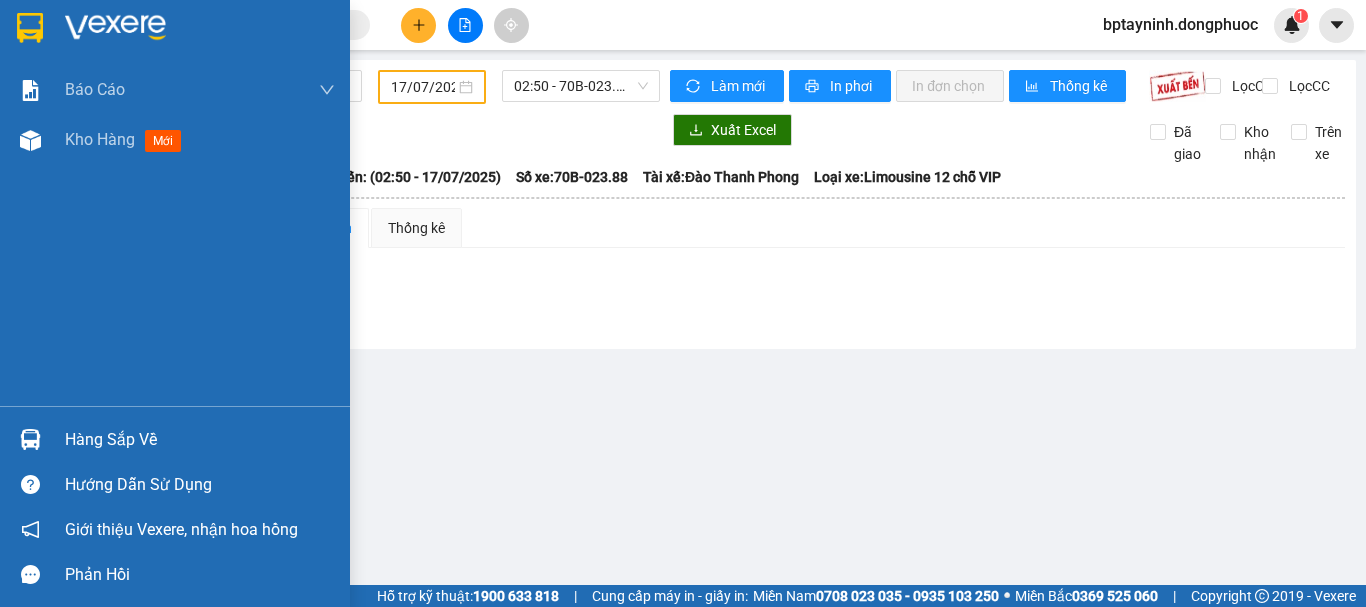 click at bounding box center [30, 439] 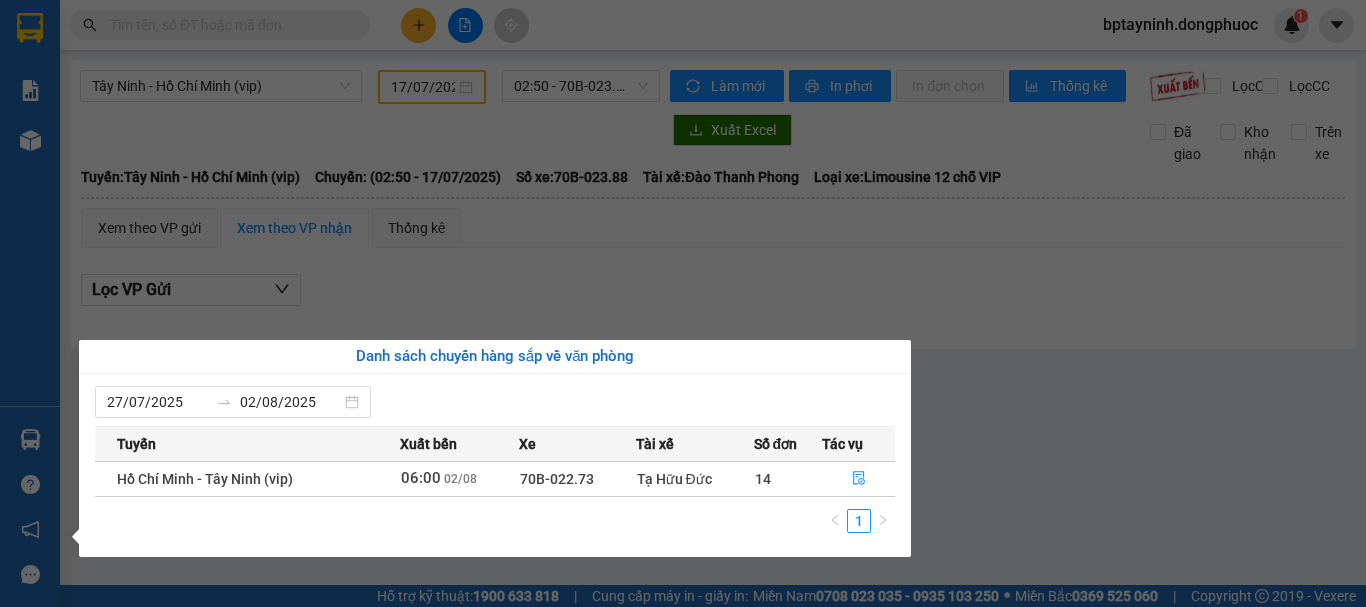 click on "Kết quả tìm kiếm ( 0 )  Bộ lọc  No Data bptayninh.dongphuoc 1     Báo cáo Mẫu 1: Báo cáo dòng tiền theo nhân viên Mẫu 1: Báo cáo dòng tiền theo nhân viên (VP) Mẫu 2: Doanh số tạo đơn theo Văn phòng, nhân viên - Trạm     Kho hàng mới Hàng sắp về Hướng dẫn sử dụng Giới thiệu Vexere, nhận hoa hồng Phản hồi Phần mềm hỗ trợ bạn tốt chứ? [STATE] - [CITY] (vip) [DATE] [TIME]     - 70B-023.88  Làm mới In phơi In đơn chọn Thống kê Lọc  CR Lọc  CC Xuất Excel Đã giao Kho nhận Trên xe Đồng Phước   19001152   Bến xe [STATE], 01 Võ Văn Truyện, KP 1, Phường 2 [TIME] - [DATE] Tuyến:  [STATE] - [CITY] (vip) Chuyến:   ([TIME] - [DATE]) Tài xế:  [FIRST] [LAST]   Số xe:  70B-023.88 Loại xe:  Limousine 12 chỗ VIP Tuyến:  [STATE] - [CITY] (vip) Chuyến:   ([TIME] - [DATE]) Số xe:  70B-023.88 Tài xế:  [FIRST] [LAST] Loại xe:  Thống kê" at bounding box center (683, 303) 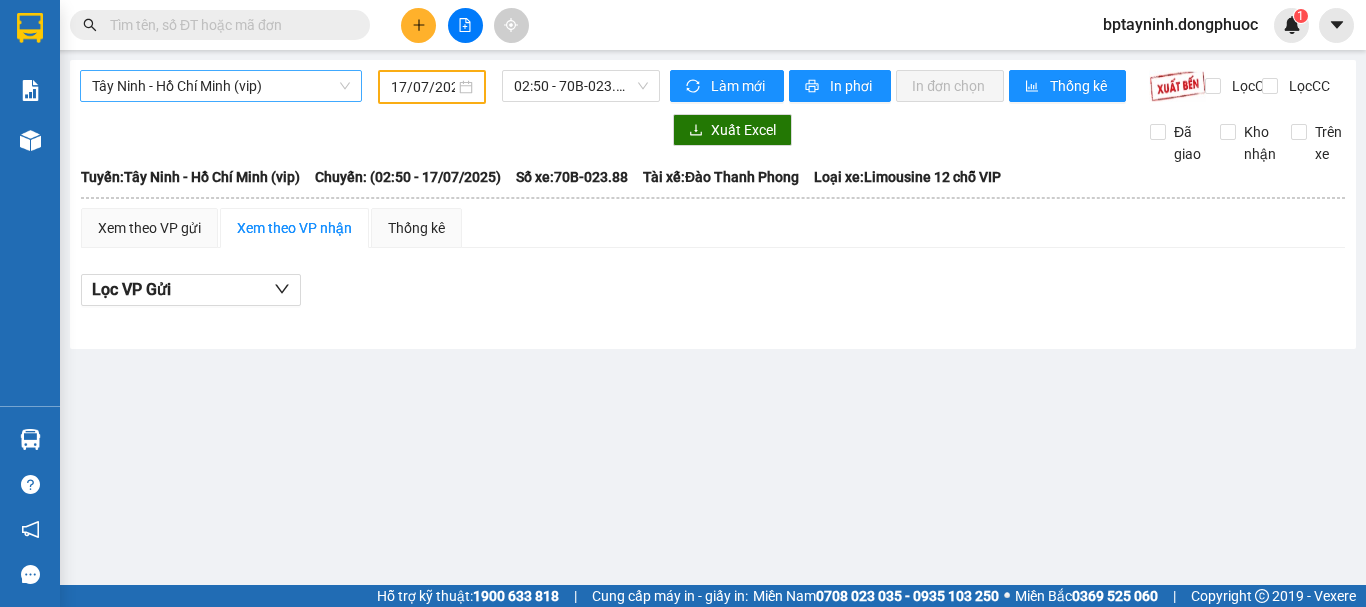 click on "Tây Ninh - Hồ Chí Minh (vip)" at bounding box center [221, 86] 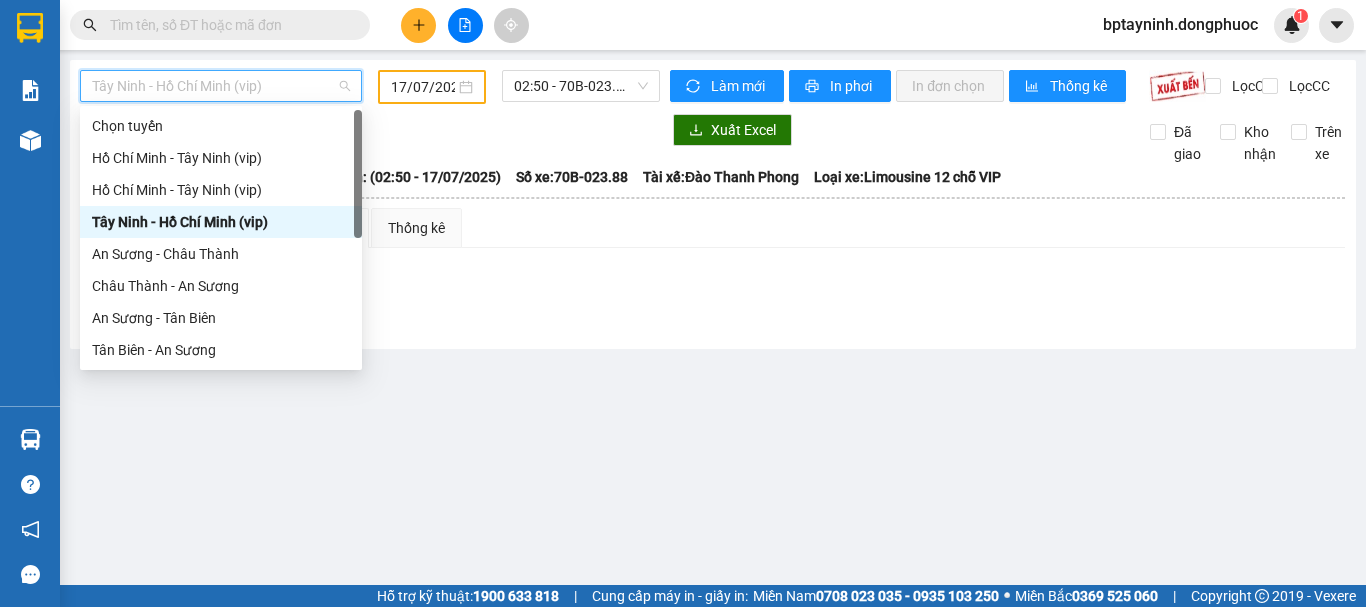 drag, startPoint x: 253, startPoint y: 228, endPoint x: 397, endPoint y: 126, distance: 176.4653 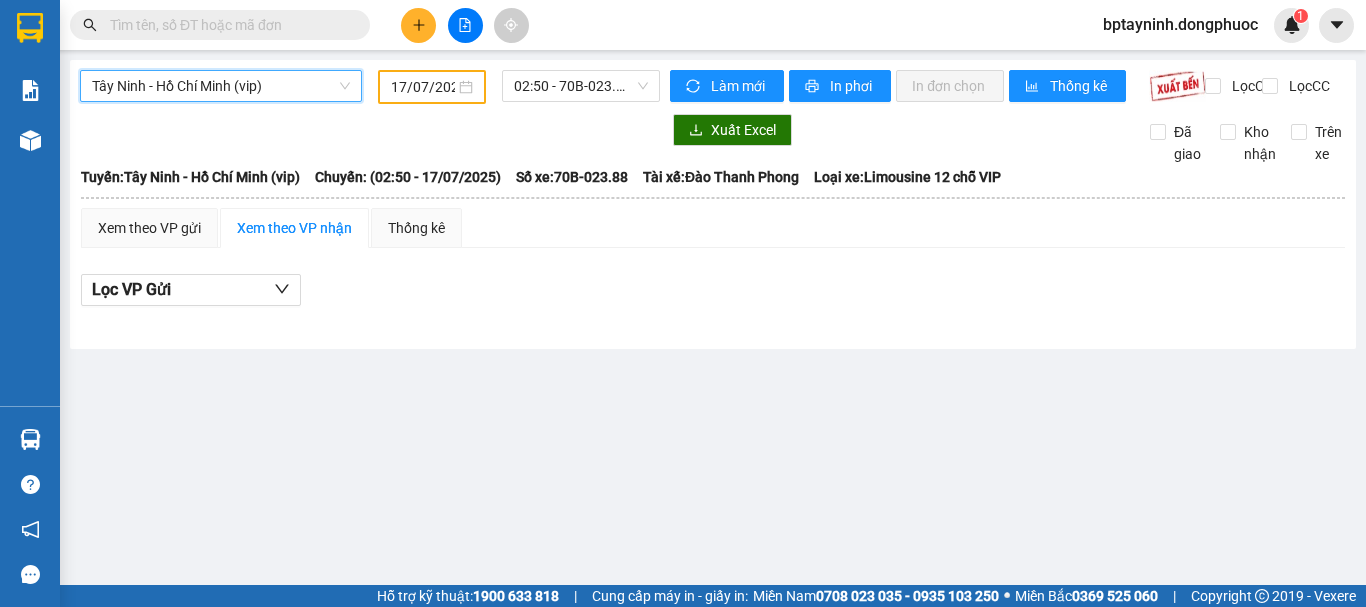 click on "17/07/2025" at bounding box center [423, 87] 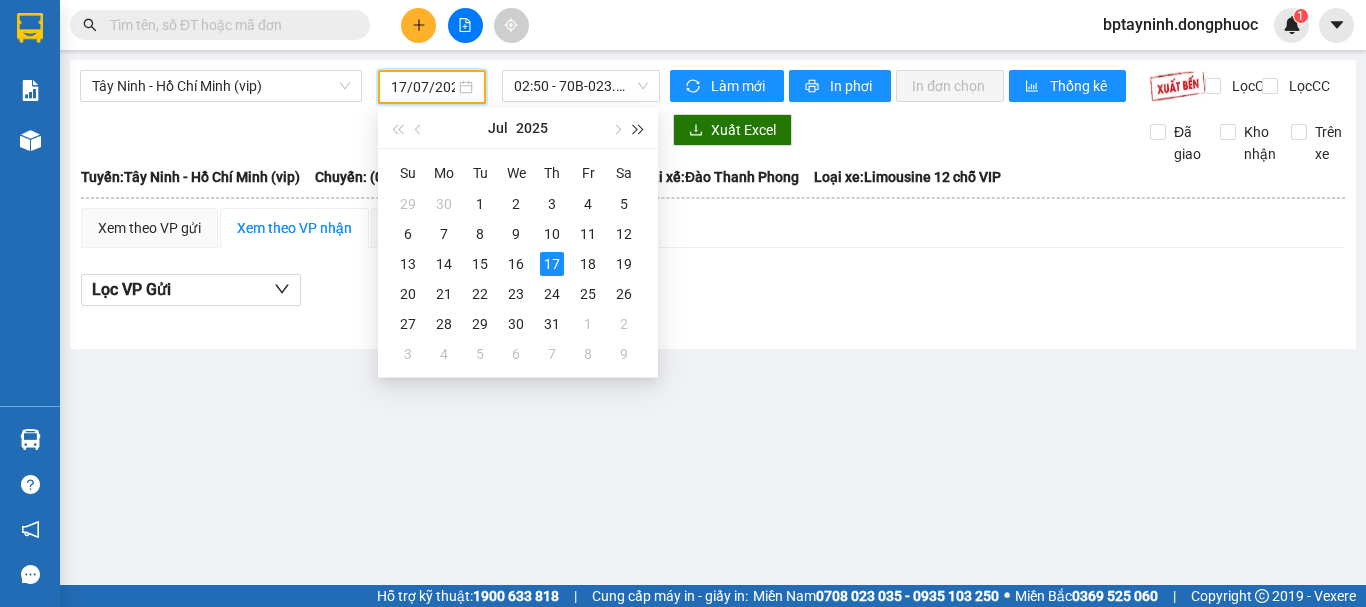 click at bounding box center [639, 128] 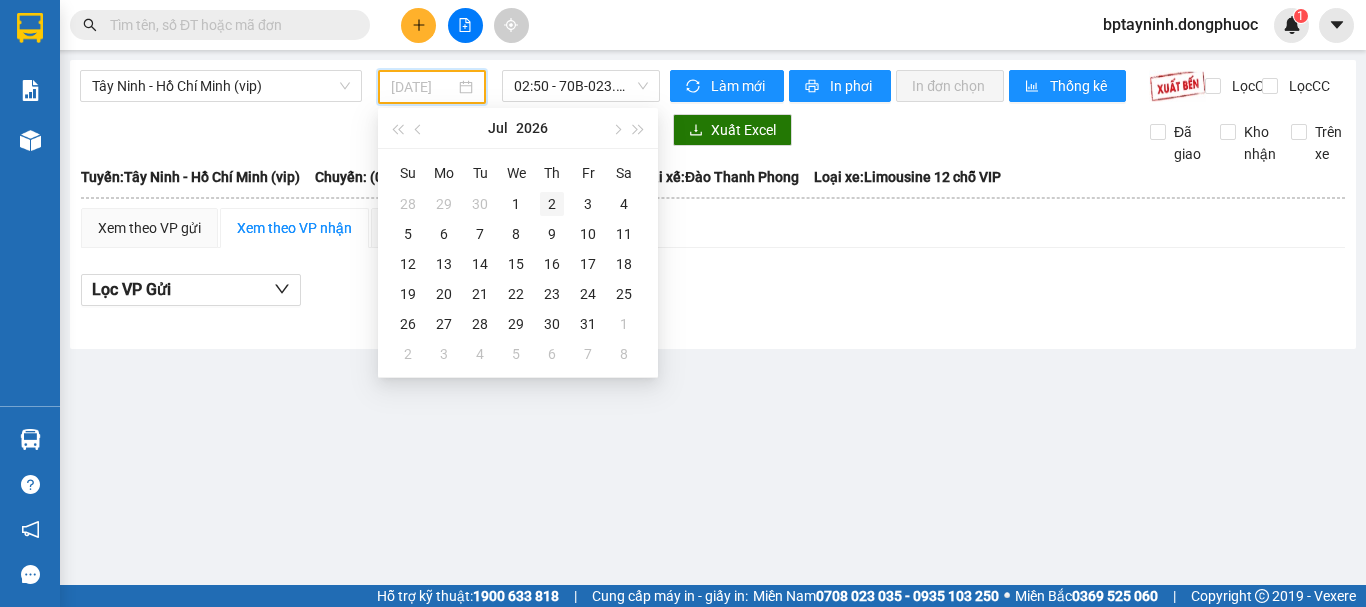 click on "2" at bounding box center (552, 204) 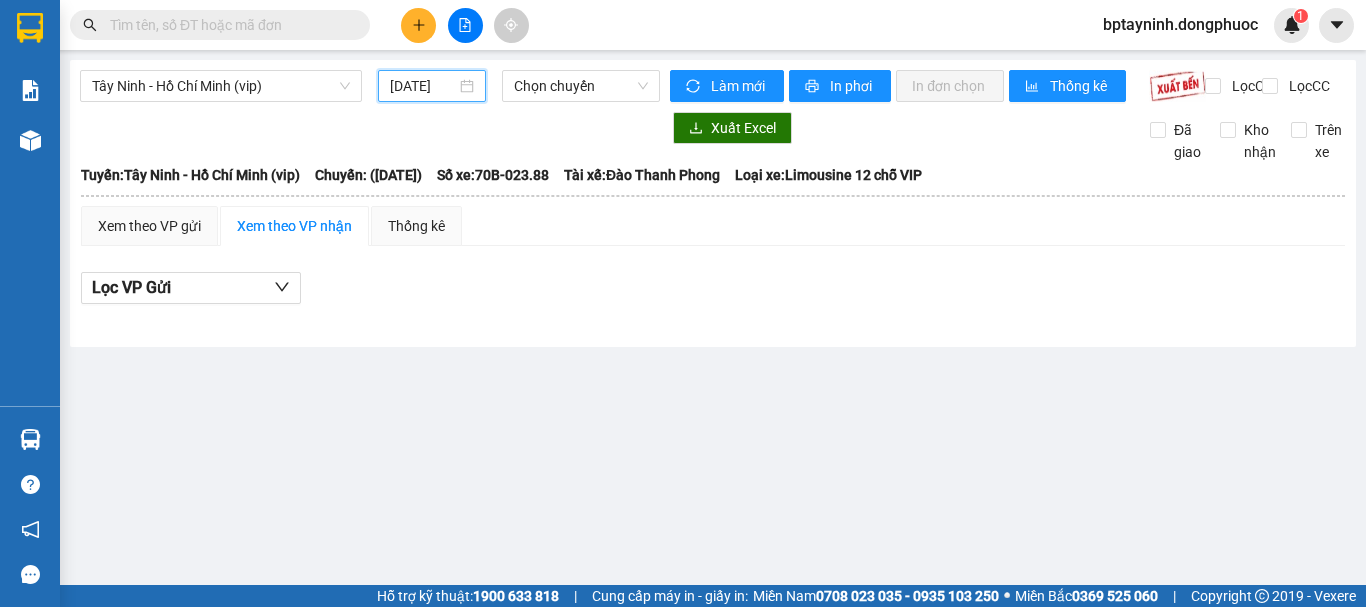 click on "[DATE]" at bounding box center [423, 86] 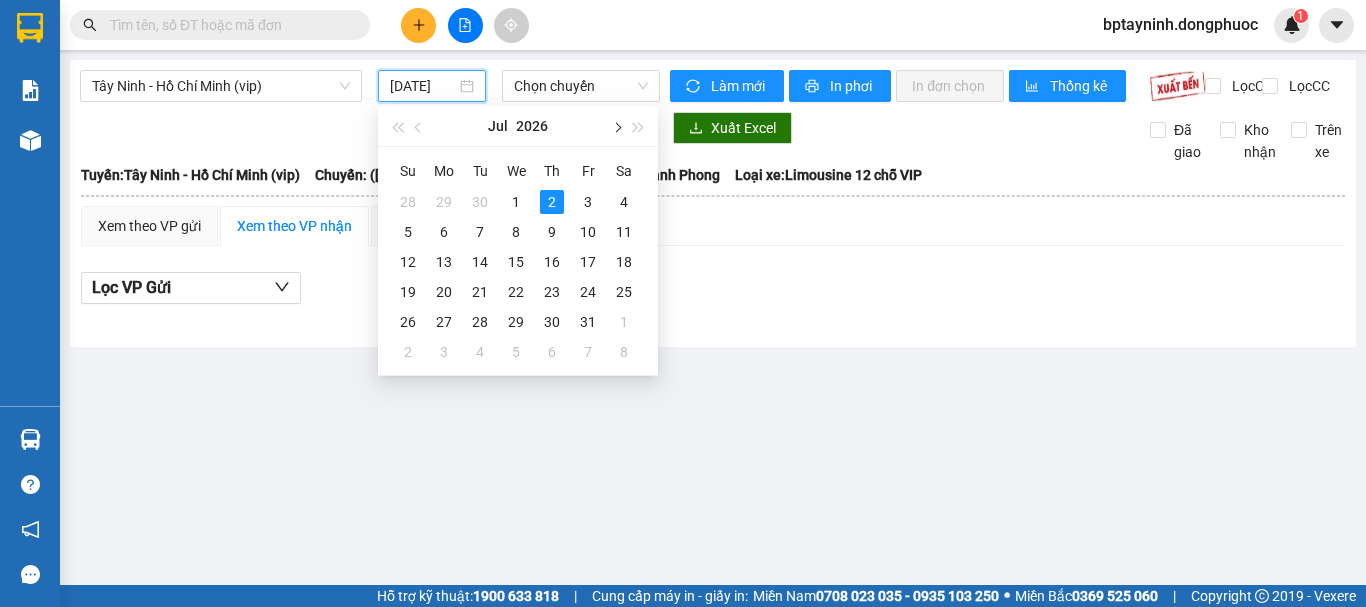 click at bounding box center (616, 128) 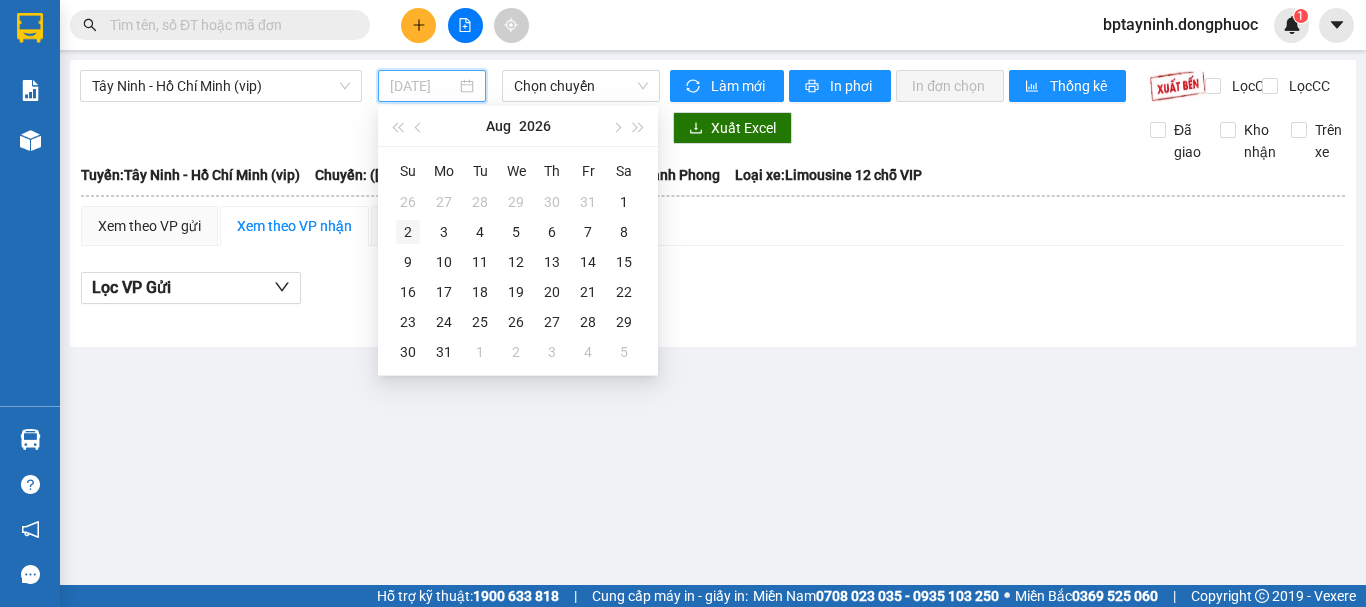 click on "2" at bounding box center [408, 232] 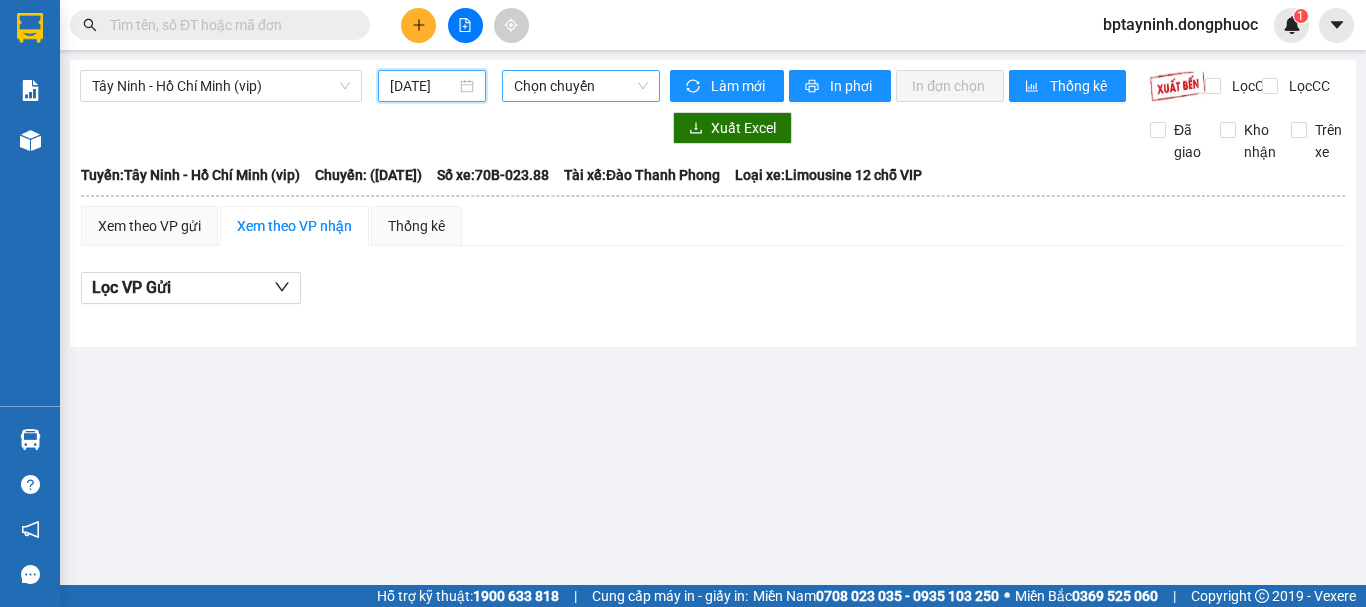 drag, startPoint x: 552, startPoint y: 75, endPoint x: 563, endPoint y: 100, distance: 27.313 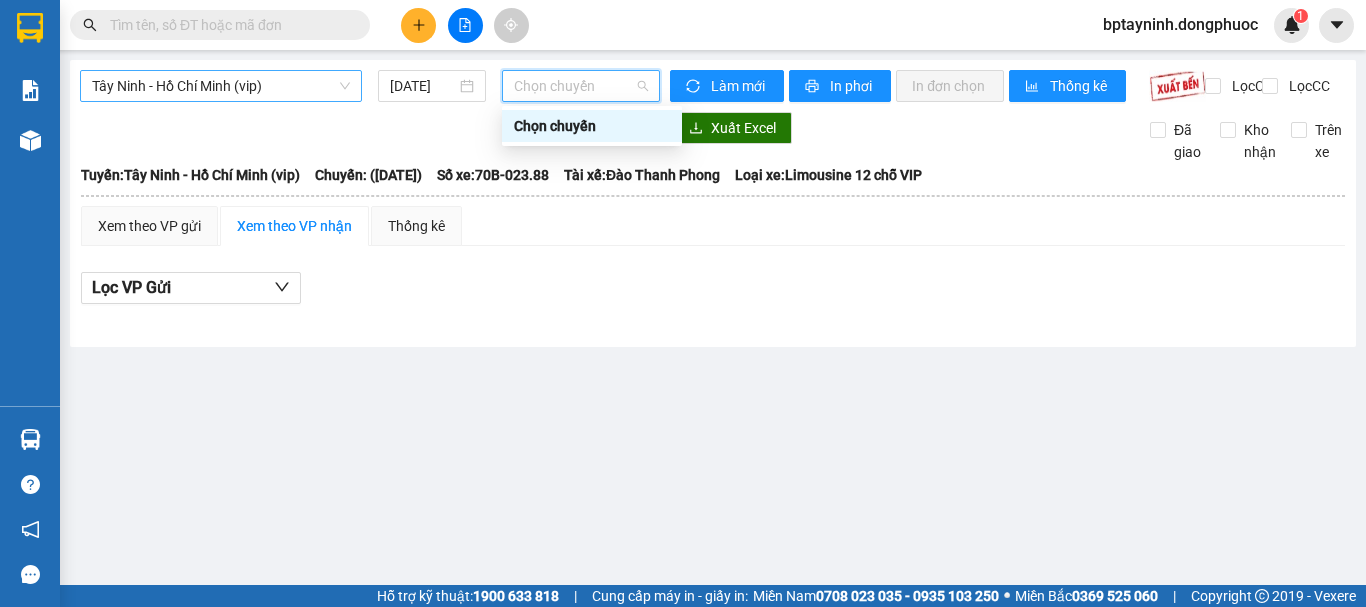 click on "Tây Ninh - Hồ Chí Minh (vip)" at bounding box center (221, 86) 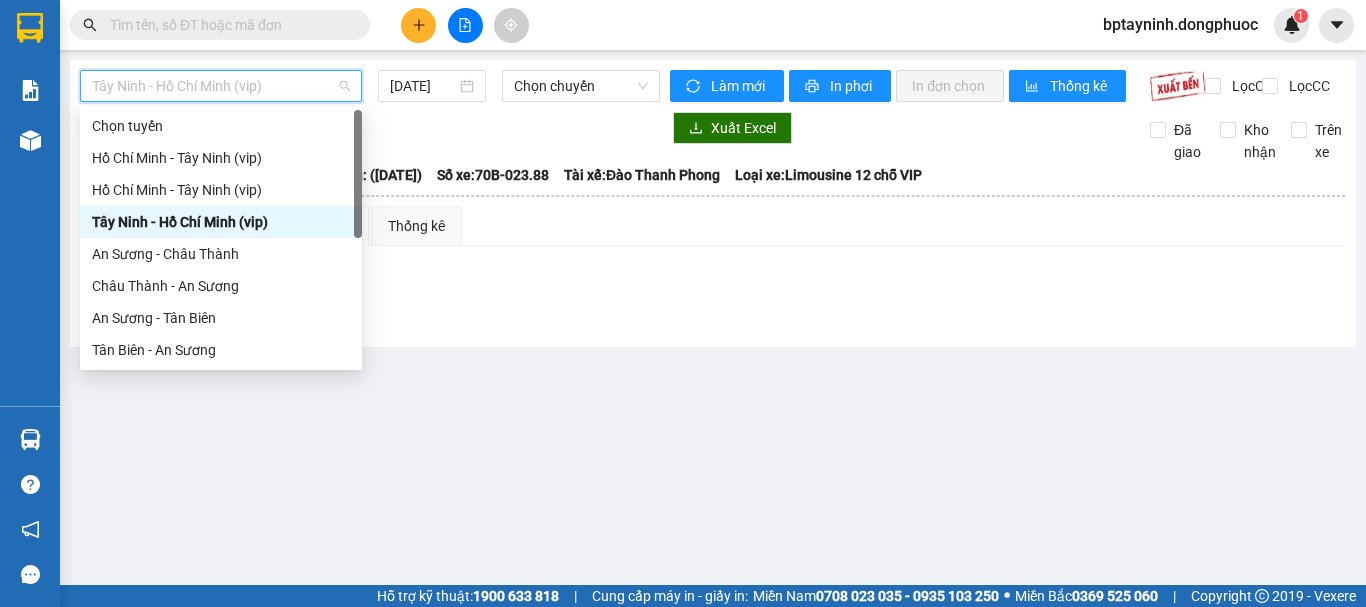 click on "Tây Ninh - Hồ Chí Minh (vip)" at bounding box center (221, 222) 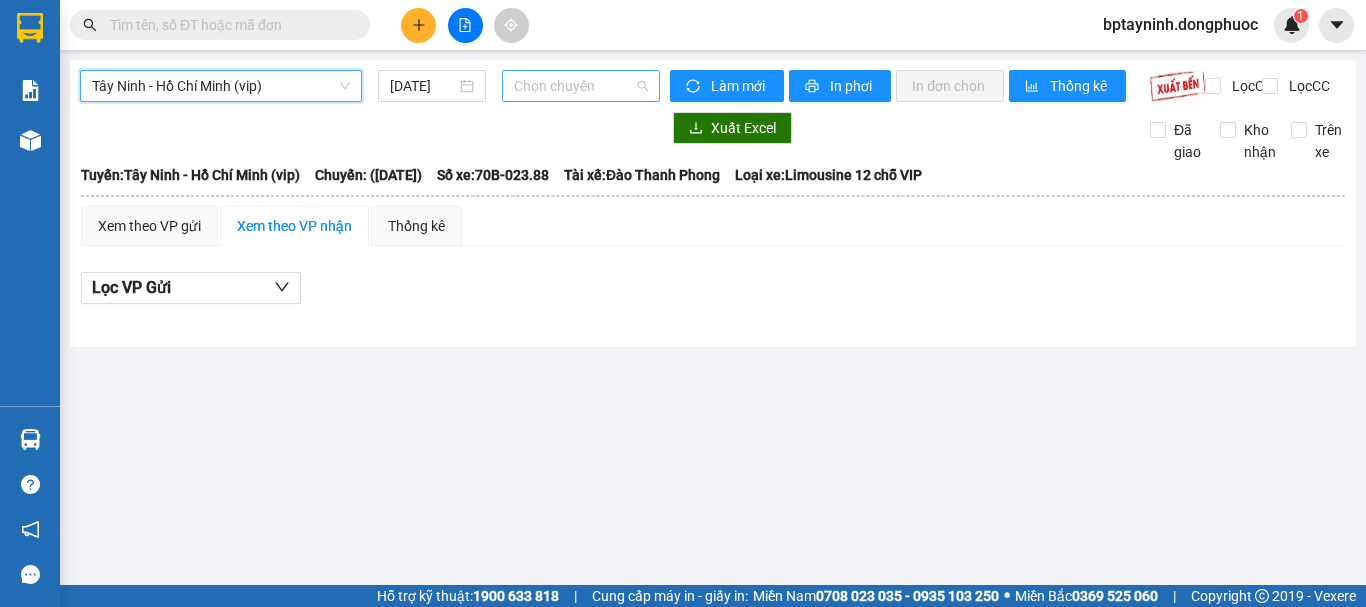 click on "Chọn chuyến" at bounding box center [581, 86] 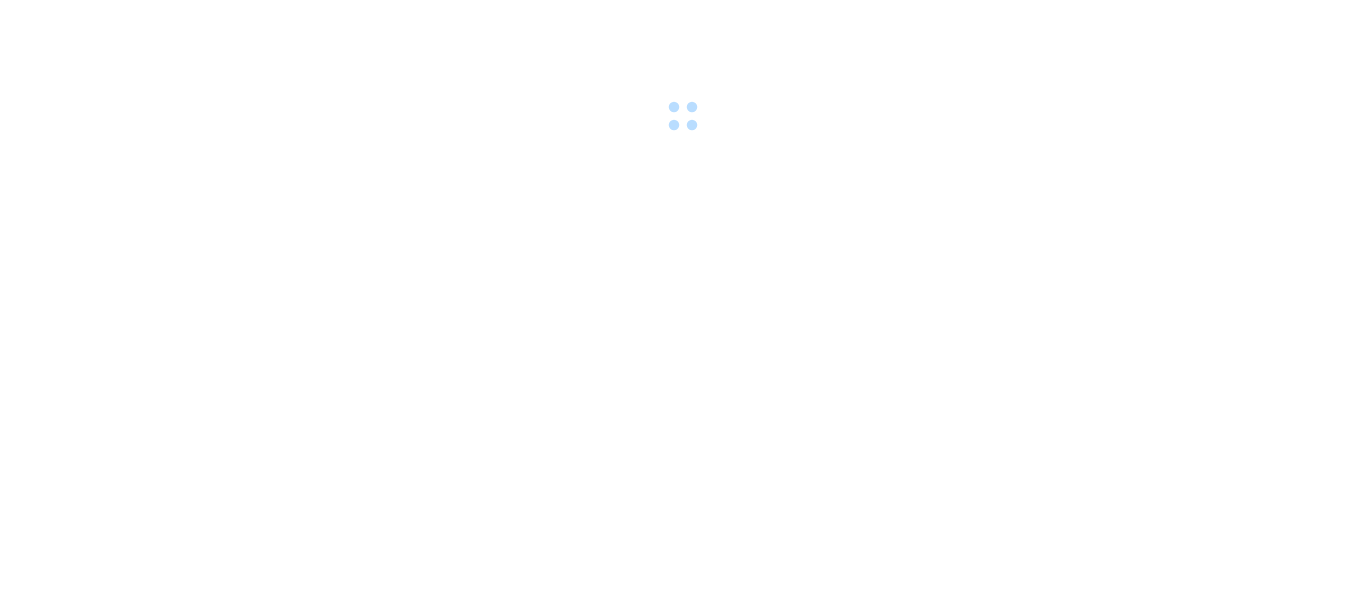 scroll, scrollTop: 0, scrollLeft: 0, axis: both 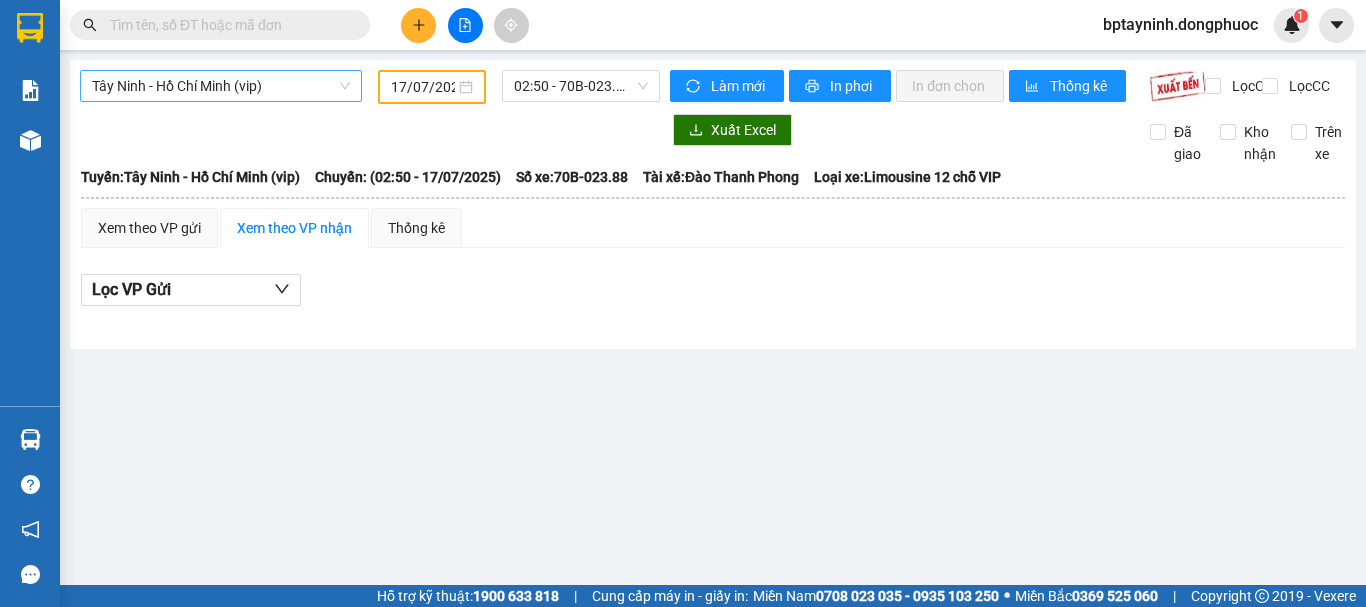 drag, startPoint x: 268, startPoint y: 85, endPoint x: 282, endPoint y: 98, distance: 19.104973 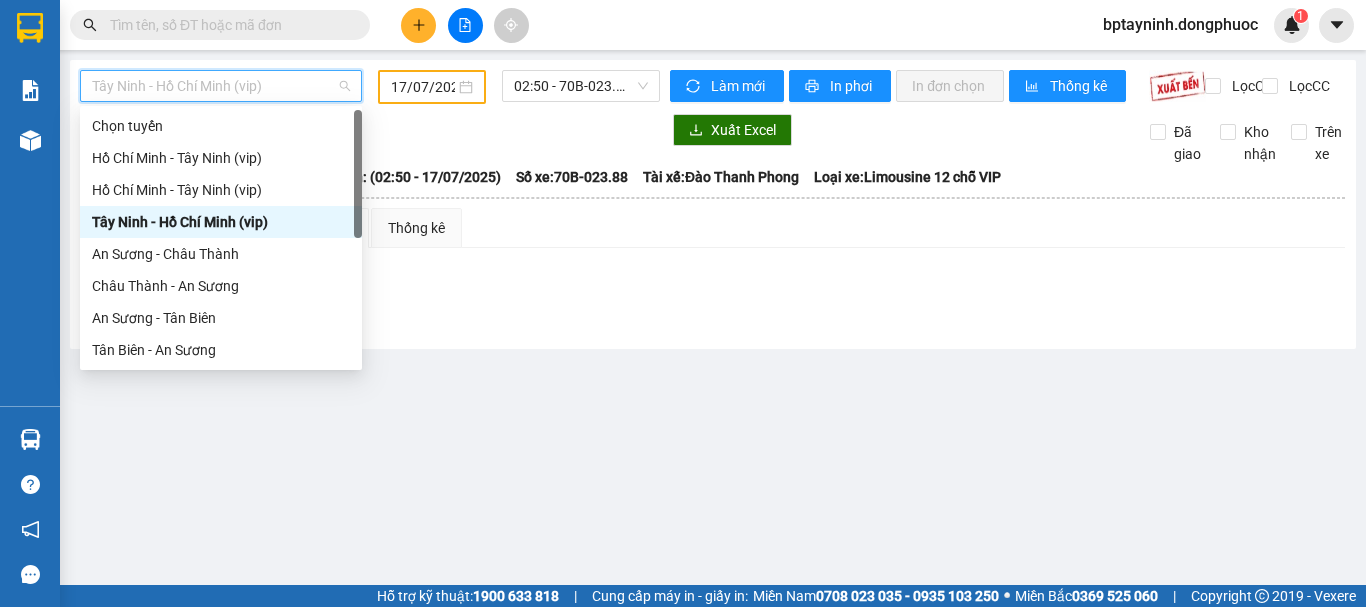 click on "Tây Ninh - Hồ Chí Minh (vip)" at bounding box center (221, 222) 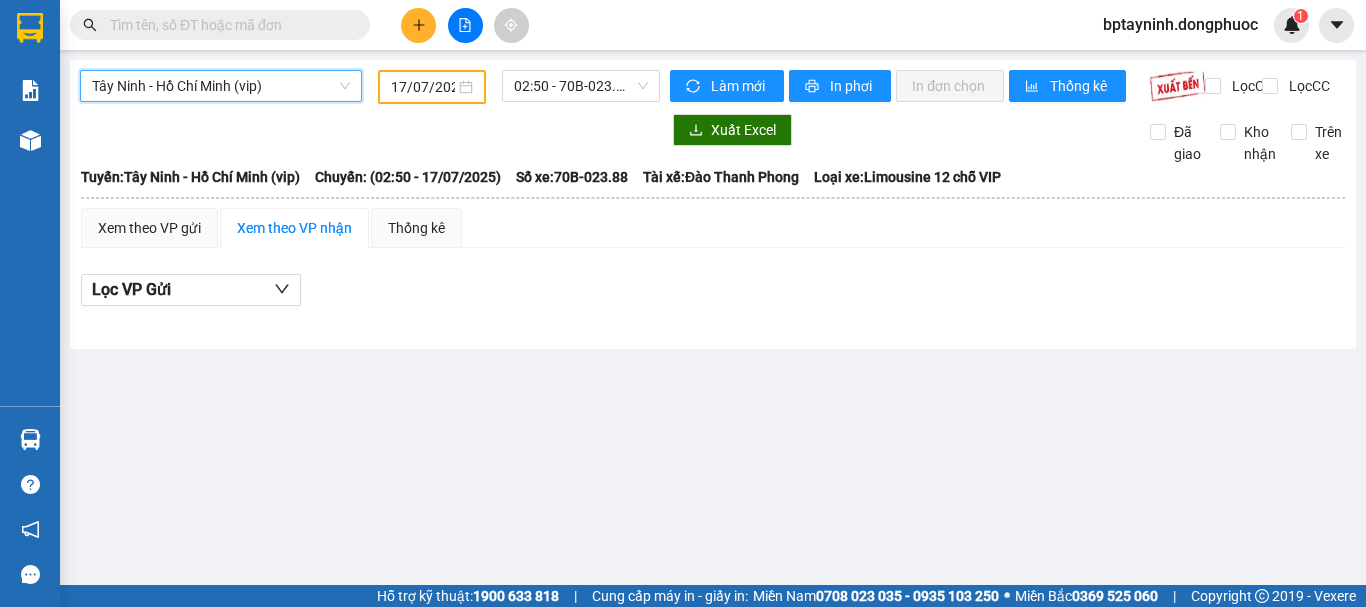 click on "17/07/2025" at bounding box center (432, 87) 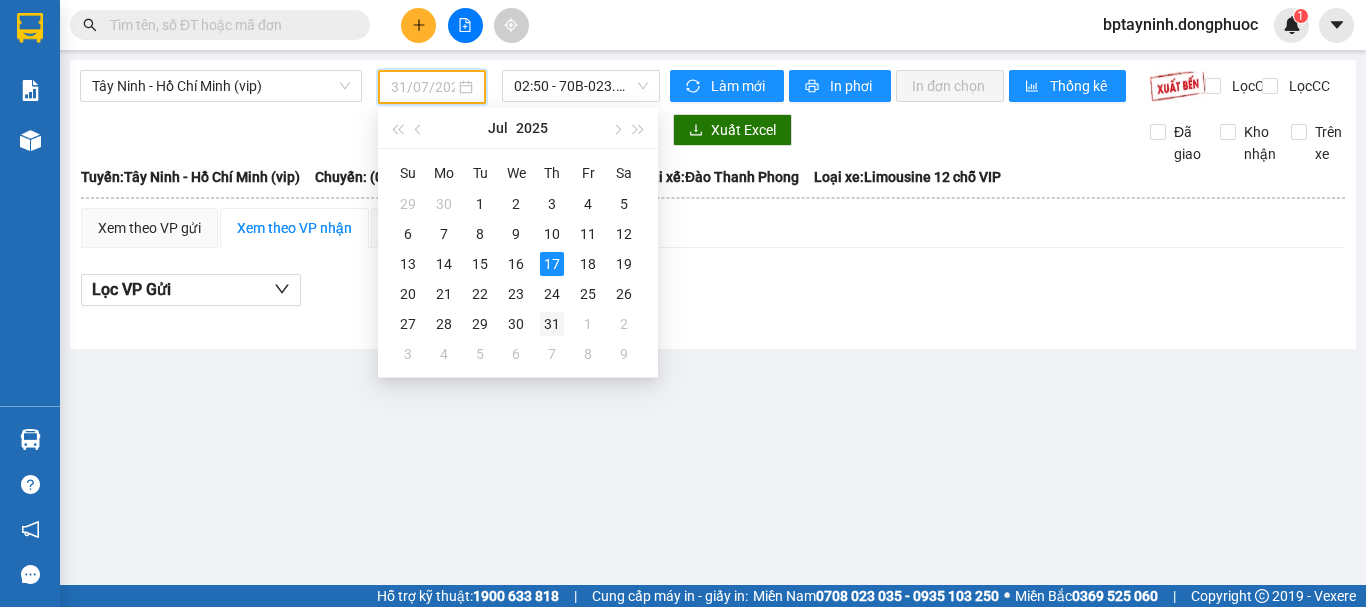 click on "31" at bounding box center [552, 324] 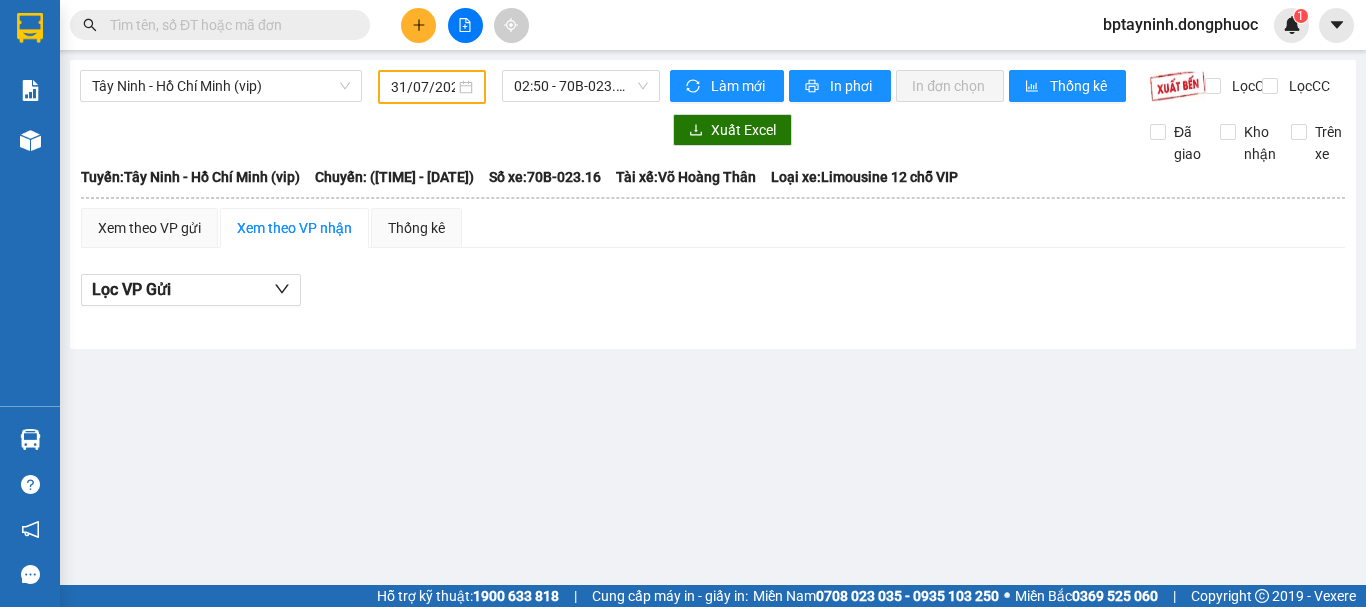 click on "31/07/2025" at bounding box center (432, 87) 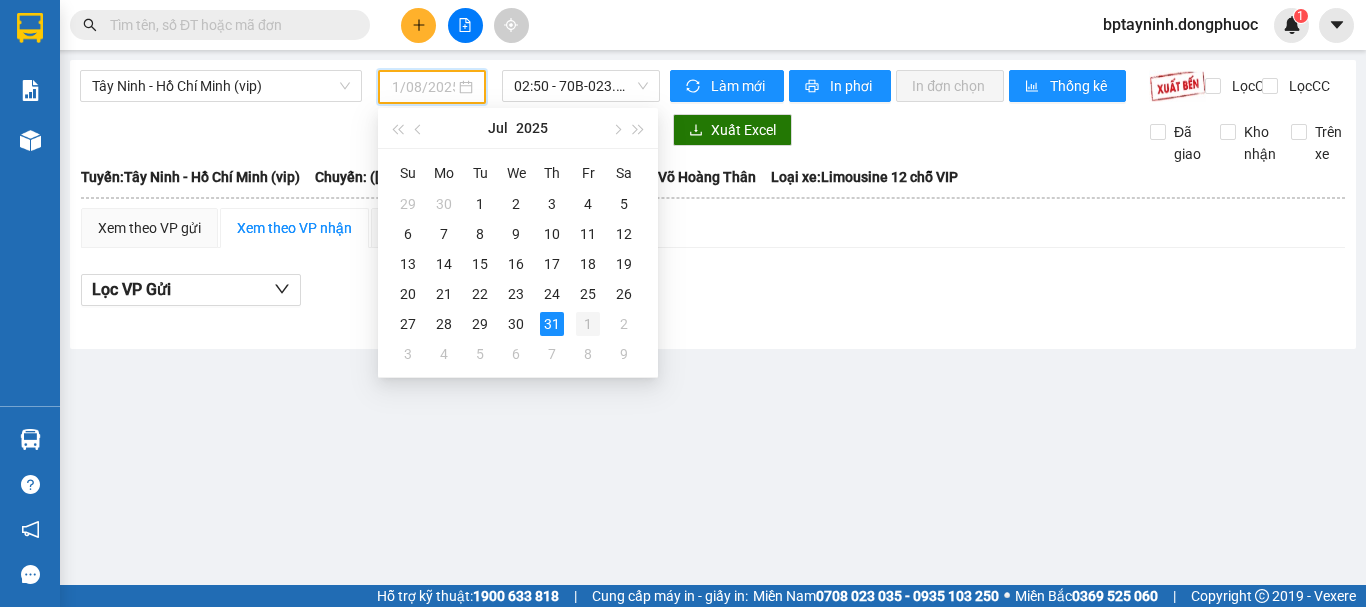 click on "1" at bounding box center [588, 324] 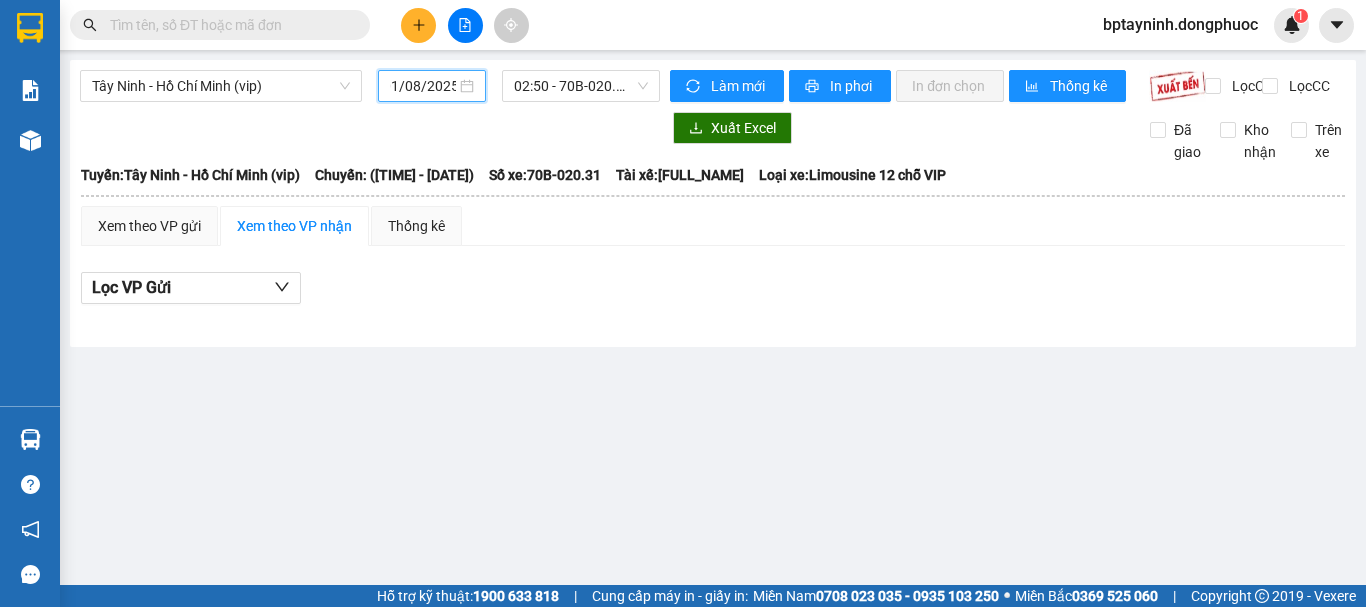 scroll, scrollTop: 0, scrollLeft: 5, axis: horizontal 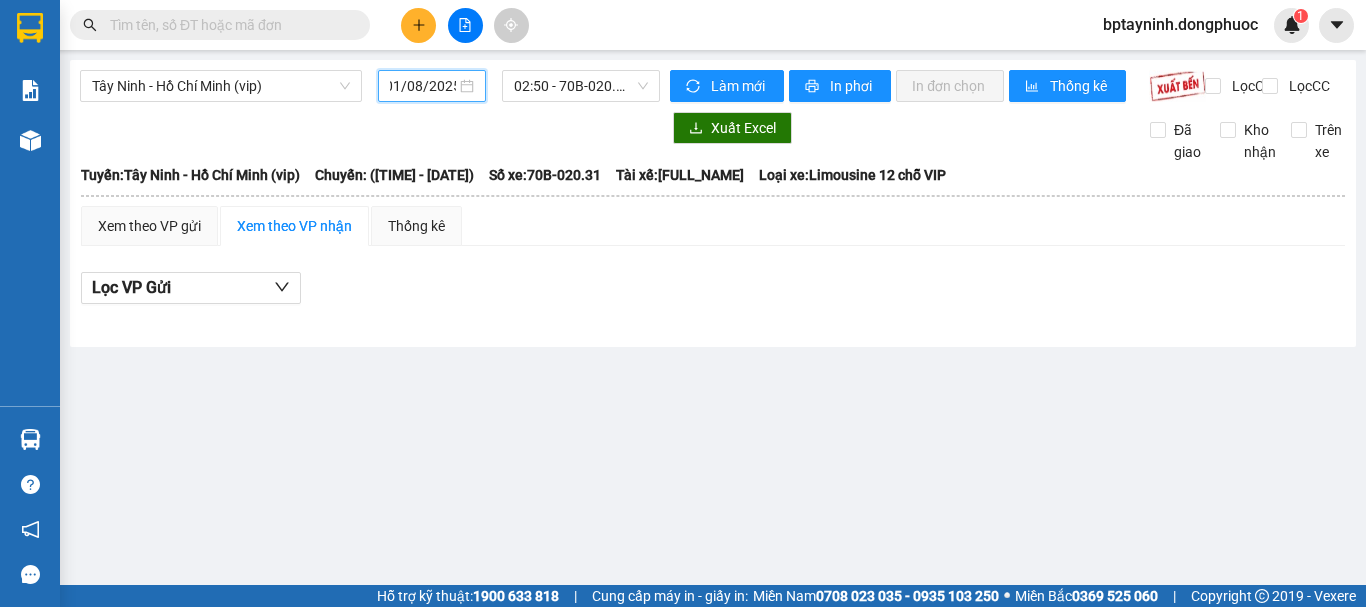click on "01/08/2025" at bounding box center [423, 86] 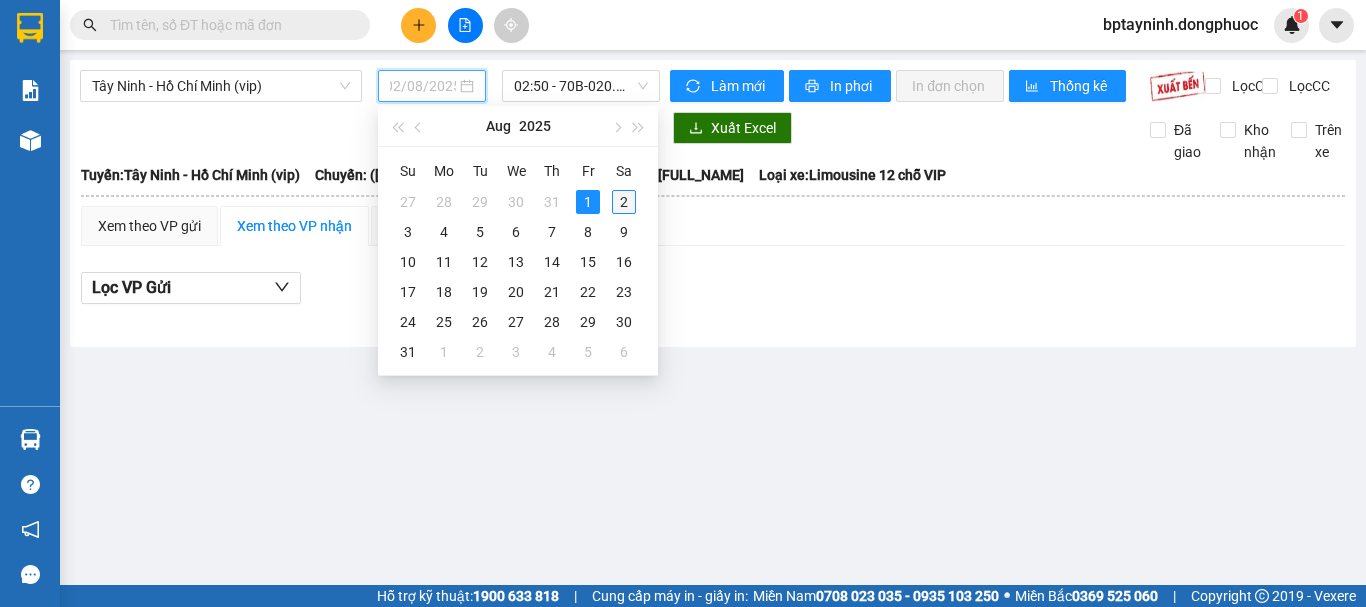 click on "2" at bounding box center (624, 202) 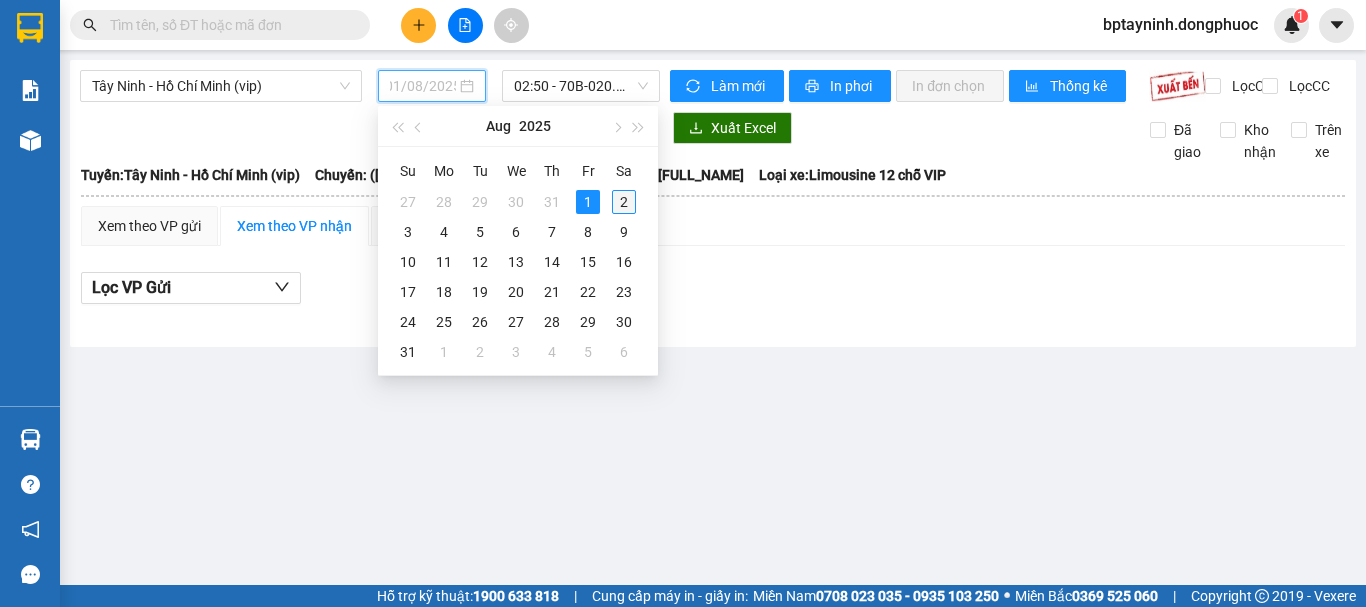 type on "02/08/2025" 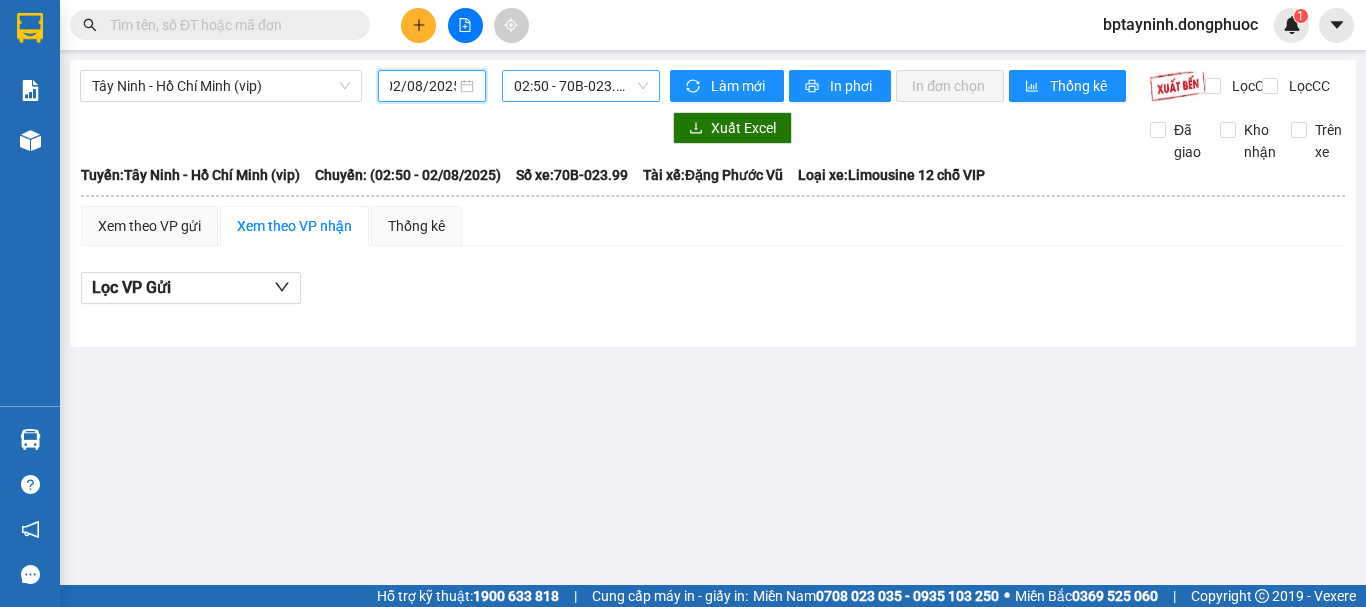 click on "02:50     - 70B-023.99" at bounding box center (581, 86) 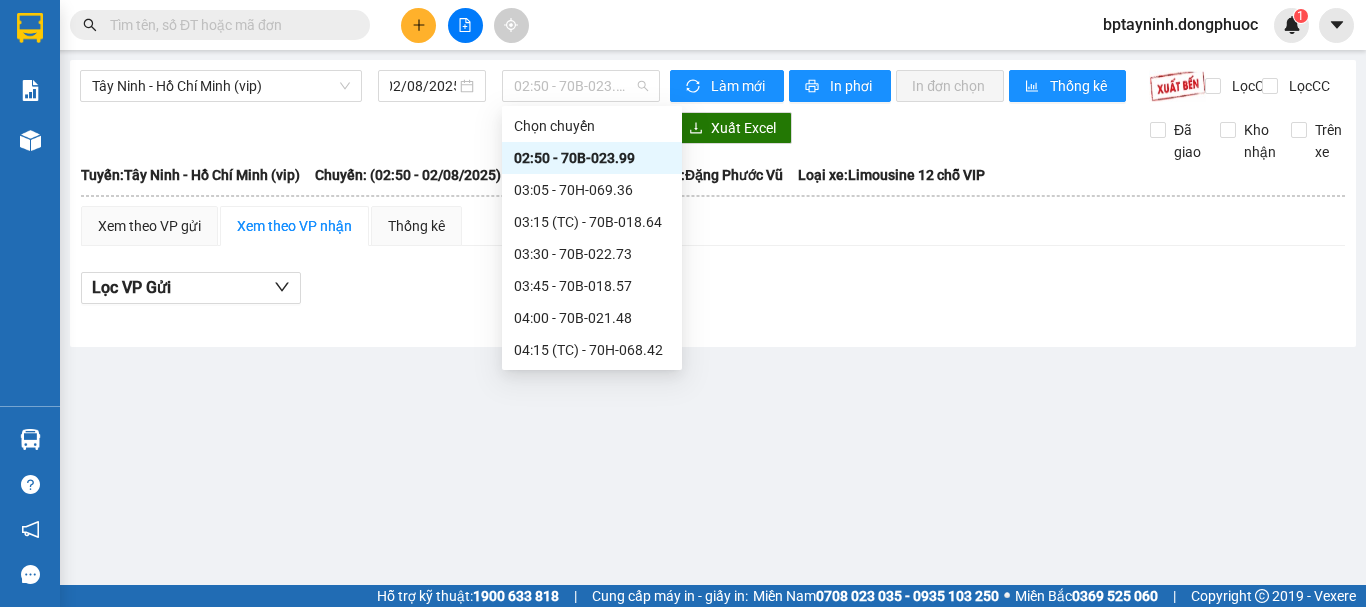 scroll, scrollTop: 0, scrollLeft: 0, axis: both 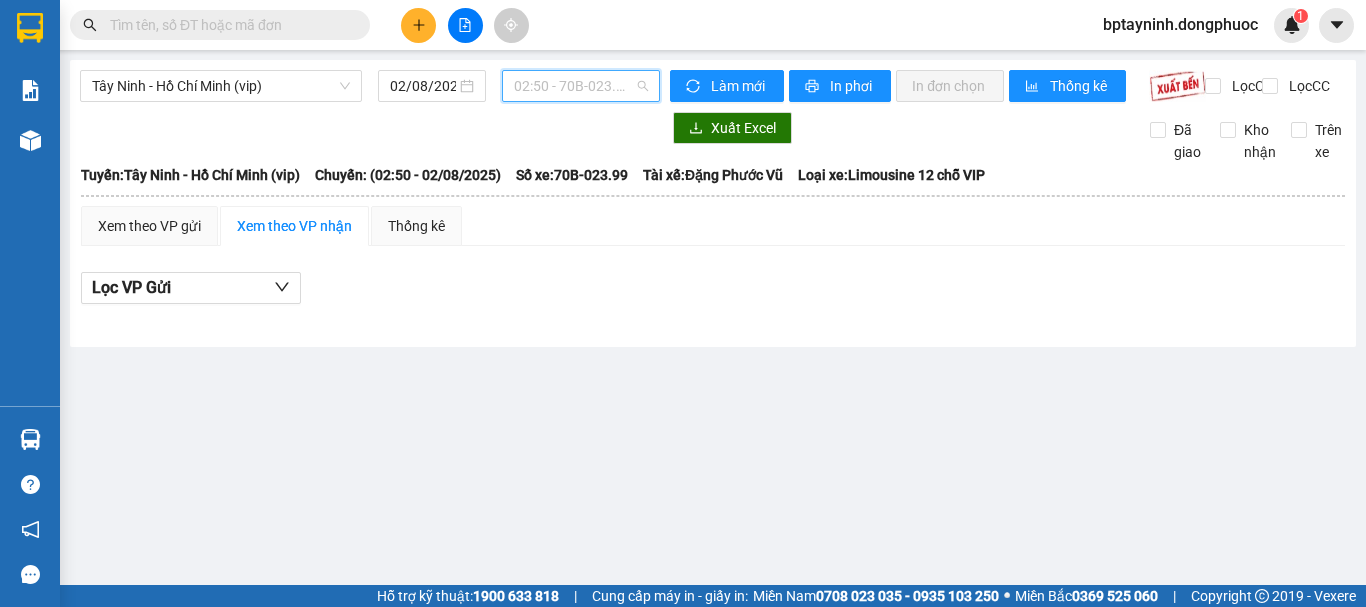 click on "02:50     - 70B-023.99" at bounding box center [581, 86] 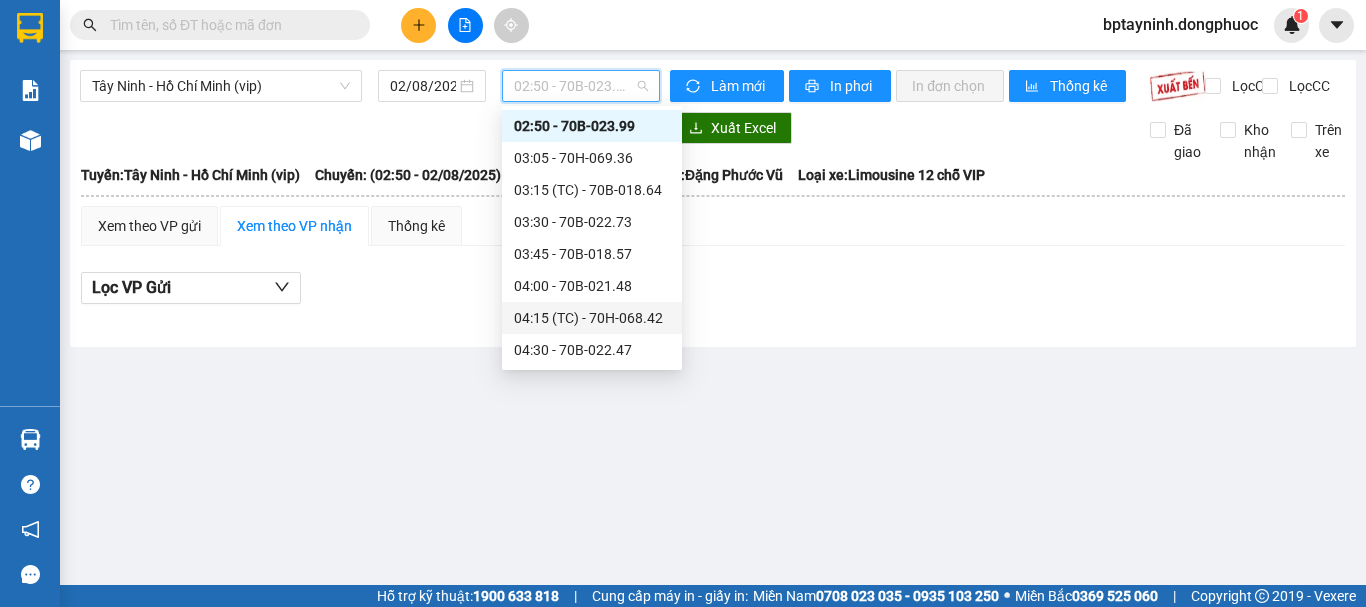 drag, startPoint x: 613, startPoint y: 308, endPoint x: 607, endPoint y: 409, distance: 101.17806 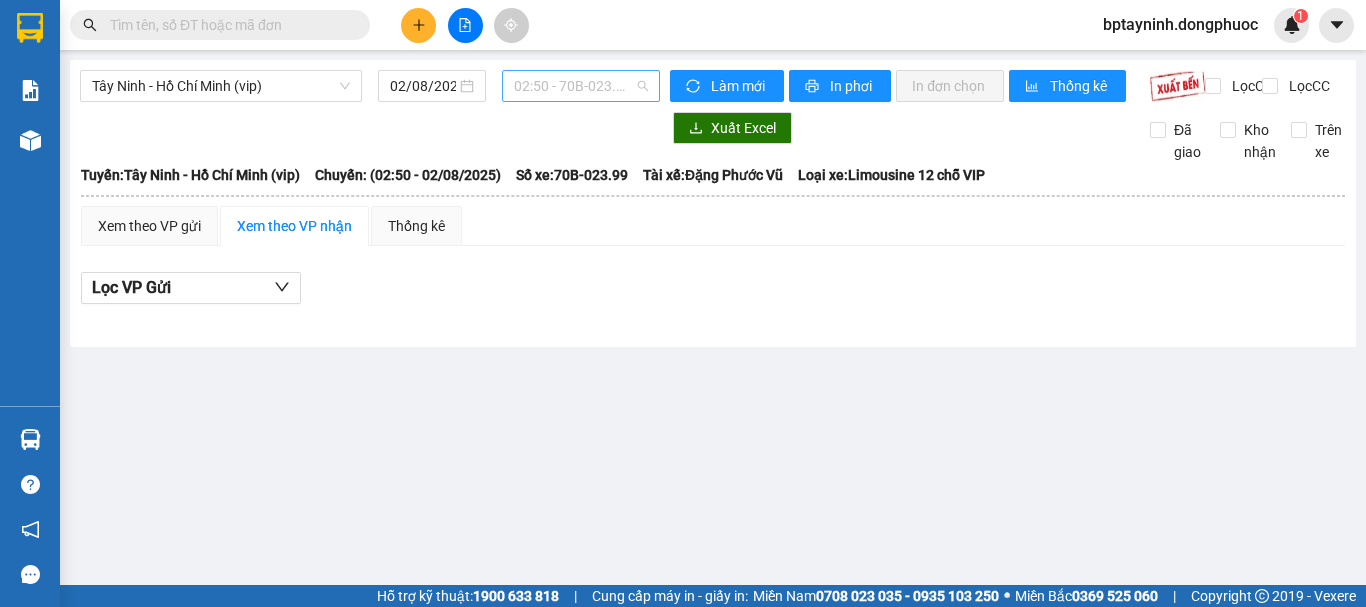 click on "02:50     - 70B-023.99" at bounding box center [581, 86] 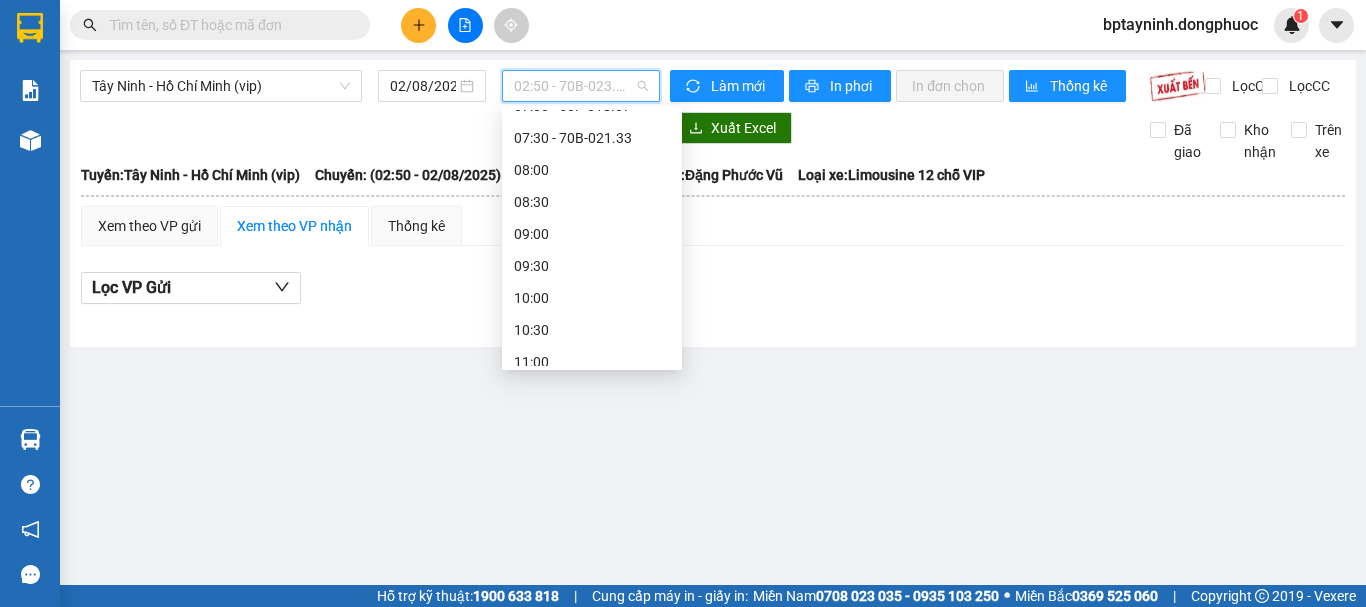 scroll, scrollTop: 365, scrollLeft: 0, axis: vertical 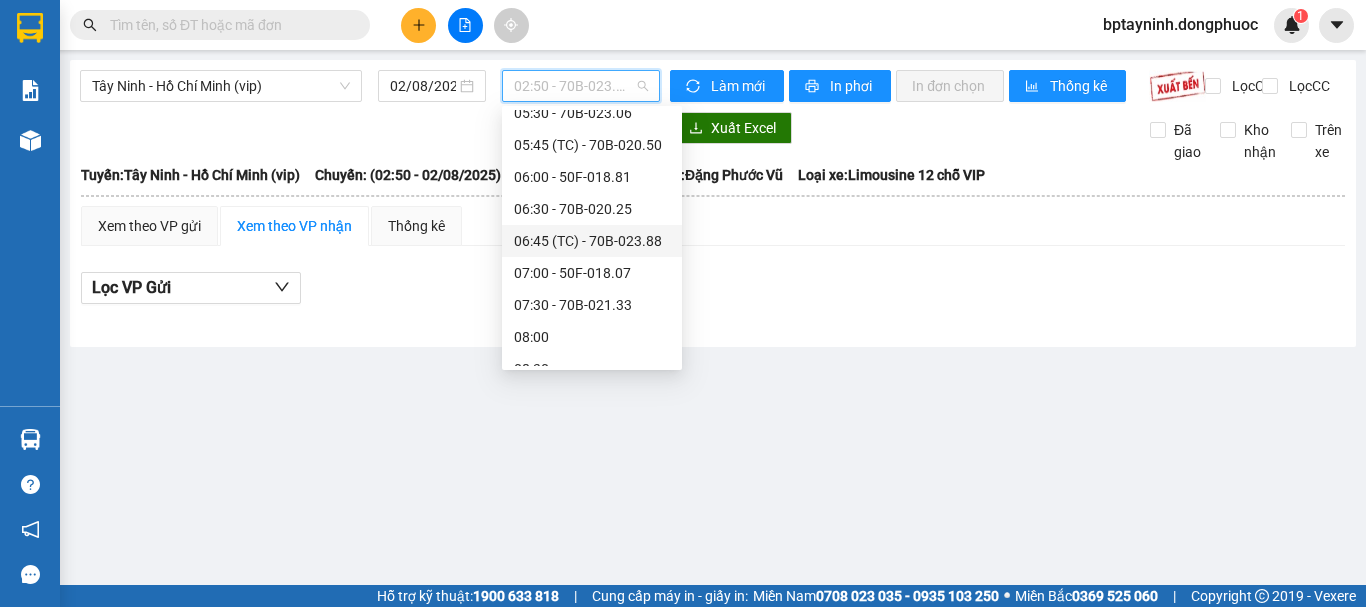 drag, startPoint x: 508, startPoint y: 232, endPoint x: 920, endPoint y: 295, distance: 416.7889 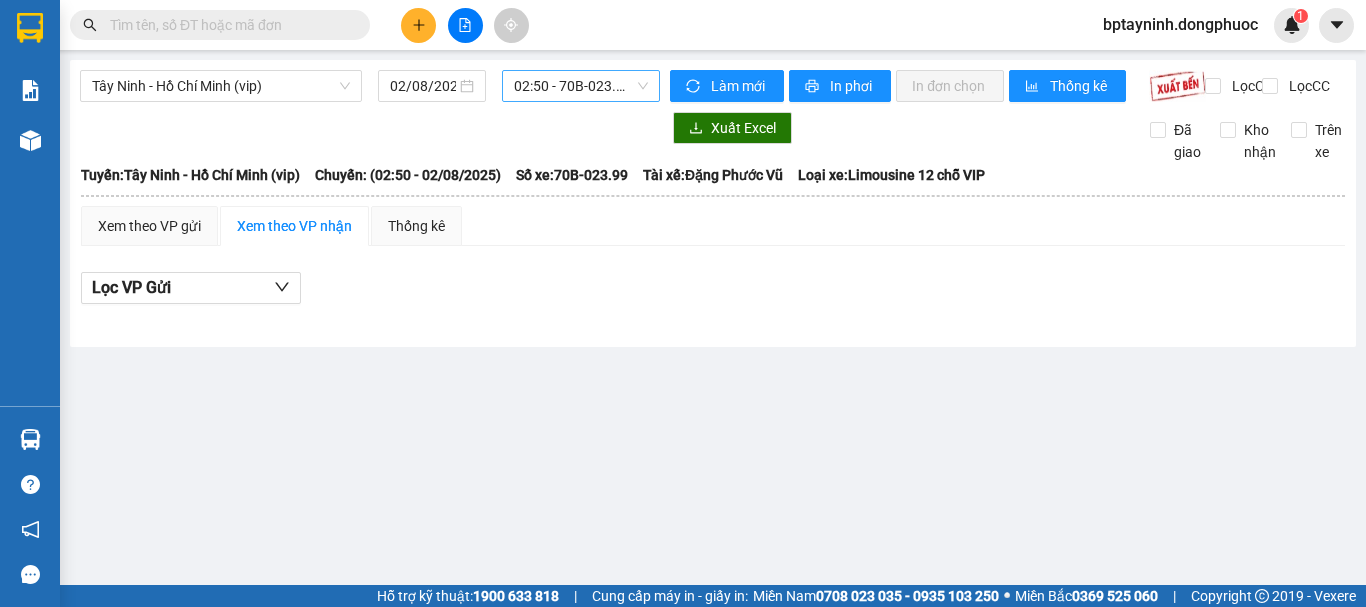 click on "02:50     - 70B-023.99" at bounding box center (581, 86) 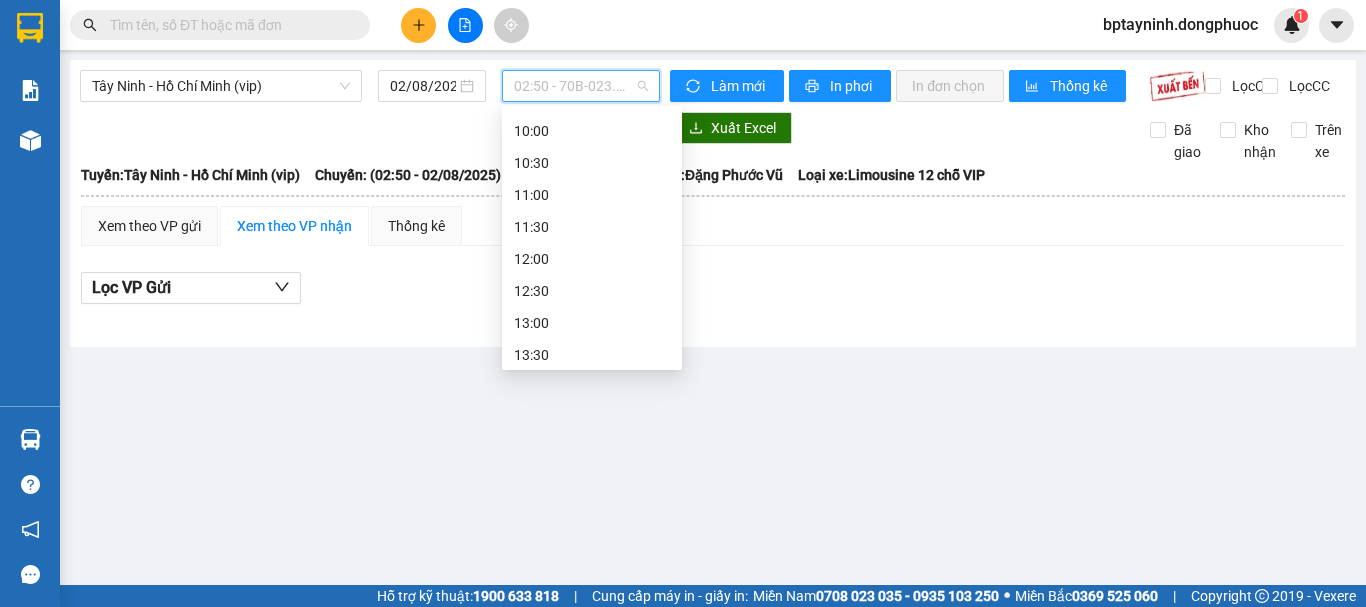 scroll, scrollTop: 365, scrollLeft: 0, axis: vertical 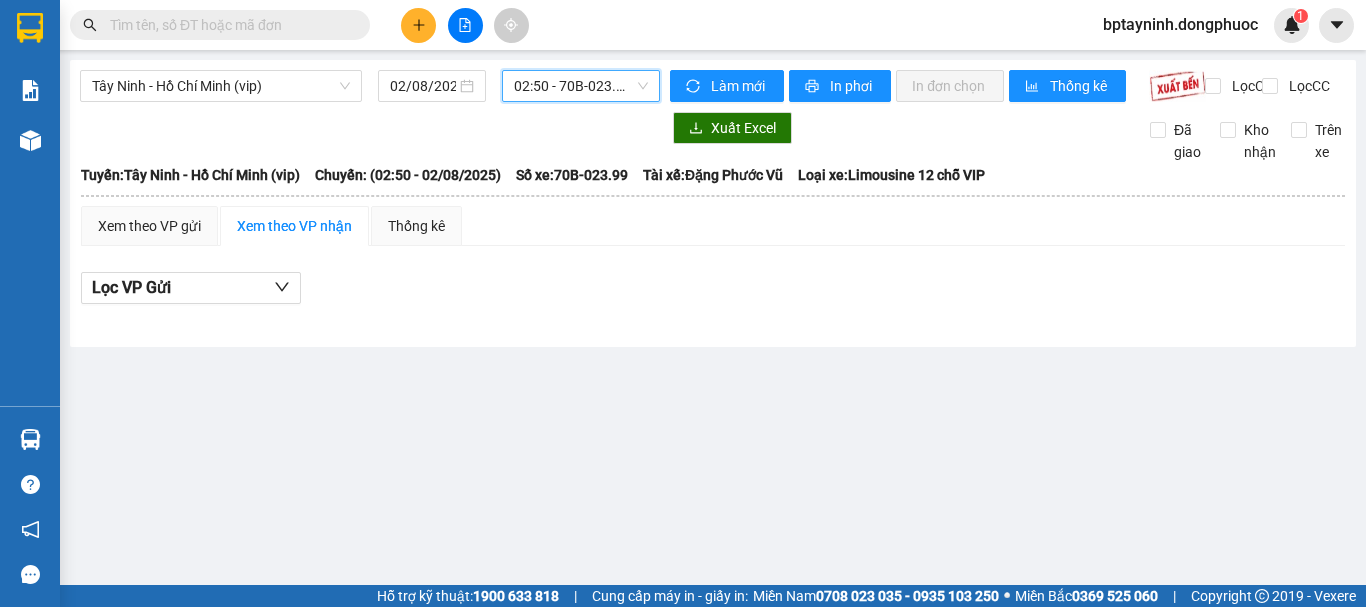 click on "02:50     - 70B-023.99" at bounding box center (581, 86) 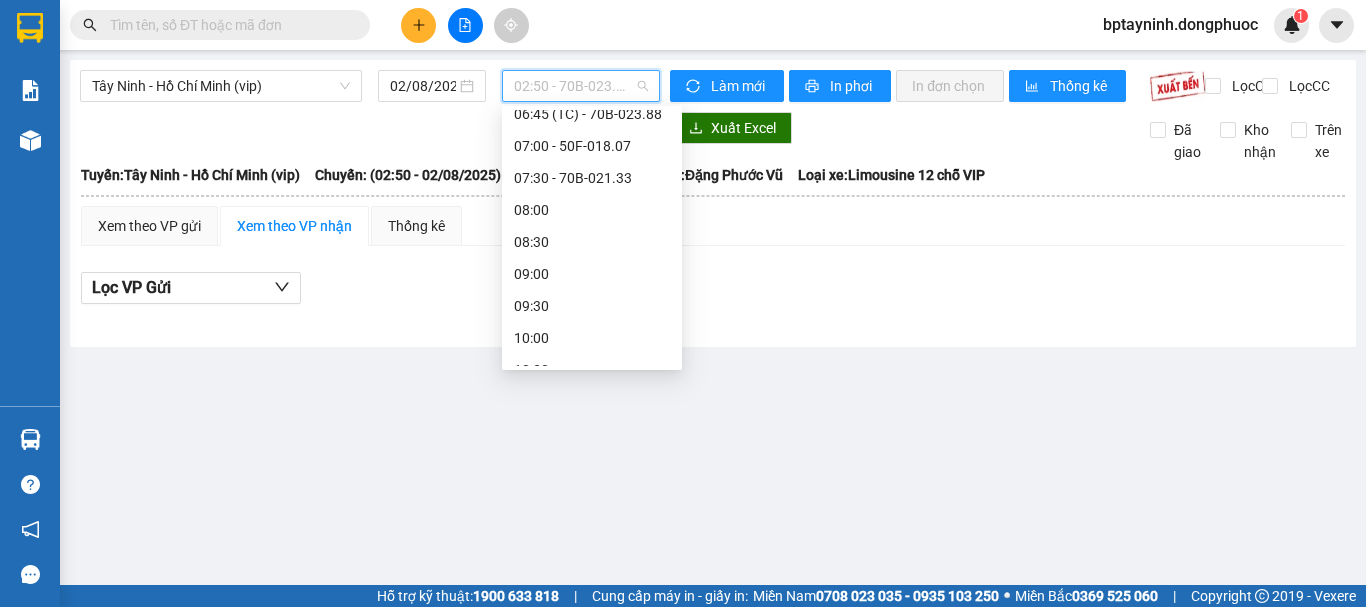 scroll, scrollTop: 325, scrollLeft: 0, axis: vertical 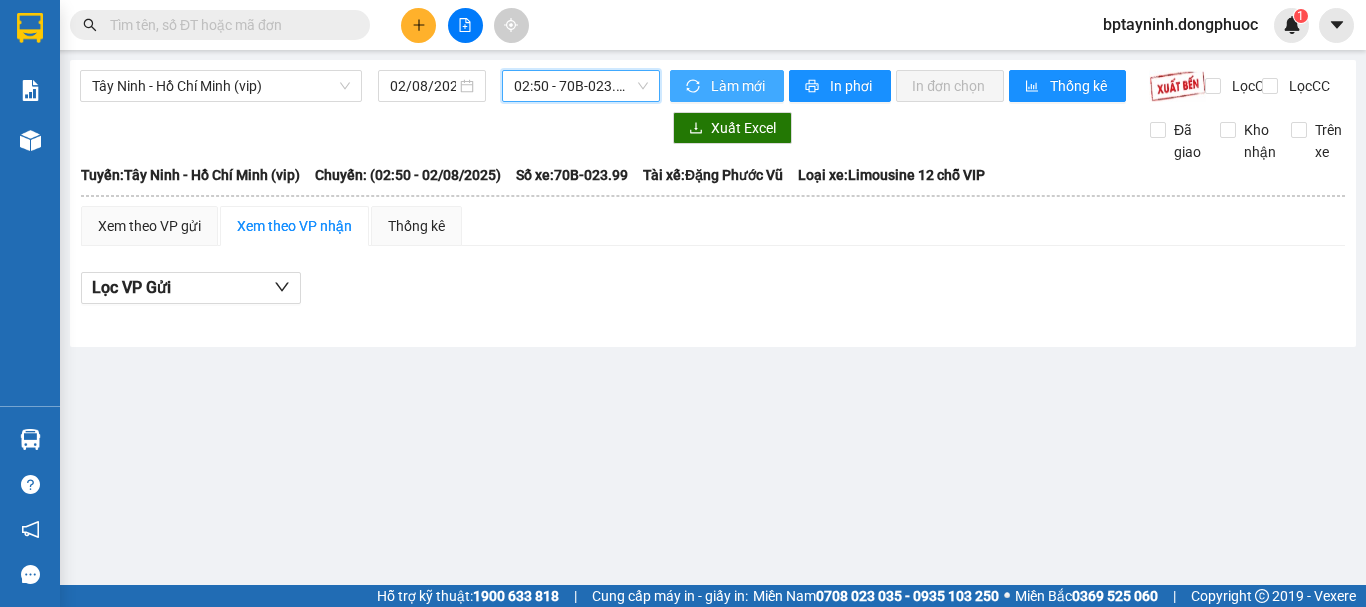 click on "Làm mới" at bounding box center [727, 86] 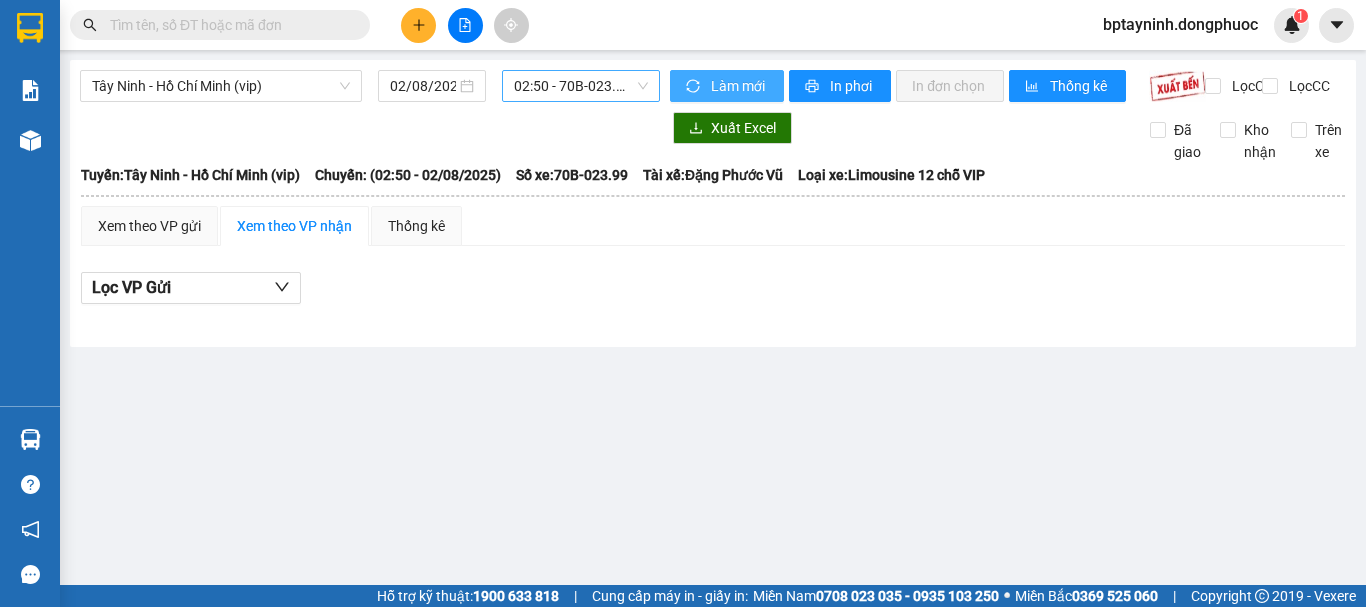 click on "02:50     - 70B-023.99" at bounding box center (581, 86) 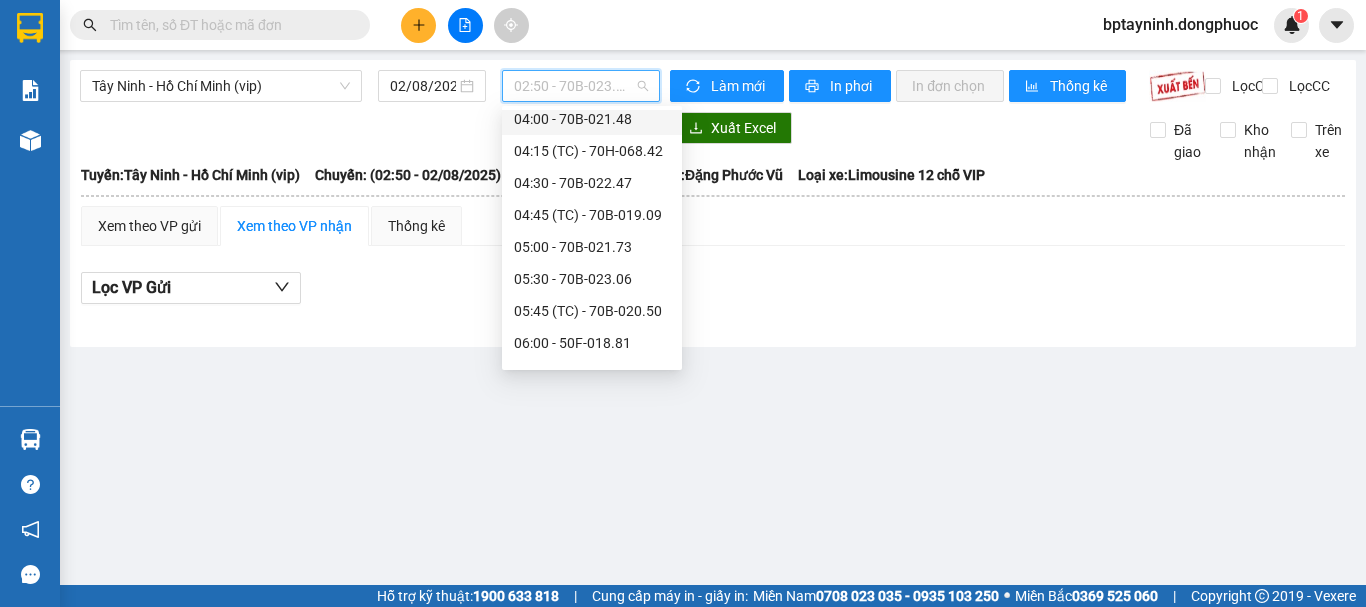 scroll, scrollTop: 365, scrollLeft: 0, axis: vertical 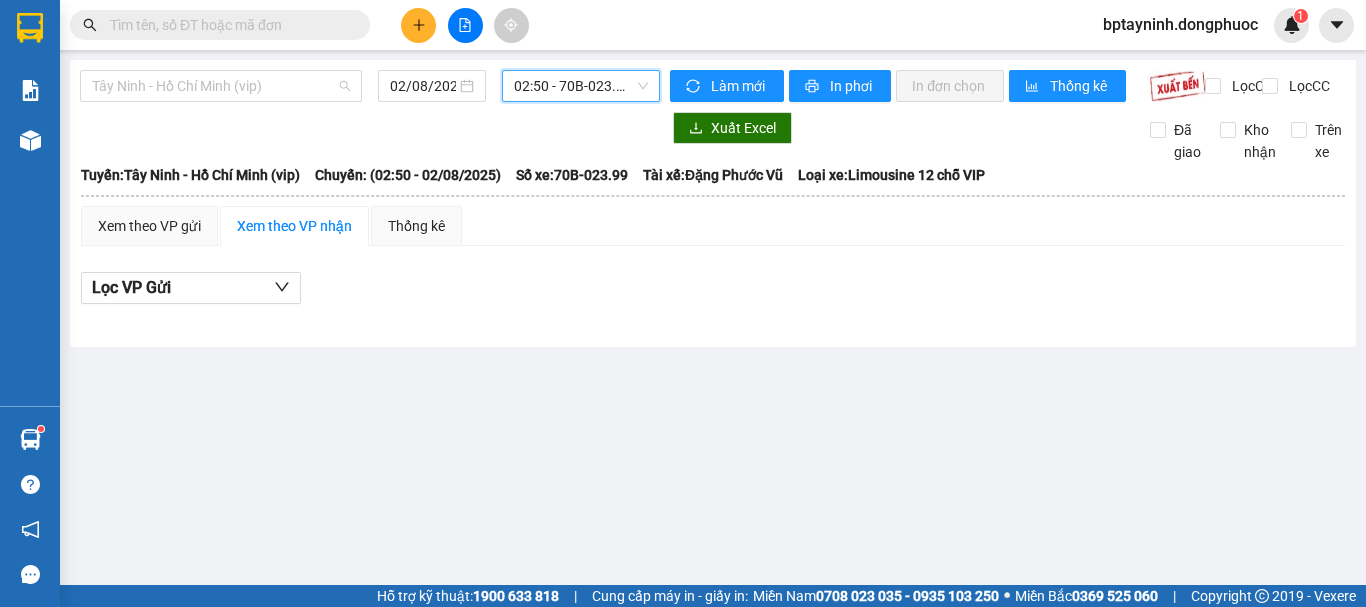 click on "Tây Ninh - Hồ Chí Minh (vip)" at bounding box center (221, 86) 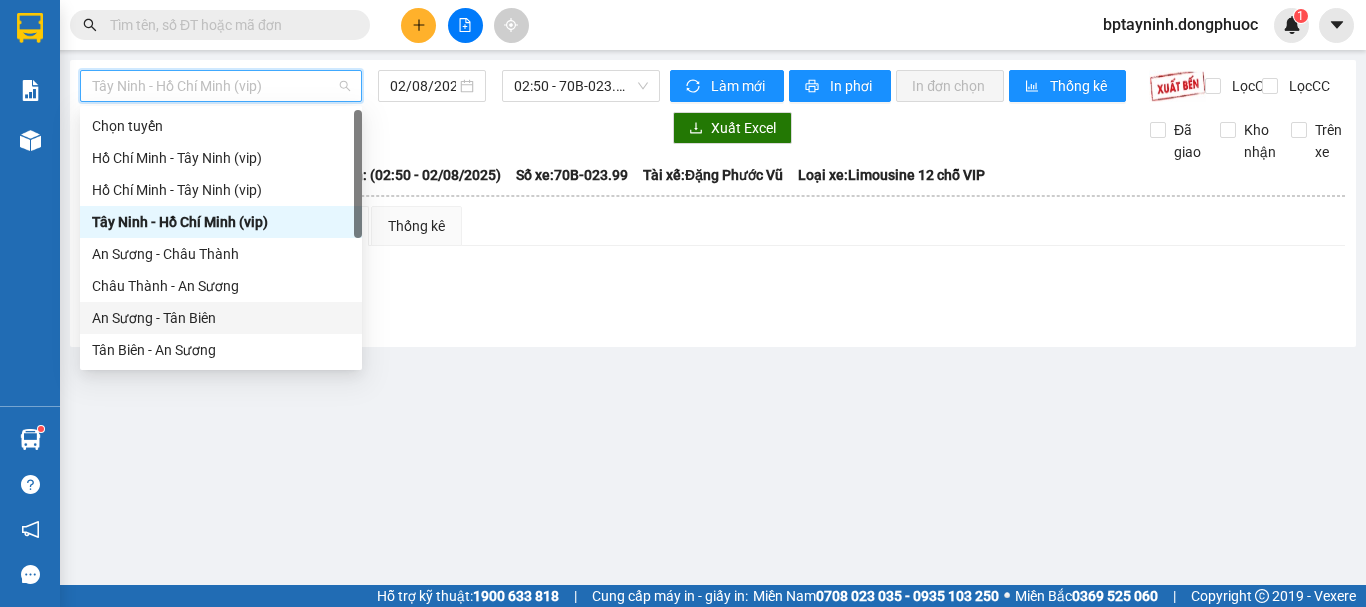 scroll, scrollTop: 288, scrollLeft: 0, axis: vertical 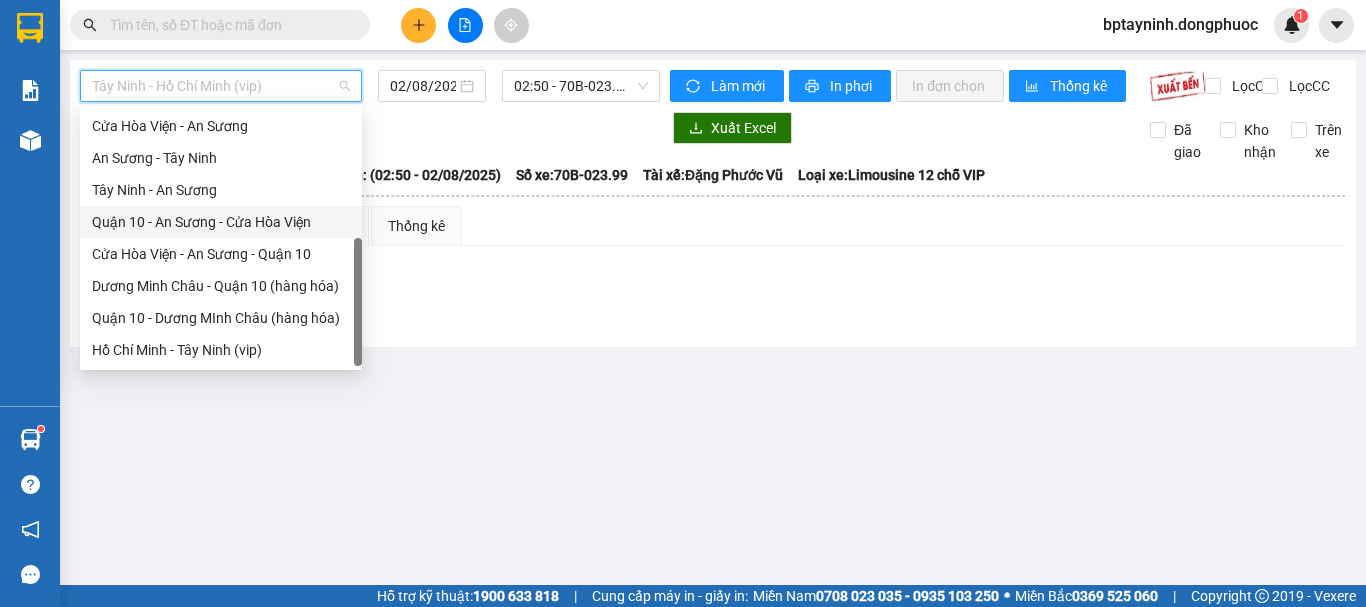click on "Tây Ninh - An Sương" at bounding box center (221, 190) 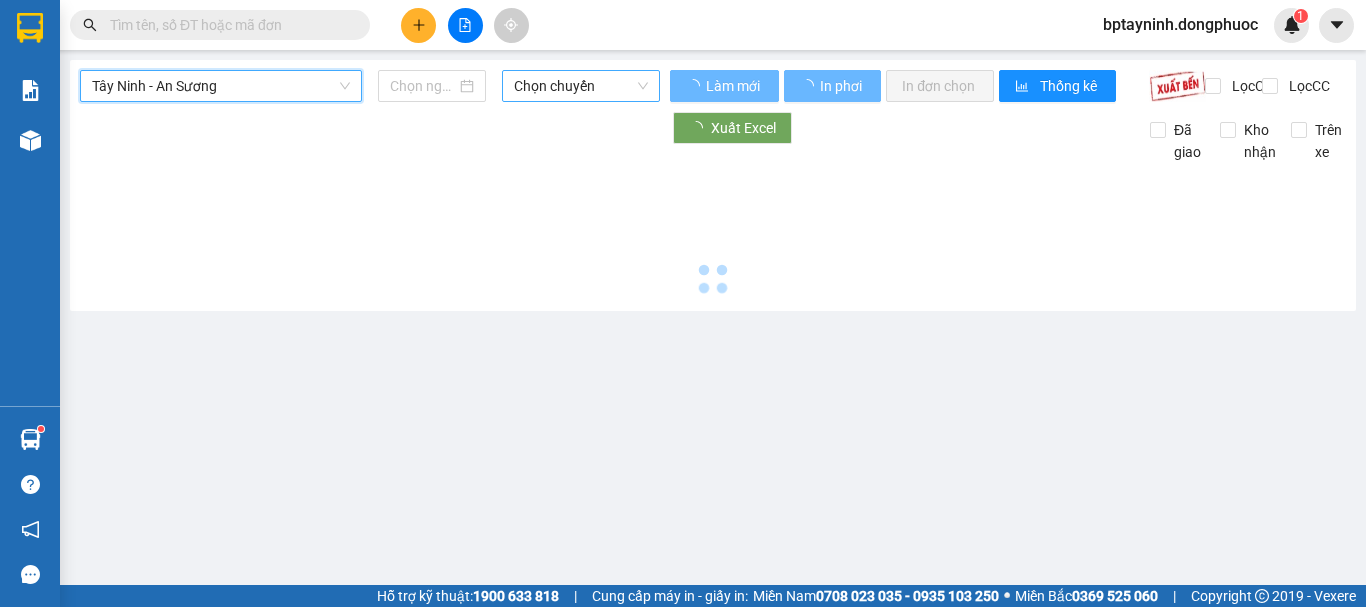 type on "02/08/2025" 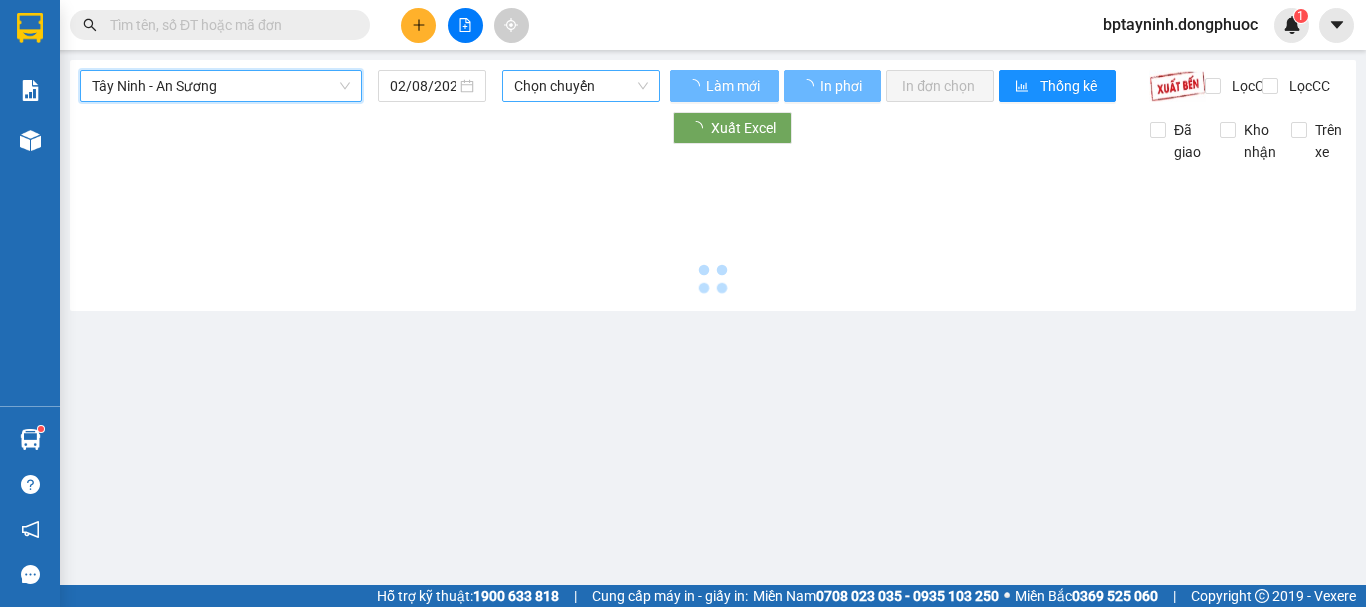 click on "Chọn chuyến" at bounding box center [581, 86] 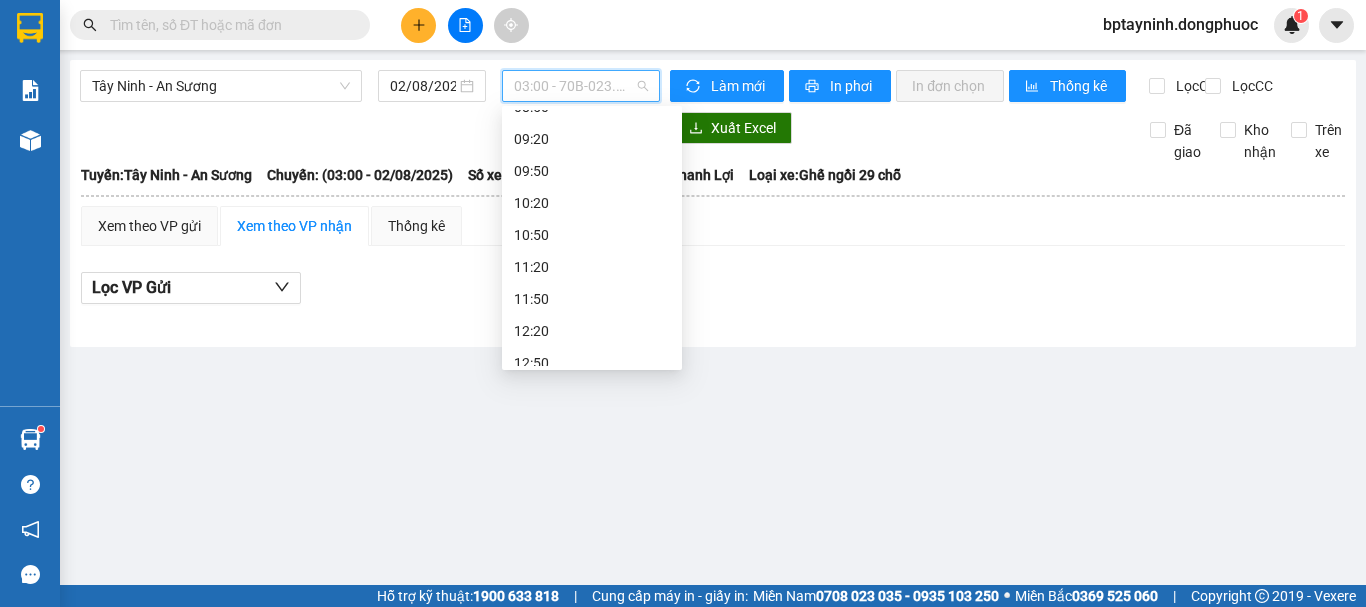 scroll, scrollTop: 268, scrollLeft: 0, axis: vertical 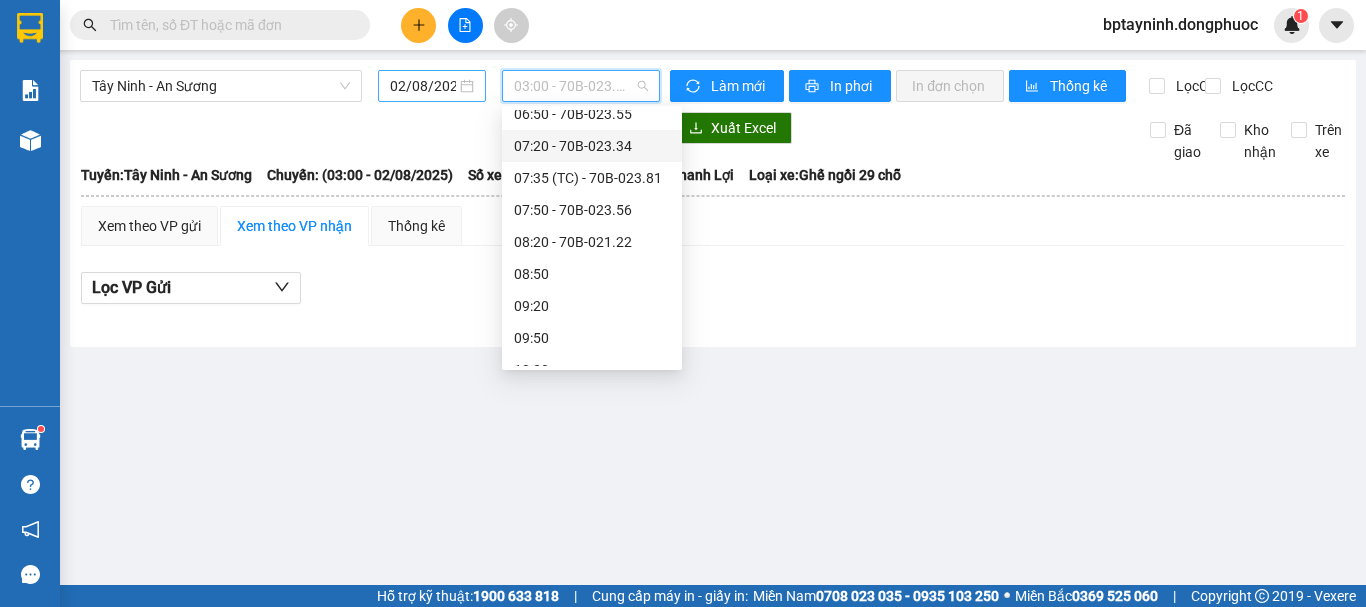 click on "02/08/2025" at bounding box center (432, 86) 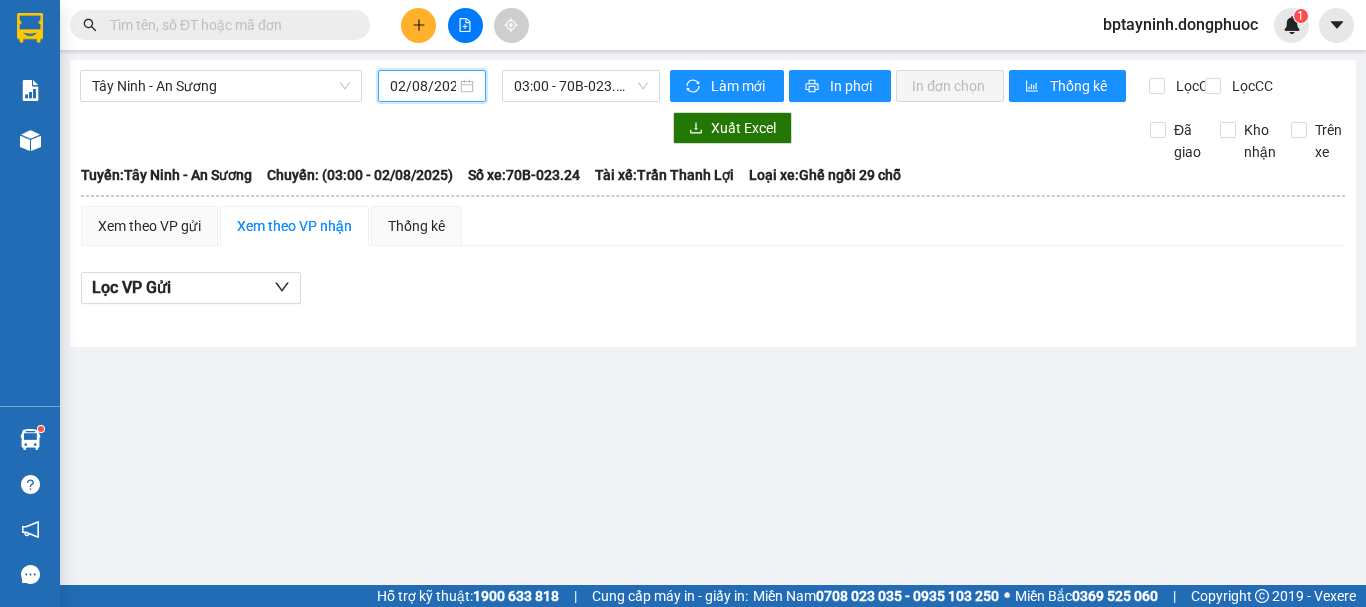 scroll, scrollTop: 0, scrollLeft: 5, axis: horizontal 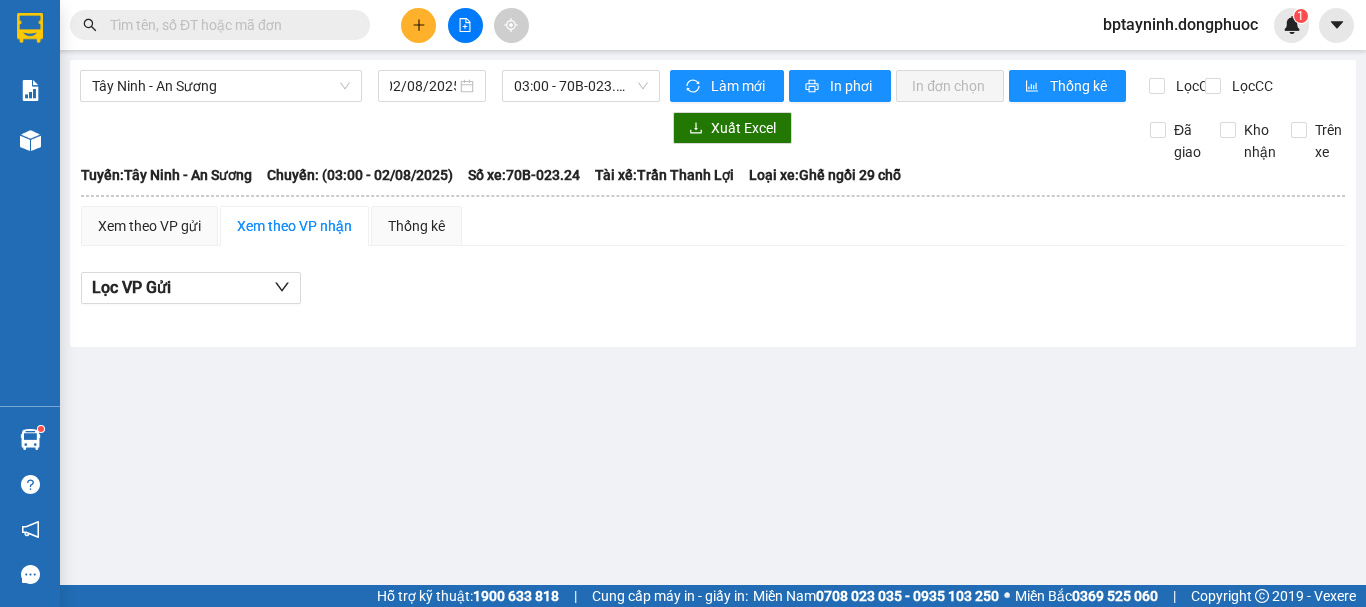 click at bounding box center [418, 25] 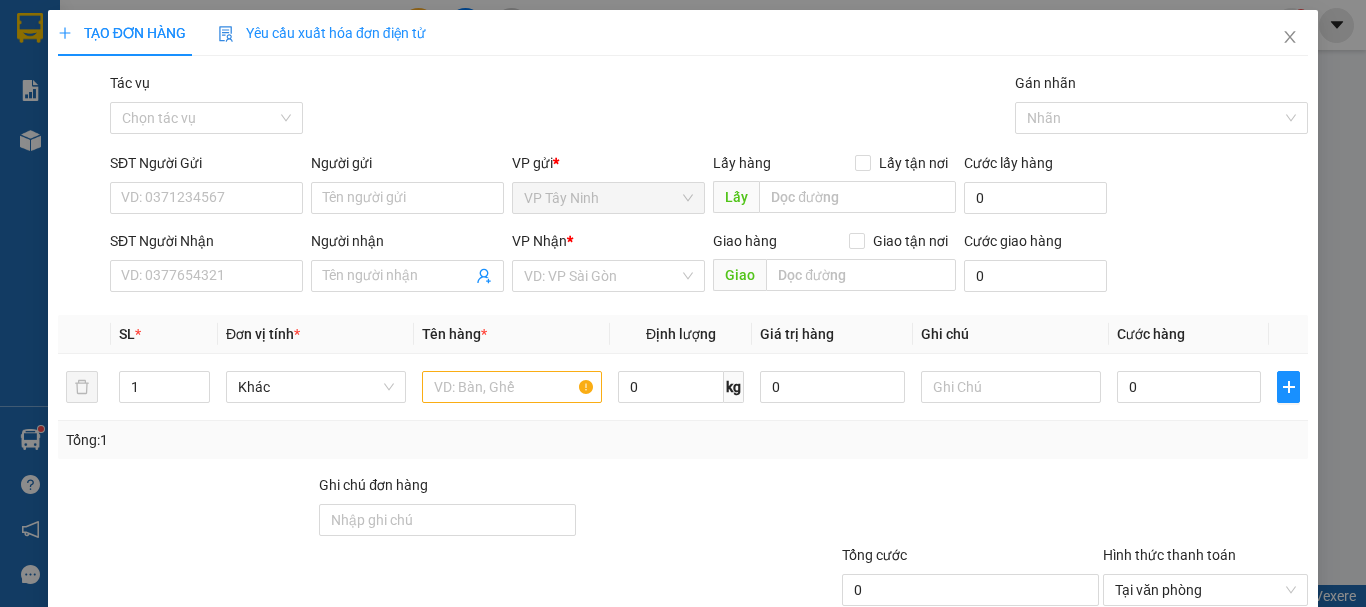 click on "SĐT Người Gửi VD: 0371234567" at bounding box center [206, 187] 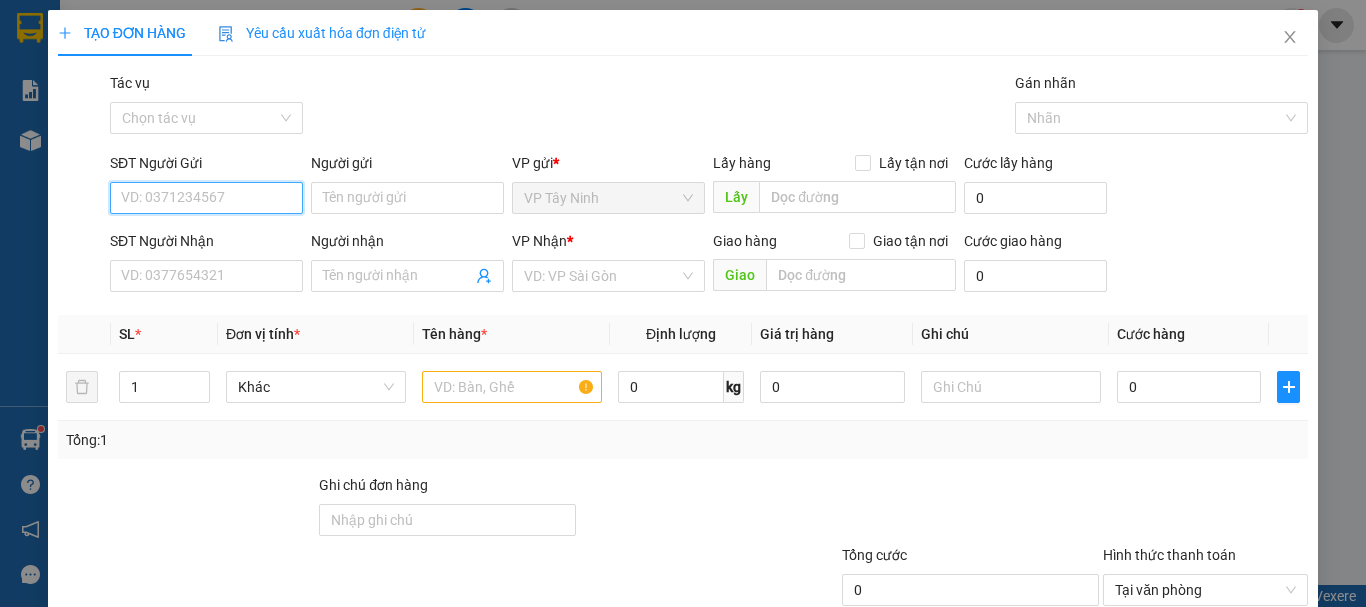 click on "SĐT Người Gửi" at bounding box center [206, 198] 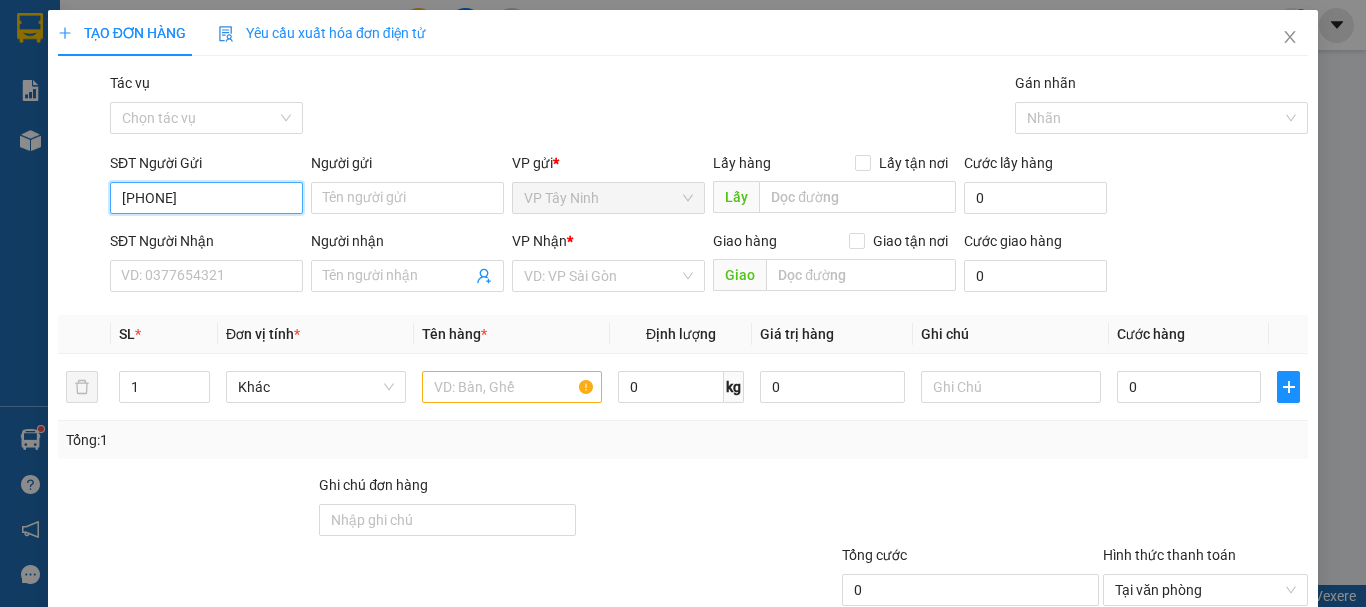 type on "[PHONE]" 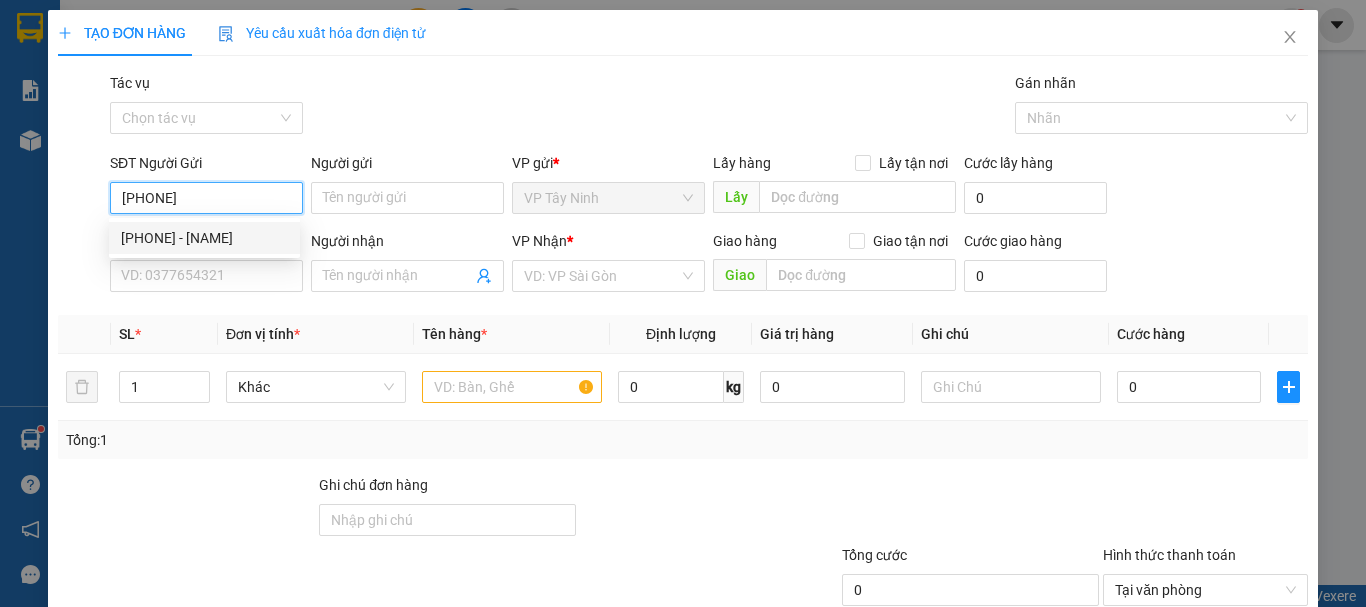 click on "[PHONE] - [NAME]" at bounding box center (204, 238) 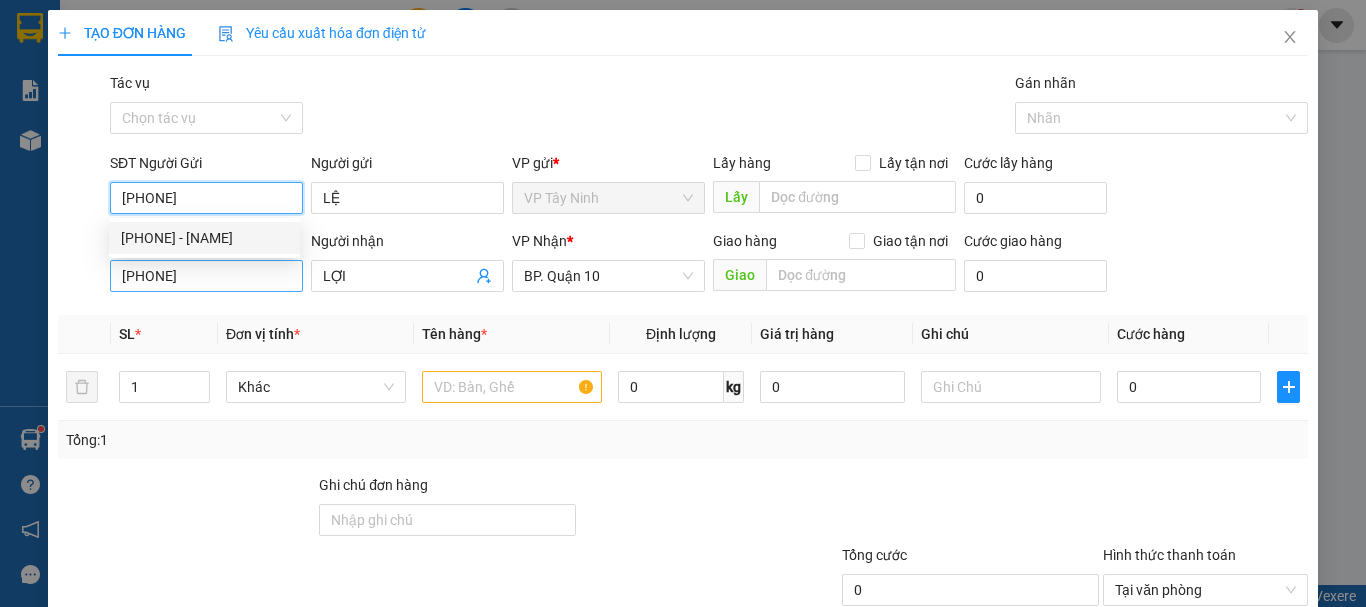 type on "40.000" 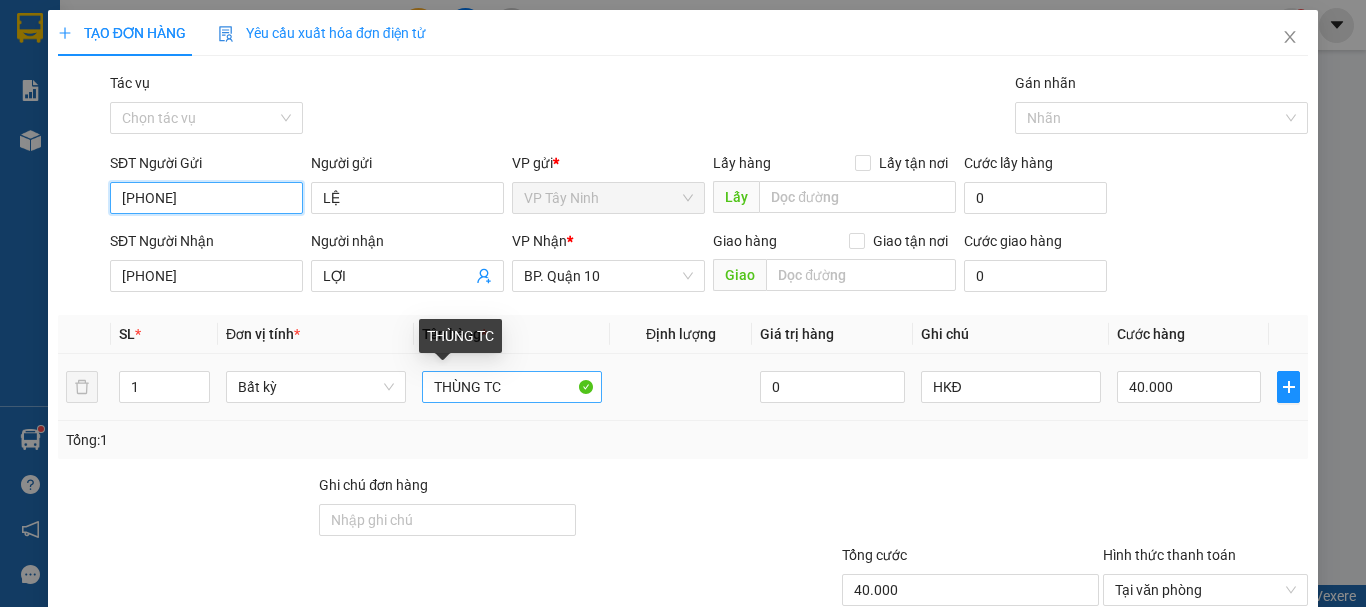 type on "[PHONE]" 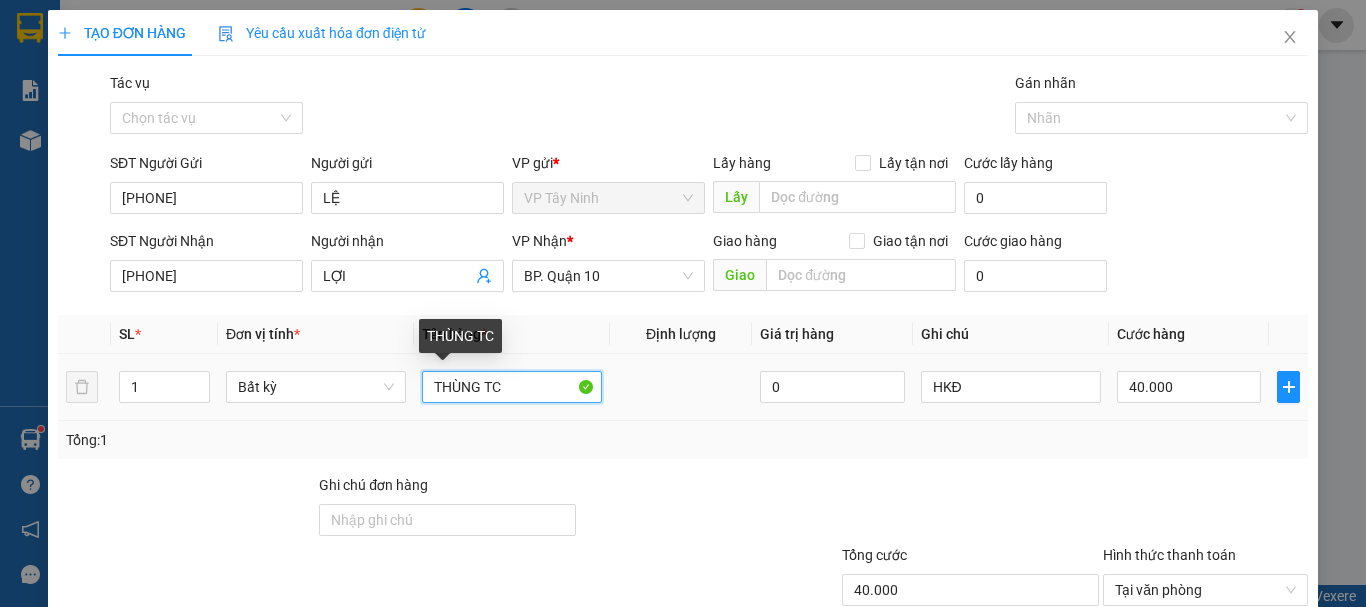 click on "THÙNG TC" at bounding box center (512, 387) 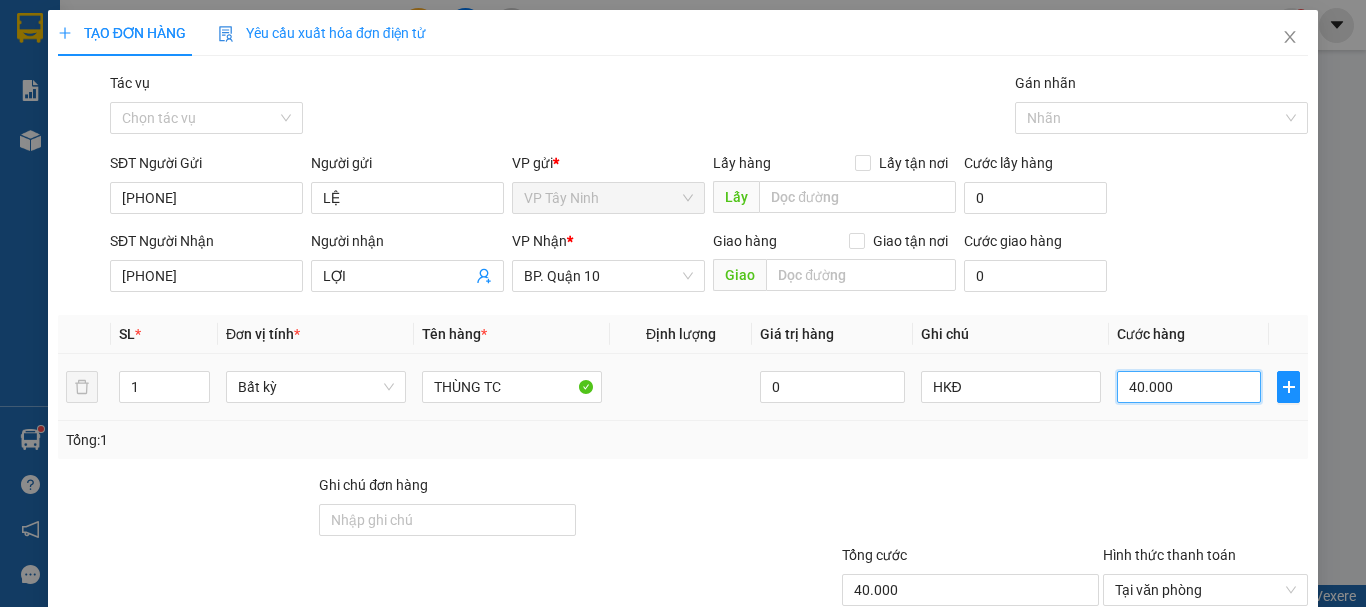 click on "40.000" at bounding box center [1189, 387] 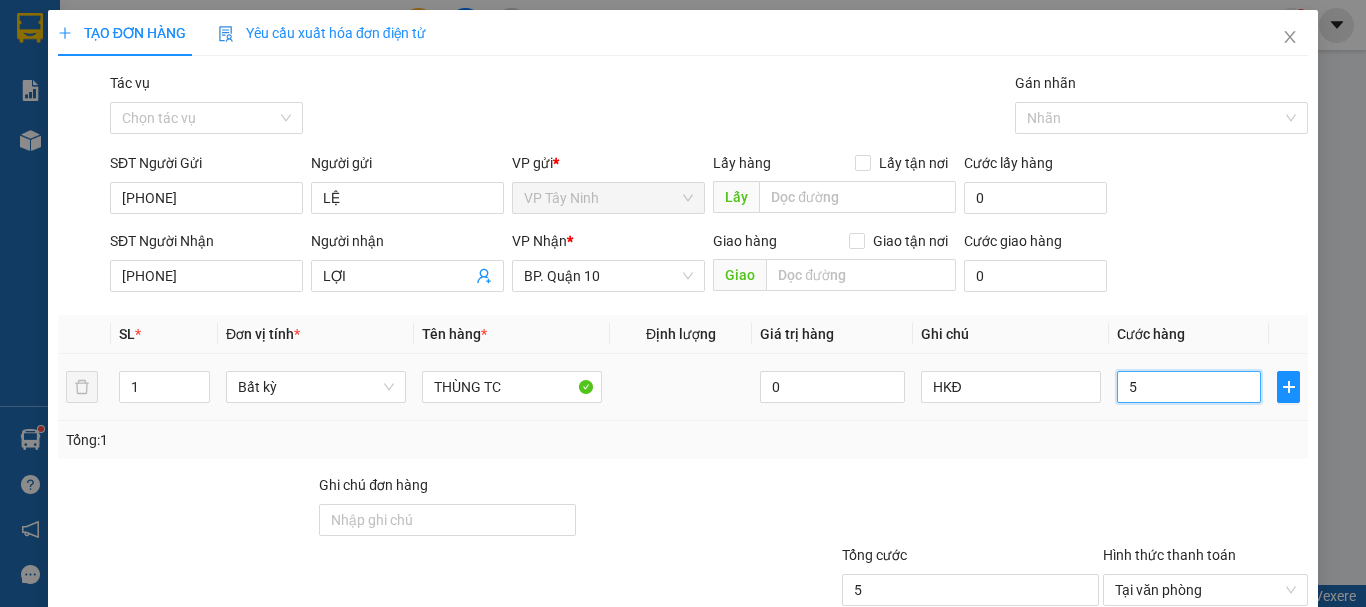 type on "50" 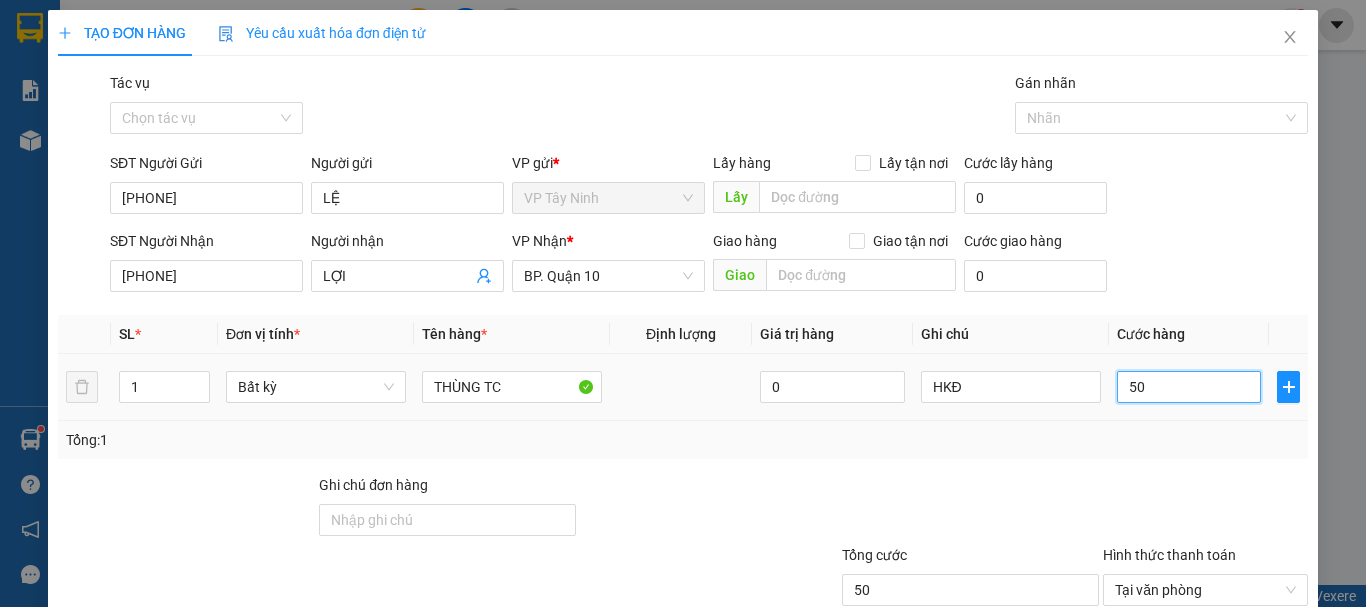 type on "50" 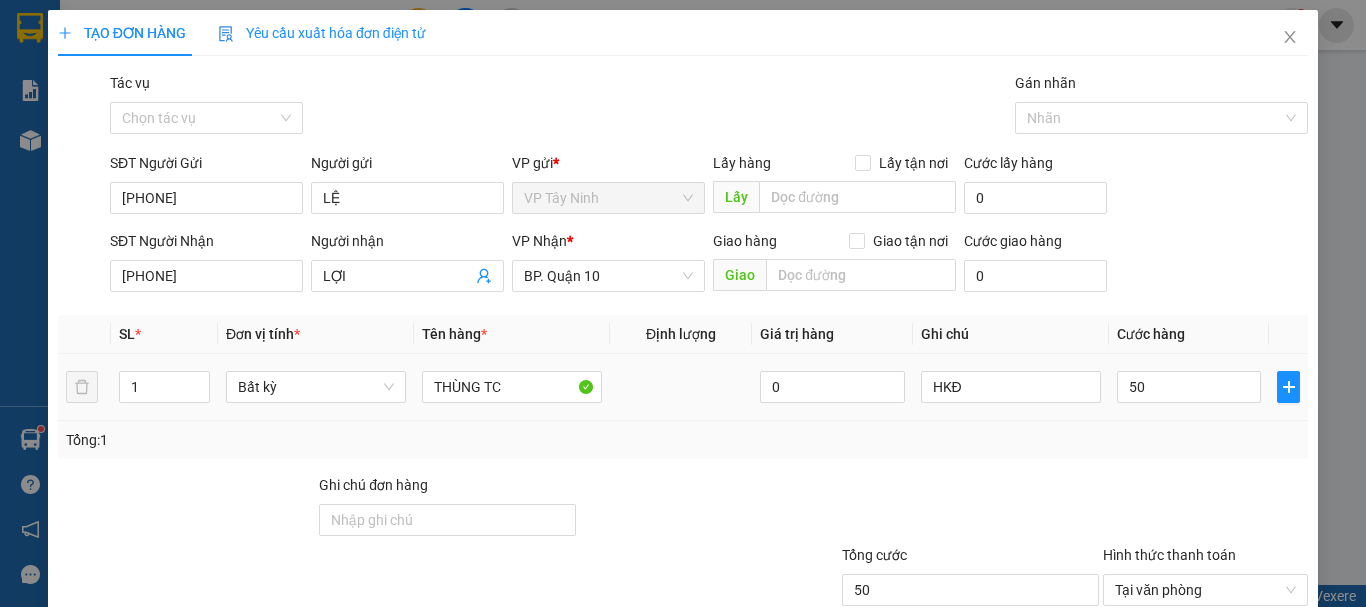 type on "50.000" 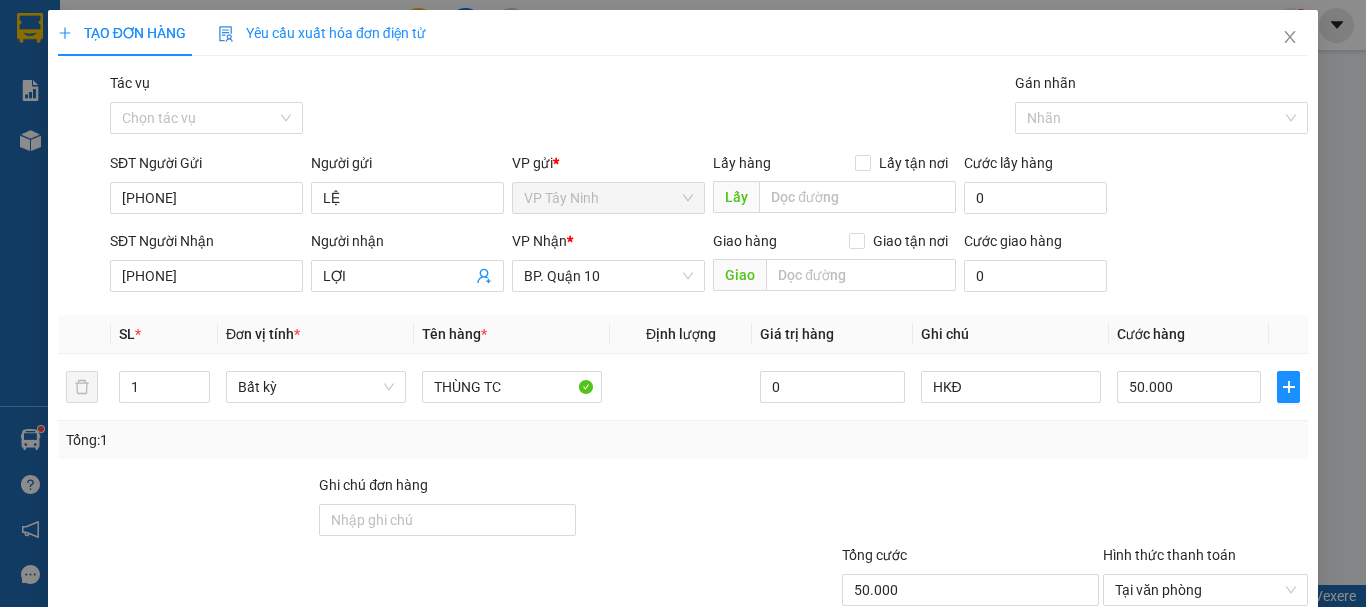 click on "Tổng:  1" at bounding box center (683, 440) 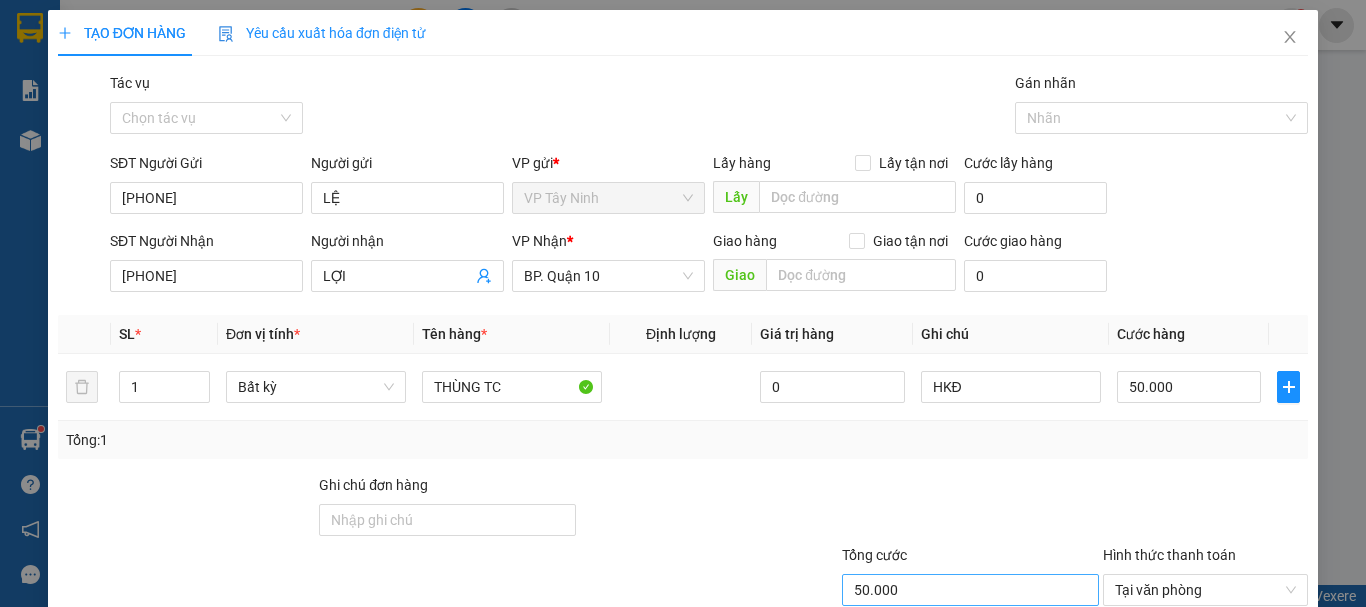 scroll, scrollTop: 133, scrollLeft: 0, axis: vertical 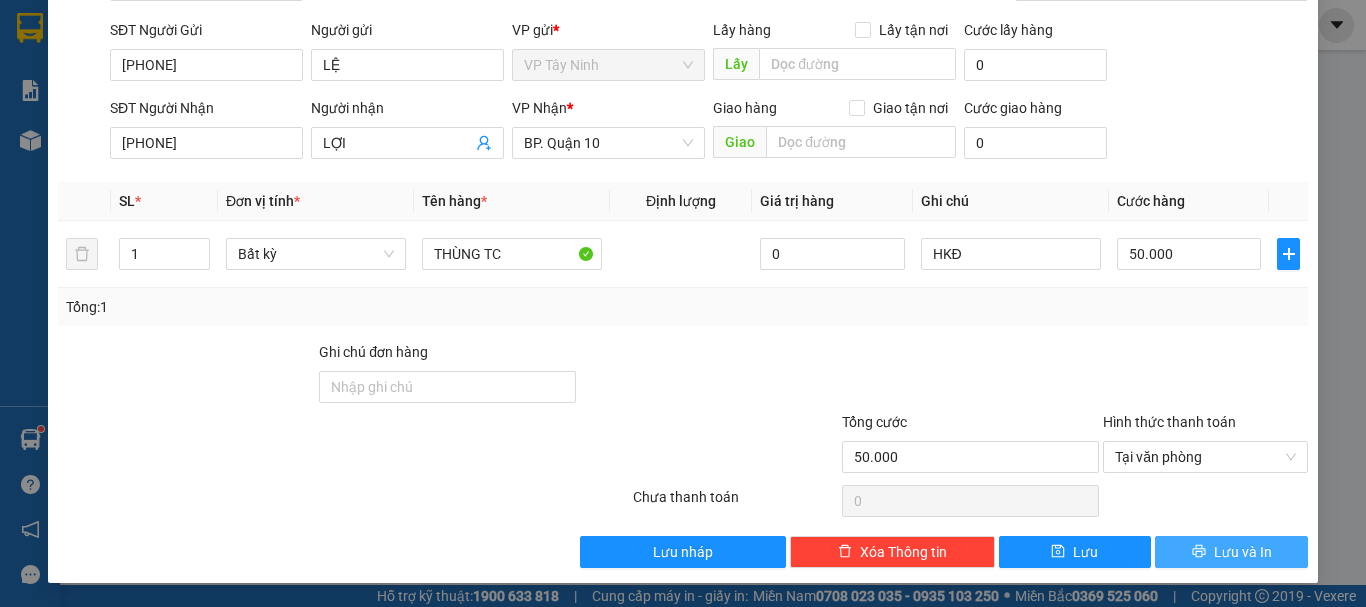 click on "Lưu và In" at bounding box center (1243, 552) 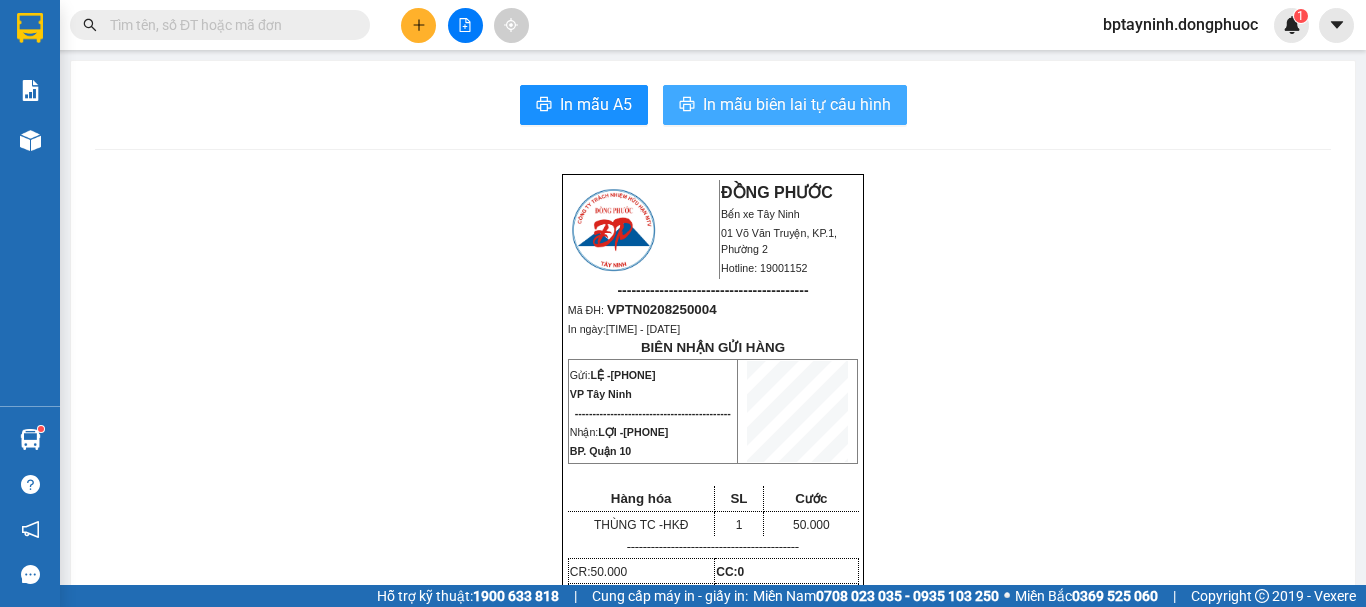 click on "In mẫu biên lai tự cấu hình" at bounding box center [797, 104] 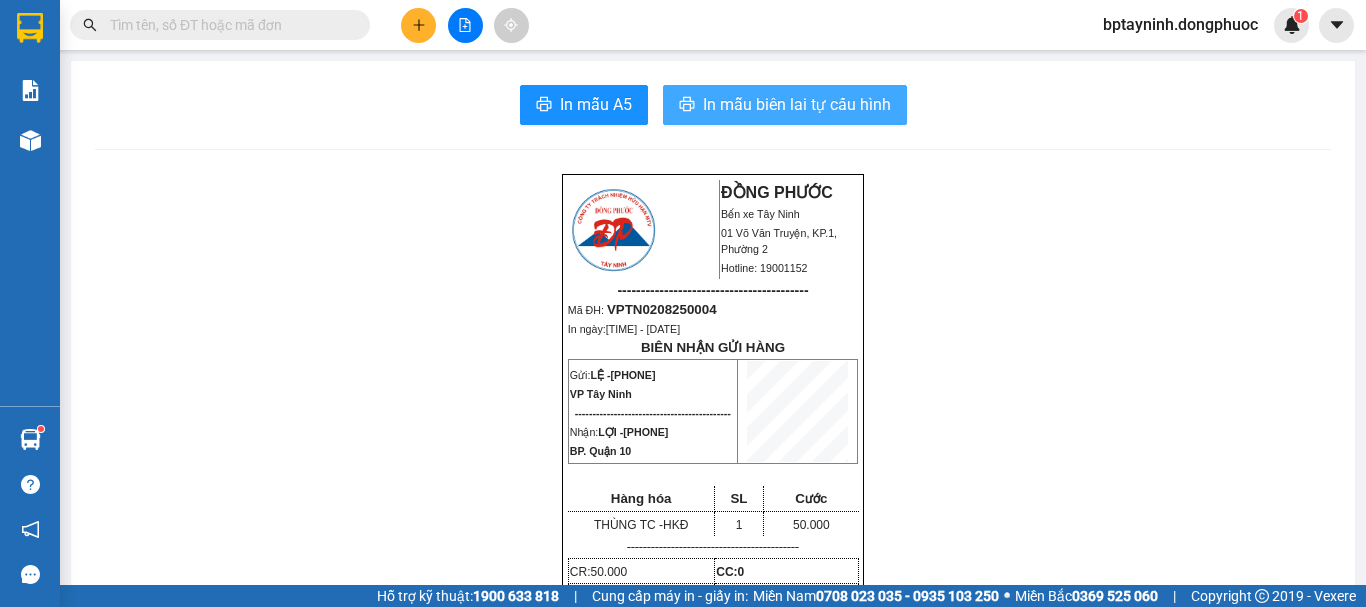 scroll, scrollTop: 0, scrollLeft: 0, axis: both 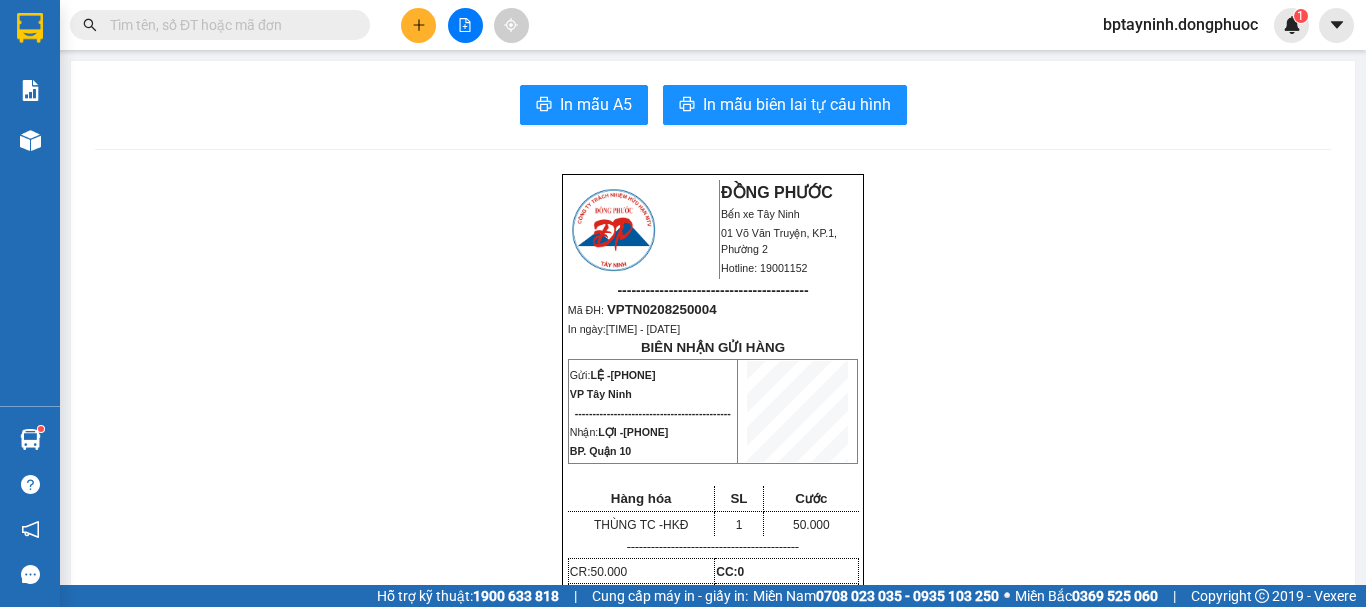 click at bounding box center [220, 25] 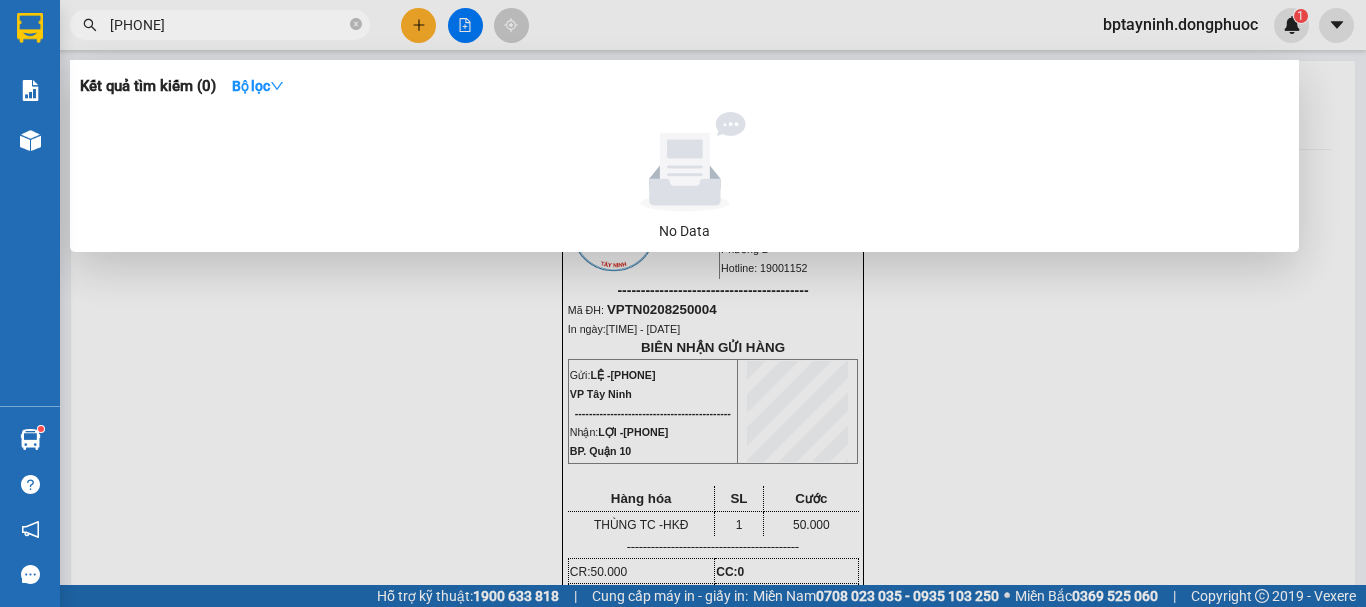 click on "0966828352" at bounding box center [228, 25] 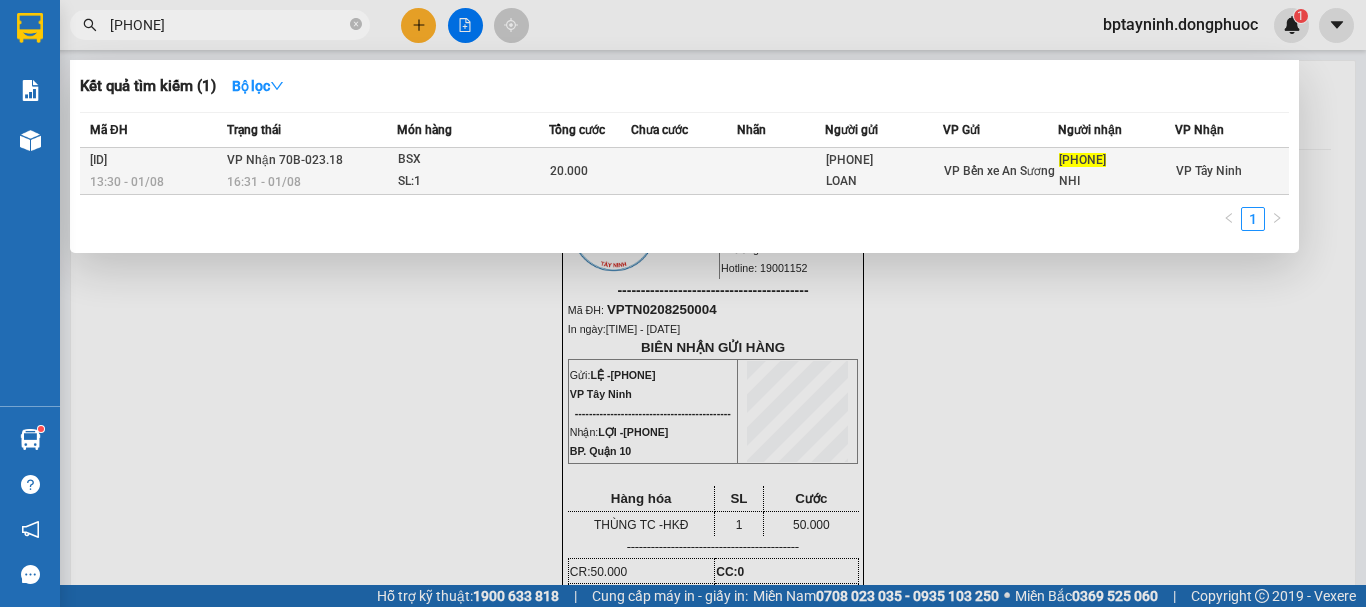 type on "0966282352" 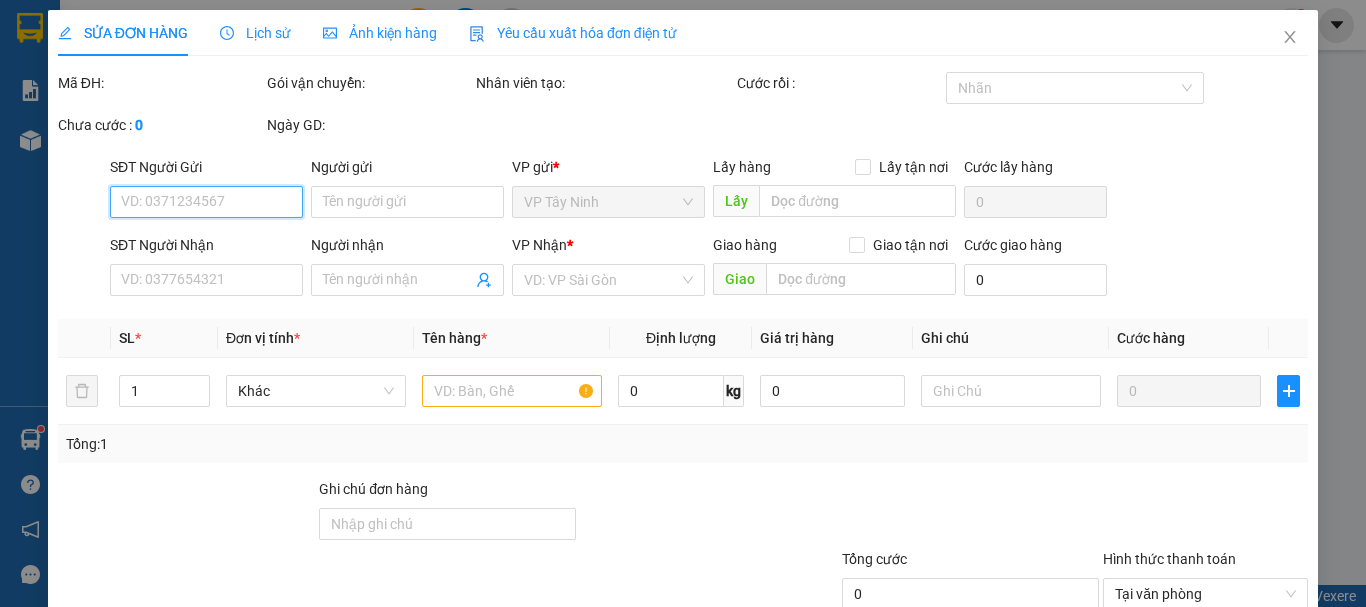 type on "0933120774" 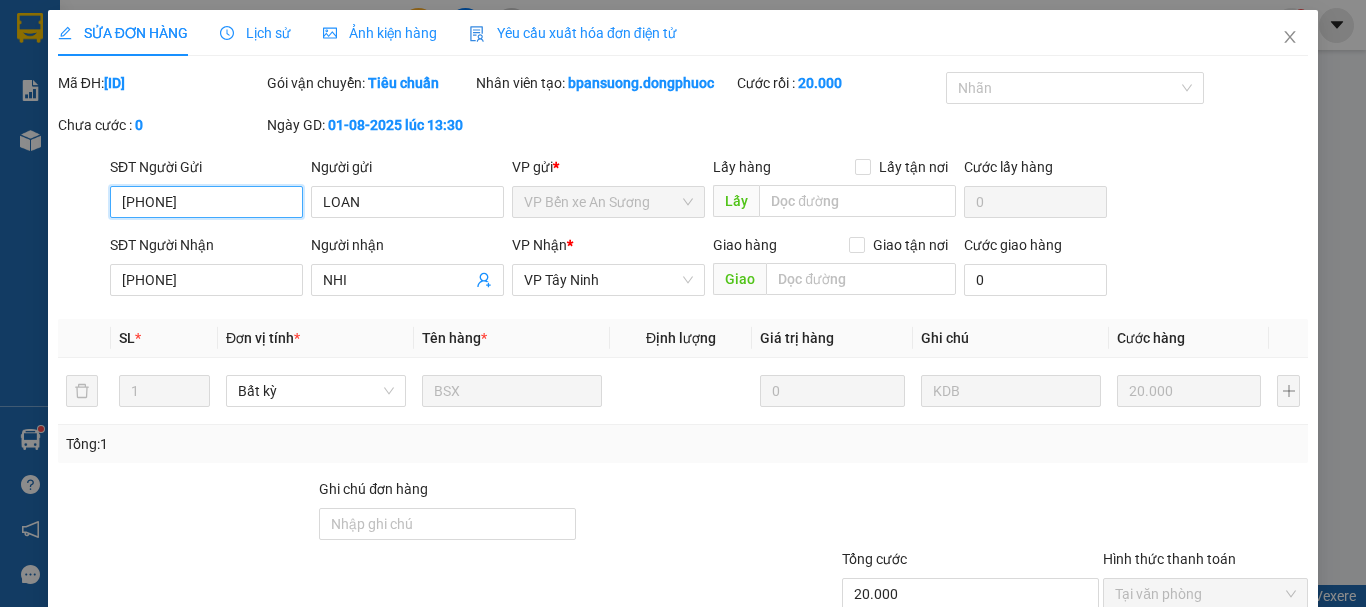 scroll, scrollTop: 137, scrollLeft: 0, axis: vertical 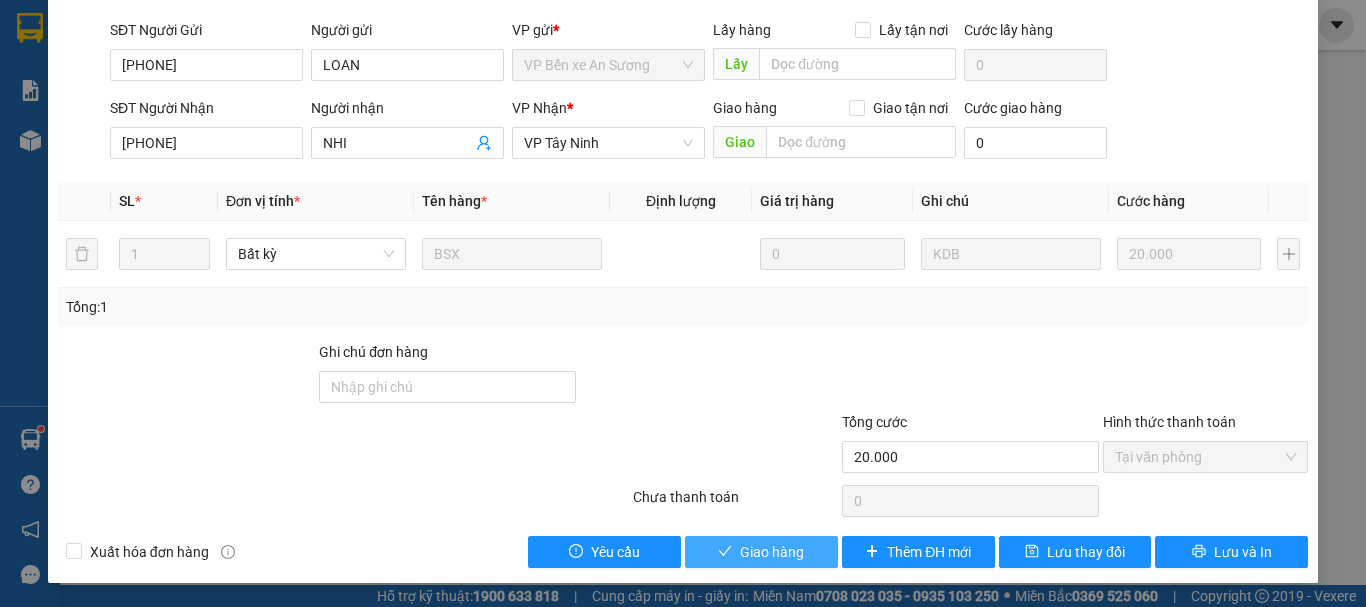 click on "Giao hàng" at bounding box center [772, 552] 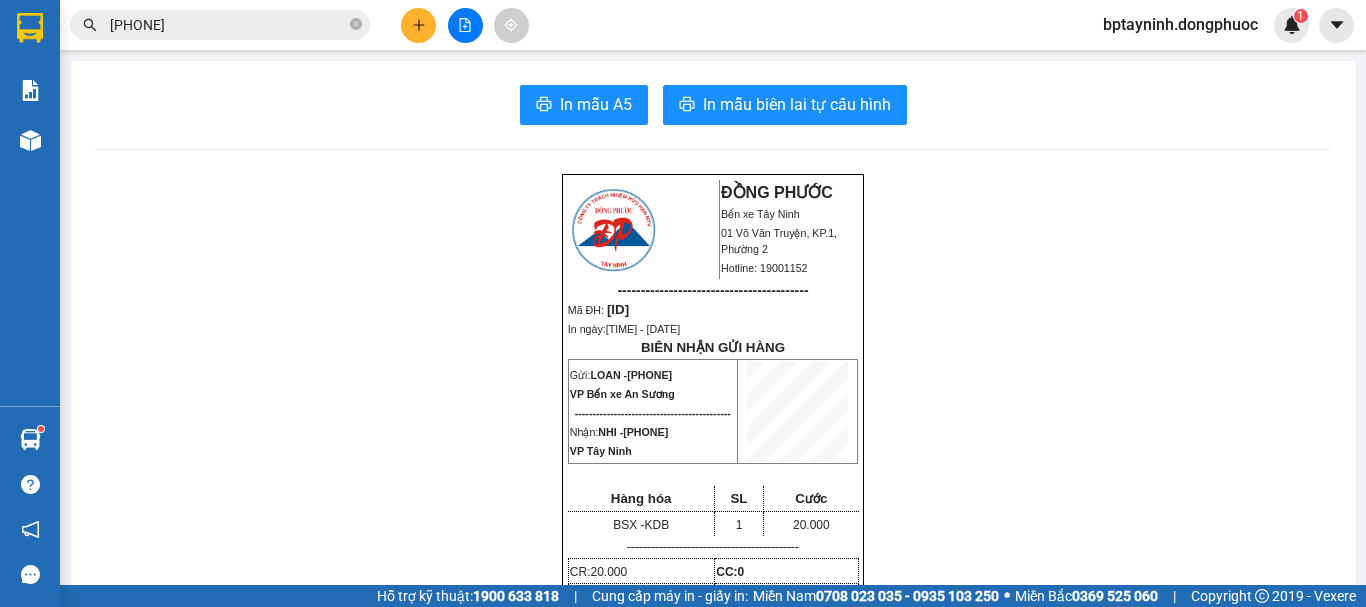 click on "0966282352" at bounding box center [220, 25] 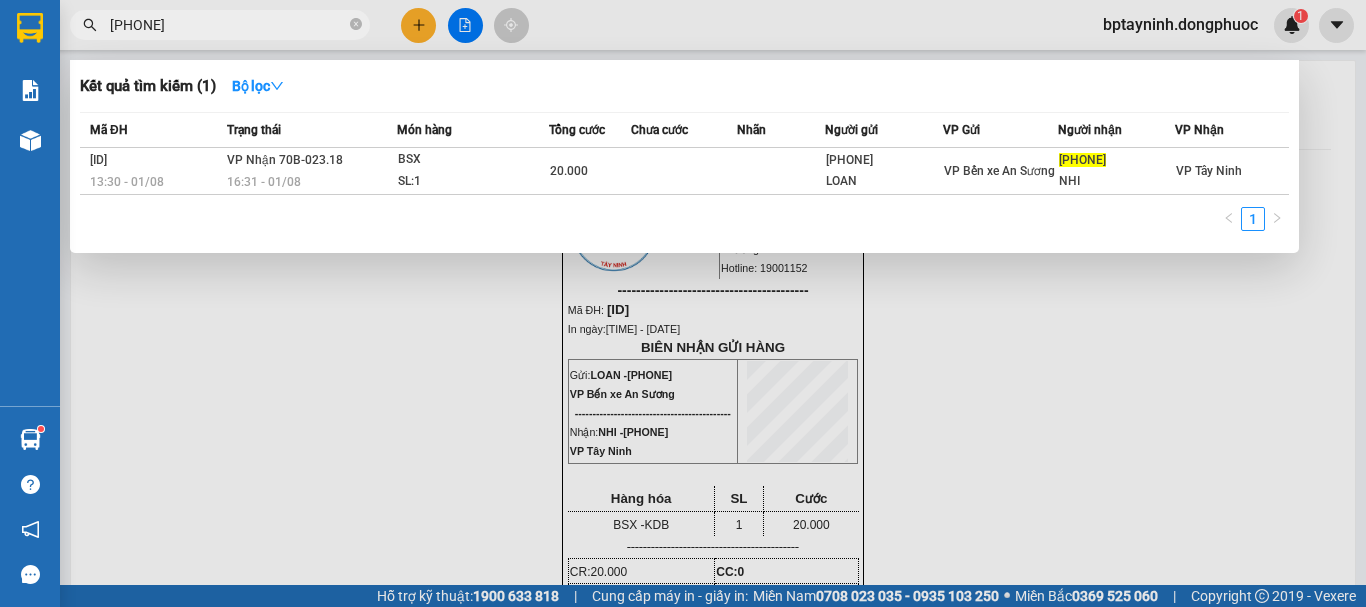 click on "0966282352" at bounding box center (228, 25) 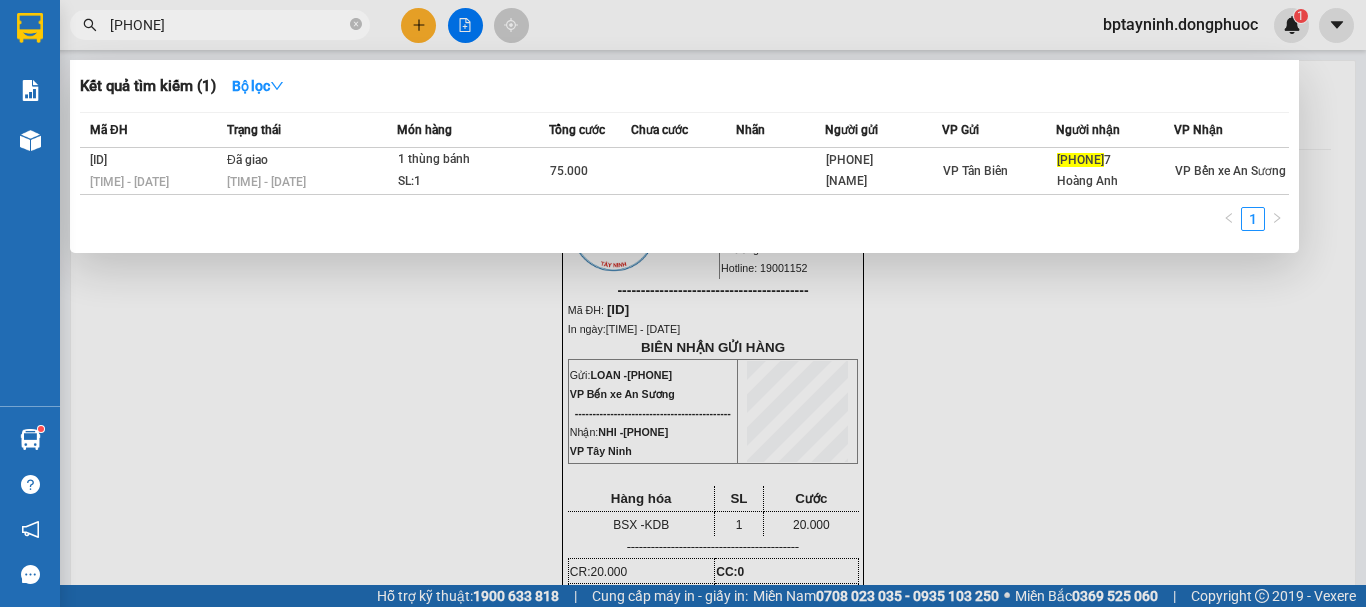 click on "090870270" at bounding box center [228, 25] 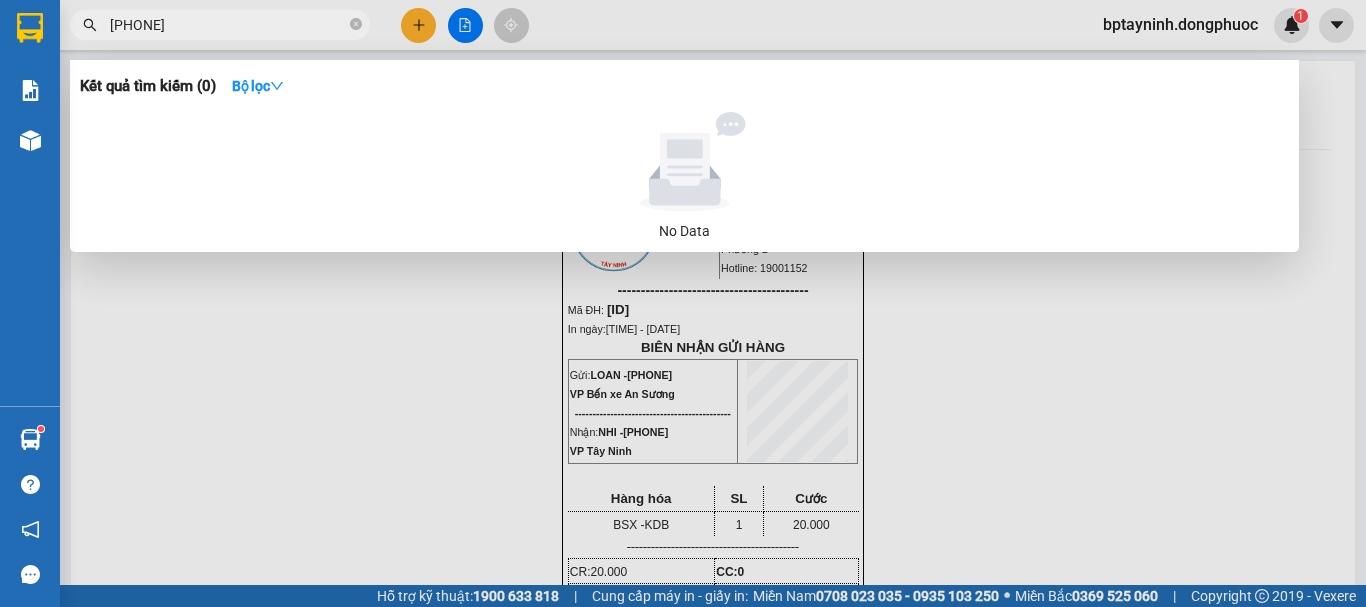 click on "0908700270" at bounding box center [228, 25] 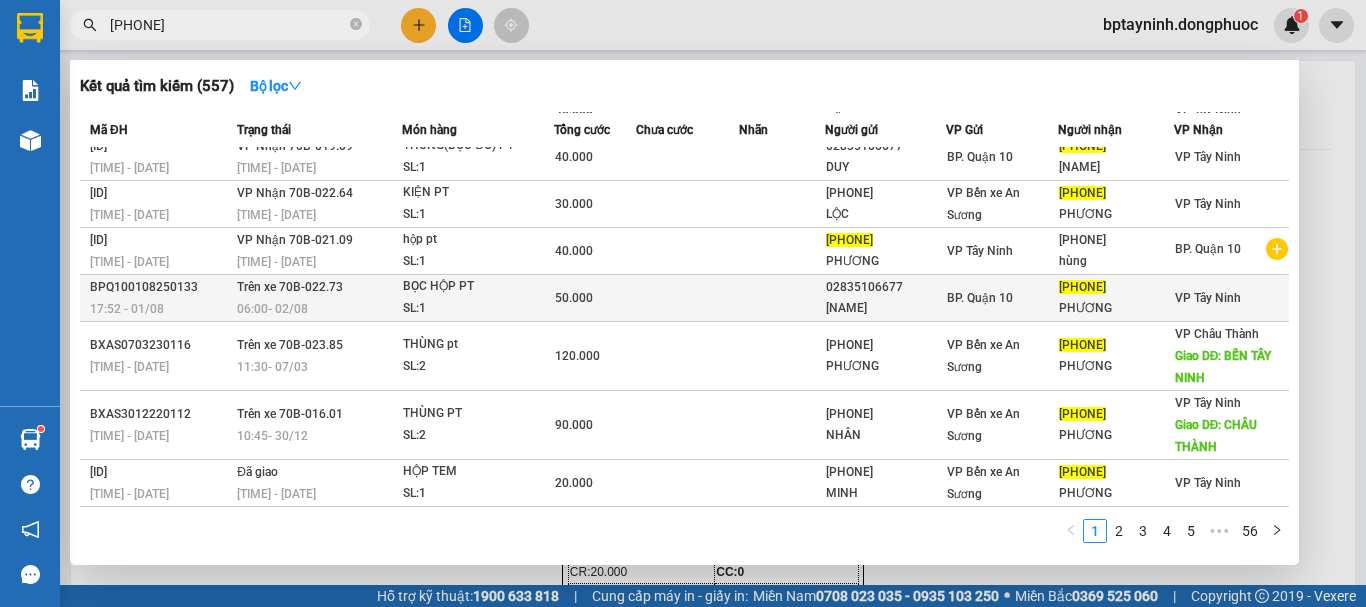 scroll, scrollTop: 193, scrollLeft: 0, axis: vertical 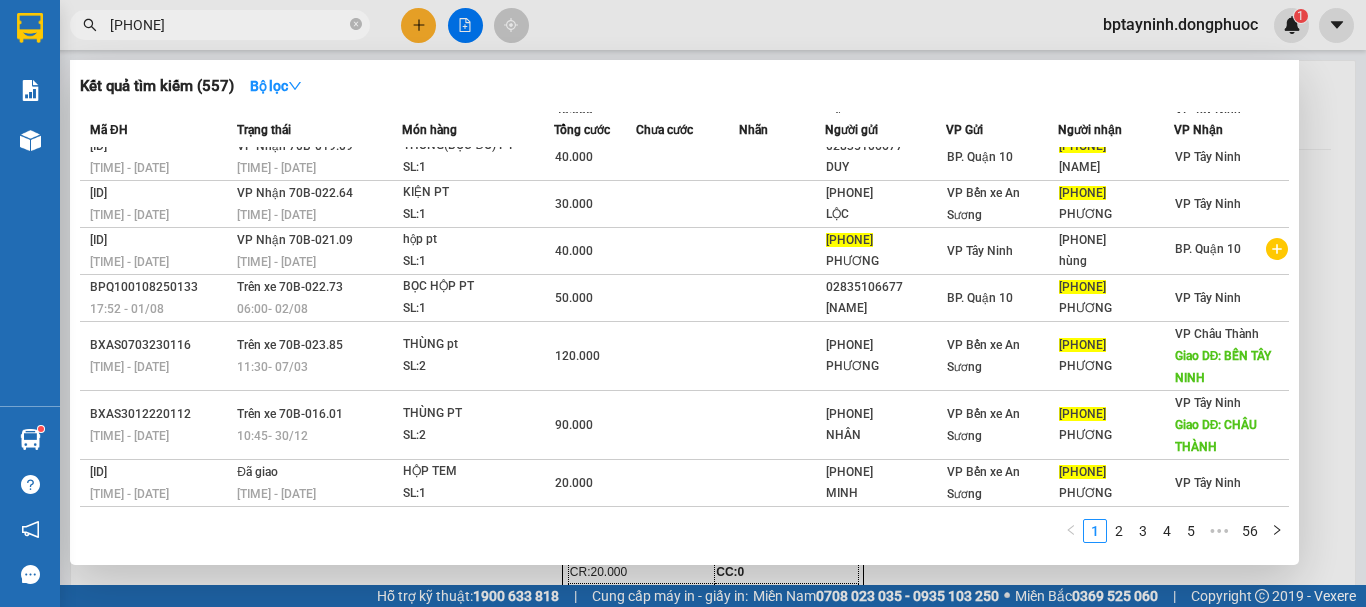 type on "0908700278" 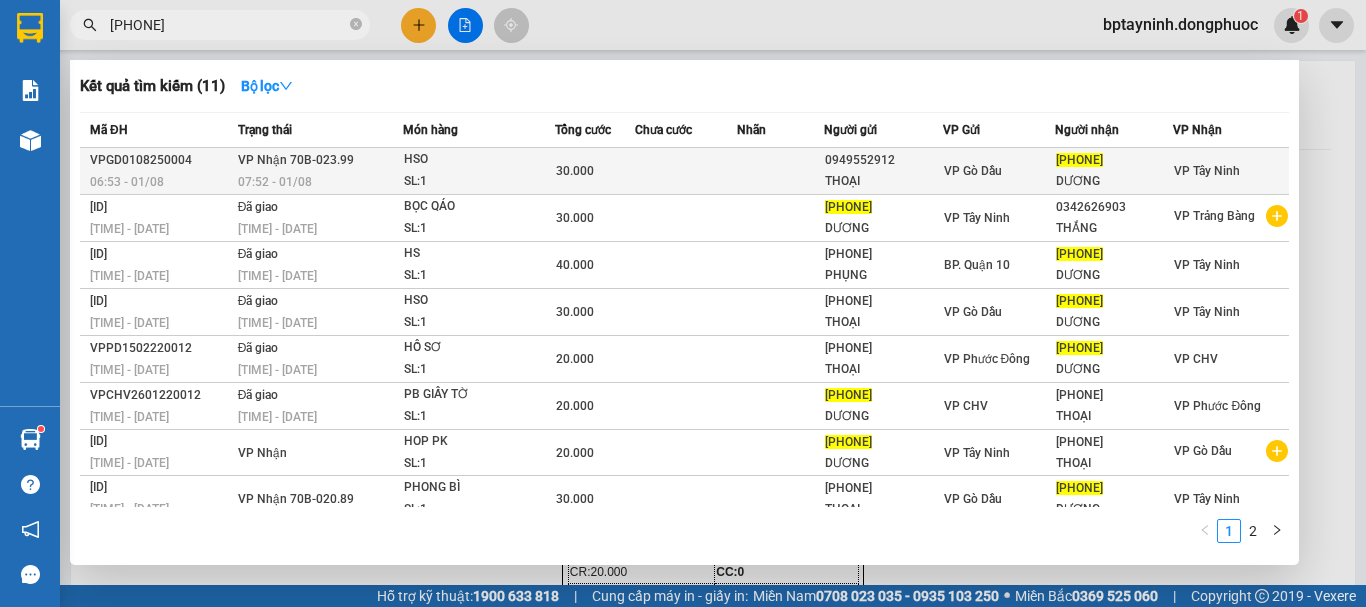 type on "[PHONE]" 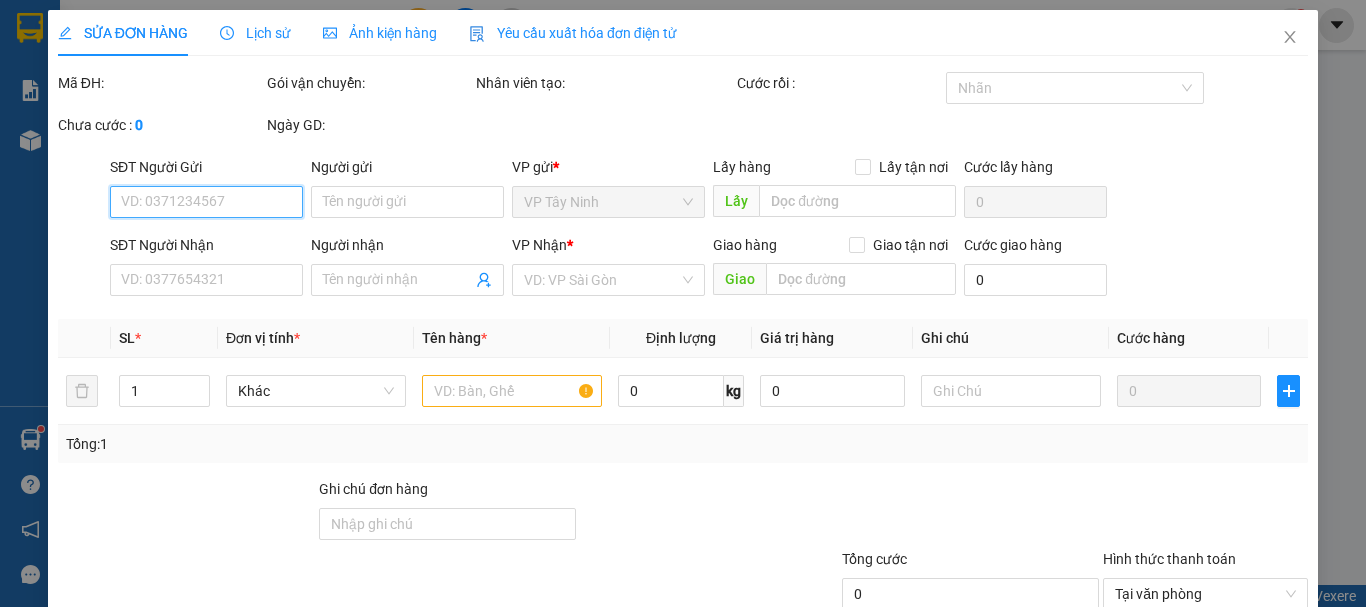 type on "0949552912" 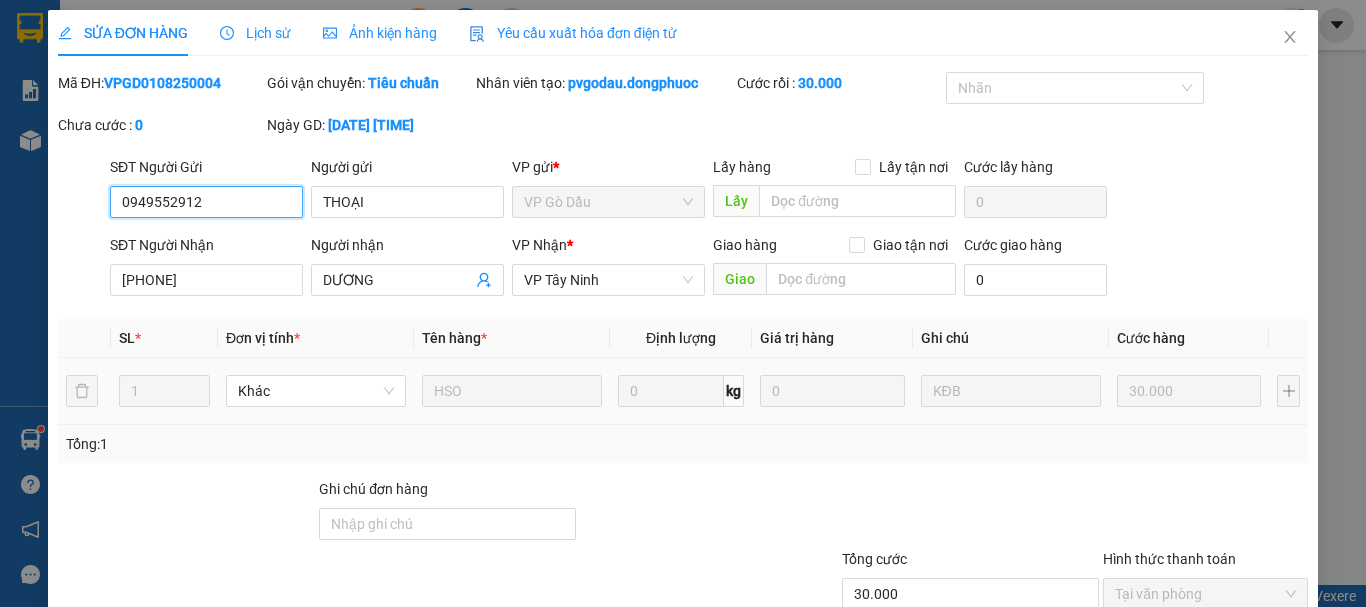 scroll, scrollTop: 137, scrollLeft: 0, axis: vertical 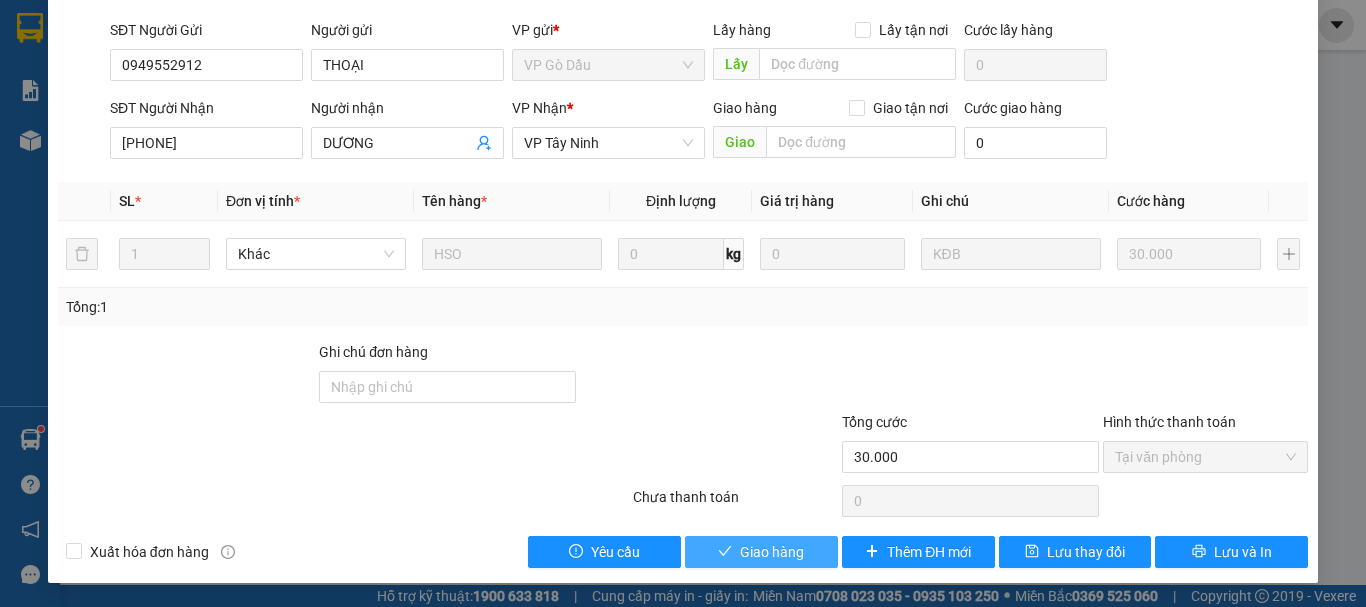 click on "Giao hàng" at bounding box center [772, 552] 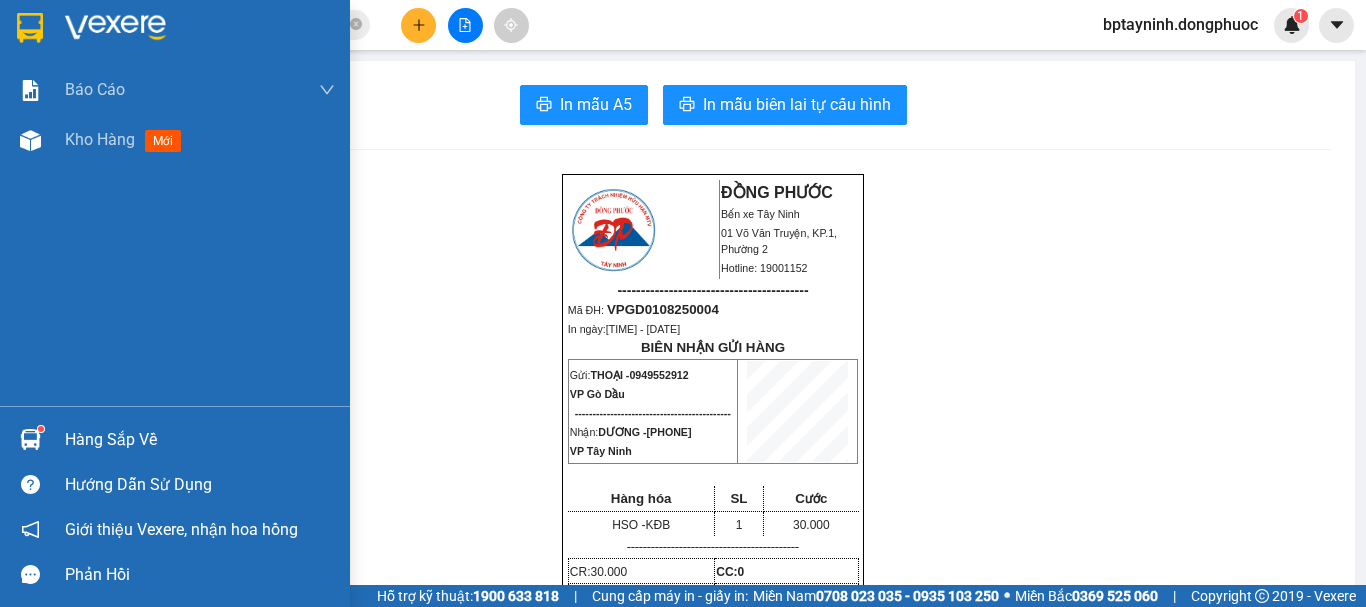 click on "Hàng sắp về" at bounding box center (175, 439) 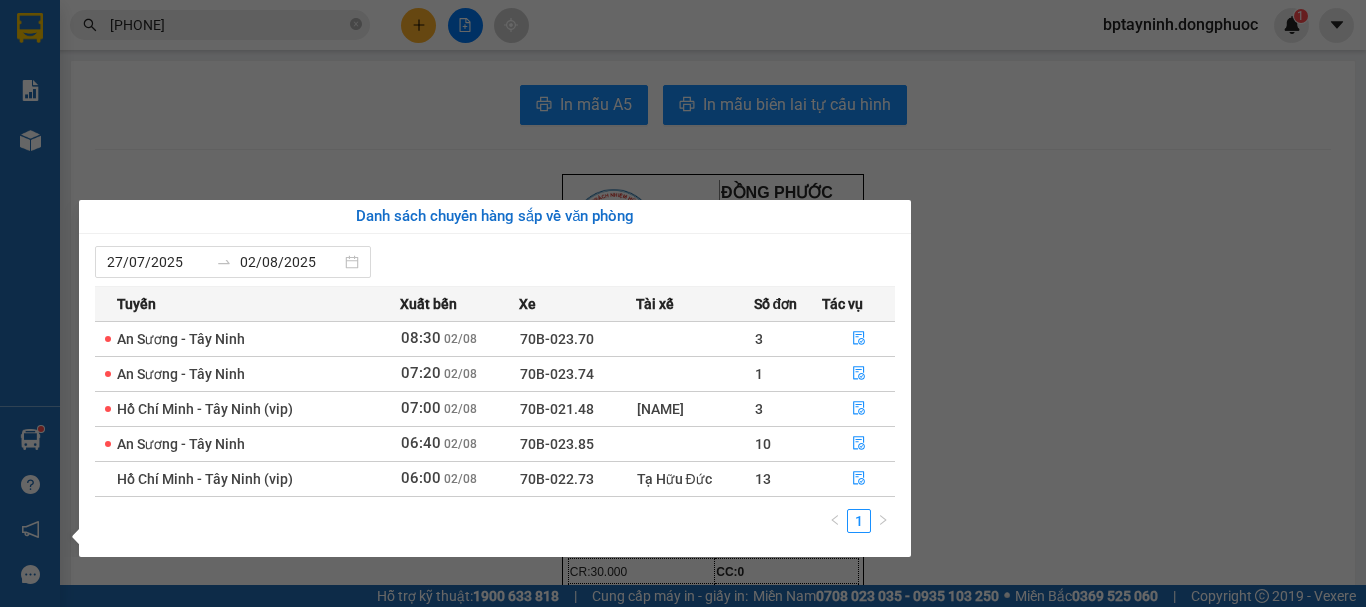 click on "Kết quả tìm kiếm ( 11 )  Bộ lọc  Mã ĐH Trạng thái Món hàng Tổng cước Chưa cước Nhãn Người gửi VP Gửi Người nhận VP Nhận VPGD0108250004 06:53 - 01/08 VP Nhận   70B-023.99 07:52 - 01/08 HSO SL:  1 30.000 0949552912 THOẠI VP Gò Dầu 0976549697 DƯƠNG VP Tây Ninh BXTN0610220080 15:00 - 06/10 Đã giao   07:51 - 07/10 BỌC QÁO SL:  1 30.000 0976549697 DƯƠNG VP Tây Ninh 0342626903 THẮNG VP Trảng Bàng VPHQ101507220143 16:18 - 15/07 Đã giao   19:53 - 16/07 HS SL:  1 40.000 0903890798 PHỤNG BP. Quận 10 0976549697 DƯƠNG VP Tây Ninh VPGD2406220003 08:17 - 24/06 Đã giao   11:15 - 24/06 HSO SL:  1 30.000 0977566478 THOẠI VP Gò Dầu 0976549697 DƯƠNG VP Tây Ninh VPPD1502220012 14:46 - 15/02 Đã giao   16:43 - 15/02 HỒ SƠ SL:  1 20.000 0977566478 THOẠI VP Phước Đông 0976549697 DƯƠNG VP CHV VPCHV2601220012 10:56 - 26/01 Đã giao   17:52 - 26/01 PB GIẤY TỜ SL:  1 20.000 0976549697 DƯƠNG VP CHV 0977566478 THOẠI VP Phước Đông" at bounding box center (683, 303) 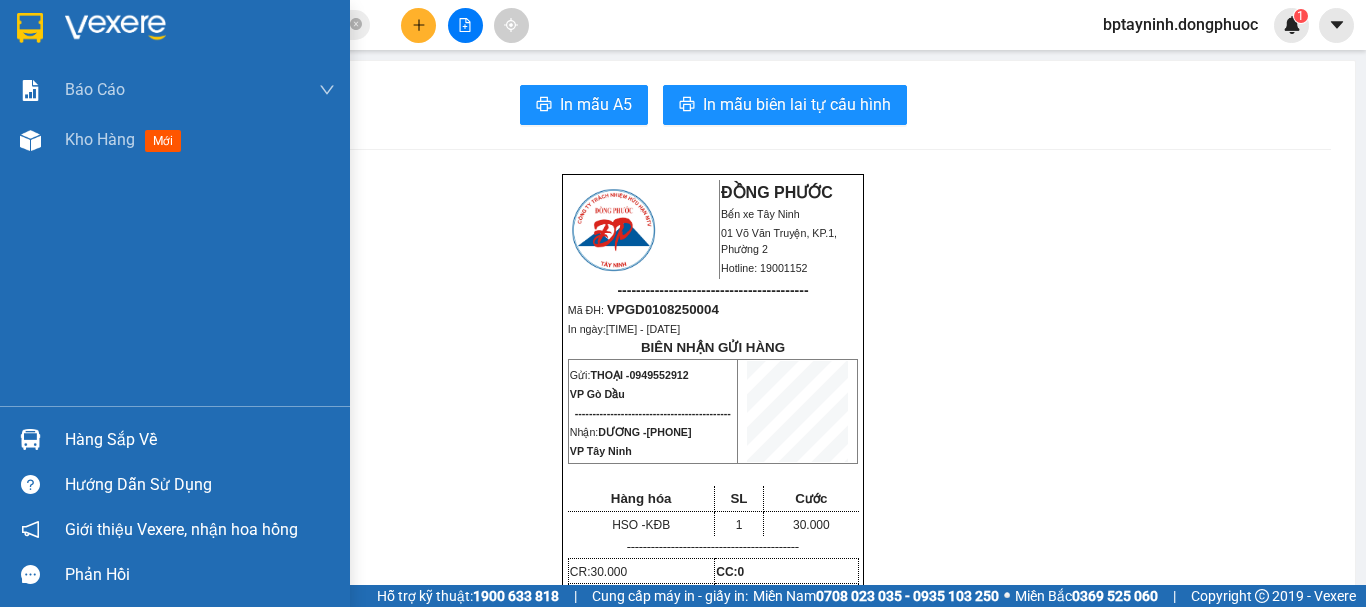 drag, startPoint x: 65, startPoint y: 420, endPoint x: 80, endPoint y: 421, distance: 15.033297 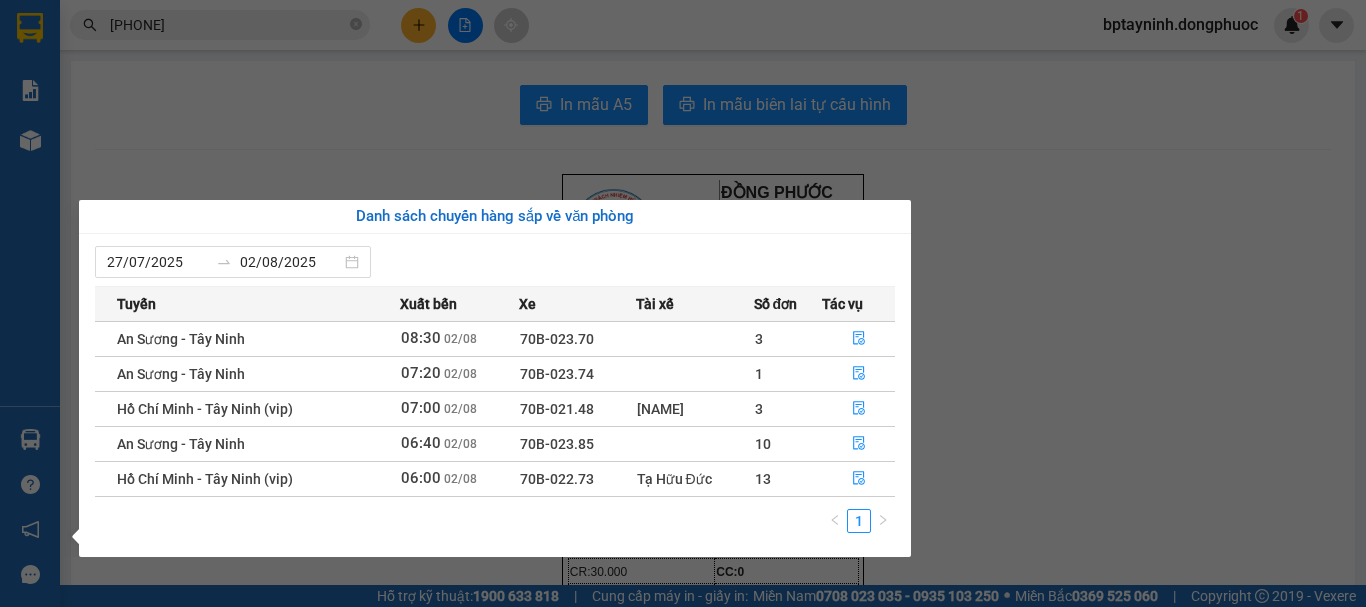 click on "27/07/2025 02/08/2025 Tuyến Xuất bến Xe Tài xế Số đơn Tác vụ An Sương - Tây Ninh 08:30 02/08 70B-023.70 3 An Sương - Tây Ninh 07:20 02/08 70B-023.74 1 Hồ Chí Minh - Tây Ninh (vip) 07:00 02/08 70B-021.48 Lê Kim Lợi  3 An Sương - Tây Ninh 06:40 02/08 70B-023.85 10 Hồ Chí Minh - Tây Ninh (vip) 06:00 02/08 70B-022.73 Tạ Hữu Đức 13 1" at bounding box center [495, 395] 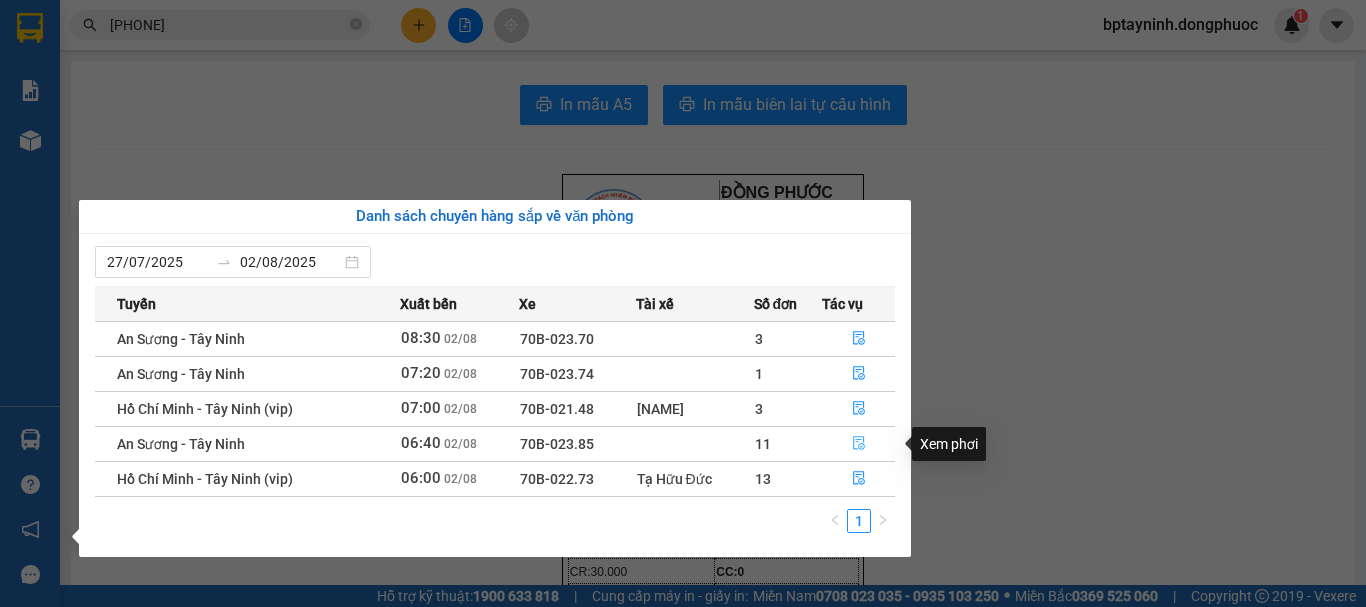 click 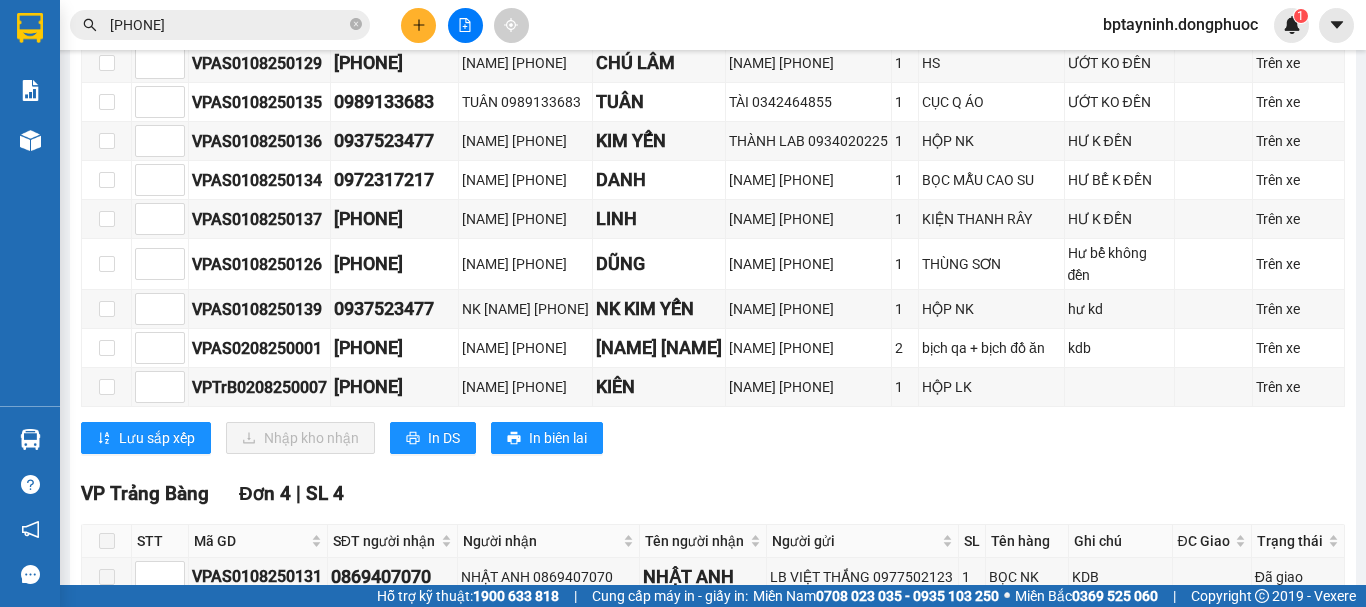 scroll, scrollTop: 1306, scrollLeft: 0, axis: vertical 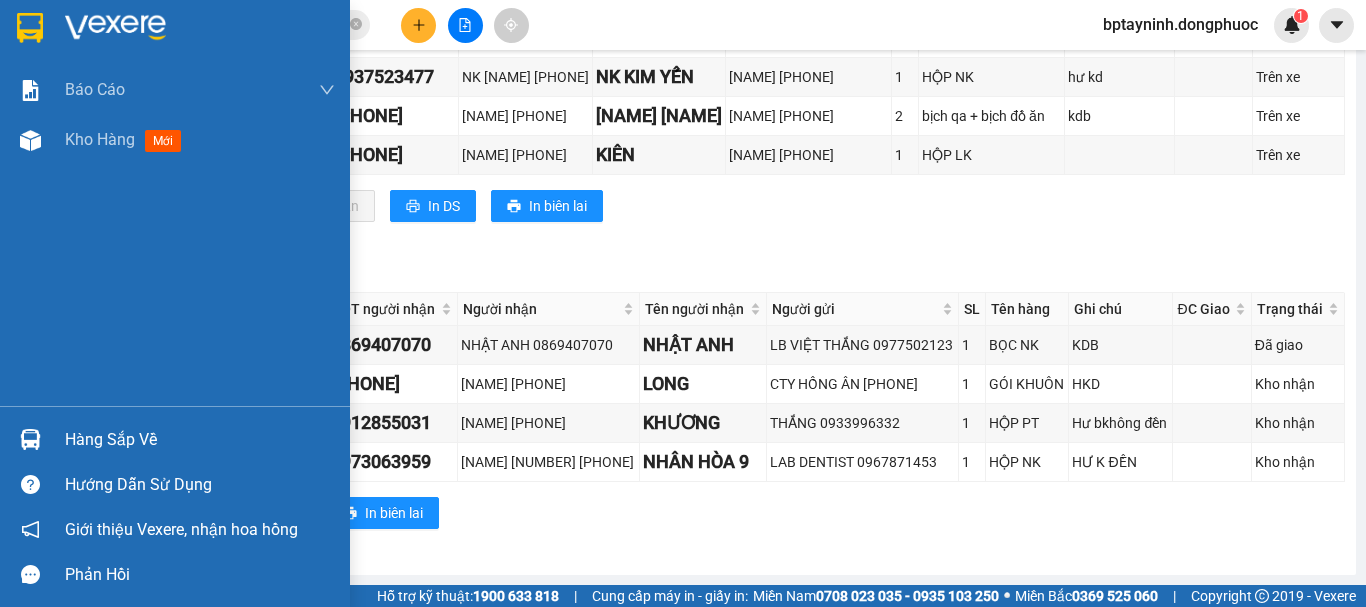 drag, startPoint x: 59, startPoint y: 447, endPoint x: 131, endPoint y: 428, distance: 74.46476 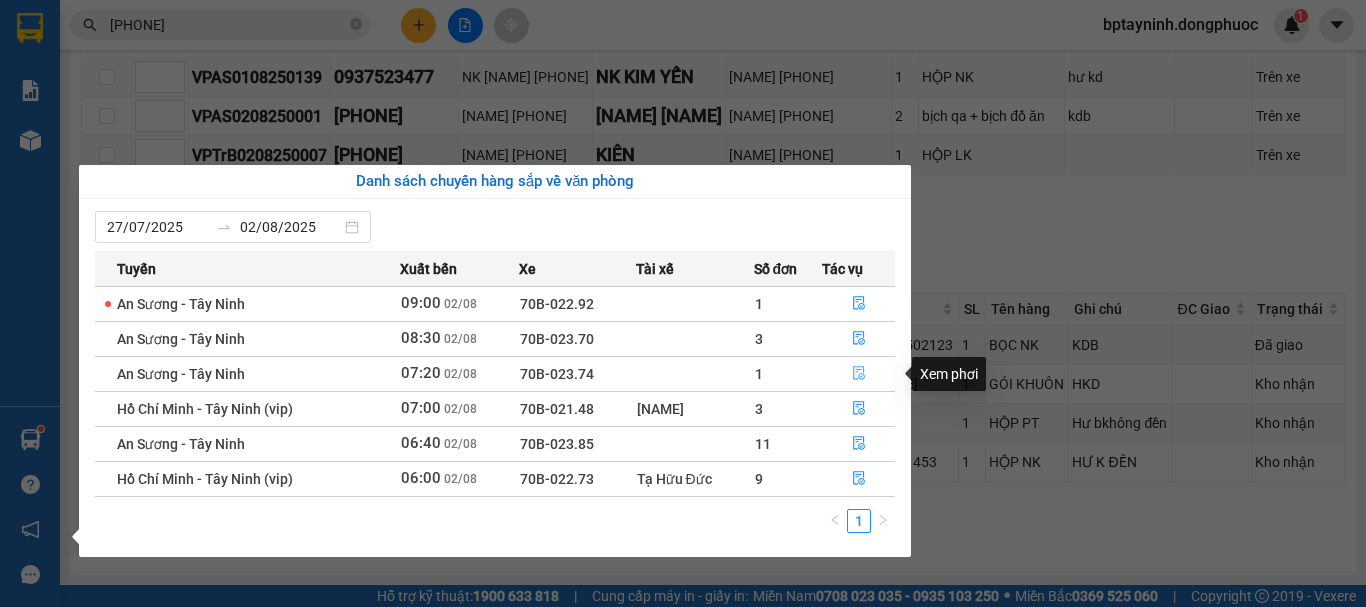 click 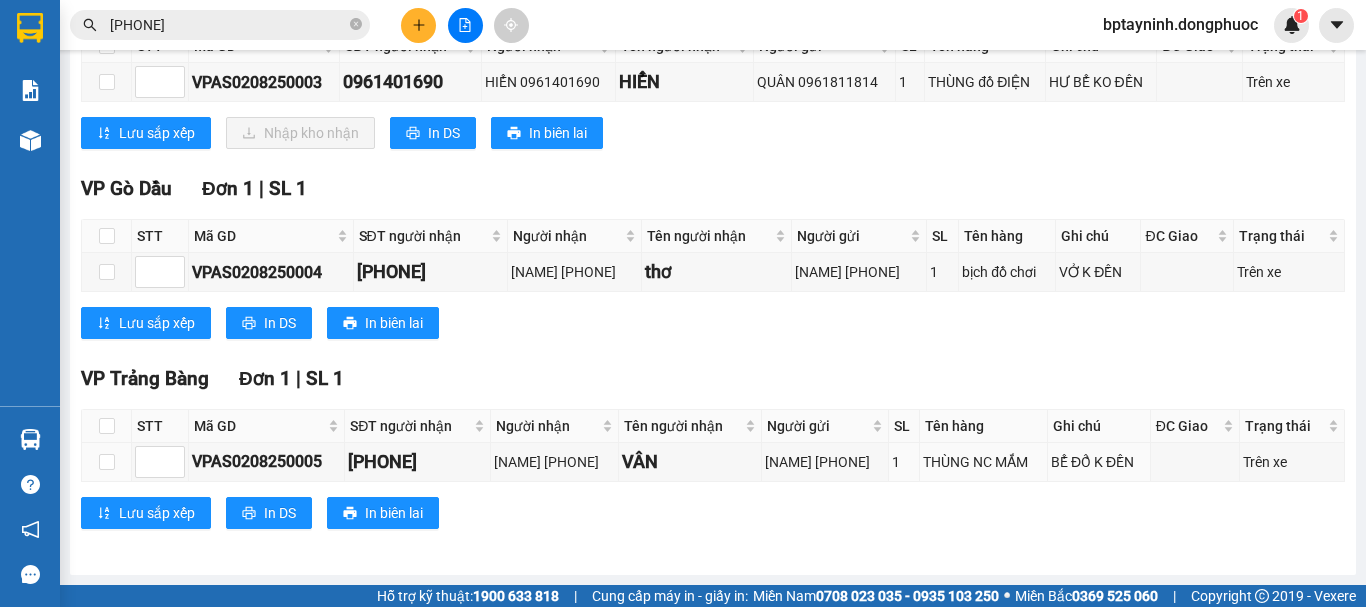 scroll, scrollTop: 0, scrollLeft: 0, axis: both 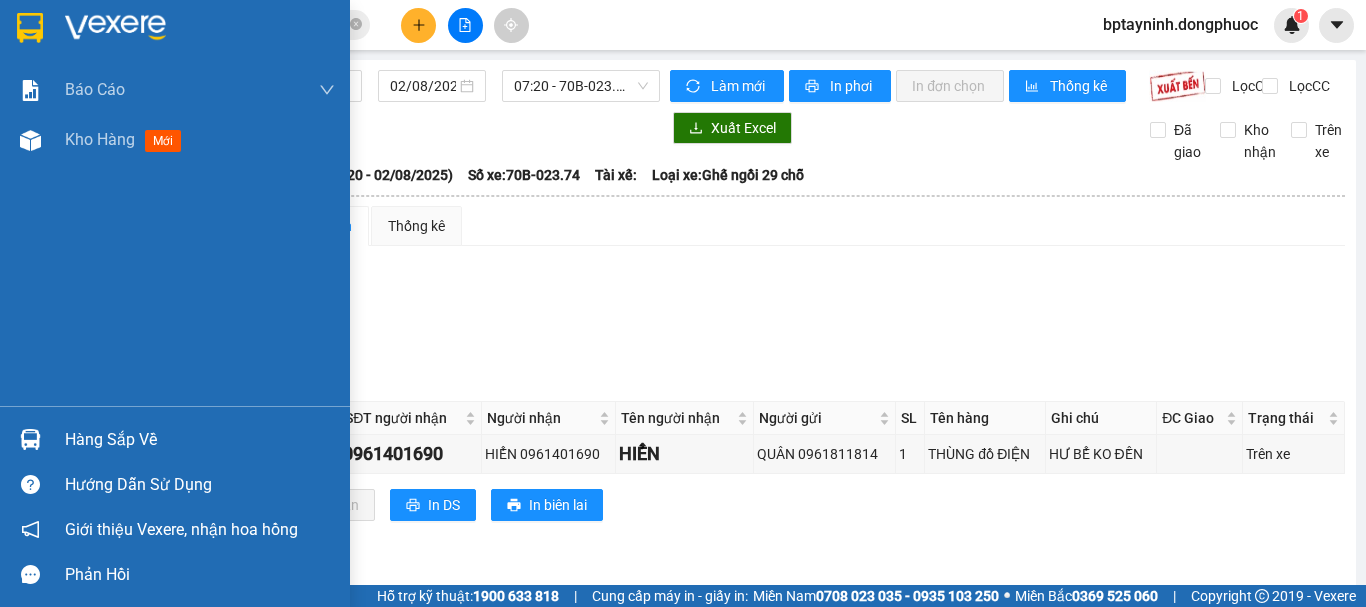 click at bounding box center (30, 439) 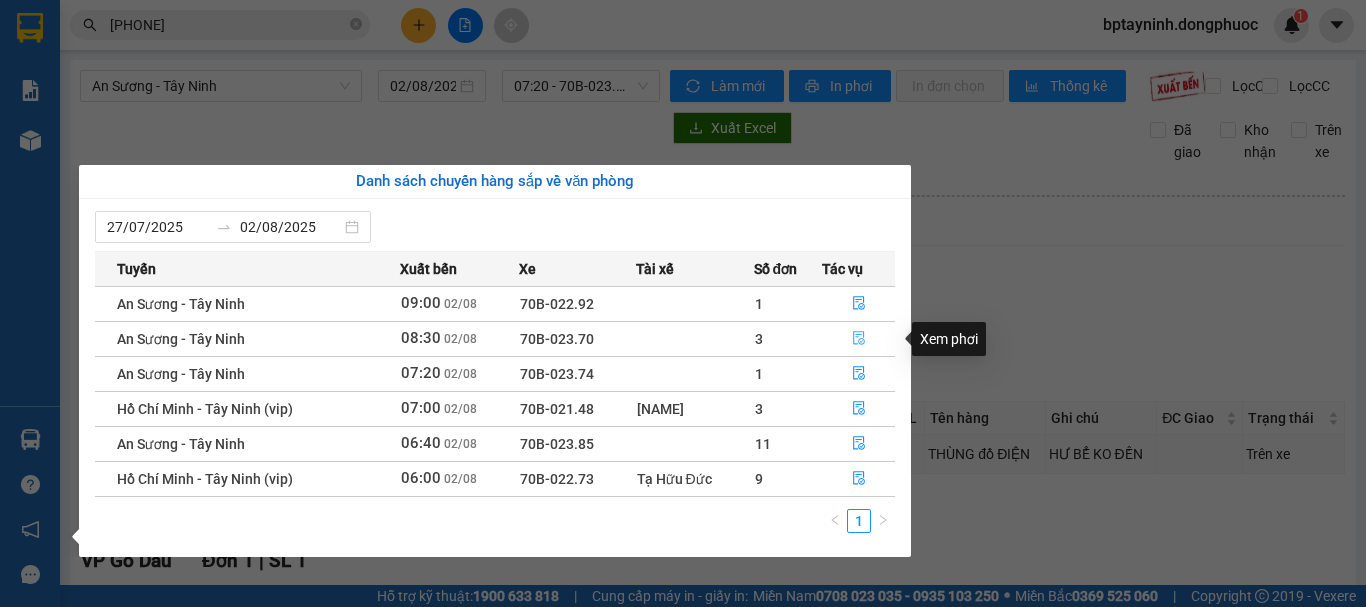 click 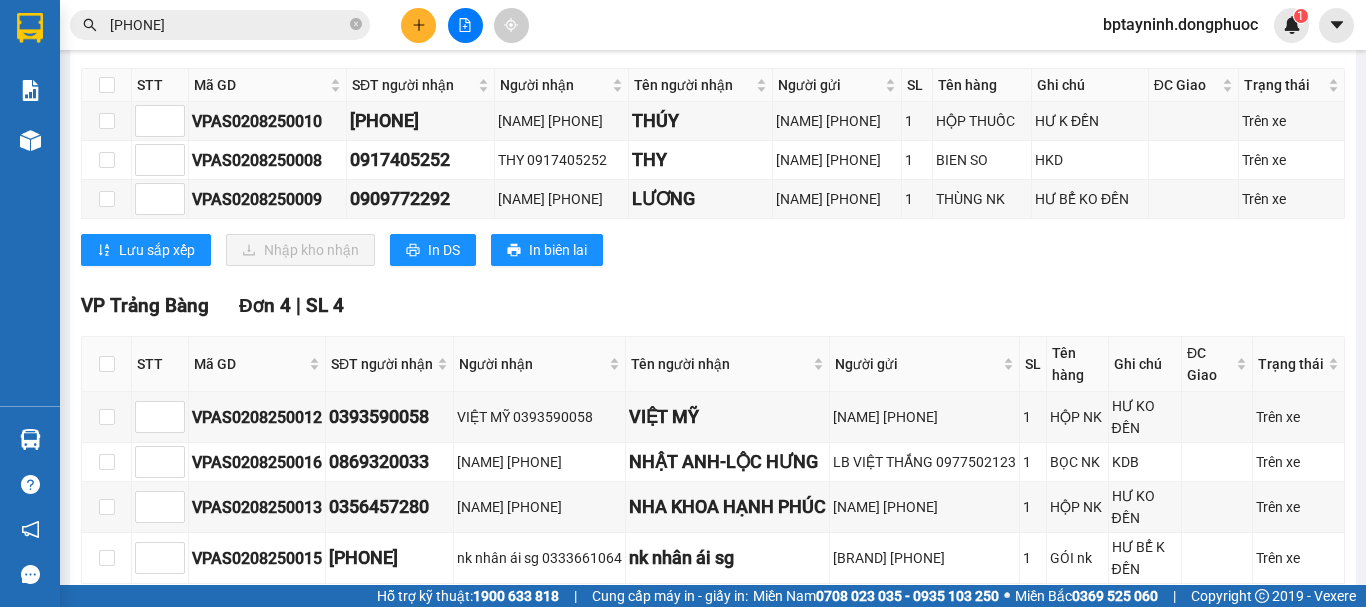 scroll, scrollTop: 167, scrollLeft: 0, axis: vertical 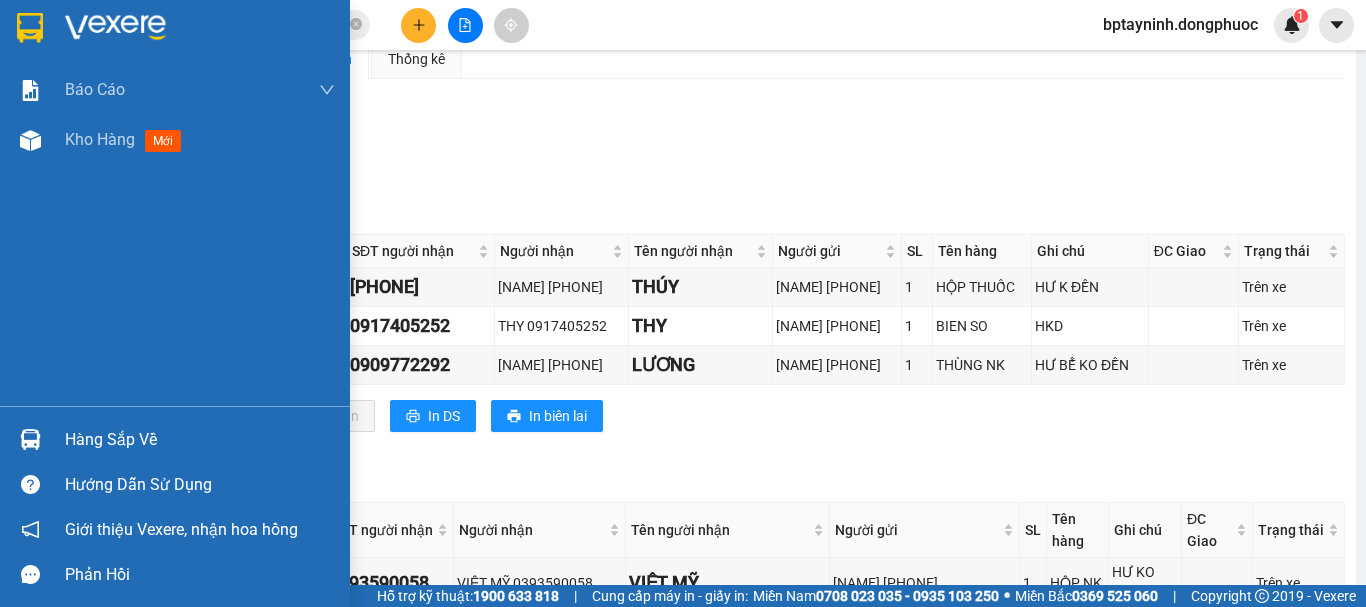 click on "Hàng sắp về" at bounding box center [200, 440] 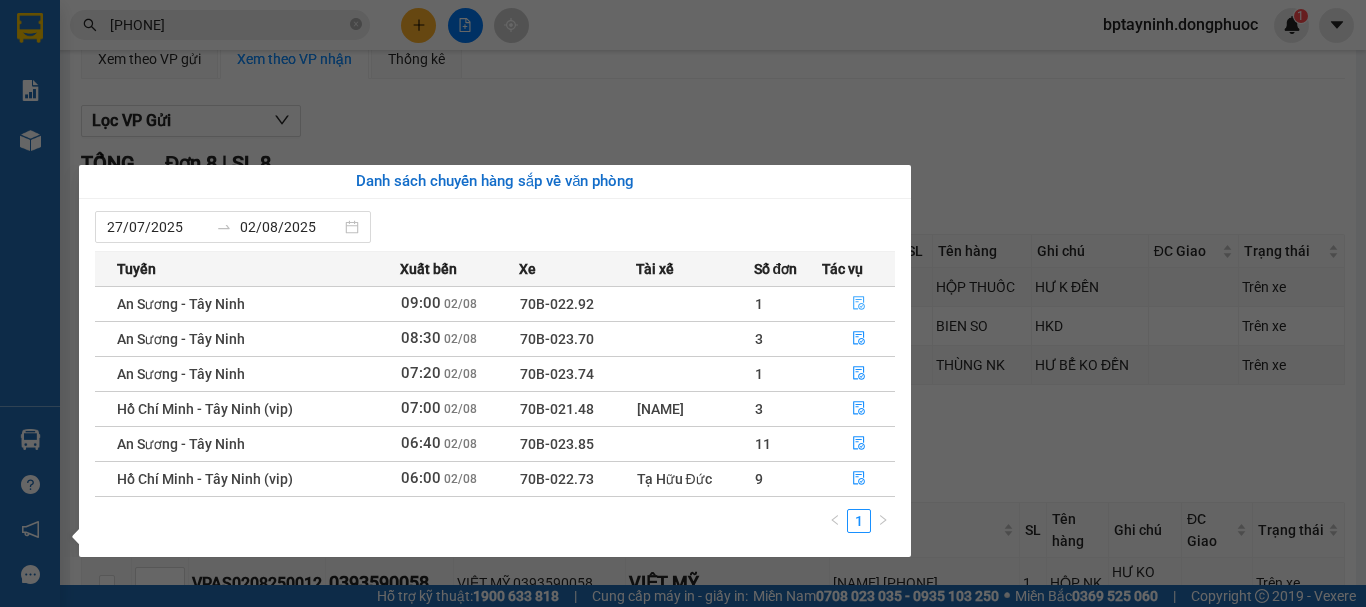 click 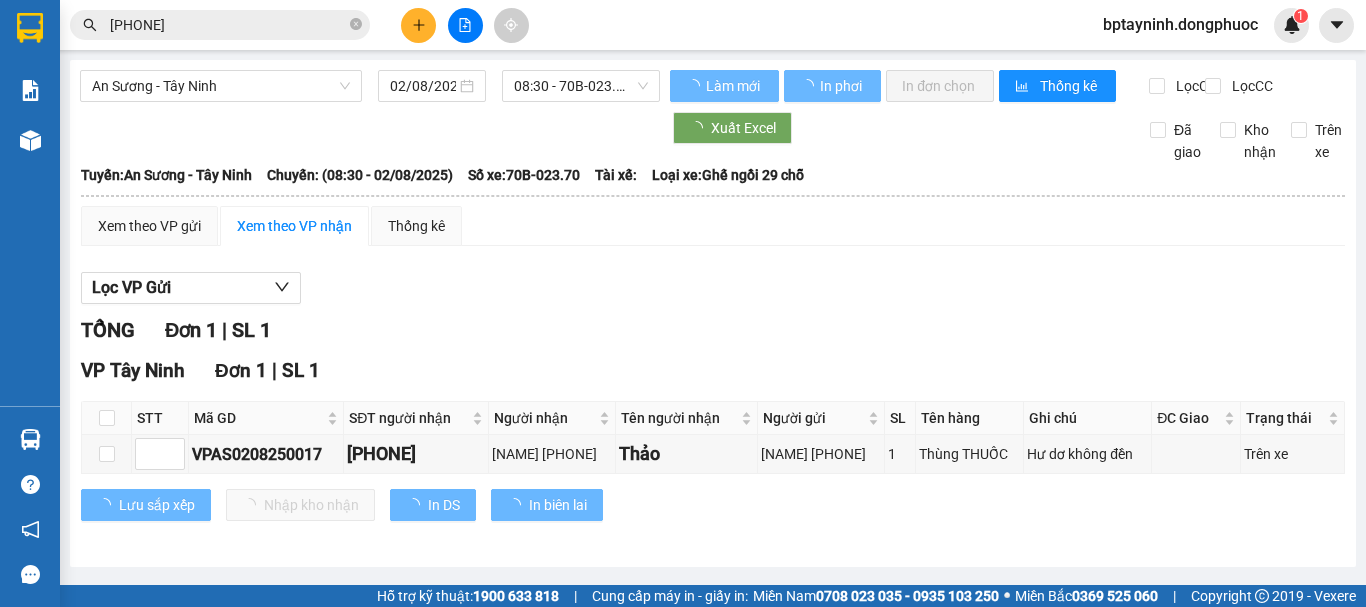 scroll, scrollTop: 9, scrollLeft: 0, axis: vertical 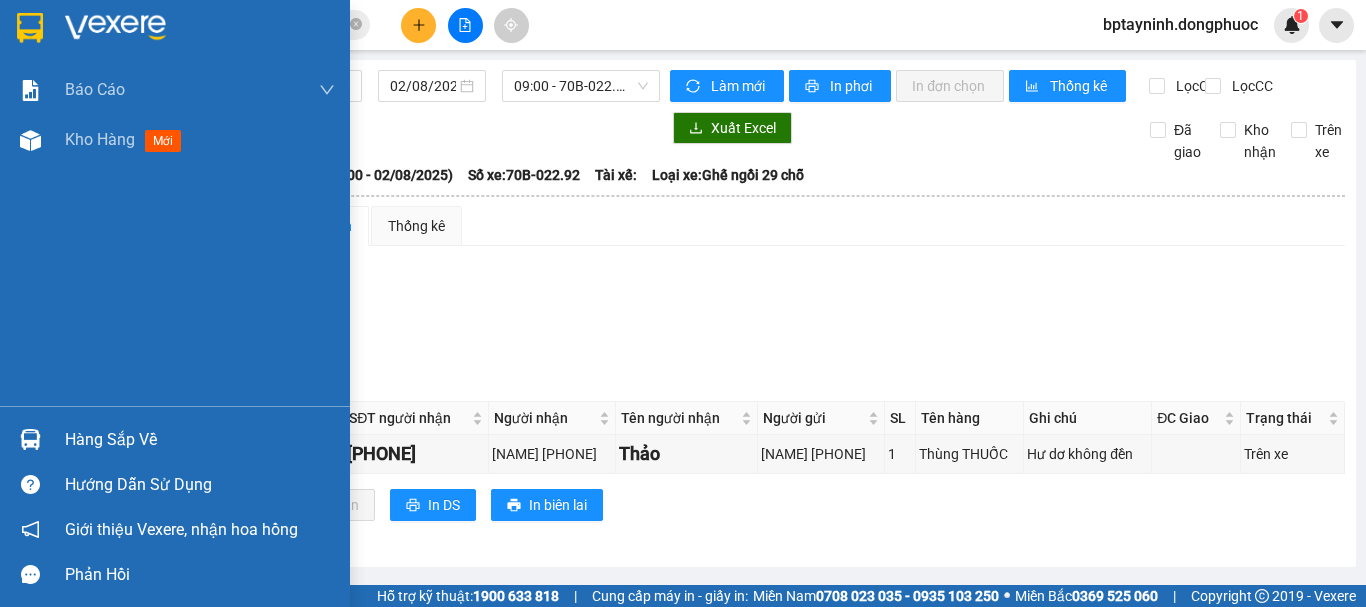 drag, startPoint x: 13, startPoint y: 442, endPoint x: 81, endPoint y: 436, distance: 68.26419 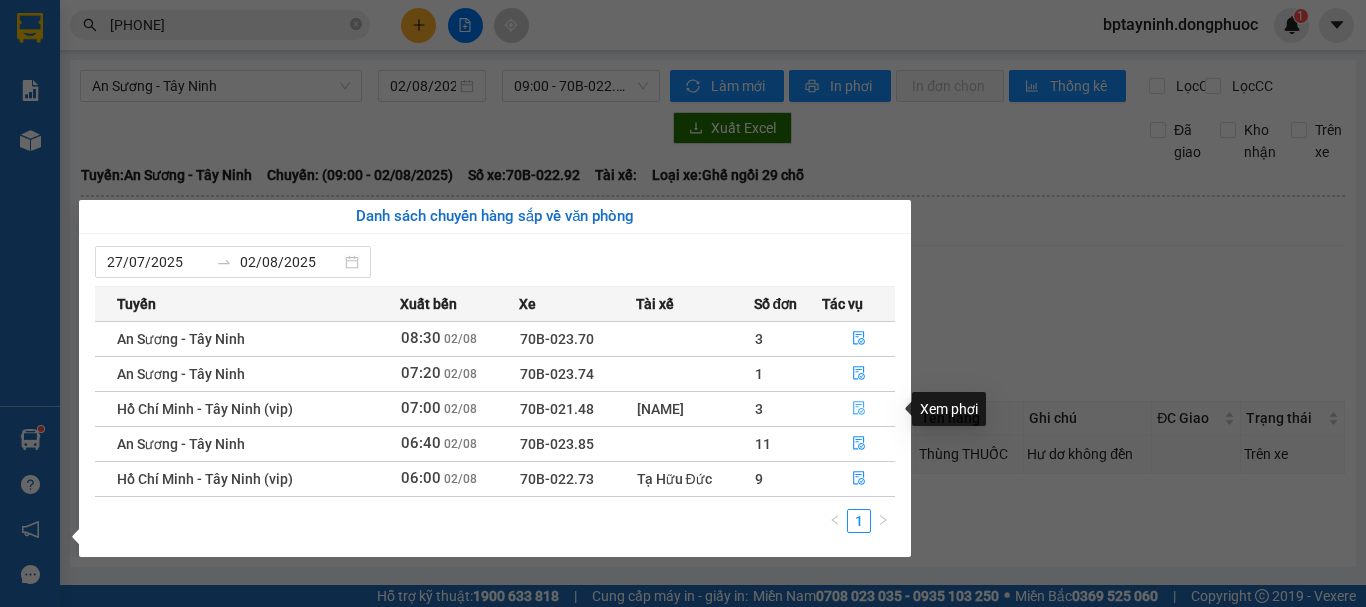 click 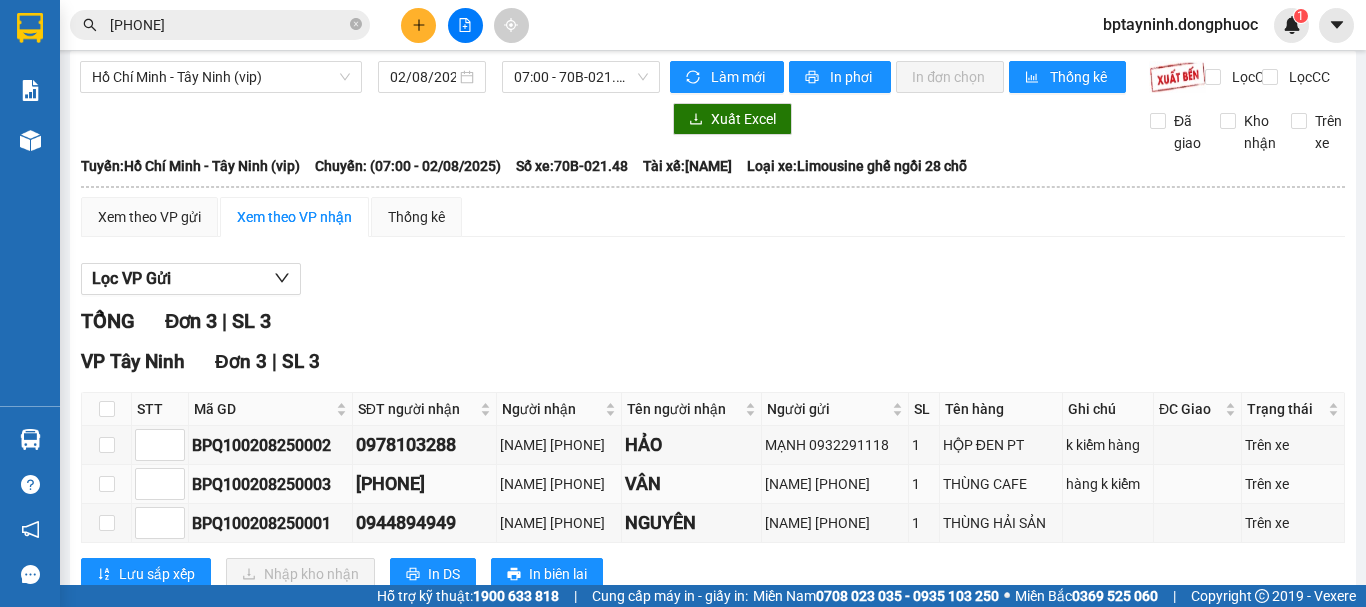 scroll, scrollTop: 87, scrollLeft: 0, axis: vertical 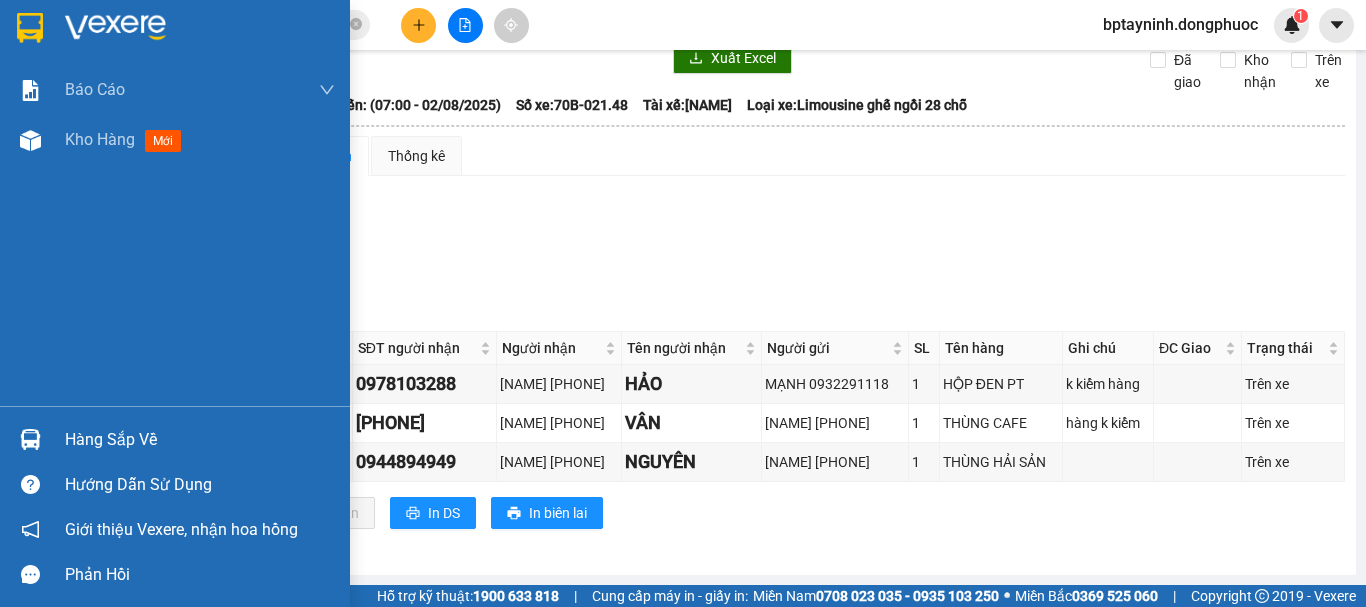 drag, startPoint x: 91, startPoint y: 425, endPoint x: 233, endPoint y: 431, distance: 142.12671 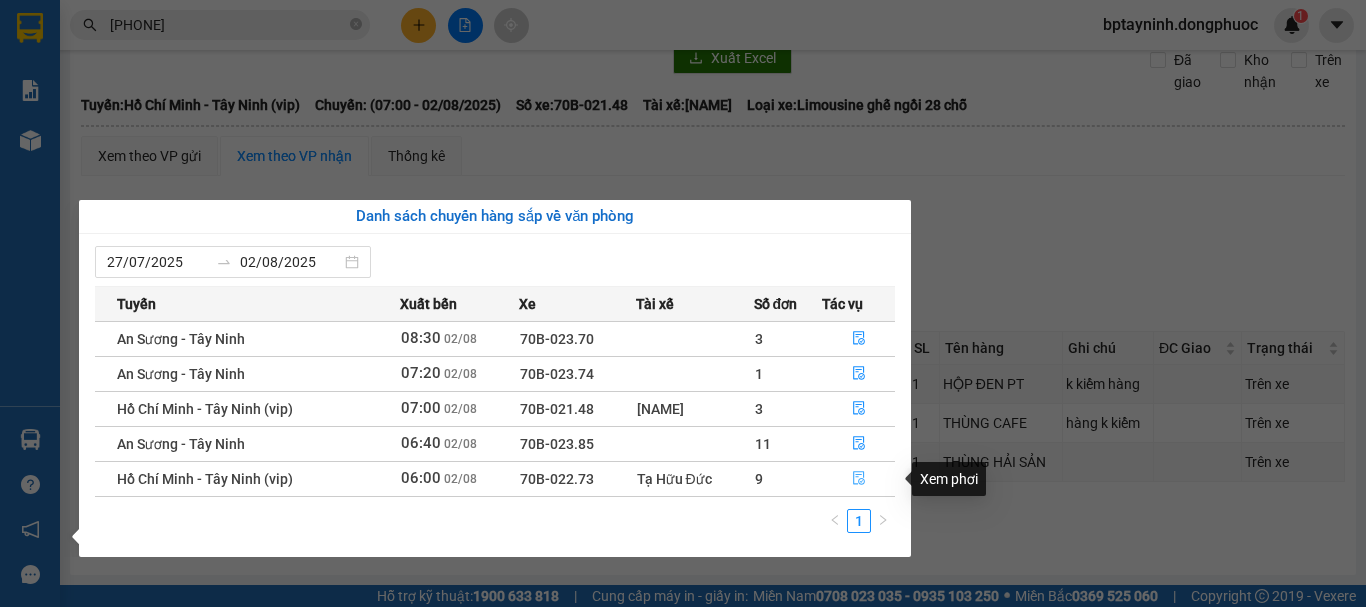 click 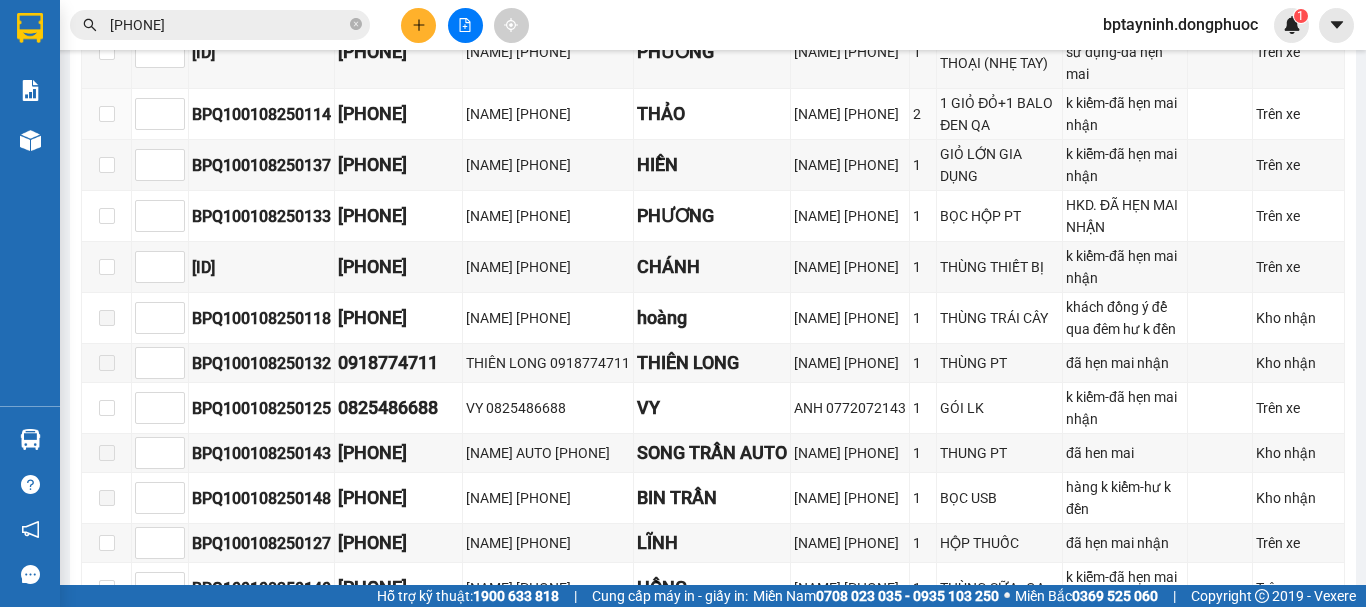 scroll, scrollTop: 0, scrollLeft: 0, axis: both 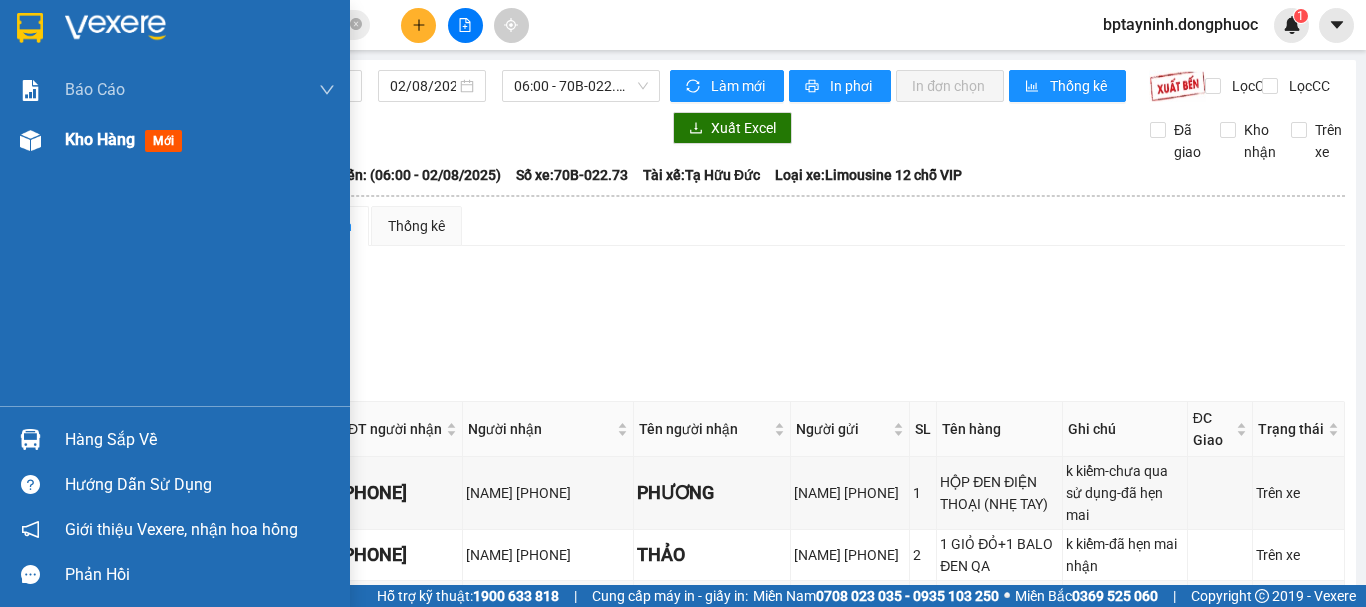 click at bounding box center (30, 140) 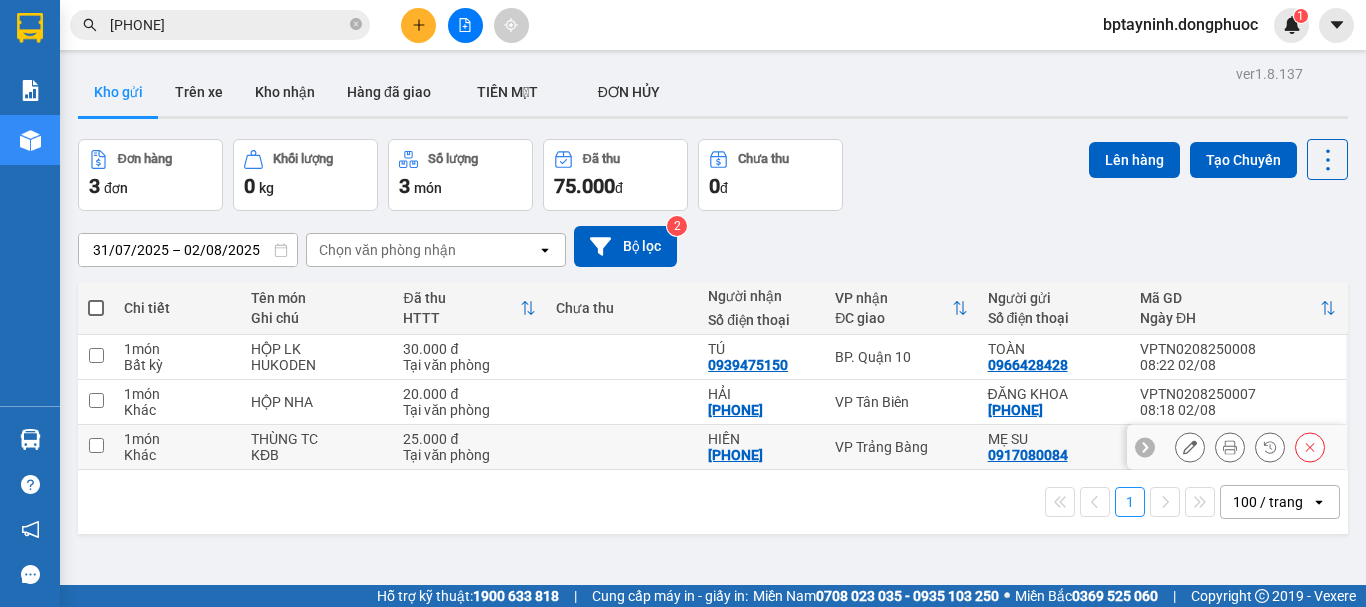 click on "VP Trảng Bàng" at bounding box center (901, 447) 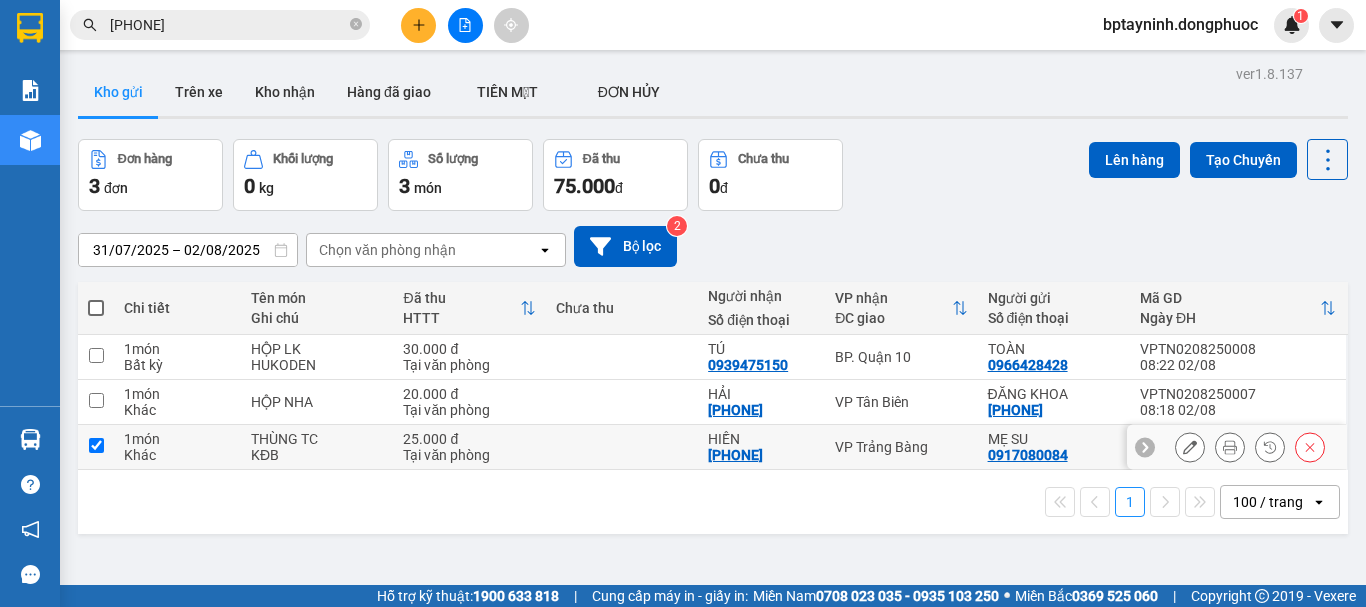 checkbox on "true" 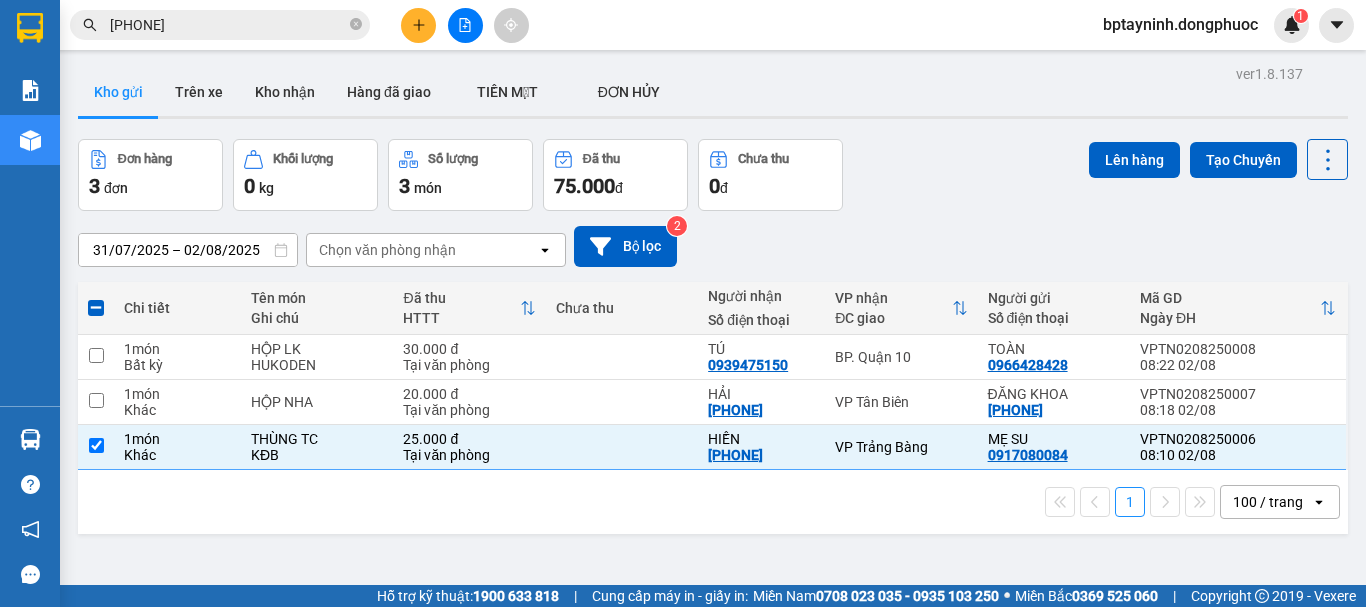 click on "ver  1.8.137 Kho gửi Trên xe Kho nhận Hàng đã giao TIỀN MẶT  ĐƠN HỦY Đơn hàng 3 đơn Khối lượng 0 kg Số lượng 3 món Đã thu 75.000  đ Chưa thu 0  đ Lên hàng Tạo Chuyến 31/07/2025 – 02/08/2025 Press the down arrow key to interact with the calendar and select a date. Press the escape button to close the calendar. Selected date range is from 31/07/2025 to 02/08/2025. Chọn văn phòng nhận open Bộ lọc 2 Chi tiết Tên món Ghi chú Đã thu HTTT Chưa thu Người nhận Số điện thoại VP nhận ĐC giao Người gửi Số điện thoại Mã GD Ngày ĐH 1  món Bất kỳ HỘP LK HUKODEN 30.000 đ Tại văn phòng TÚ 0939475150 BP. Quận 10 TOÀN 0966428428 VPTN0208250008 08:22 02/08 1  món Khác HỘP NHA 20.000 đ Tại văn phòng HẢI 0934823141 VP Tân Biên ĐĂNG KHOA  0967398978 VPTN0208250007 08:18 02/08 1  món Khác THÙNG TC  KĐB 25.000 đ Tại văn phòng HIỀN 0974218219 VP Trảng Bàng MẸ SU 0917080084 VPTN0208250006 1 open" at bounding box center (713, 363) 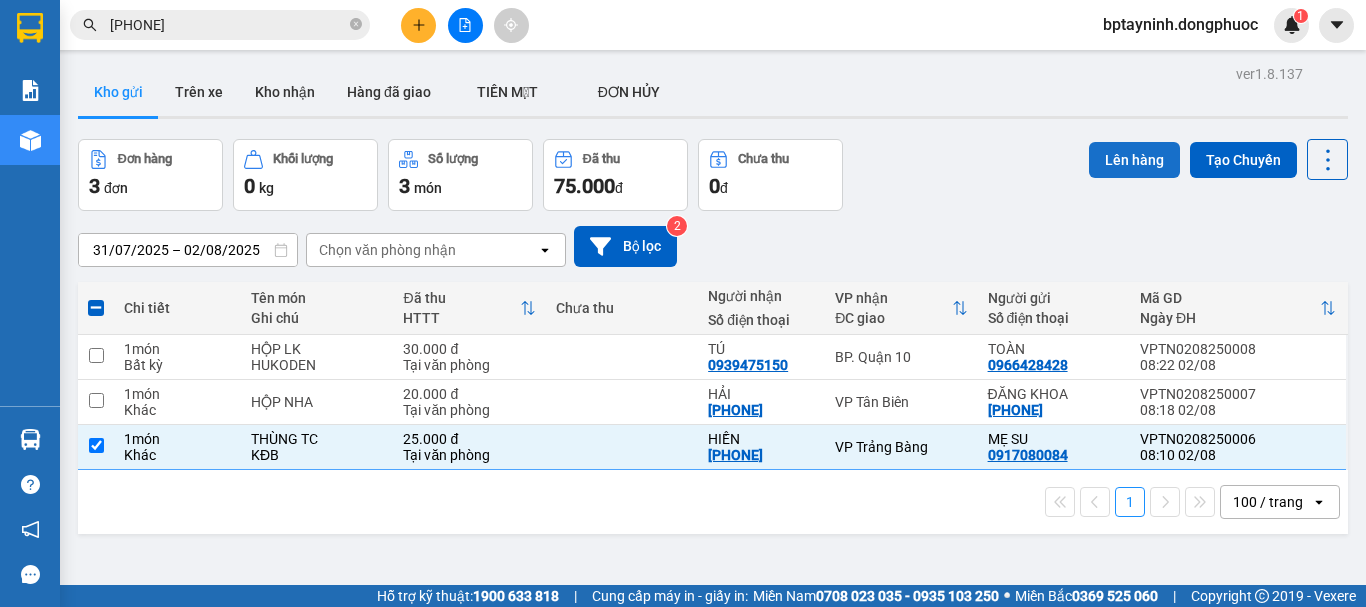 click on "Lên hàng" at bounding box center [1134, 160] 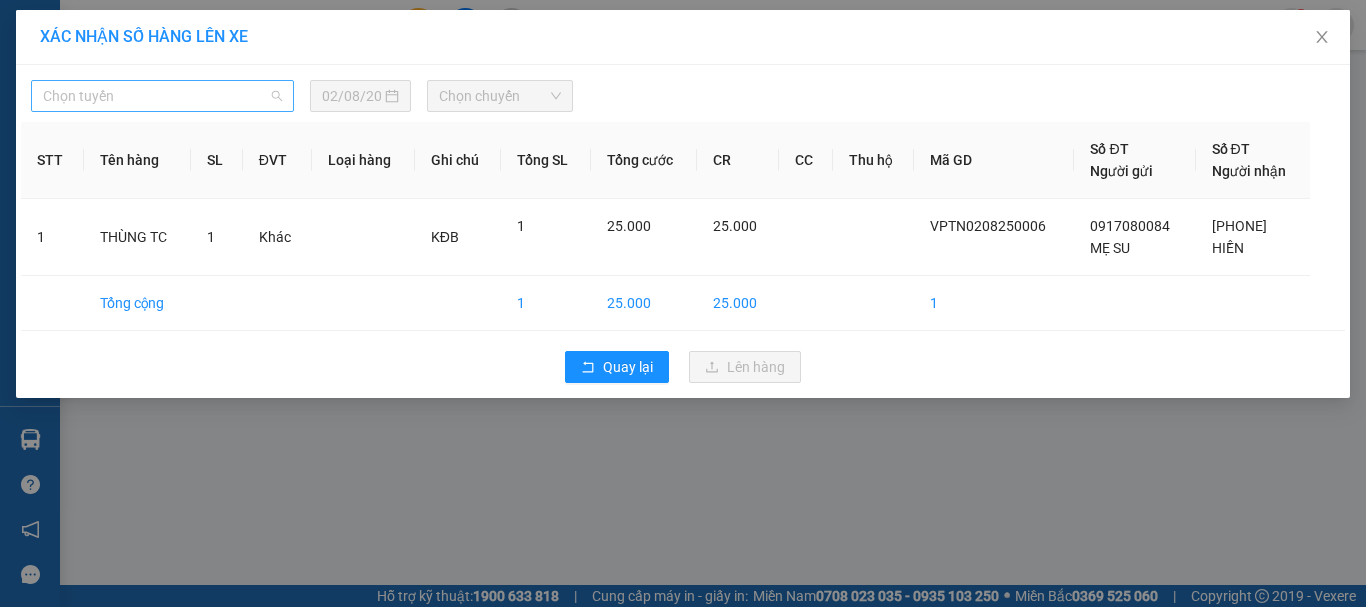 click on "Chọn tuyến" at bounding box center (162, 96) 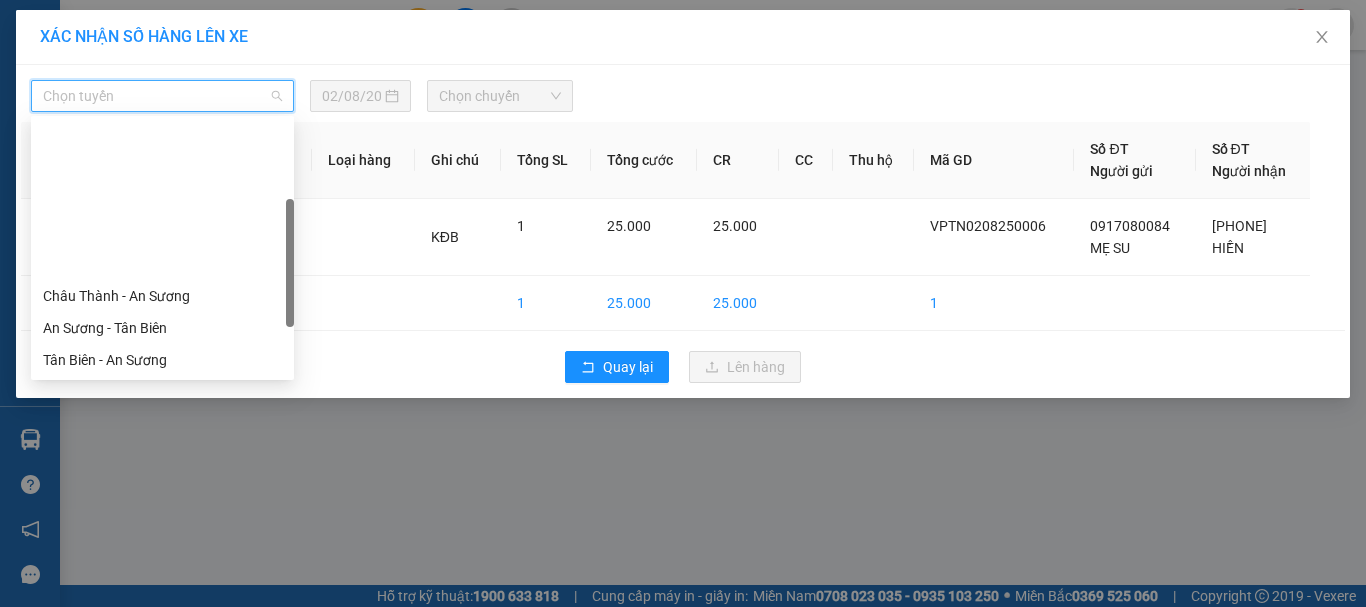scroll, scrollTop: 288, scrollLeft: 0, axis: vertical 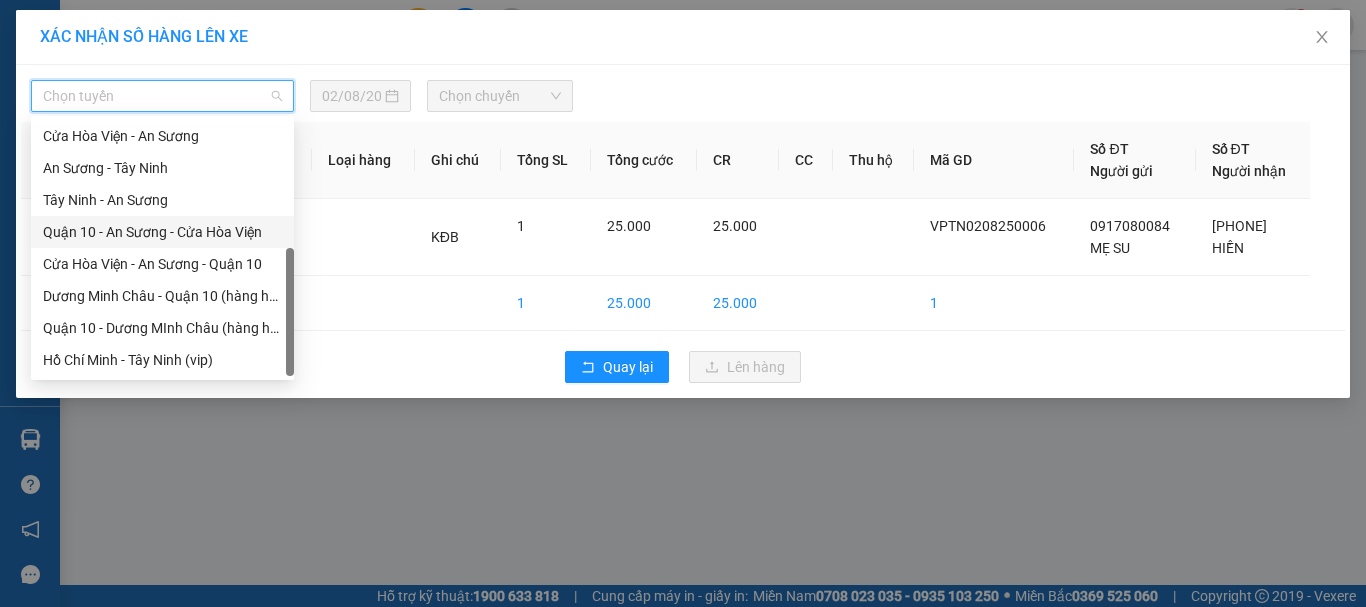 click on "Tây Ninh - An Sương" at bounding box center [162, 200] 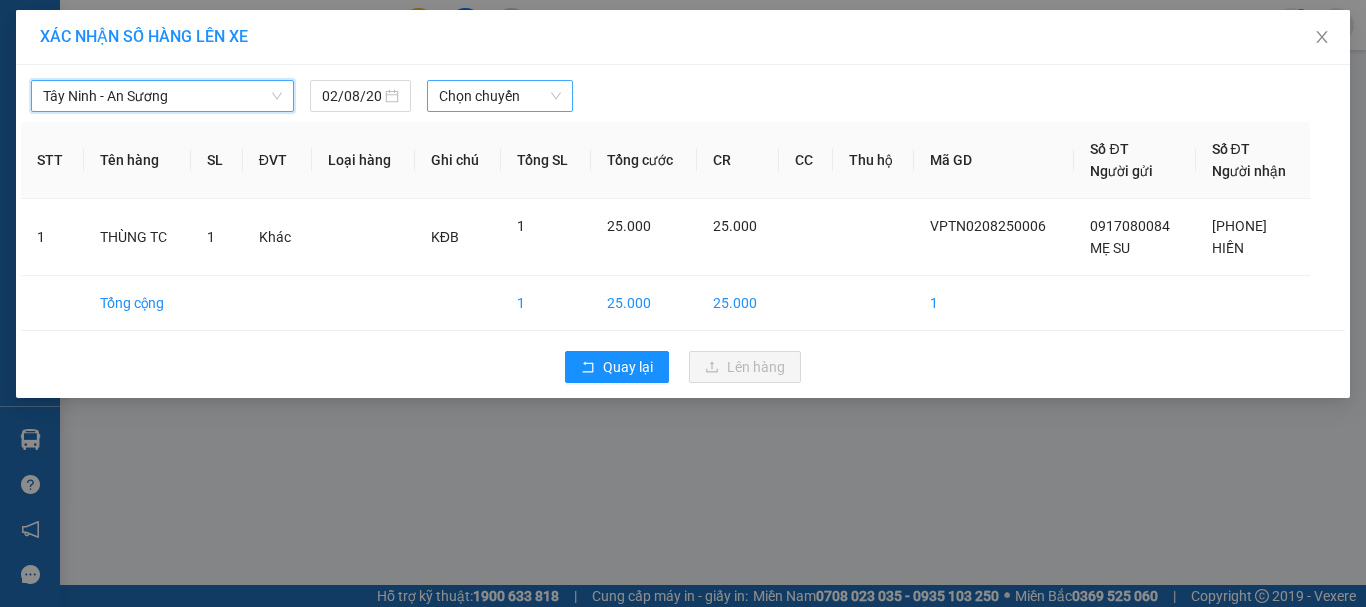 click on "Chọn chuyến" at bounding box center [500, 96] 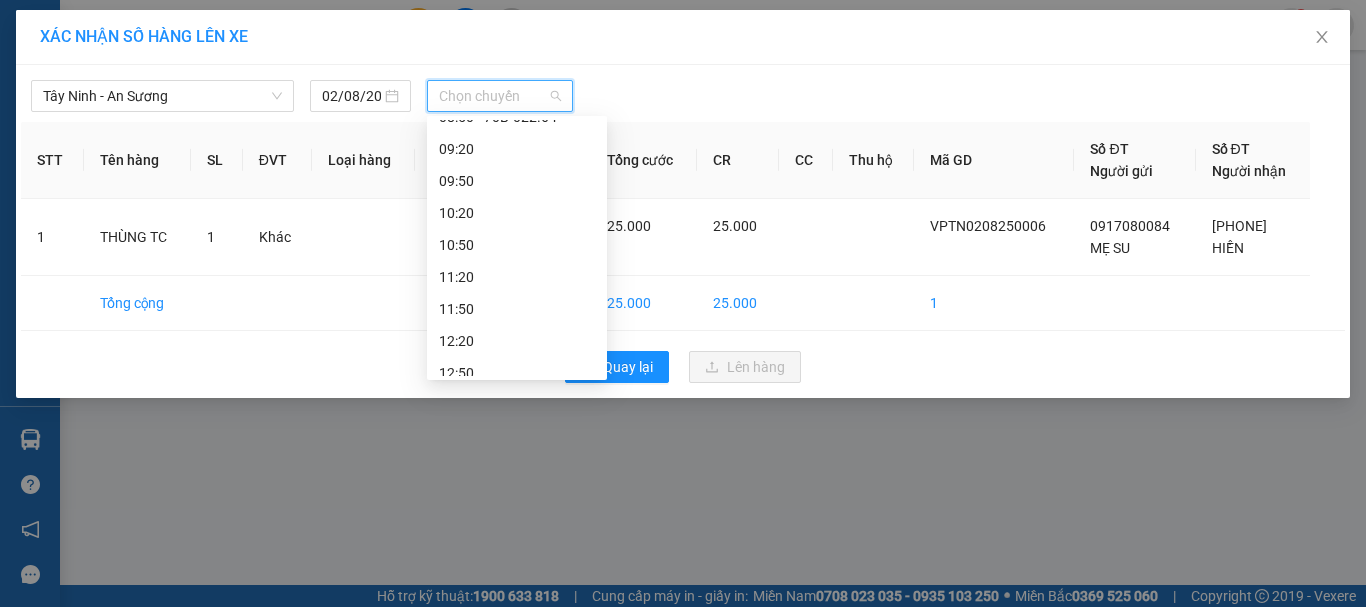 scroll, scrollTop: 268, scrollLeft: 0, axis: vertical 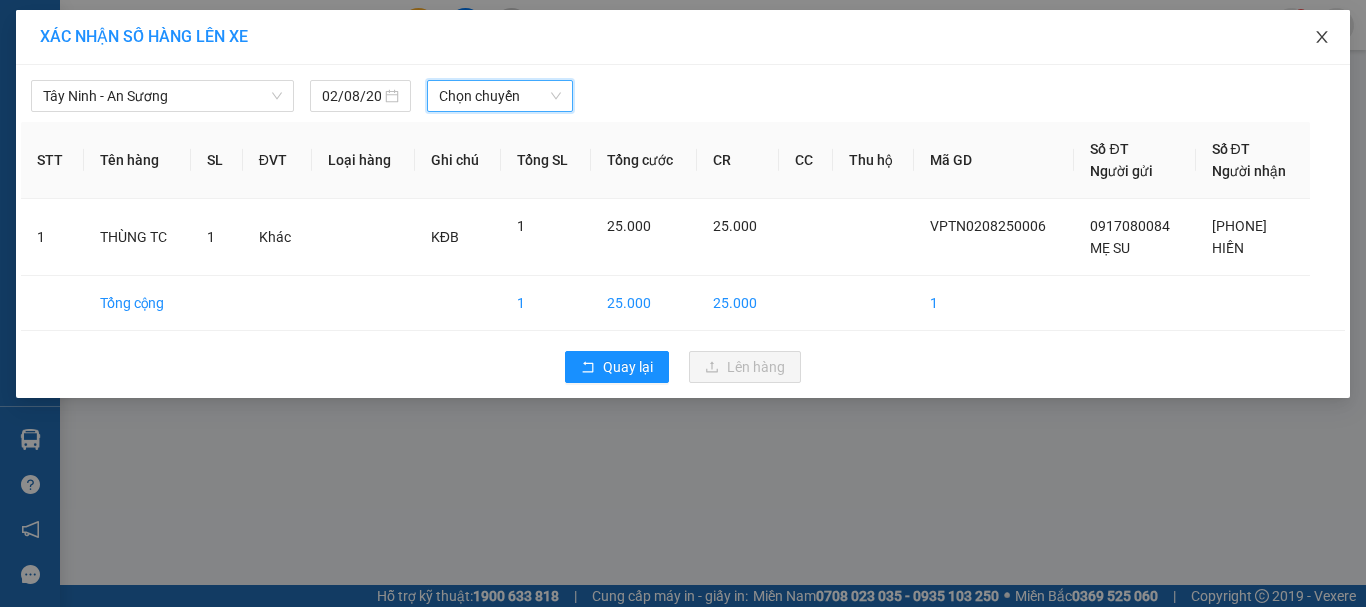 click at bounding box center (1322, 38) 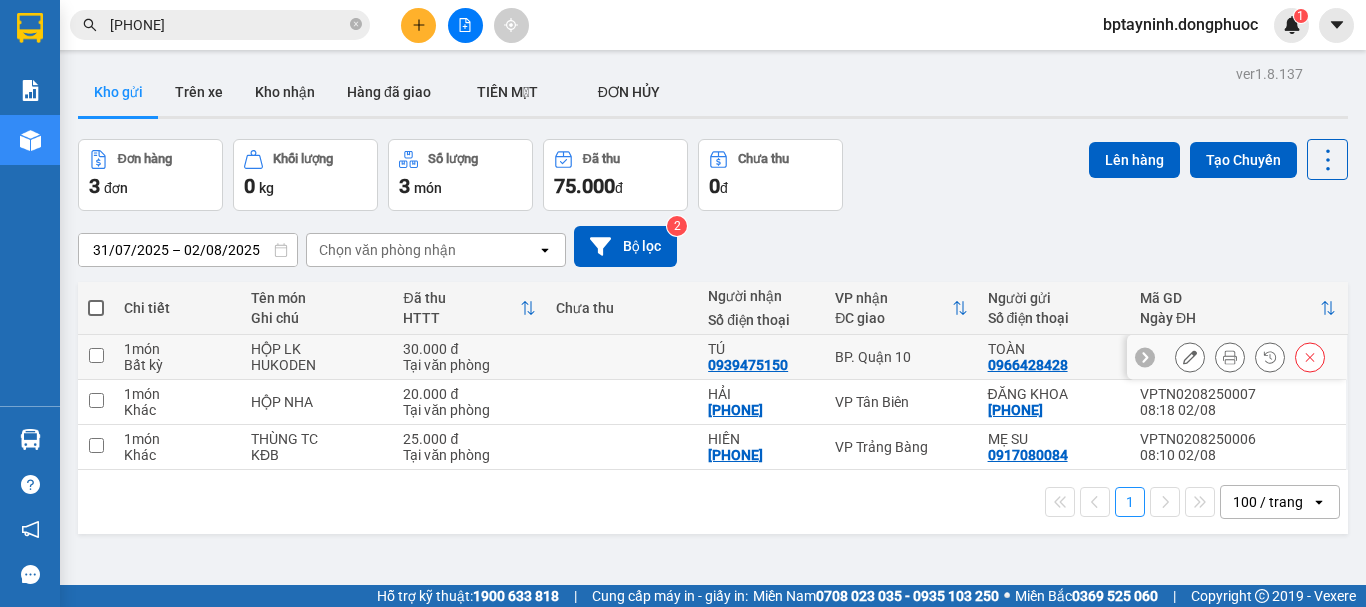 click on "BP. Quận 10" at bounding box center (901, 357) 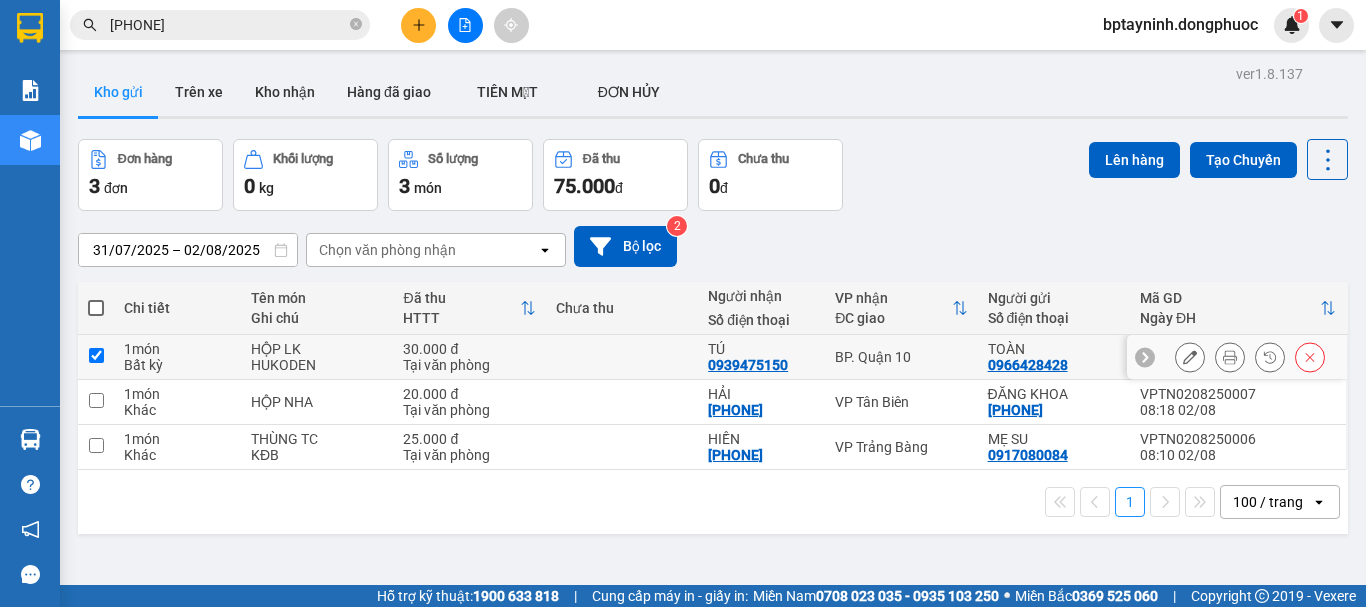checkbox on "true" 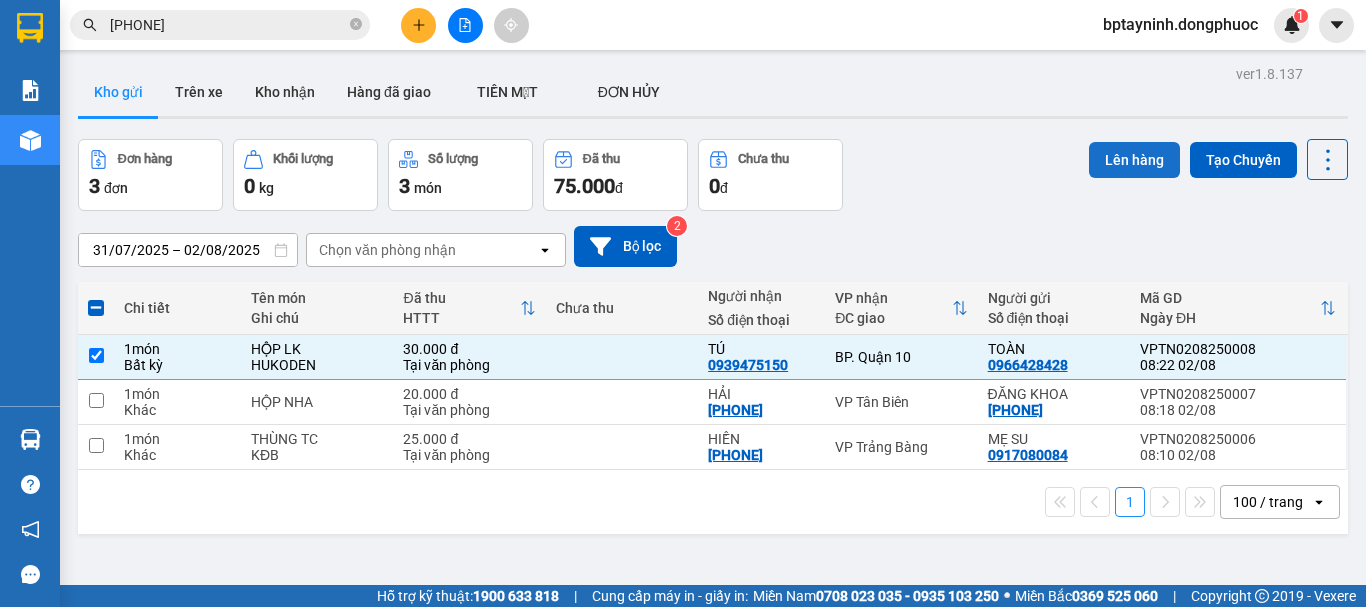 click on "Lên hàng" at bounding box center [1134, 160] 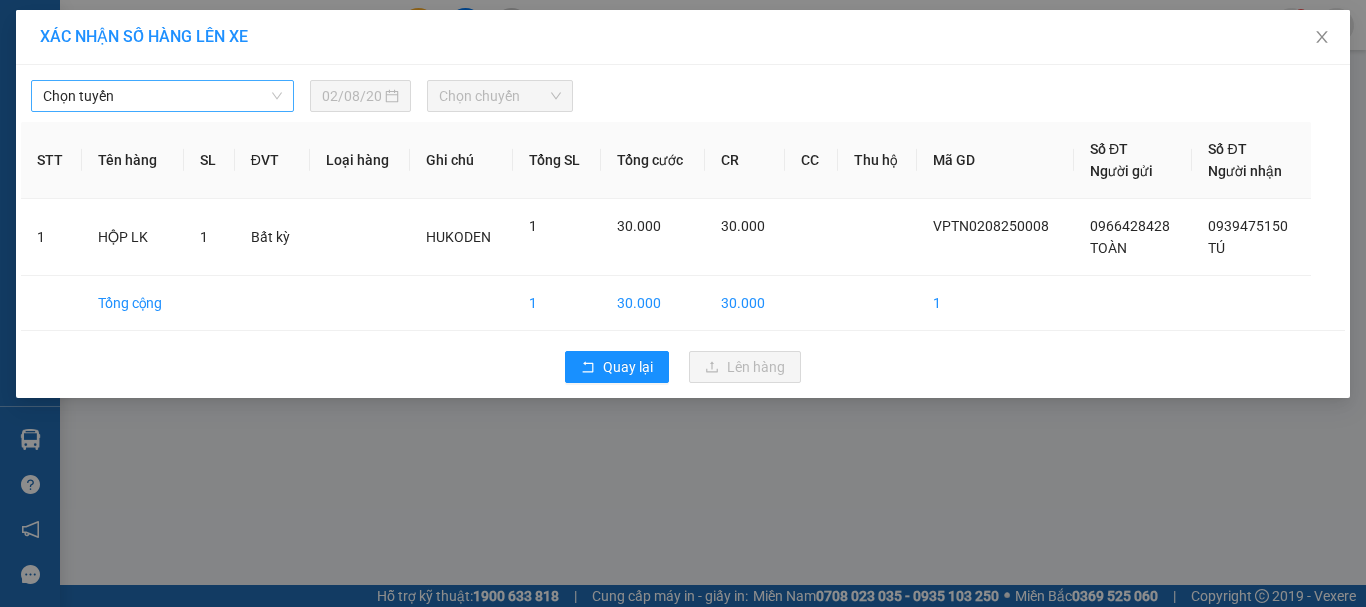 click on "Chọn tuyến" at bounding box center (162, 96) 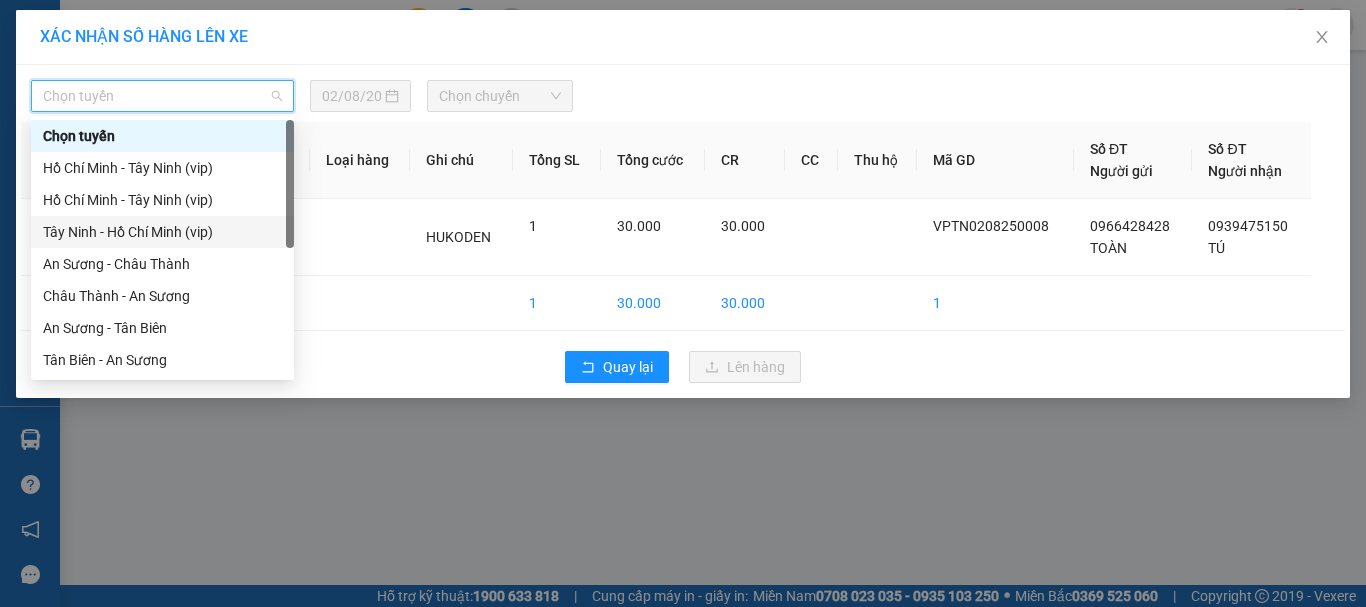 click on "Tây Ninh - Hồ Chí Minh (vip)" at bounding box center (162, 232) 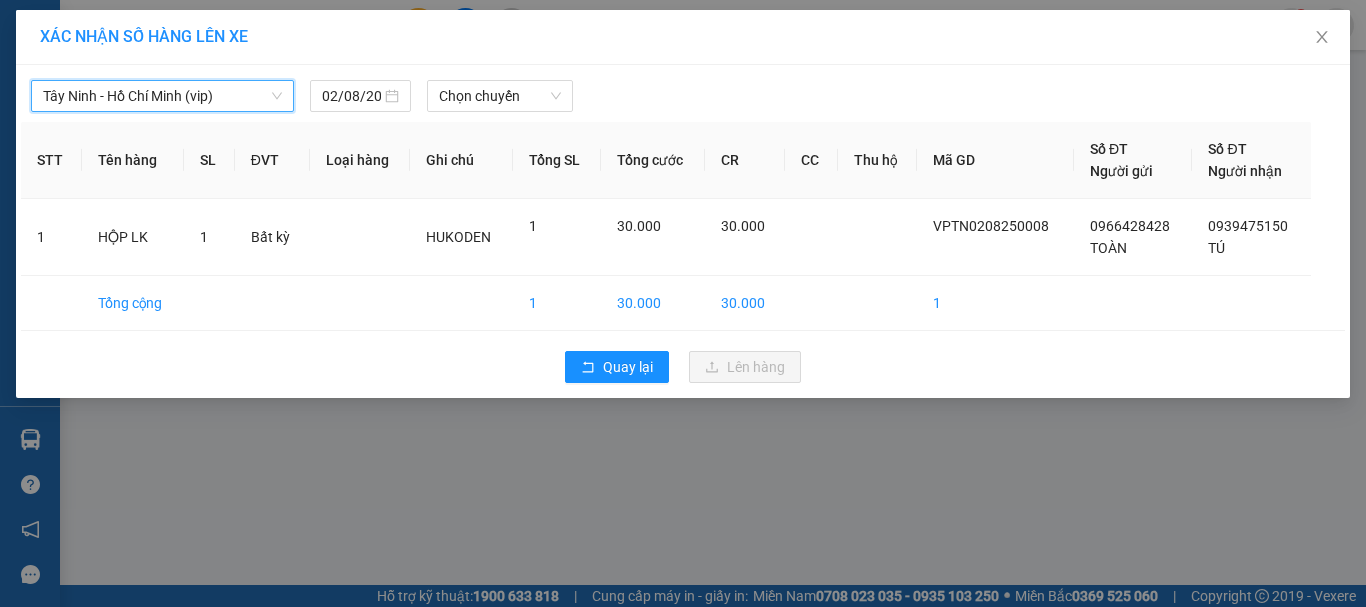 click on "Tây Ninh - Hồ Chí Minh (vip) Tây Ninh - Hồ Chí Minh (vip) 02/08/2025 Chọn chuyến STT Tên hàng SL ĐVT Loại hàng Ghi chú Tổng SL Tổng cước CR CC Thu hộ Mã GD Số ĐT Người gửi Số ĐT Người nhận 1 HỘP LK 1 Bất kỳ HUKODEN 1 30.000 30.000 VPTN0208250008 0966428428 TOÀN 0939475150 TÚ Tổng cộng 1 30.000 30.000 1 Quay lại Lên hàng" at bounding box center [683, 231] 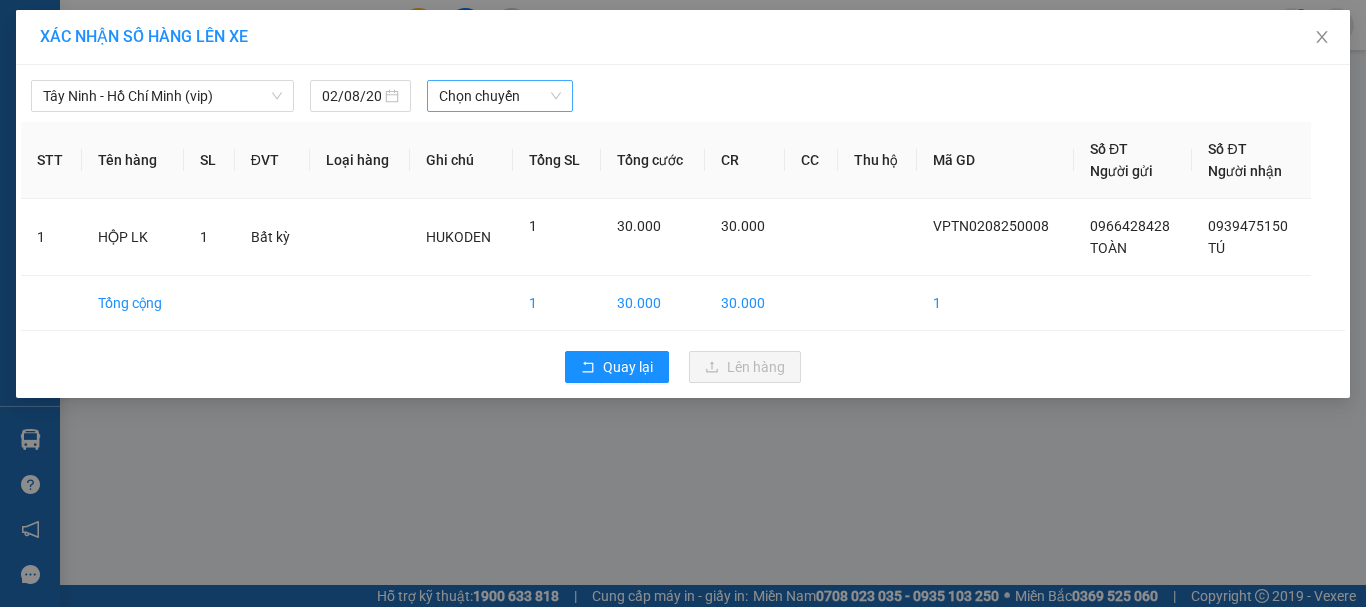 click on "Chọn chuyến" at bounding box center [500, 96] 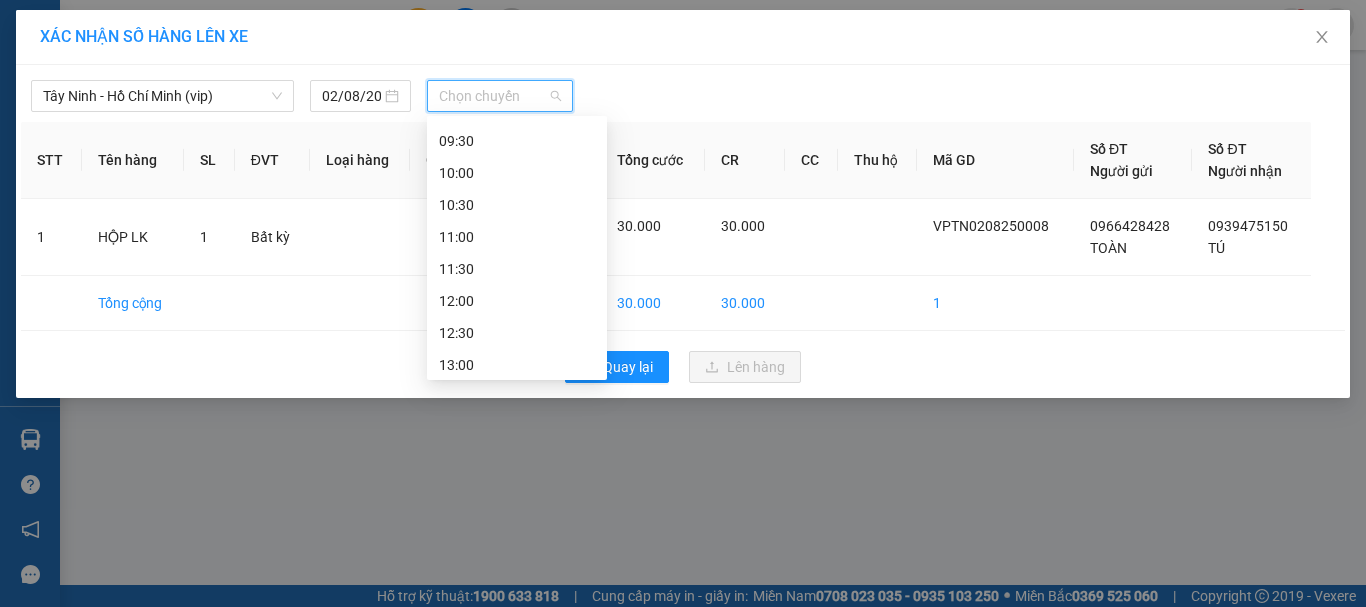 scroll, scrollTop: 500, scrollLeft: 0, axis: vertical 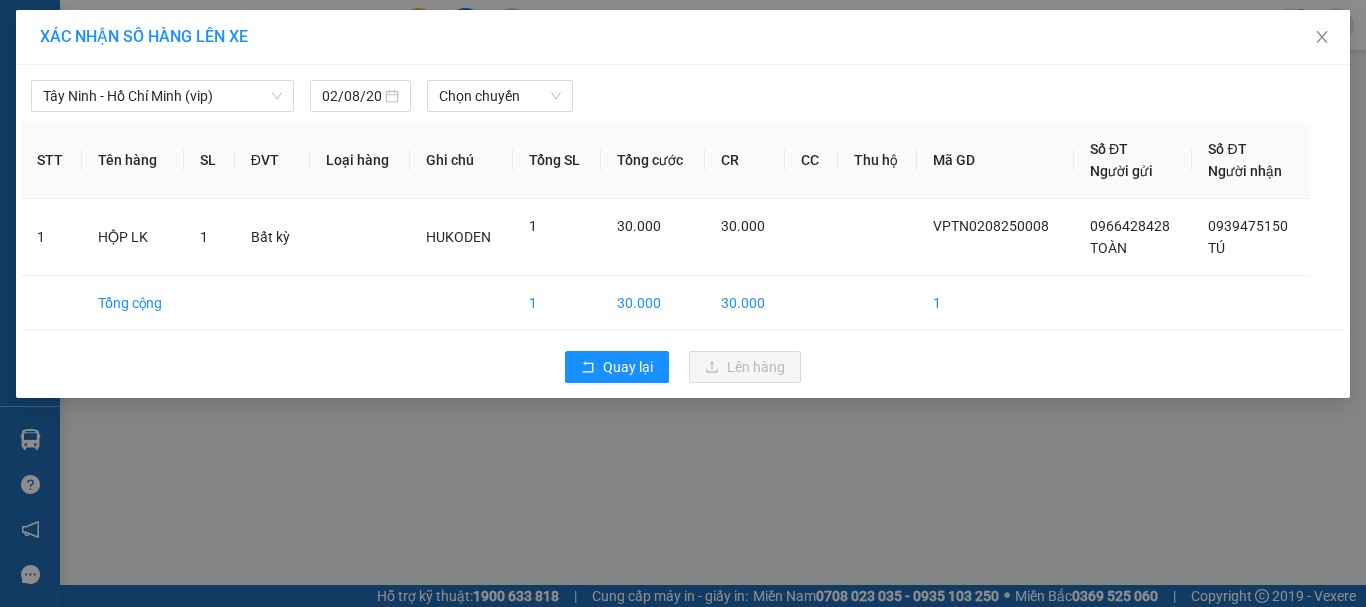 drag, startPoint x: 521, startPoint y: 458, endPoint x: 700, endPoint y: 4, distance: 488.0133 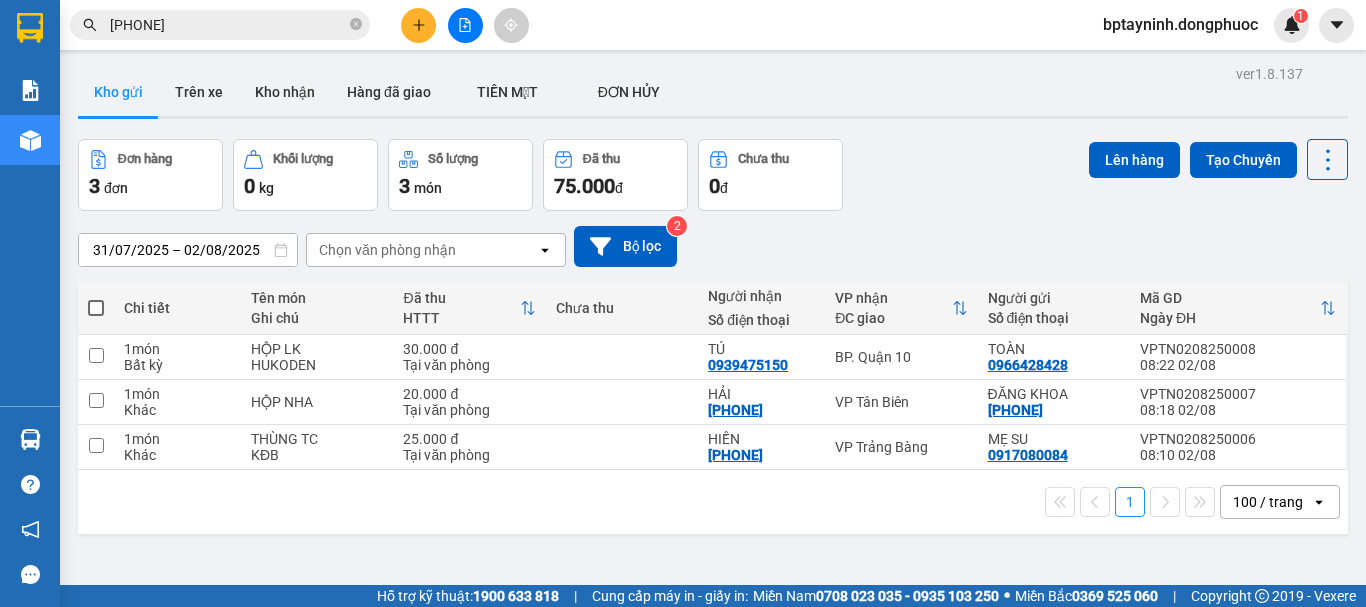 click at bounding box center [465, 25] 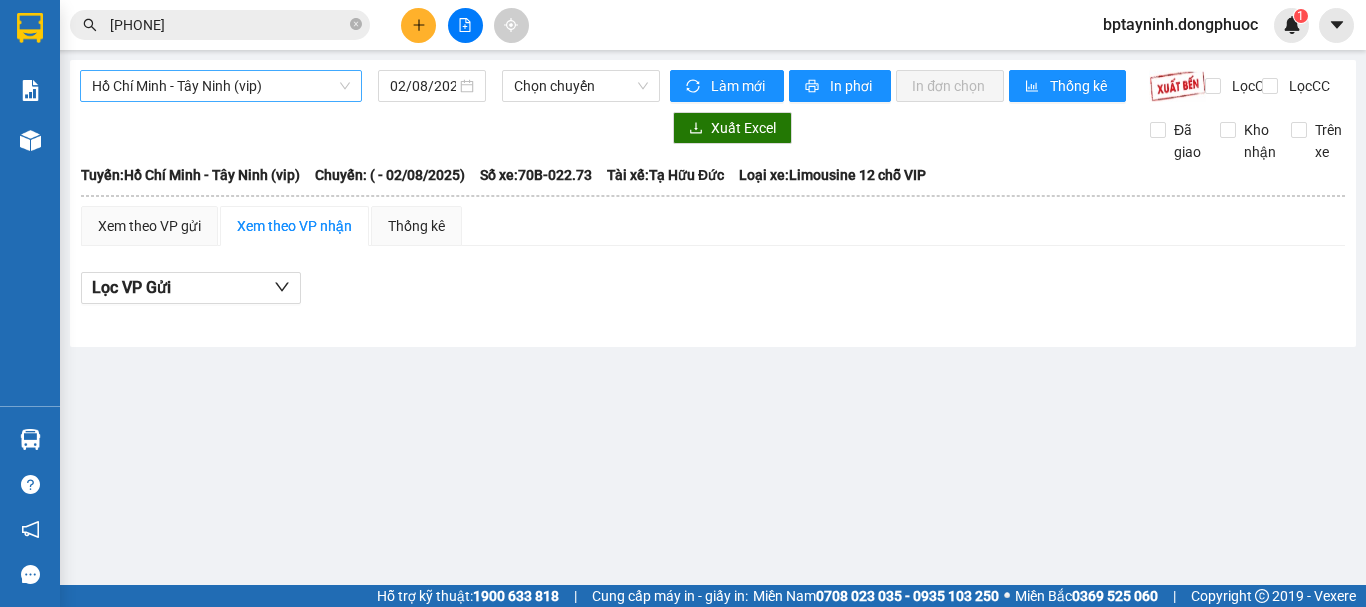 drag, startPoint x: 331, startPoint y: 74, endPoint x: 327, endPoint y: 98, distance: 24.33105 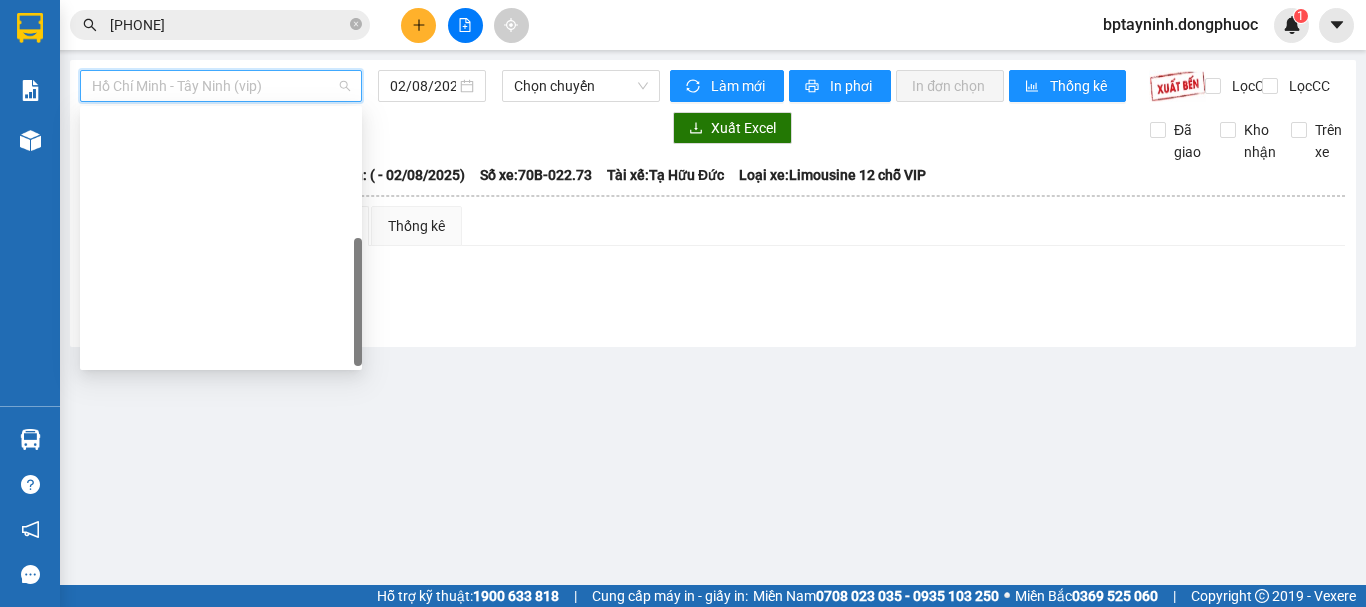 scroll, scrollTop: 288, scrollLeft: 0, axis: vertical 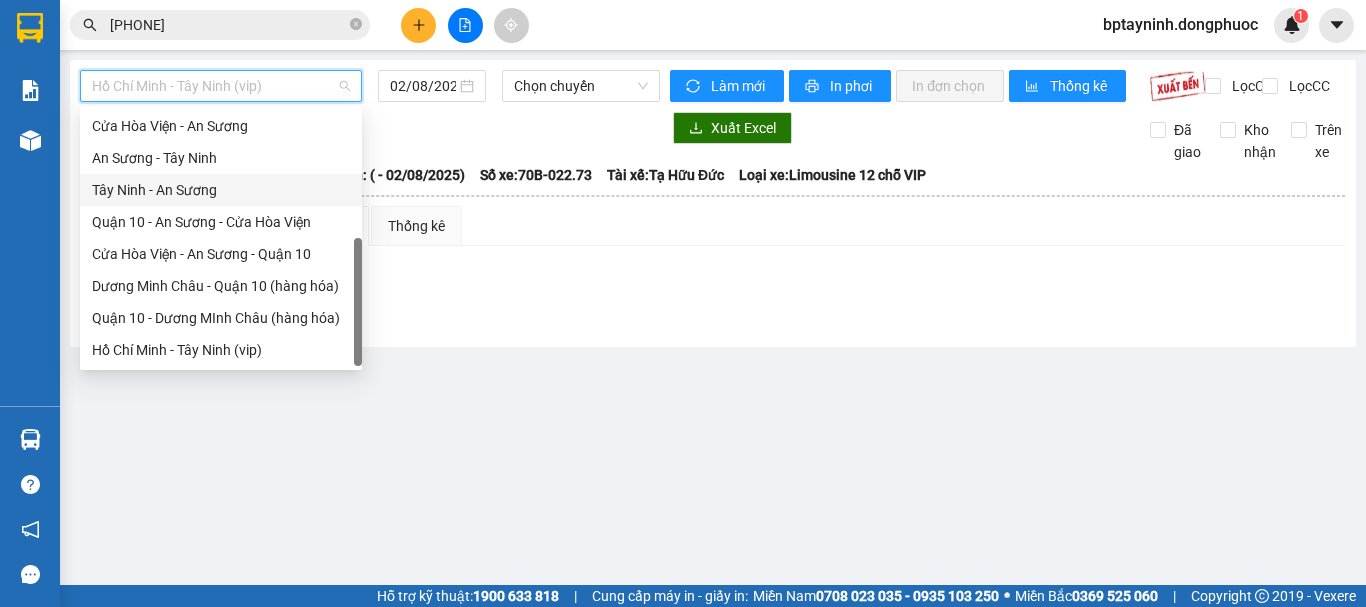 click on "Tây Ninh - An Sương" at bounding box center (221, 190) 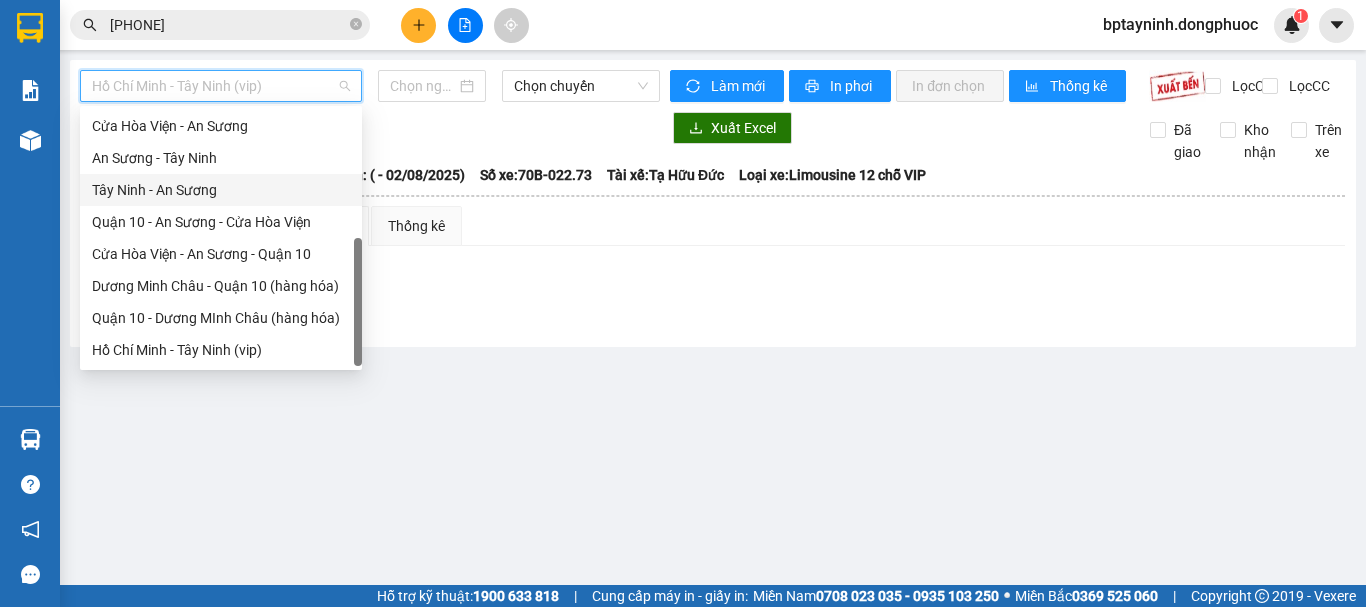 type on "02/08/2025" 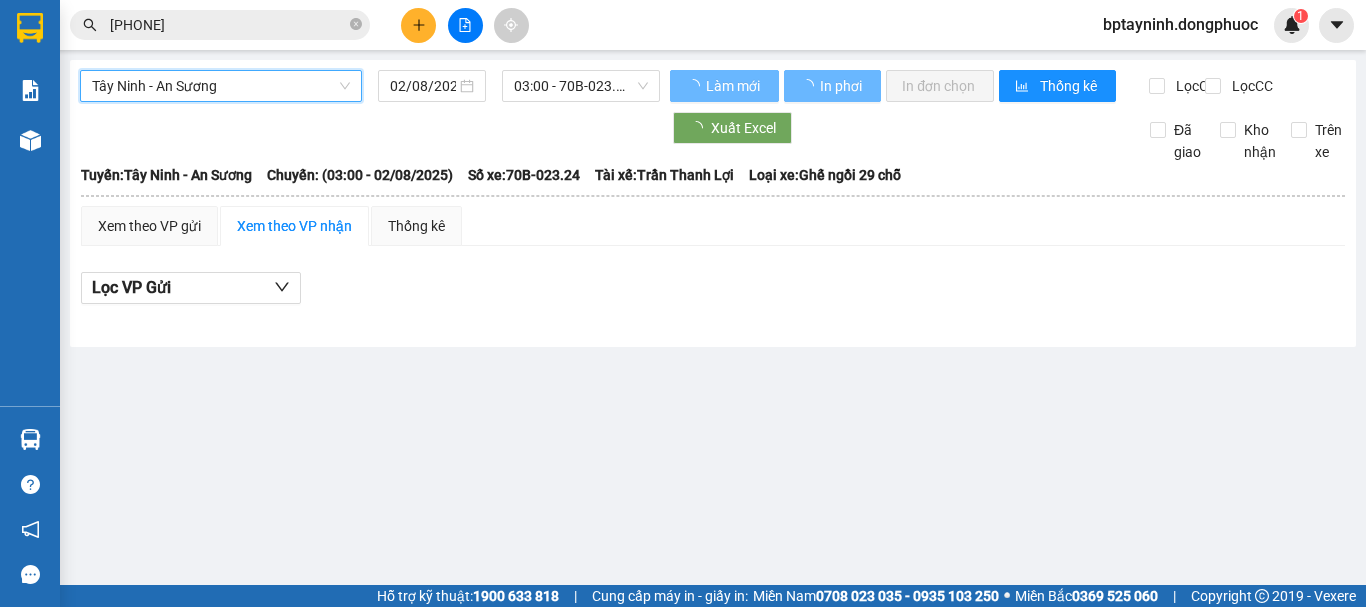 click on "Tây Ninh - An Sương Tây Ninh - An Sương 02/08/2025 03:00     - 70B-023.24" at bounding box center [370, 86] 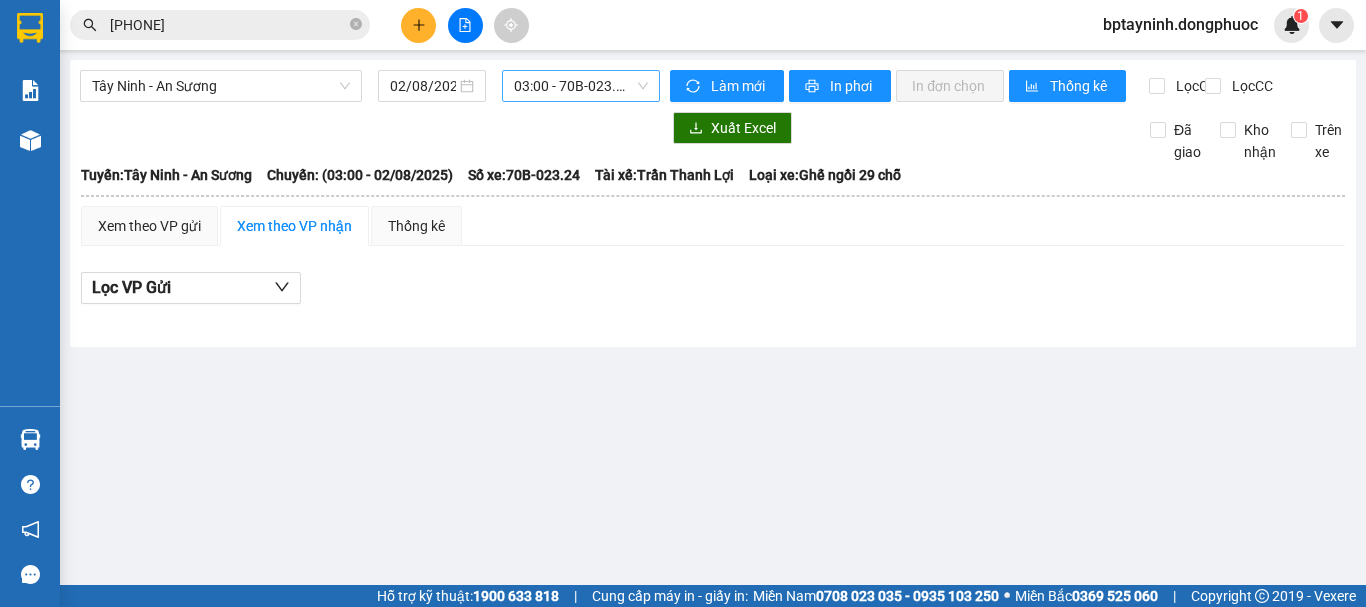 click on "03:00     - 70B-023.24" at bounding box center (581, 86) 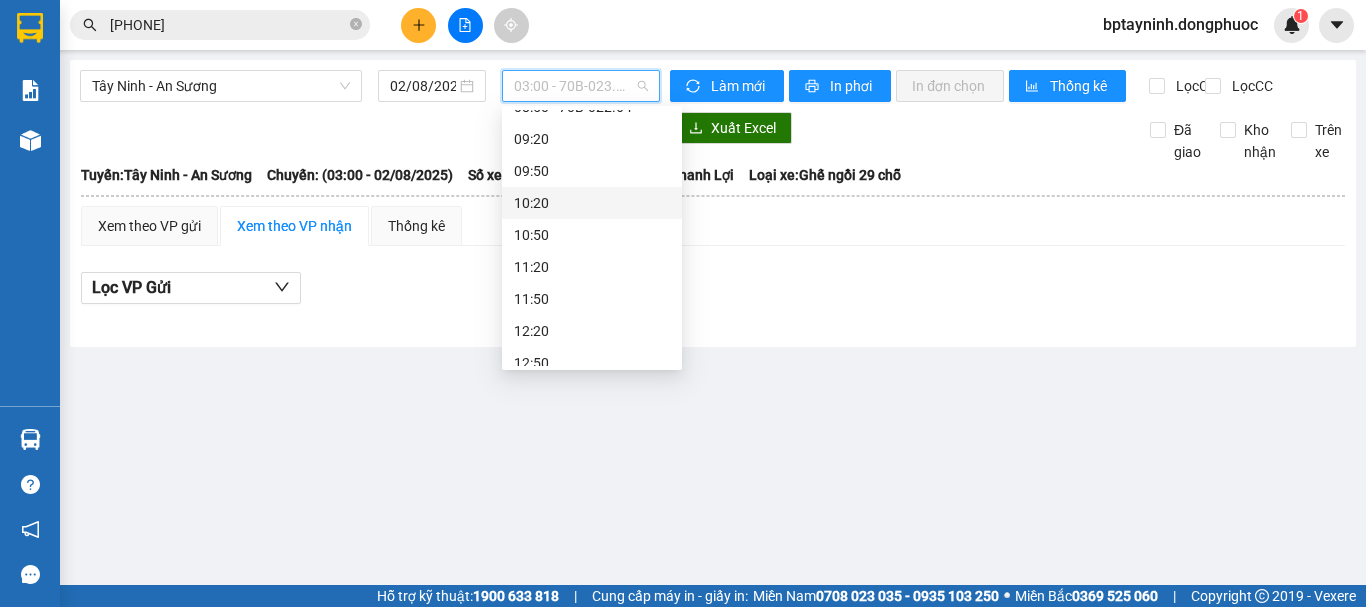 scroll, scrollTop: 268, scrollLeft: 0, axis: vertical 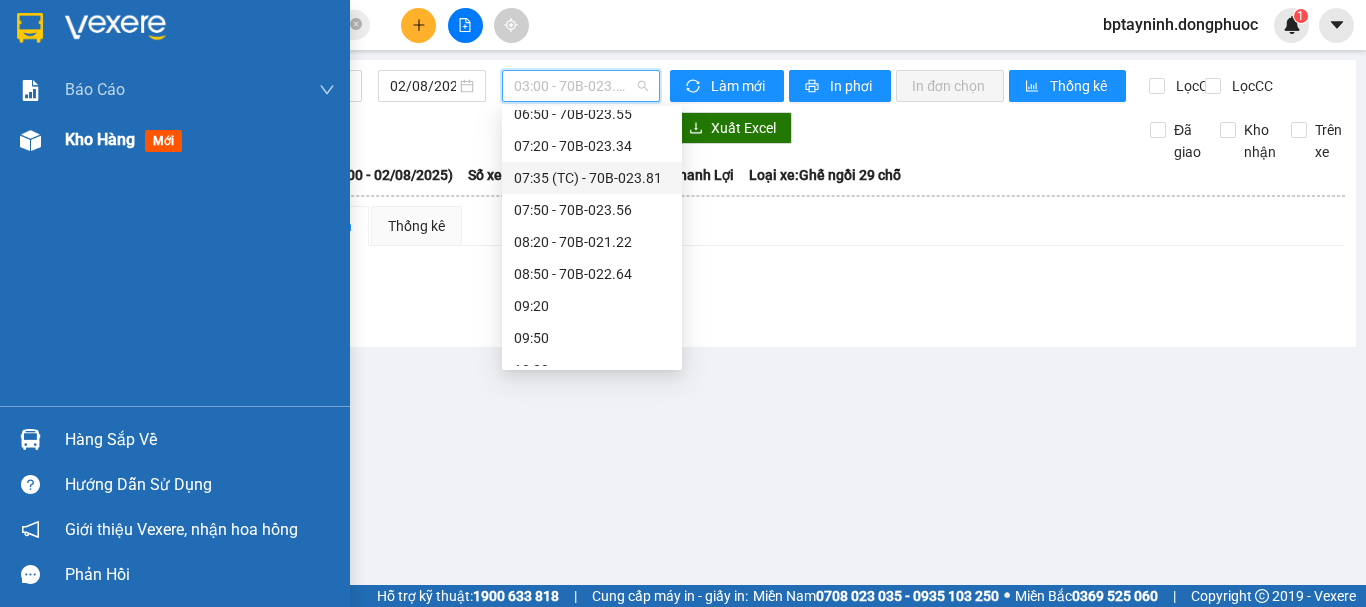 click on "Kho hàng mới" at bounding box center (200, 140) 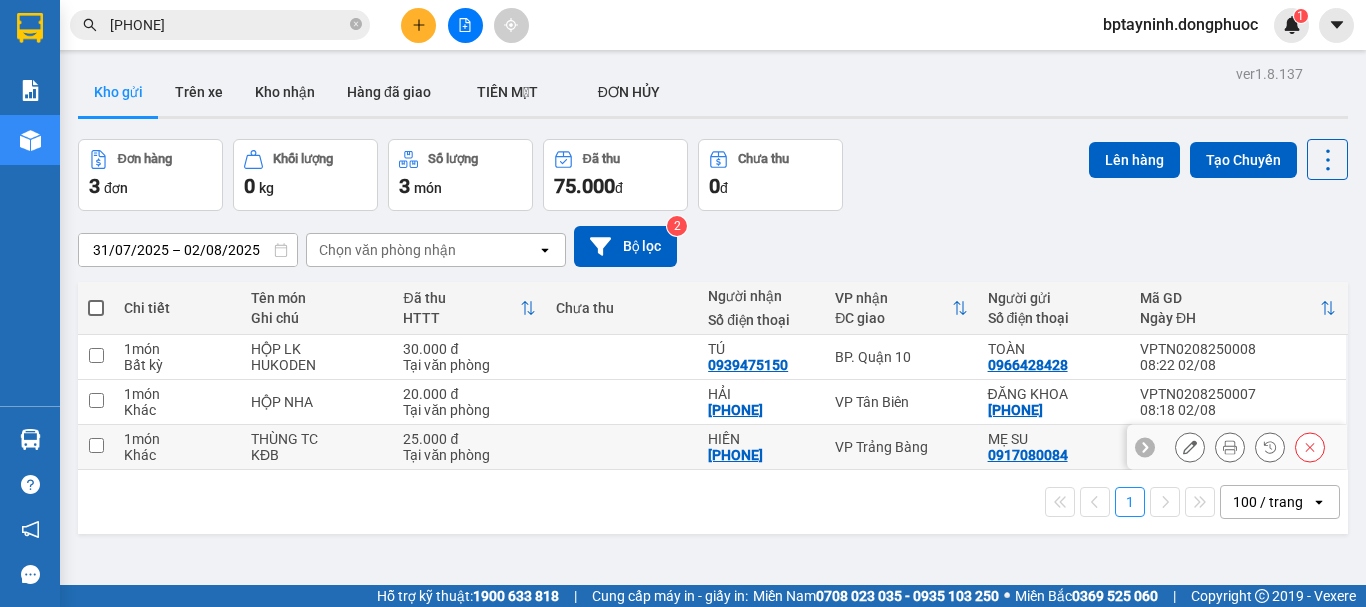 click on "VP Trảng Bàng" at bounding box center (901, 447) 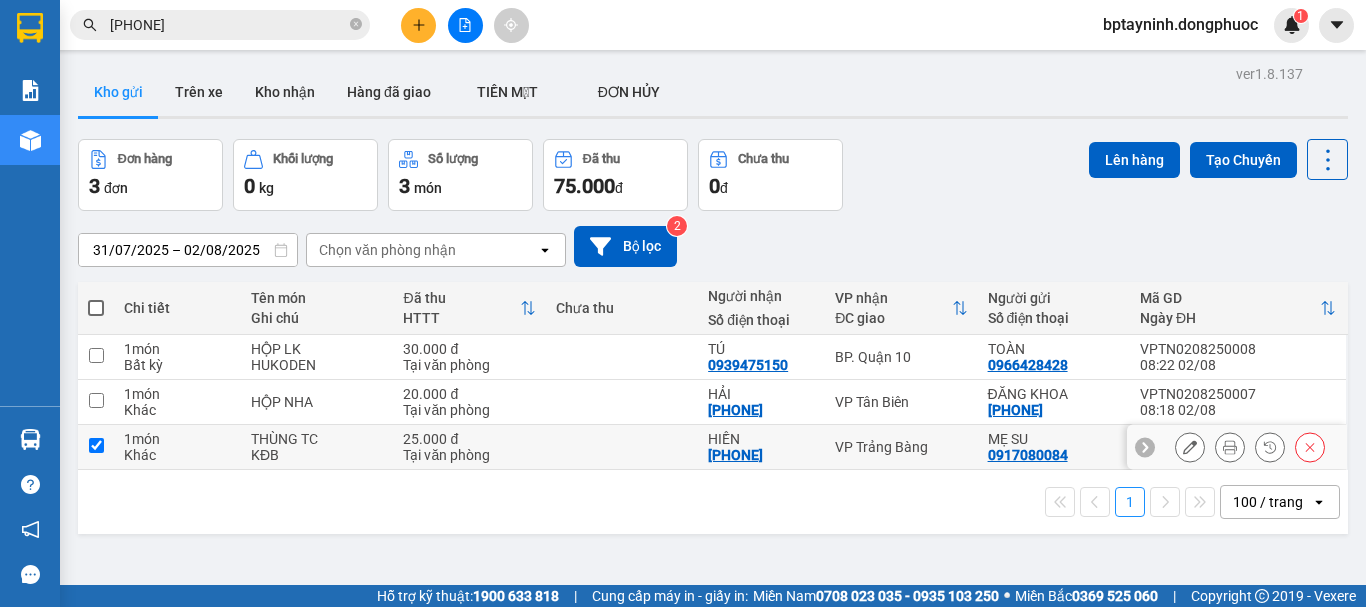 checkbox on "true" 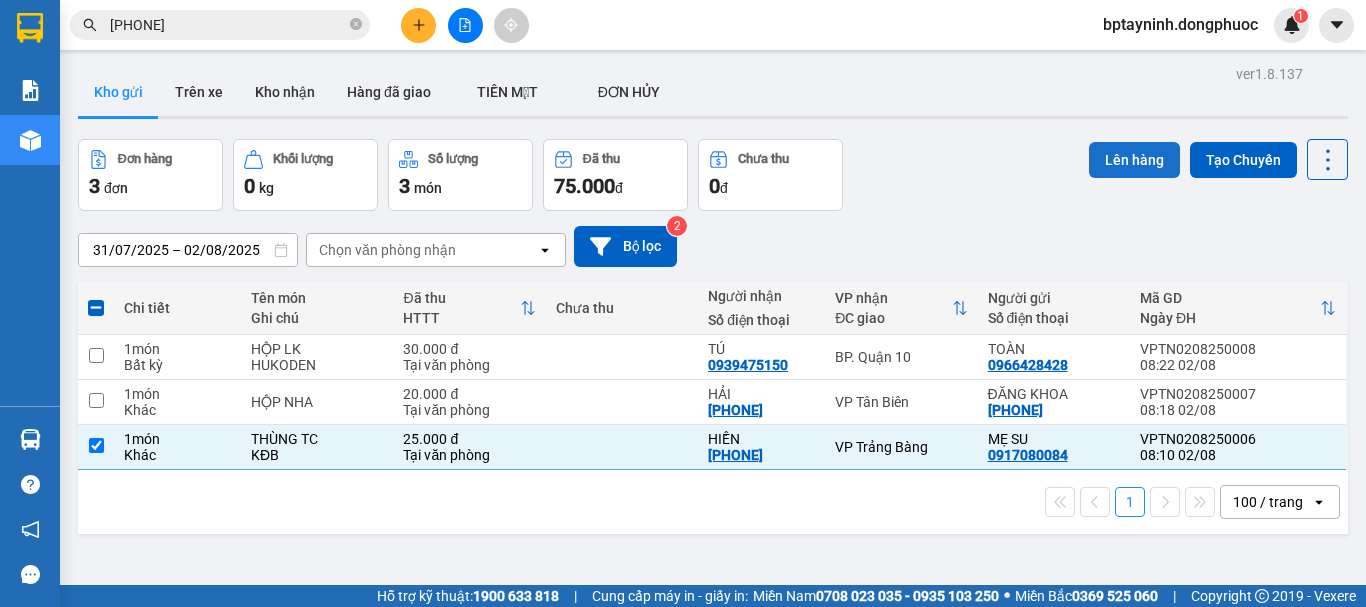 click on "Lên hàng" at bounding box center [1134, 160] 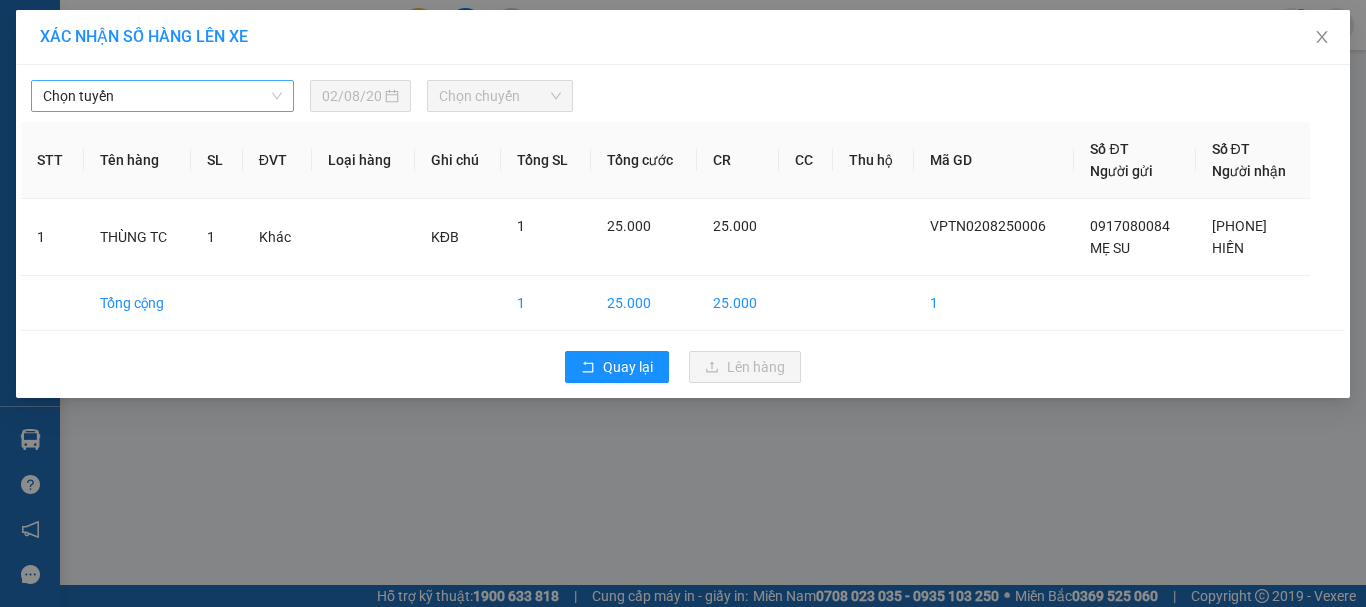 drag, startPoint x: 288, startPoint y: 92, endPoint x: 276, endPoint y: 99, distance: 13.892444 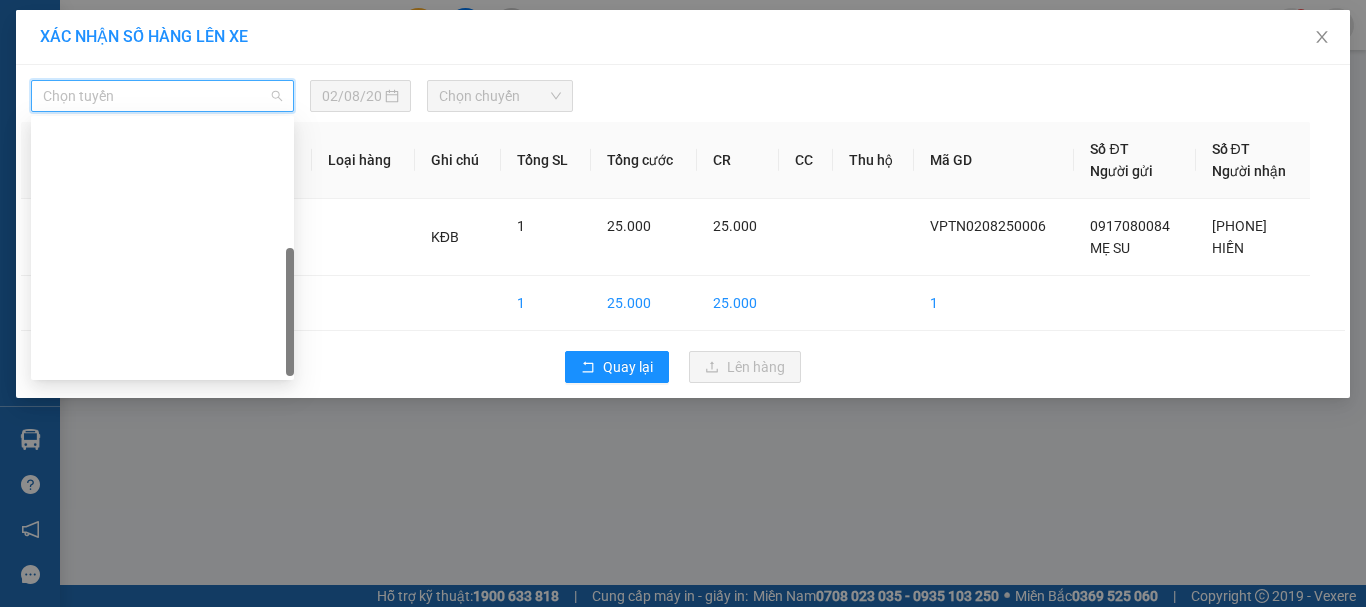 scroll, scrollTop: 288, scrollLeft: 0, axis: vertical 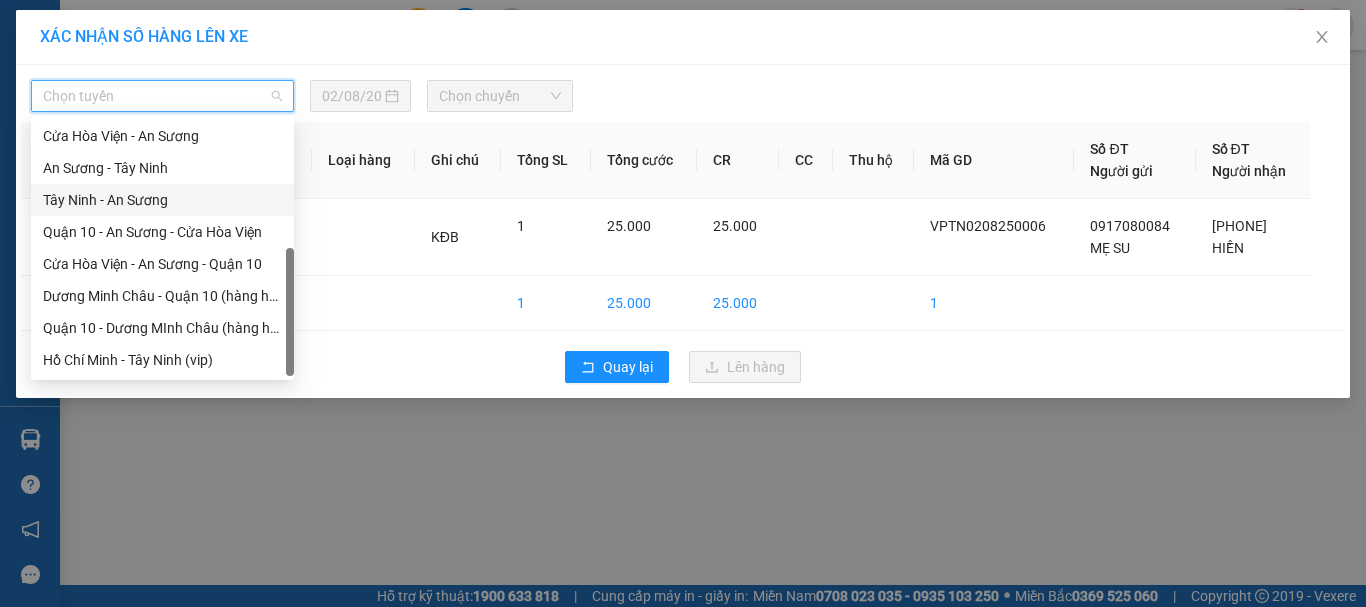 drag, startPoint x: 157, startPoint y: 213, endPoint x: 218, endPoint y: 196, distance: 63.324562 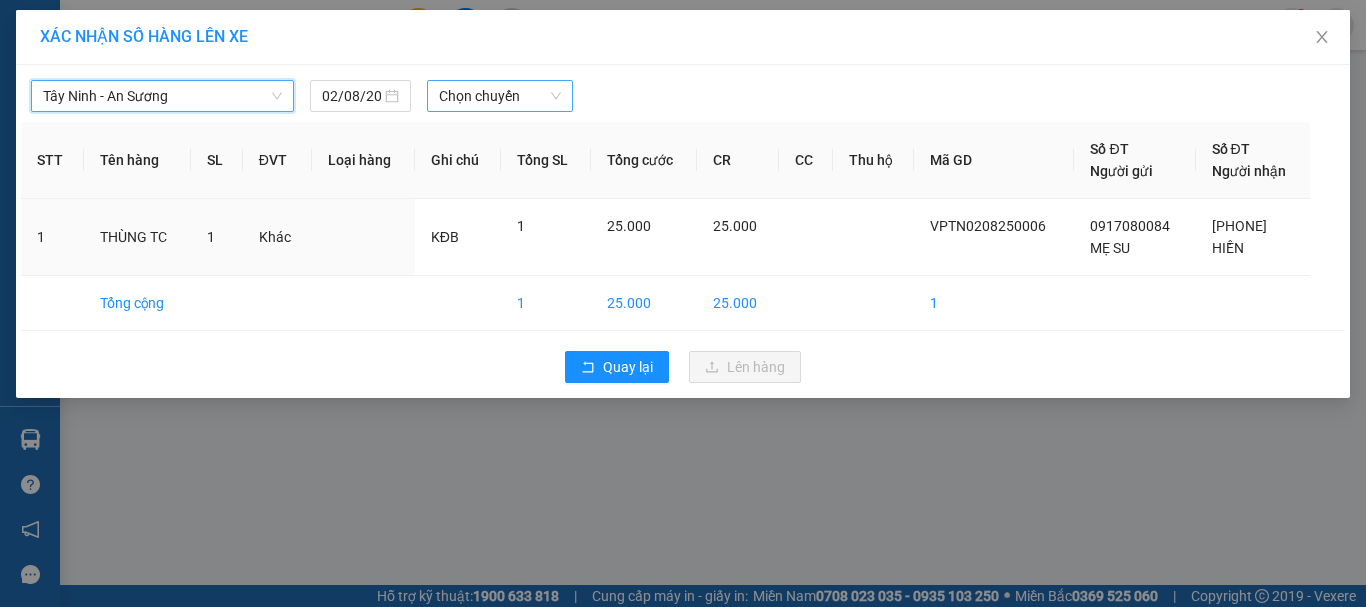 click on "Chọn chuyến" at bounding box center (500, 96) 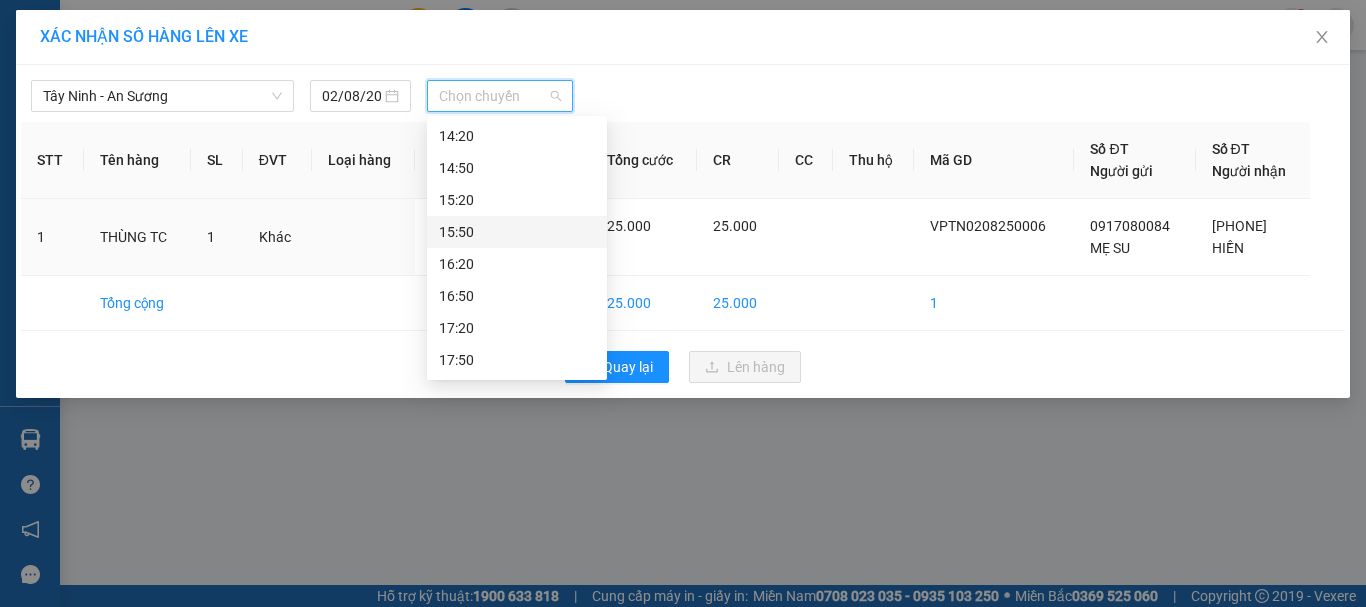 scroll, scrollTop: 268, scrollLeft: 0, axis: vertical 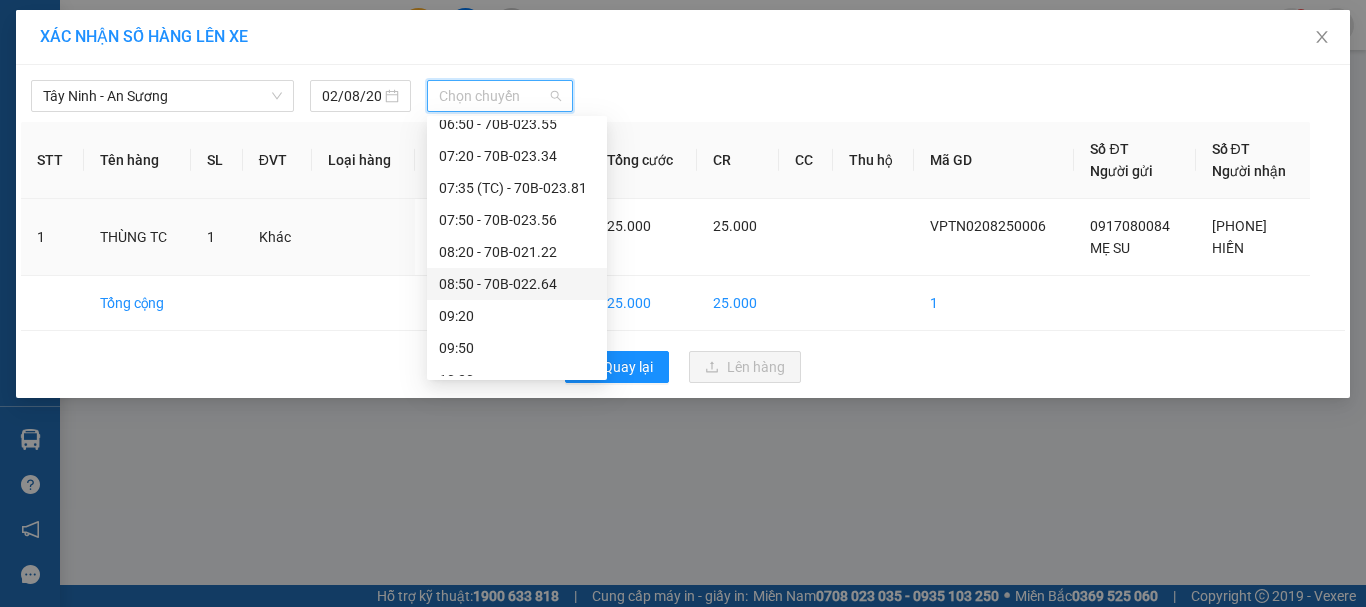 click on "08:50     - 70B-022.64" at bounding box center [517, 284] 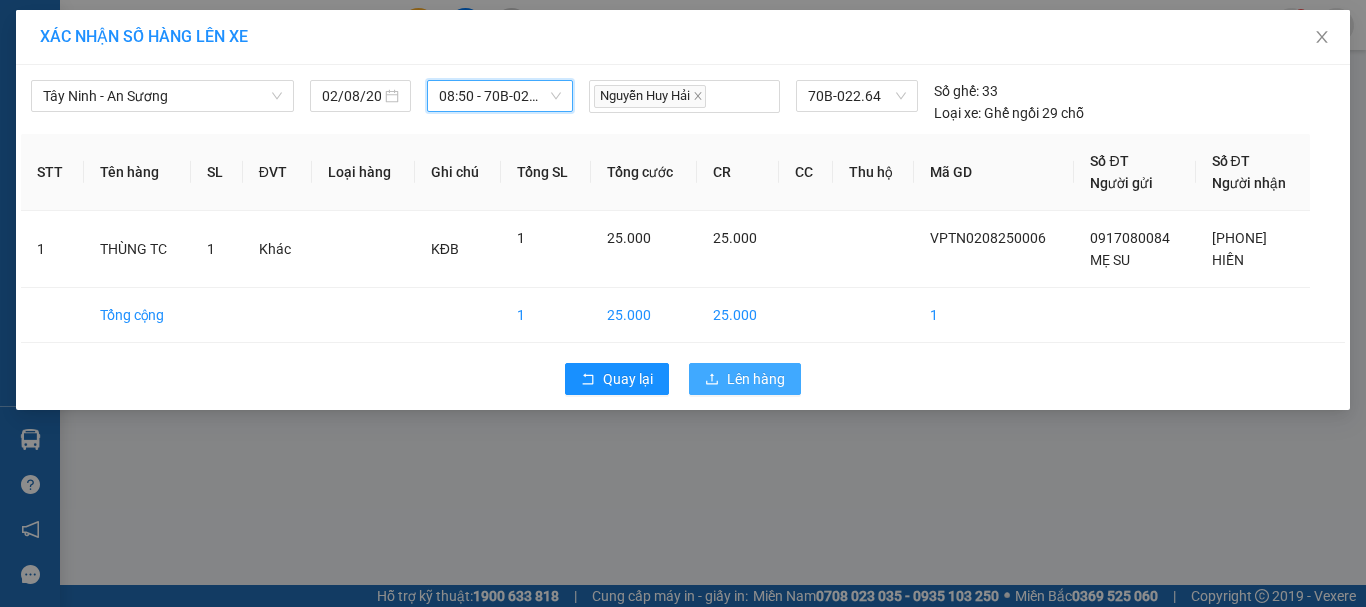 click on "Lên hàng" at bounding box center (745, 379) 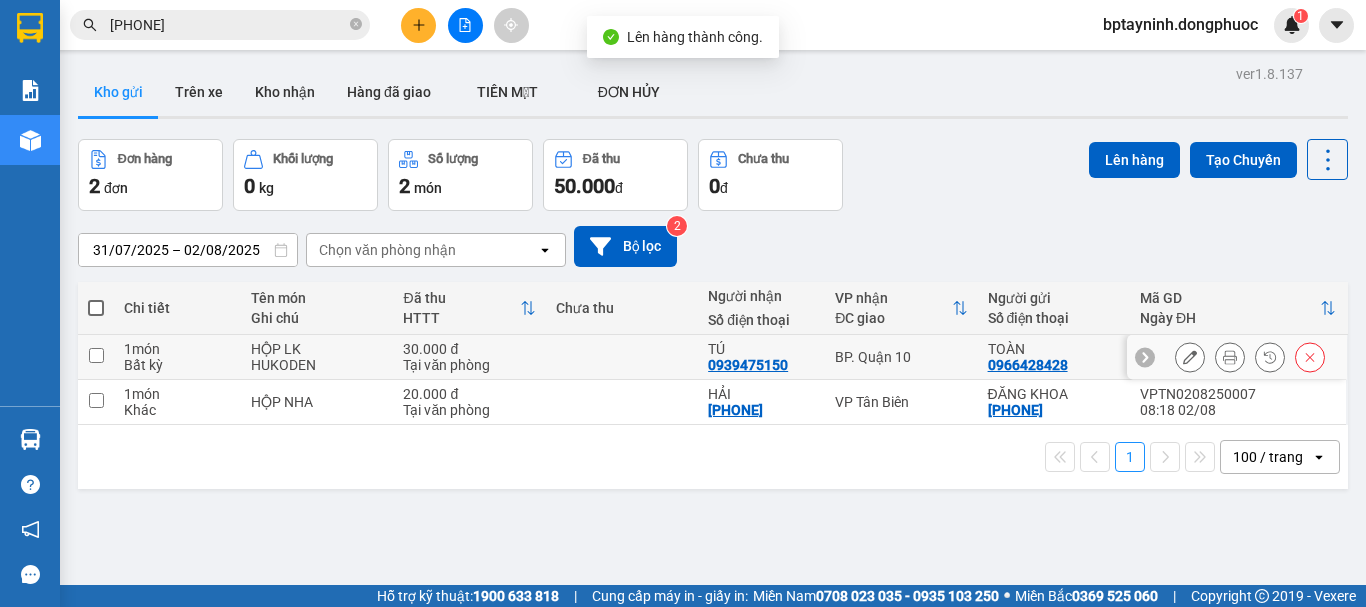 click on "BP. Quận 10" at bounding box center (901, 357) 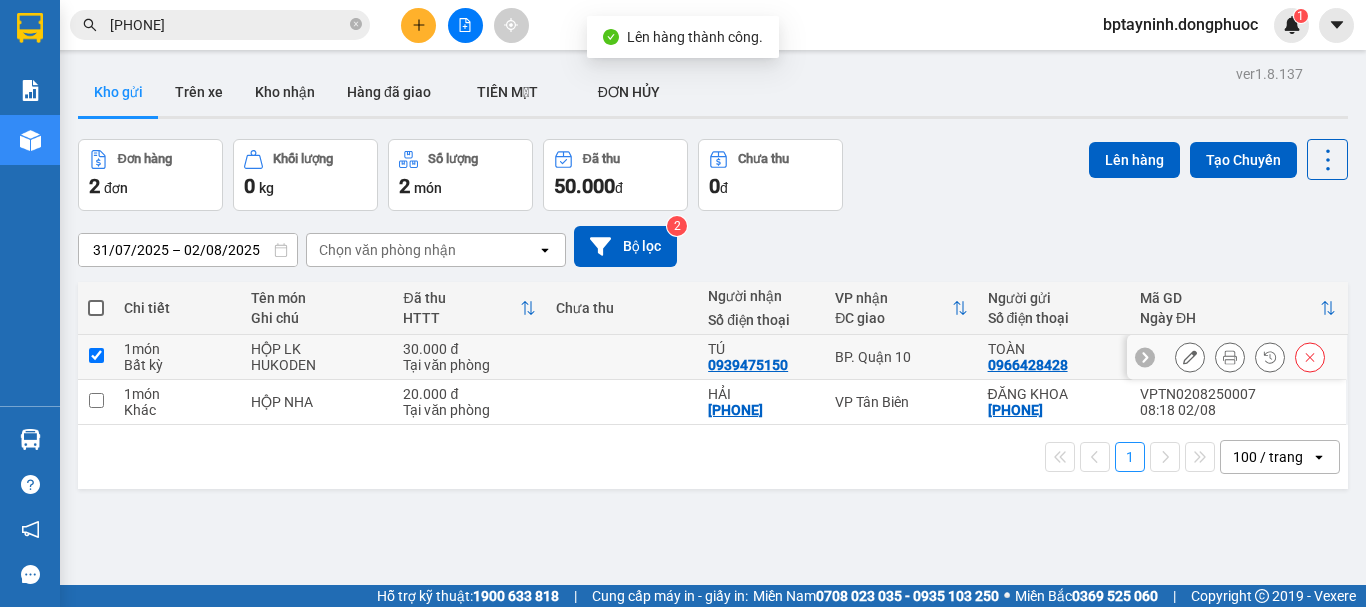 checkbox on "true" 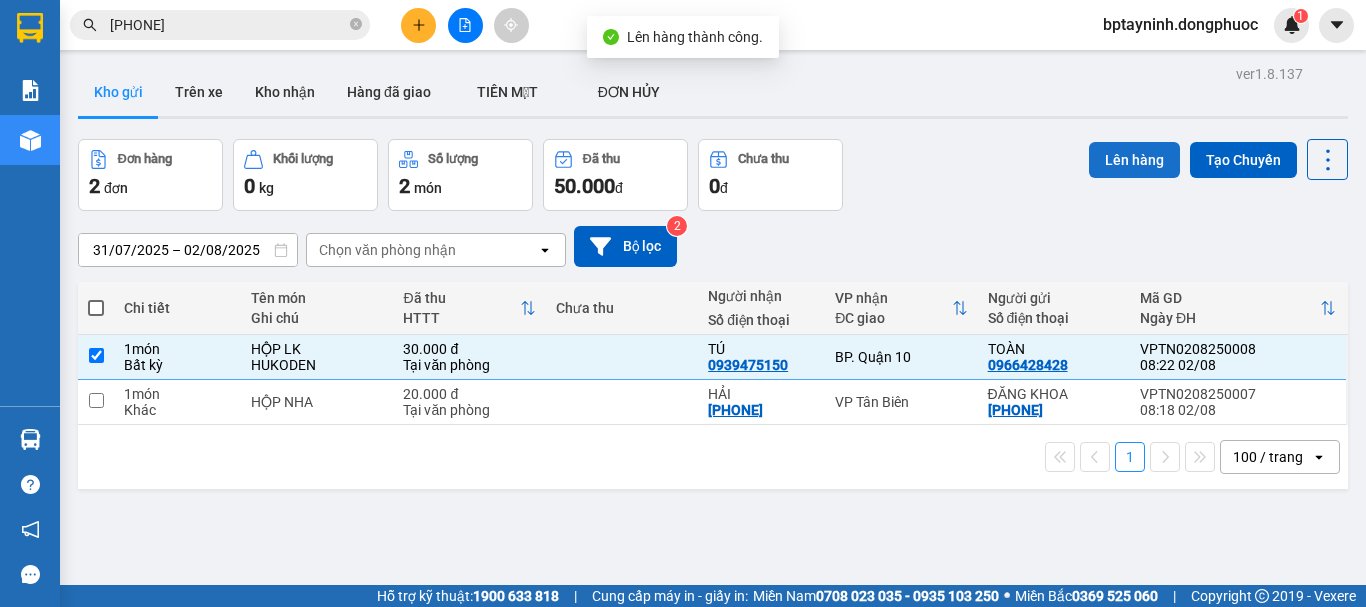 click on "Lên hàng" at bounding box center (1134, 160) 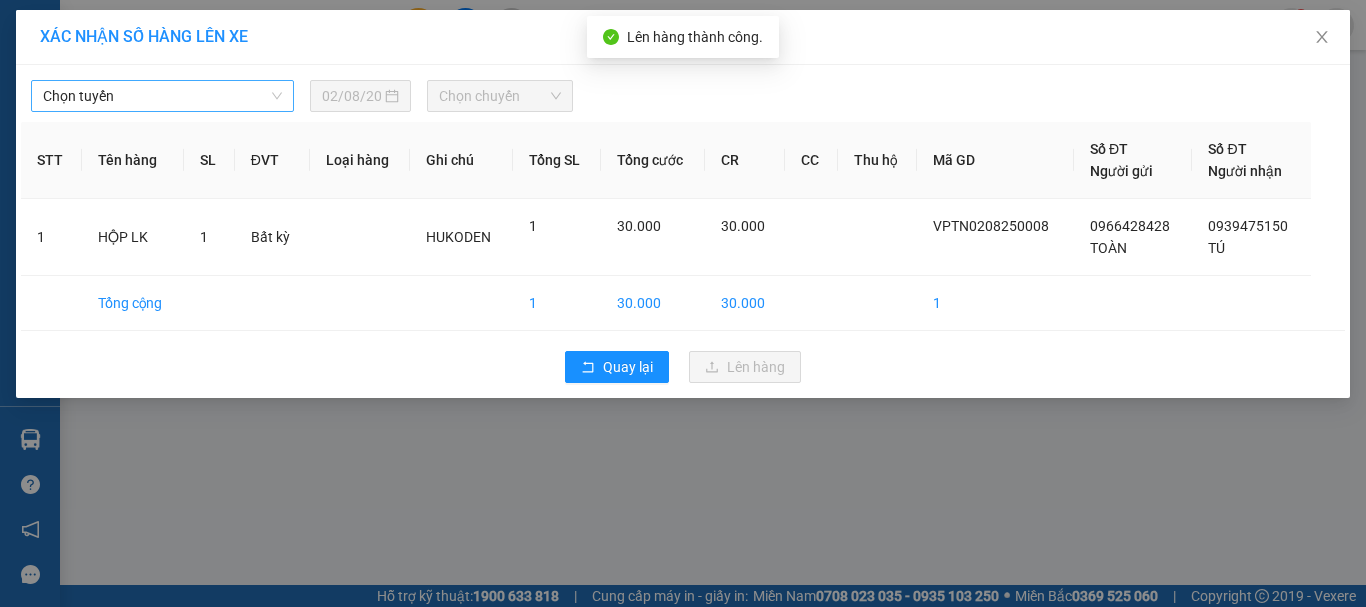 click on "Chọn tuyến" at bounding box center [162, 96] 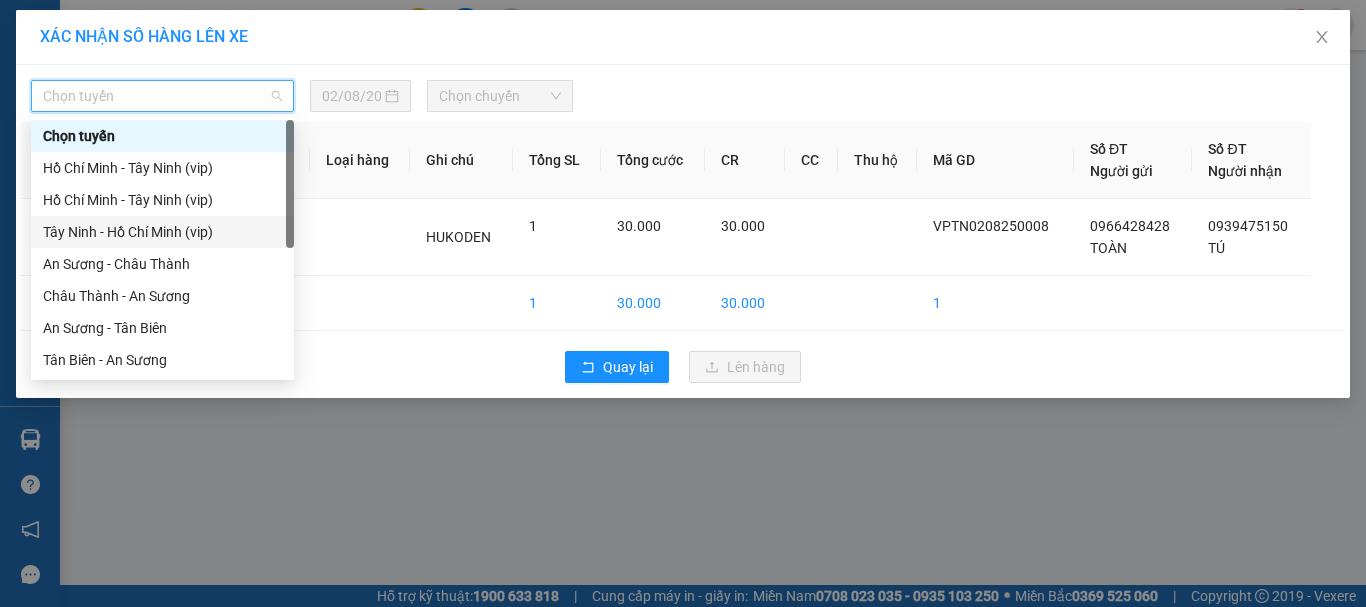 click on "Tây Ninh - Hồ Chí Minh (vip)" at bounding box center [162, 232] 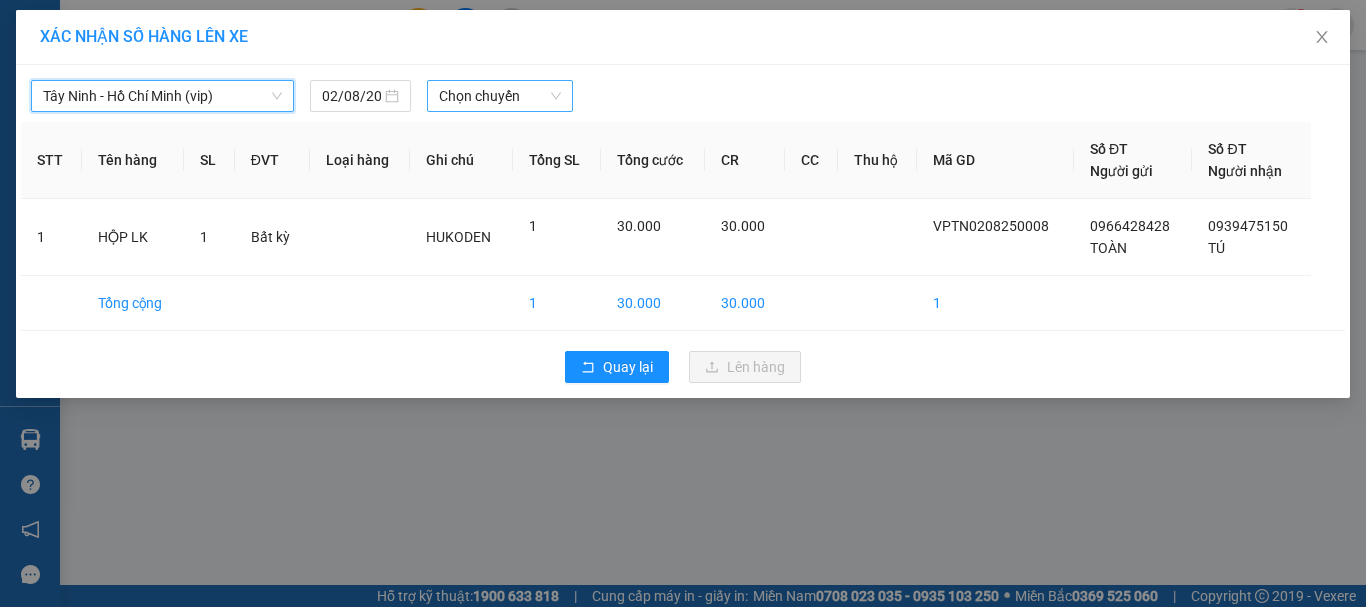 click on "Chọn chuyến" at bounding box center [500, 96] 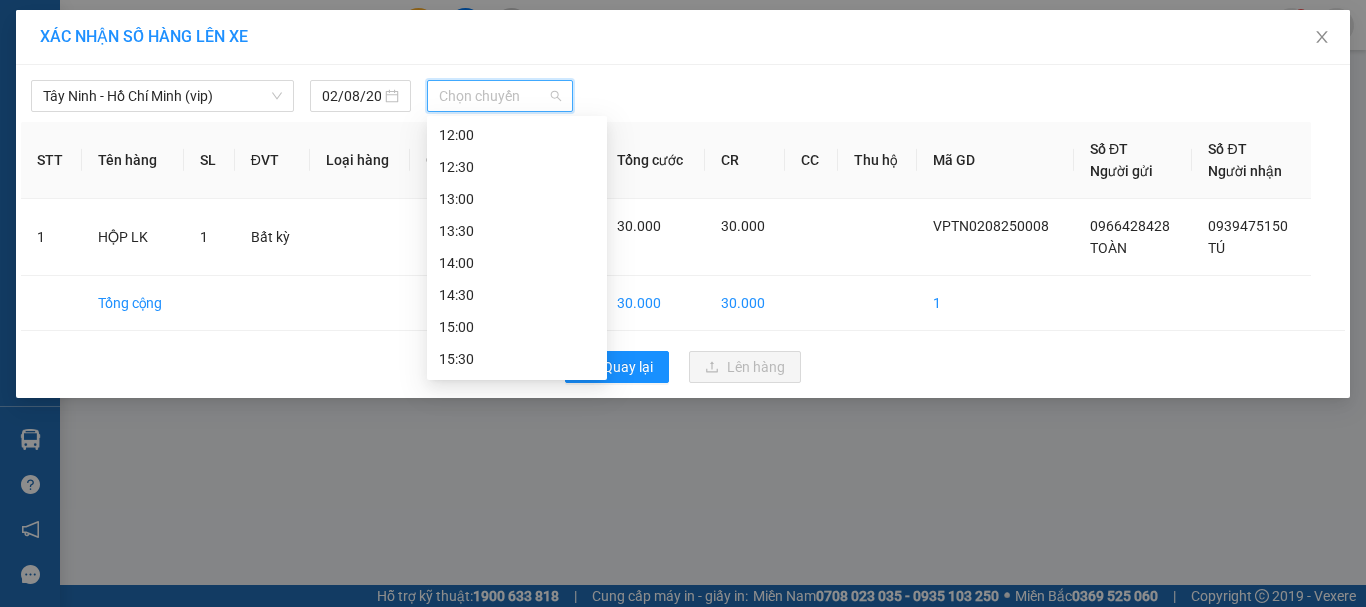 scroll, scrollTop: 500, scrollLeft: 0, axis: vertical 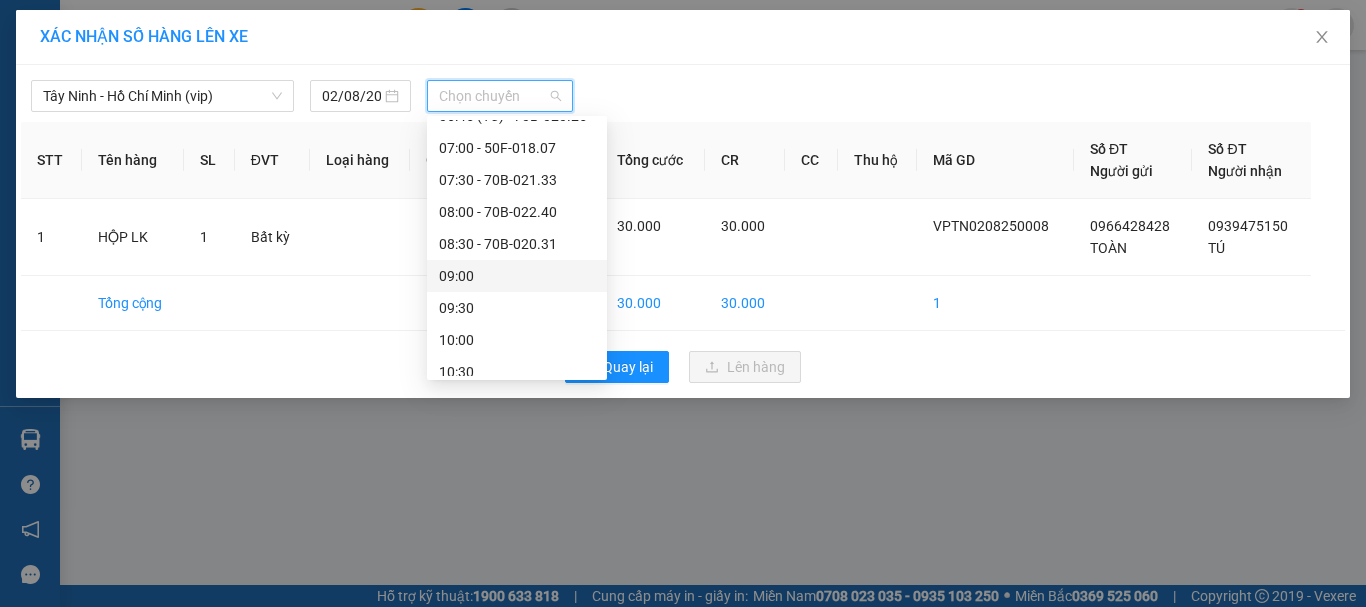 click on "XÁC NHẬN SỐ HÀNG LÊN XE" at bounding box center [683, 37] 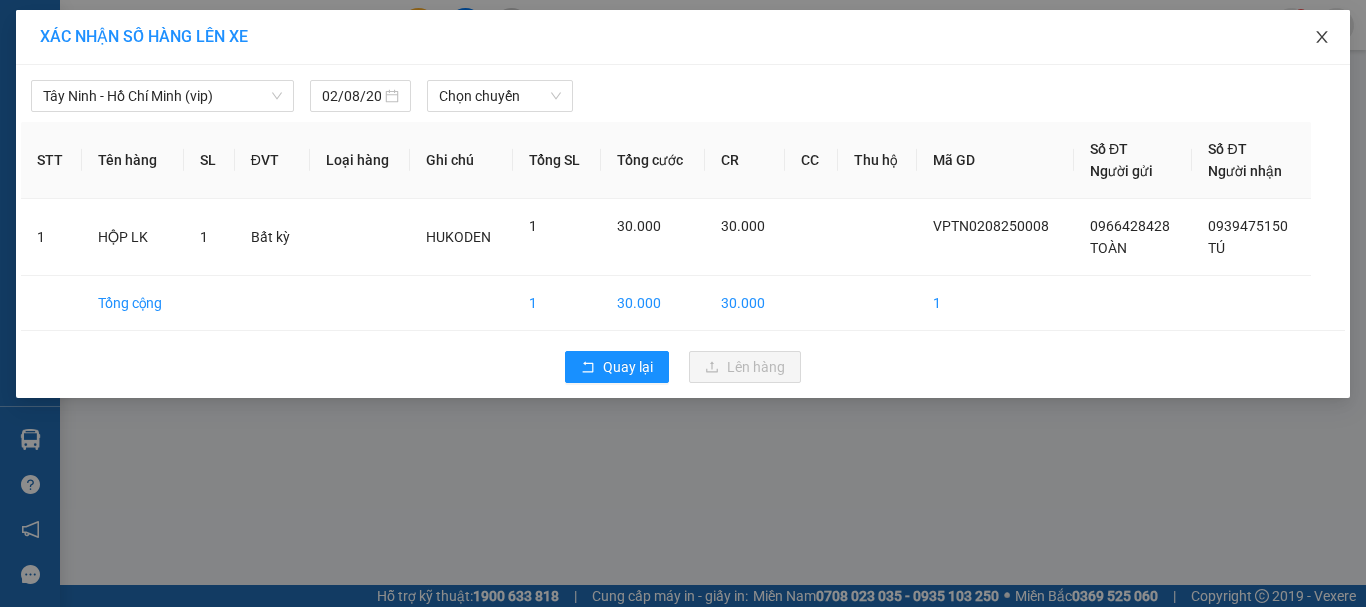 click 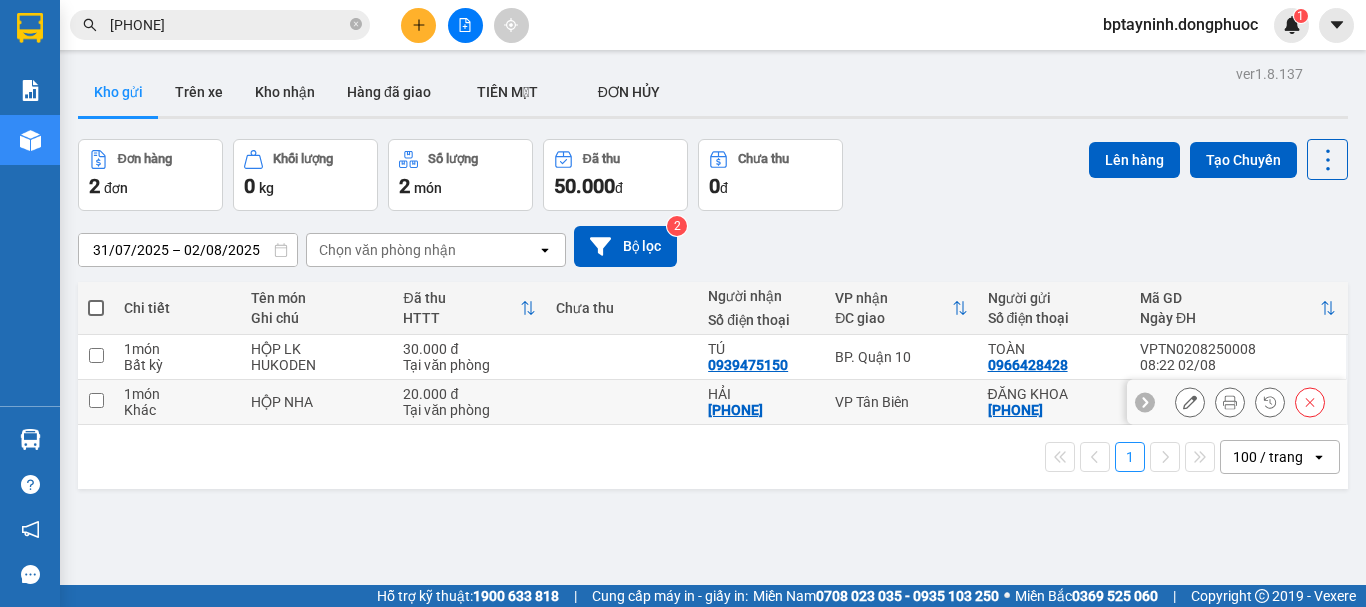 click on "1  món Bất kỳ HỘP LK HUKODEN 30.000 đ Tại văn phòng TÚ 0939475150 BP. Quận 10 TOÀN 0966428428 VPTN0208250008 08:22 02/08 1  món Khác HỘP NHA 20.000 đ Tại văn phòng HẢI 0934823141 VP Tân Biên ĐĂNG KHOA  0967398978 VPTN0208250007 08:18 02/08" at bounding box center (713, 380) 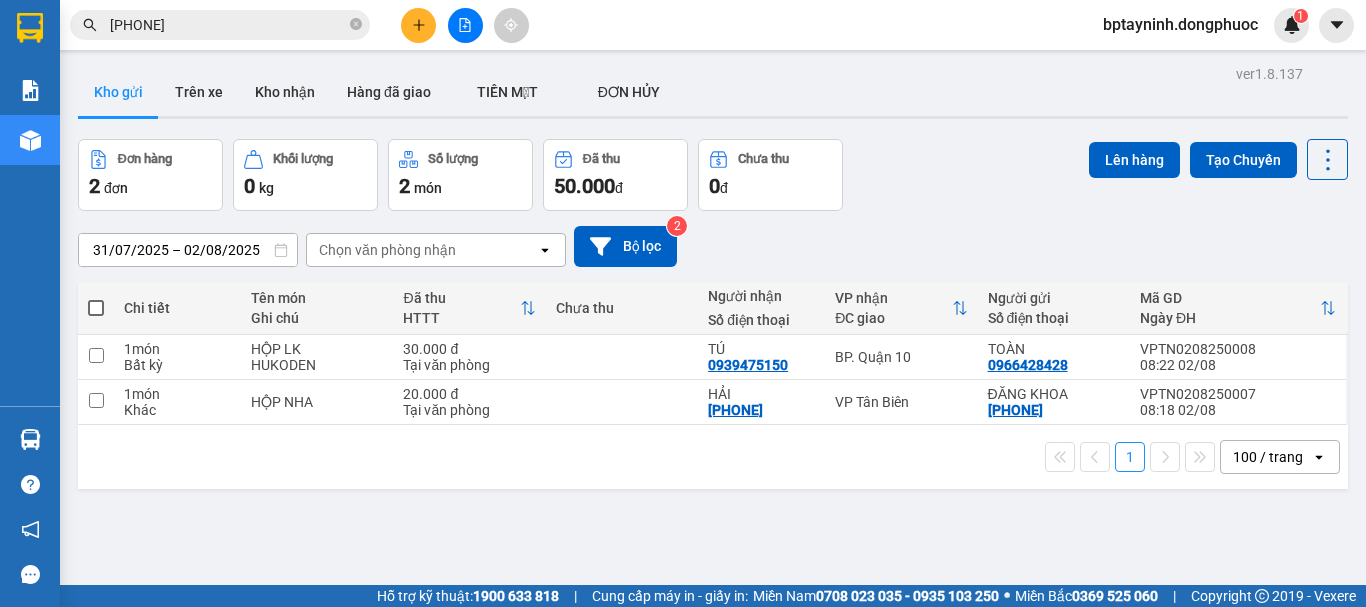 click on "Đơn hàng 2 đơn Khối lượng 0 kg Số lượng 2 món Đã thu 50.000  đ Chưa thu 0  đ Lên hàng Tạo Chuyến" at bounding box center [713, 175] 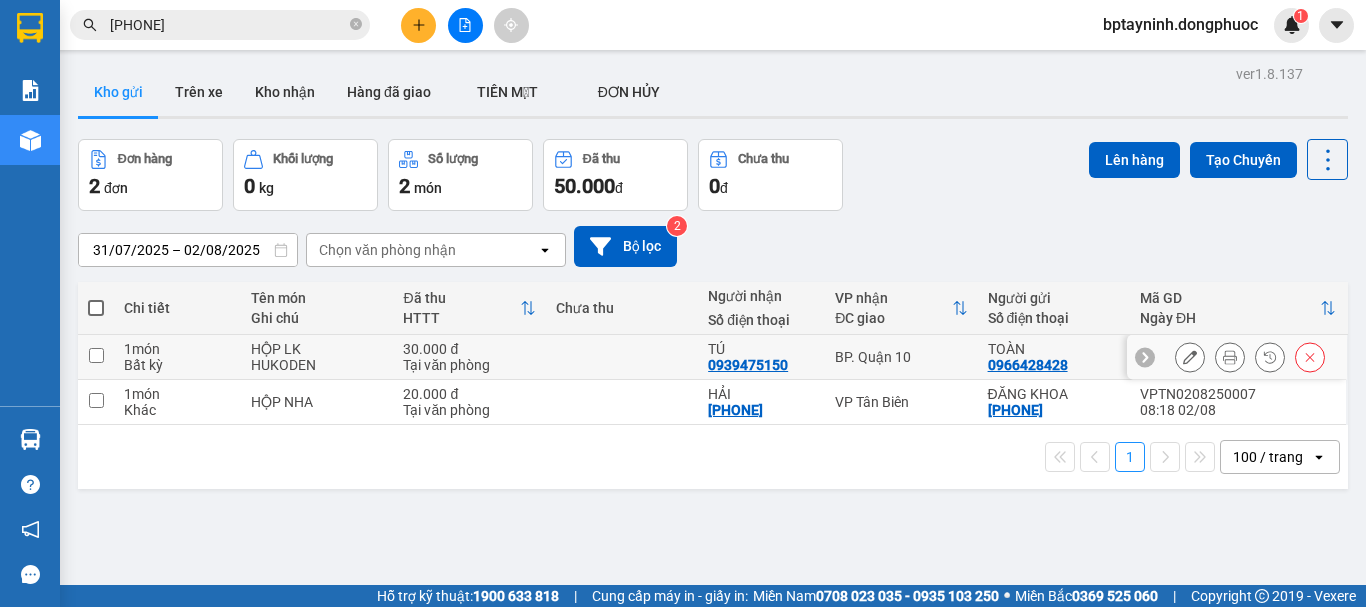 click at bounding box center (622, 357) 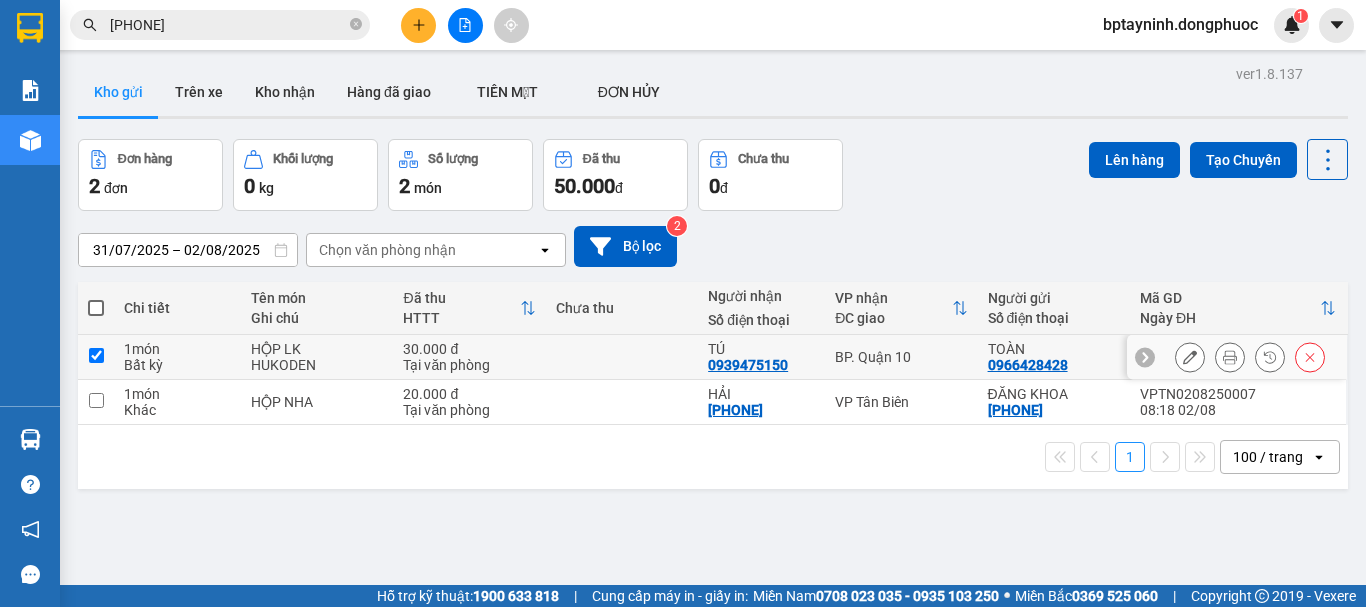 checkbox on "true" 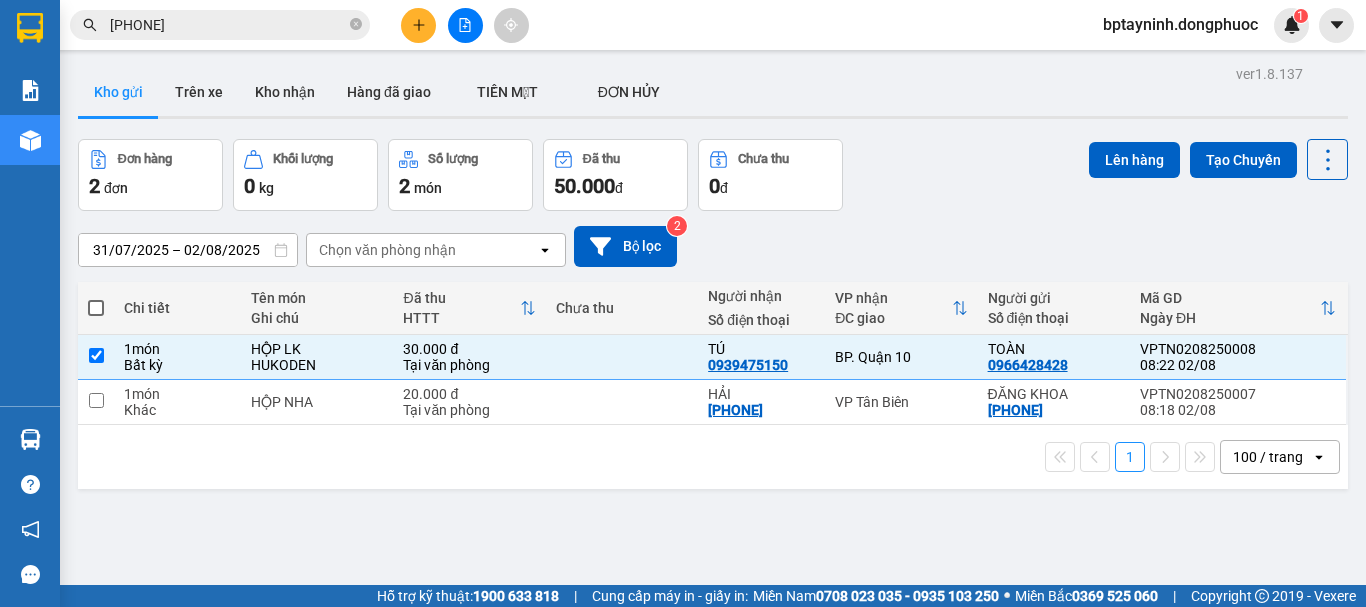 click on "ver  1.8.137 Kho gửi Trên xe Kho nhận Hàng đã giao TIỀN MẶT  ĐƠN HỦY Đơn hàng 2 đơn Khối lượng 0 kg Số lượng 2 món Đã thu 50.000  đ Chưa thu 0  đ Lên hàng Tạo Chuyến 31/07/2025 – 02/08/2025 Press the down arrow key to interact with the calendar and select a date. Press the escape button to close the calendar. Selected date range is from 31/07/2025 to 02/08/2025. Chọn văn phòng nhận open Bộ lọc 2 Chi tiết Tên món Ghi chú Đã thu HTTT Chưa thu Người nhận Số điện thoại VP nhận ĐC giao Người gửi Số điện thoại Mã GD Ngày ĐH 1  món Bất kỳ HỘP LK HUKODEN 30.000 đ Tại văn phòng TÚ 0939475150 BP. Quận 10 TOÀN 0966428428 VPTN0208250008 08:22 02/08 1  món Khác HỘP NHA 20.000 đ Tại văn phòng HẢI 0934823141 VP Tân Biên ĐĂNG KHOA  0967398978 VPTN0208250007 08:18 02/08 1 100 / trang open Đang tải dữ liệu" at bounding box center [713, 363] 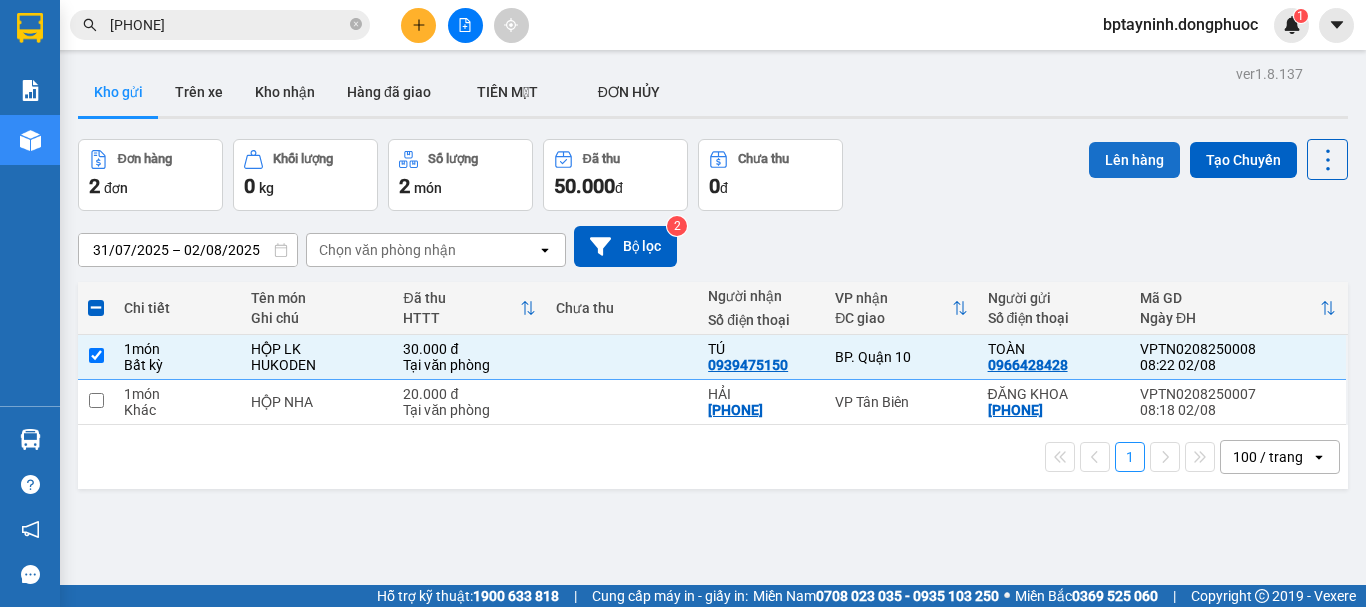 click on "Lên hàng" at bounding box center (1134, 160) 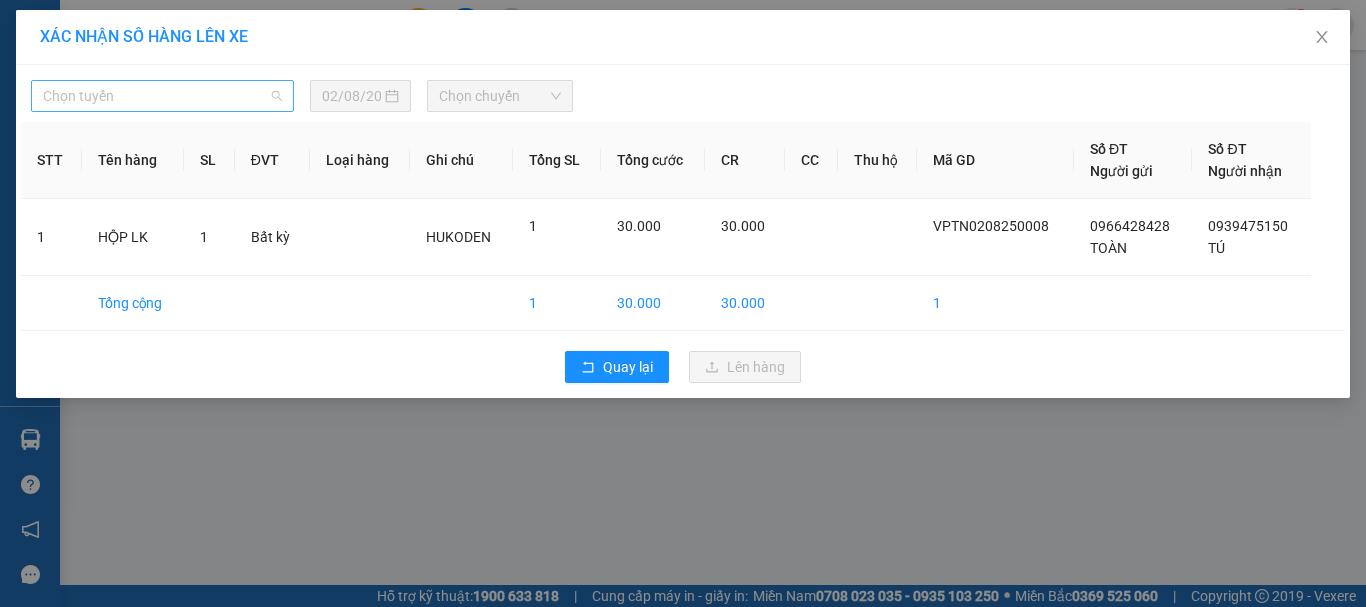 click on "Chọn tuyến" at bounding box center [162, 96] 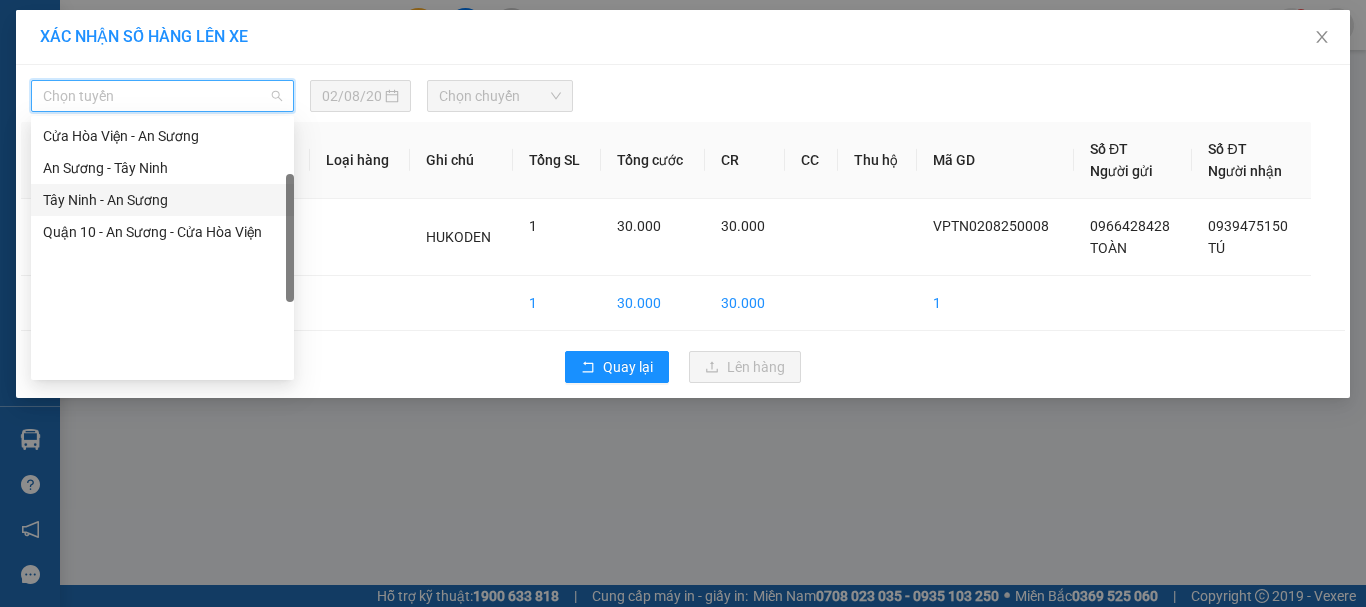 scroll, scrollTop: 0, scrollLeft: 0, axis: both 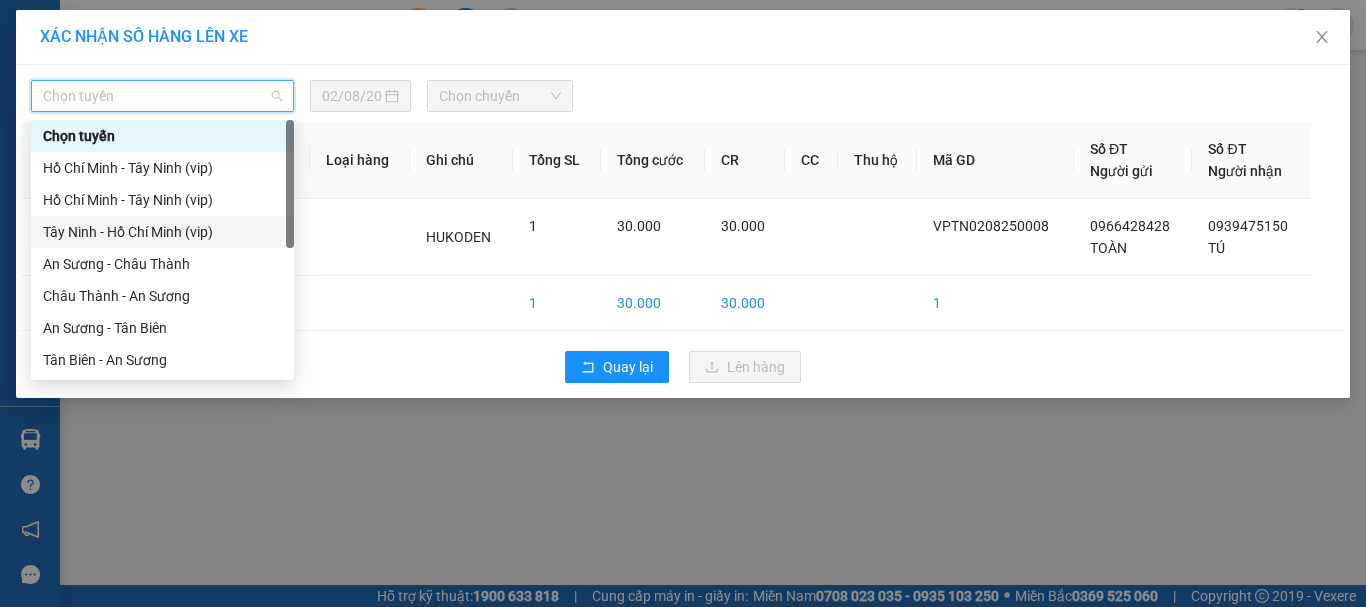 drag, startPoint x: 207, startPoint y: 229, endPoint x: 413, endPoint y: 128, distance: 229.42755 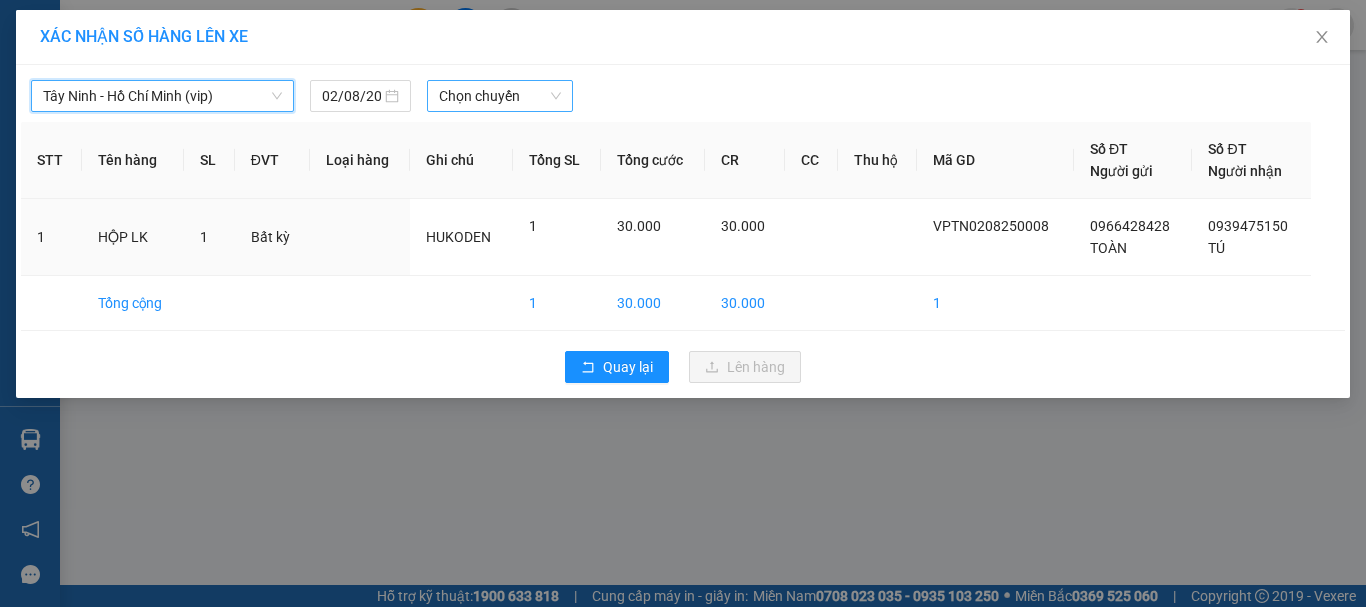 click on "Chọn chuyến" at bounding box center [500, 96] 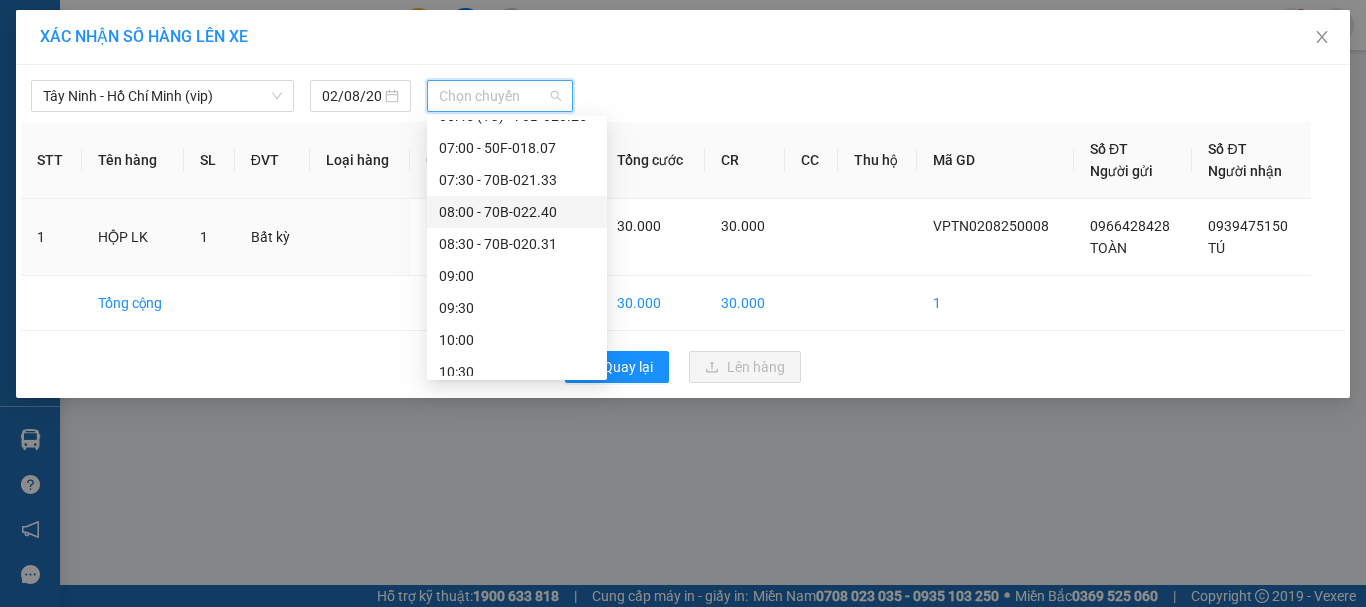 scroll, scrollTop: 0, scrollLeft: 0, axis: both 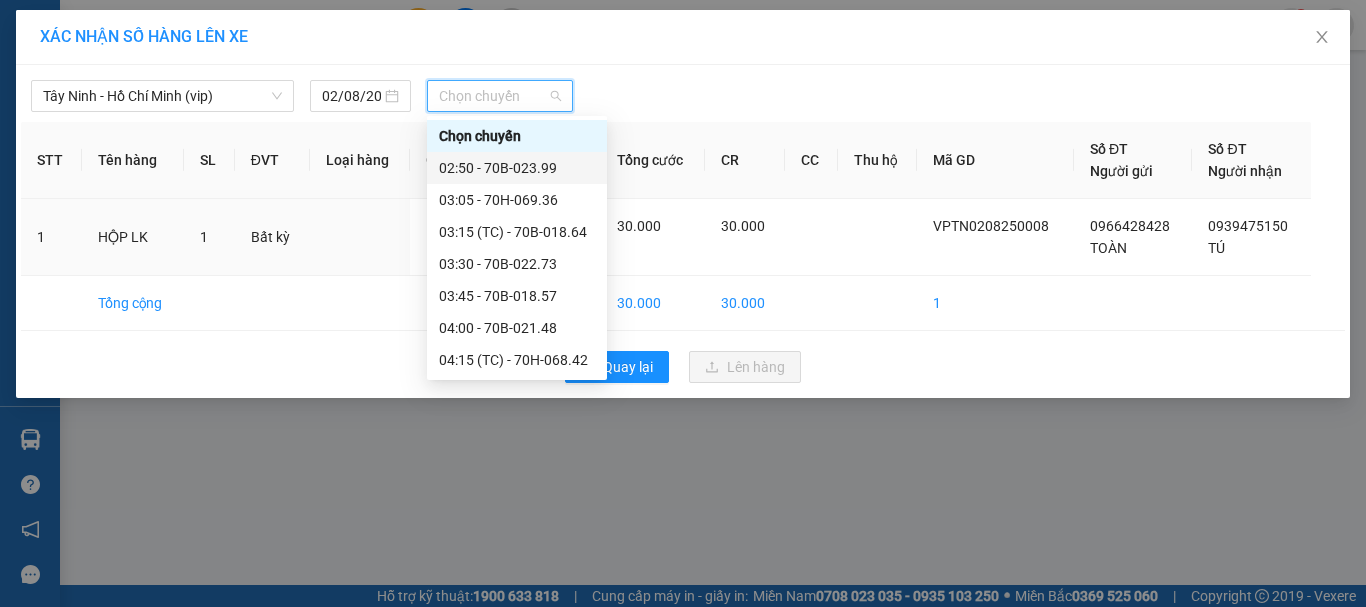 click at bounding box center (853, 96) 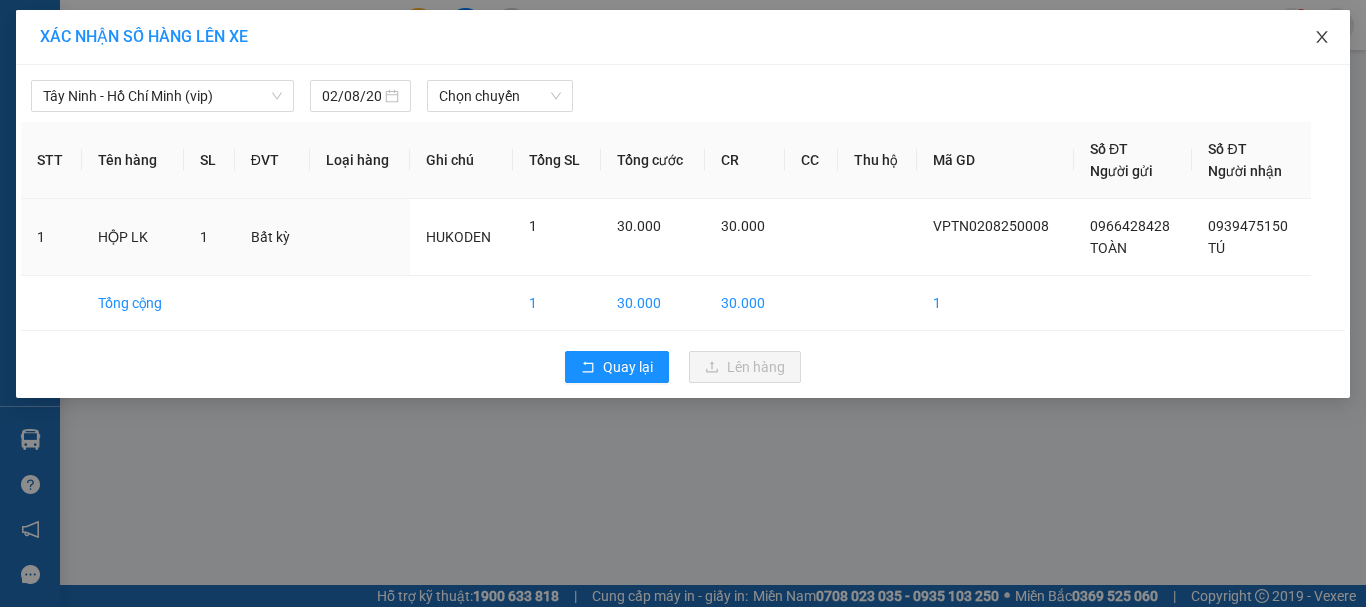 click at bounding box center [1322, 38] 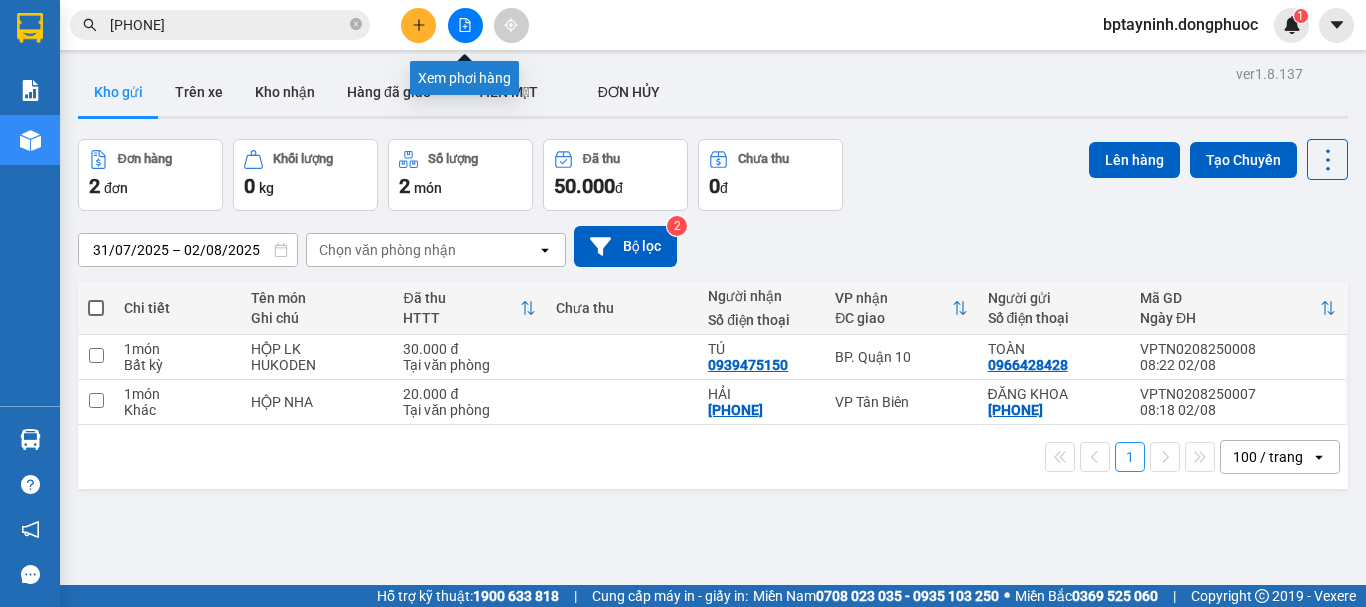 click at bounding box center [465, 25] 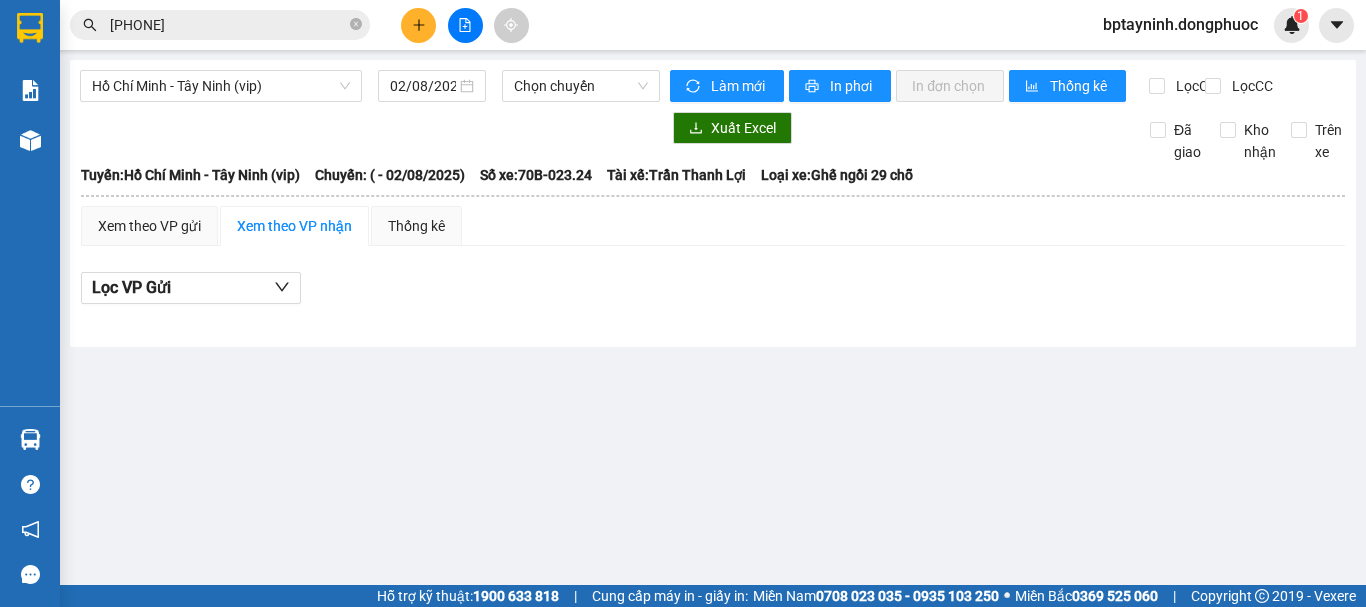 click on "Hồ Chí Minh - Tây Ninh (vip) 02/08/2025 Chọn chuyến" at bounding box center [370, 86] 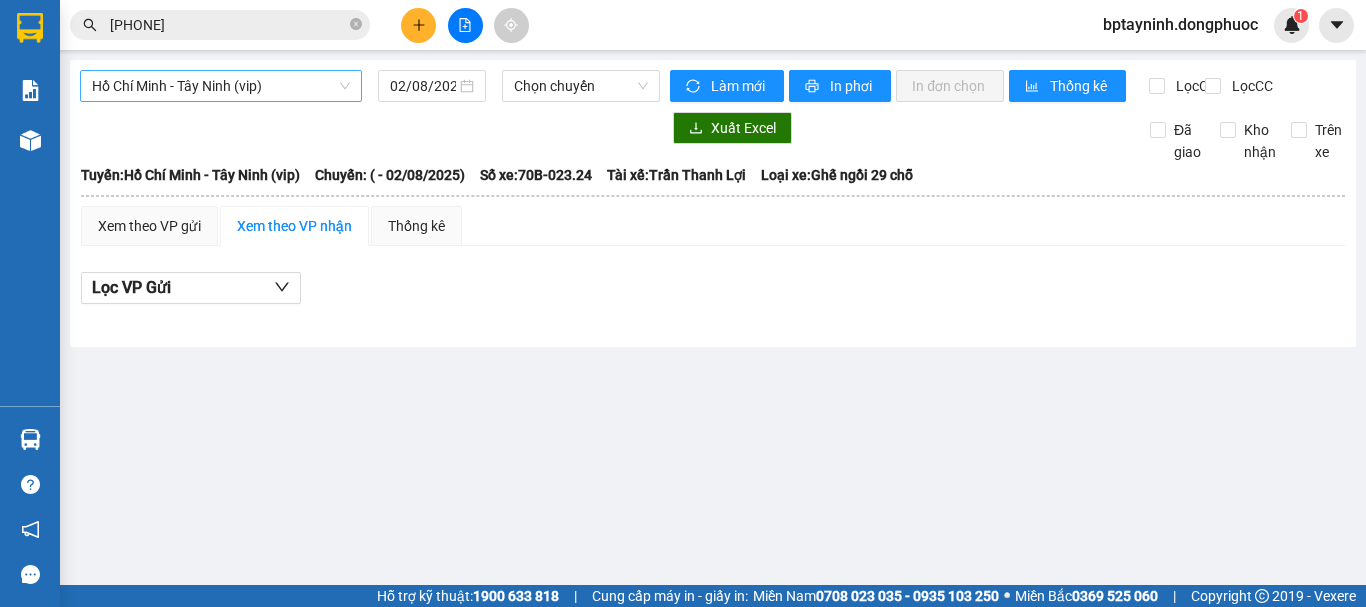 click on "Hồ Chí Minh - Tây Ninh (vip)" at bounding box center (221, 86) 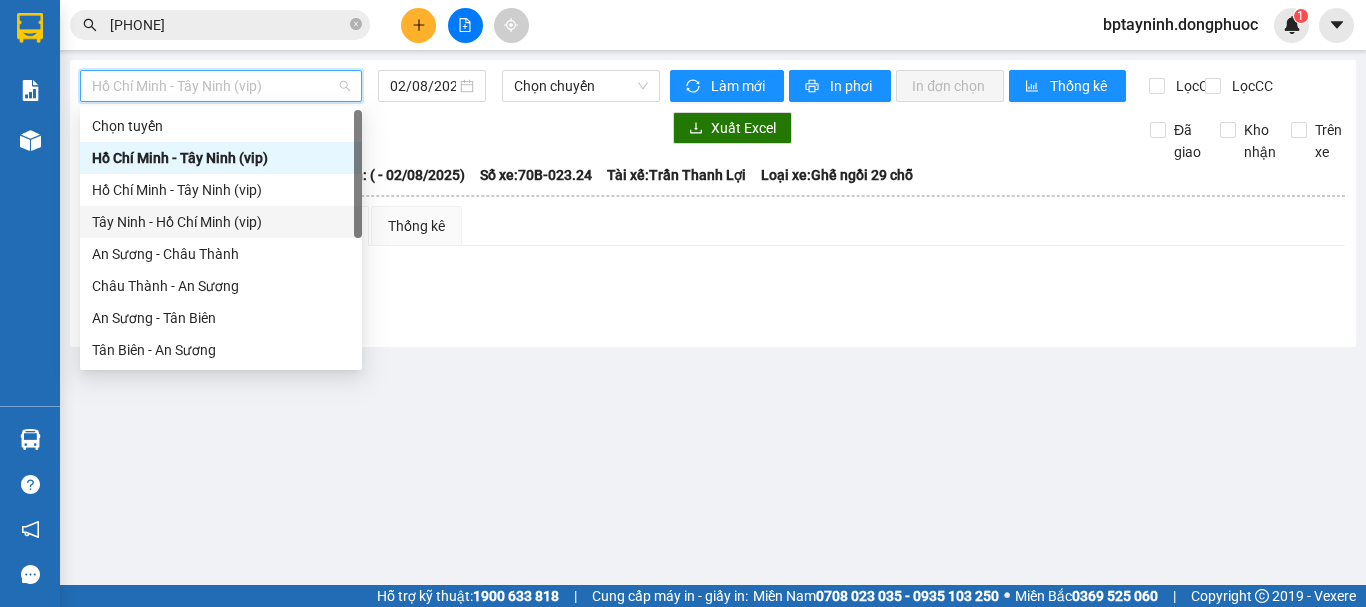 click on "Tây Ninh - Hồ Chí Minh (vip)" at bounding box center [221, 222] 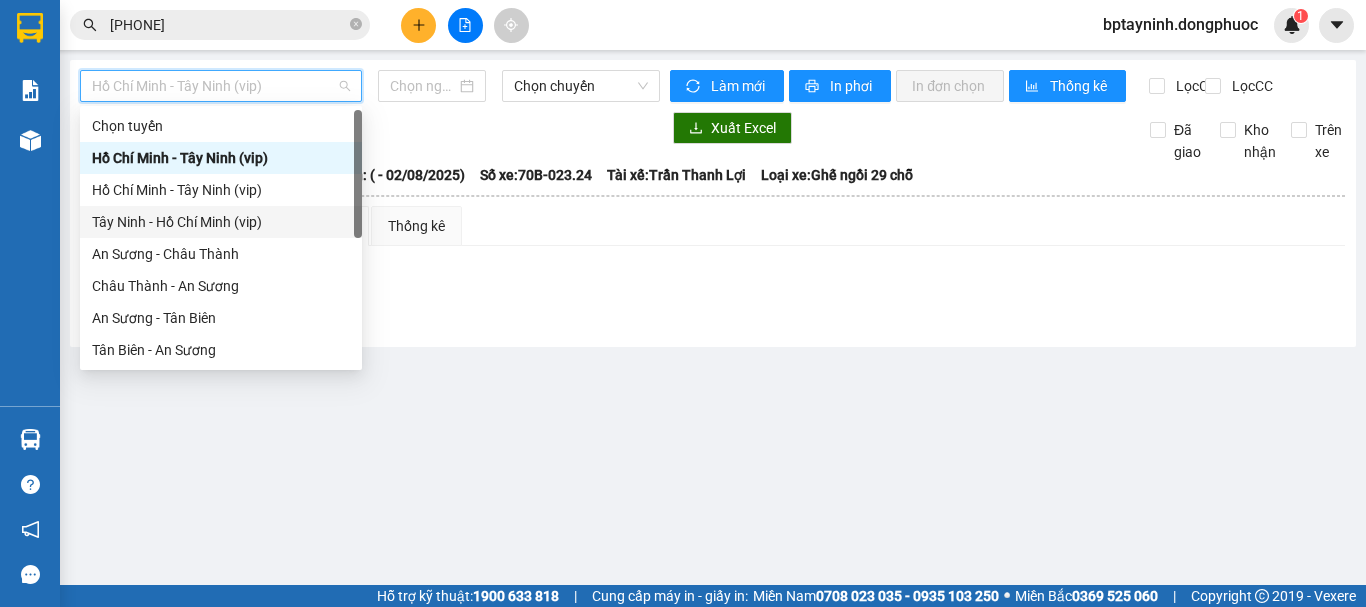 type on "02/08/2025" 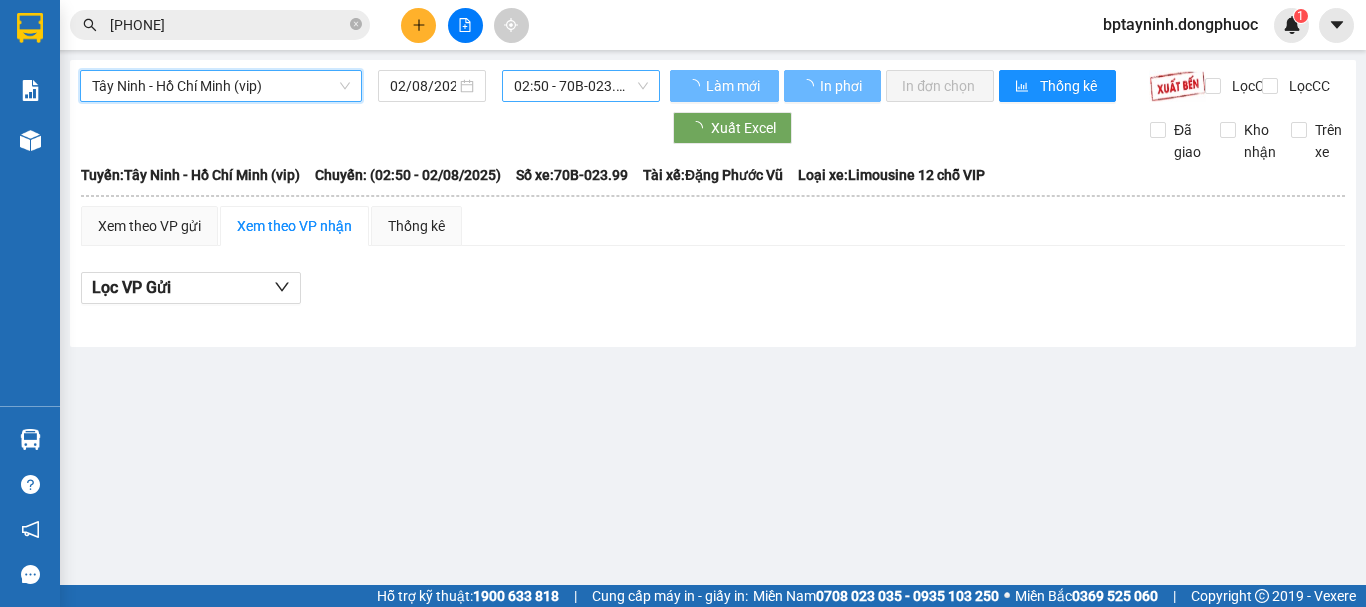 click on "Tây Ninh - Hồ Chí Minh (vip) Tây Ninh - Hồ Chí Minh (vip) 02/08/2025 02:50     - 70B-023.99  Làm mới In phơi In đơn chọn Thống kê Lọc  CR Lọc  CC Xuất Excel Đã giao Kho nhận Trên xe Đồng Phước   19001152   Bến xe Tây Ninh, 01 Võ Văn Truyện, KP 1, Phường 2 08:52 - 02/08/2025 Tuyến:  Tây Ninh - Hồ Chí Minh (vip) Chuyến:   (02:50 - 02/08/2025) Tài xế:  Đặng Phước Vũ   Số xe:  70B-023.99 Loại xe:  Limousine 12 chỗ VIP Tuyến:  Tây Ninh - Hồ Chí Minh (vip) Chuyến:   (02:50 - 02/08/2025) Số xe:  70B-023.99 Tài xế:  Đặng Phước Vũ Loại xe:  Limousine 12 chỗ VIP Xem theo VP gửi Xem theo VP nhận Thống kê Lọc VP Gửi Cước rồi :   0  VNĐ Chưa cước :   0  VNĐ Thu hộ:  0  VNĐ Đồng Phước   19001152   Bến xe Tây Ninh, 01 Võ Văn Truyện, KP 1, Phường 2 VP Tây Ninh  -  08:52 - 02/08/2025 Tuyến:  Tây Ninh - Hồ Chí Minh (vip) Chuyến:   (02:50 - 02/08/2025) Tài xế:  Đặng Phước Vũ" at bounding box center [683, 292] 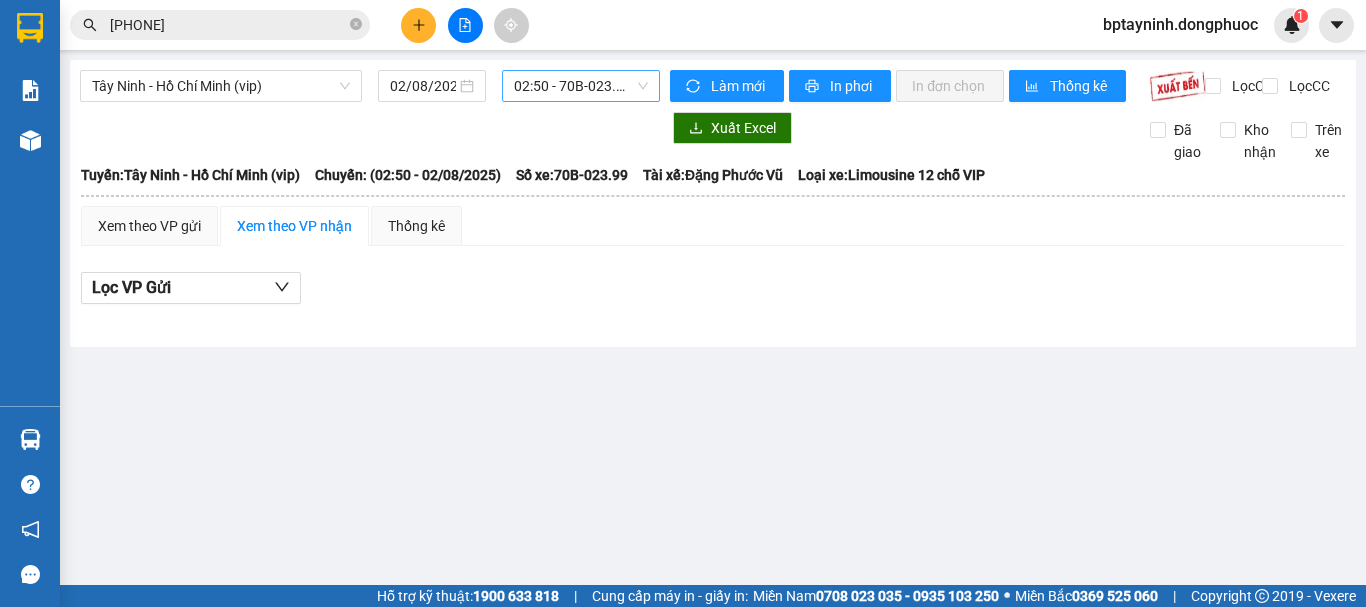 click on "02:50     - 70B-023.99" at bounding box center (581, 86) 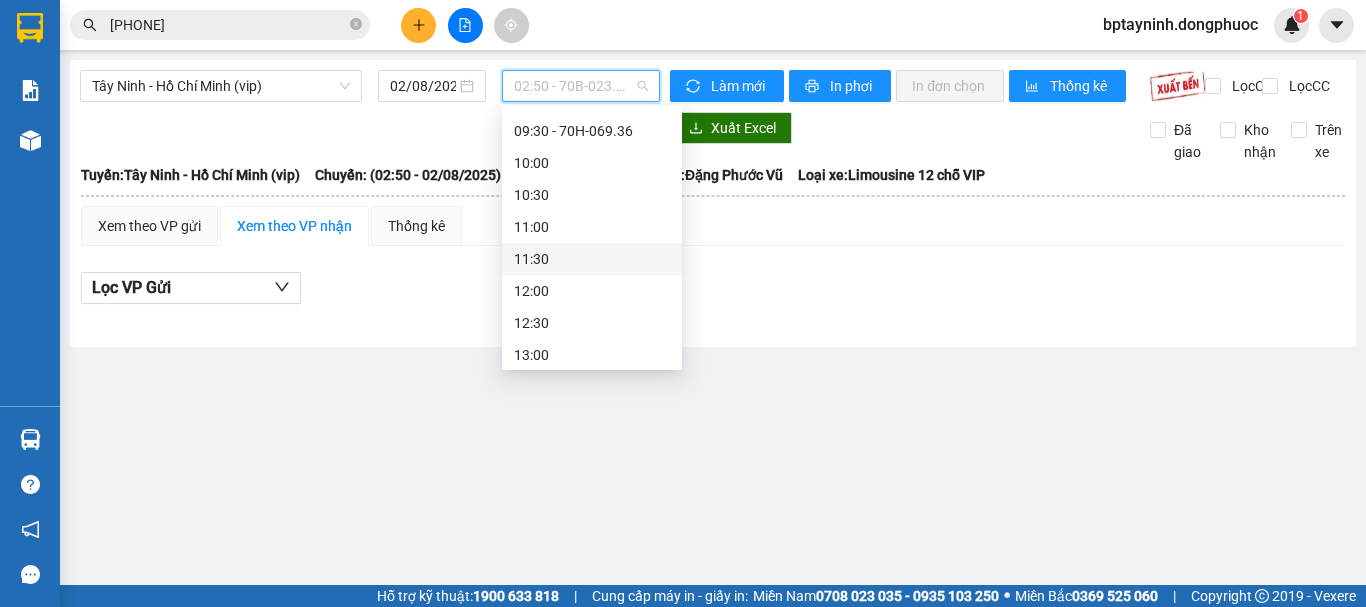scroll, scrollTop: 500, scrollLeft: 0, axis: vertical 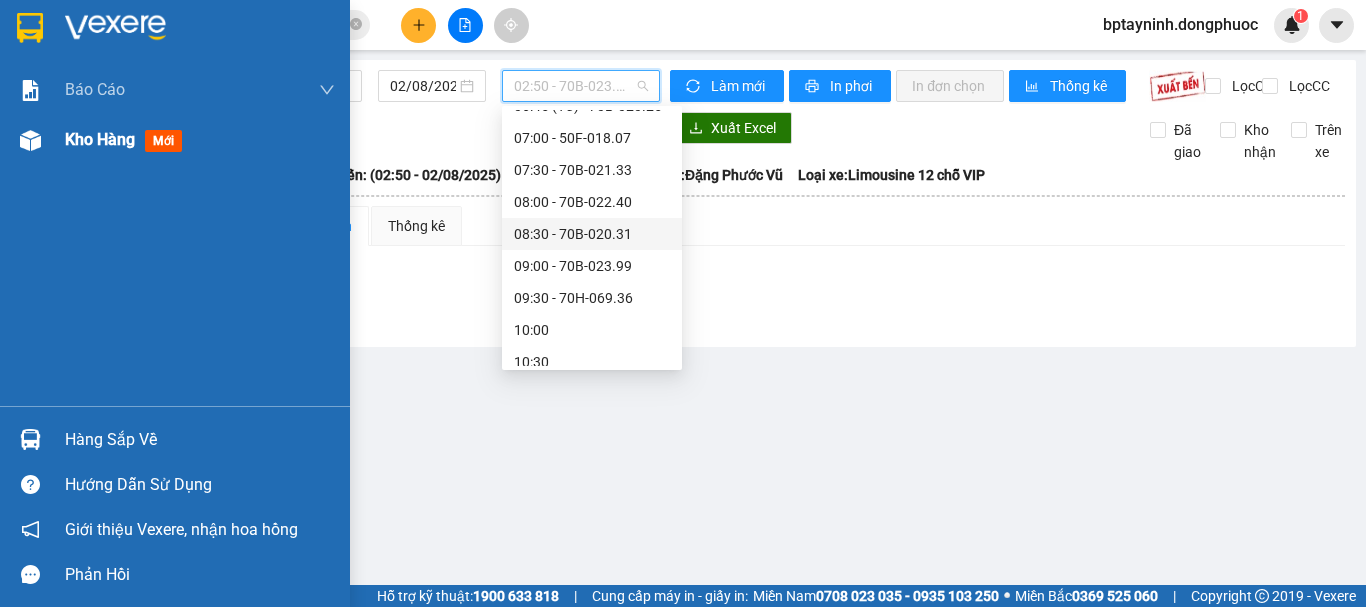click on "Kho hàng" at bounding box center (100, 139) 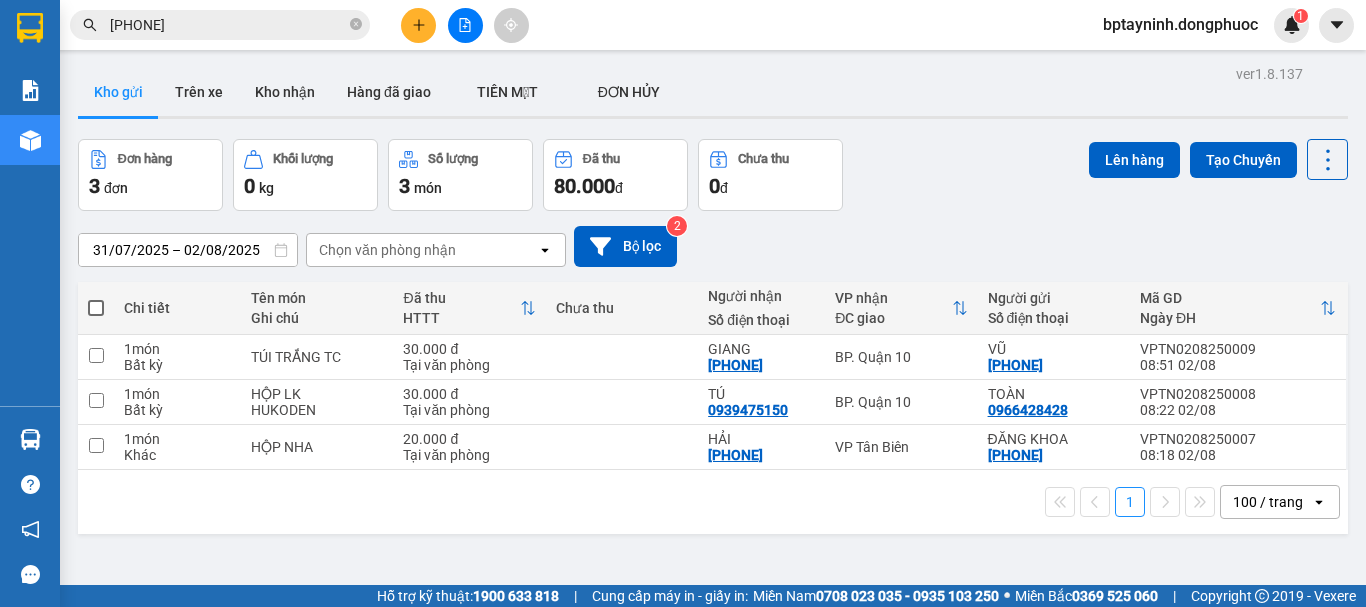click on "Đơn hàng 3 đơn Khối lượng 0 kg Số lượng 3 món Đã thu 80.000  đ Chưa thu 0  đ Lên hàng Tạo Chuyến" at bounding box center [713, 175] 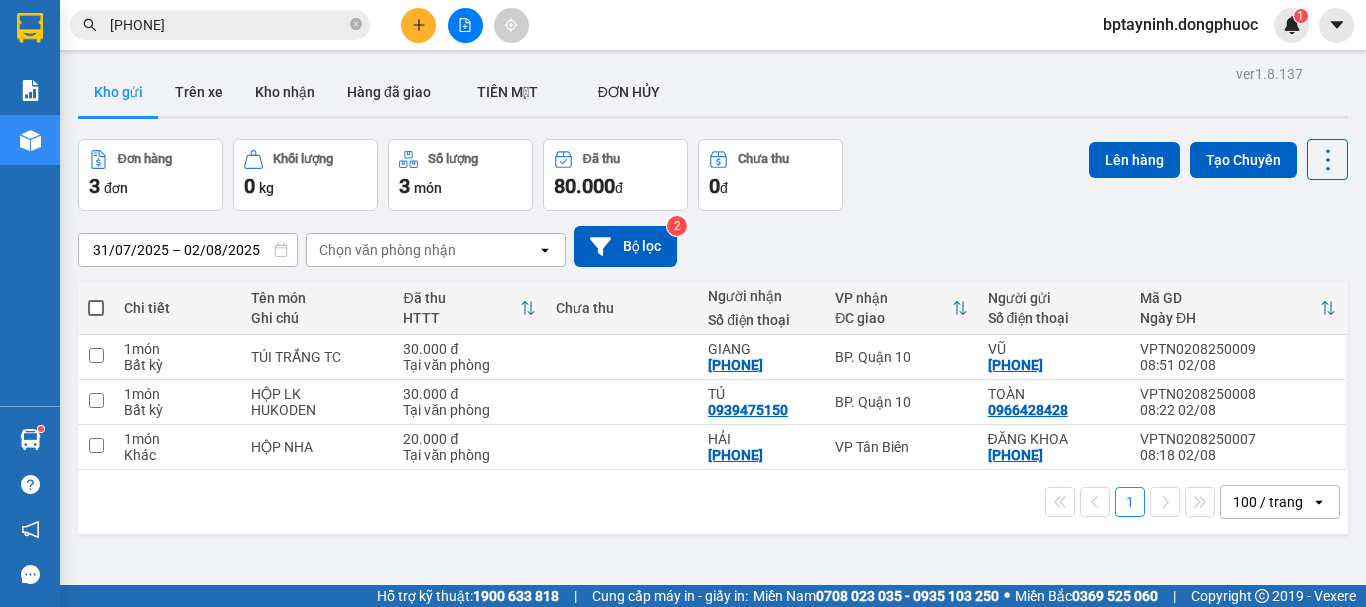 click at bounding box center (465, 25) 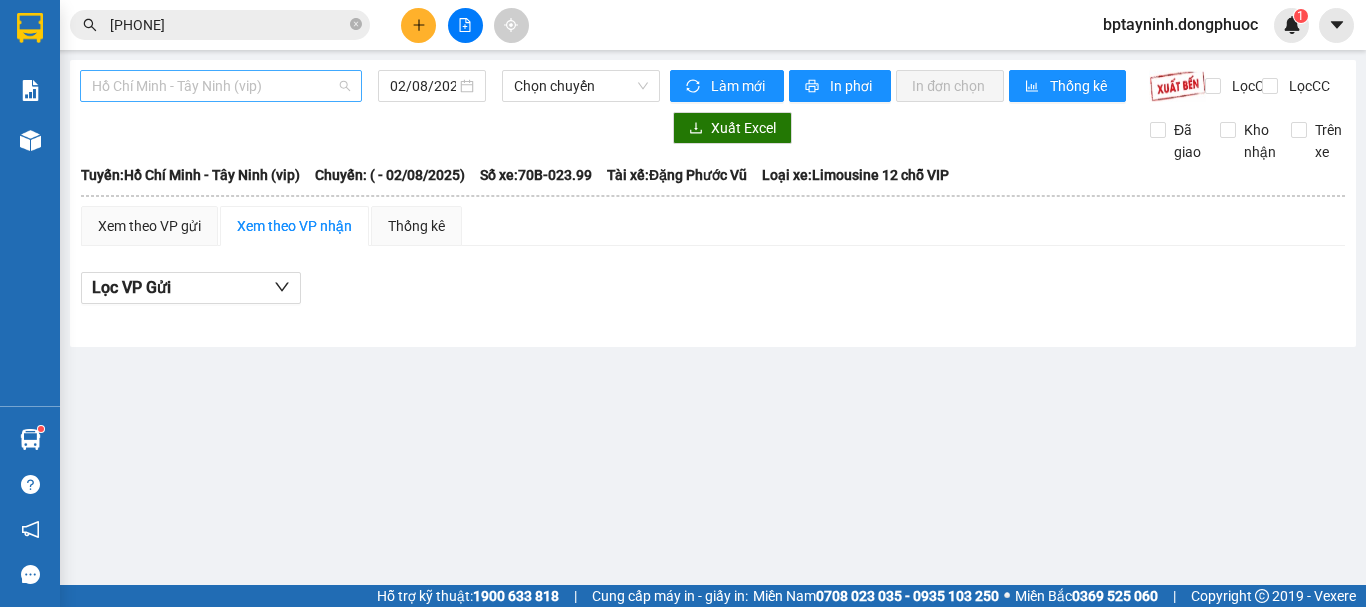 drag, startPoint x: 277, startPoint y: 84, endPoint x: 277, endPoint y: 98, distance: 14 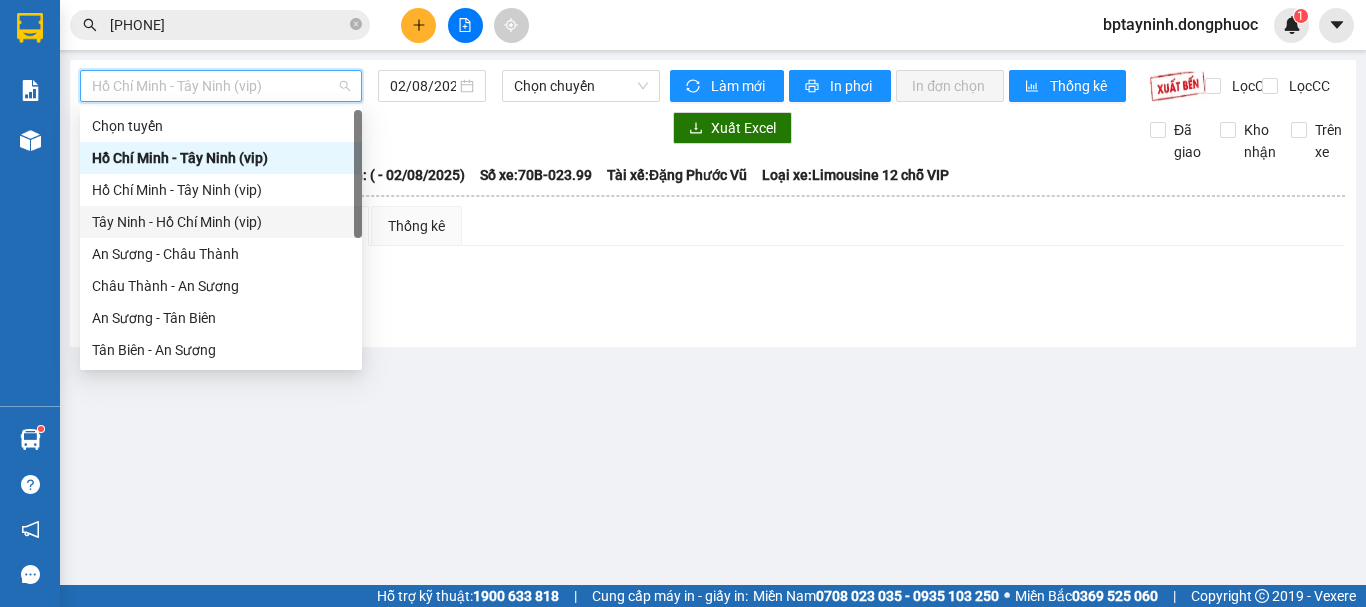 scroll, scrollTop: 288, scrollLeft: 0, axis: vertical 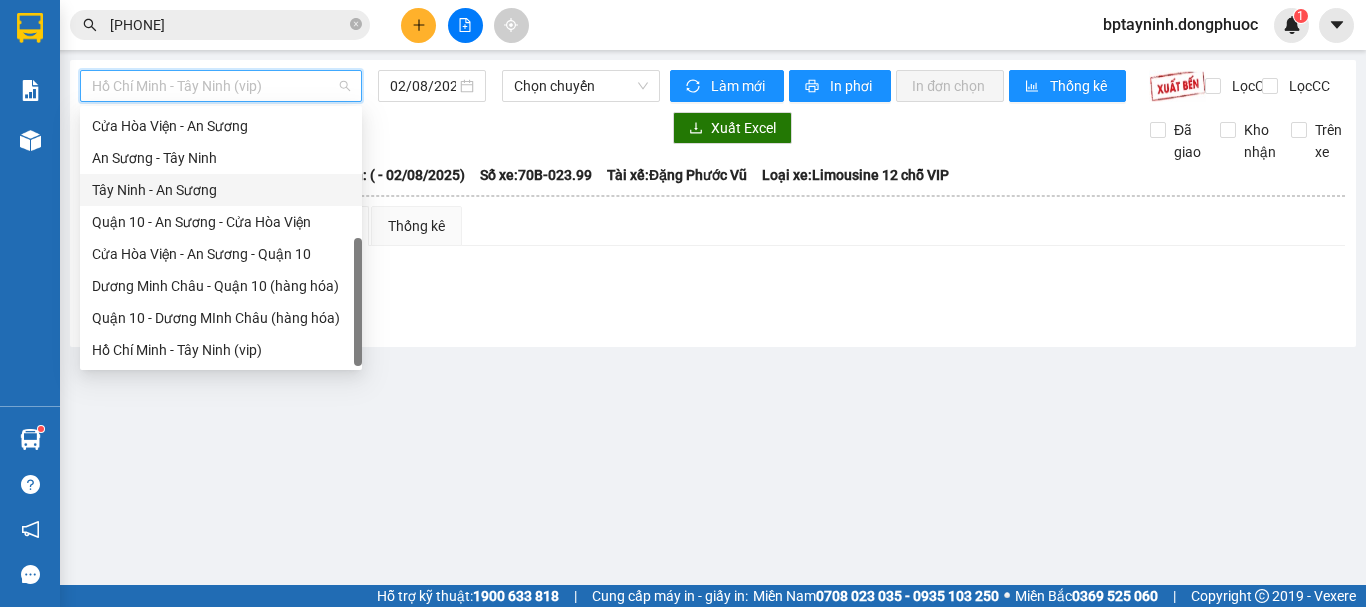 click on "Tây Ninh - An Sương" at bounding box center (221, 190) 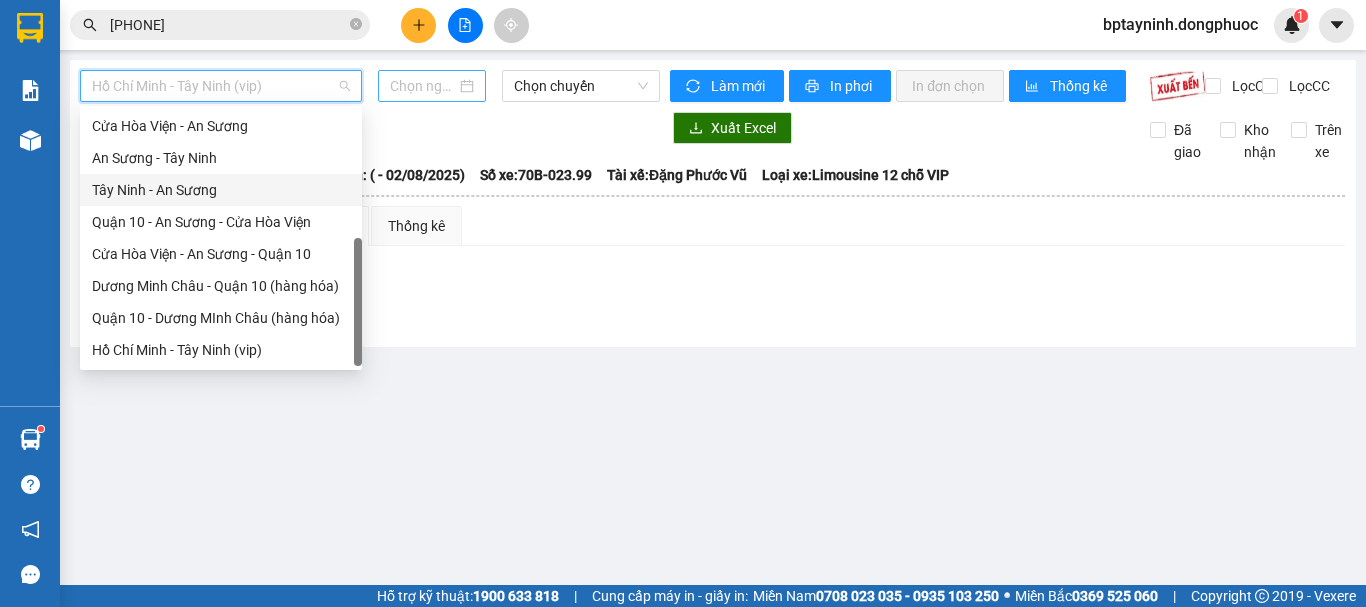 type on "02/08/2025" 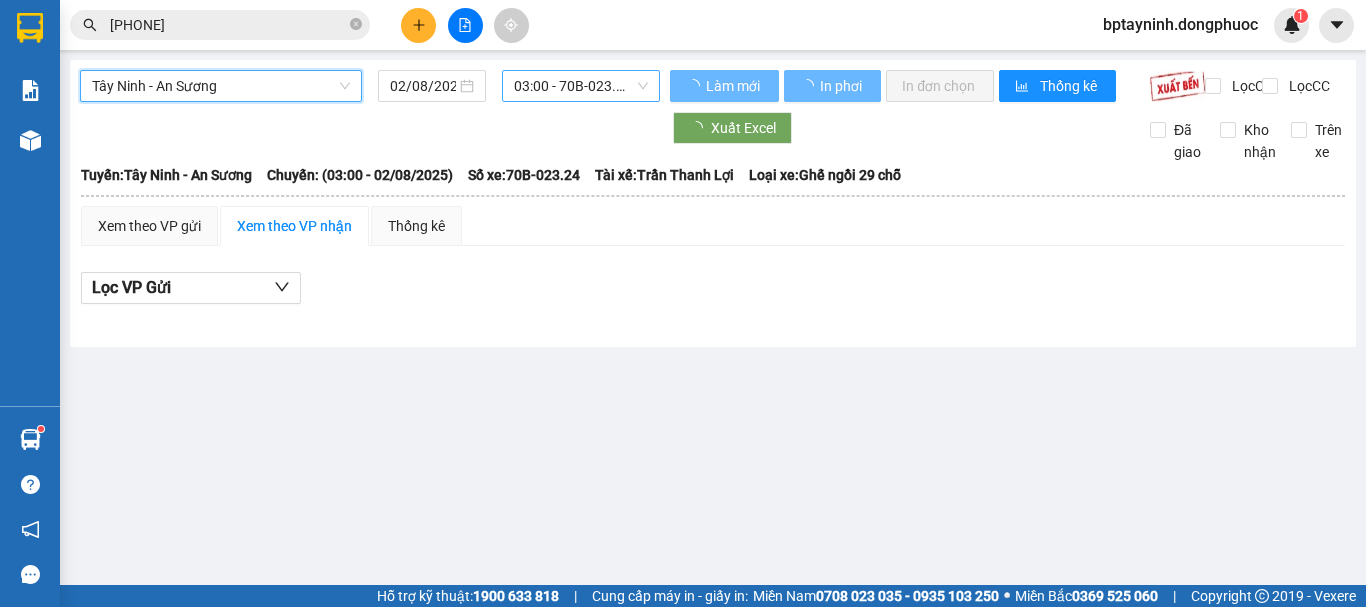 click on "03:00     - 70B-023.24" at bounding box center [581, 86] 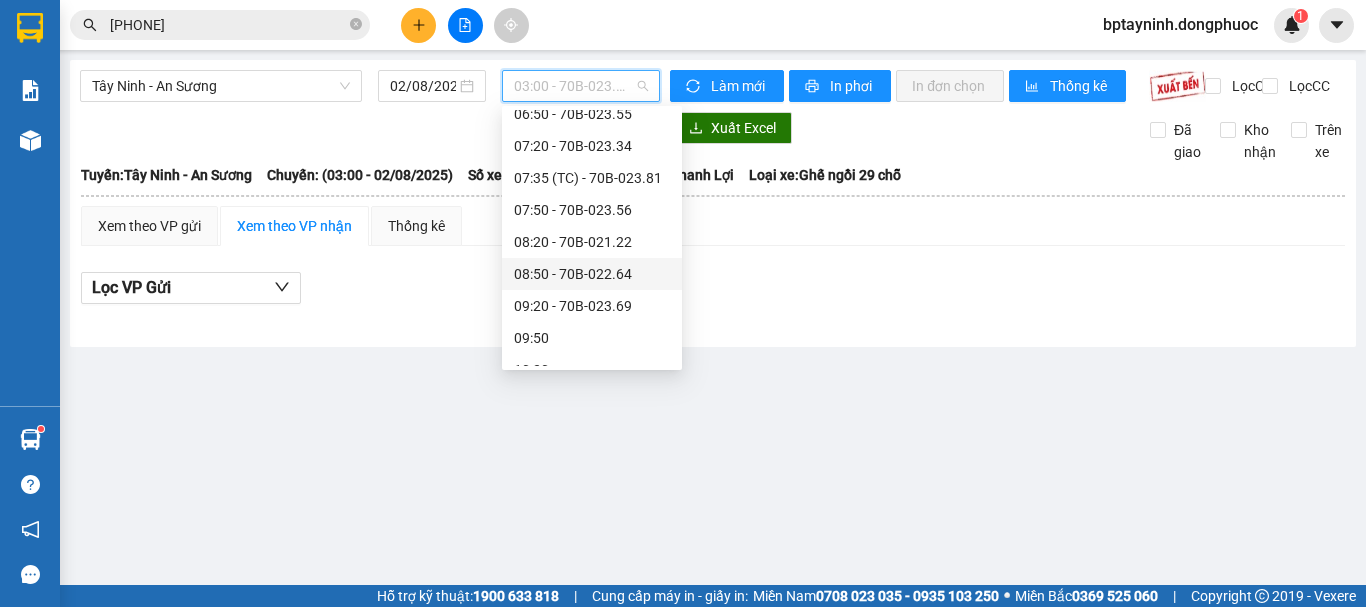scroll, scrollTop: 0, scrollLeft: 0, axis: both 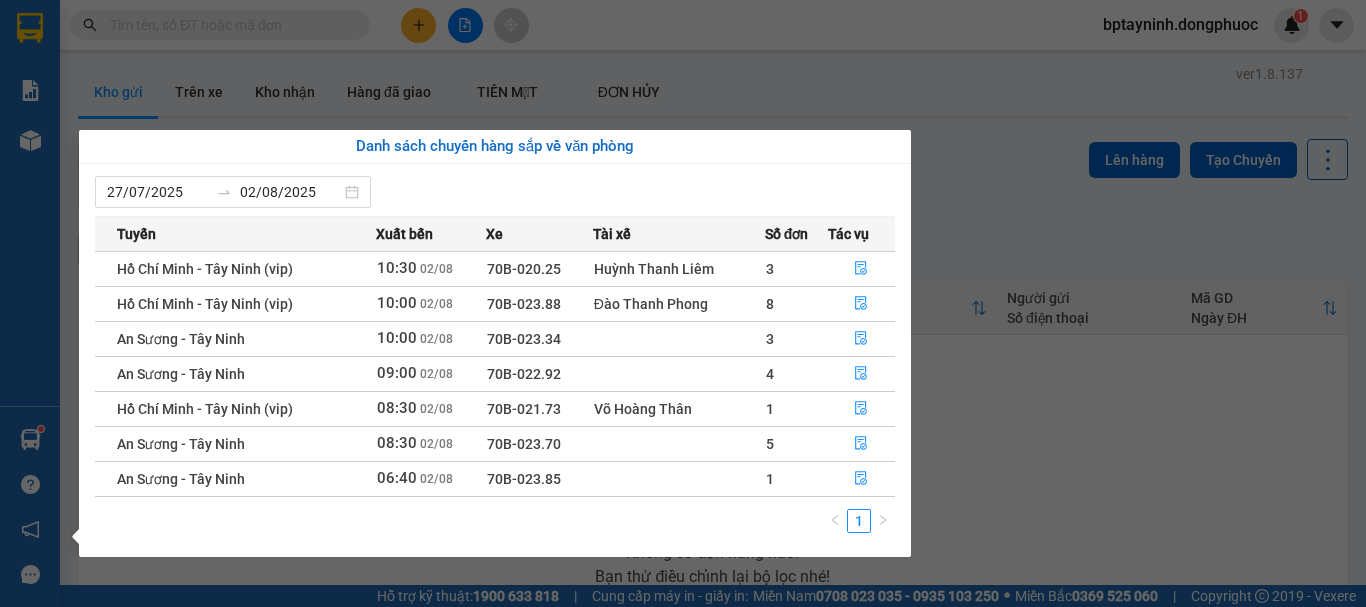 click on "Kết quả tìm kiếm ( 12 )  Bộ lọc  Mã ĐH Trạng thái Món hàng Tổng cước Chưa cước Nhãn Người gửi VP Gửi Người nhận VP Nhận VPAS0108250128 16:07 - 01/08 Trên xe   70B-023.85 06:40  -   02/08 THÙNG THIẾT BỊ ĐIỆN SL:  1 30.000 0838118068 HÒA ĐỒNG VP Bến xe An Sương 0963533444 TÙNG VP Tây Ninh VPAS2904250087 11:33 - 29/04 Đã giao   15:32 - 29/04 GÓI HS SL:  1 20.000 0907100722 NƯƠNG VP Bến xe An Sương 0963533444 TÙNG VP Tây Ninh VPTN2204250052 13:38 - 22/04 Đã giao   18:24 - 22/04 THÙNG MÁY NHỎ SL:  1 40.000 0963533444 TÙNG VP Tây Ninh 0918556493 MAI BP. Quận 10 VPTN1402250007 07:43 - 14/02 Đã giao   13:58 - 14/02 THÙNG TP SL:  1 60.000 0963533444 TÙNG VP Tây Ninh 0918556493 MAI BP. Quận 10 VPAS0702240058 09:41 - 07/02 Đã giao   14:47 - 07/02 KIỆN QUÀ BÁNH SL:  1 40.000 0909498232 NGUYÊN VP Bến xe An Sương 0963533444 TÙNG VP Tây Ninh VPAS0202240253 14:54 - 02/02 Đã giao   10:53 - 03/02 BAO PK SL:  1 80.000" at bounding box center [683, 303] 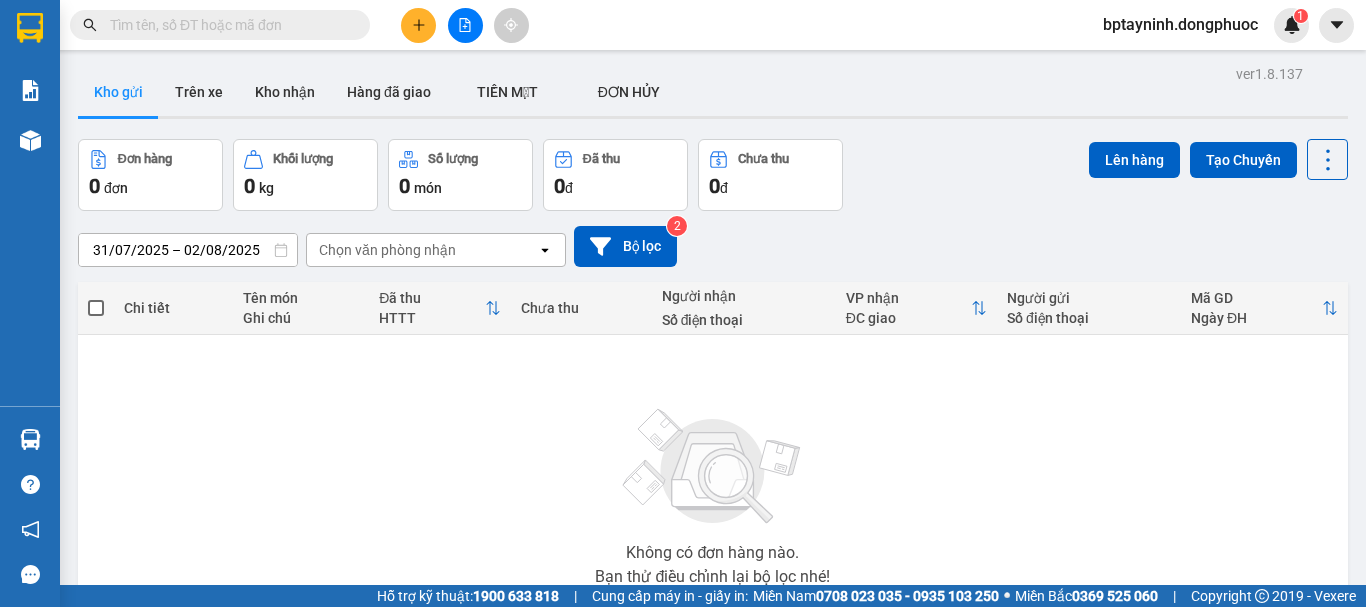 click at bounding box center [228, 25] 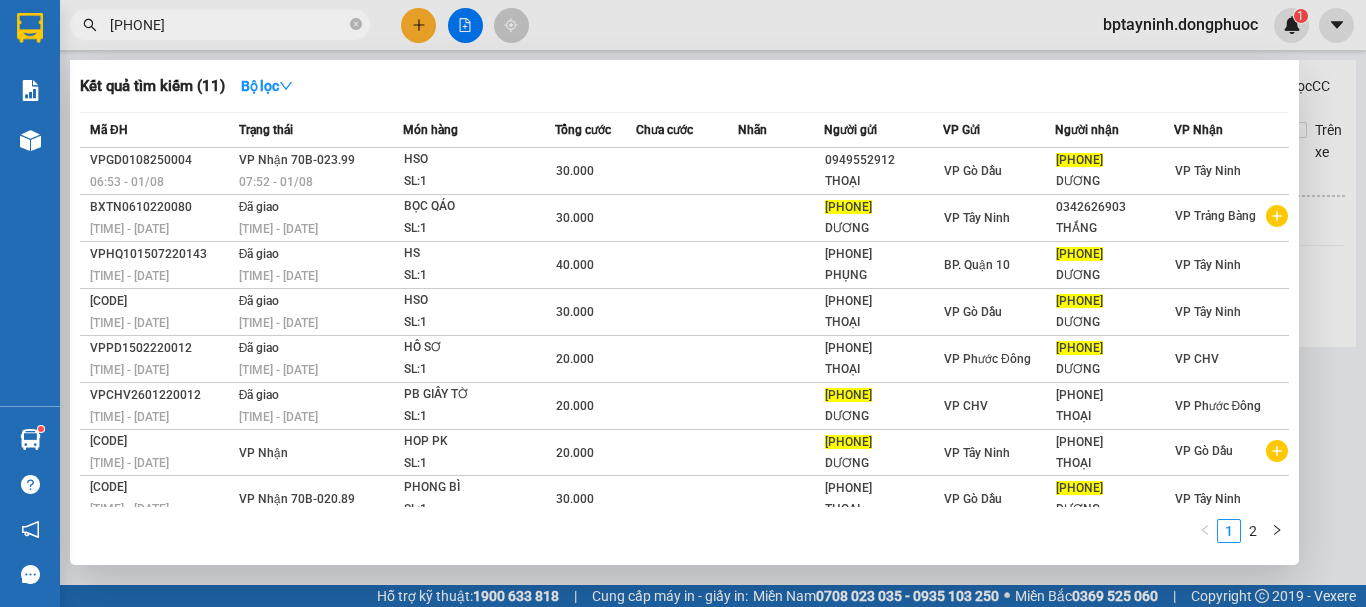 scroll, scrollTop: 0, scrollLeft: 0, axis: both 